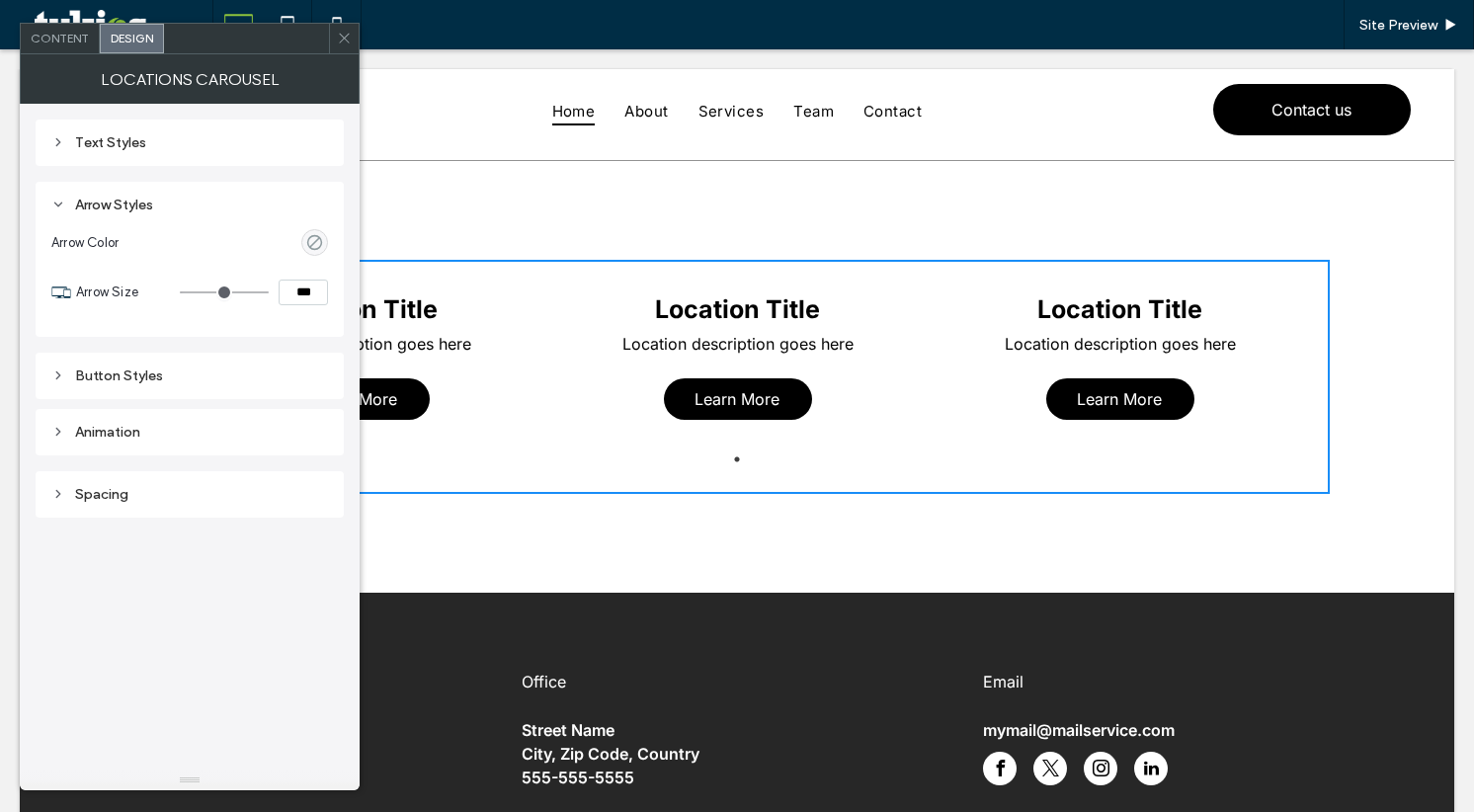 scroll, scrollTop: 0, scrollLeft: 0, axis: both 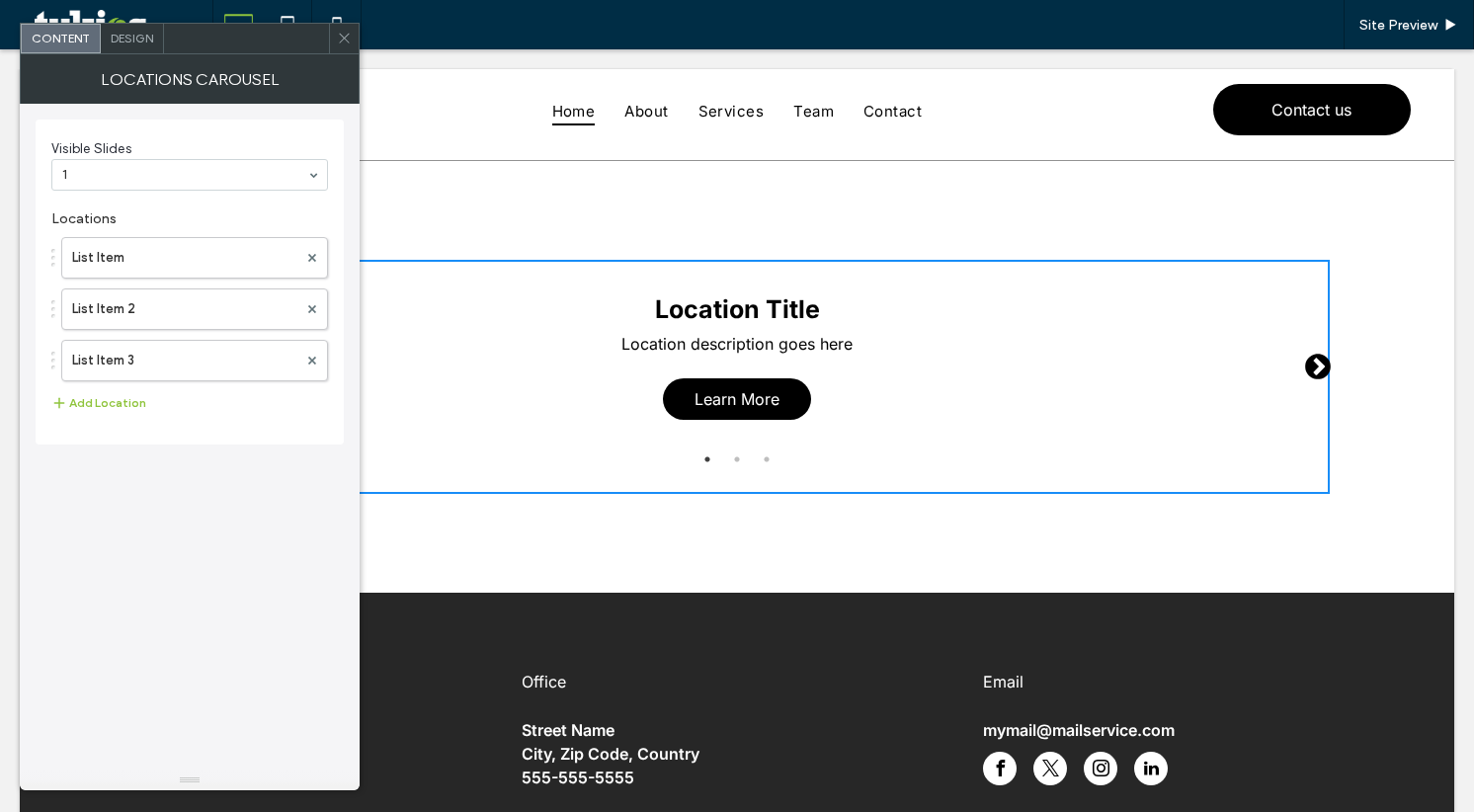 click on "Design" at bounding box center [132, 39] 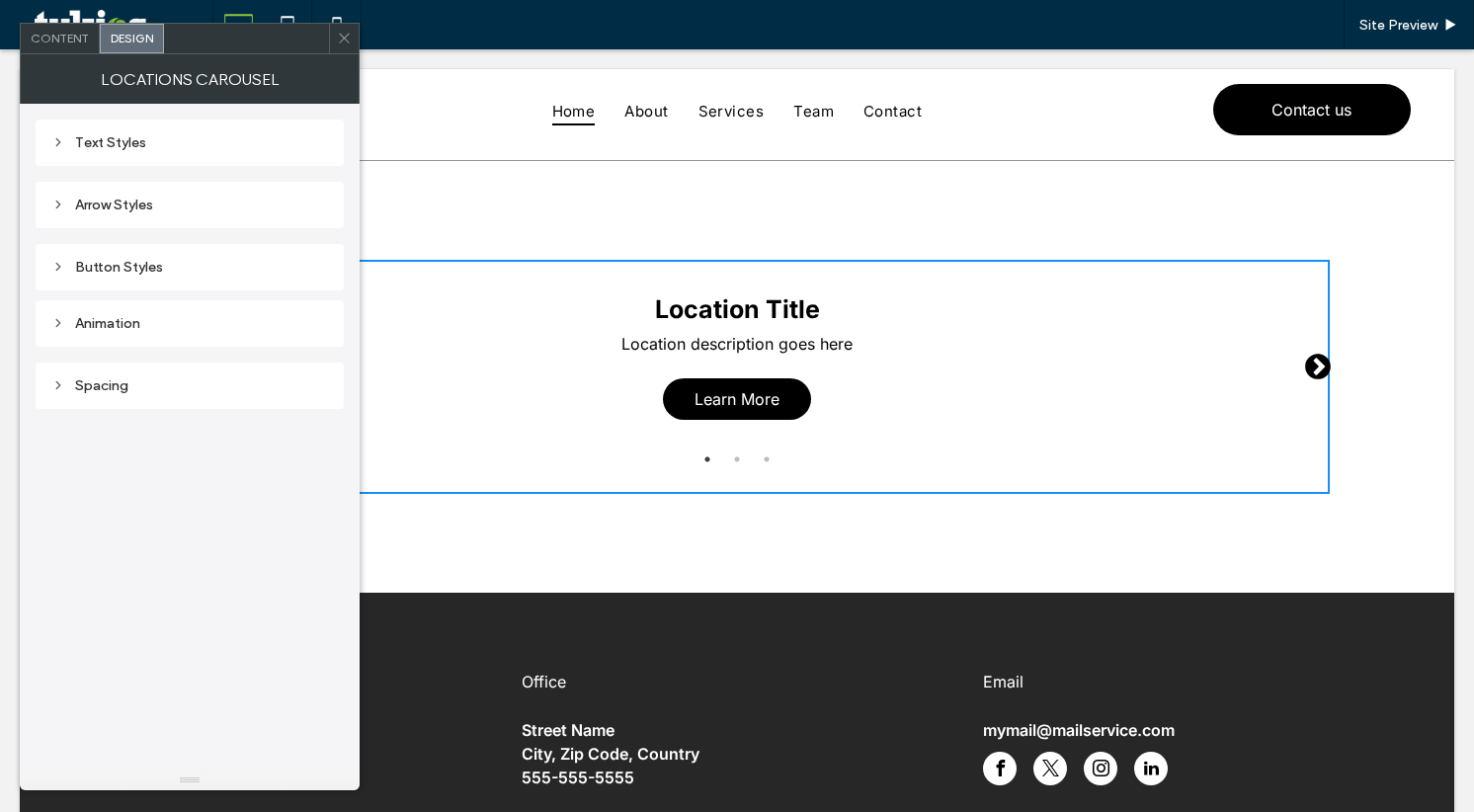 click on "Arrow Styles" at bounding box center (190, 204) 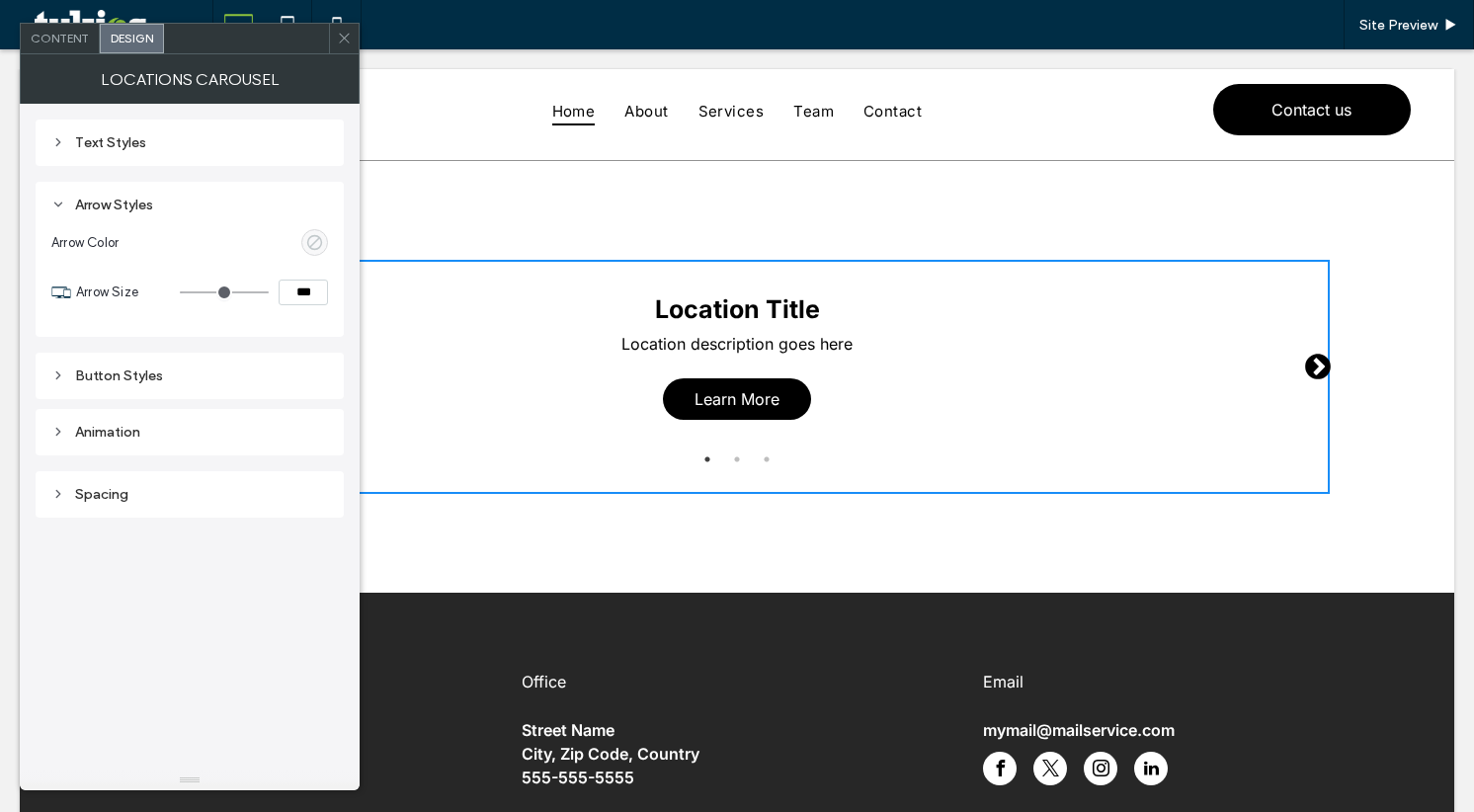 click 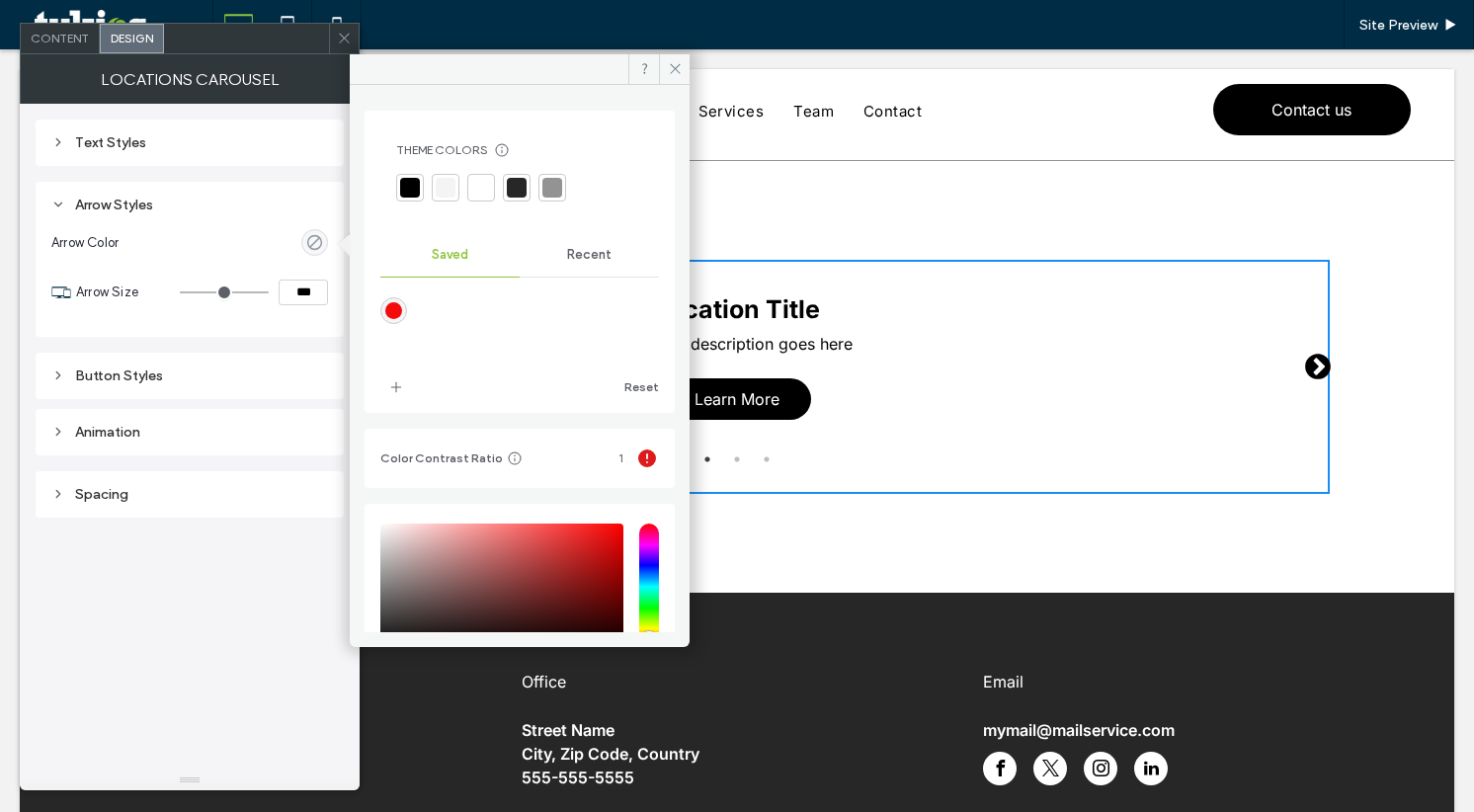 click at bounding box center (393, 310) 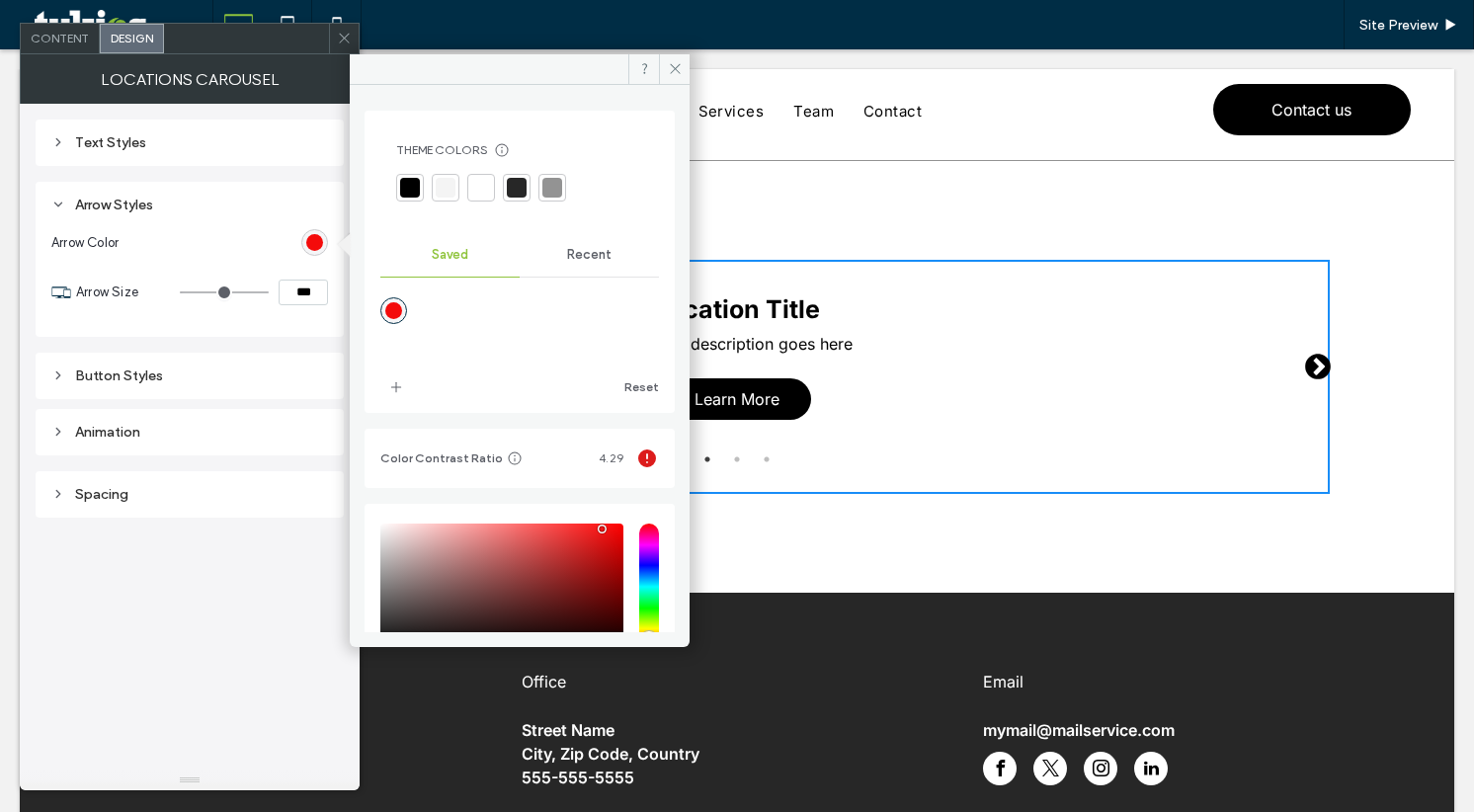 click on "Text Styles Arrow Styles Arrow Color   Arrow Size *** Button Styles" at bounding box center [190, 256] 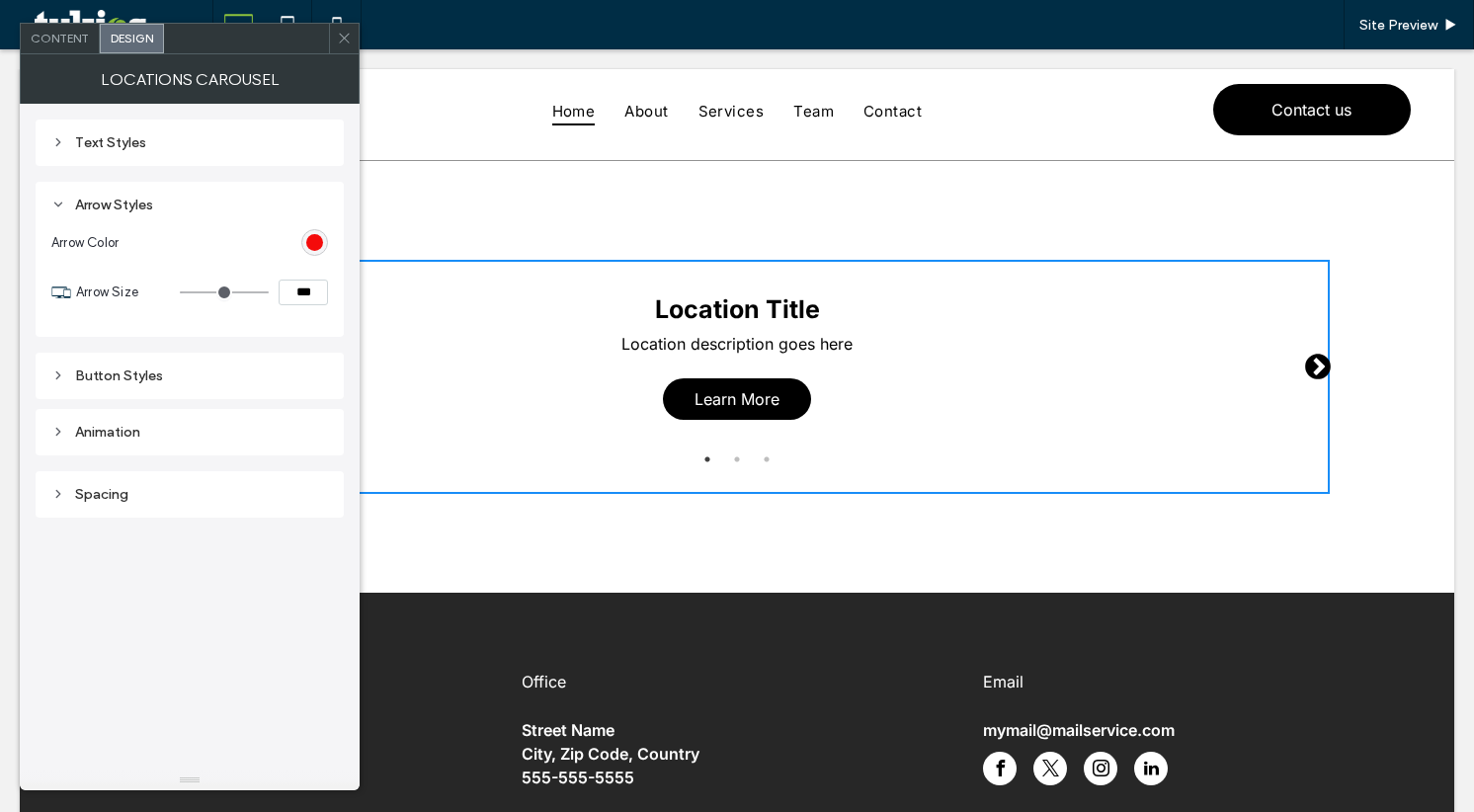click at bounding box center [344, 39] 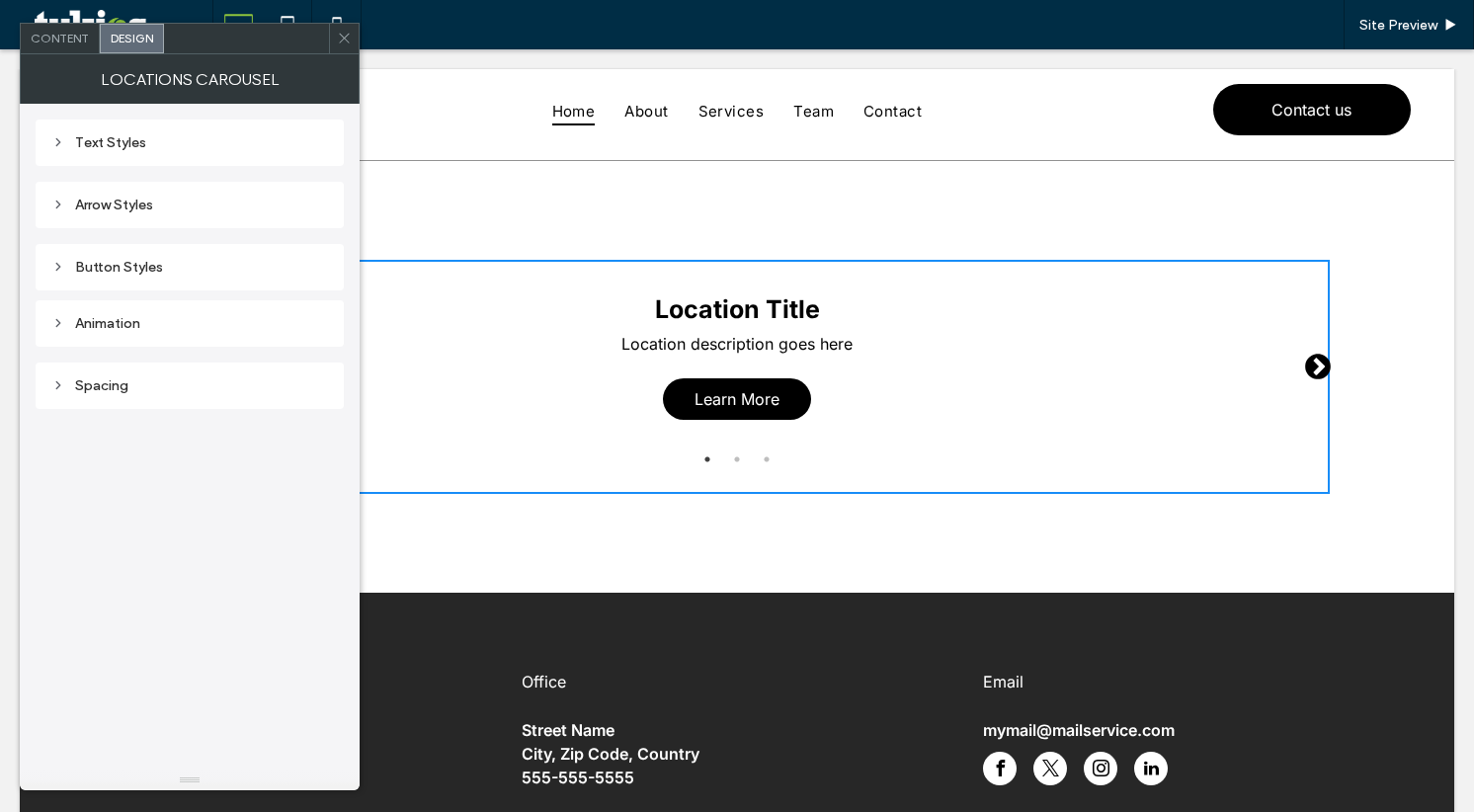 scroll, scrollTop: 0, scrollLeft: 0, axis: both 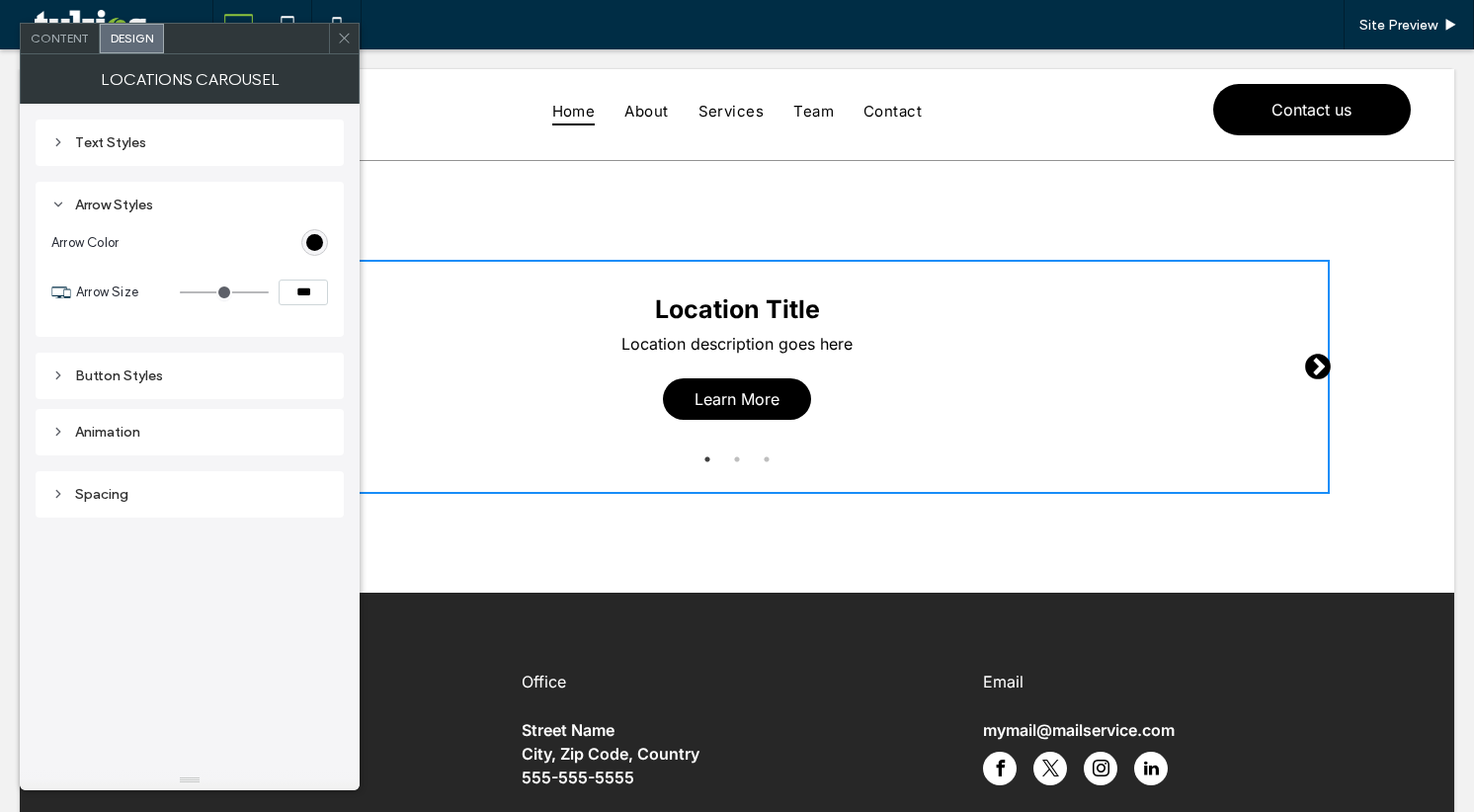 click at bounding box center [314, 242] 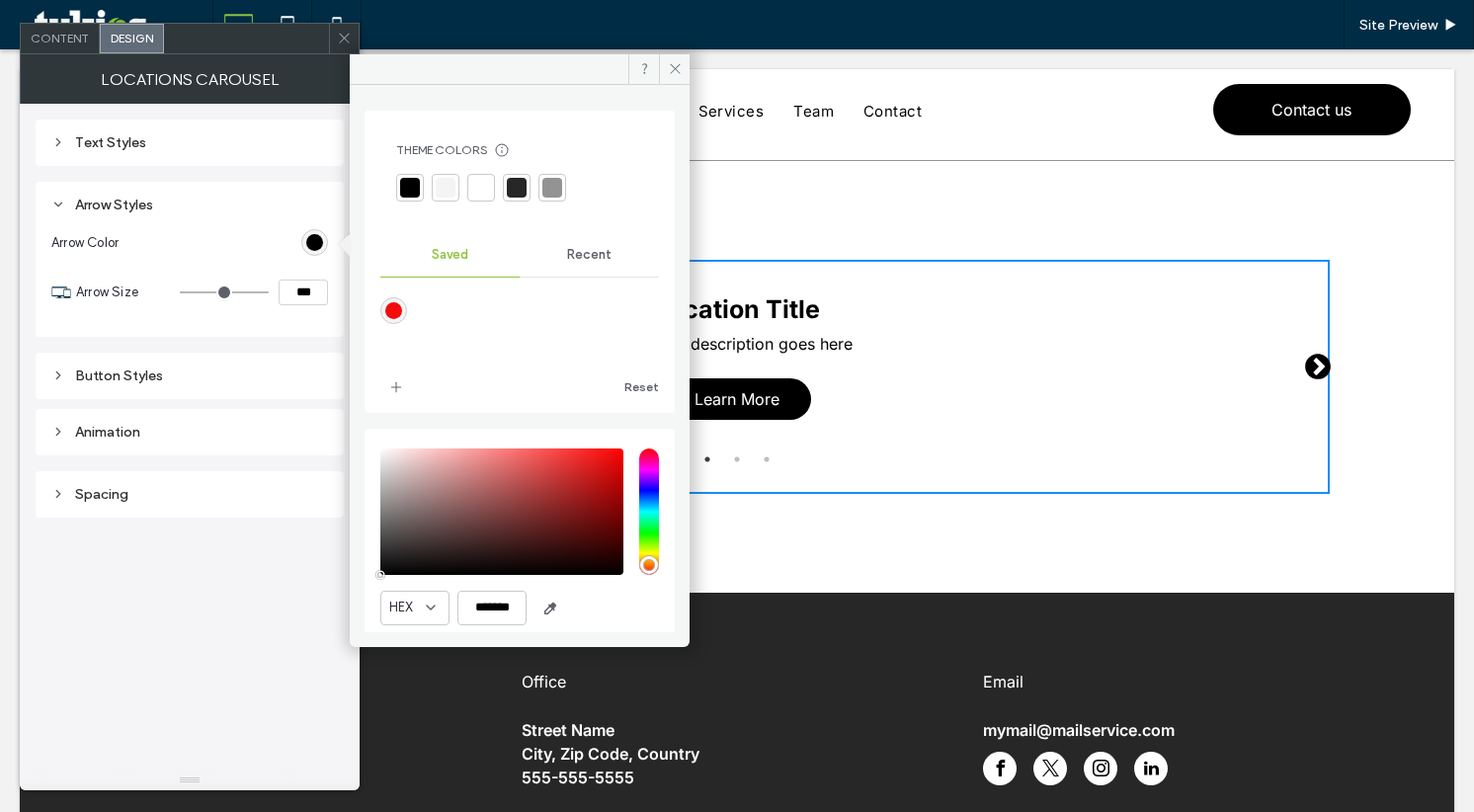 click at bounding box center (393, 310) 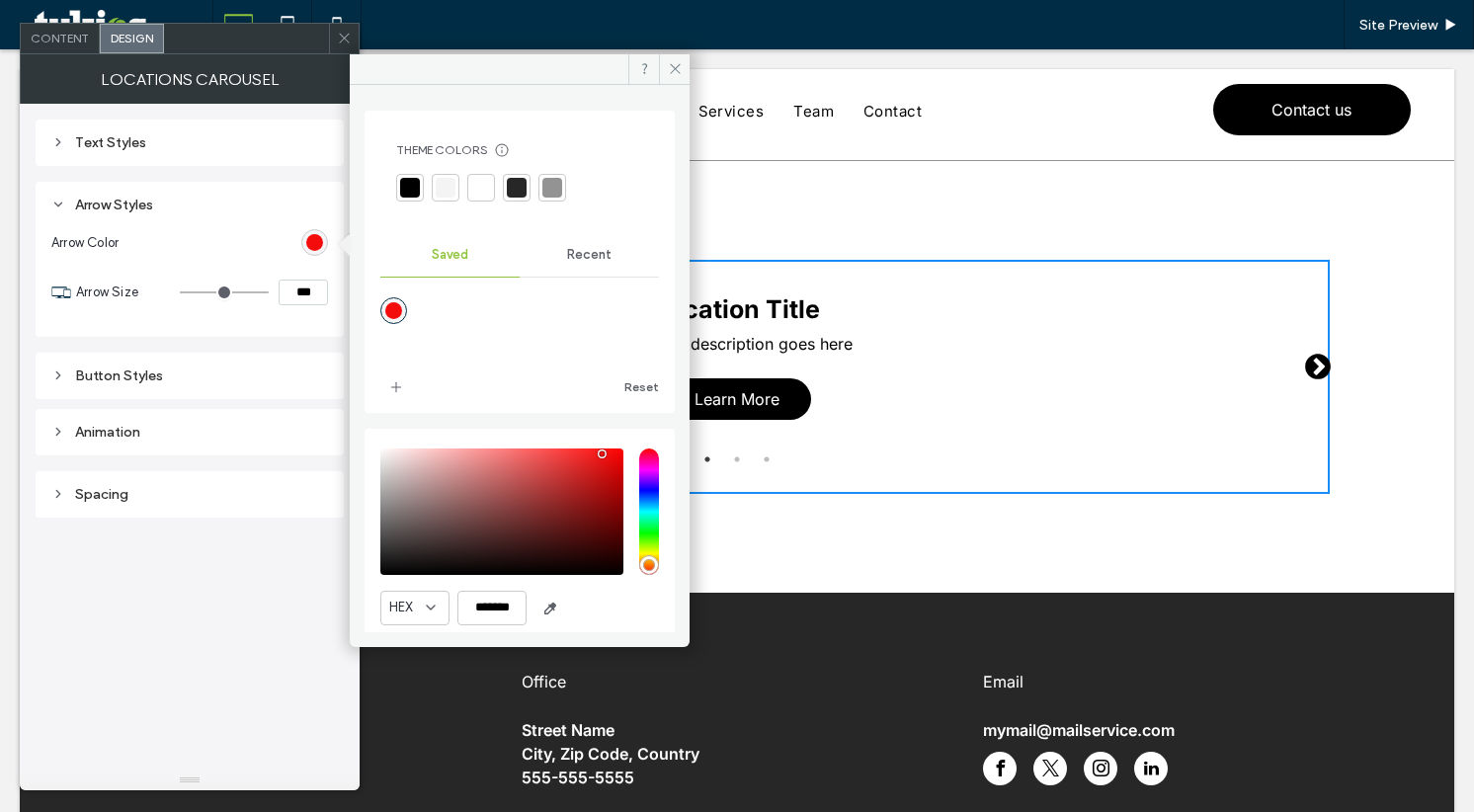 click 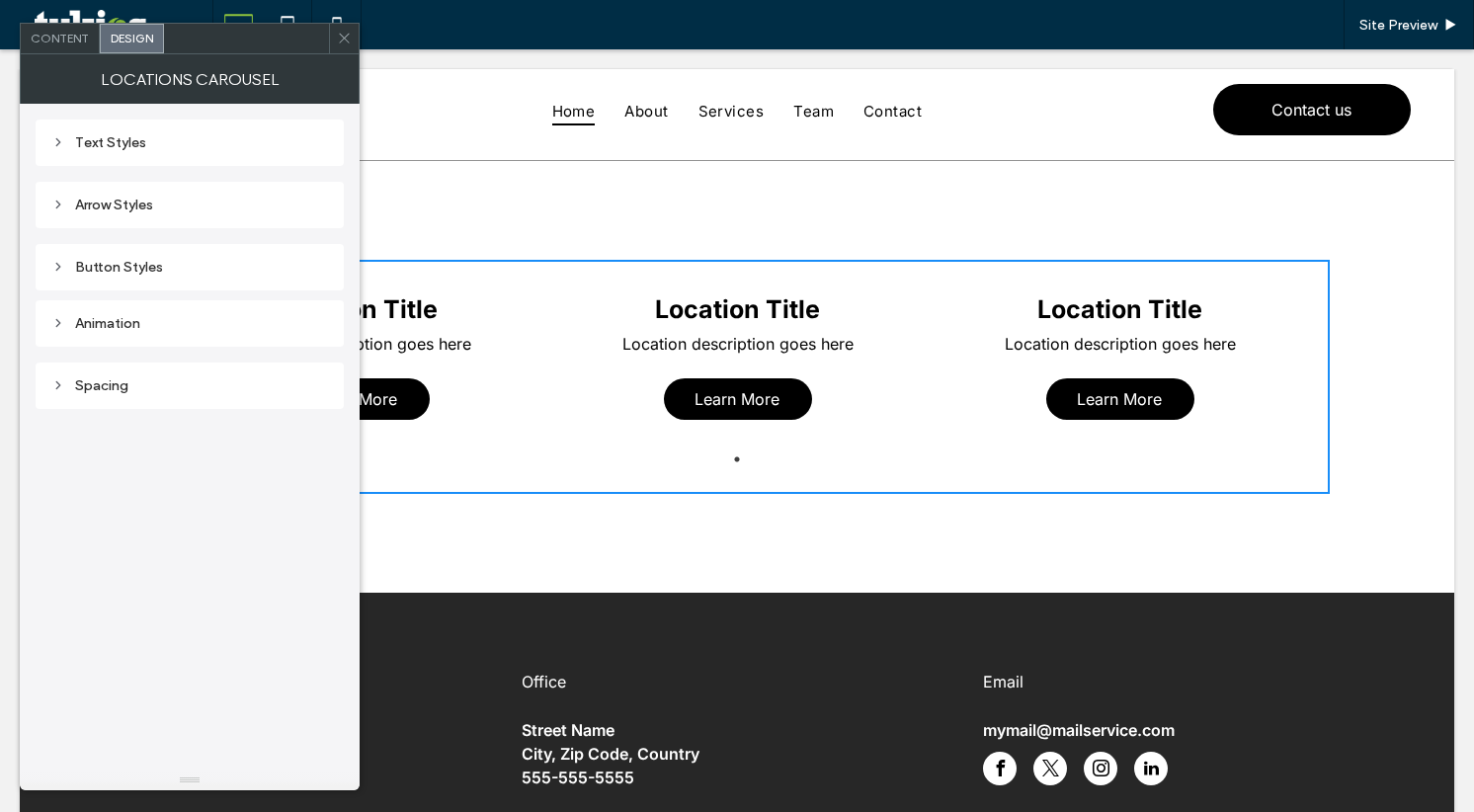 scroll, scrollTop: 0, scrollLeft: 0, axis: both 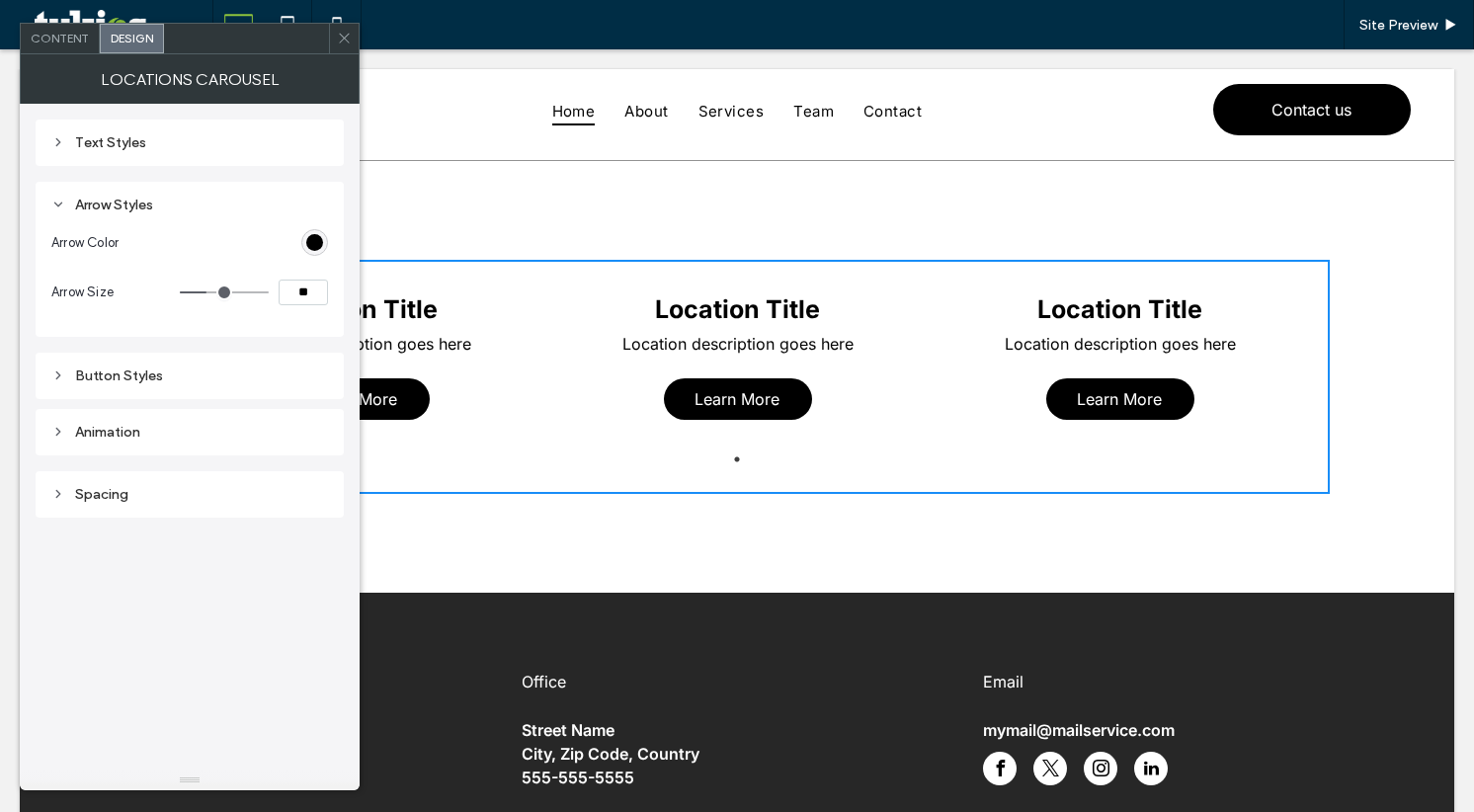 click on "Locations Carousel" at bounding box center (190, 79) 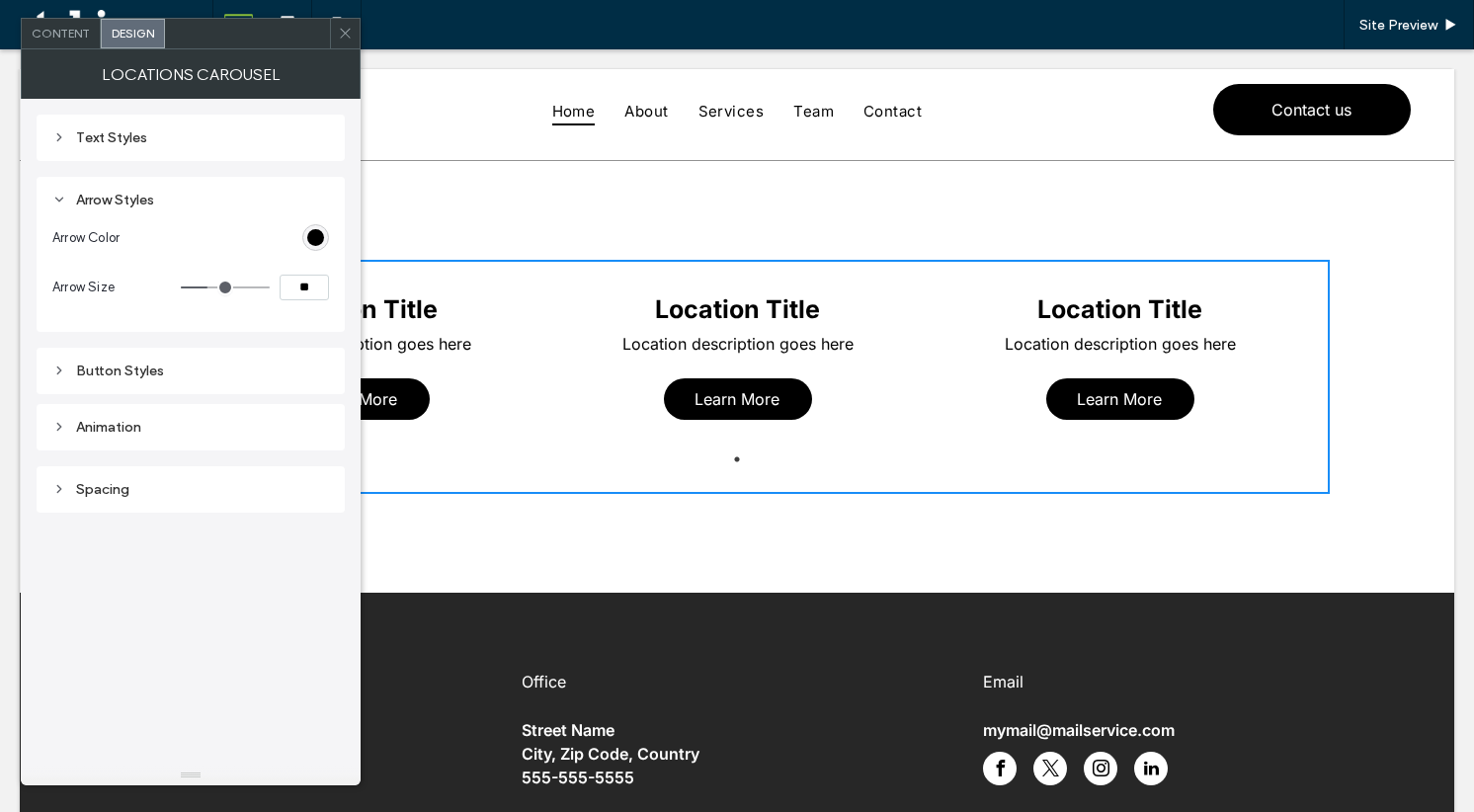 click on "Content" at bounding box center [60, 33] 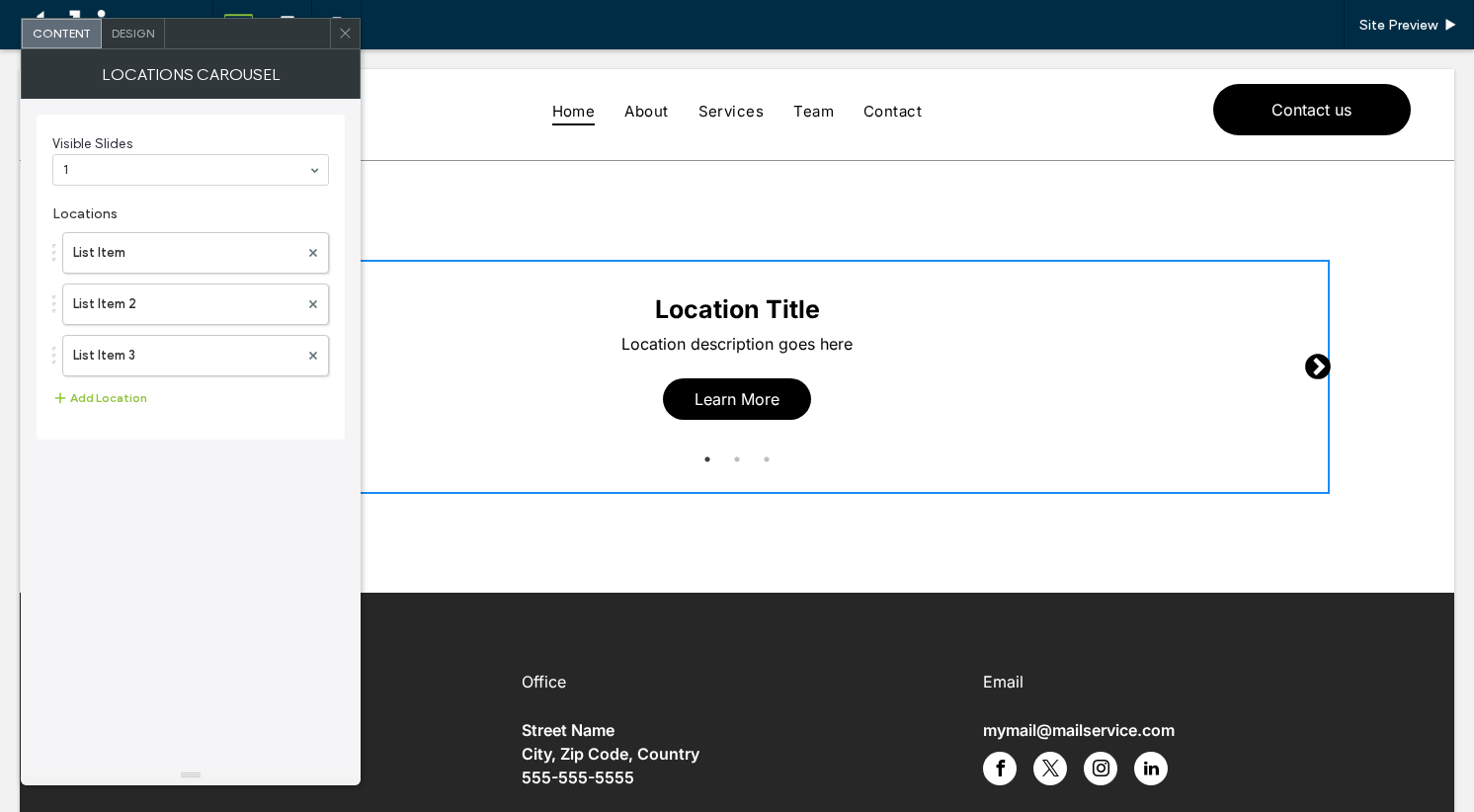 click on "Design" at bounding box center [133, 34] 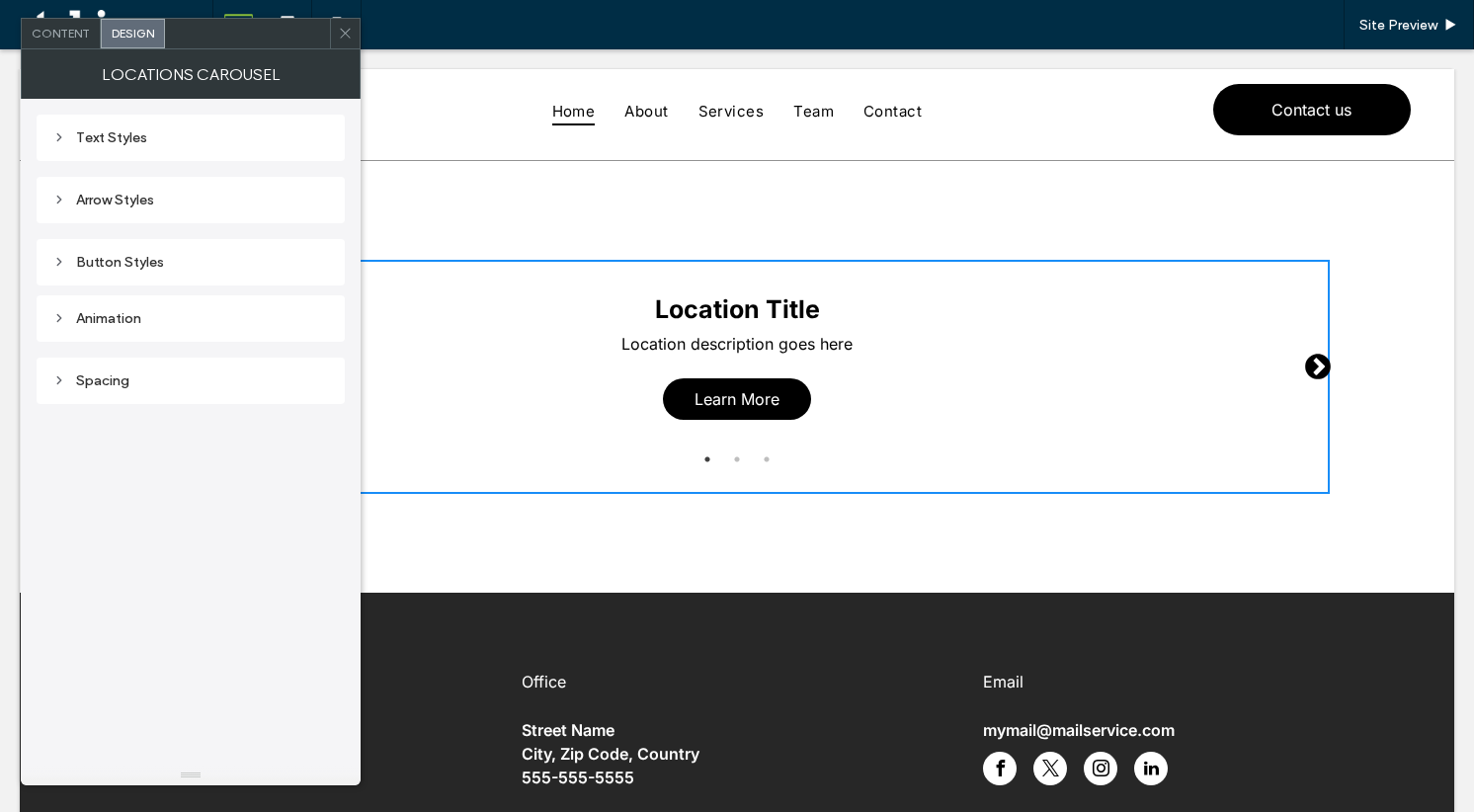 click on "Arrow Styles" at bounding box center [191, 200] 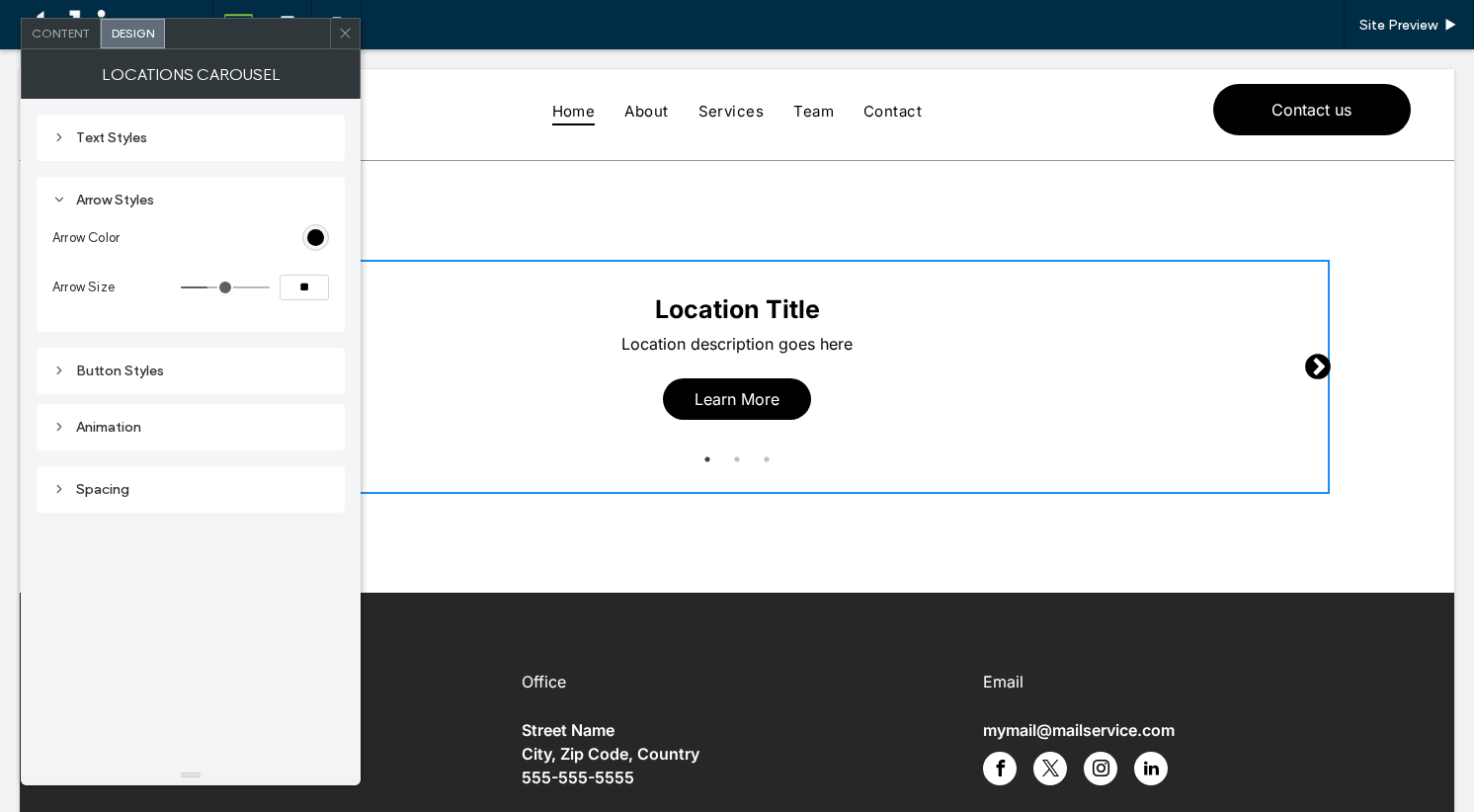 type on "**" 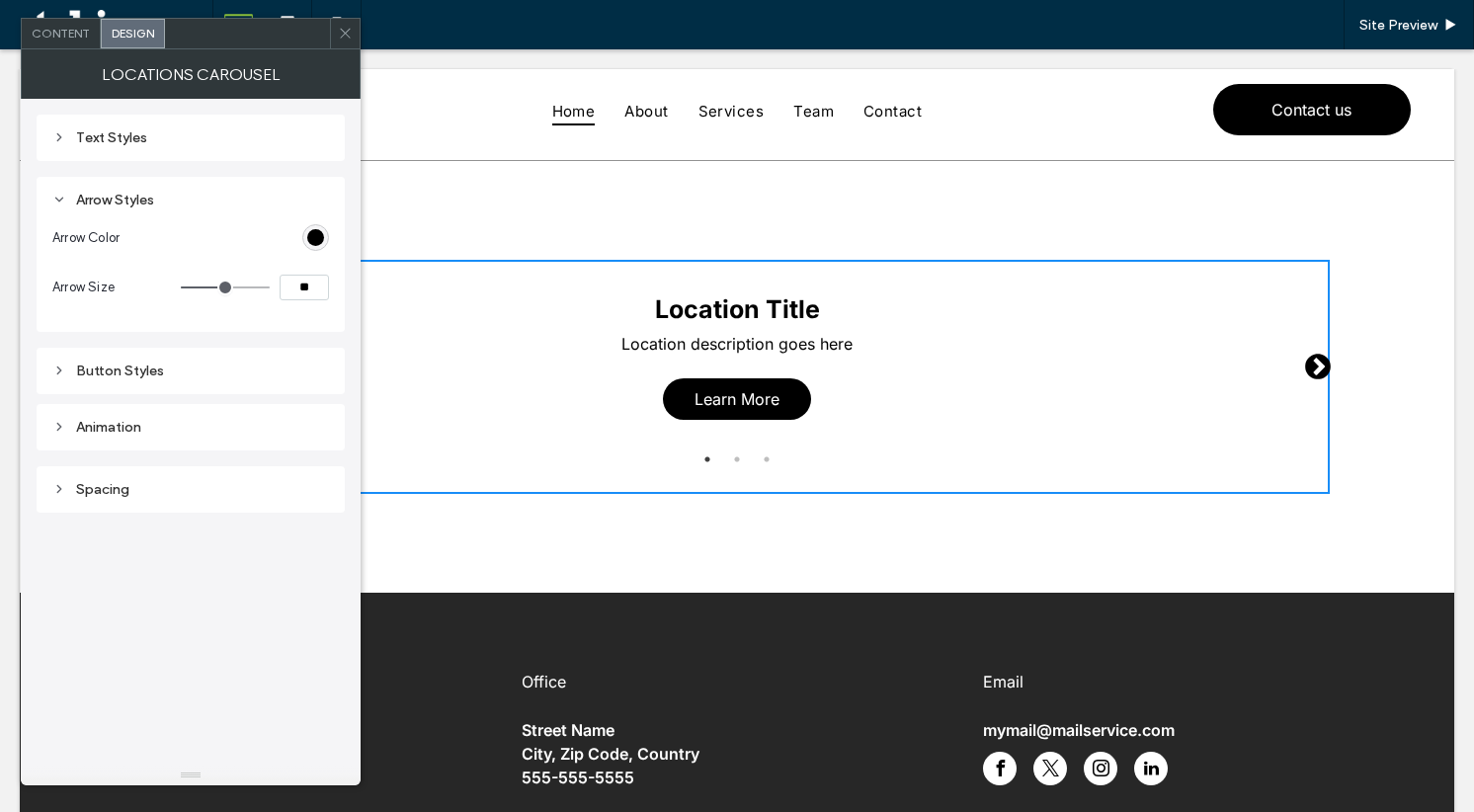 drag, startPoint x: 215, startPoint y: 286, endPoint x: 225, endPoint y: 285, distance: 10.049876 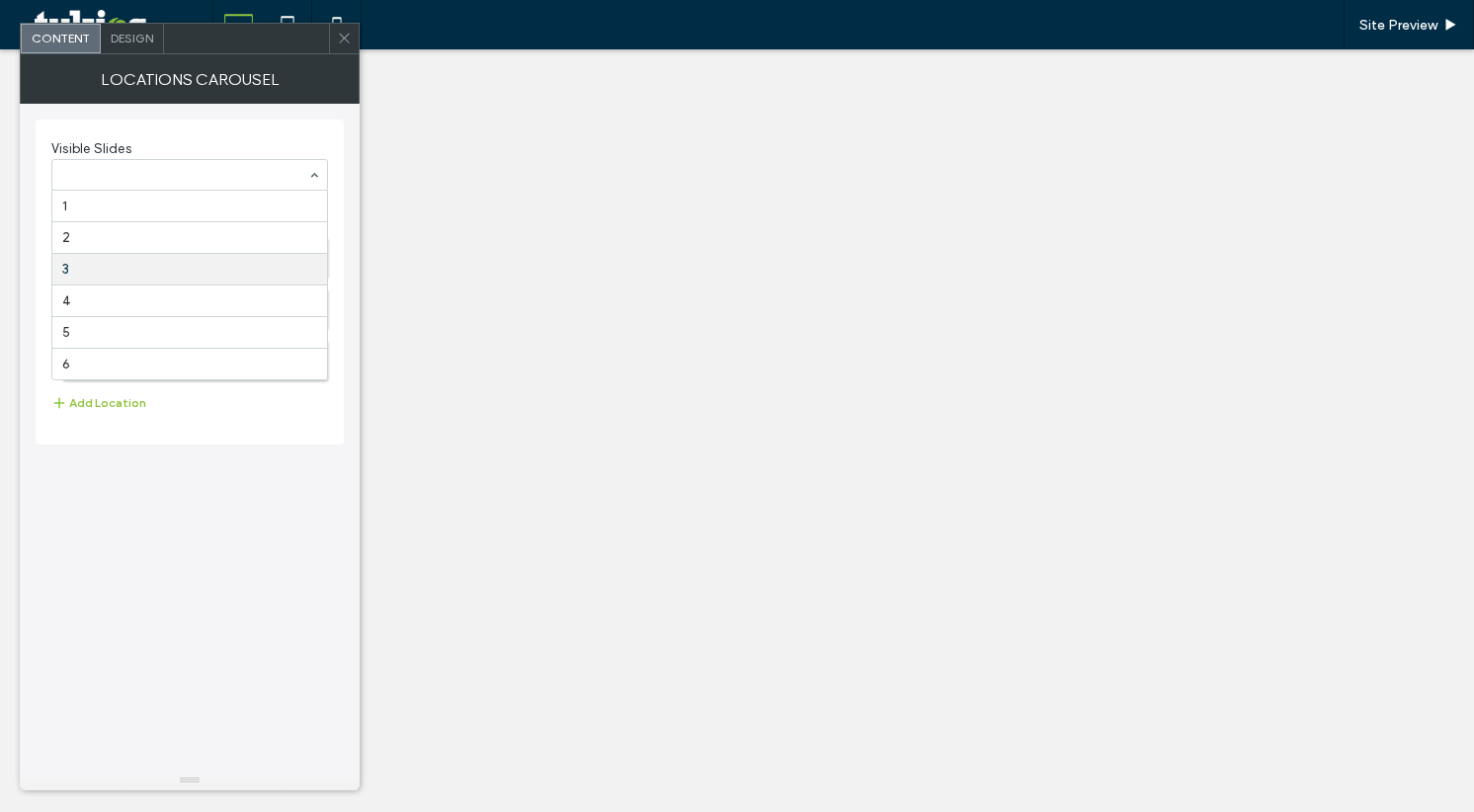 scroll, scrollTop: 0, scrollLeft: 0, axis: both 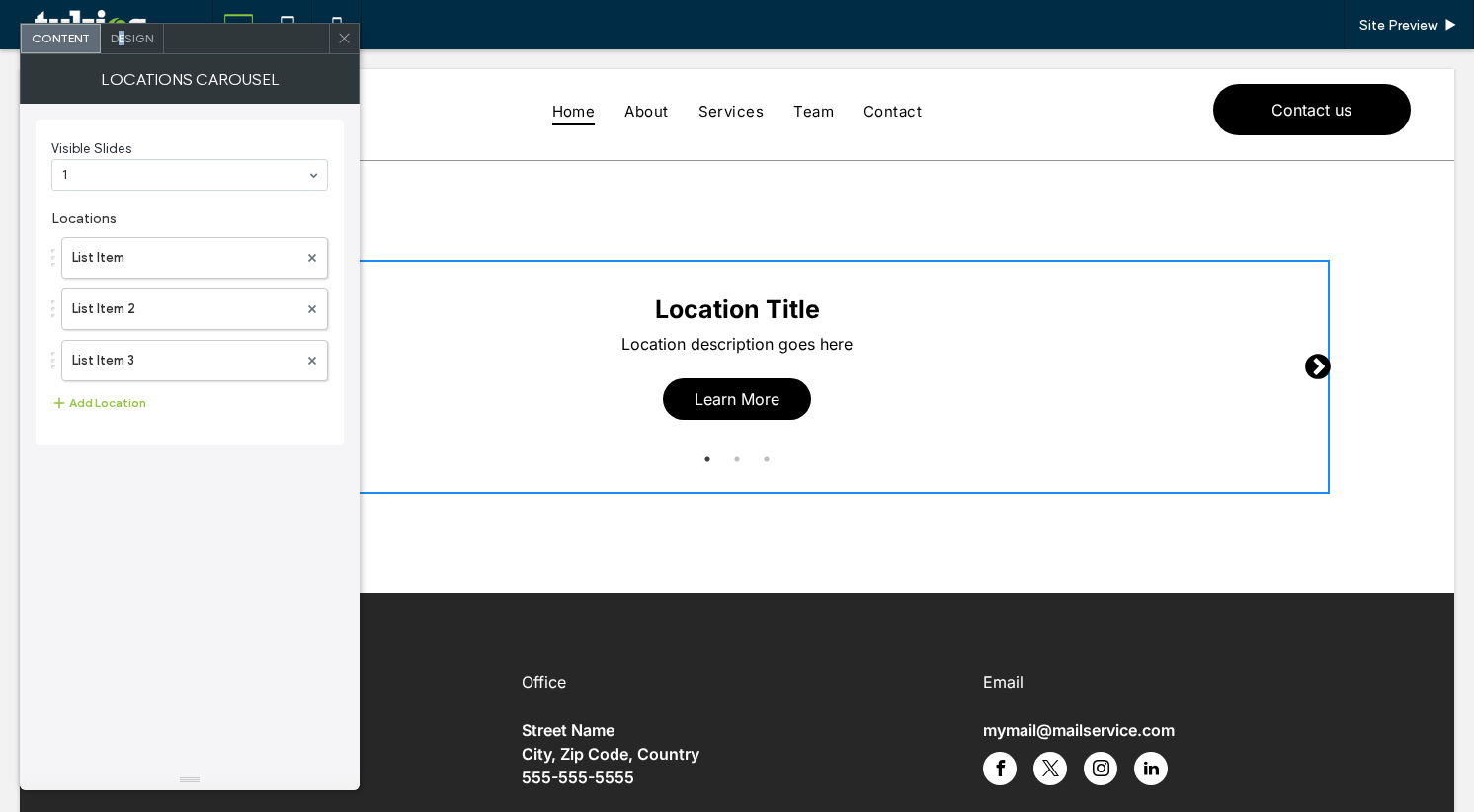click on "Design" at bounding box center (132, 39) 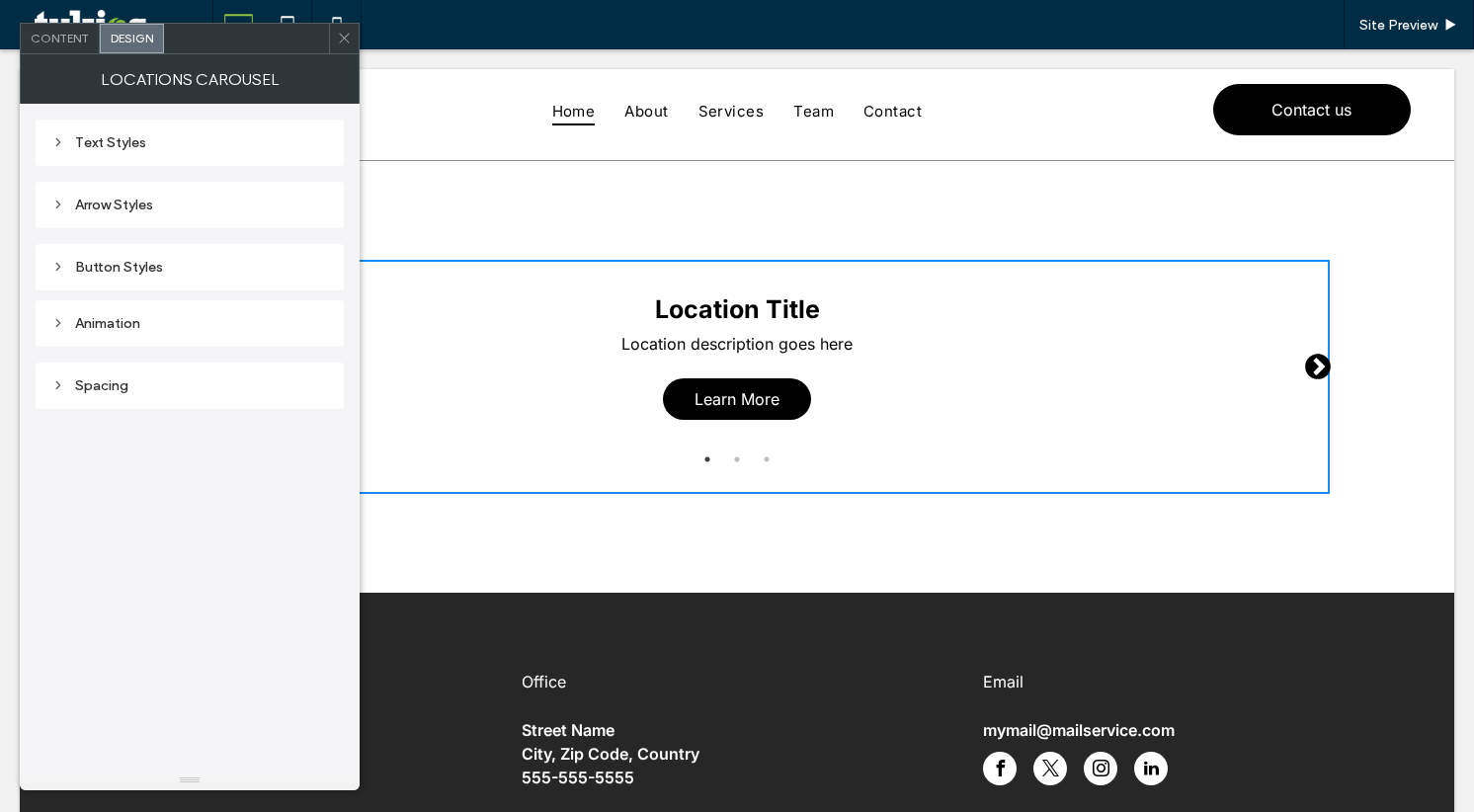 click on "Arrow Styles" at bounding box center [190, 204] 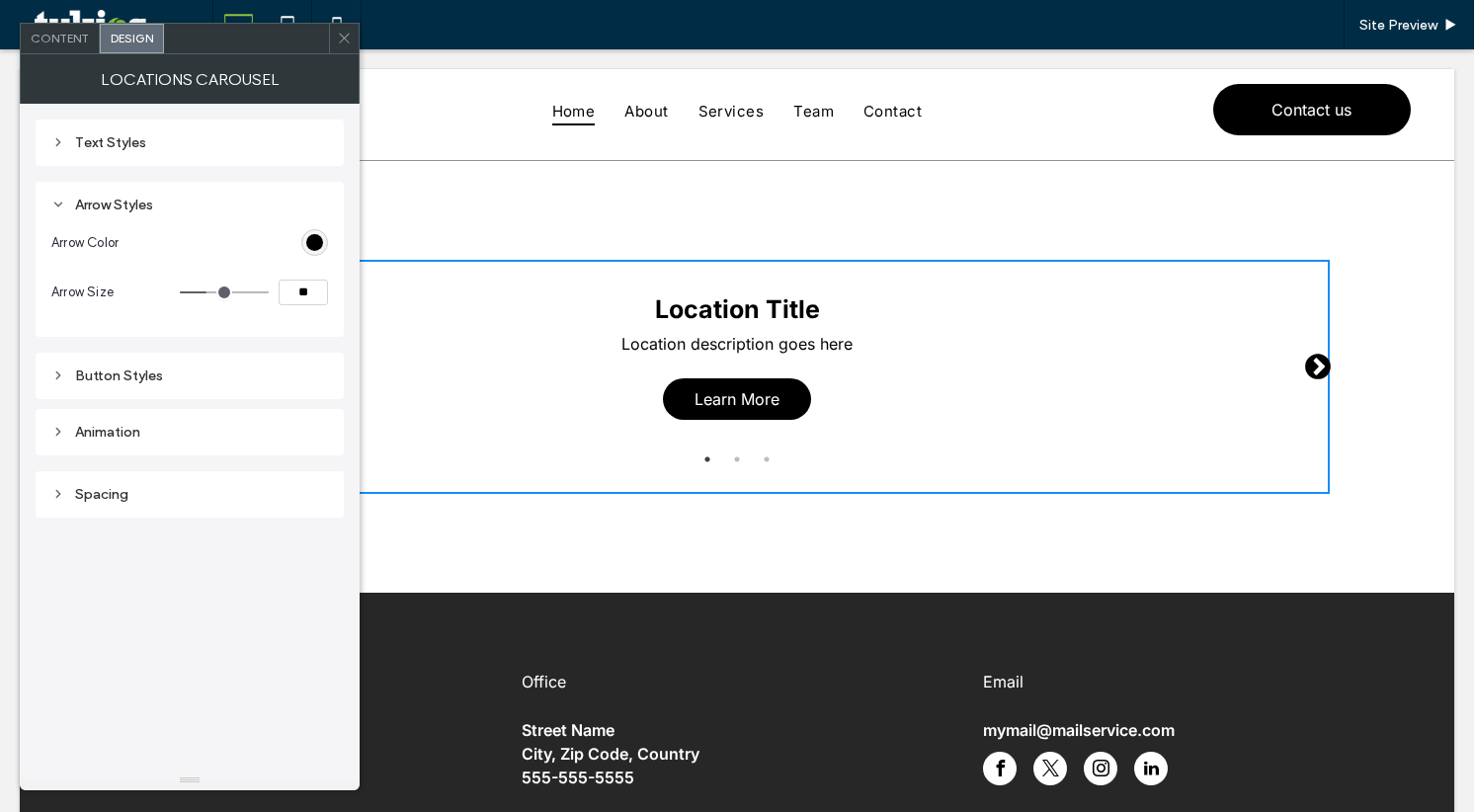 type on "**" 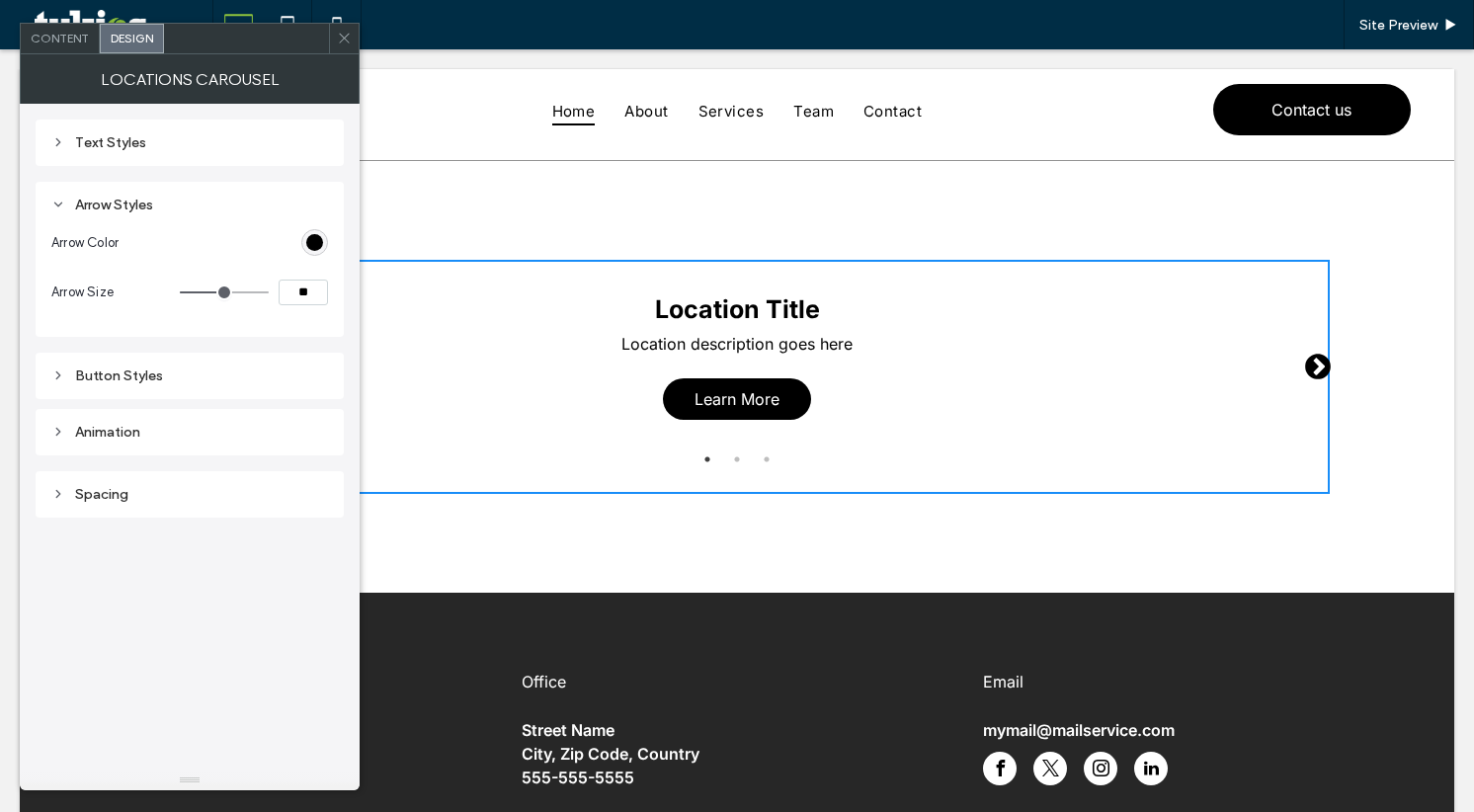 type on "**" 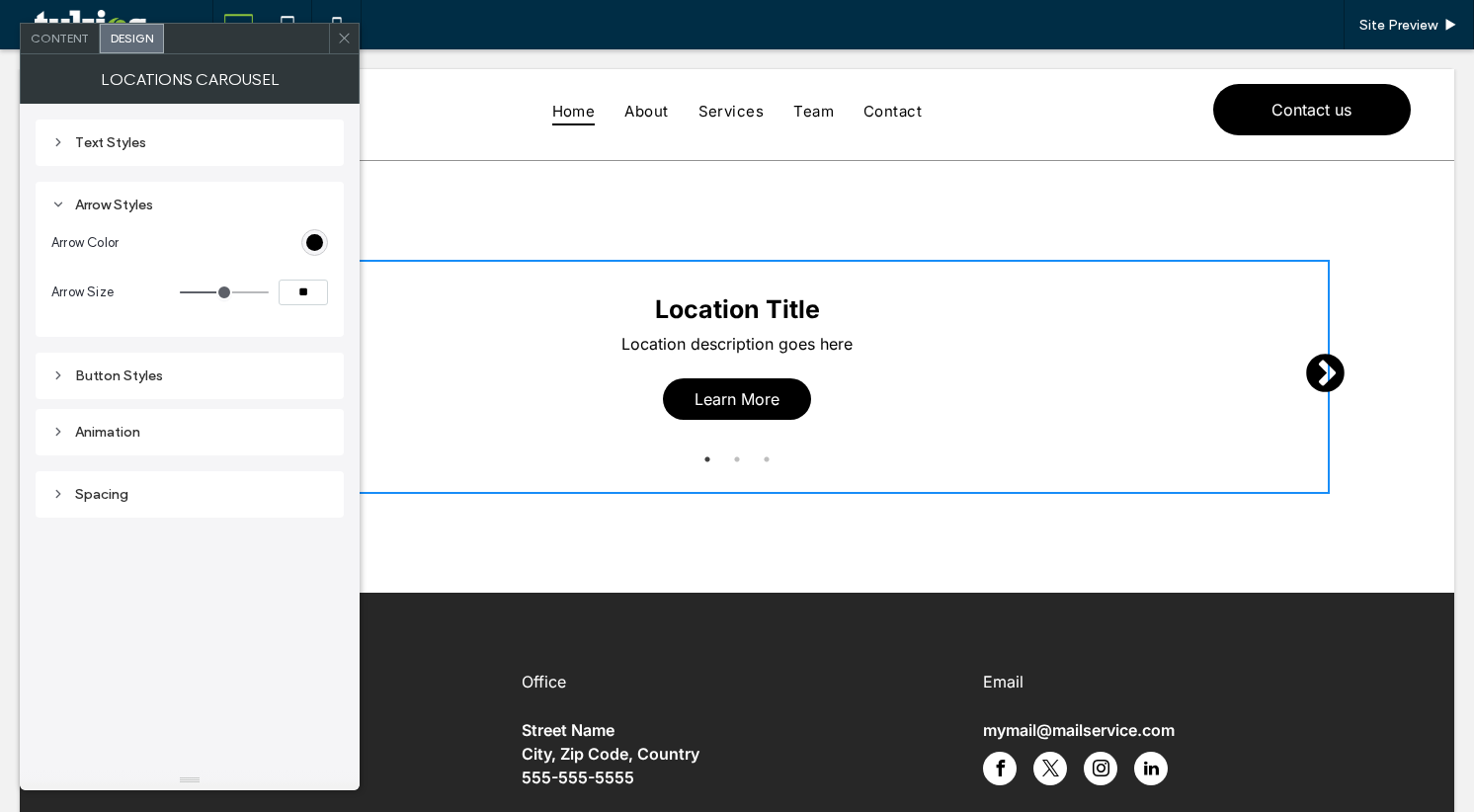 click 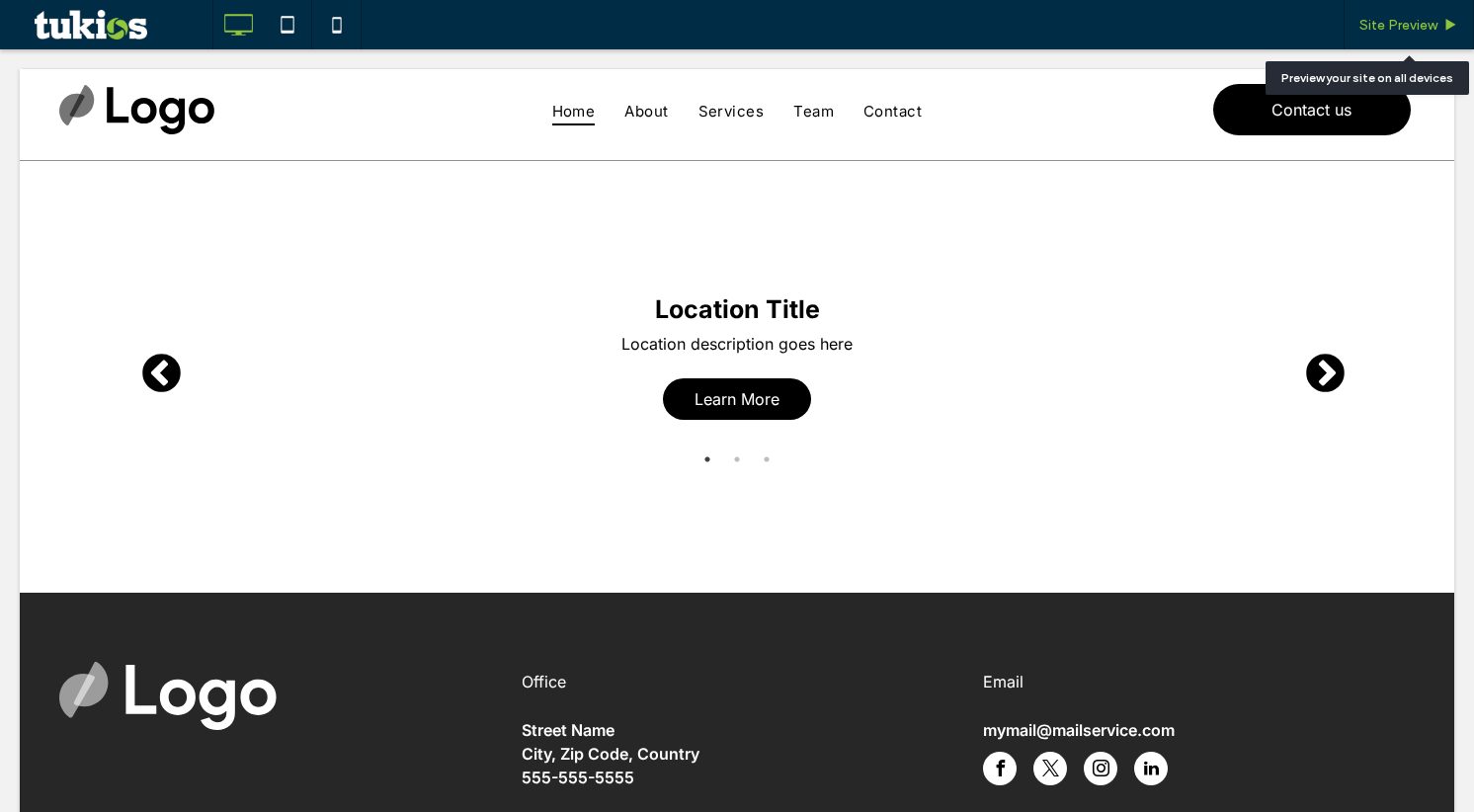 click on "Site Preview" at bounding box center [1409, 25] 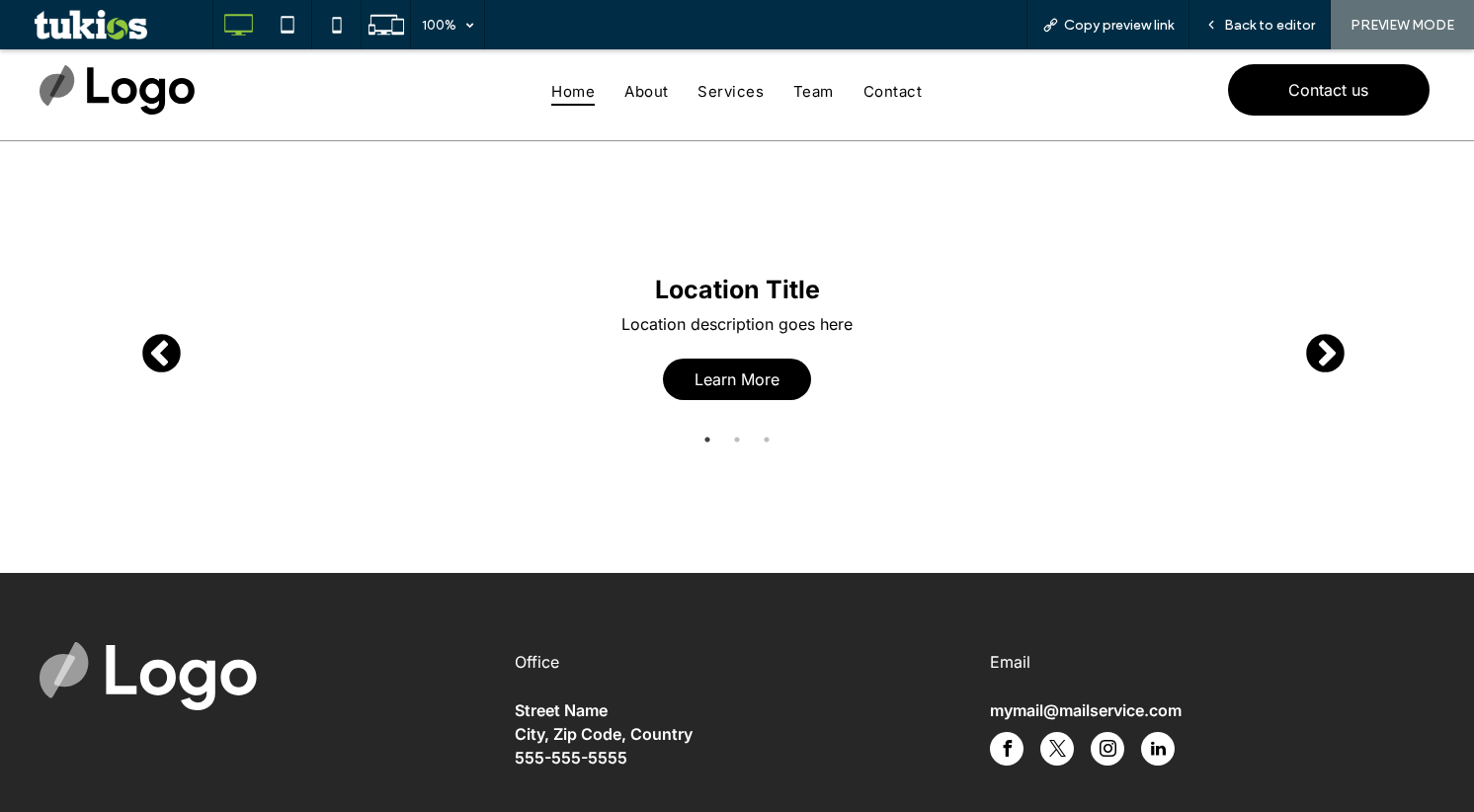 click on "Next" at bounding box center (1313, 343) 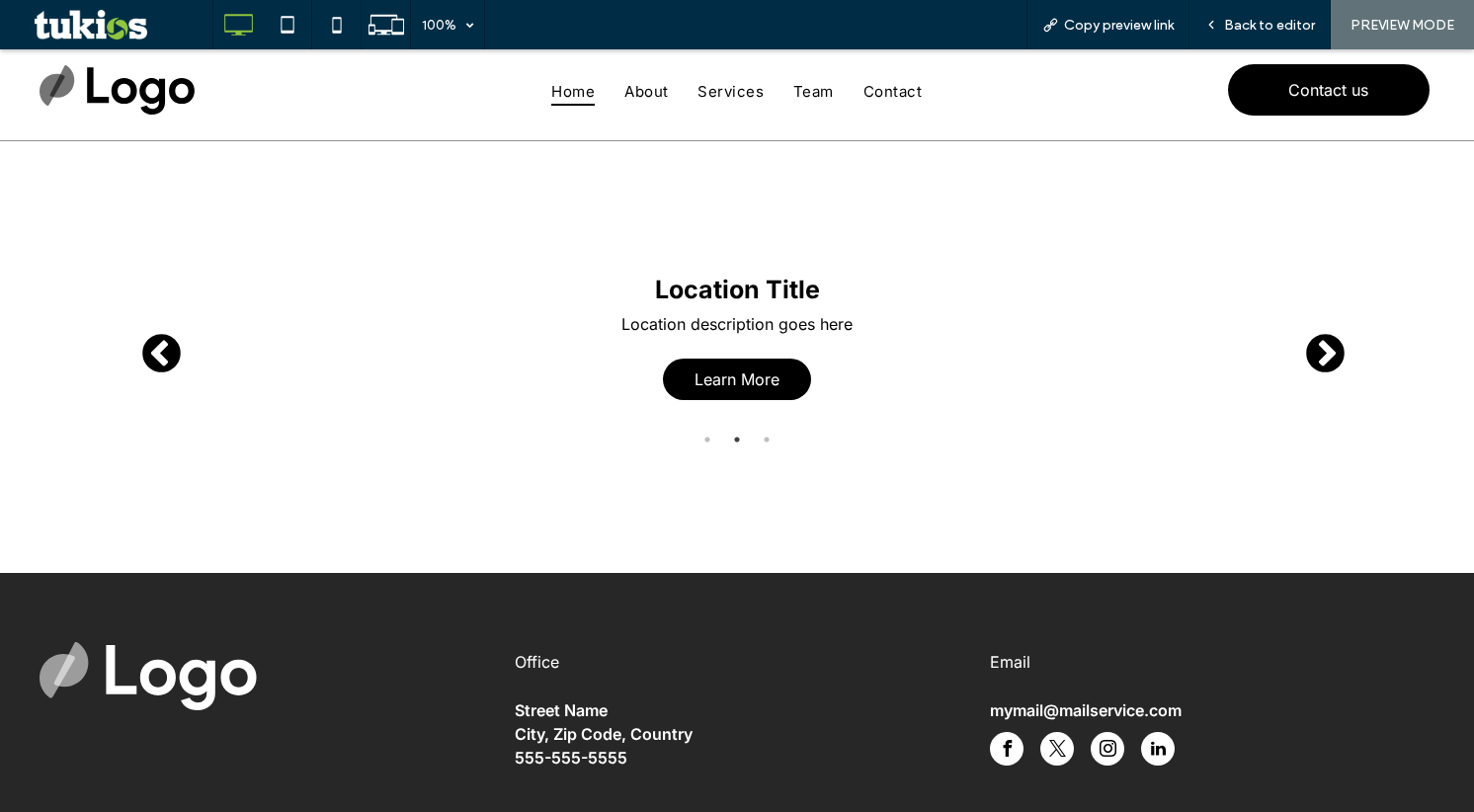 click on "Next" at bounding box center [1313, 343] 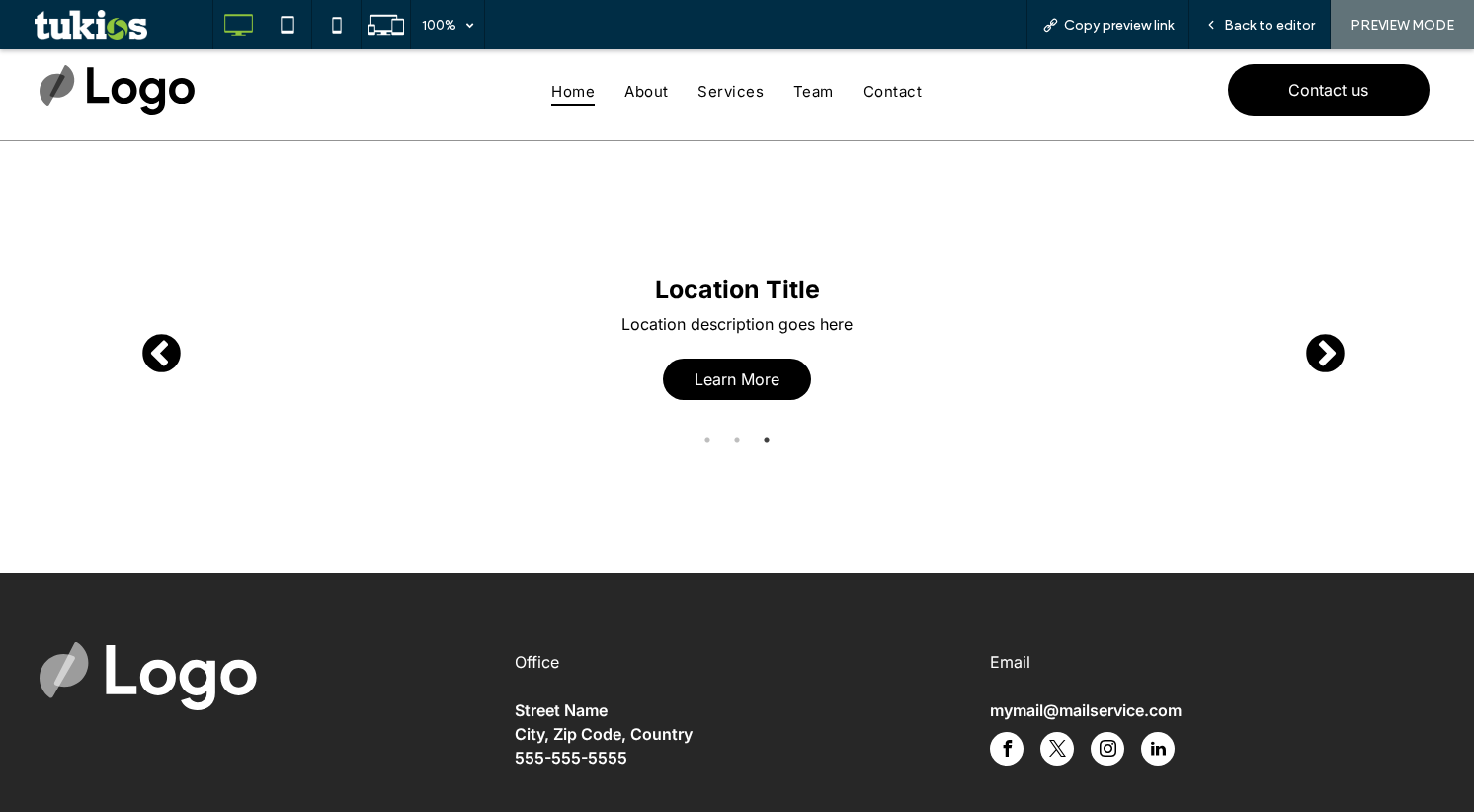 click on "Next" at bounding box center [1313, 343] 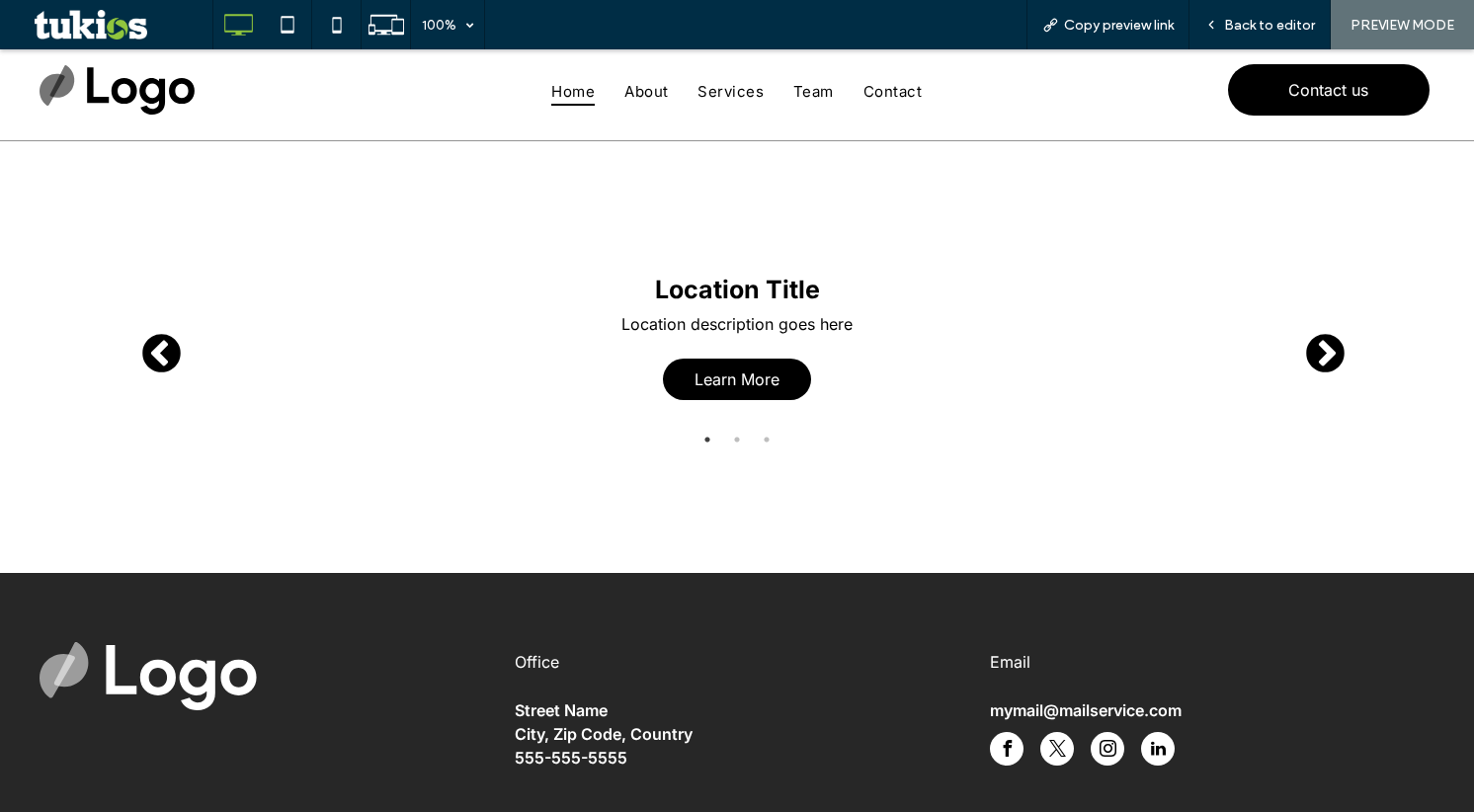 drag, startPoint x: 859, startPoint y: 269, endPoint x: 527, endPoint y: 271, distance: 332.00602 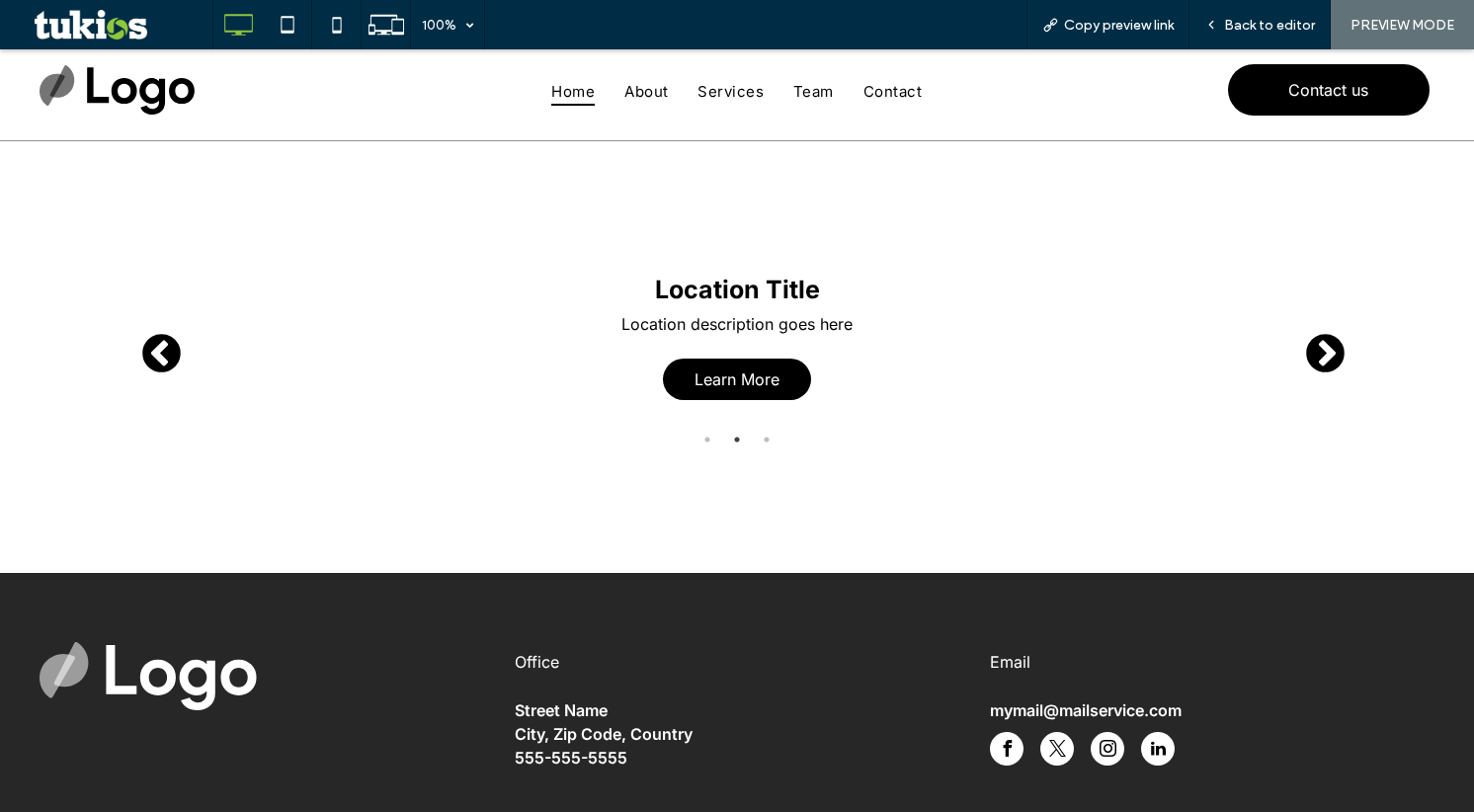 drag, startPoint x: 719, startPoint y: 295, endPoint x: 387, endPoint y: 309, distance: 332.29505 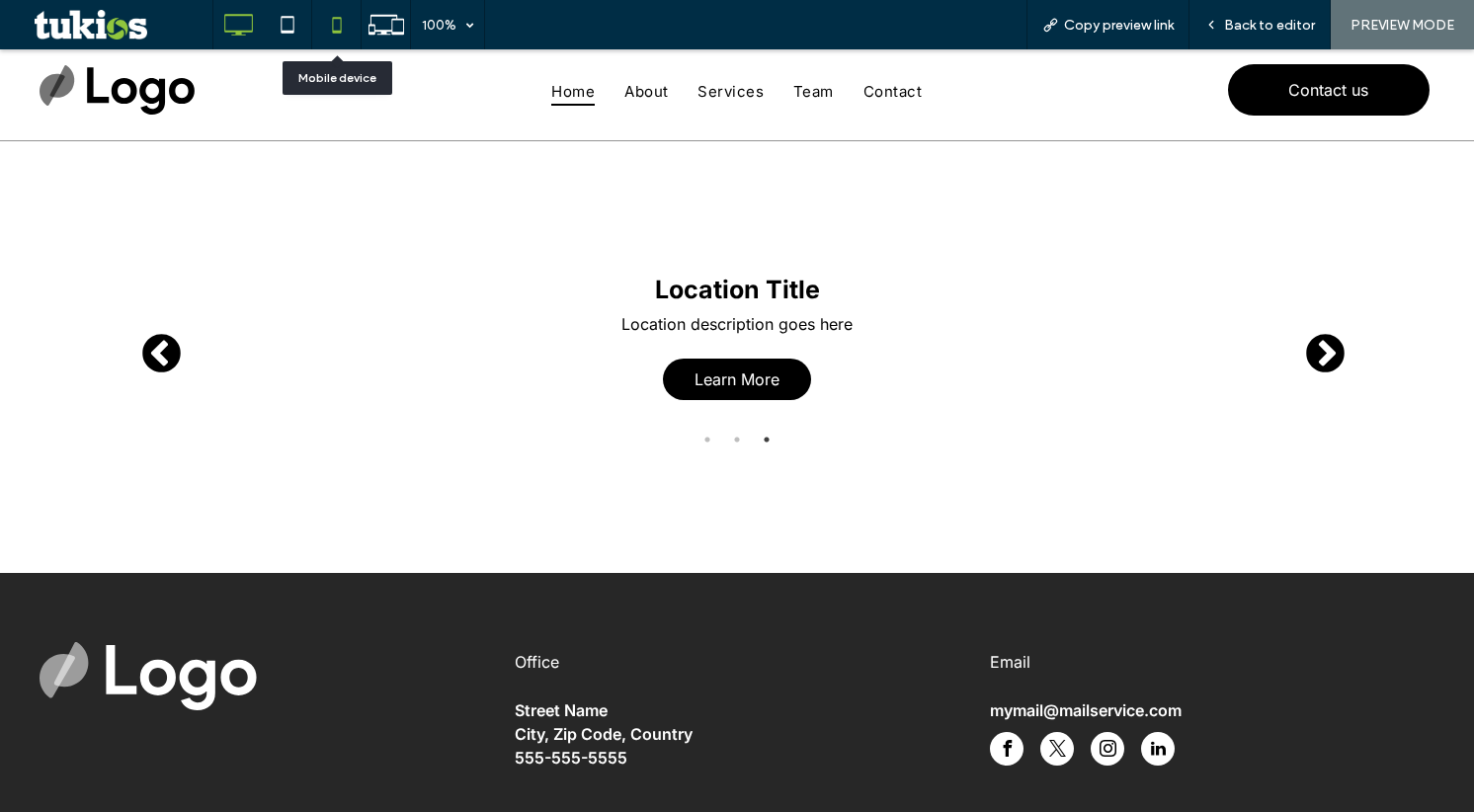 click 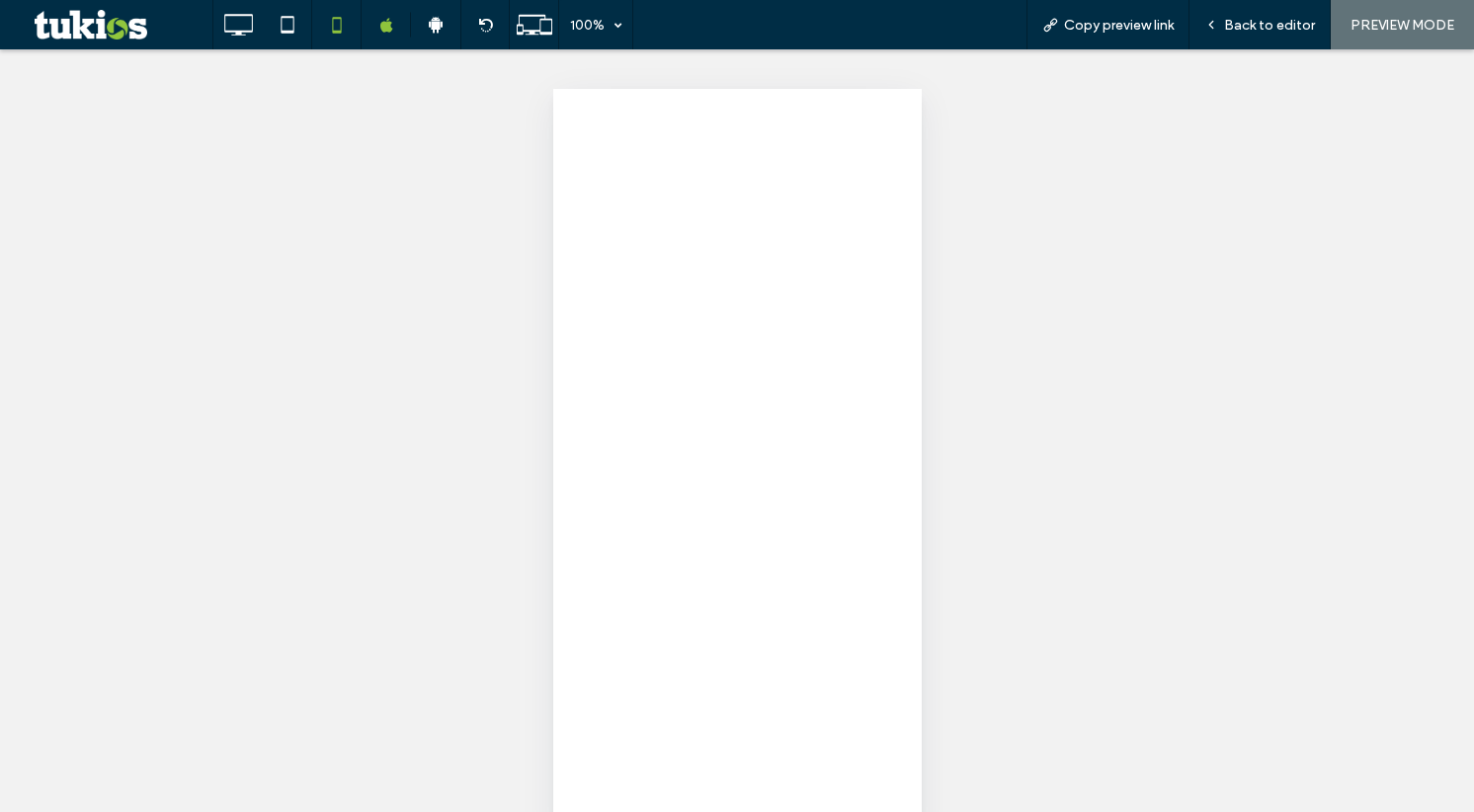 scroll, scrollTop: 0, scrollLeft: 0, axis: both 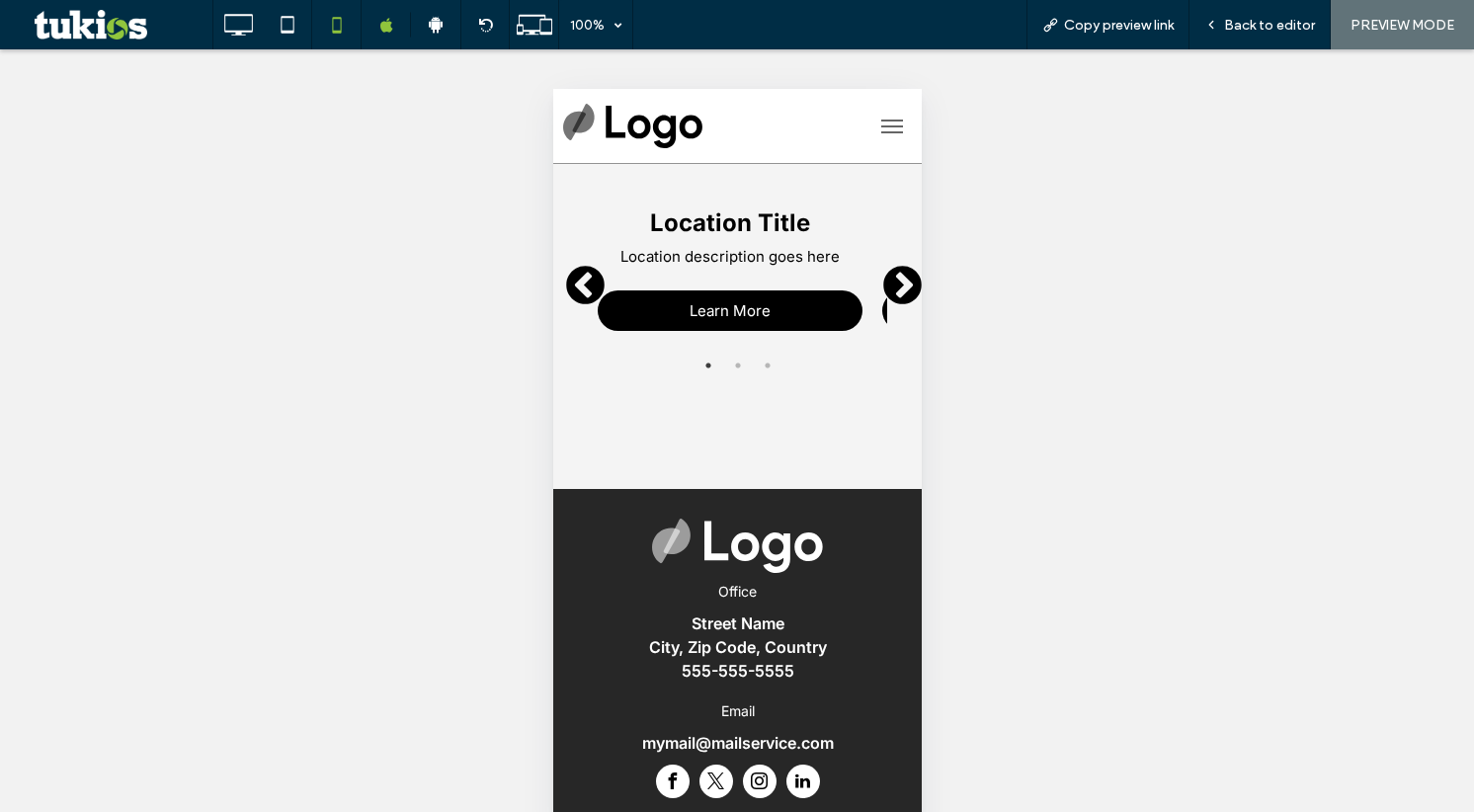 click on "Next" at bounding box center [889, 275] 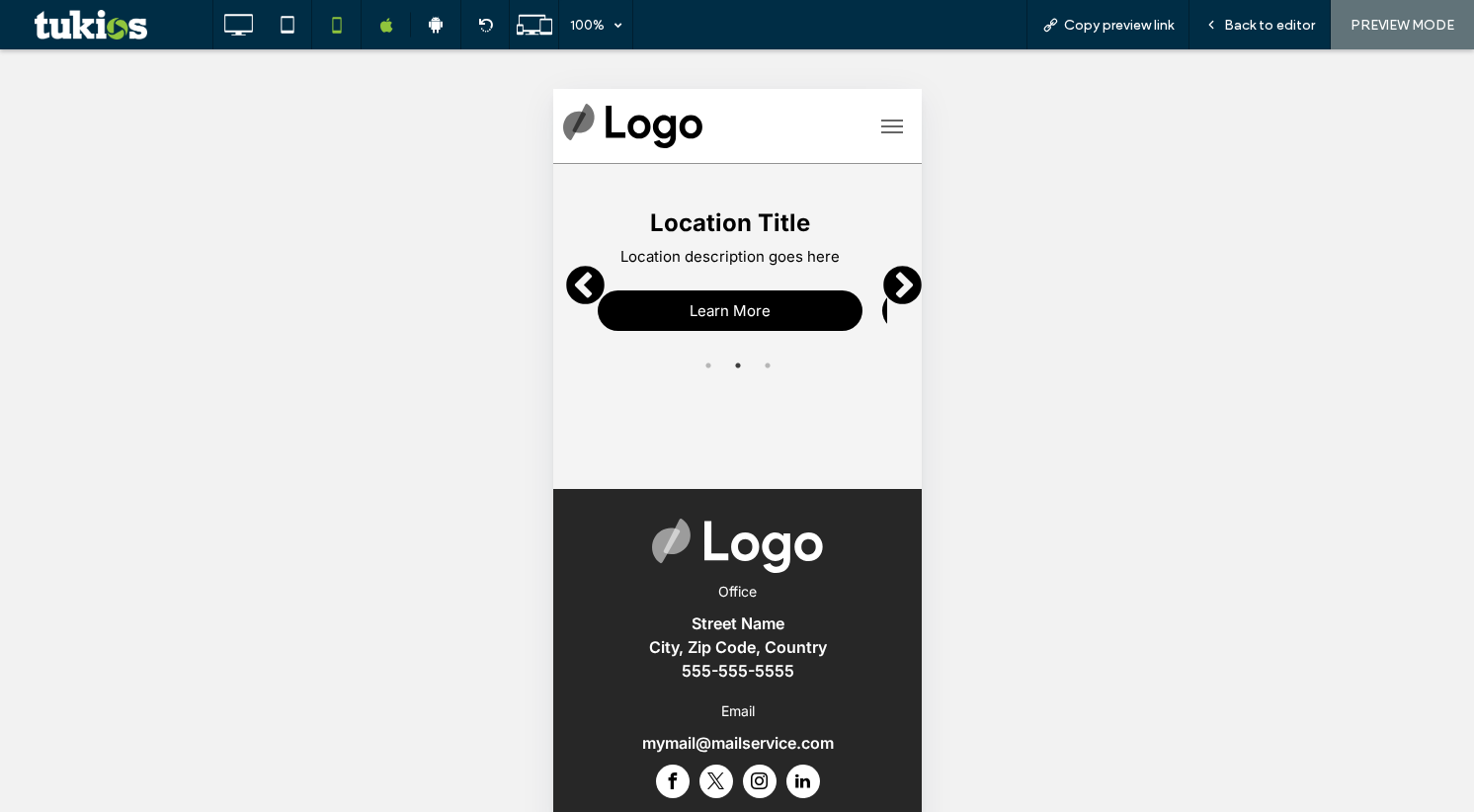 click on "Next" at bounding box center [889, 275] 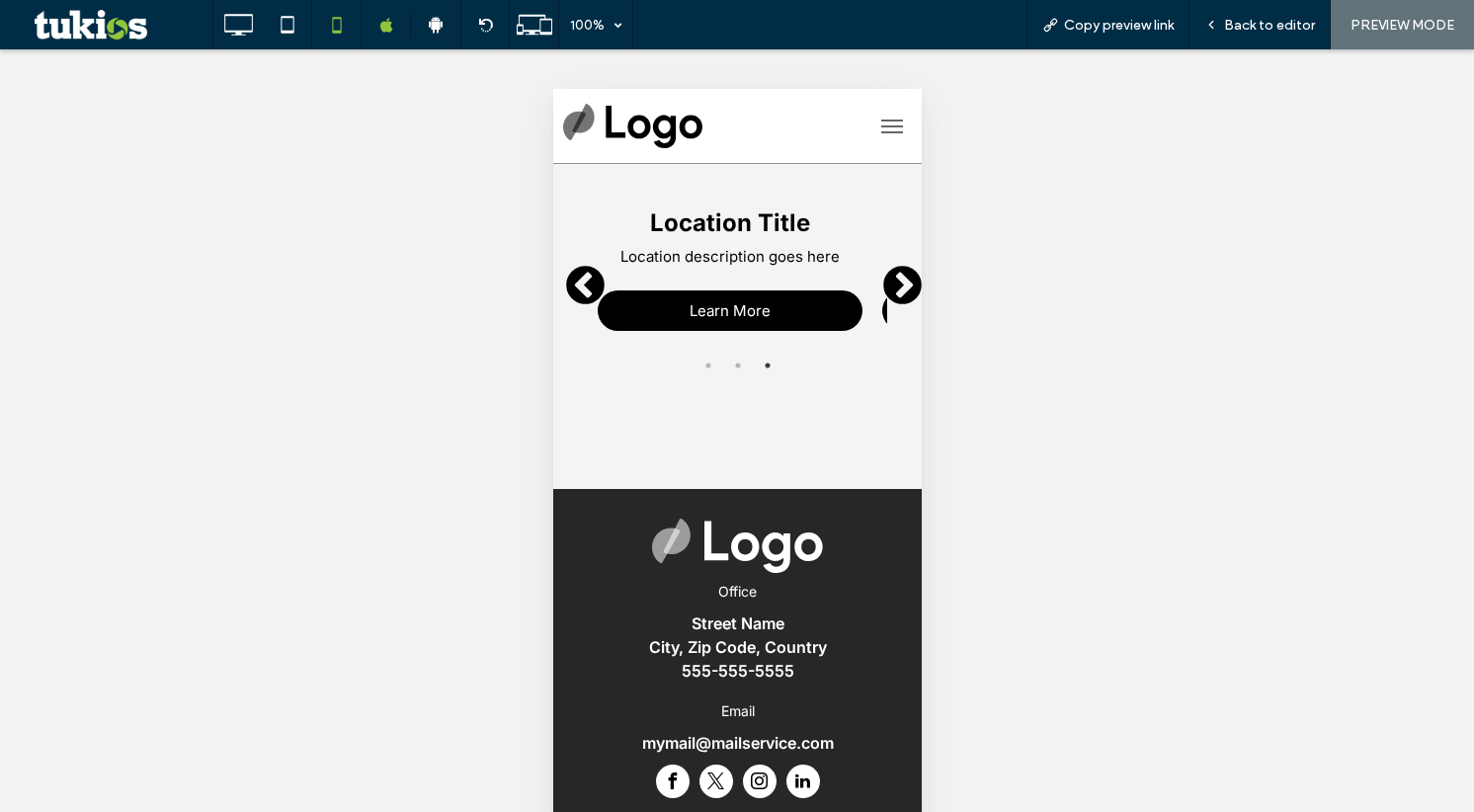 click on "Next" at bounding box center (889, 275) 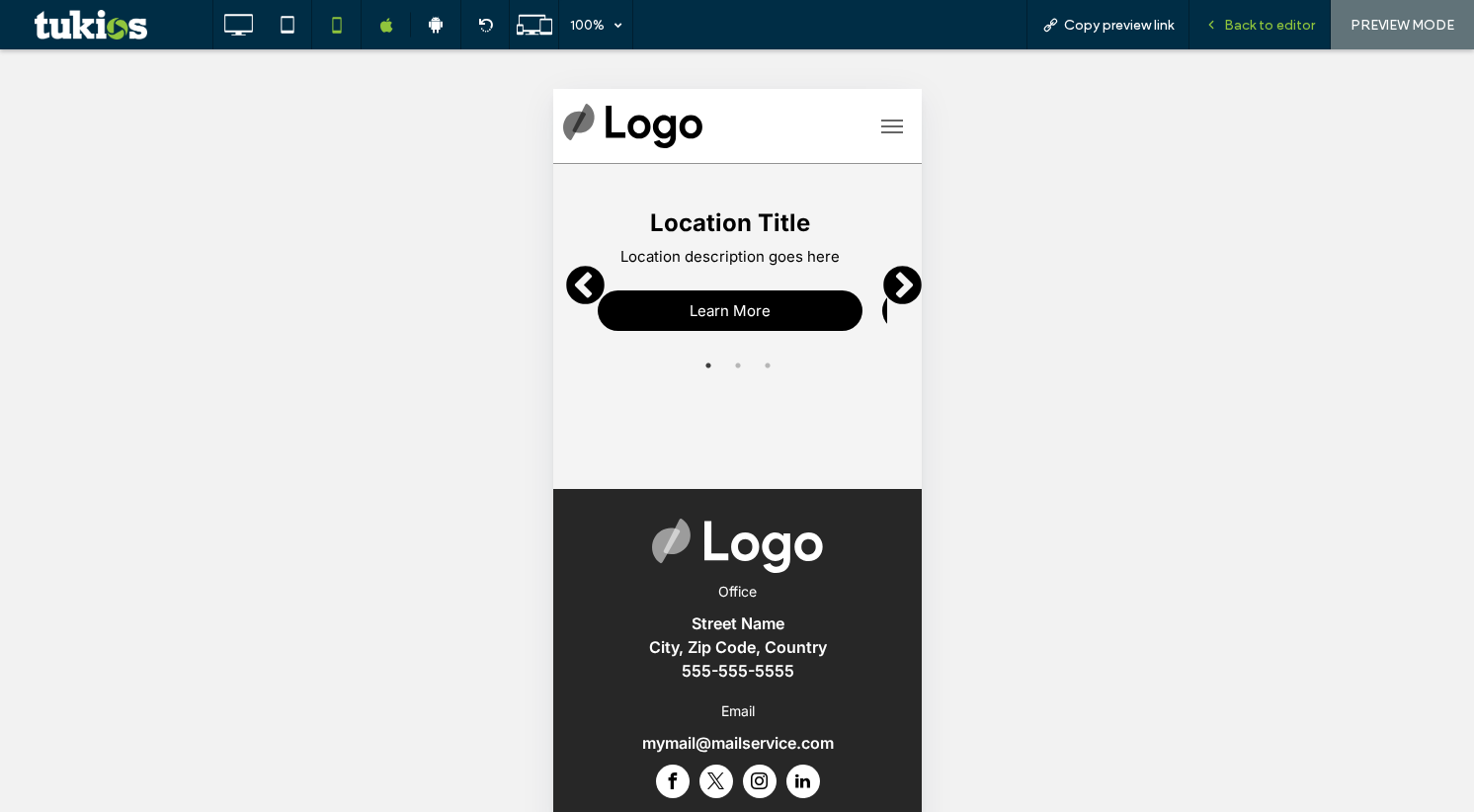 click 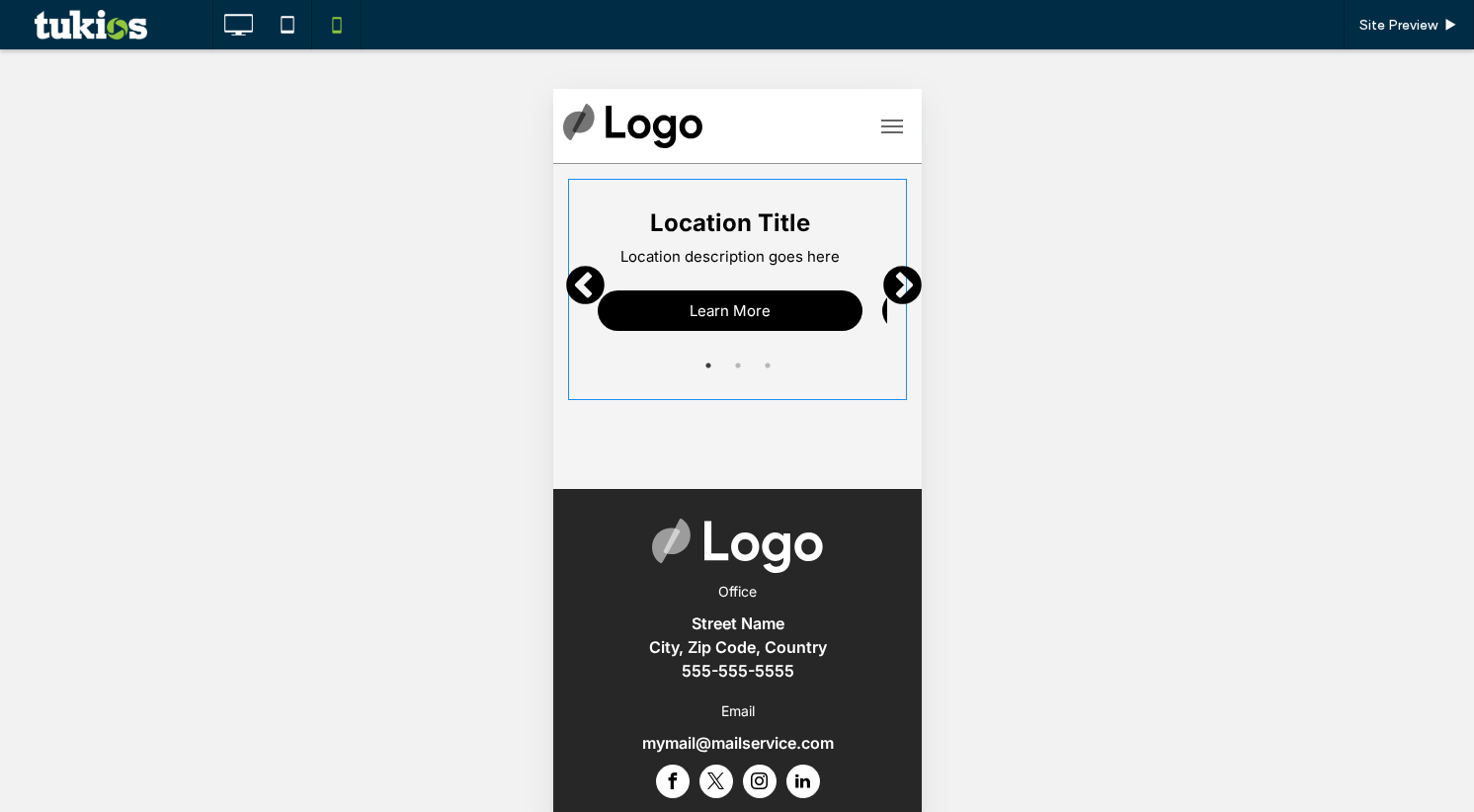 click at bounding box center (736, 289) 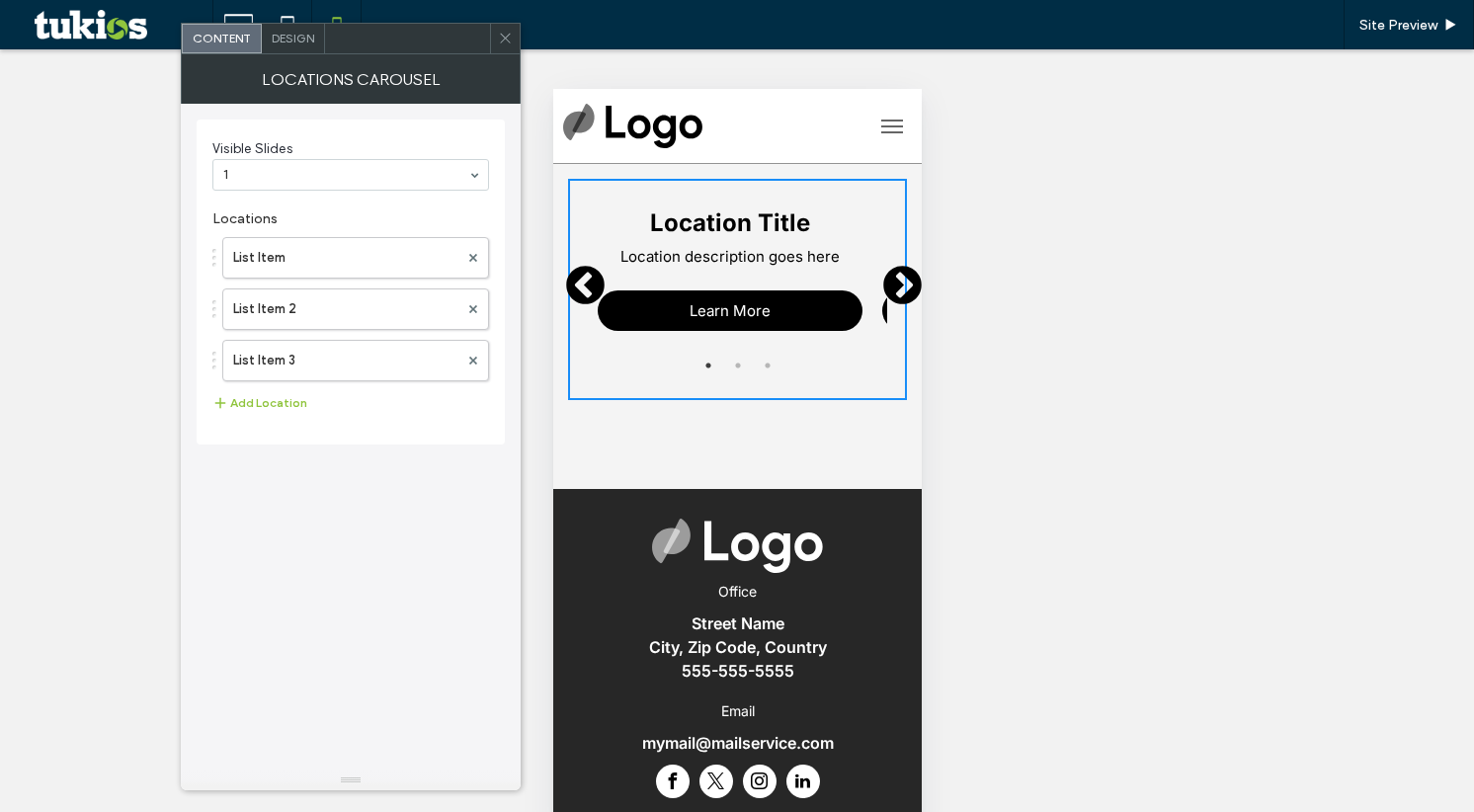 click on "Design" at bounding box center [292, 38] 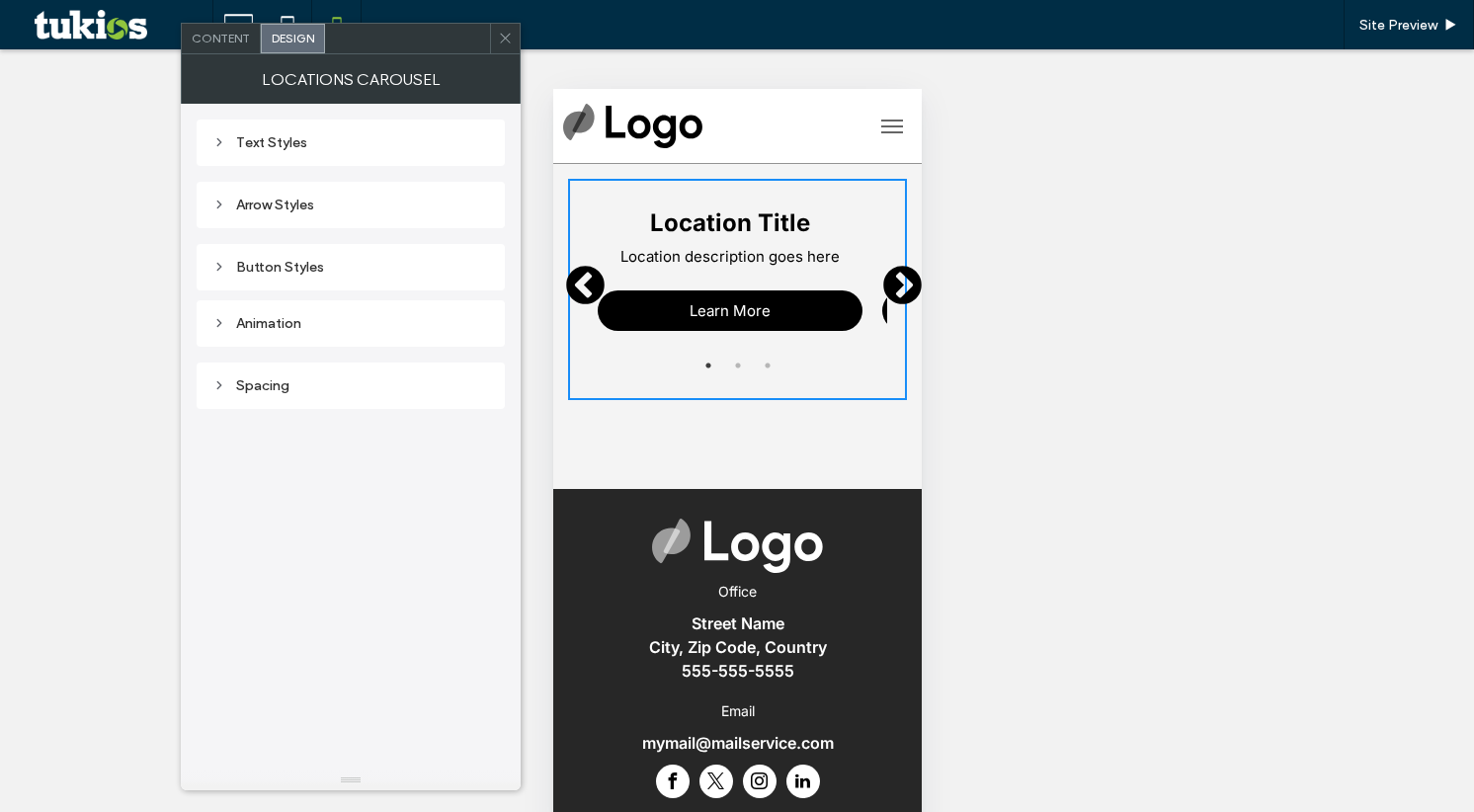 click on "Arrow Styles" at bounding box center (351, 204) 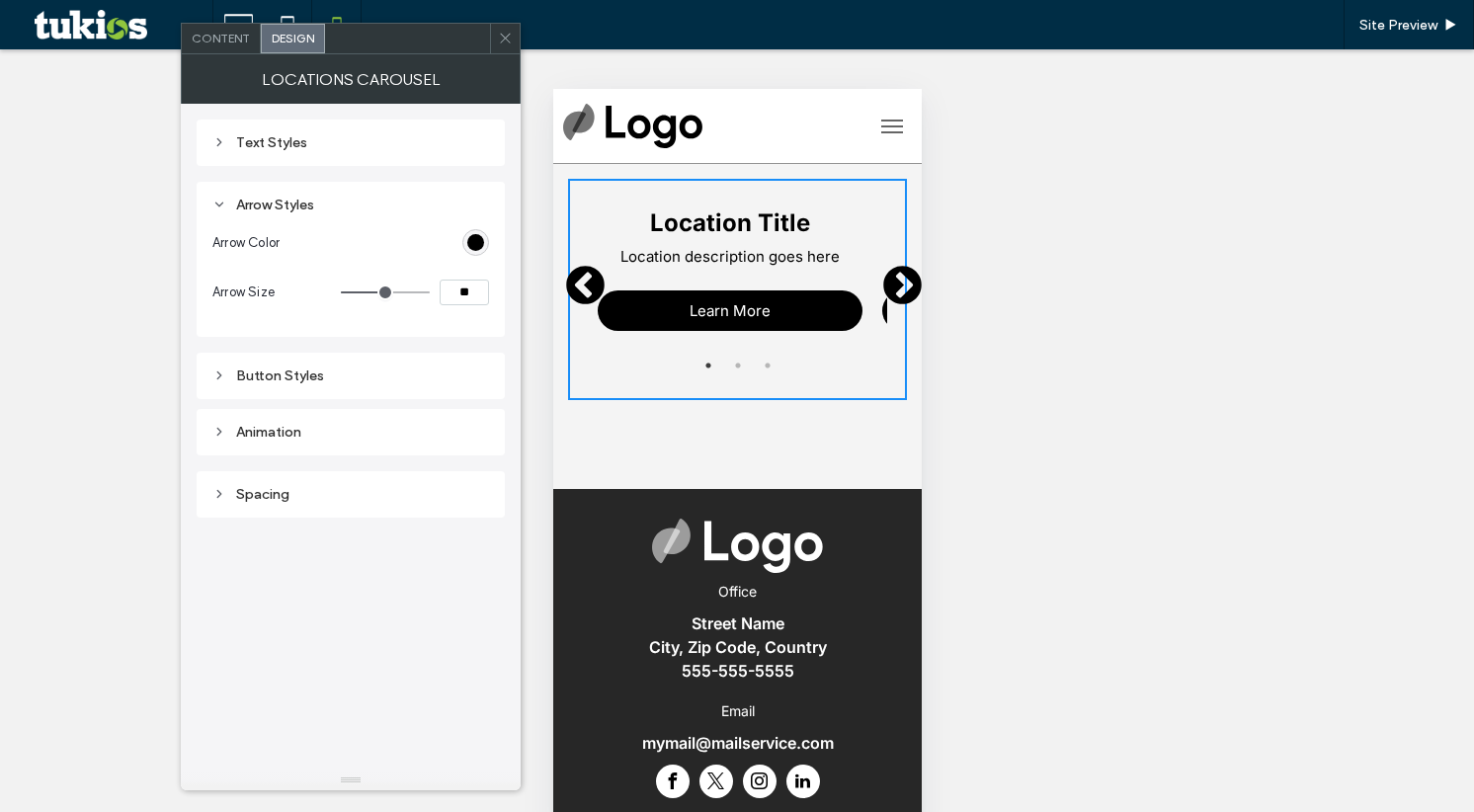 type on "**" 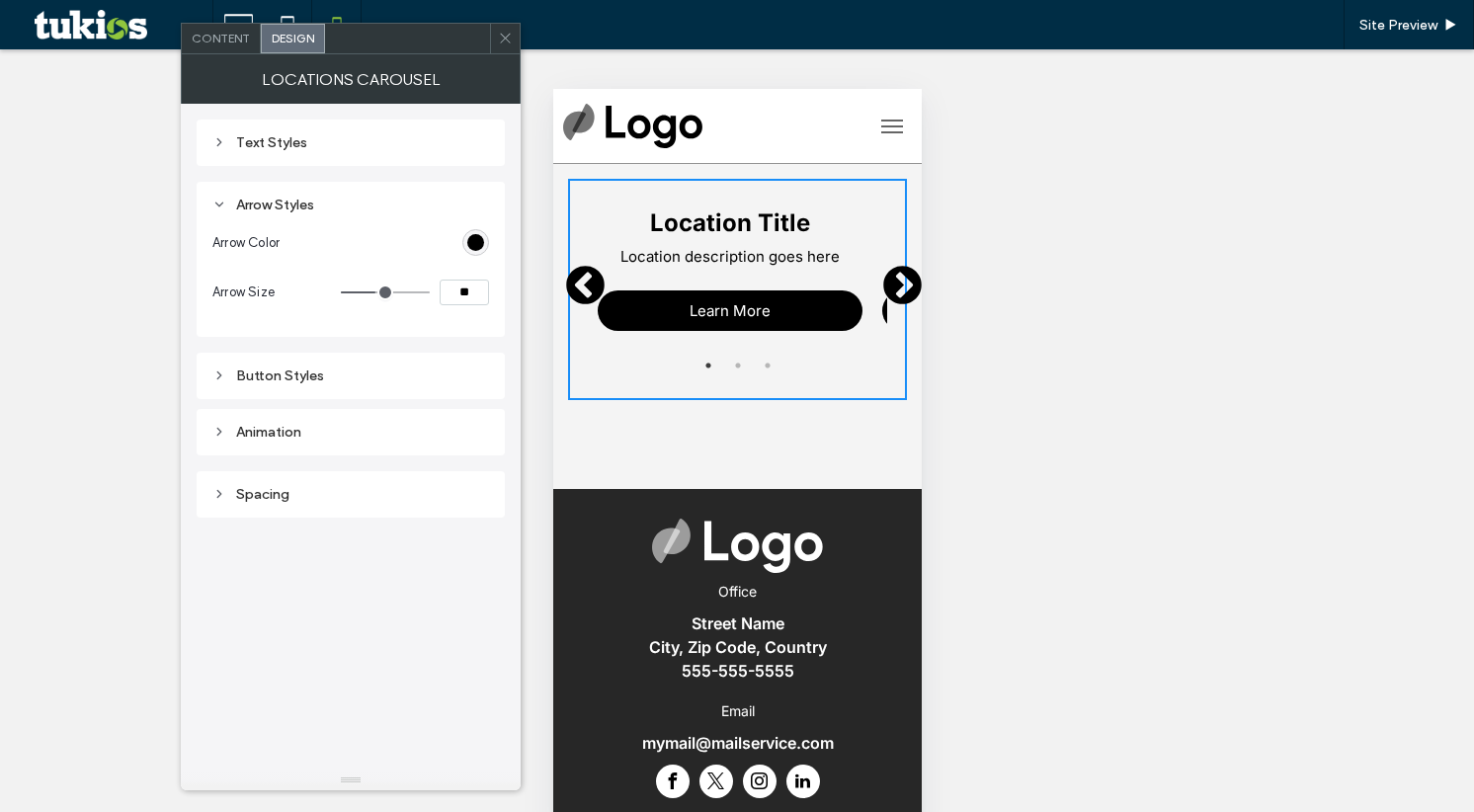 type on "**" 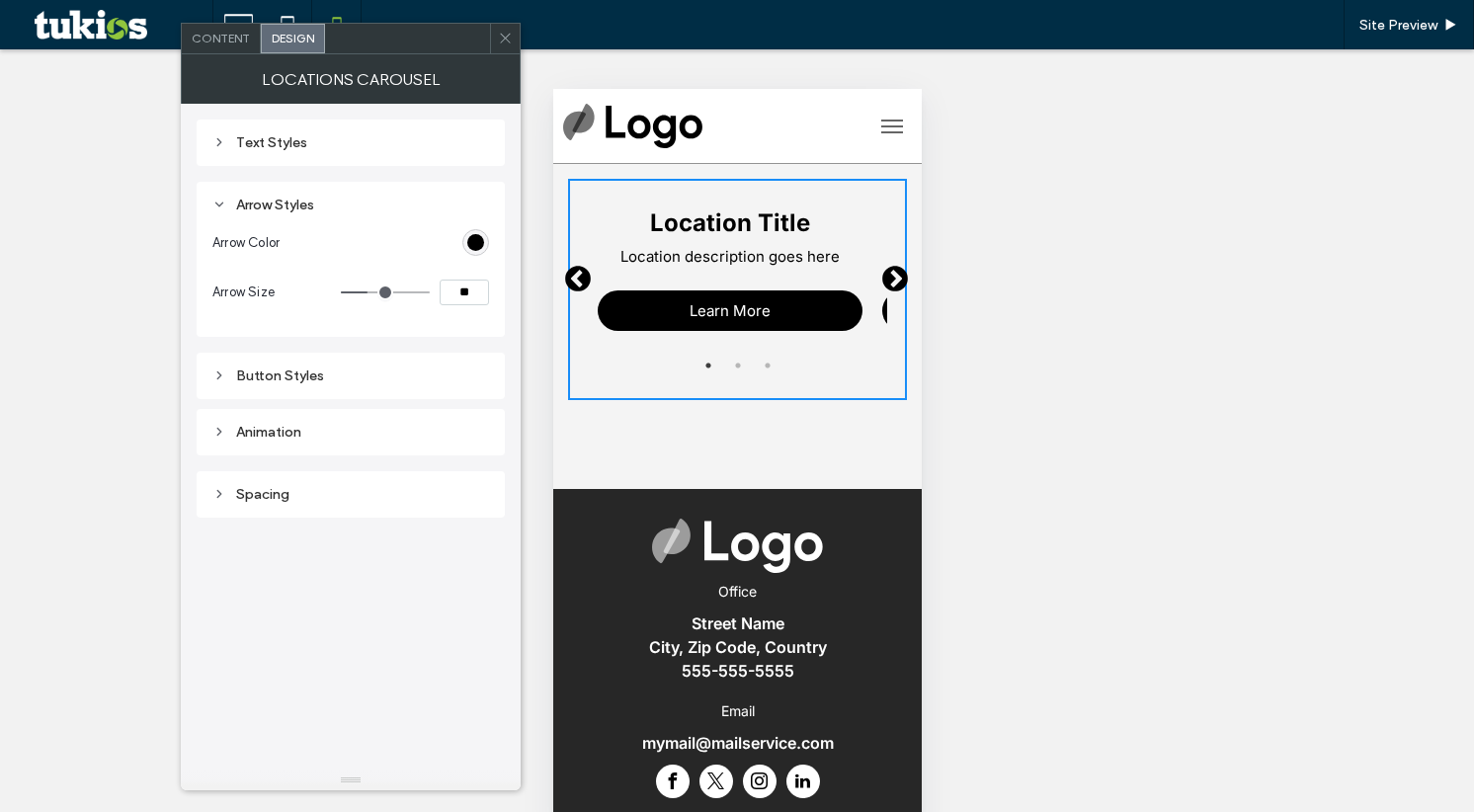 click 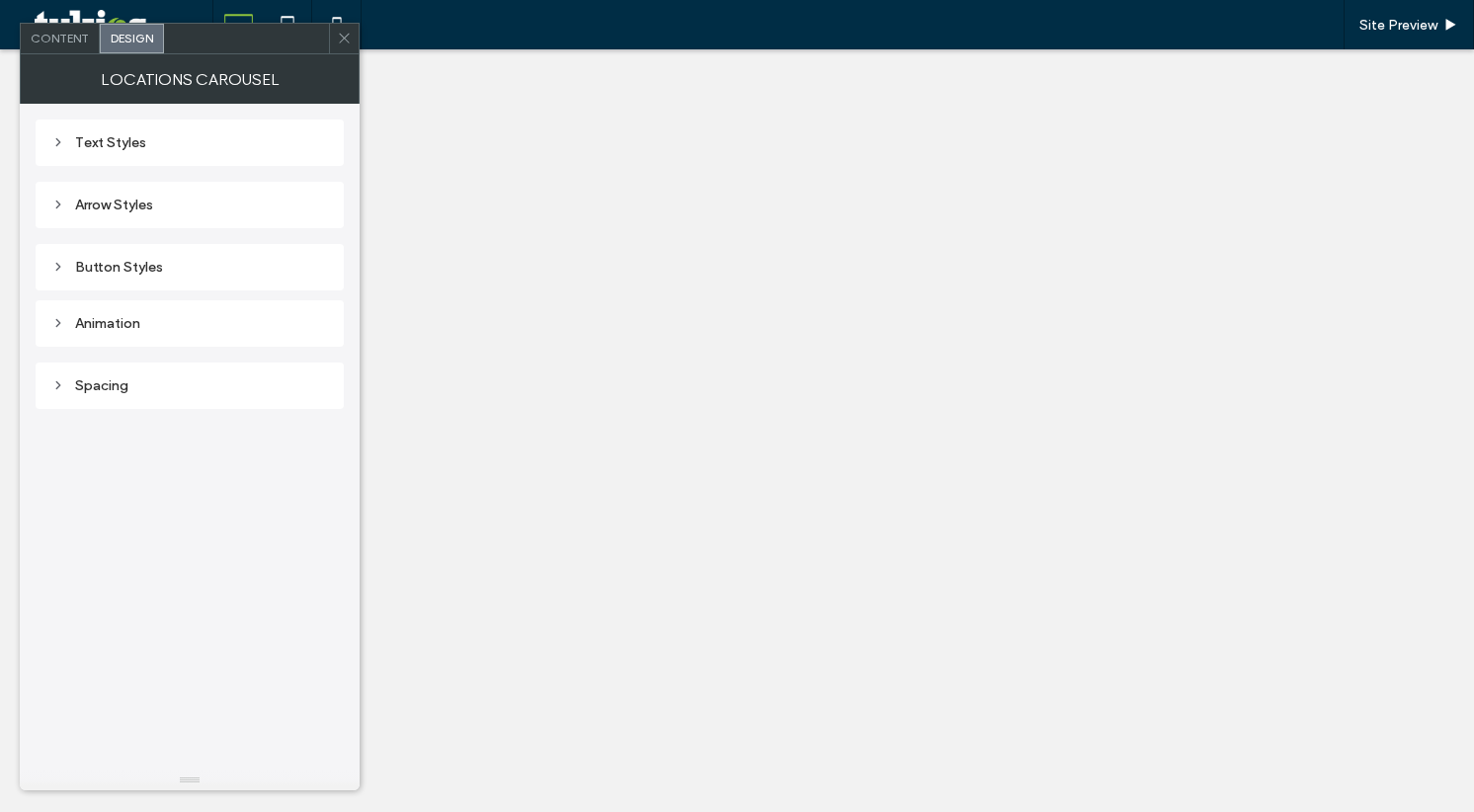 click on "Content" at bounding box center [59, 38] 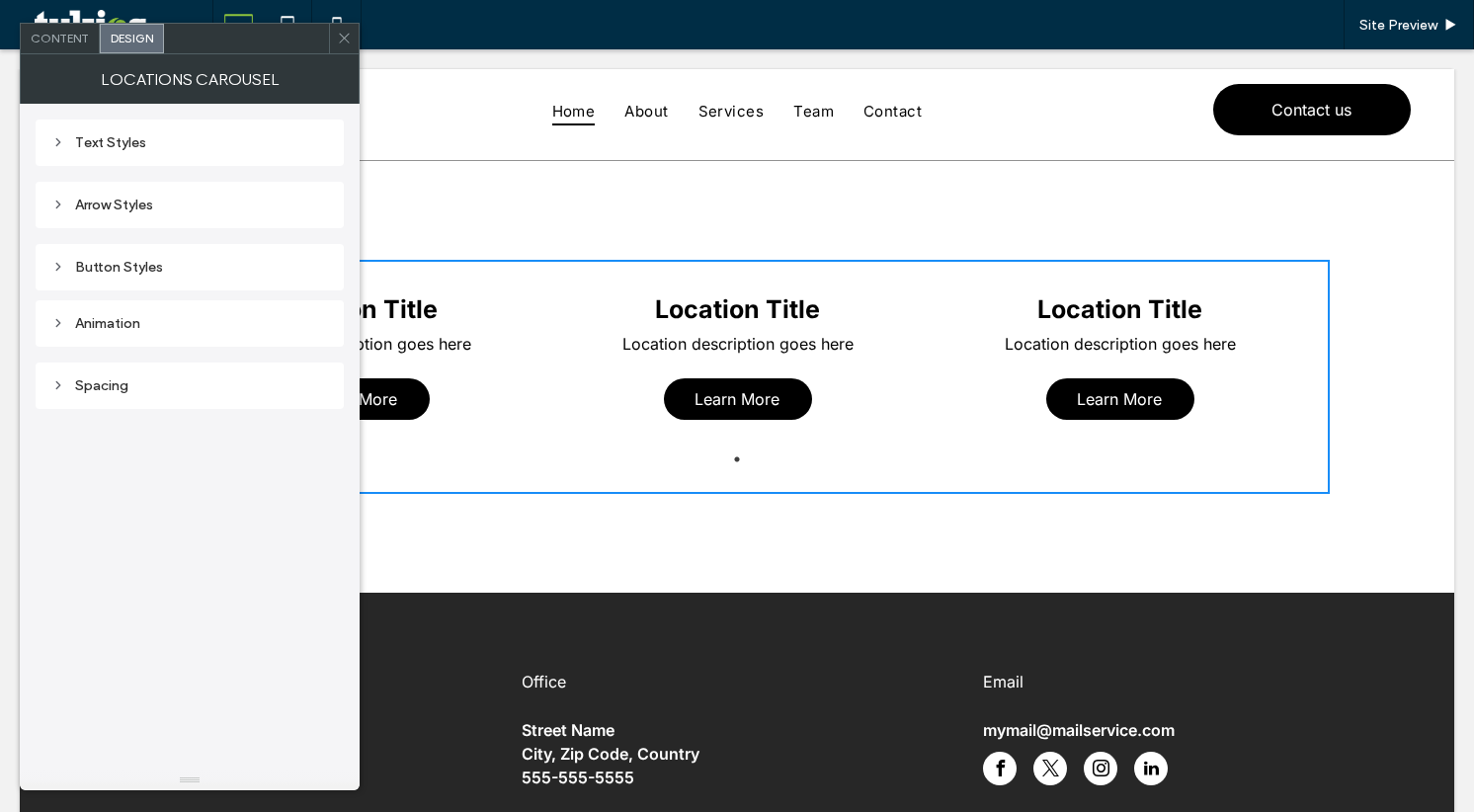 scroll, scrollTop: 0, scrollLeft: 0, axis: both 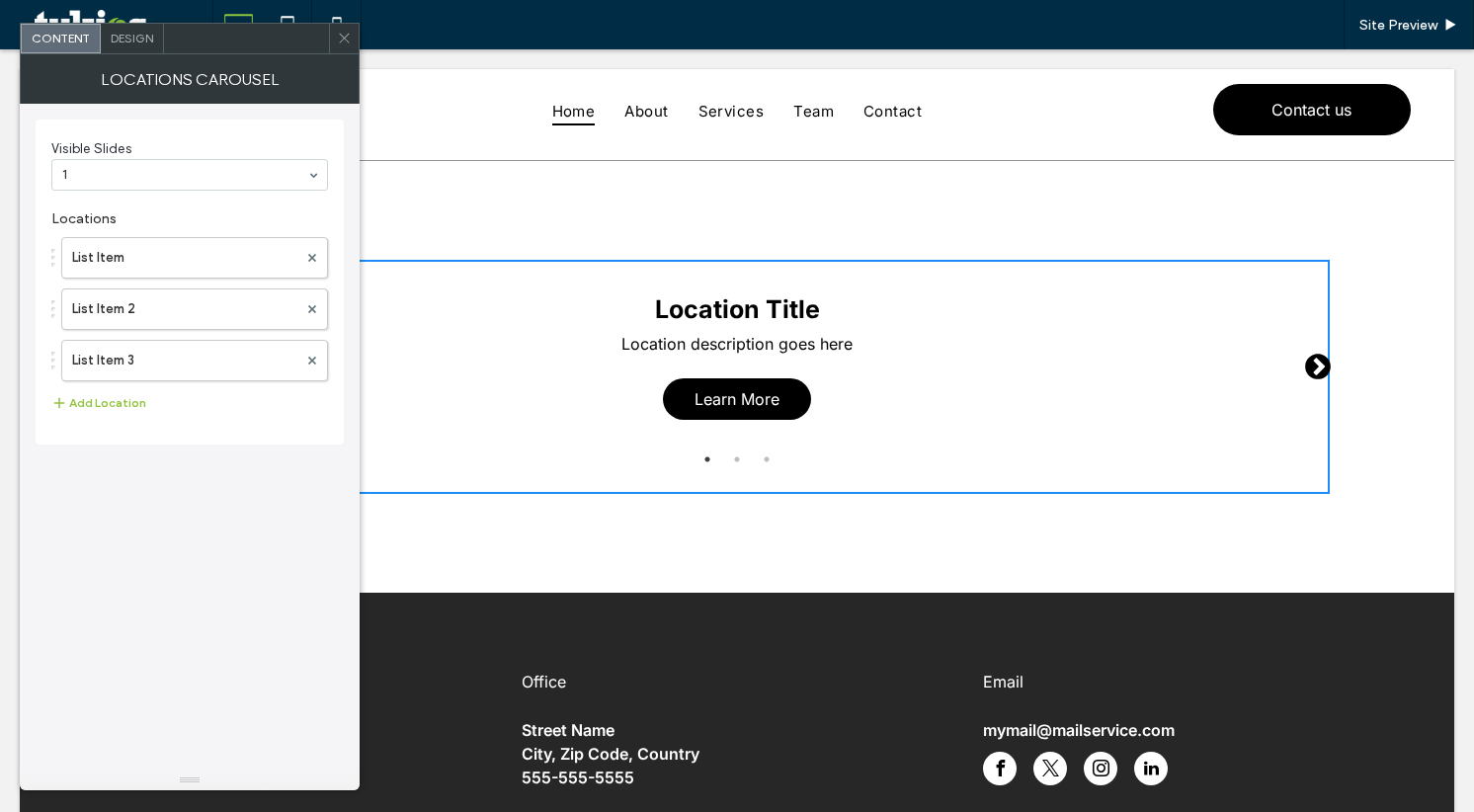 click on "Design" at bounding box center (132, 39) 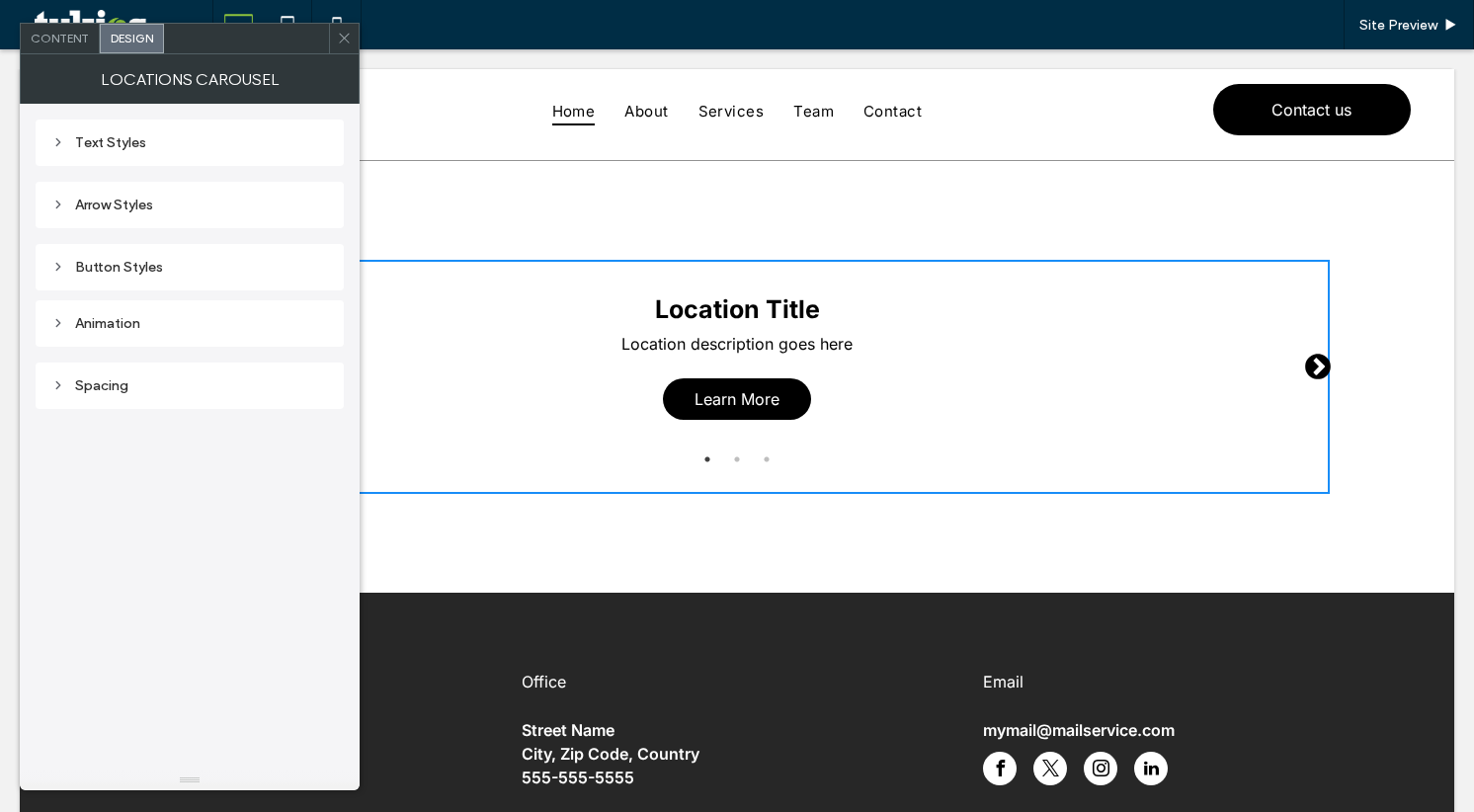 click 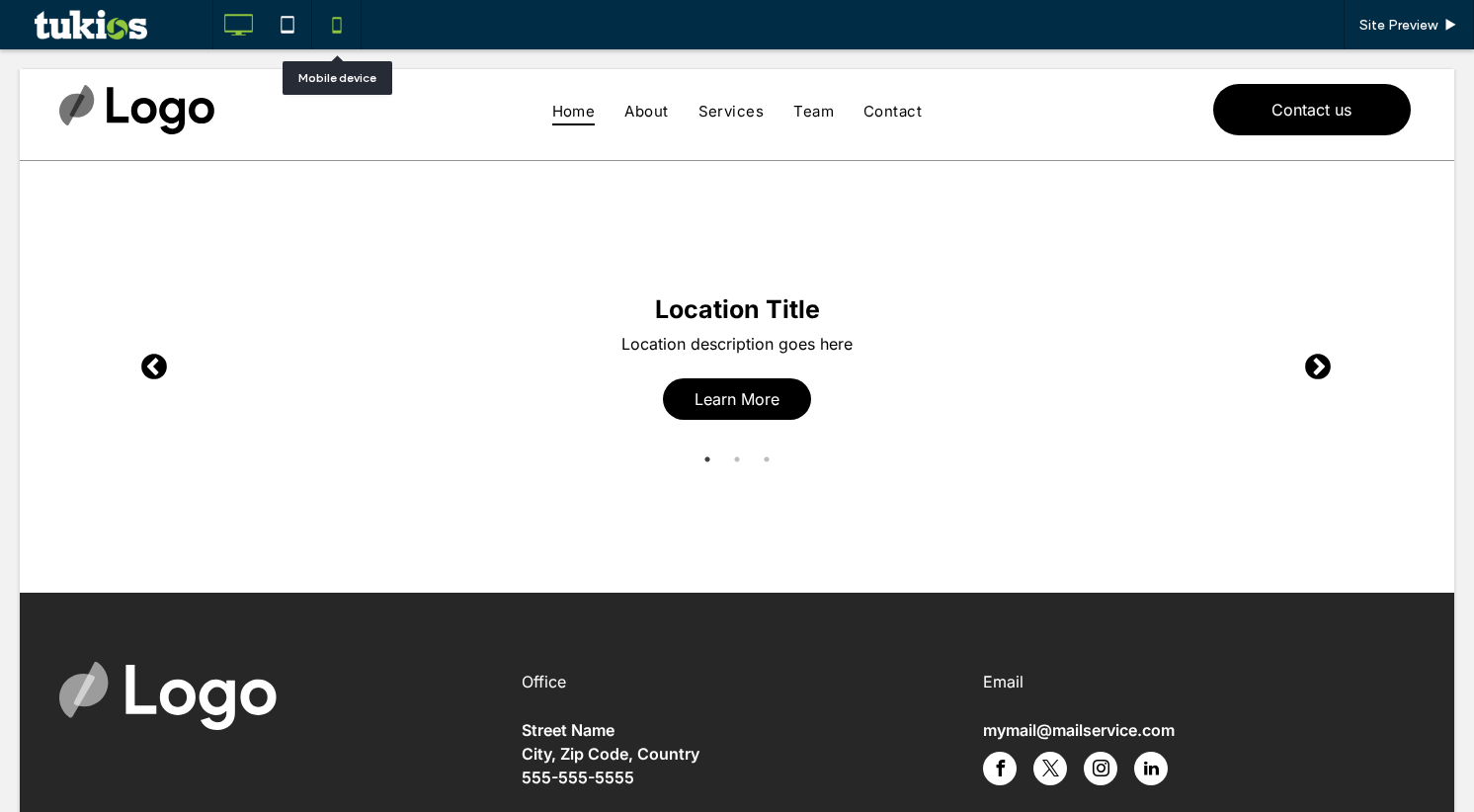 click 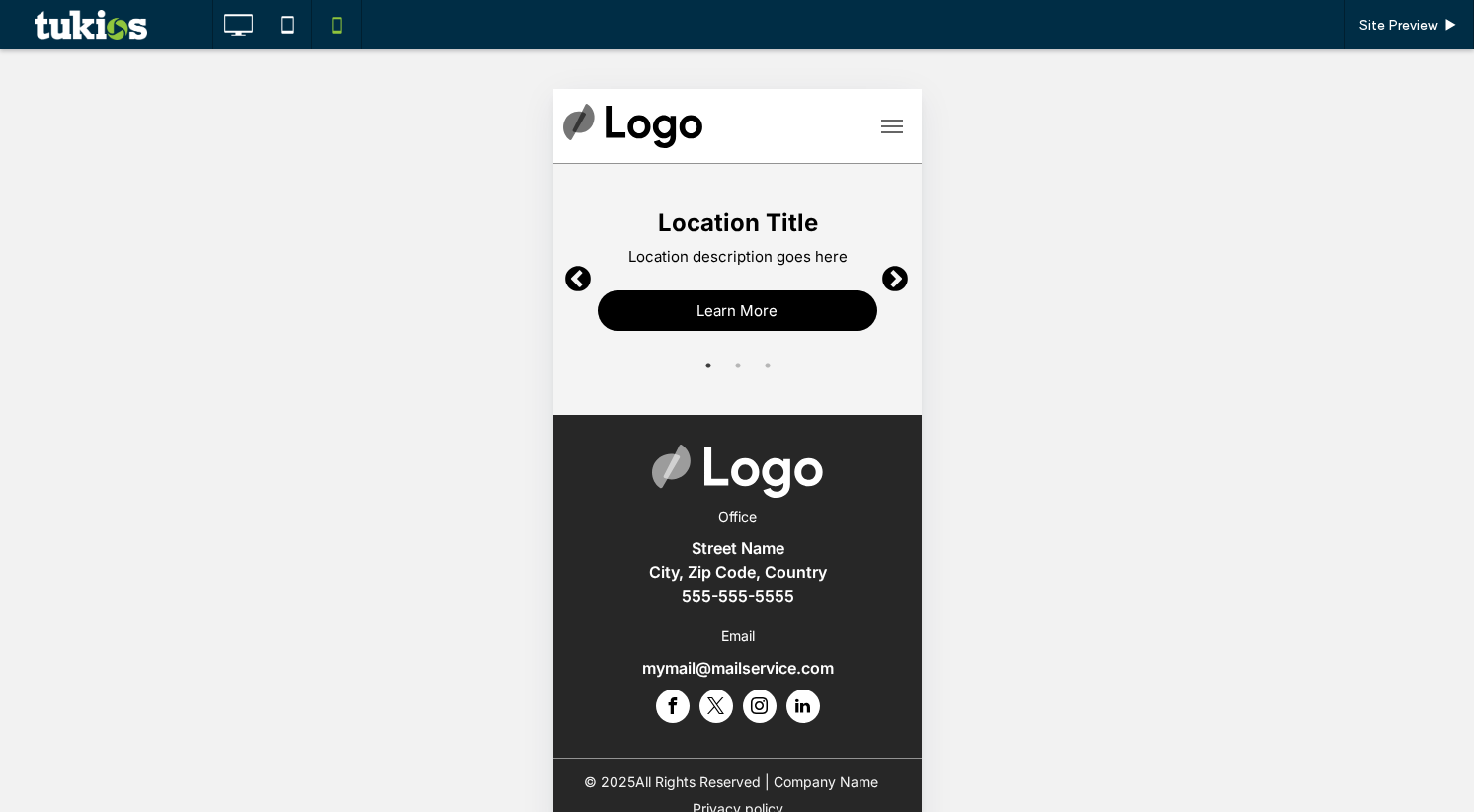 scroll, scrollTop: 0, scrollLeft: 0, axis: both 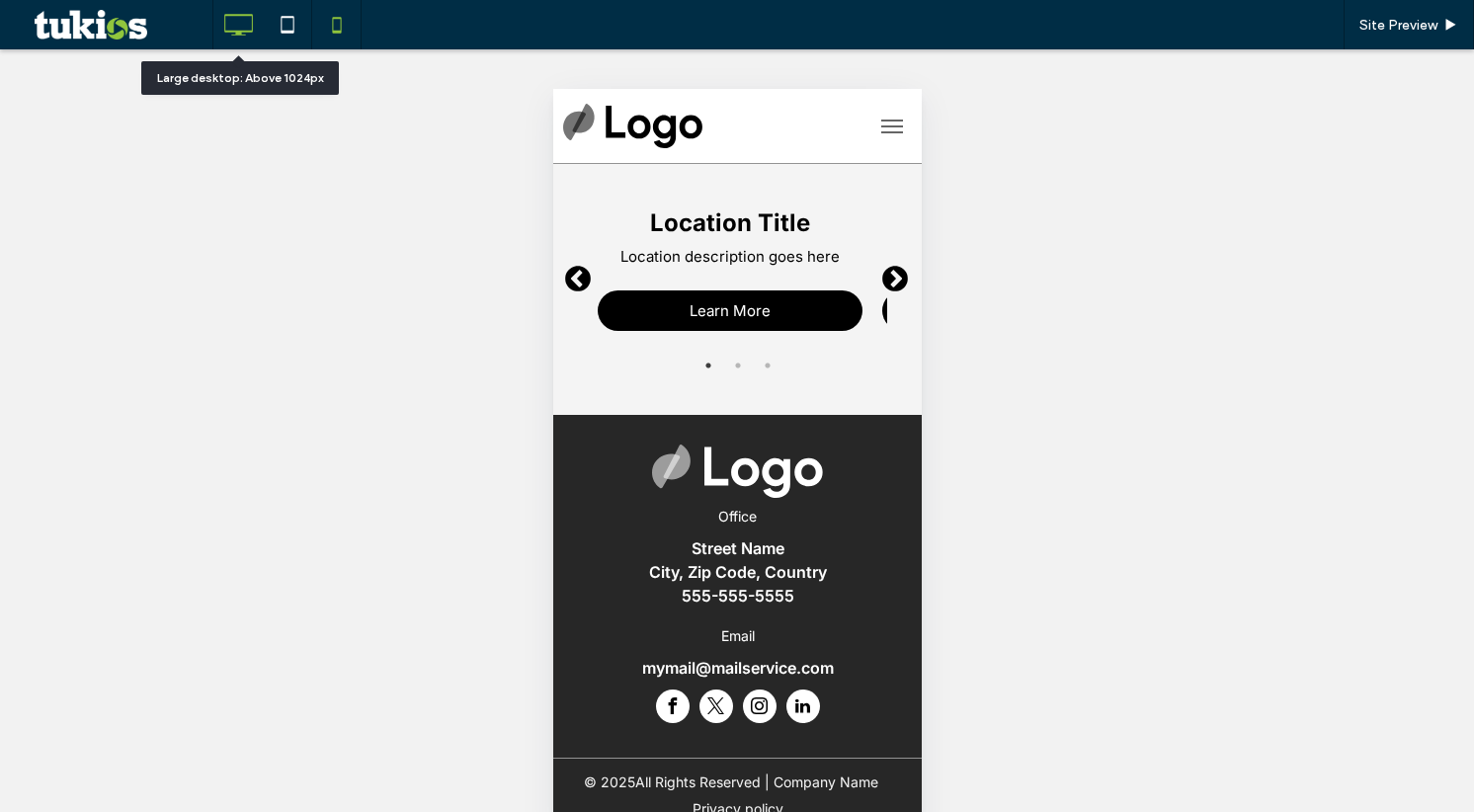 click 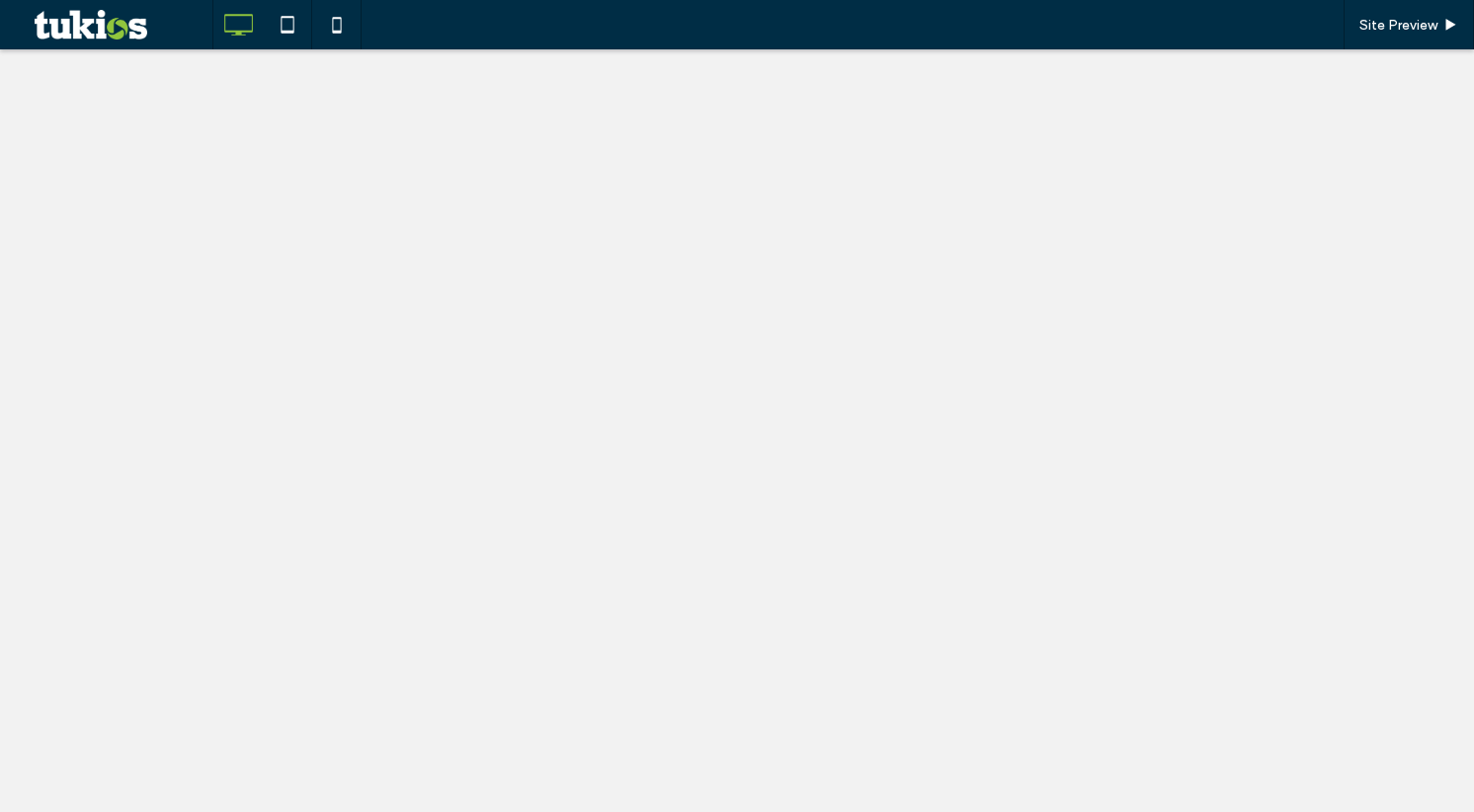 scroll, scrollTop: 0, scrollLeft: 0, axis: both 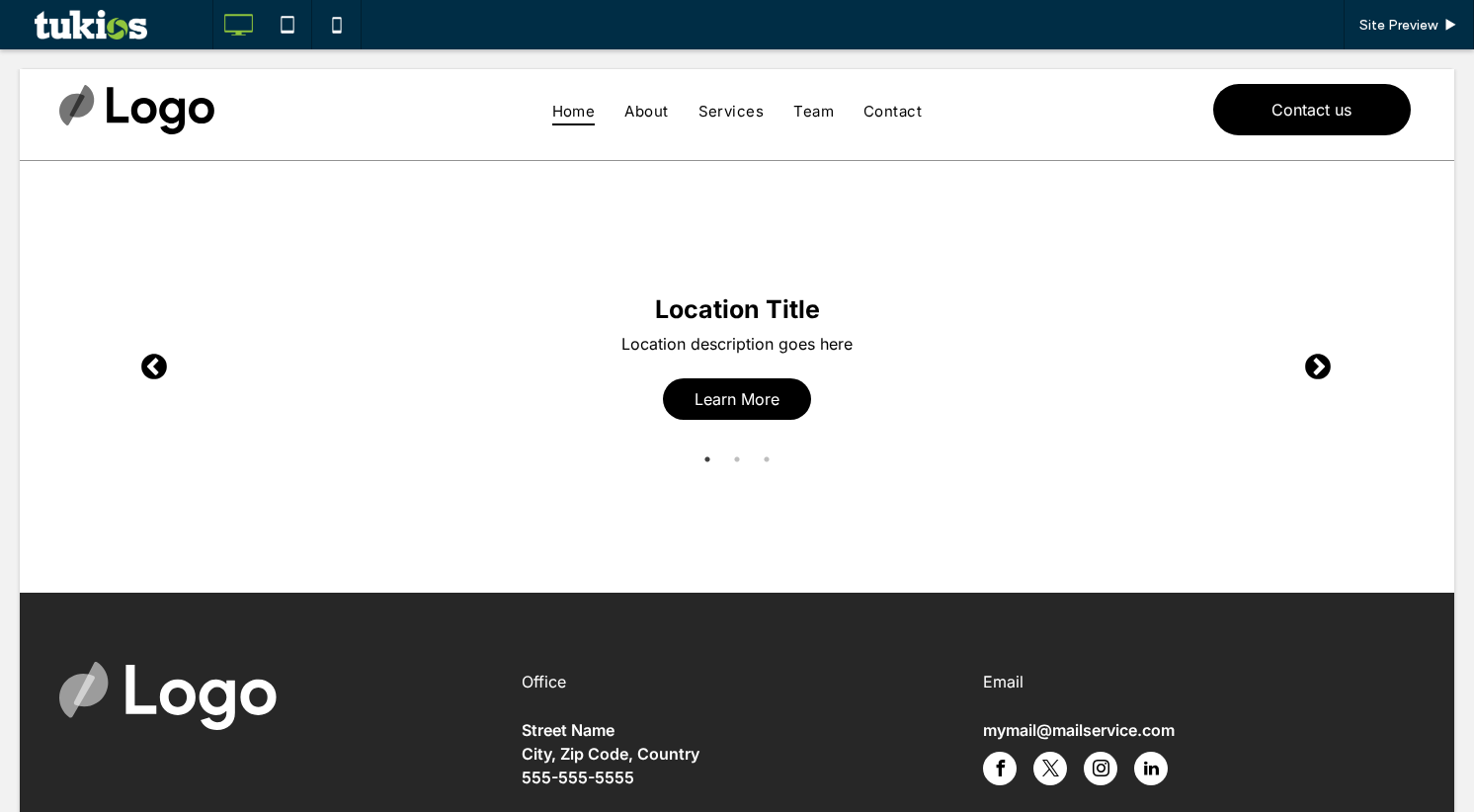 click at bounding box center (737, 376) 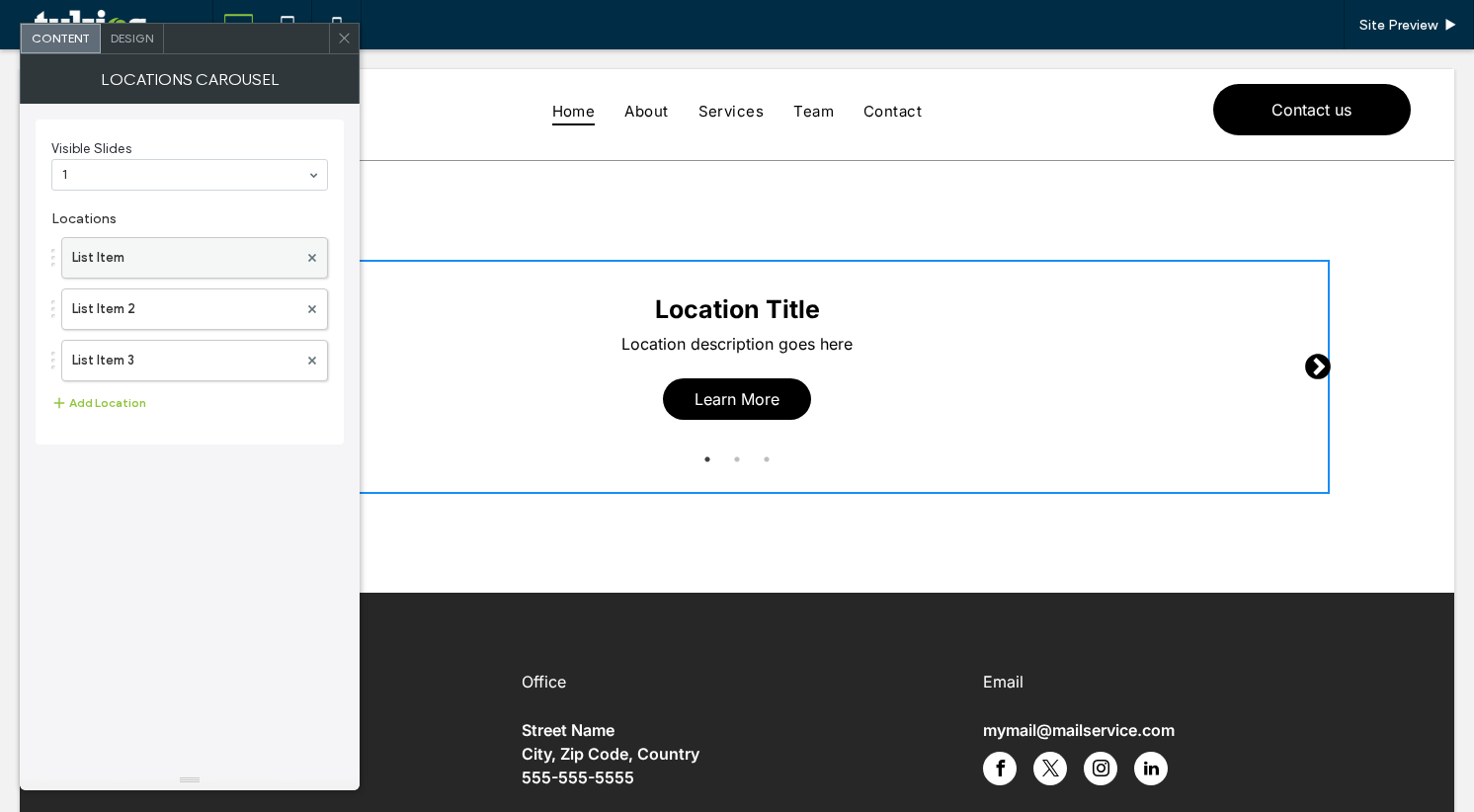 click on "List Item" at bounding box center (185, 258) 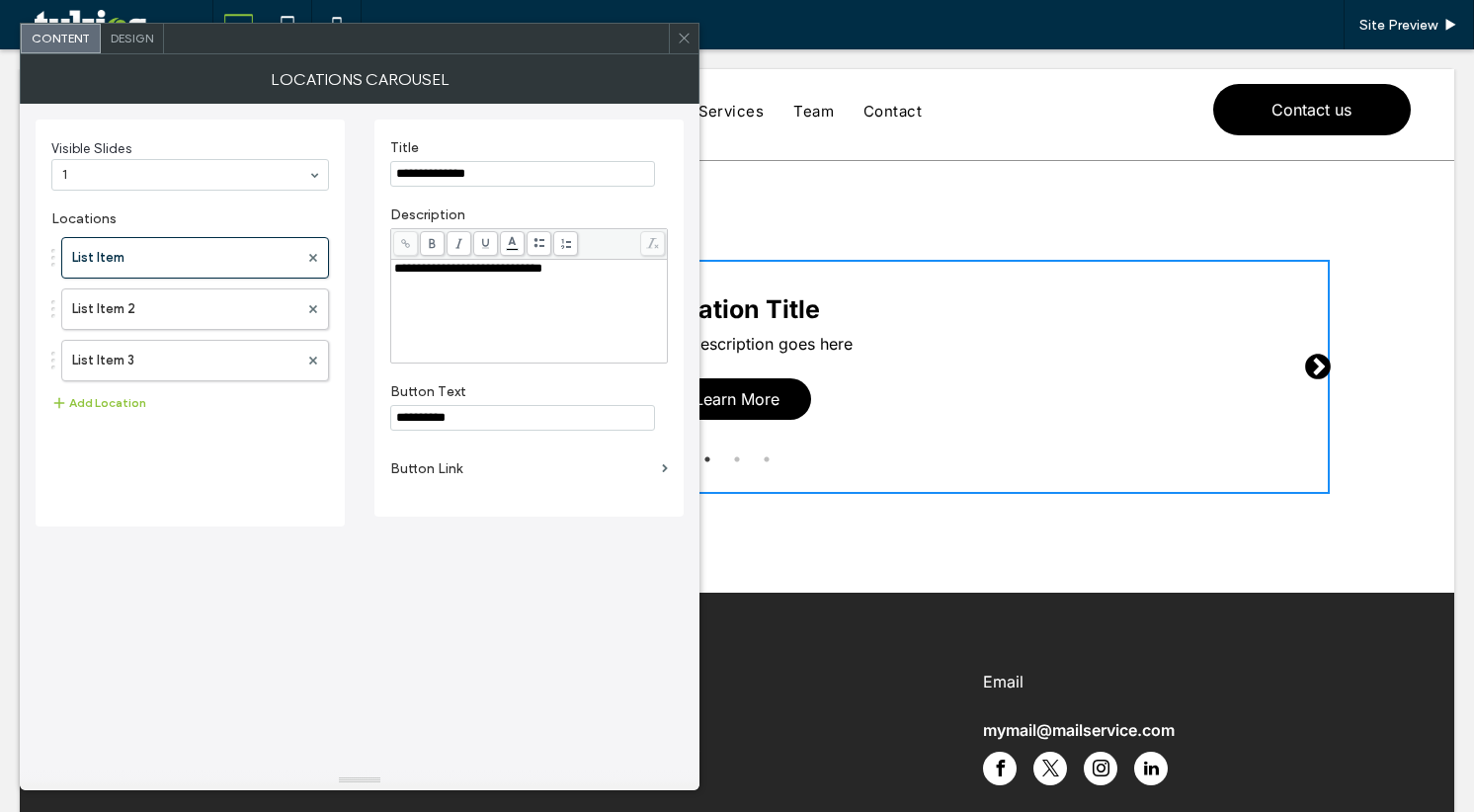 click 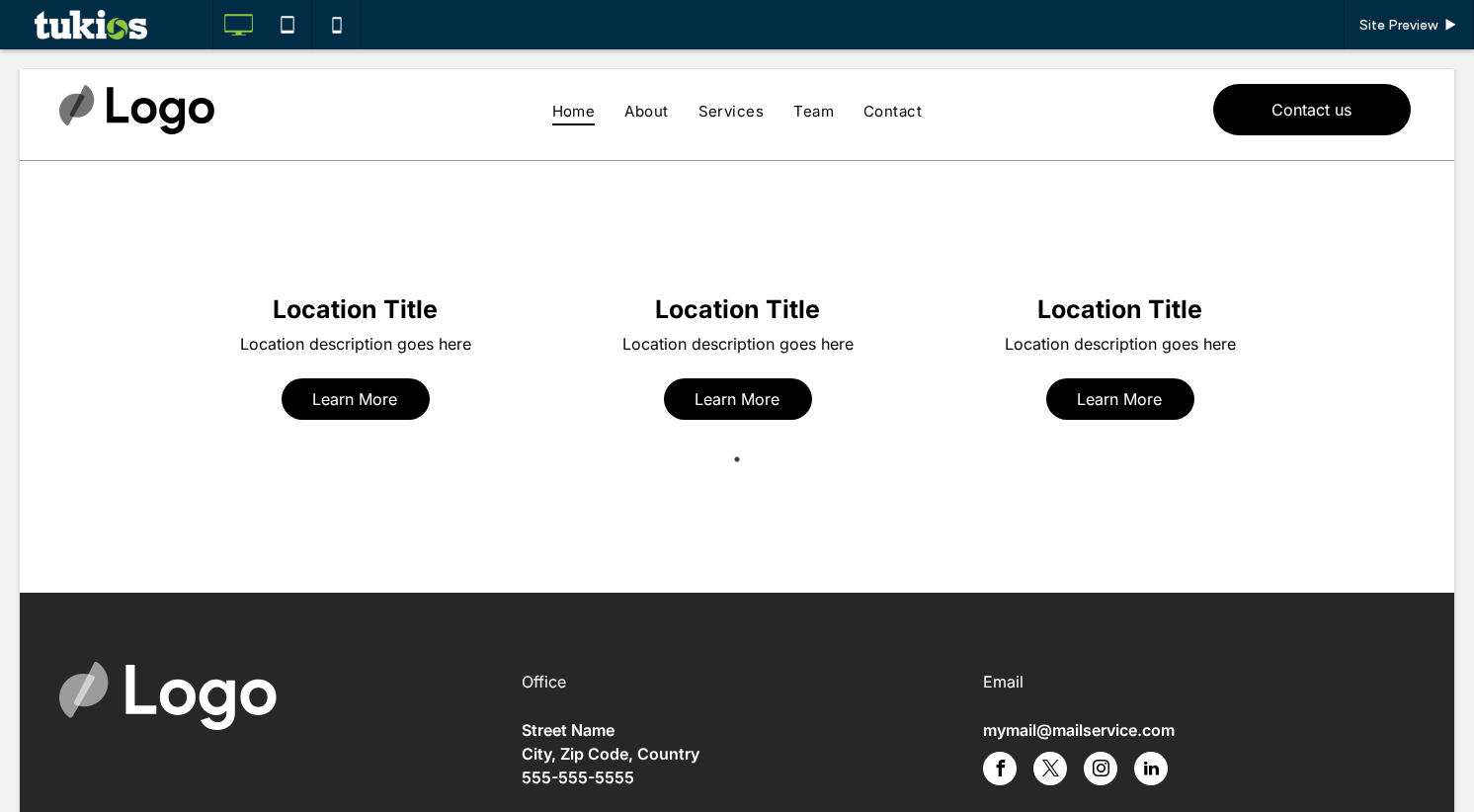 scroll, scrollTop: 0, scrollLeft: 0, axis: both 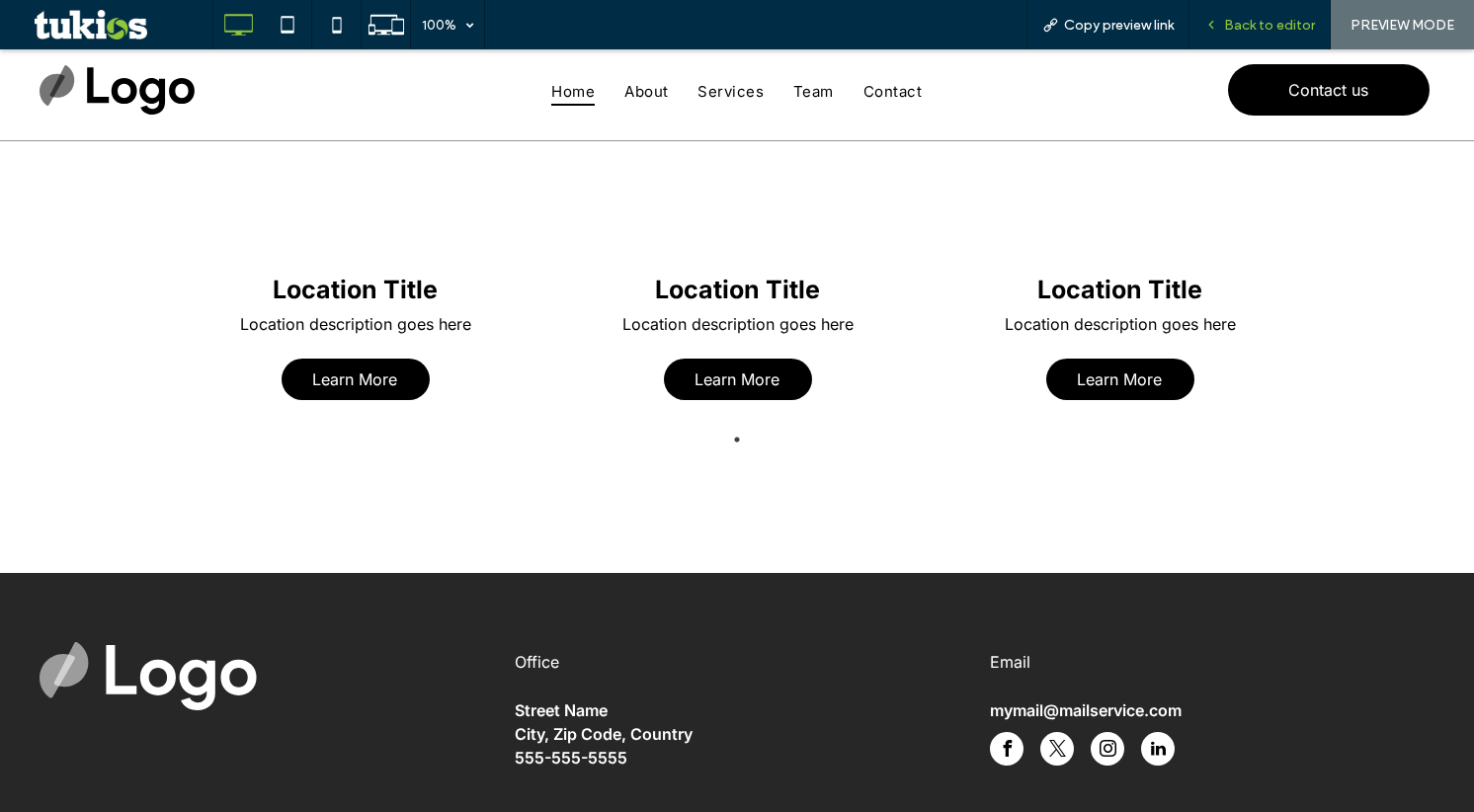 click on "Back to editor" at bounding box center (1269, 25) 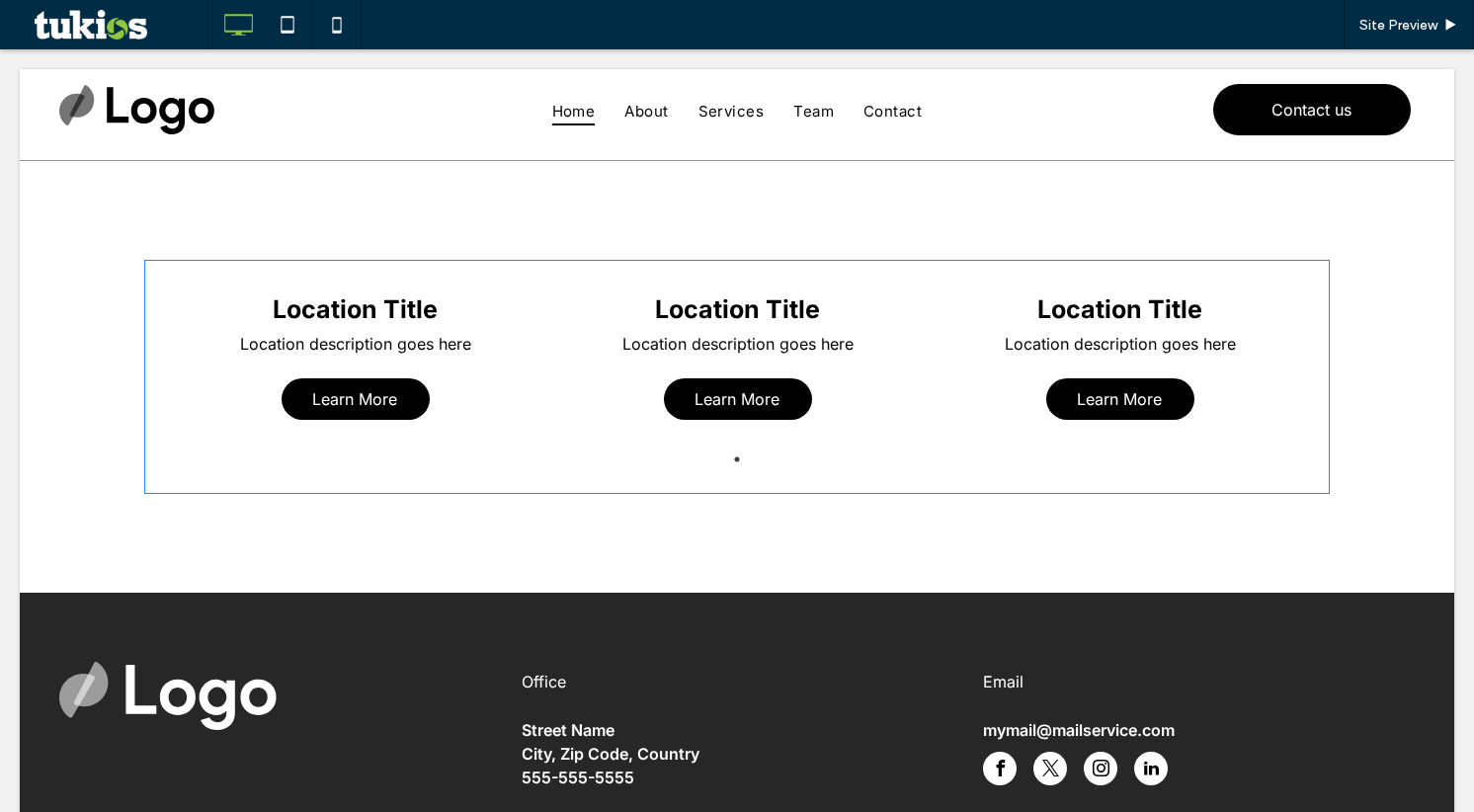 click at bounding box center (737, 376) 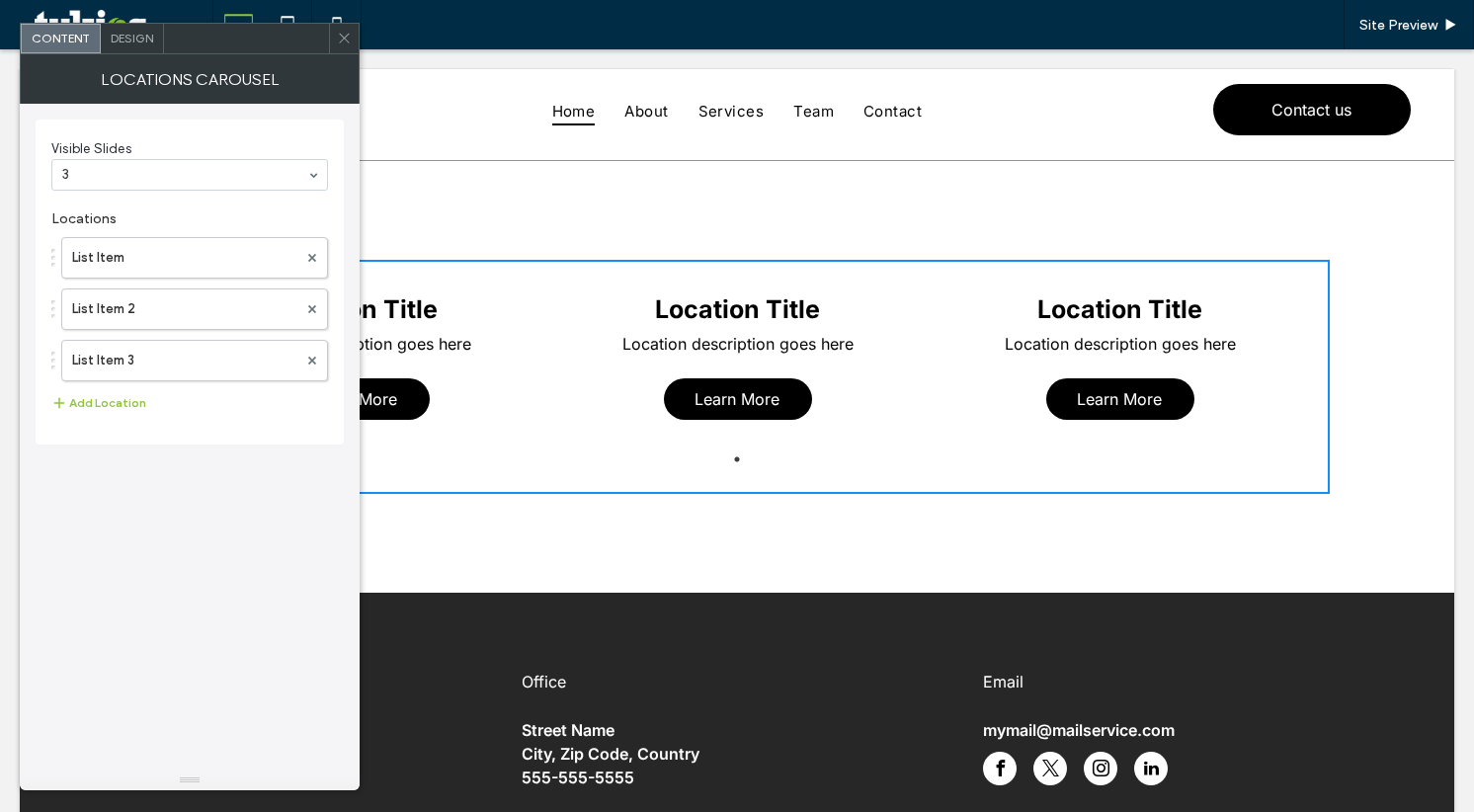 click 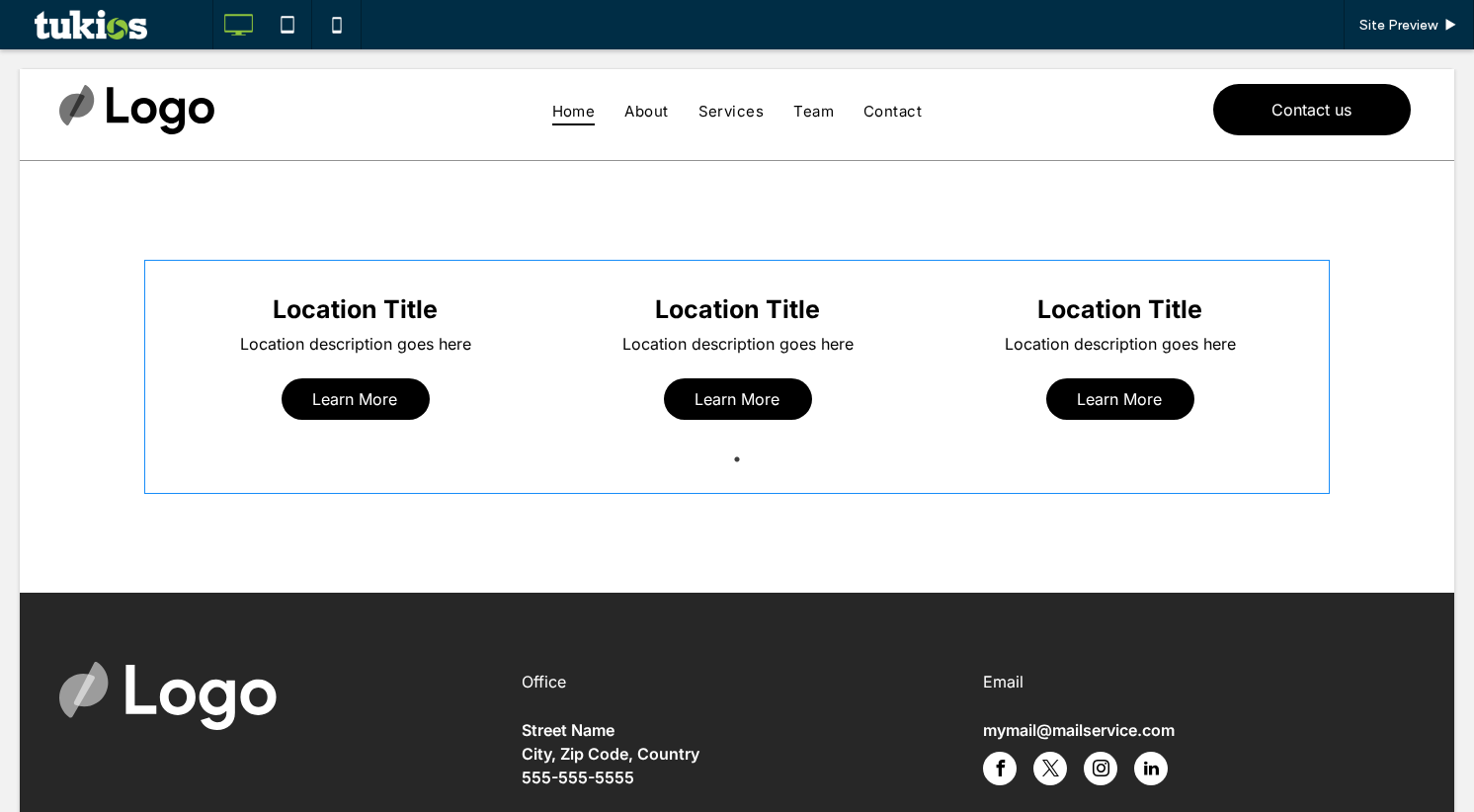 click at bounding box center [737, 376] 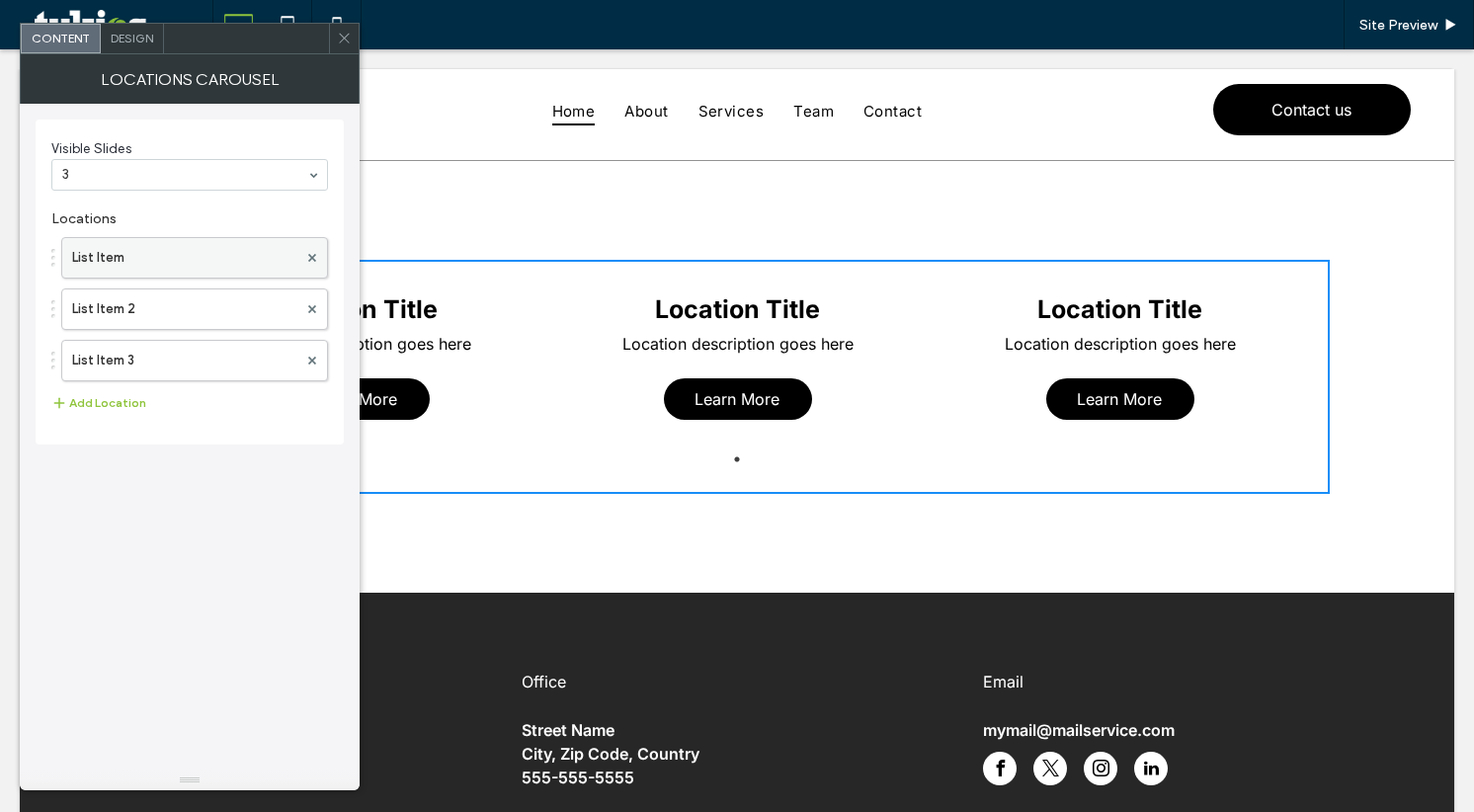 click on "List Item" at bounding box center [185, 258] 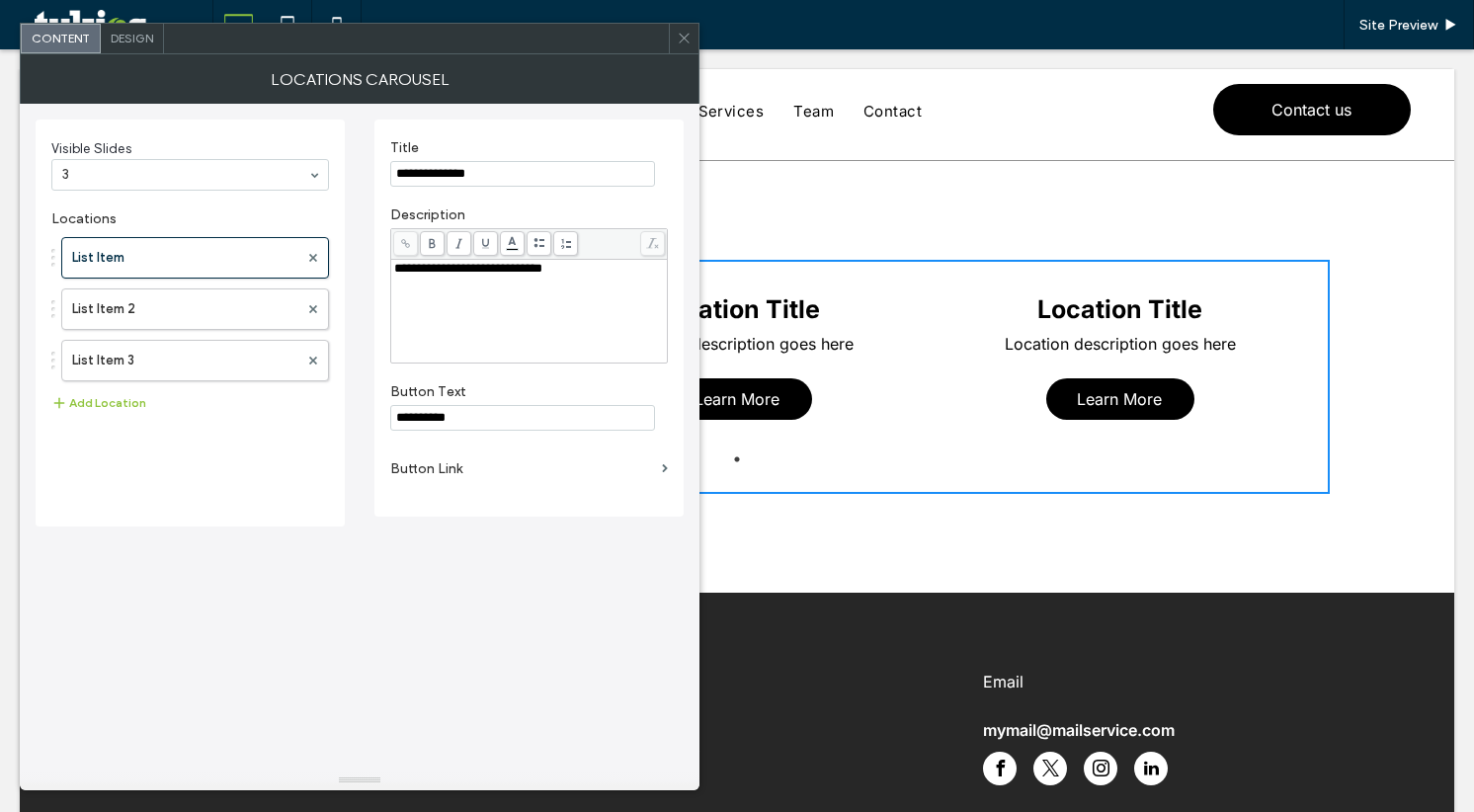 click on "**********" at bounding box center [530, 269] 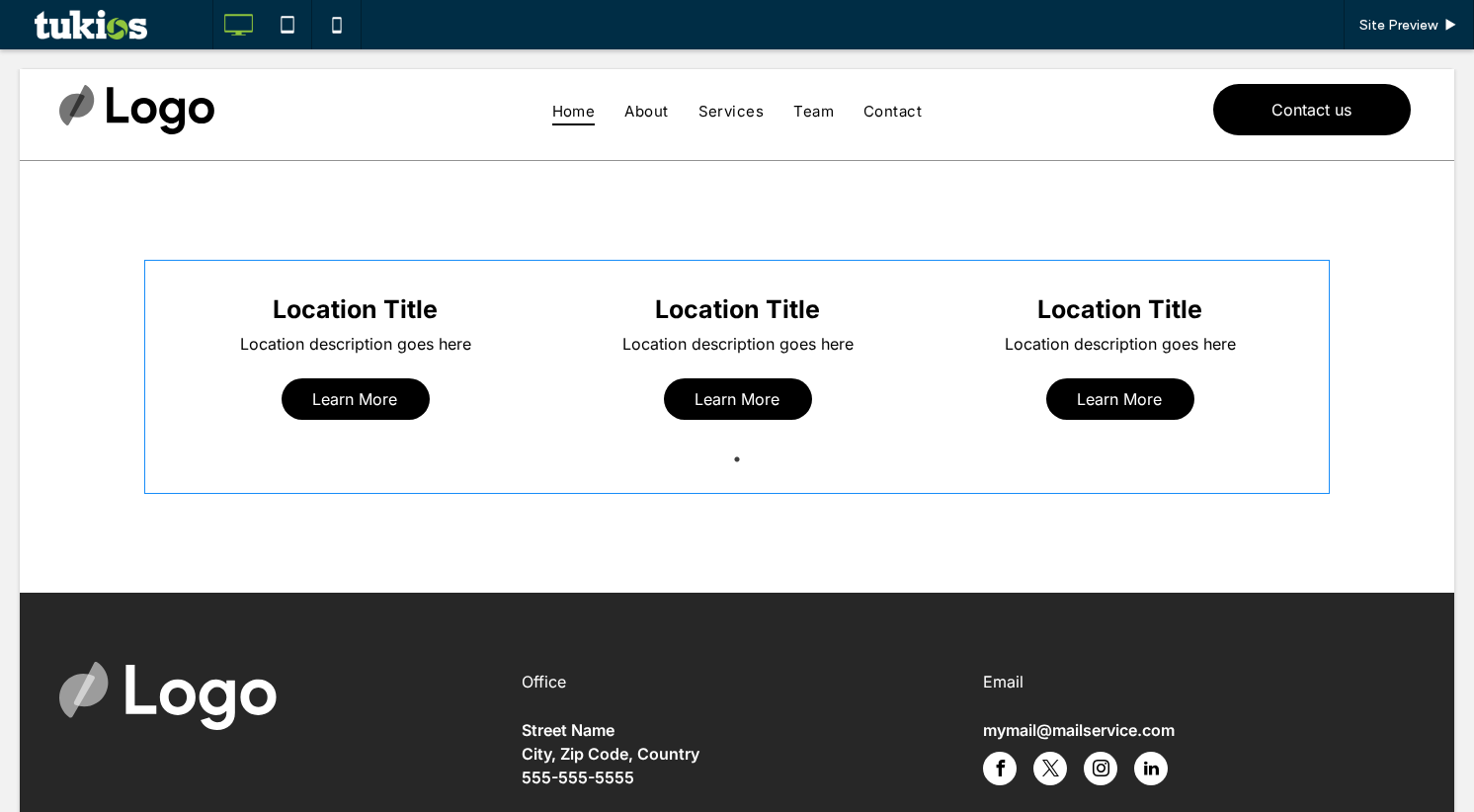click at bounding box center (737, 376) 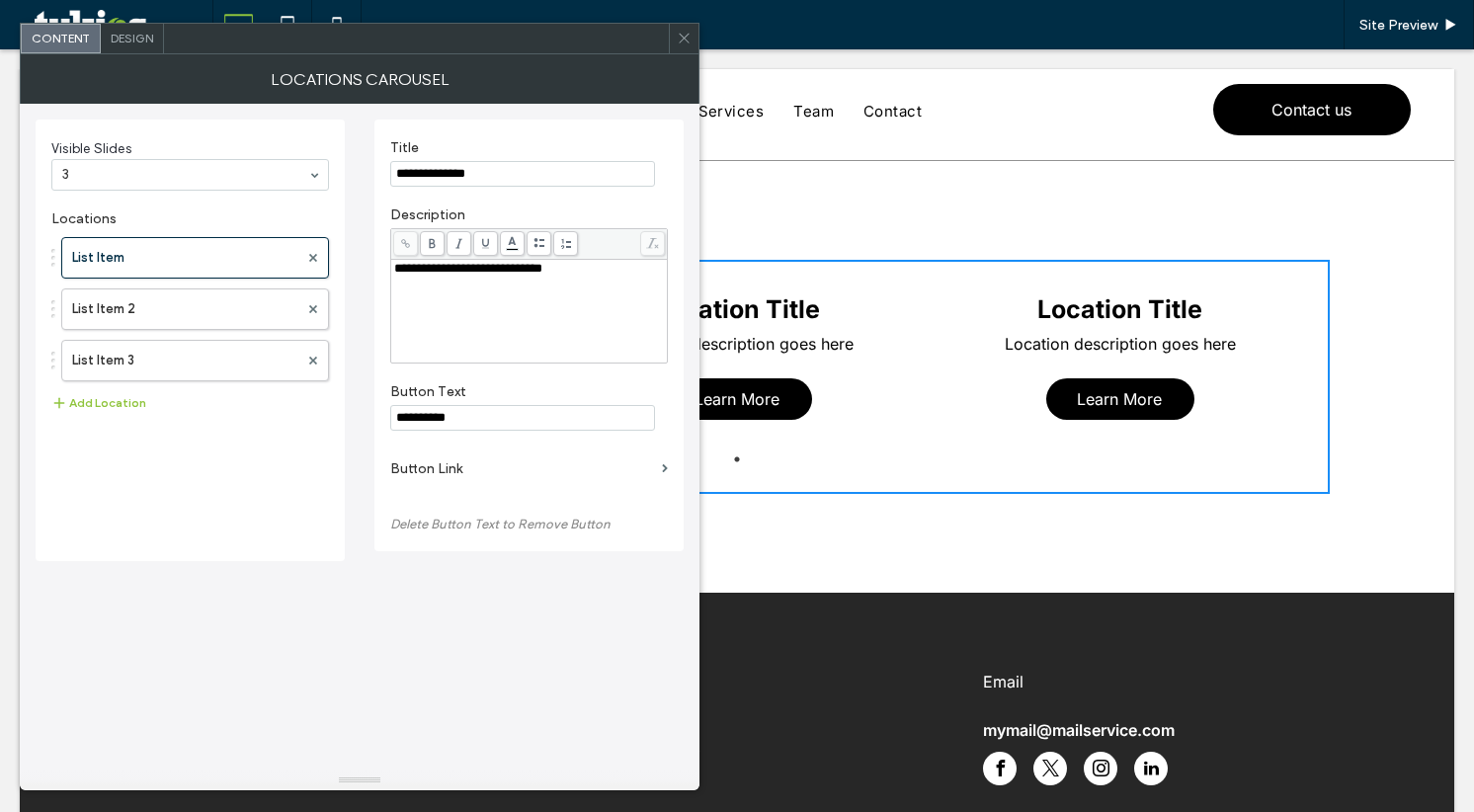 scroll, scrollTop: 0, scrollLeft: 0, axis: both 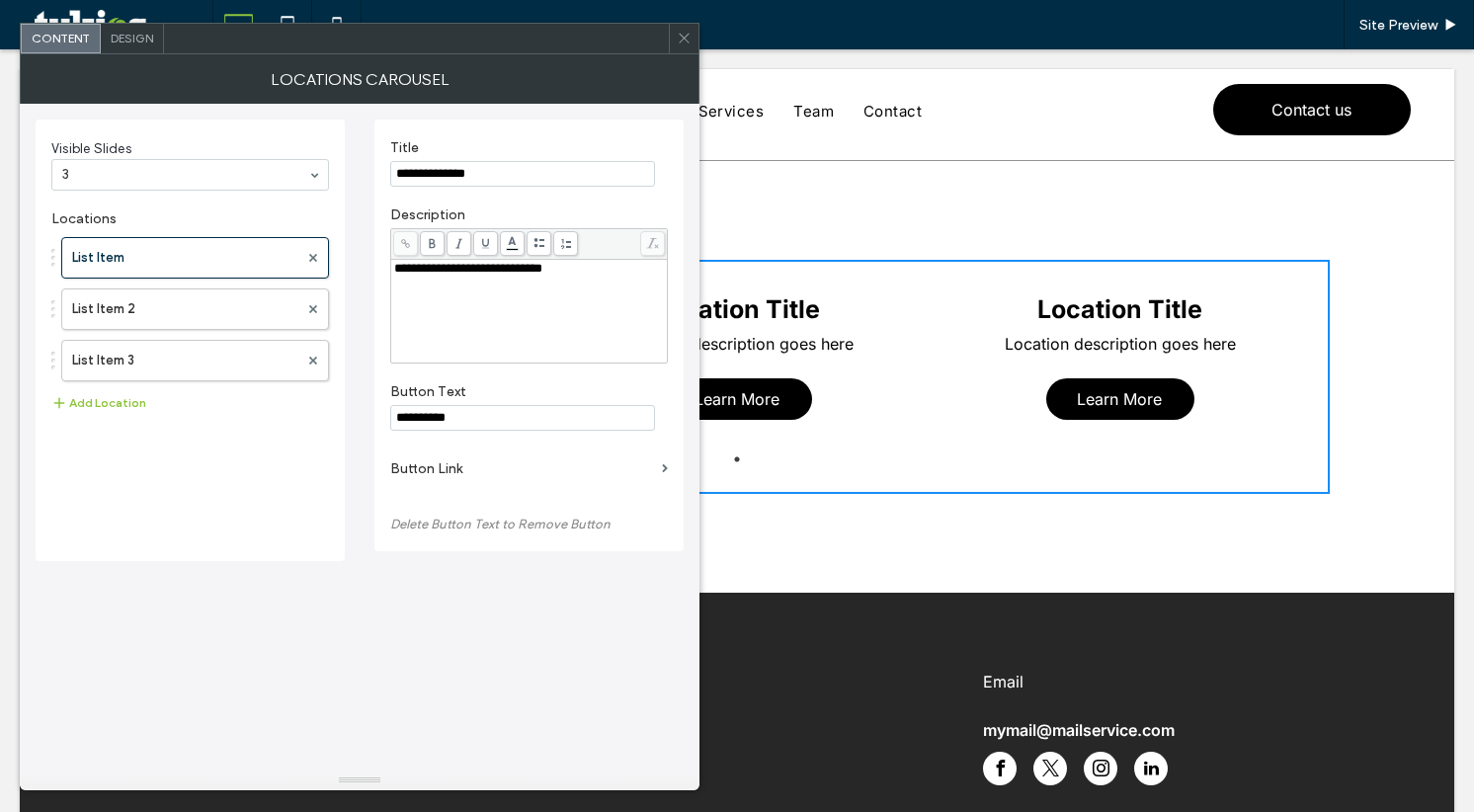click on "Design" at bounding box center (132, 39) 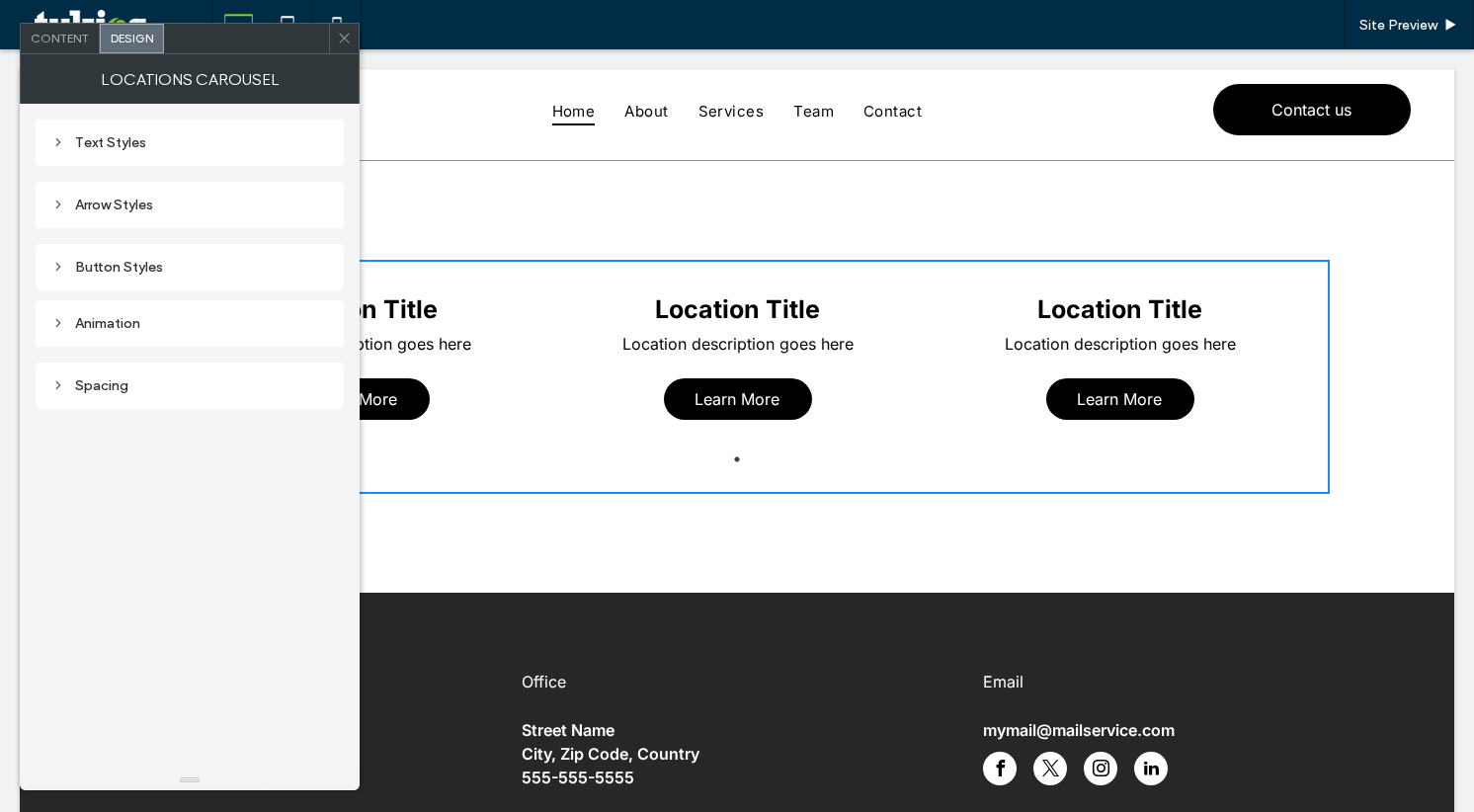 click on "Text Styles" at bounding box center (190, 142) 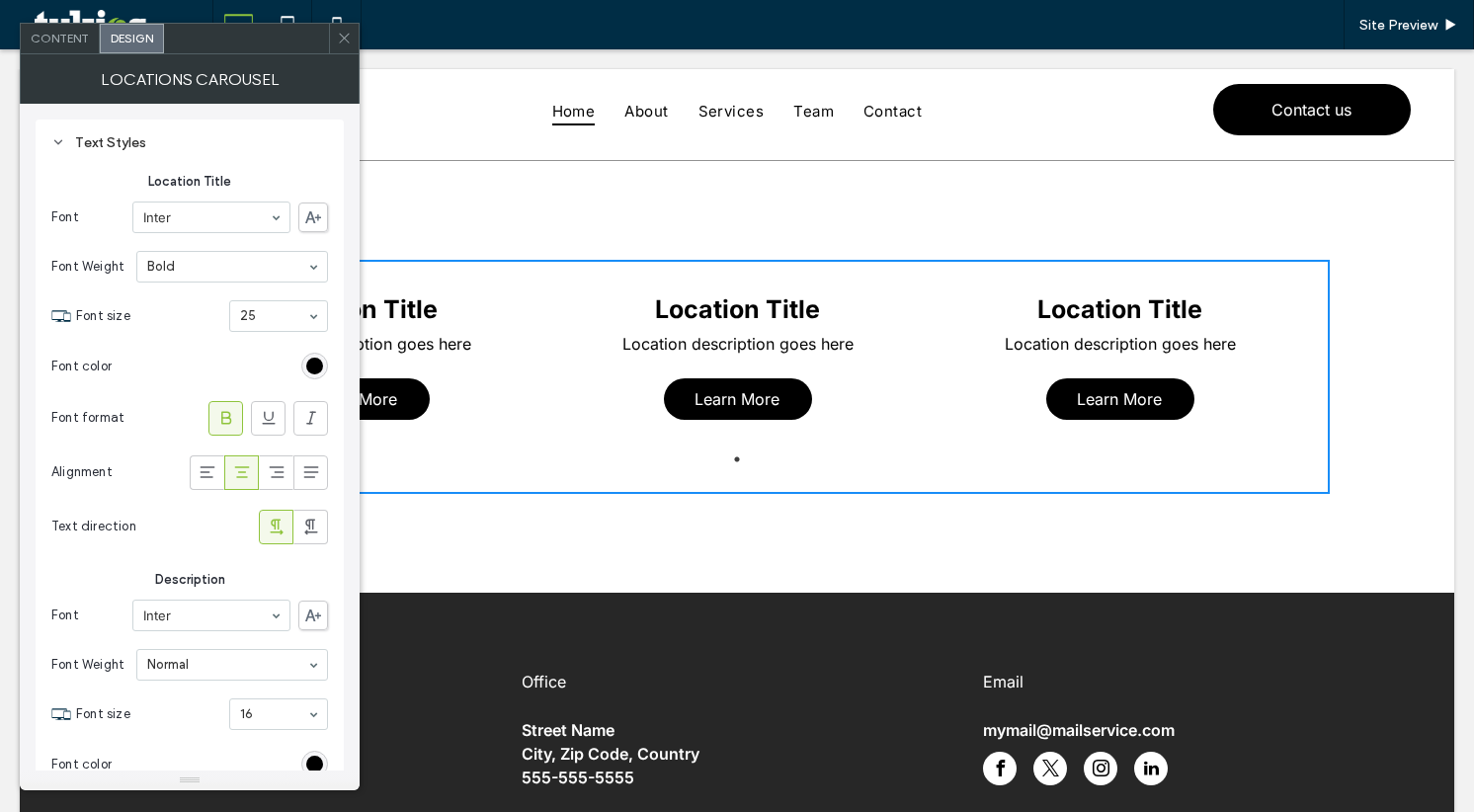 scroll, scrollTop: 198, scrollLeft: 0, axis: vertical 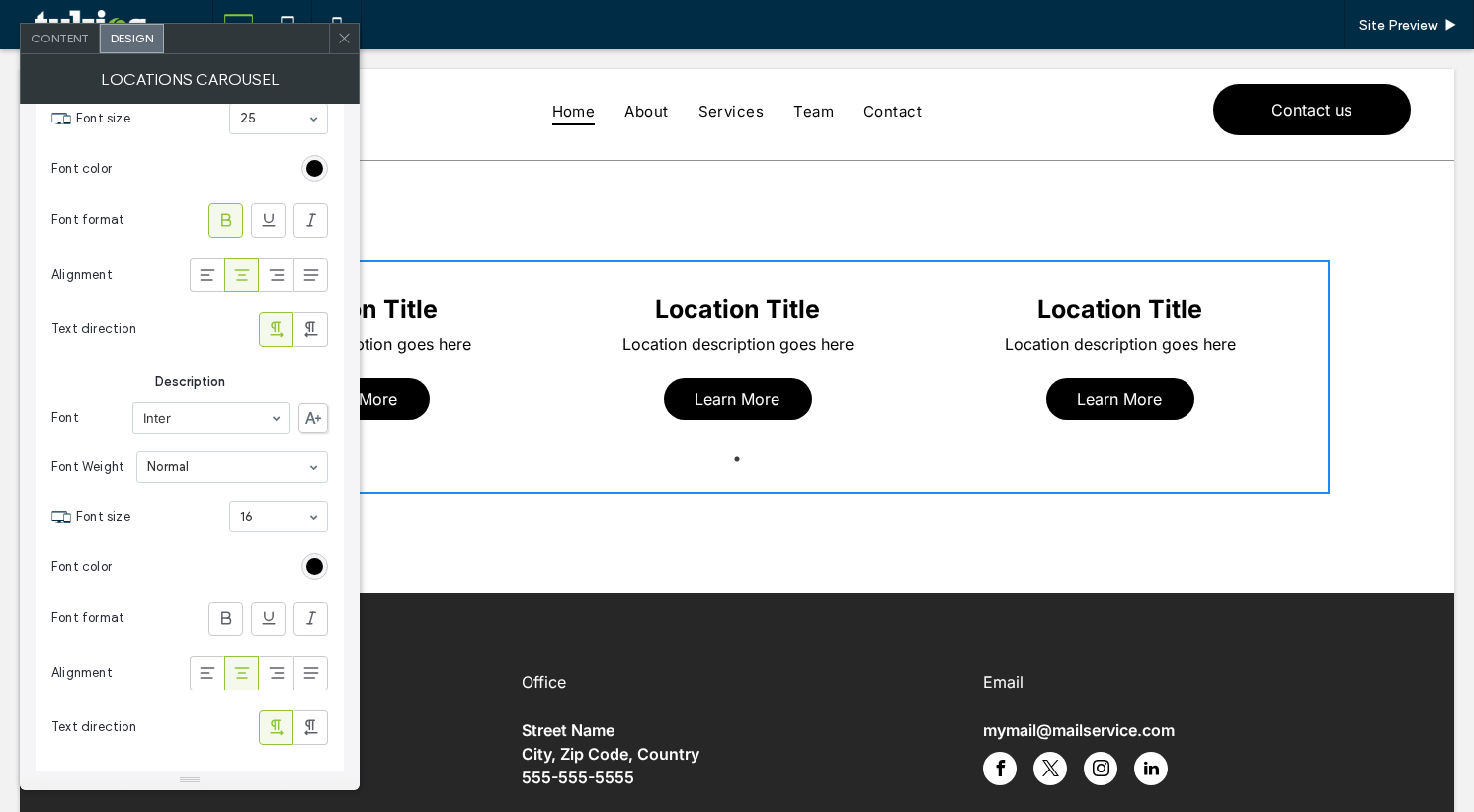 click at bounding box center (269, 220) 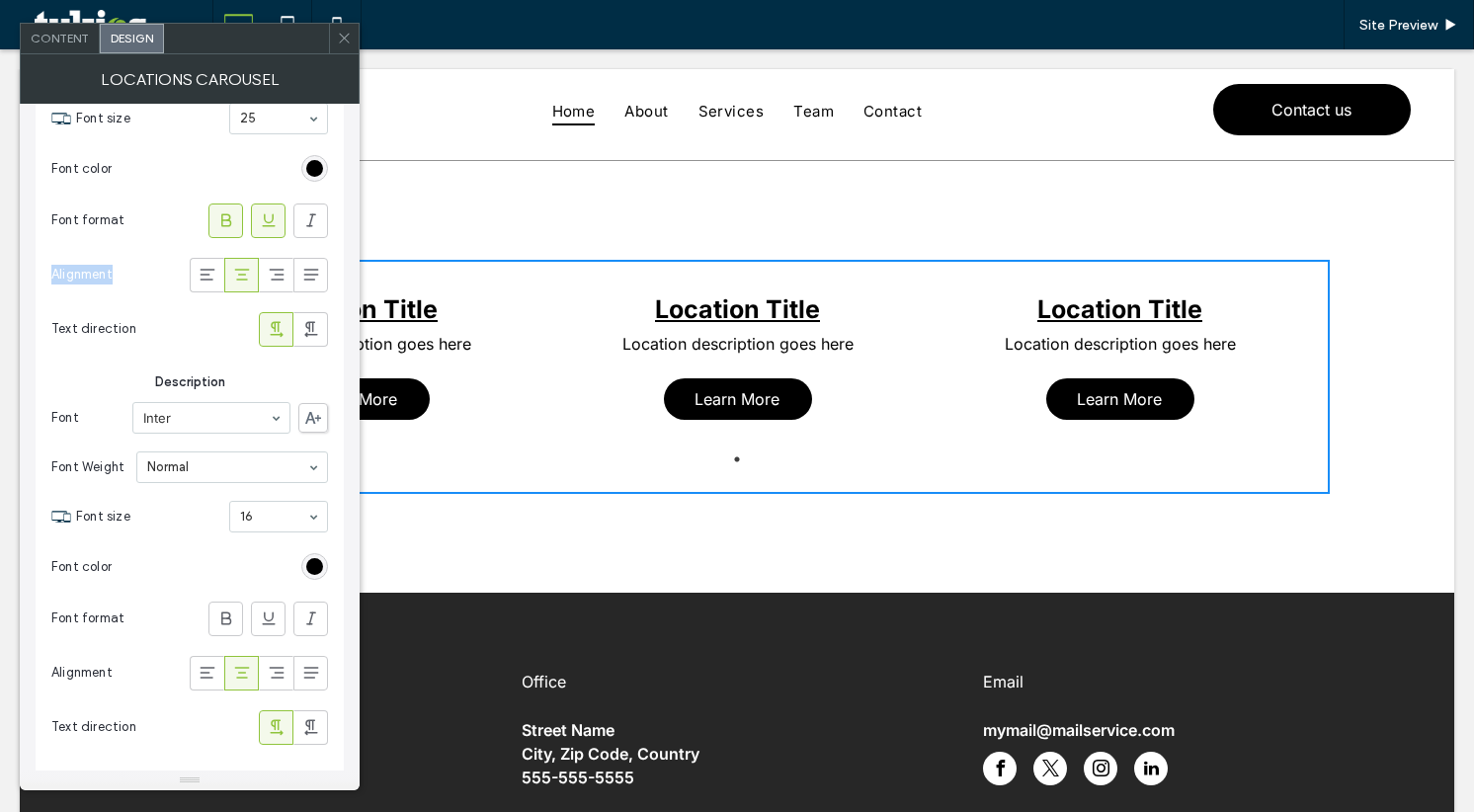 click at bounding box center [269, 220] 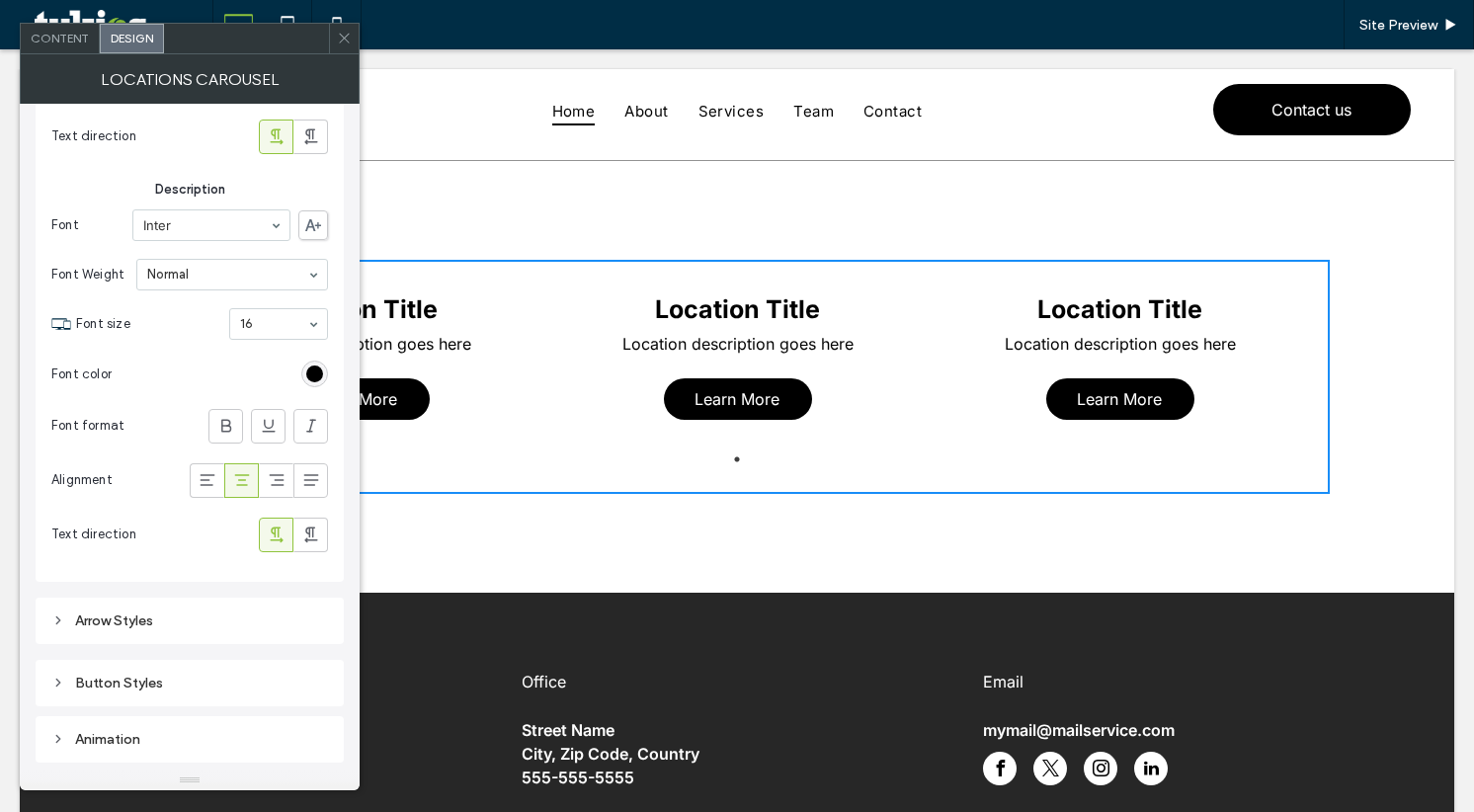scroll, scrollTop: 395, scrollLeft: 0, axis: vertical 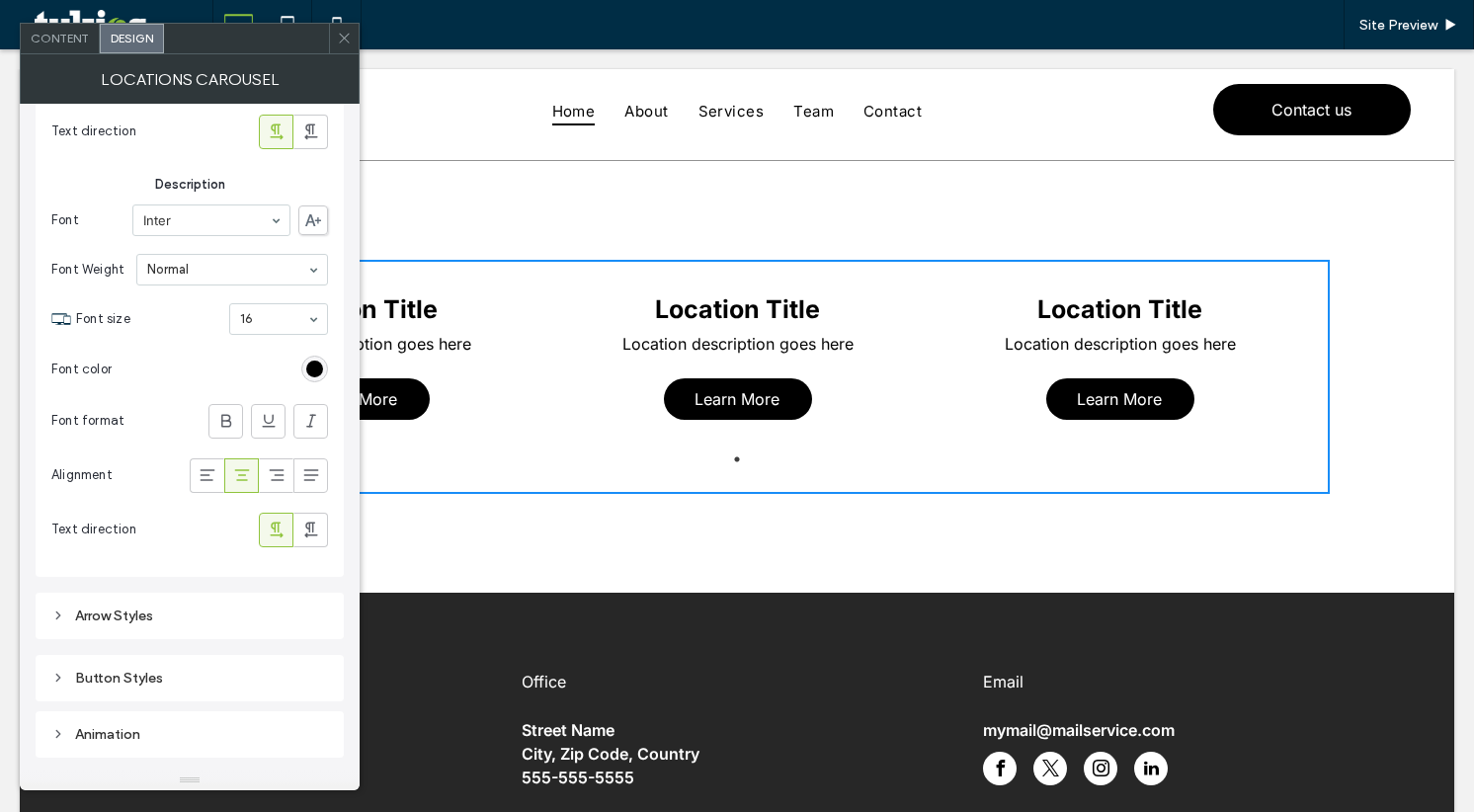 click 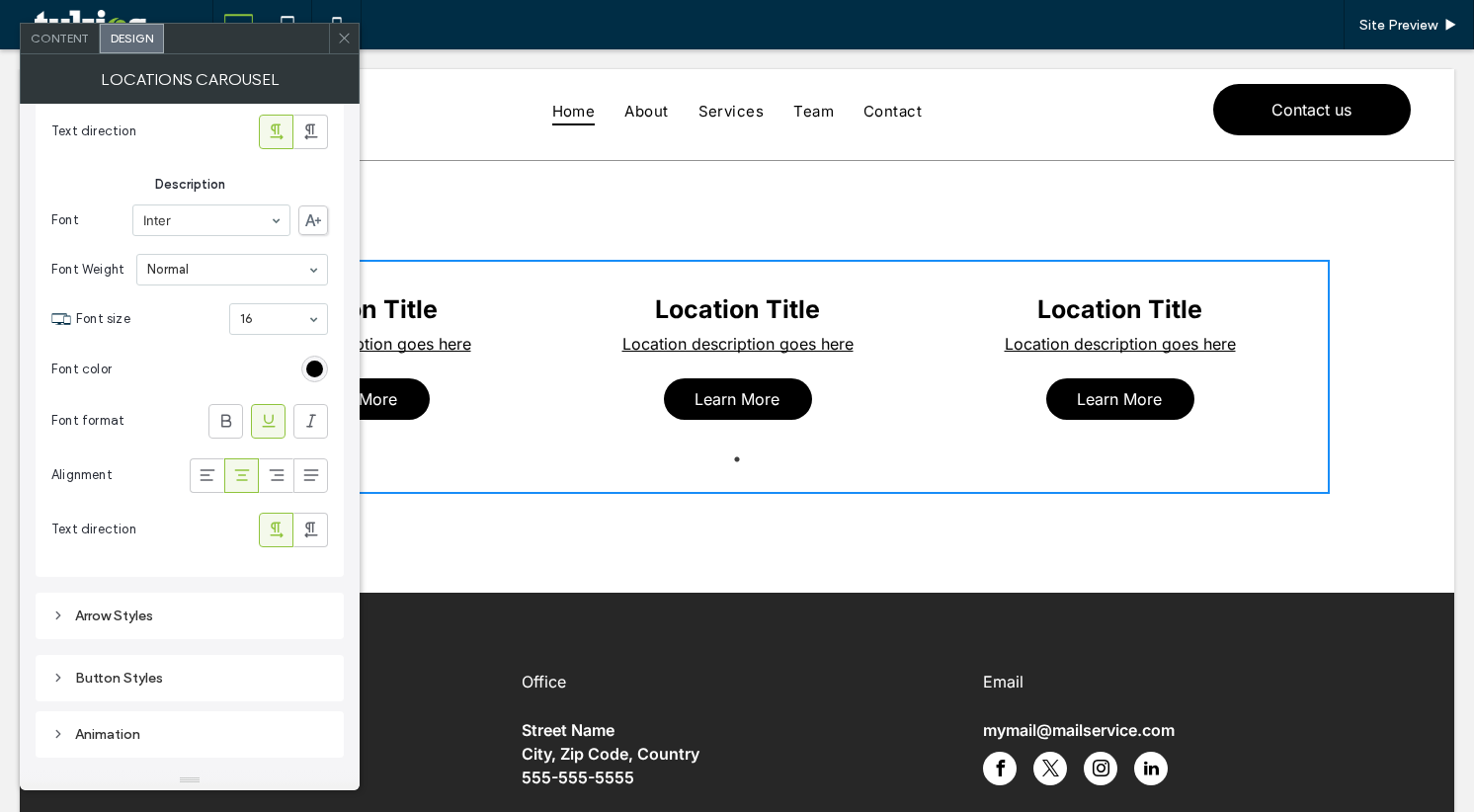 click 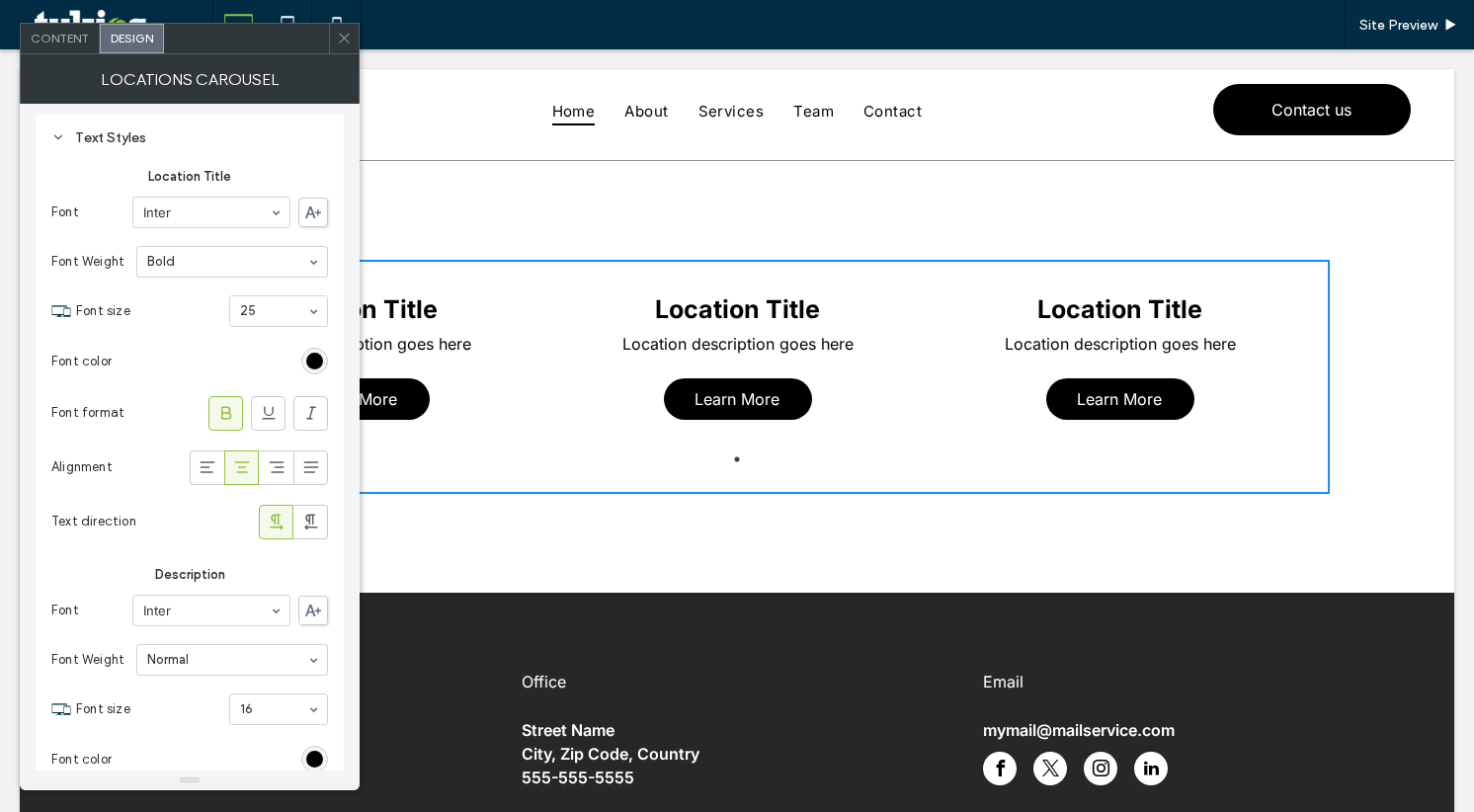 scroll, scrollTop: 0, scrollLeft: 0, axis: both 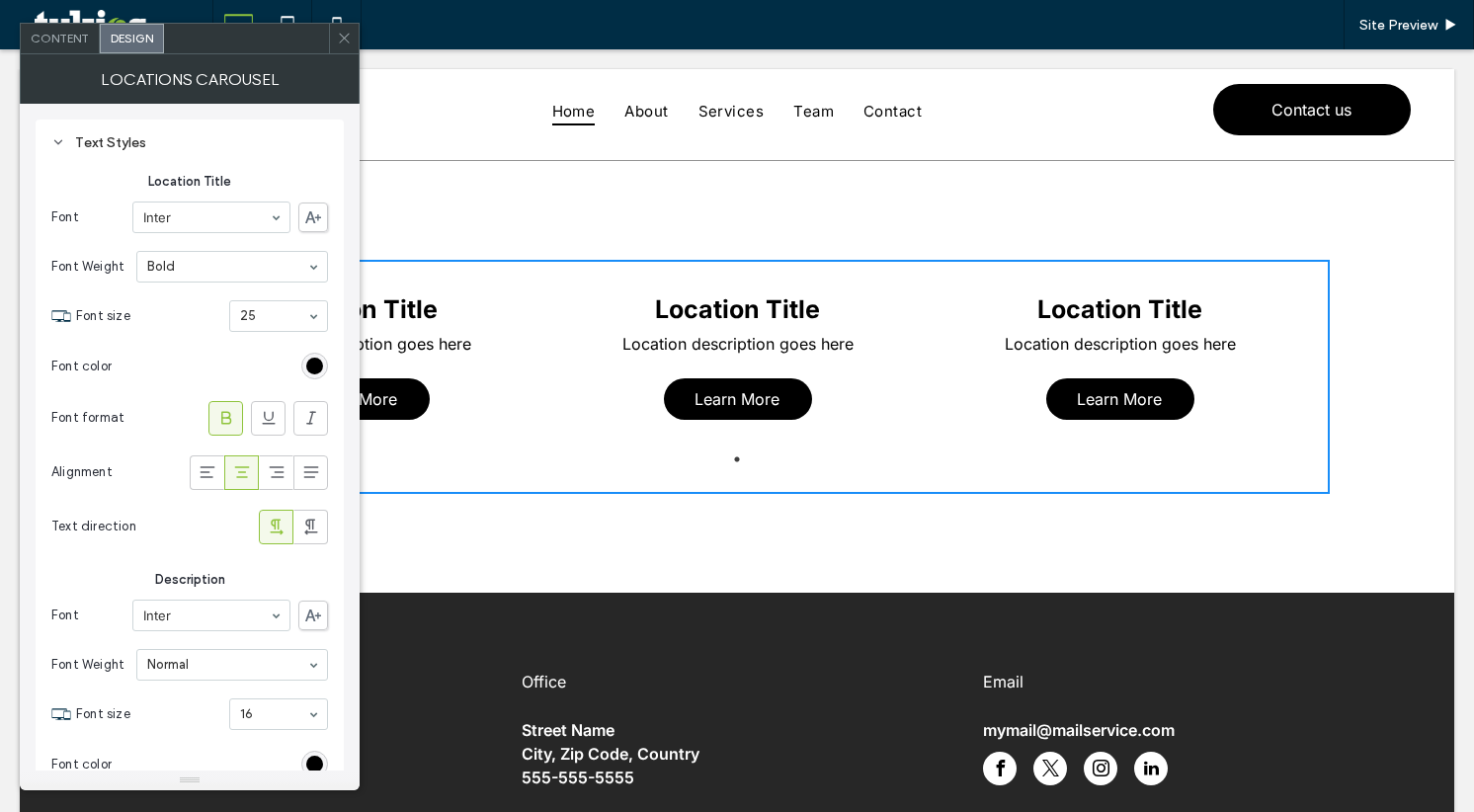 click on "Text Styles Location Title Font Inter Font Weight Bold   Font size 25 Font color Font format Alignment Text direction Description Font Inter Font Weight Normal   Font size 16 Font color Font format Alignment Text direction" at bounding box center (190, 545) 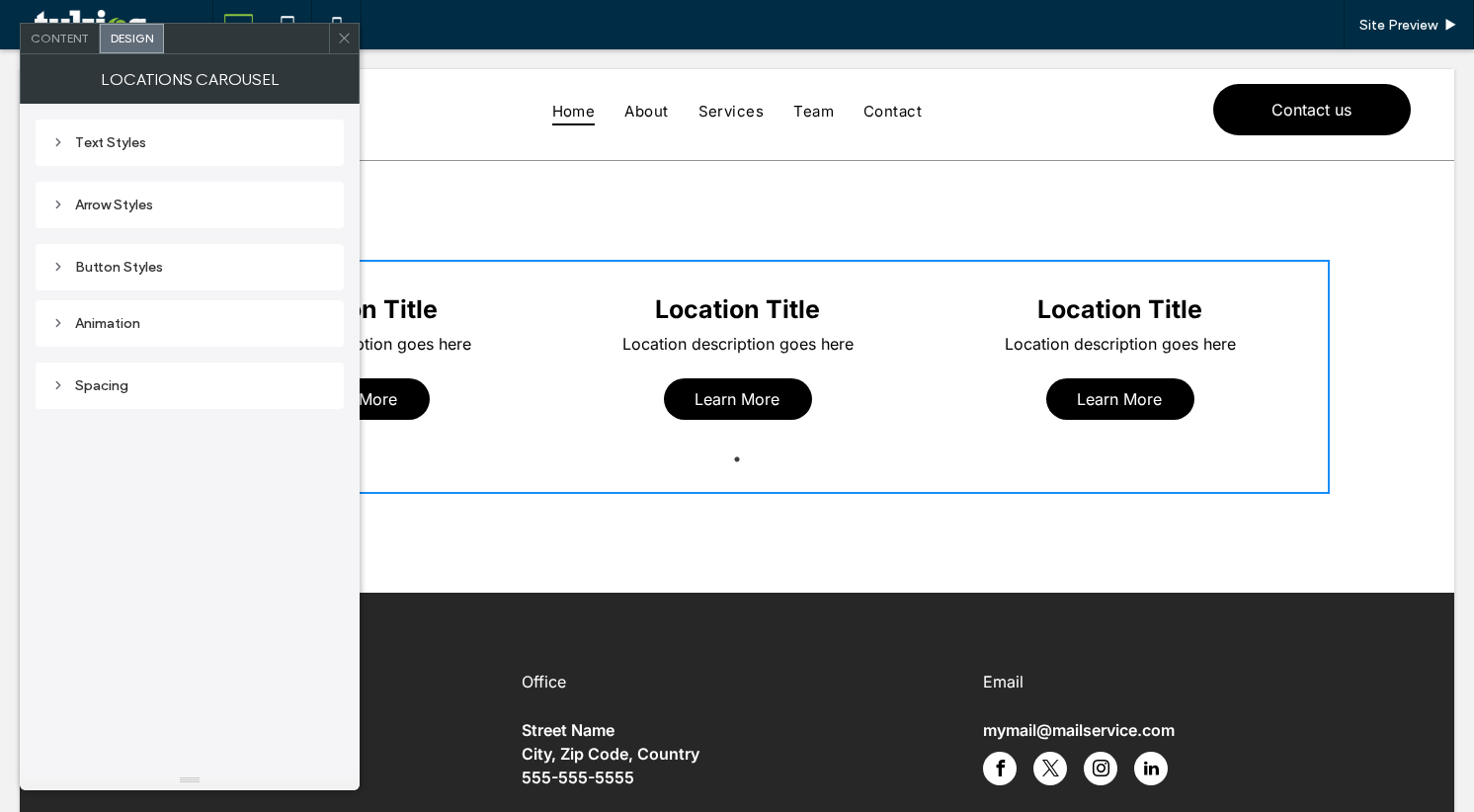 click on "Arrow Styles" at bounding box center [190, 204] 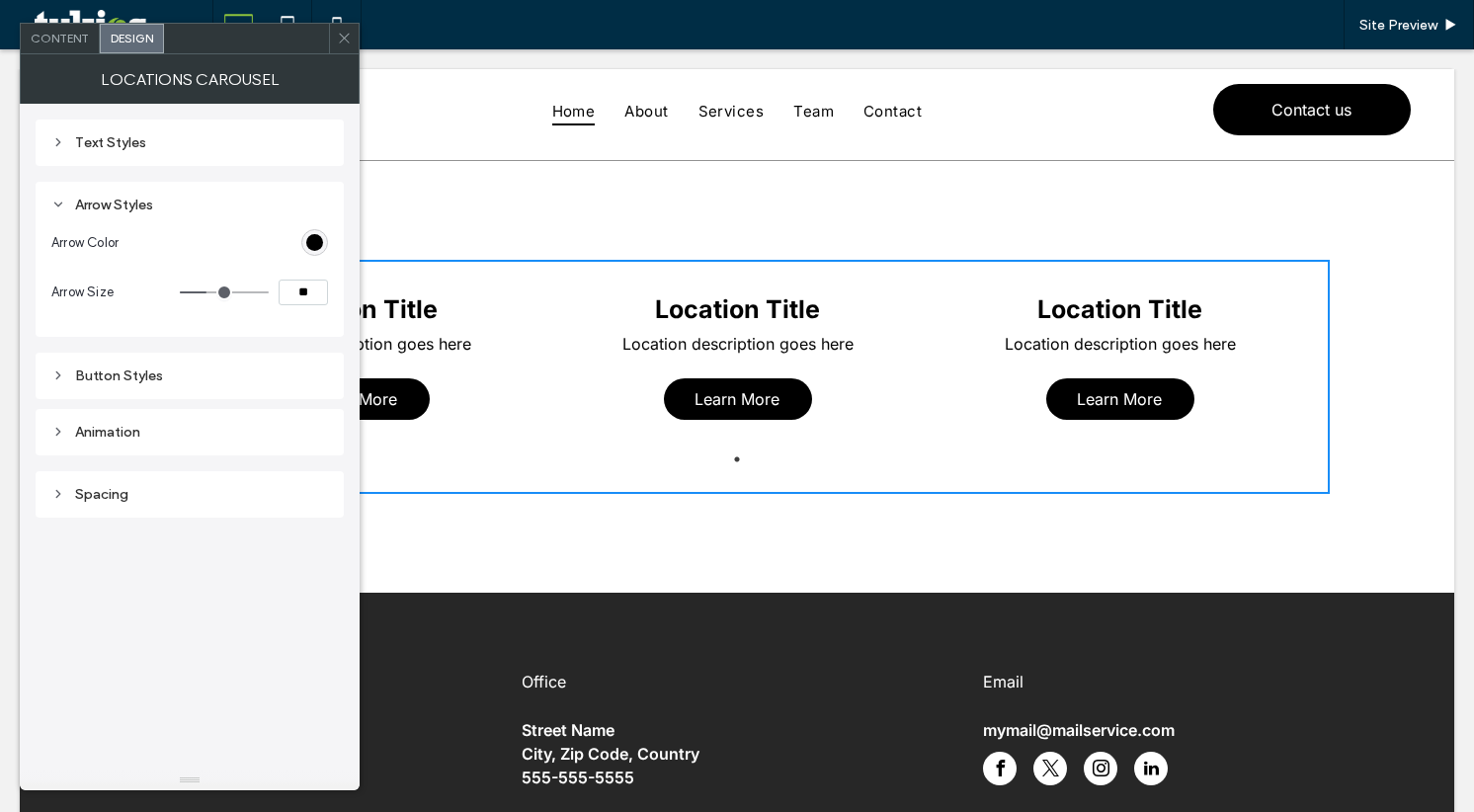 click on "Arrow Styles" at bounding box center (190, 204) 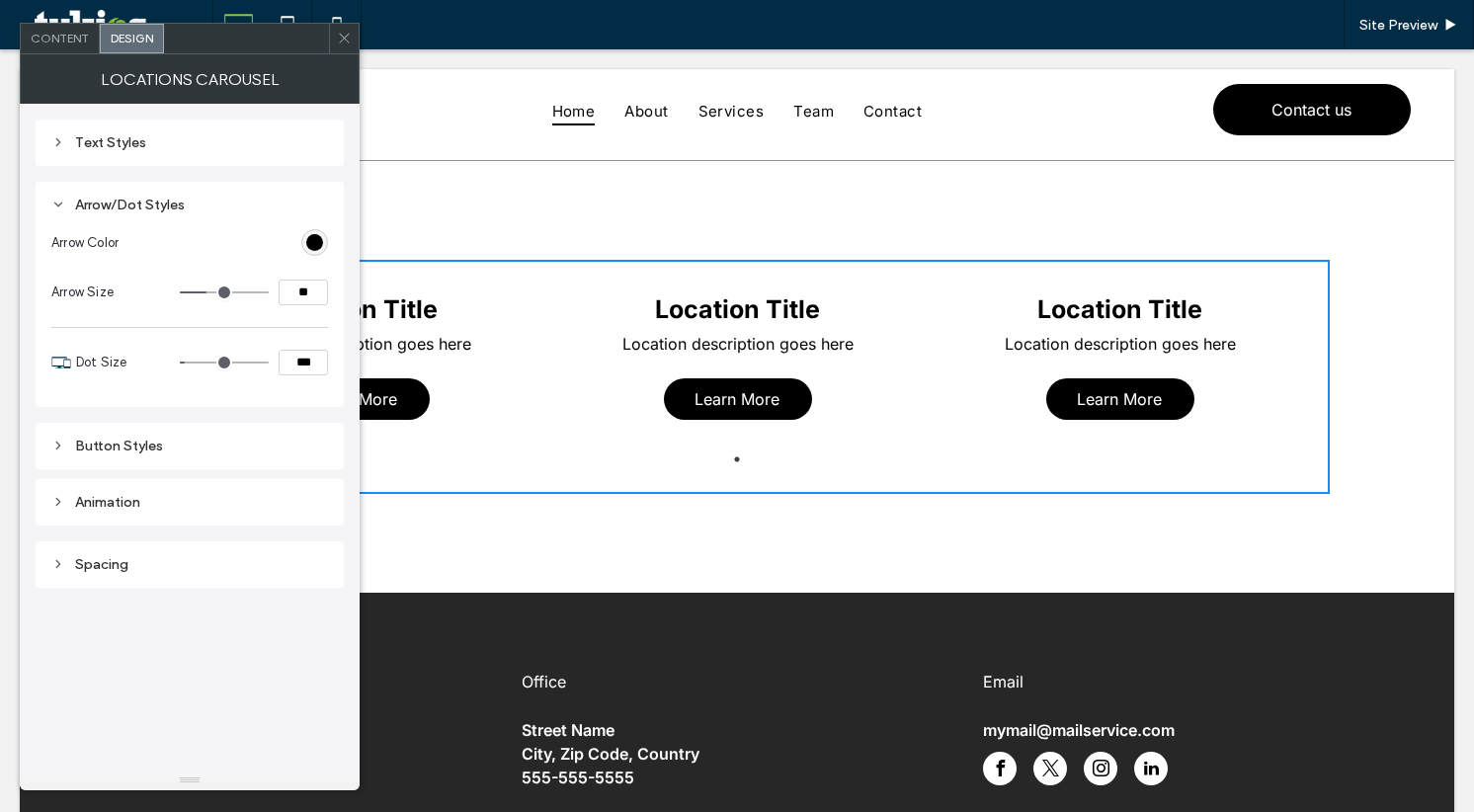 scroll, scrollTop: 0, scrollLeft: 0, axis: both 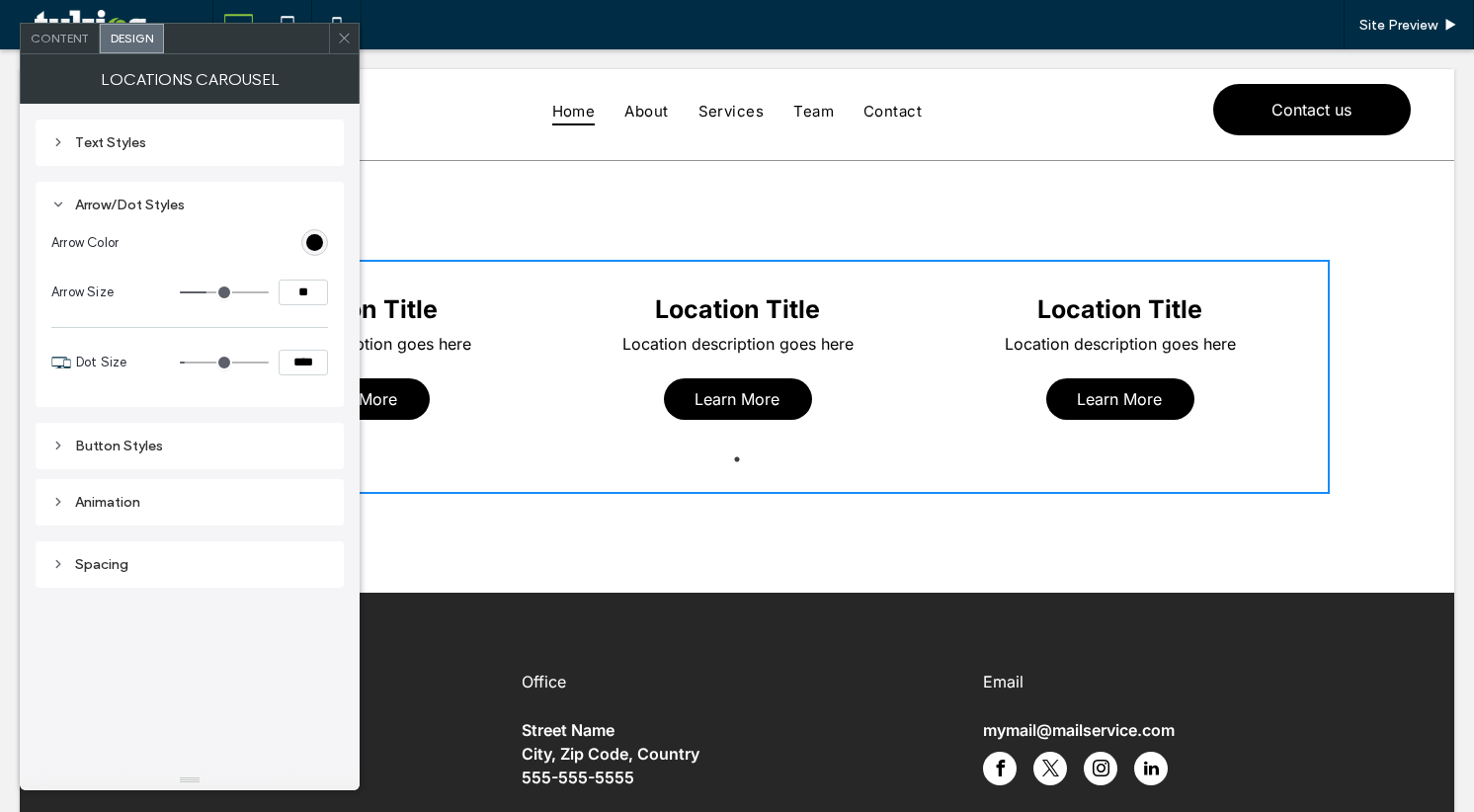 type on "**" 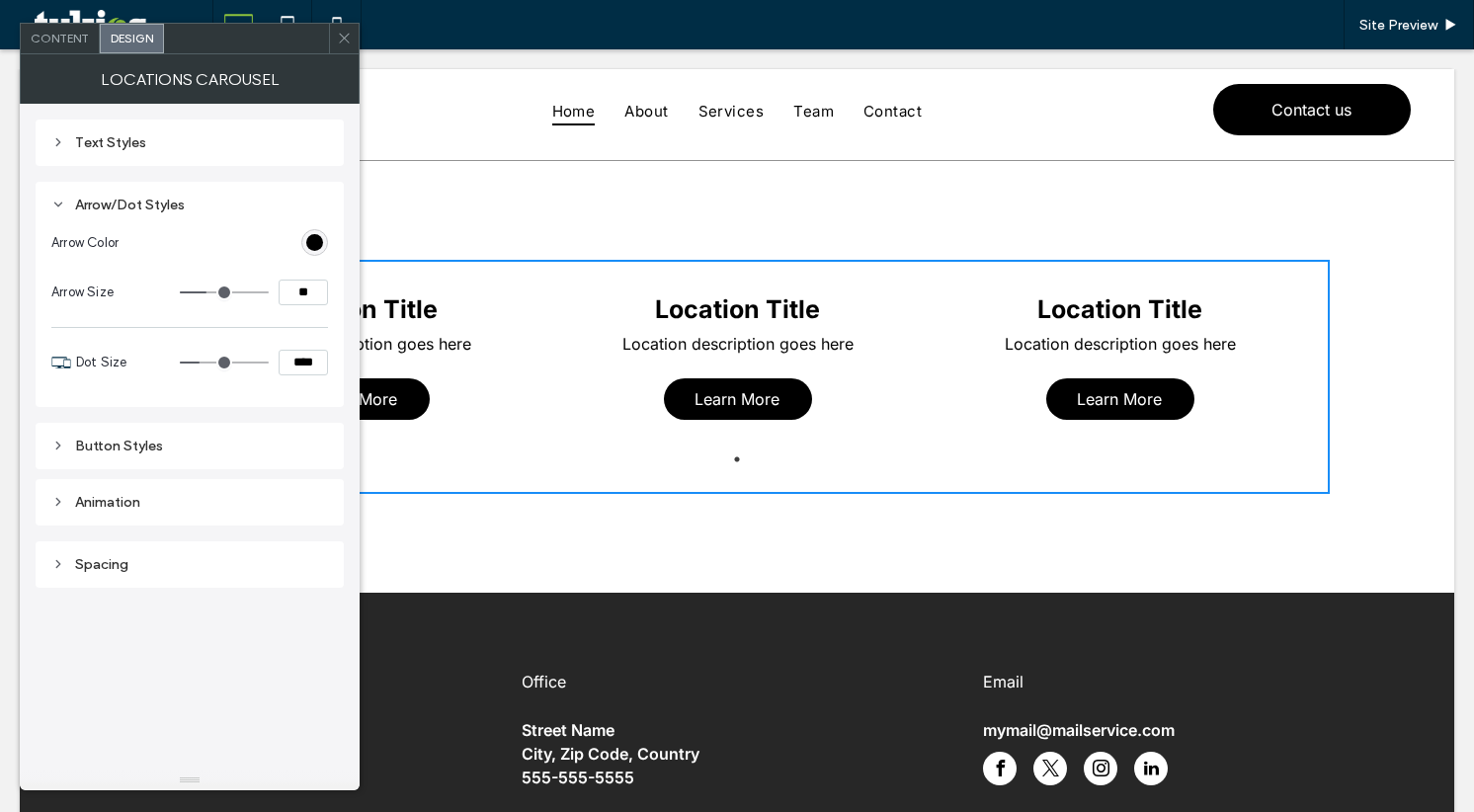 drag, startPoint x: 194, startPoint y: 363, endPoint x: 204, endPoint y: 362, distance: 10.049876 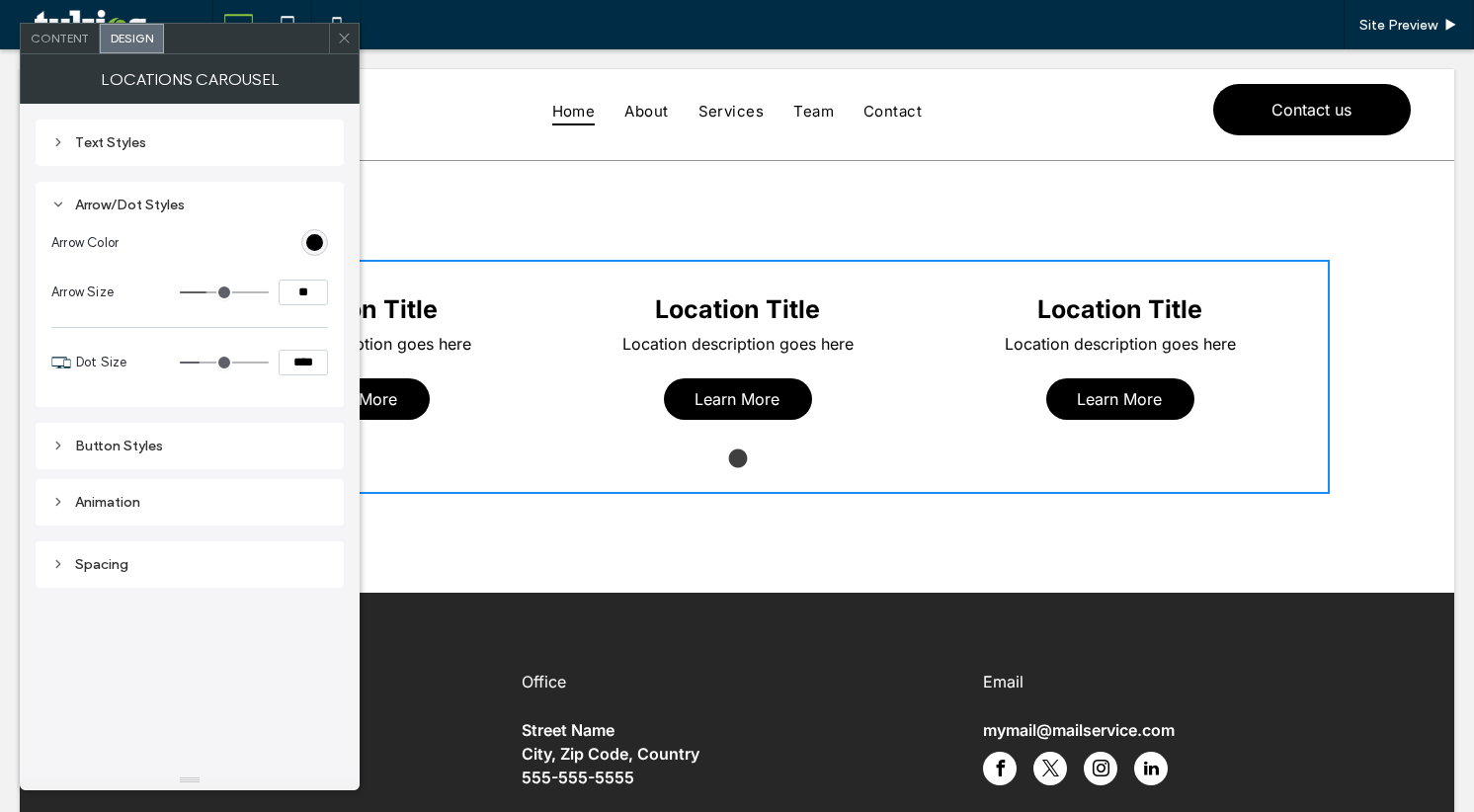 type on "**" 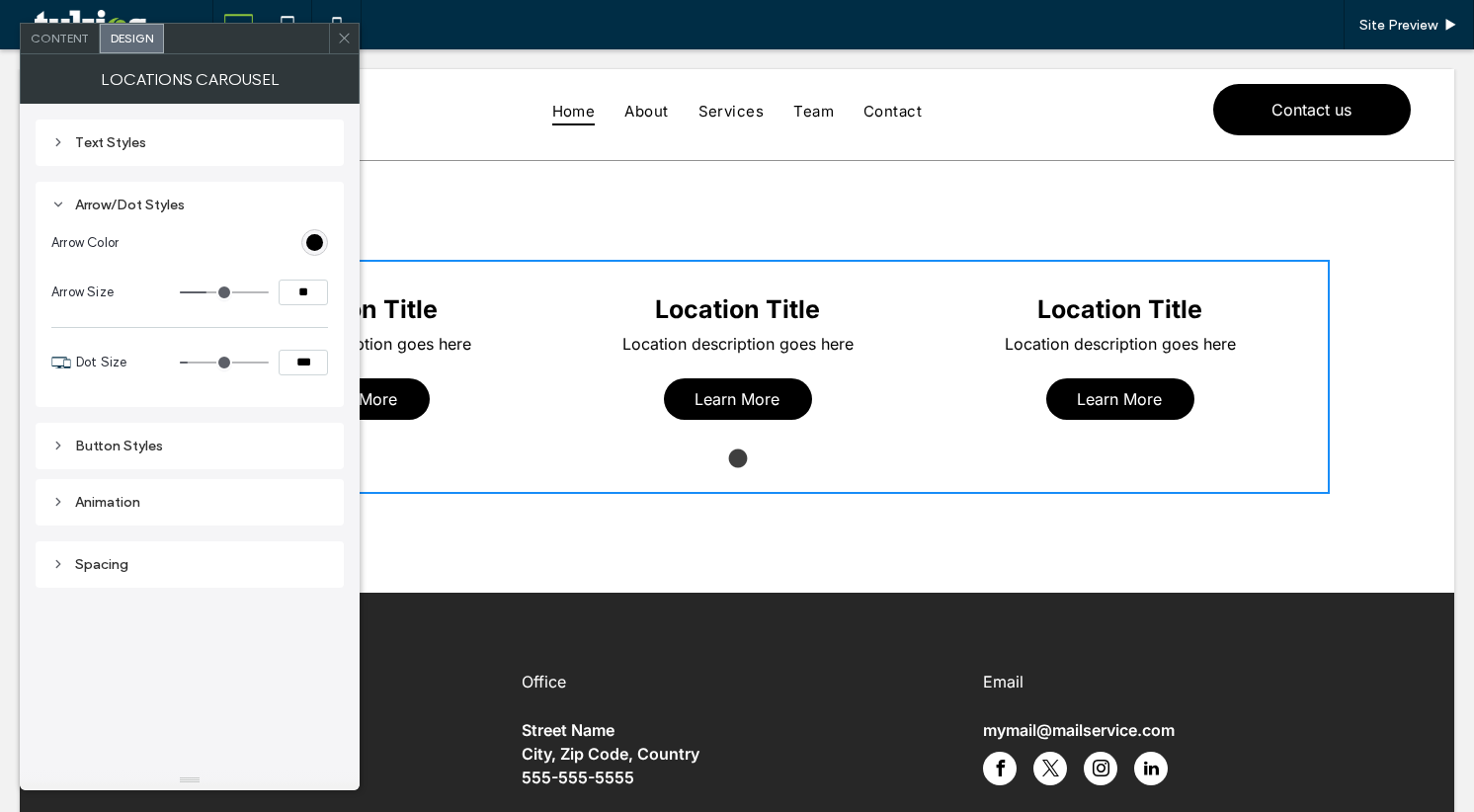 type on "*" 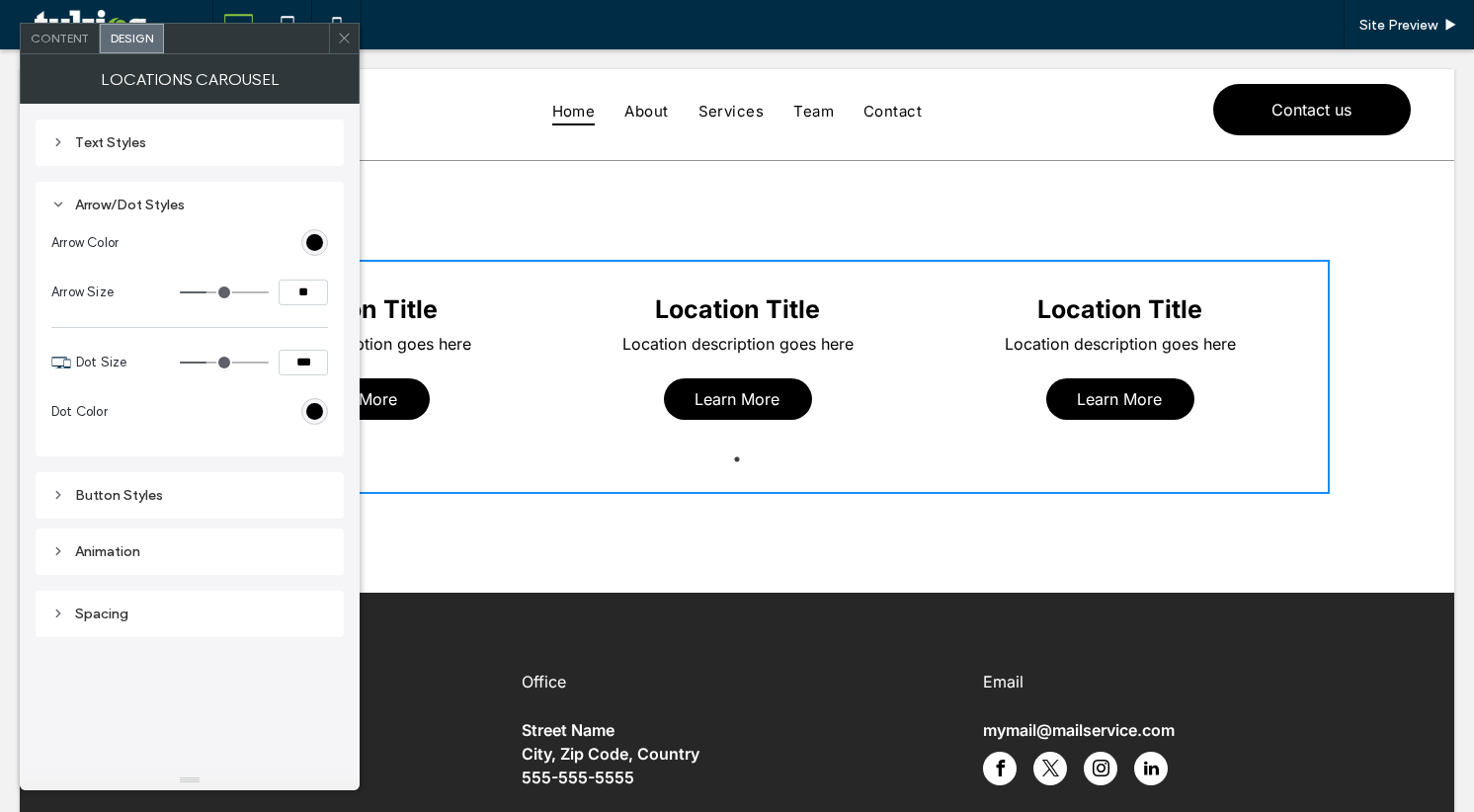scroll, scrollTop: 0, scrollLeft: 0, axis: both 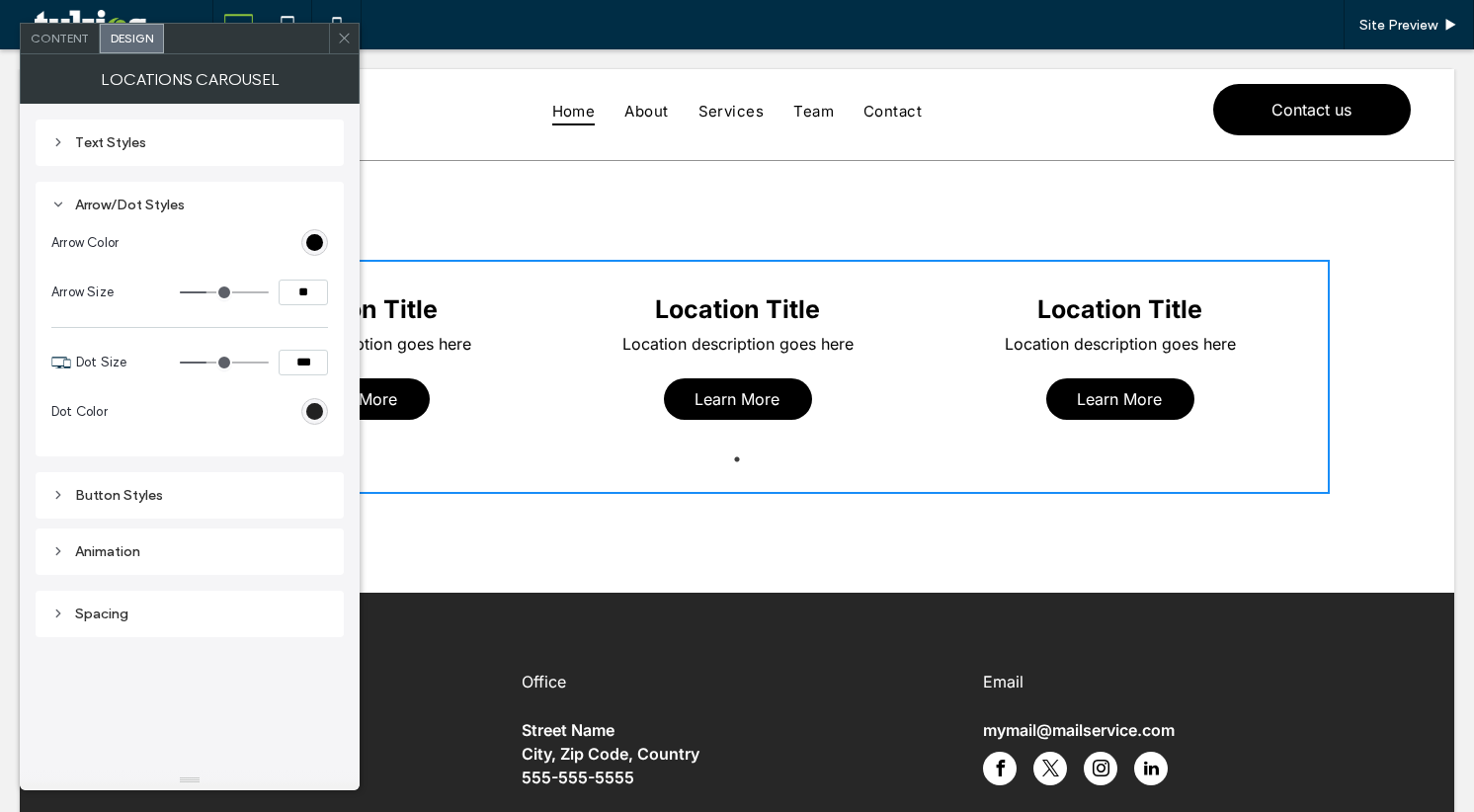 click at bounding box center (314, 411) 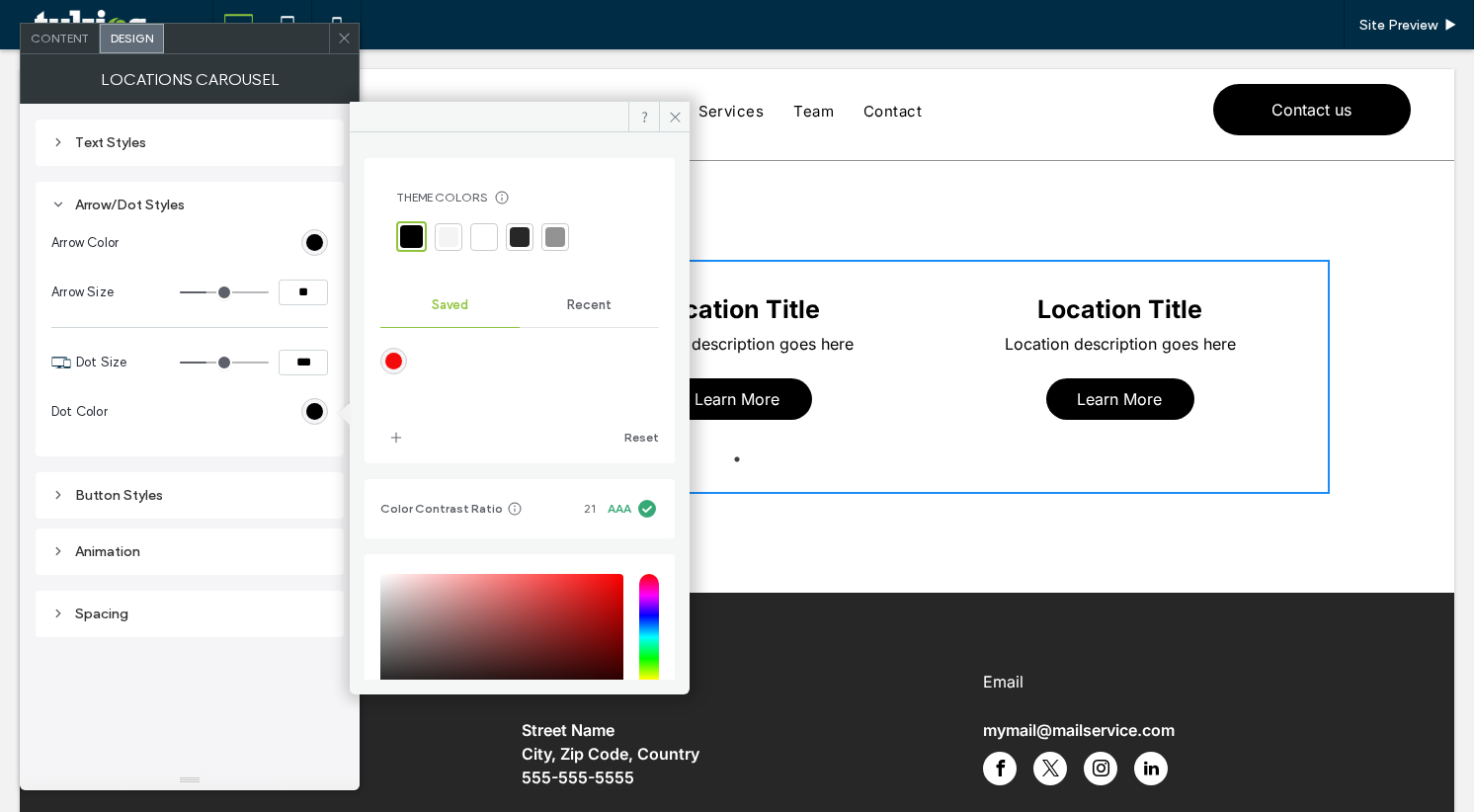 click at bounding box center [393, 361] 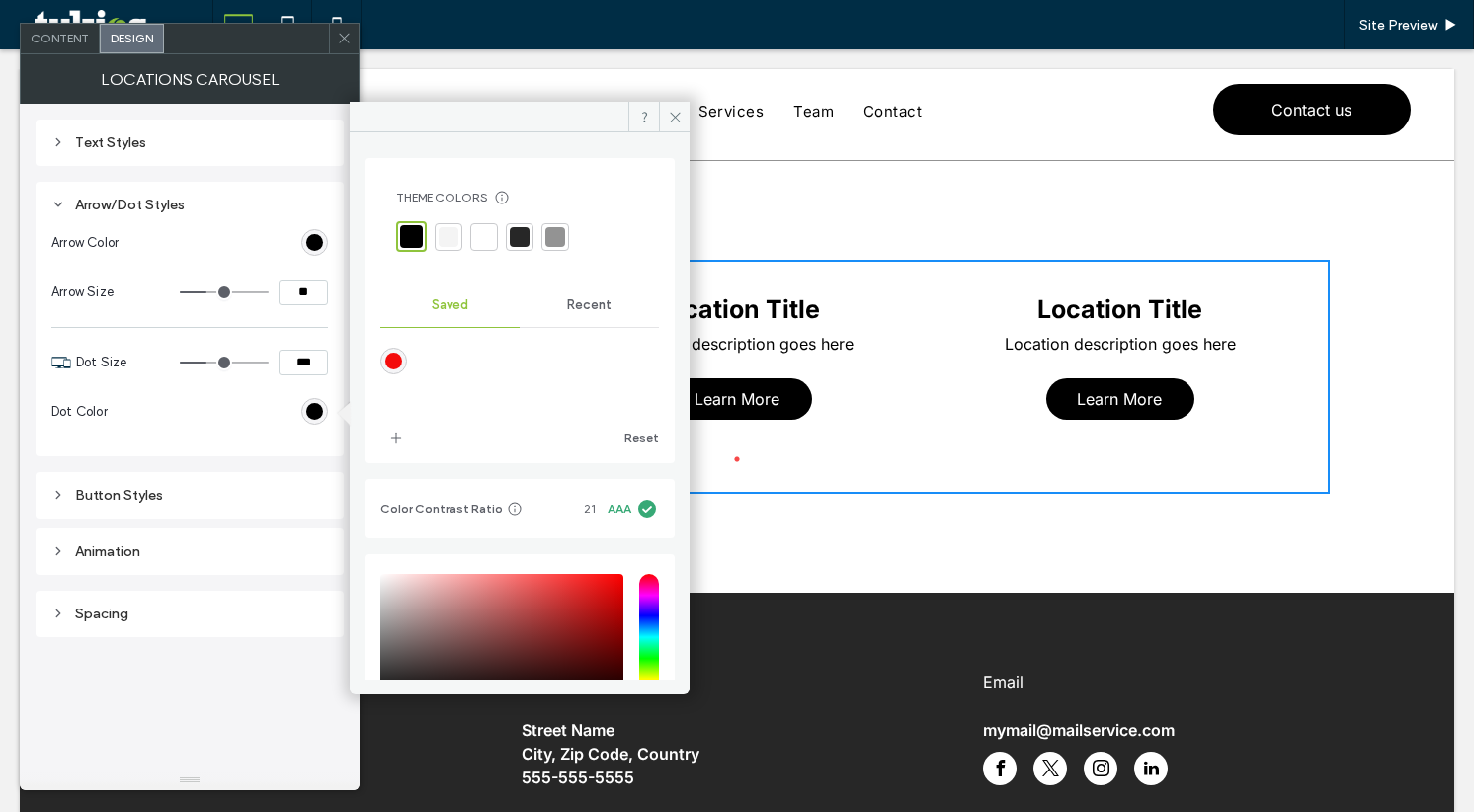 type on "*******" 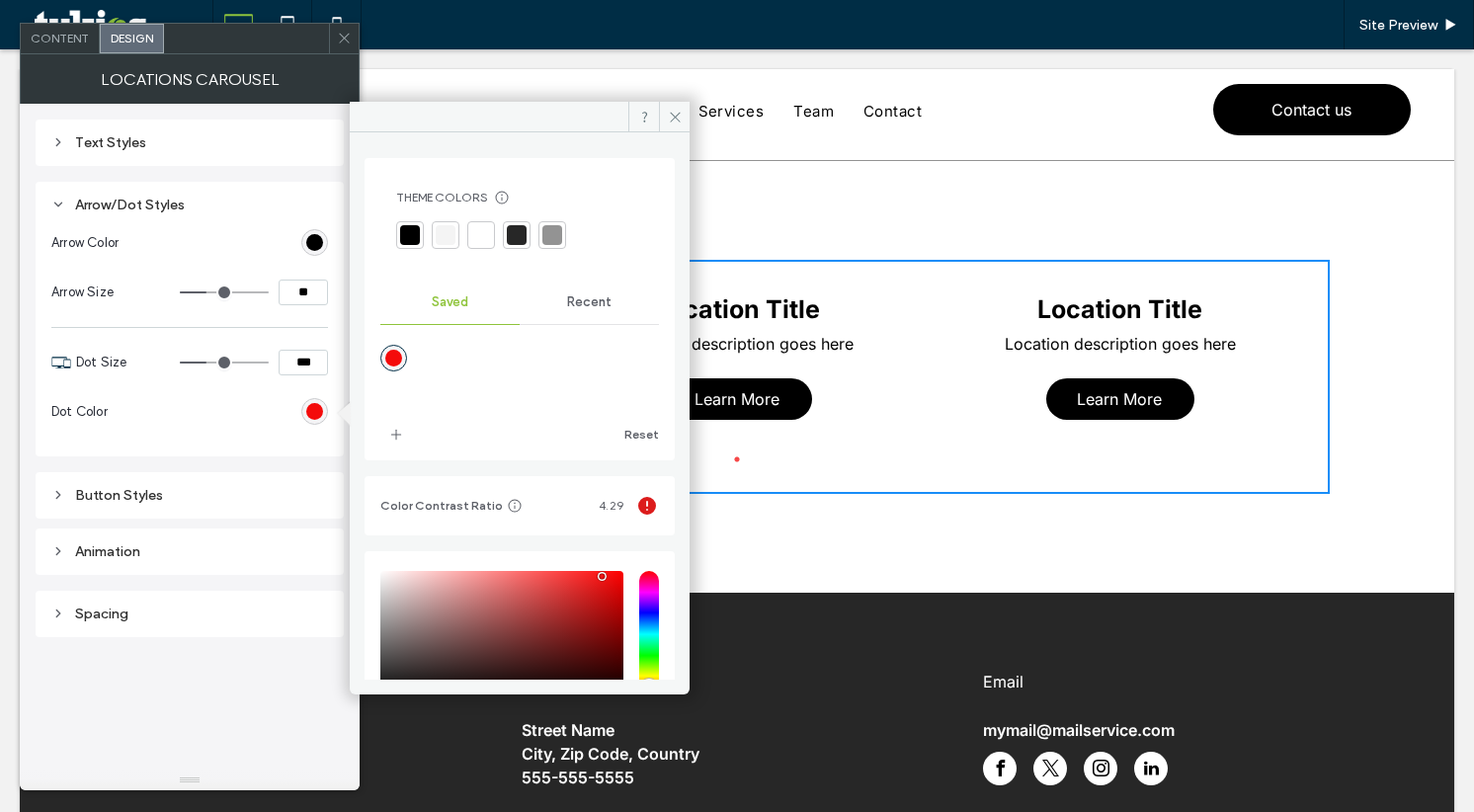 click on "Dot Color" at bounding box center (190, 412) 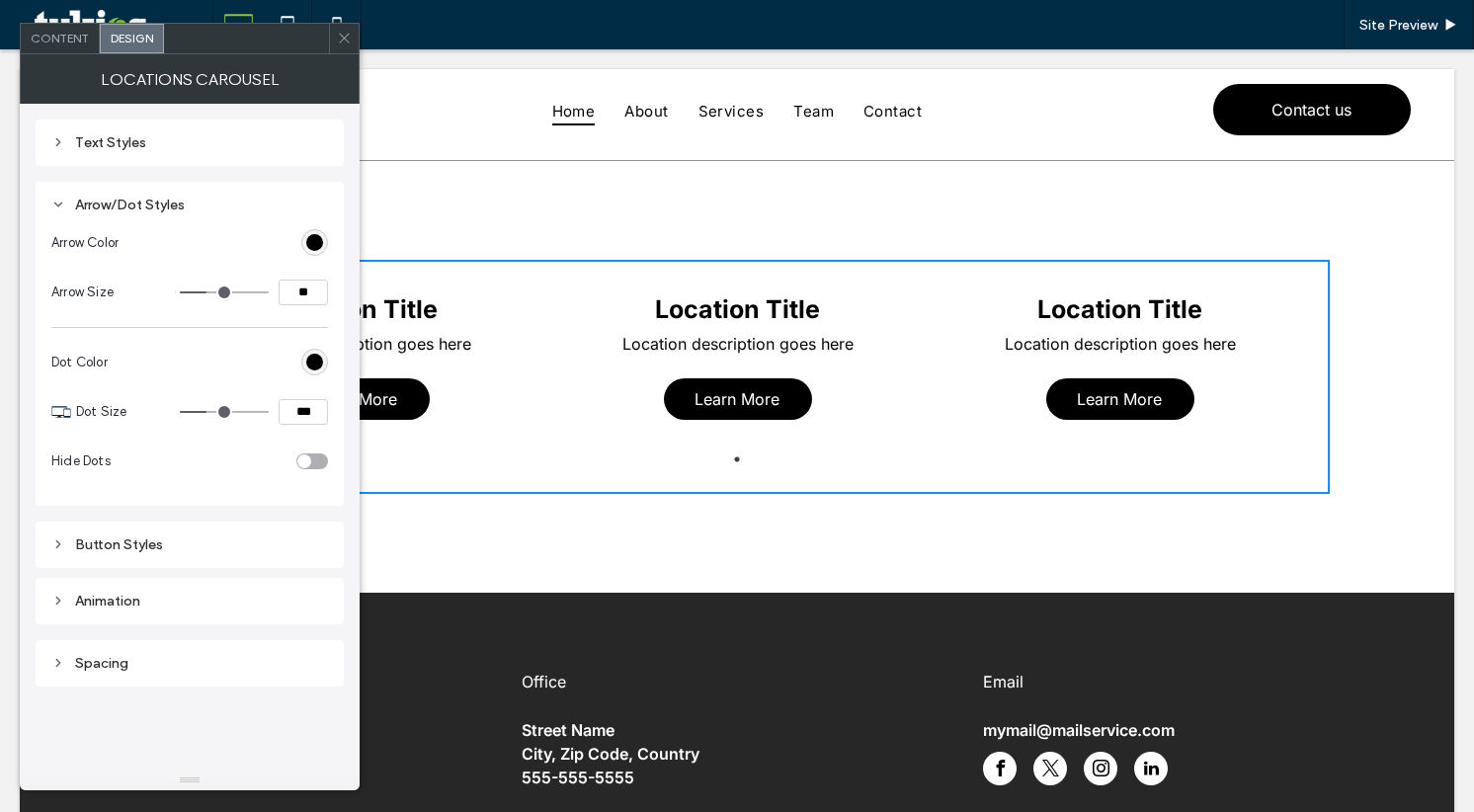 scroll, scrollTop: 0, scrollLeft: 0, axis: both 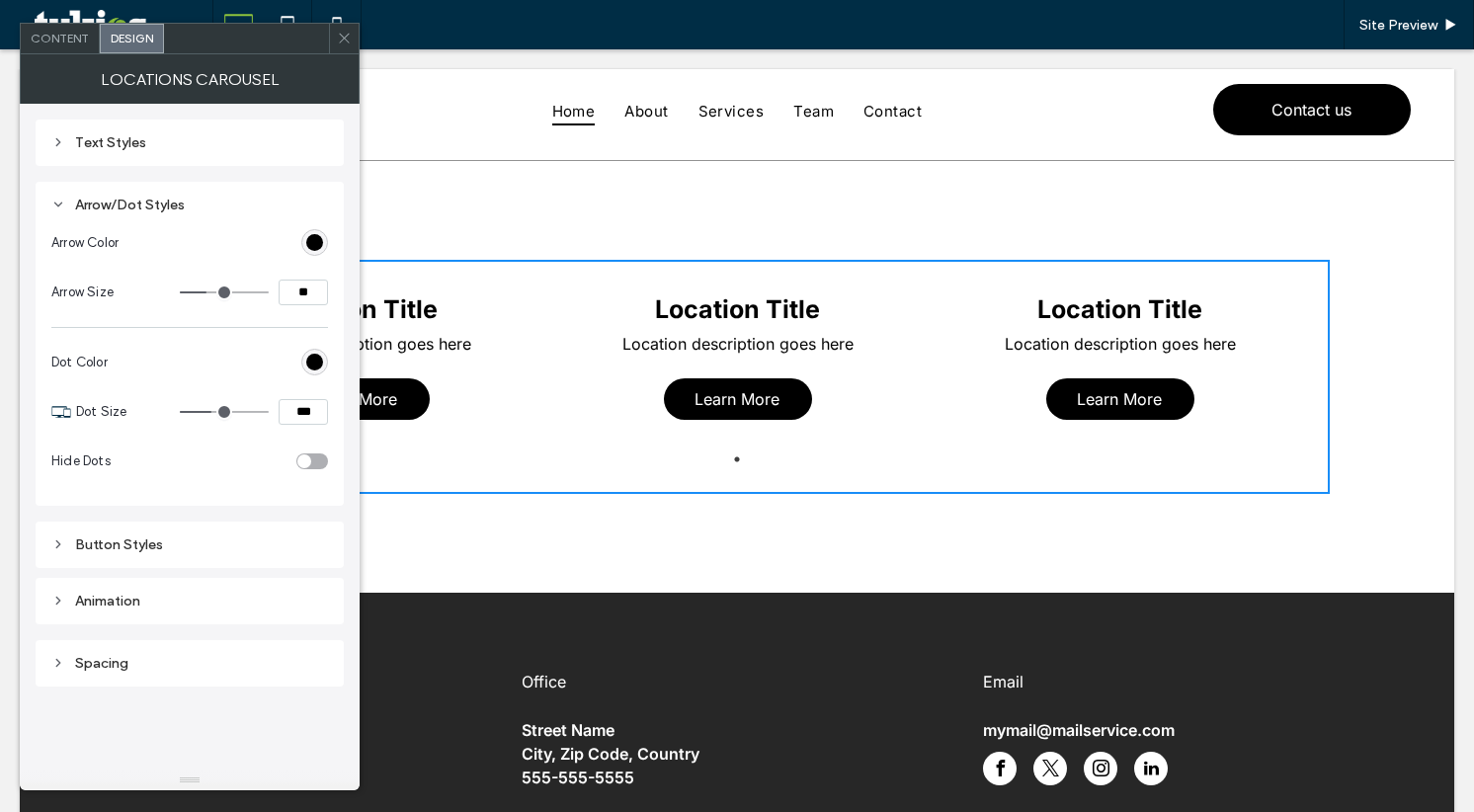type on "*" 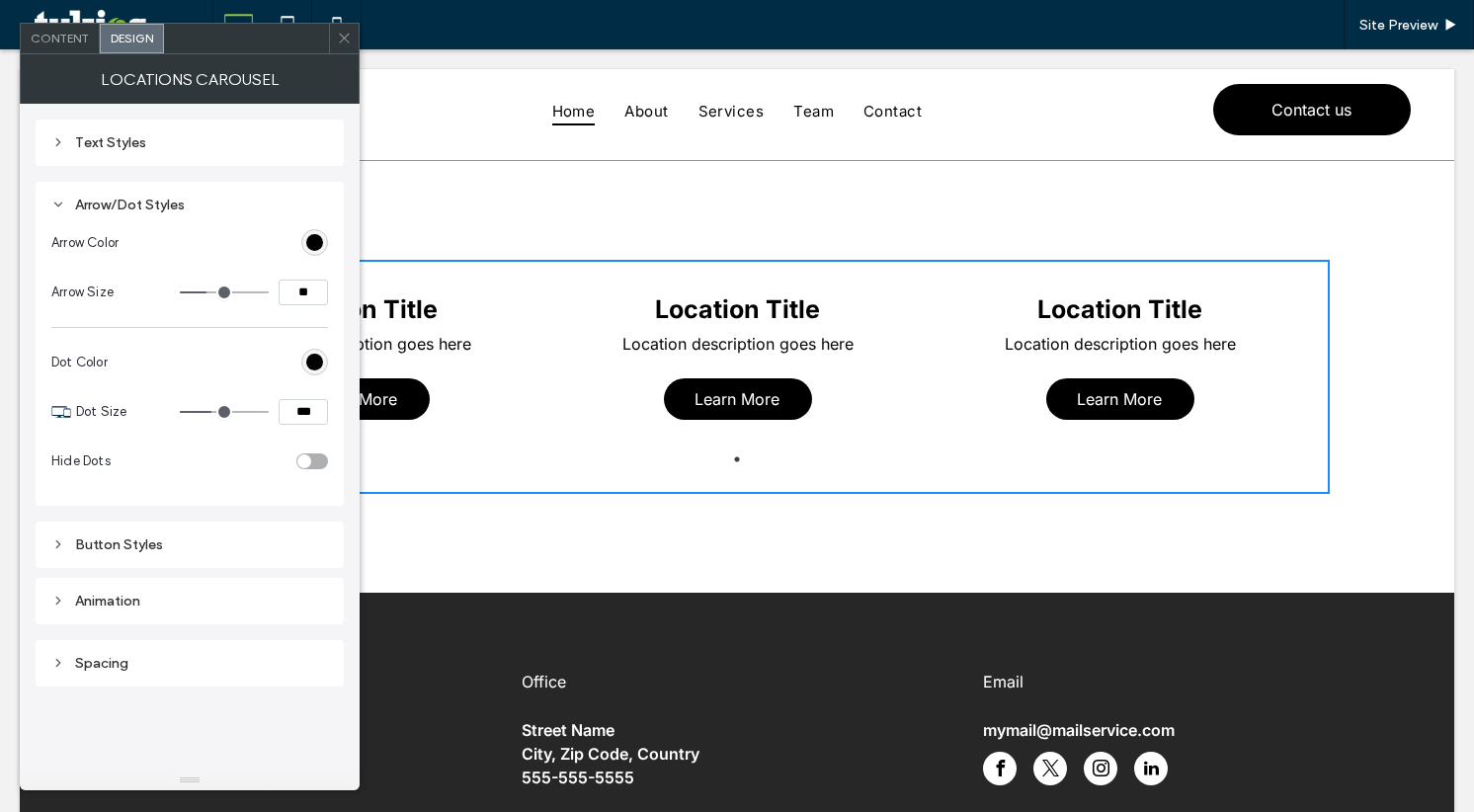 type on "***" 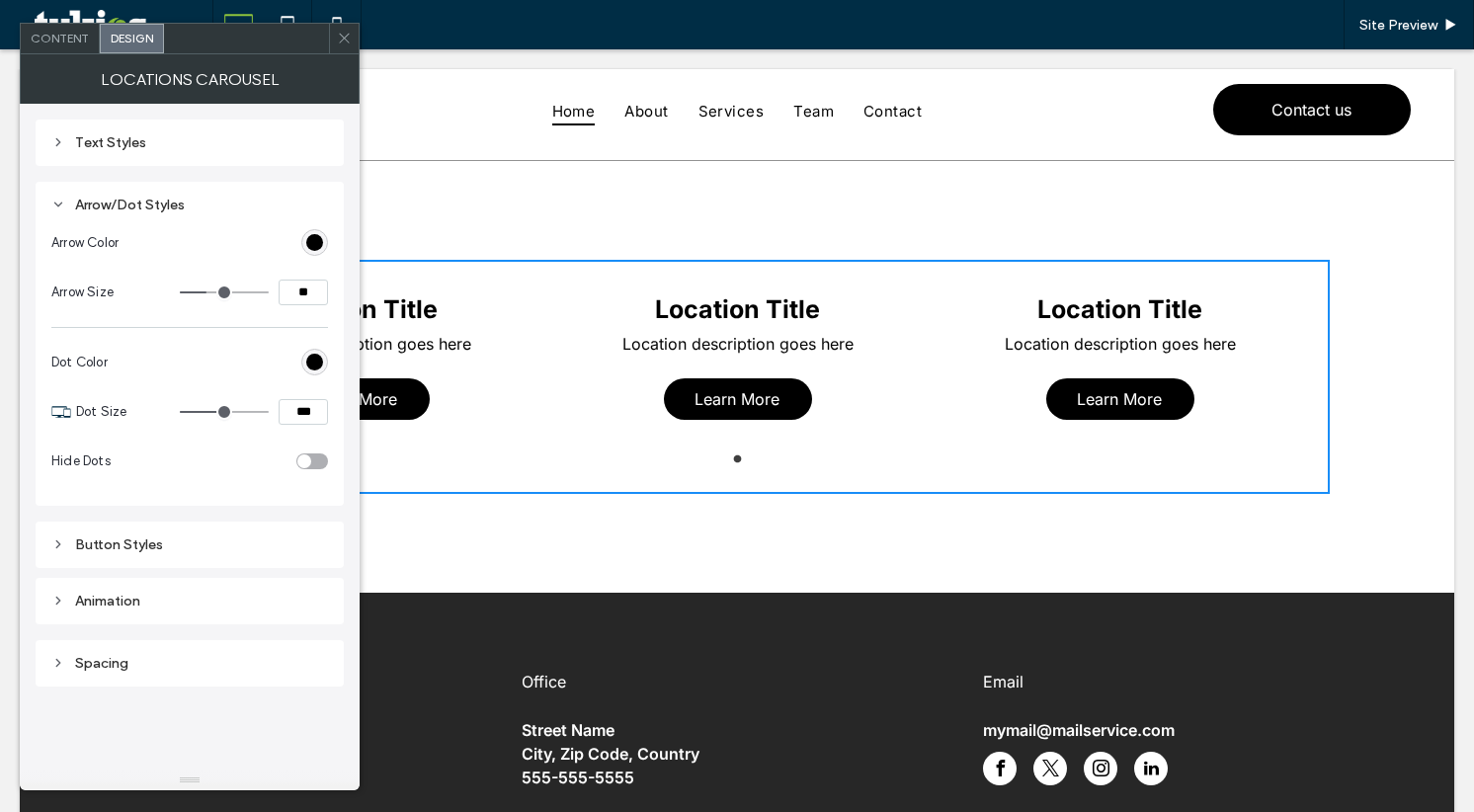 type on "**" 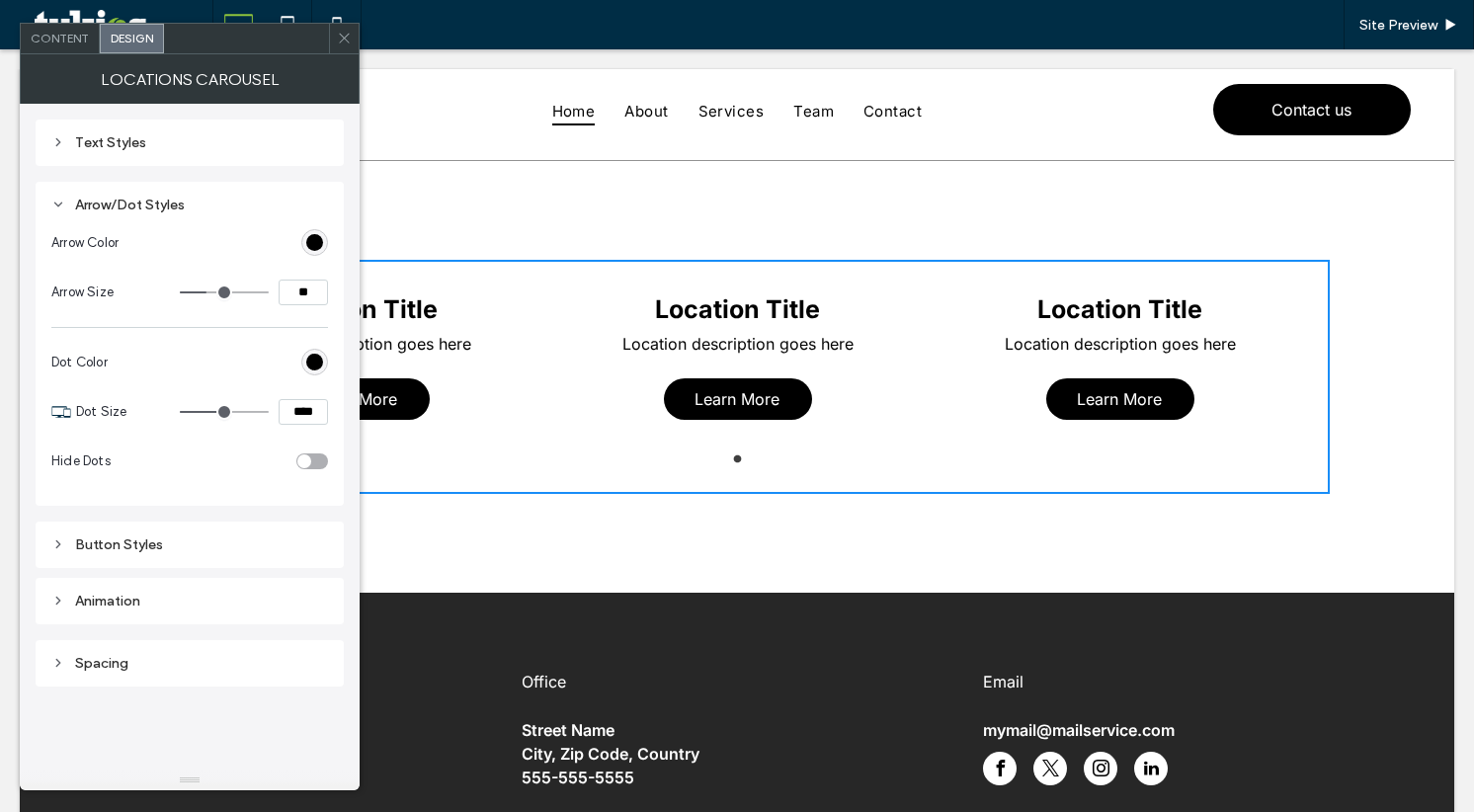 type on "**" 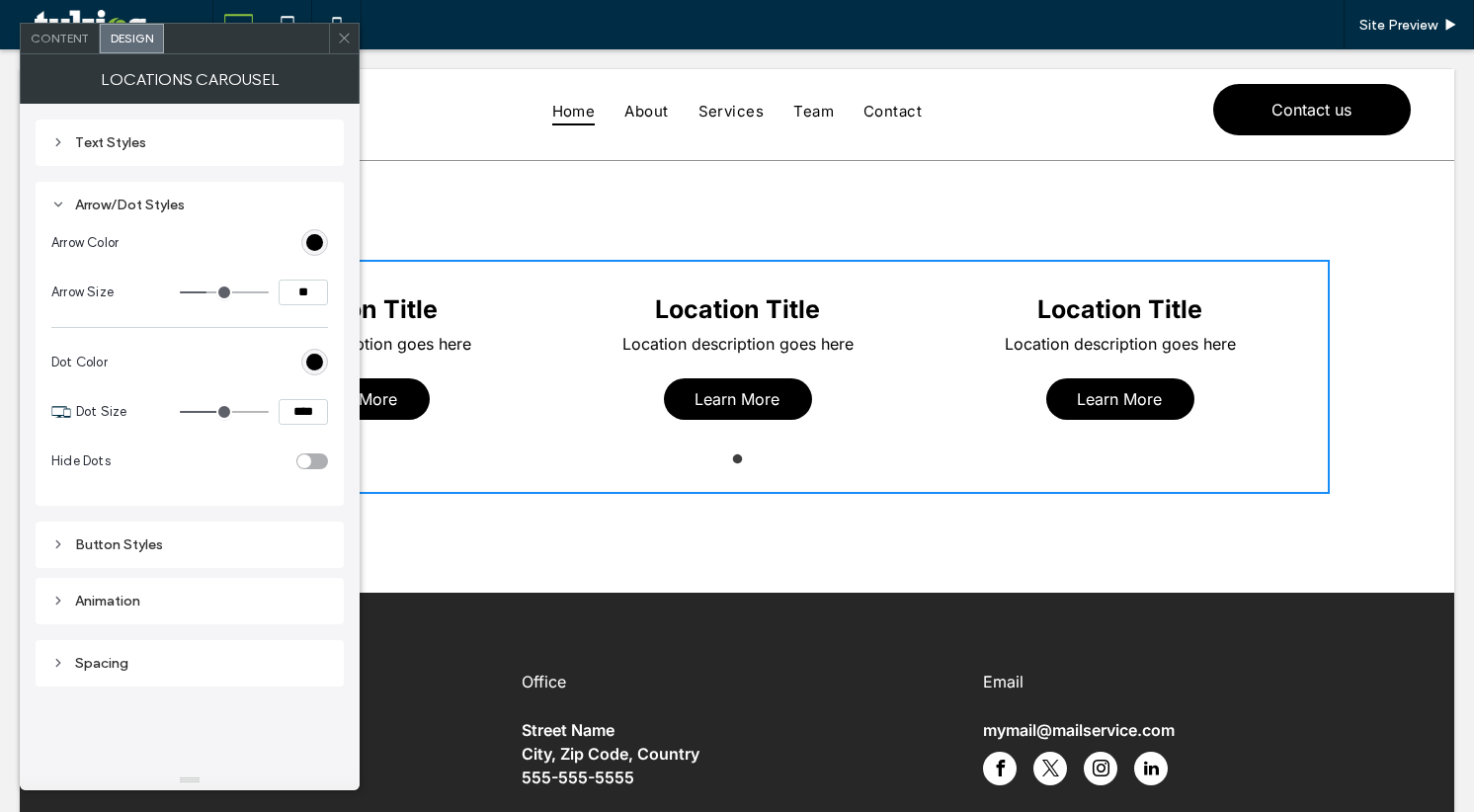 type on "**" 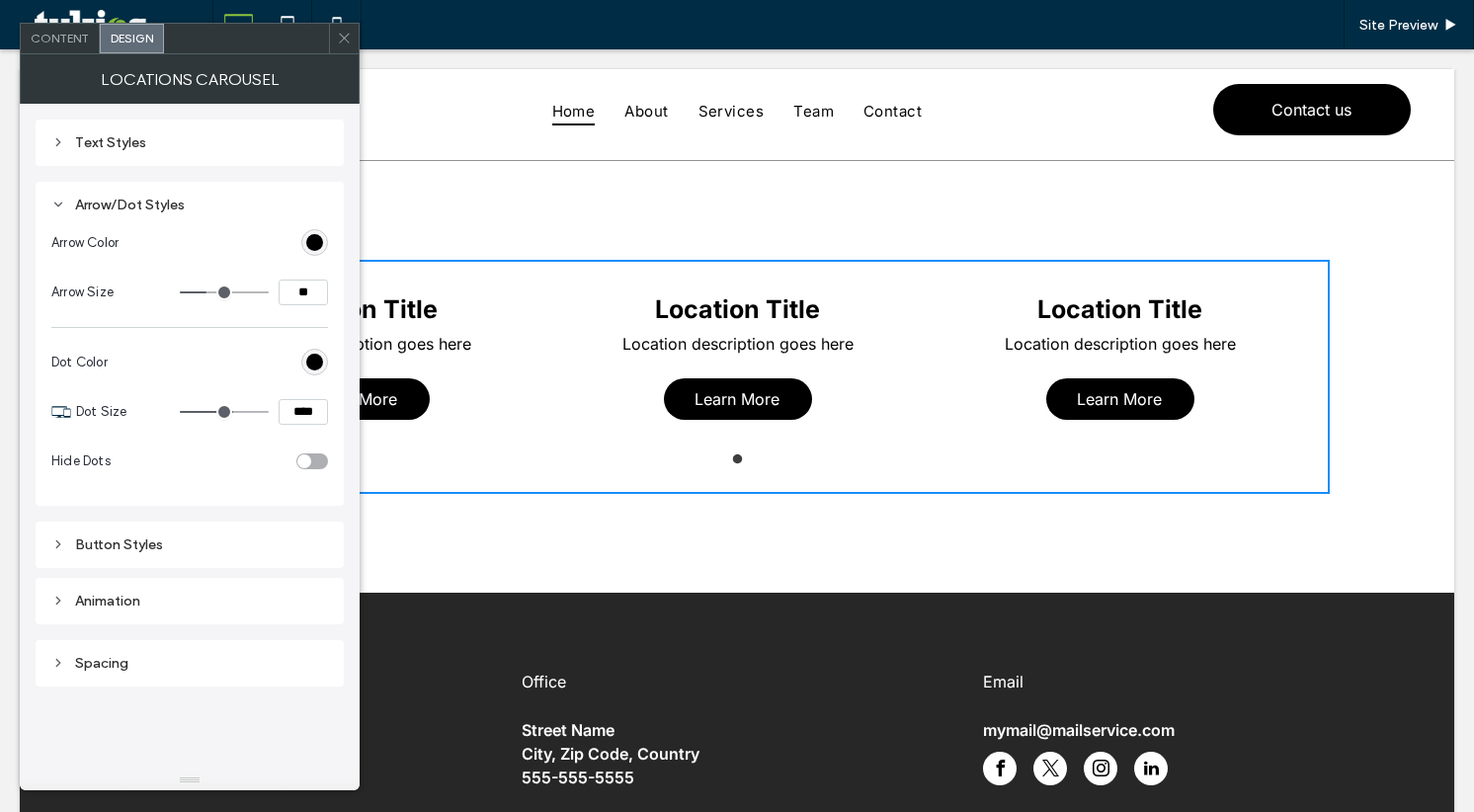 type on "**" 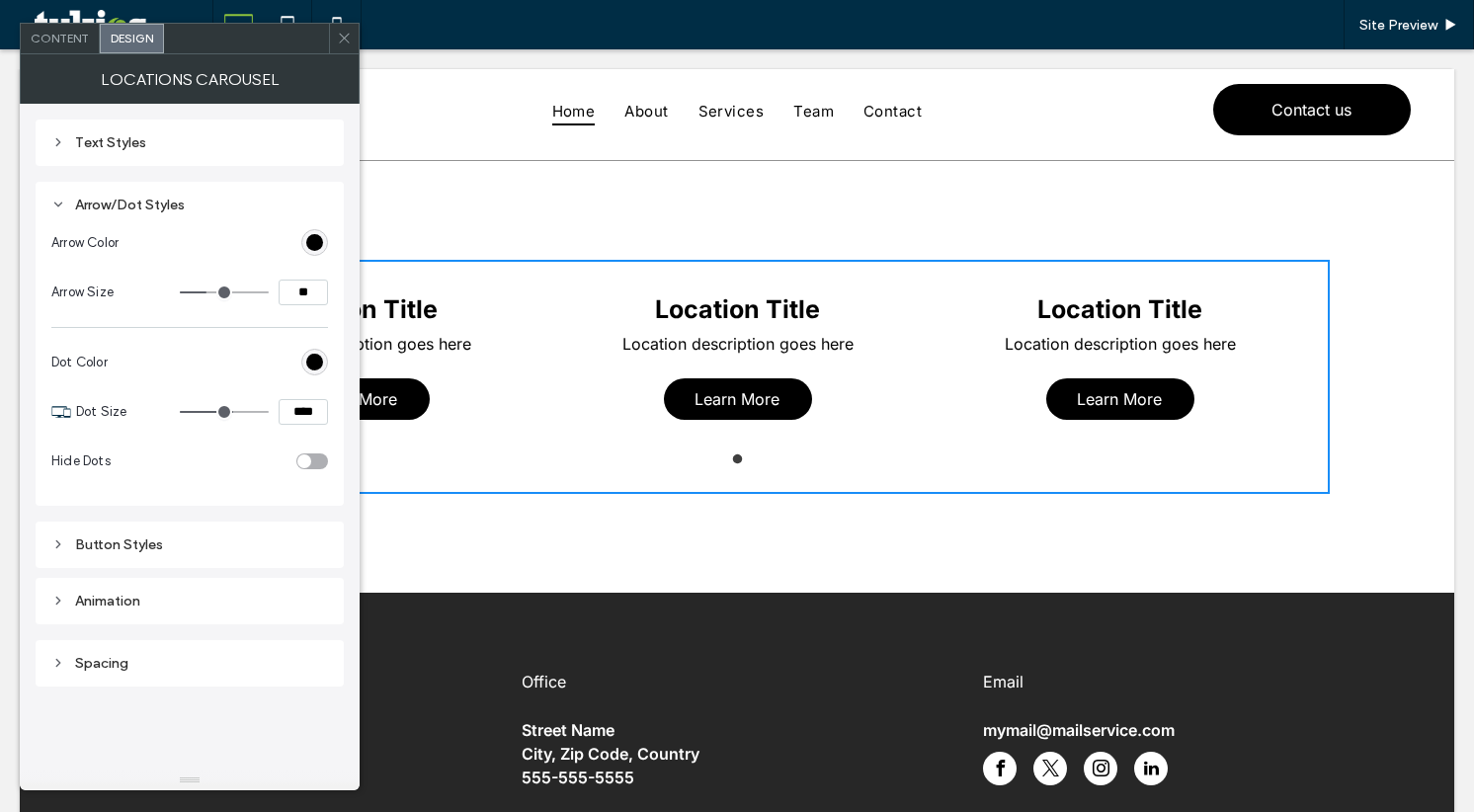 type on "****" 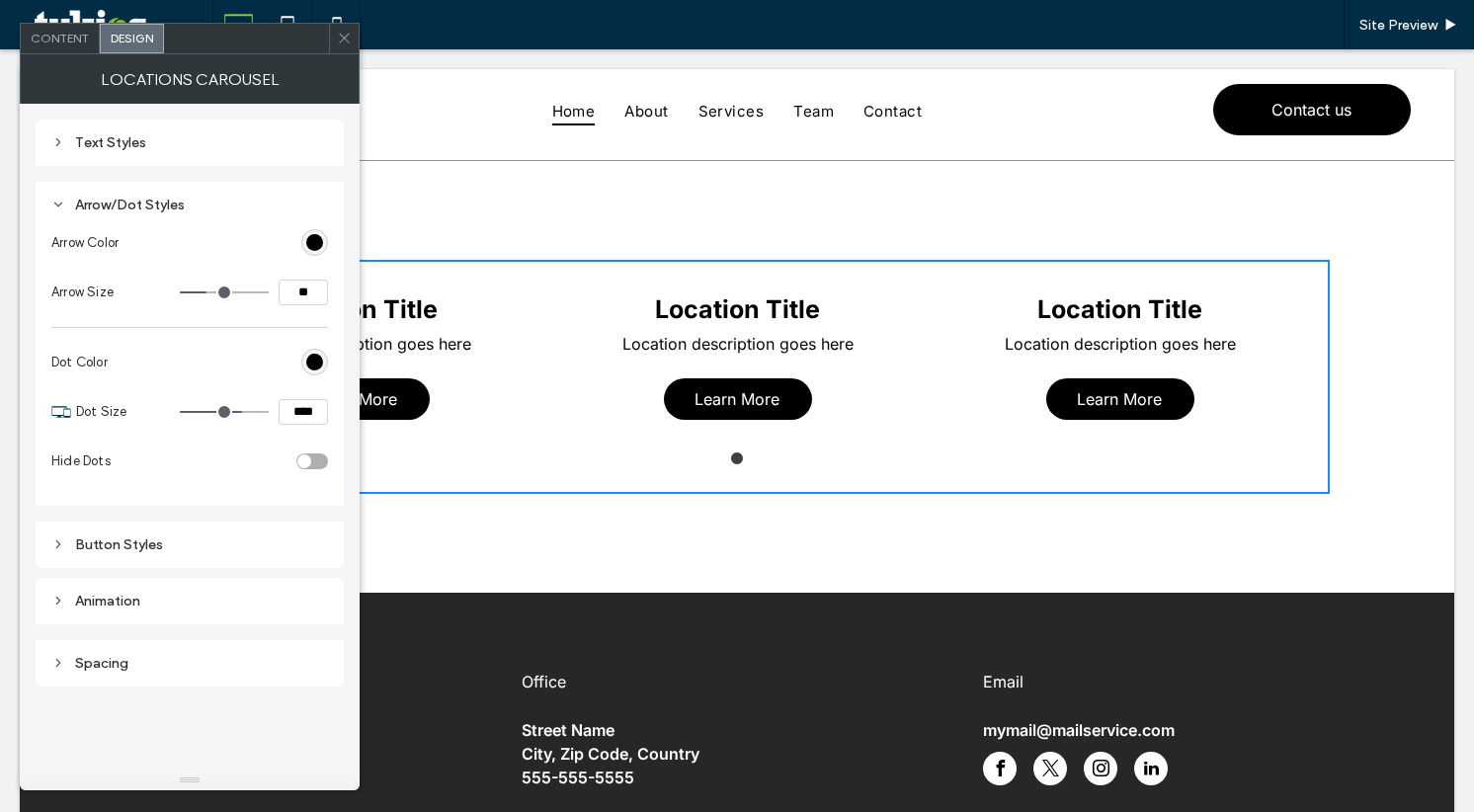 type on "**" 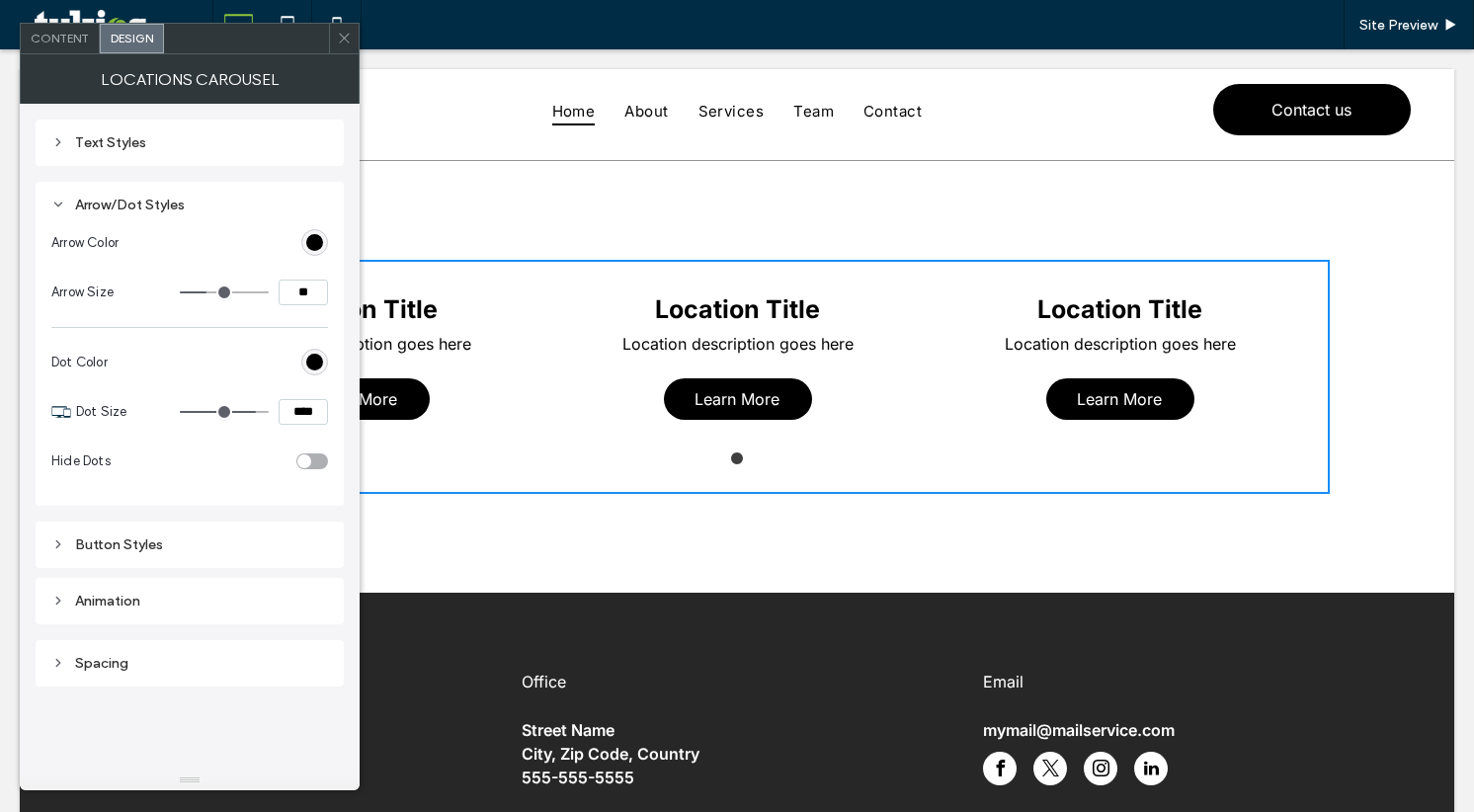 type on "**" 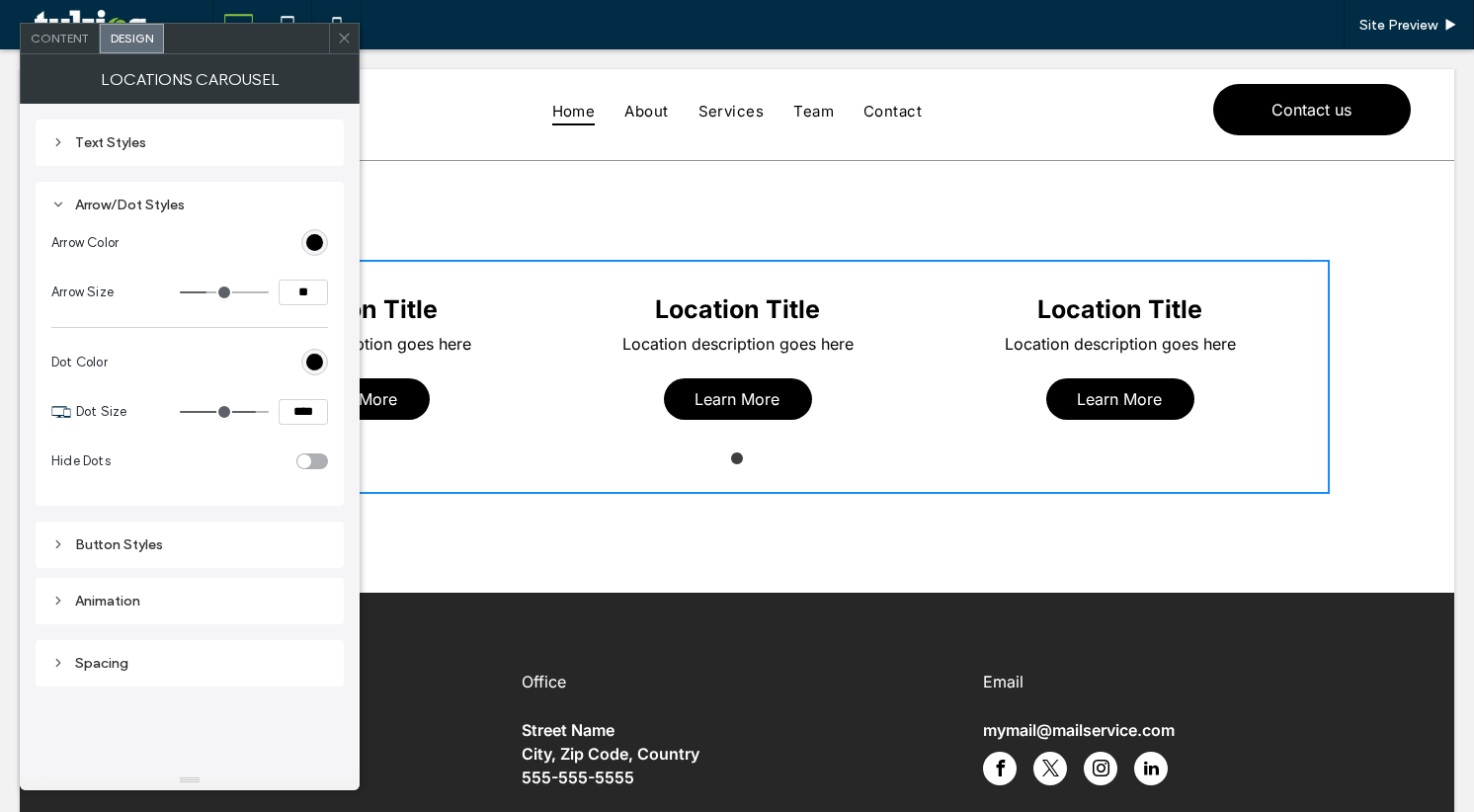 type on "****" 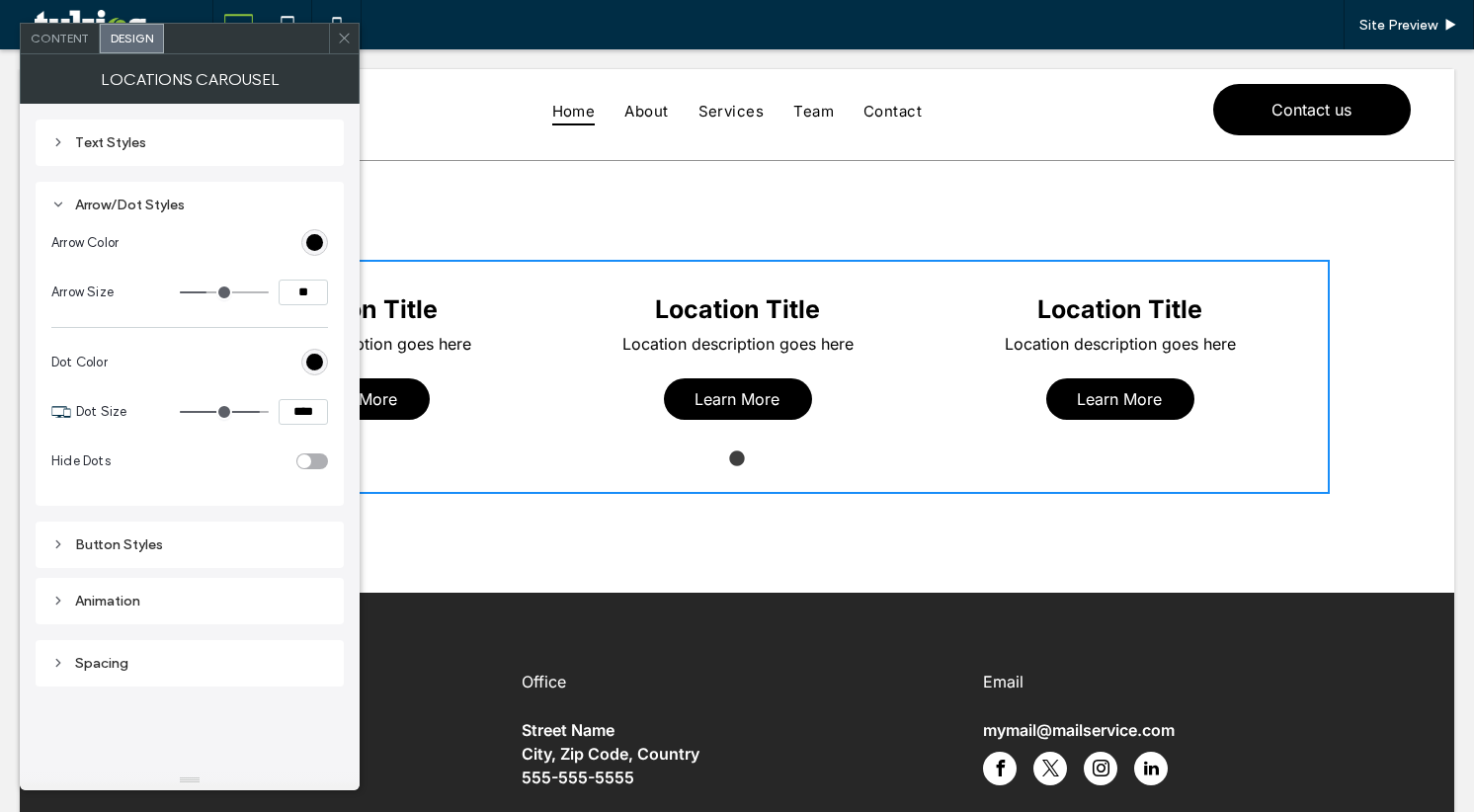 type on "**" 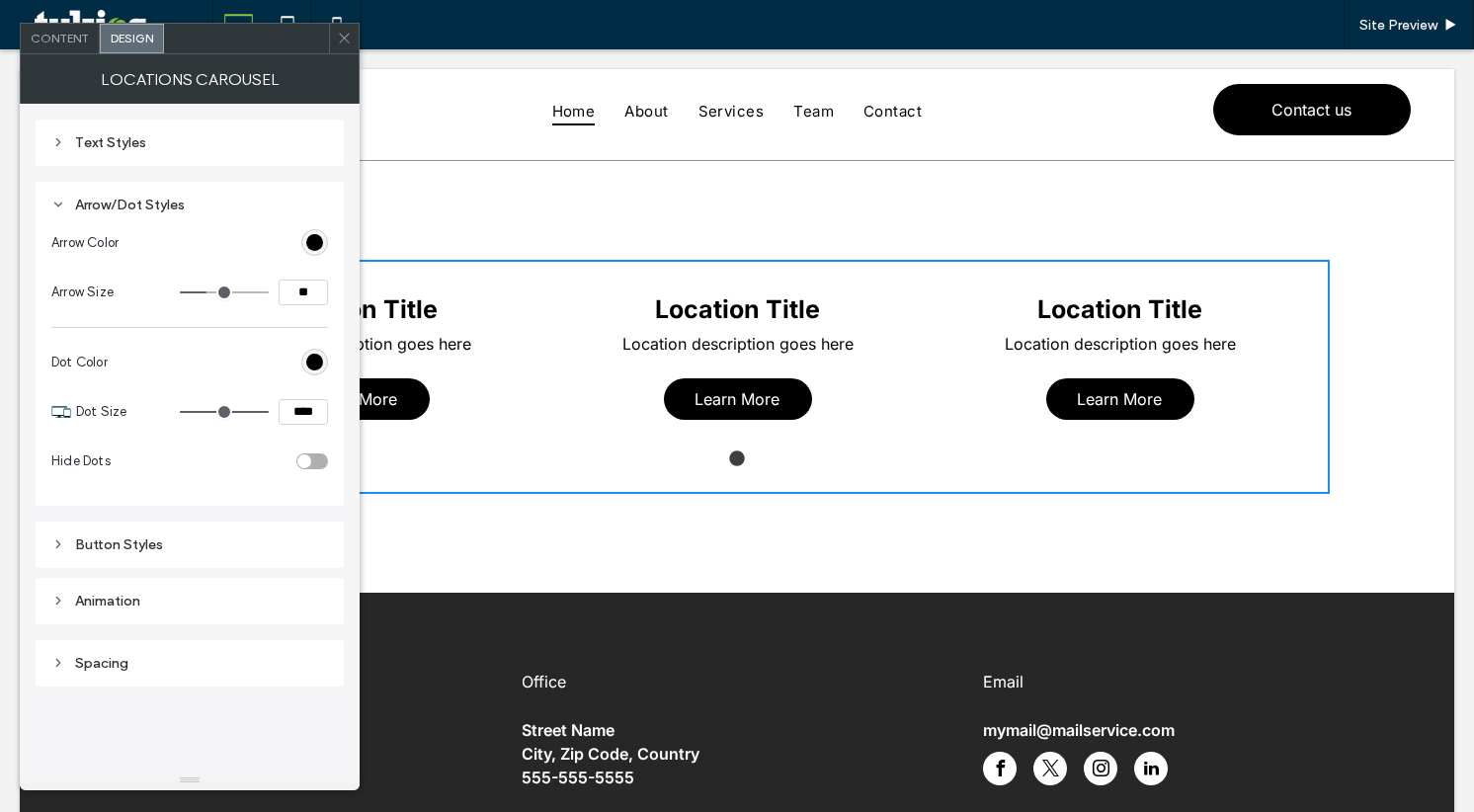 drag, startPoint x: 254, startPoint y: 409, endPoint x: 276, endPoint y: 409, distance: 22 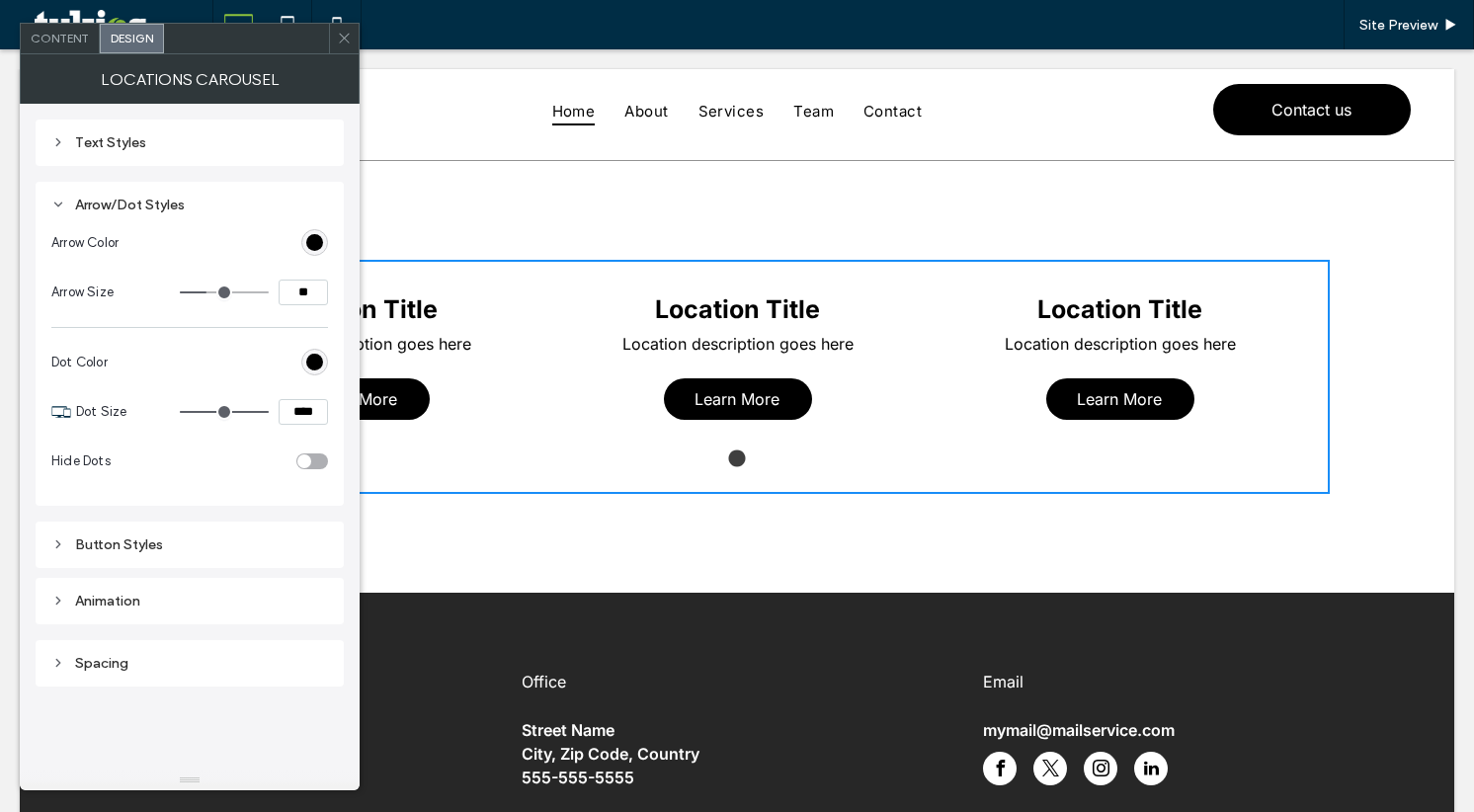 type on "**" 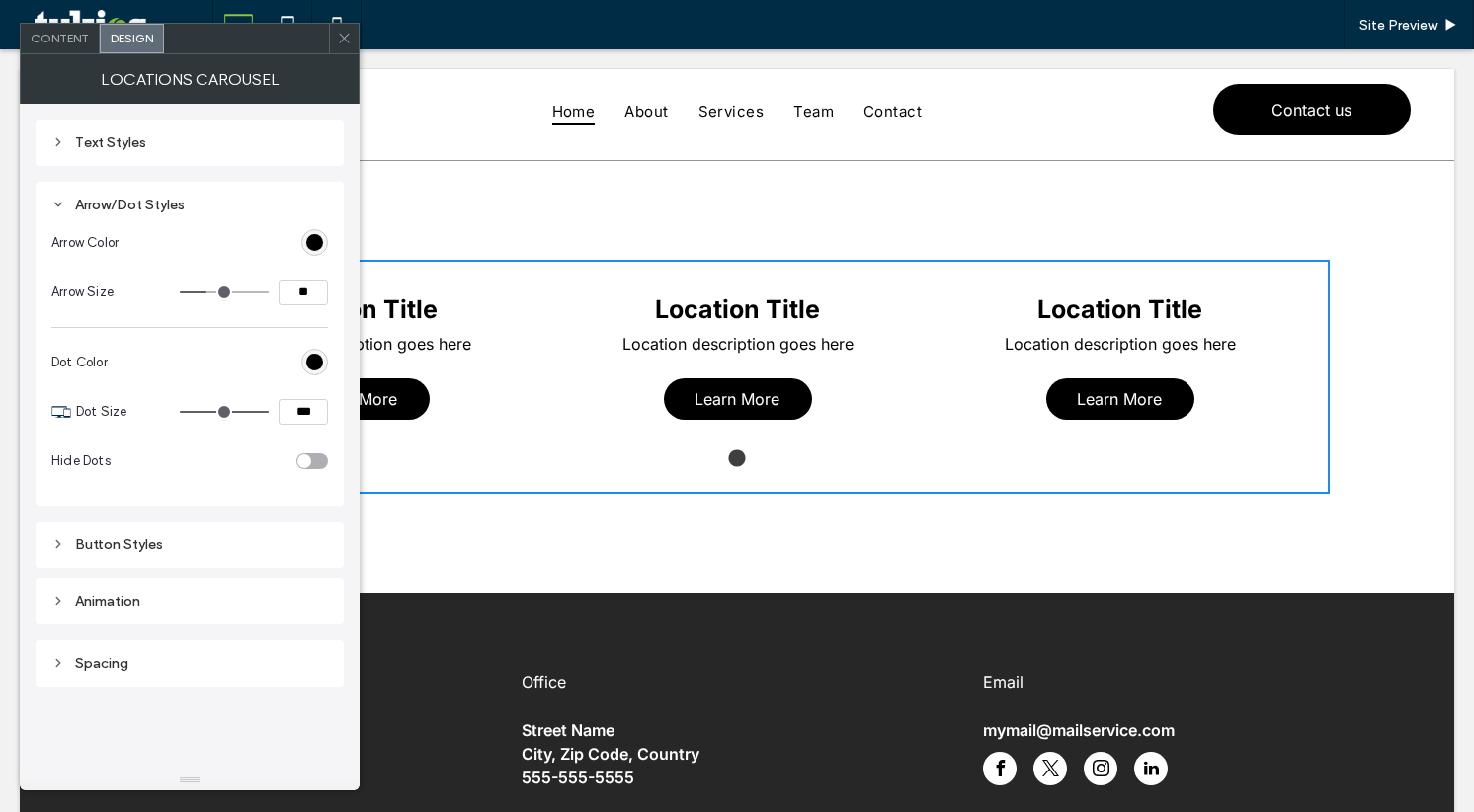 type on "*" 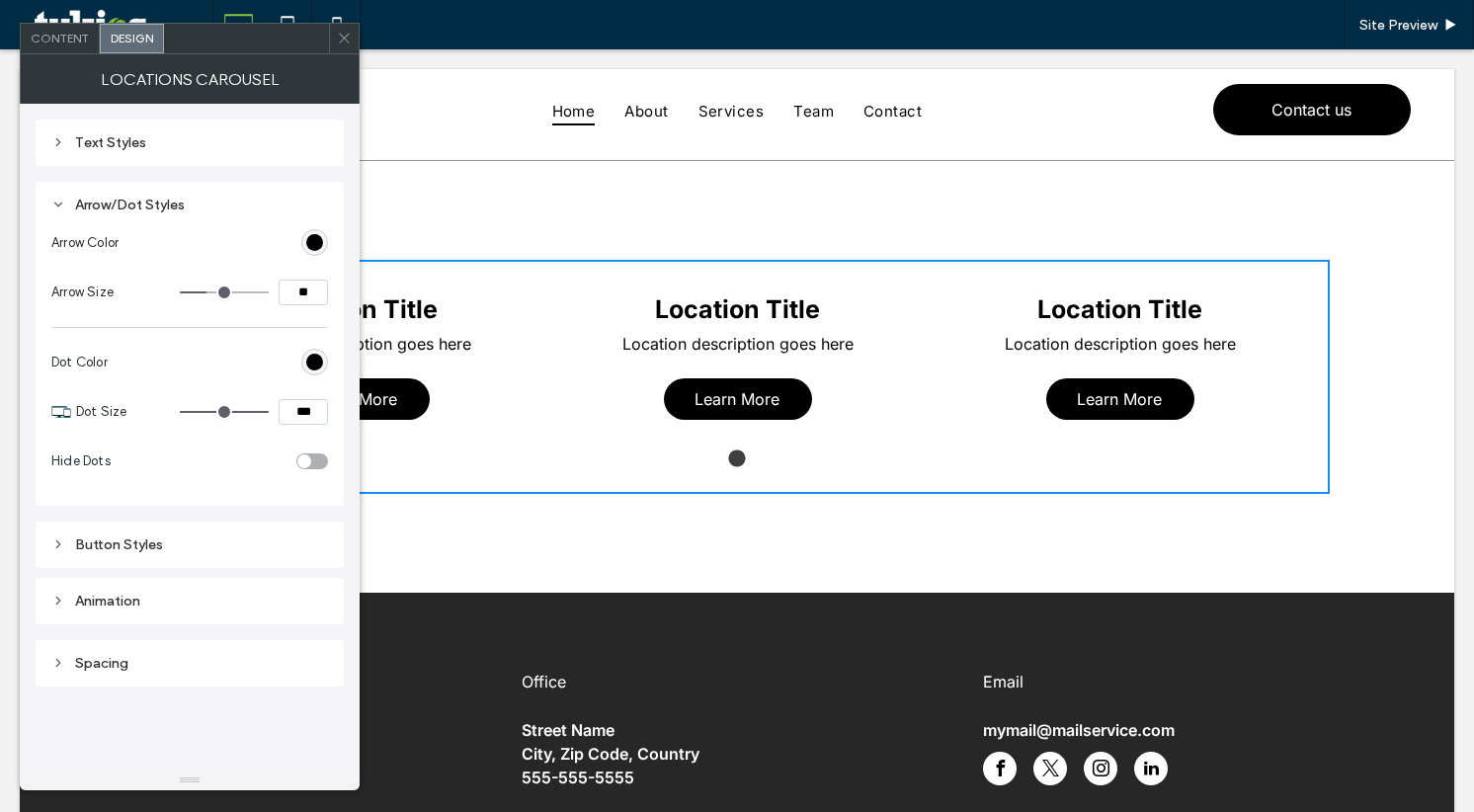 type on "***" 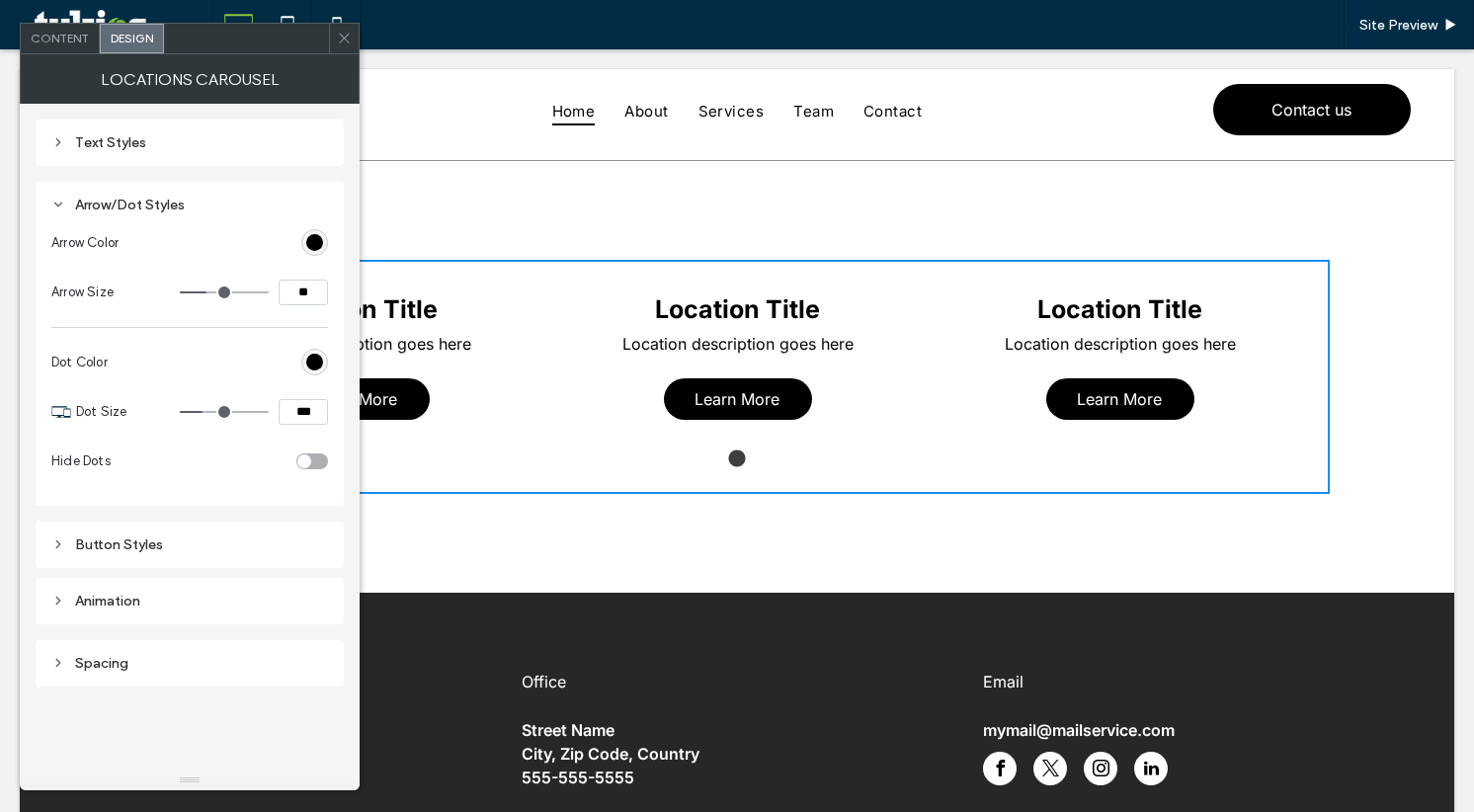 type on "*" 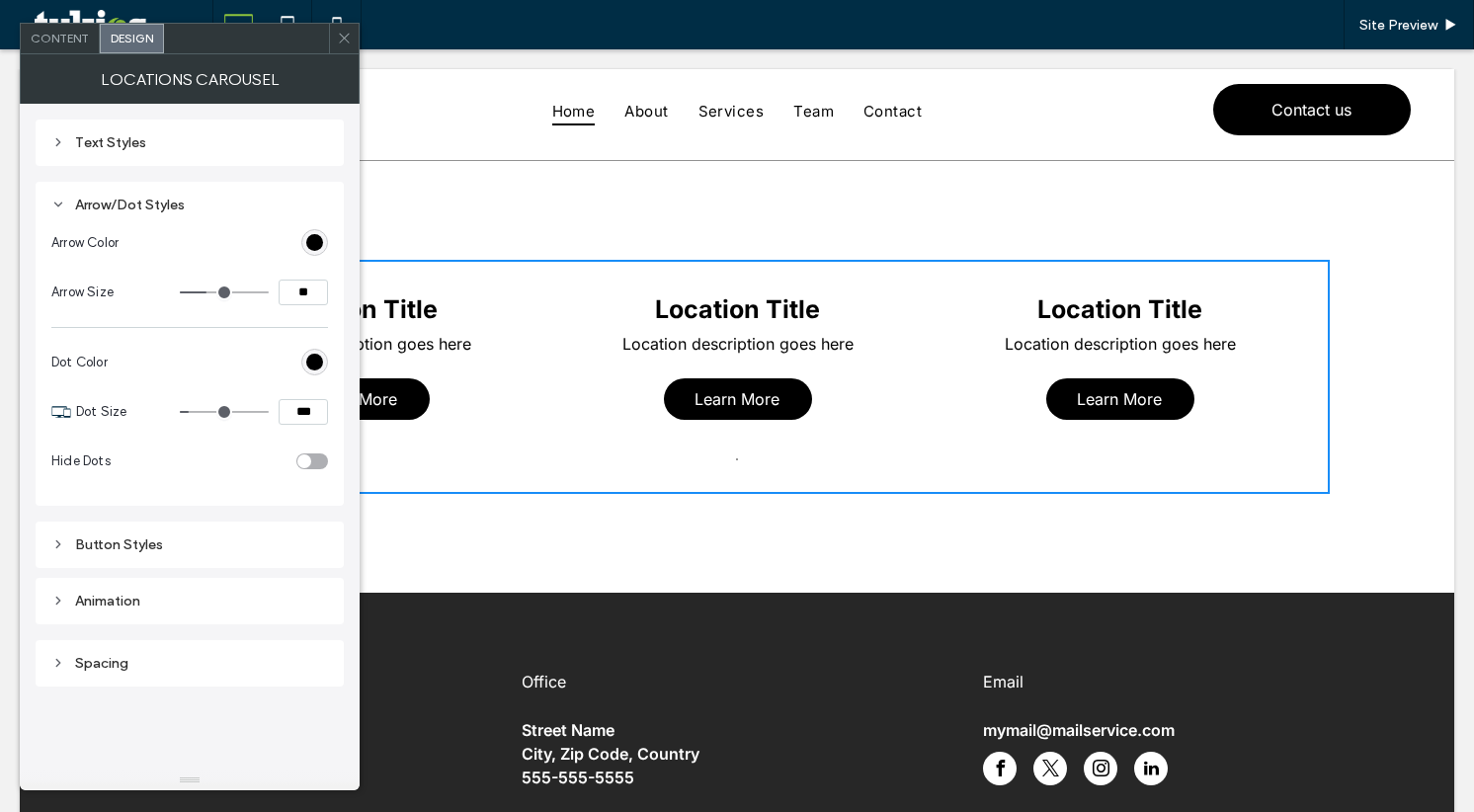 type on "*" 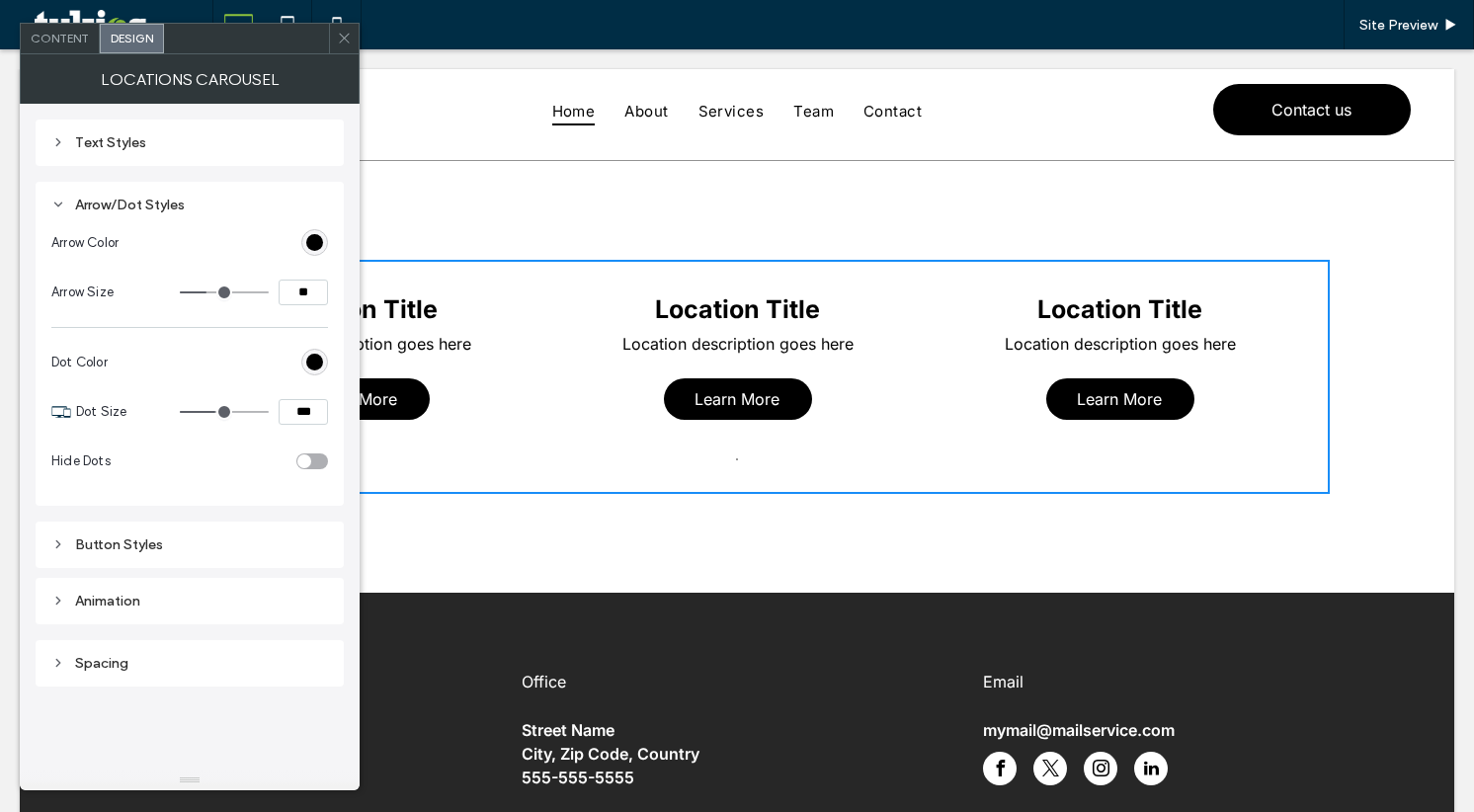 drag, startPoint x: 196, startPoint y: 408, endPoint x: 217, endPoint y: 408, distance: 21 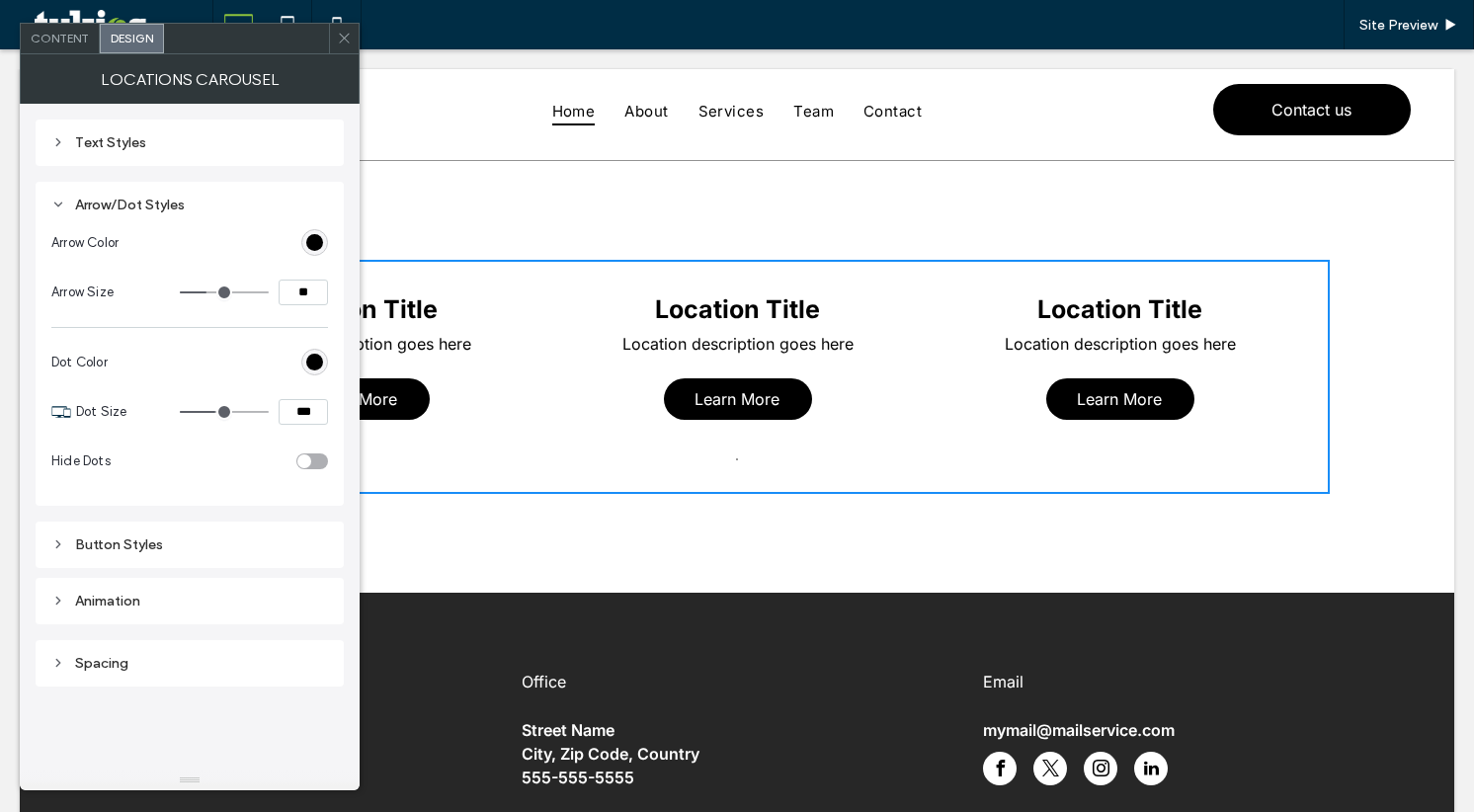 click at bounding box center (224, 412) 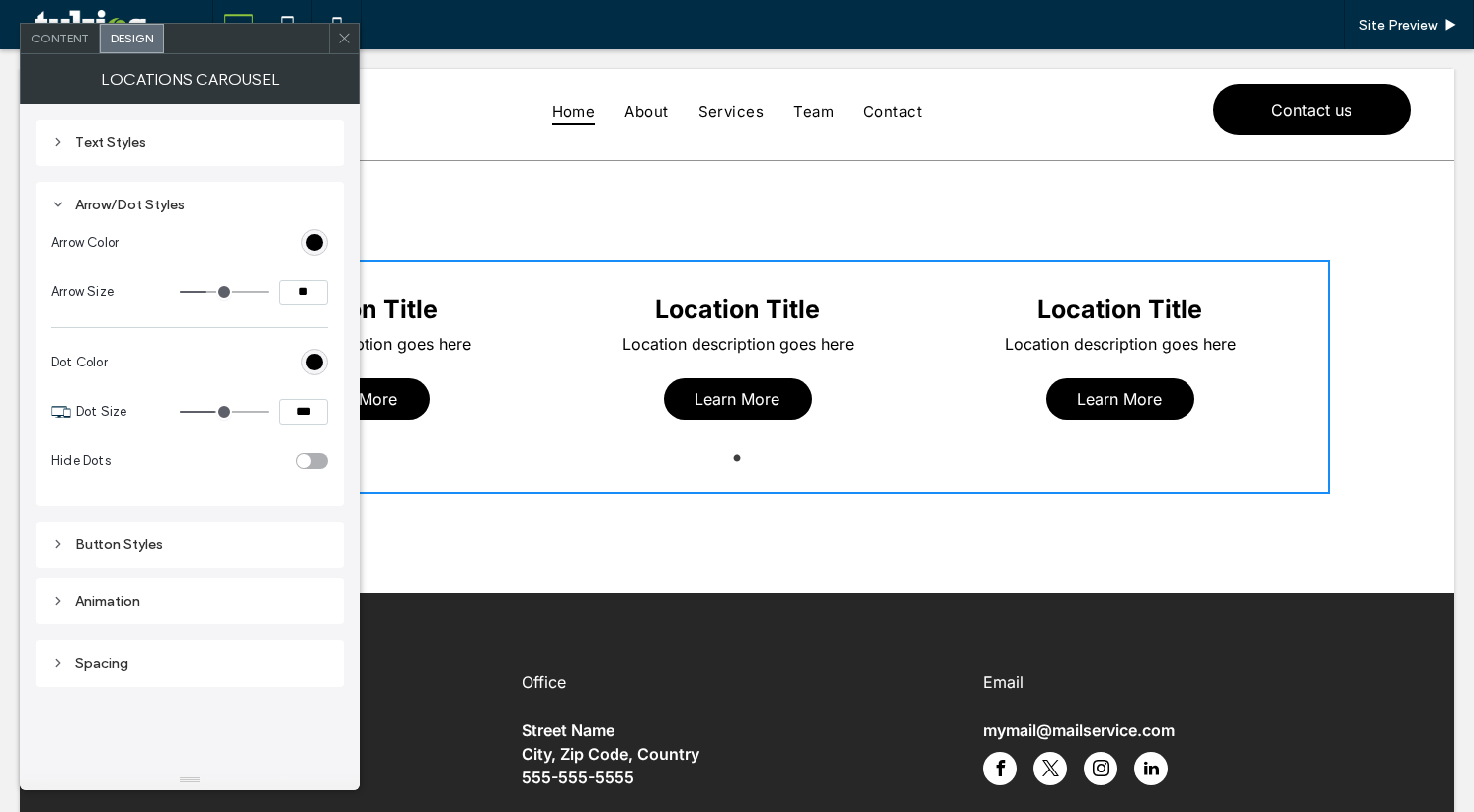 type on "*" 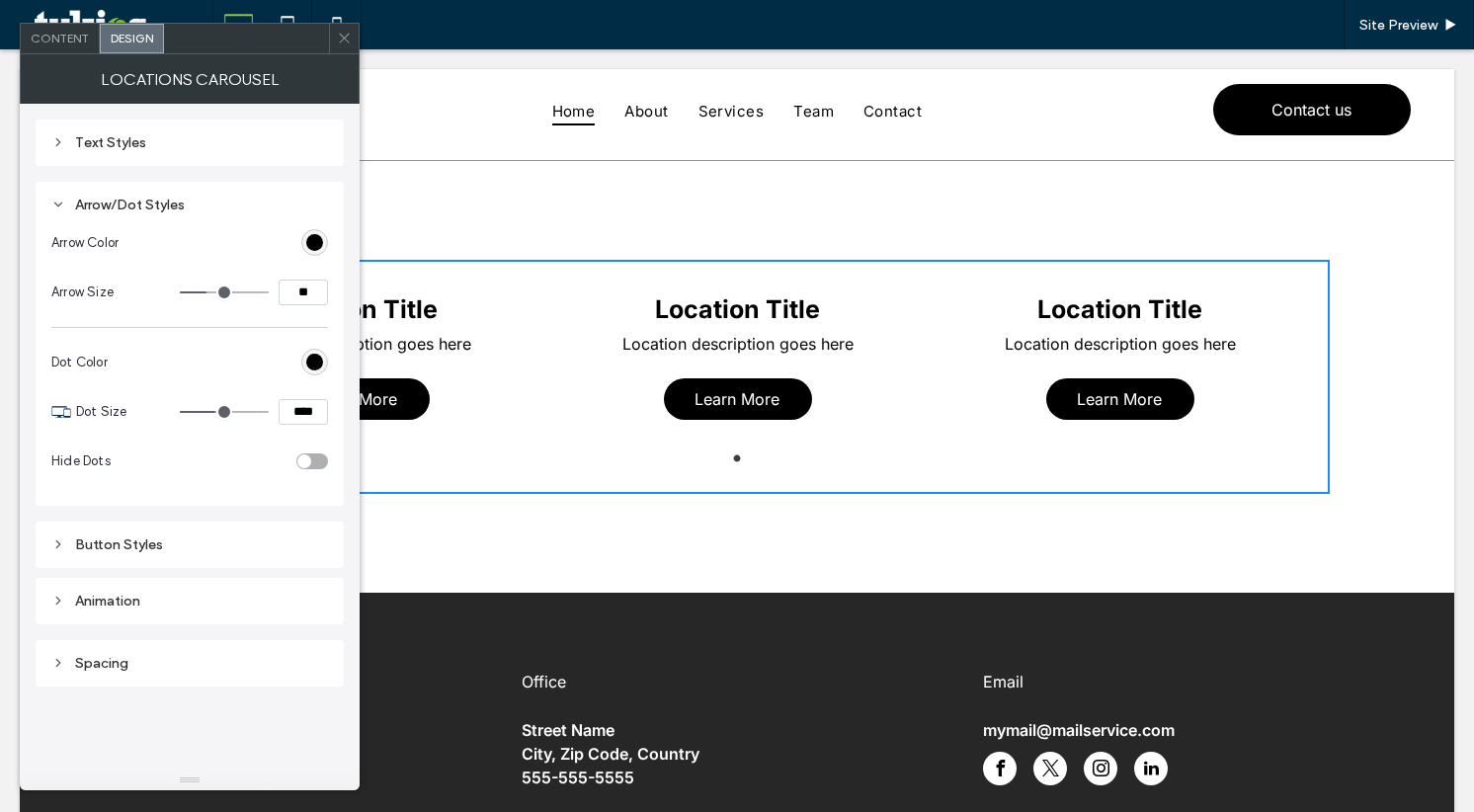 type on "**" 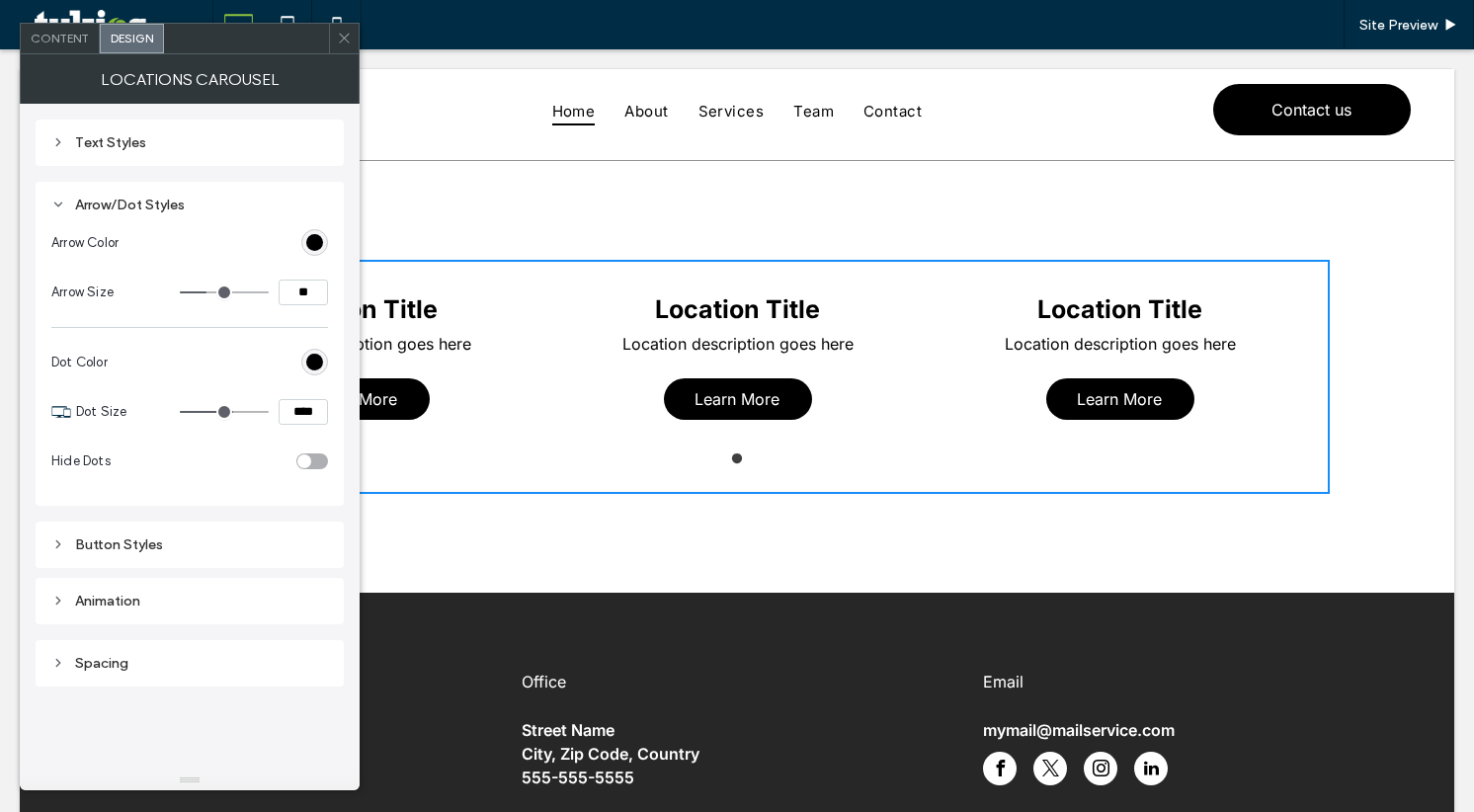 type on "**" 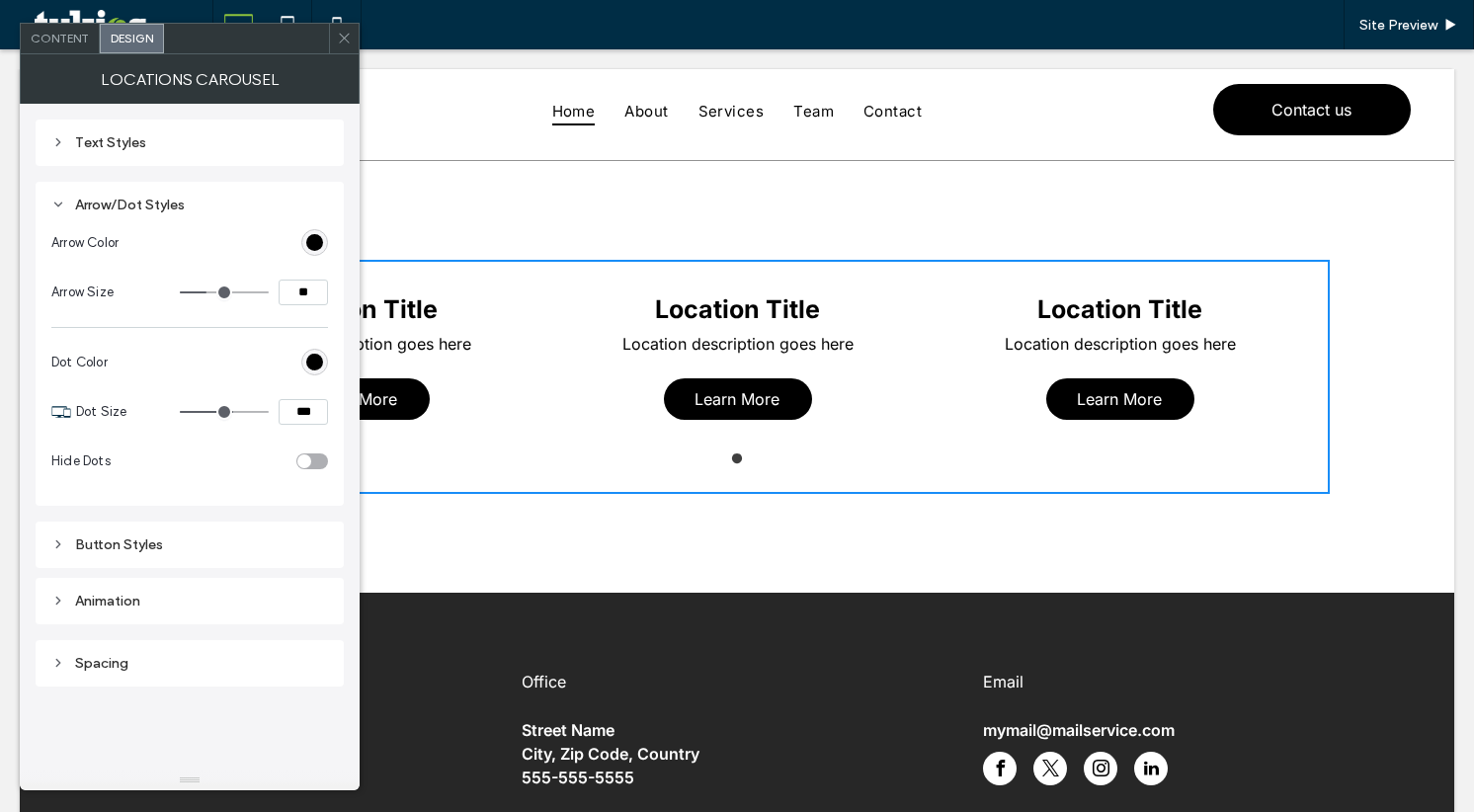 type on "*" 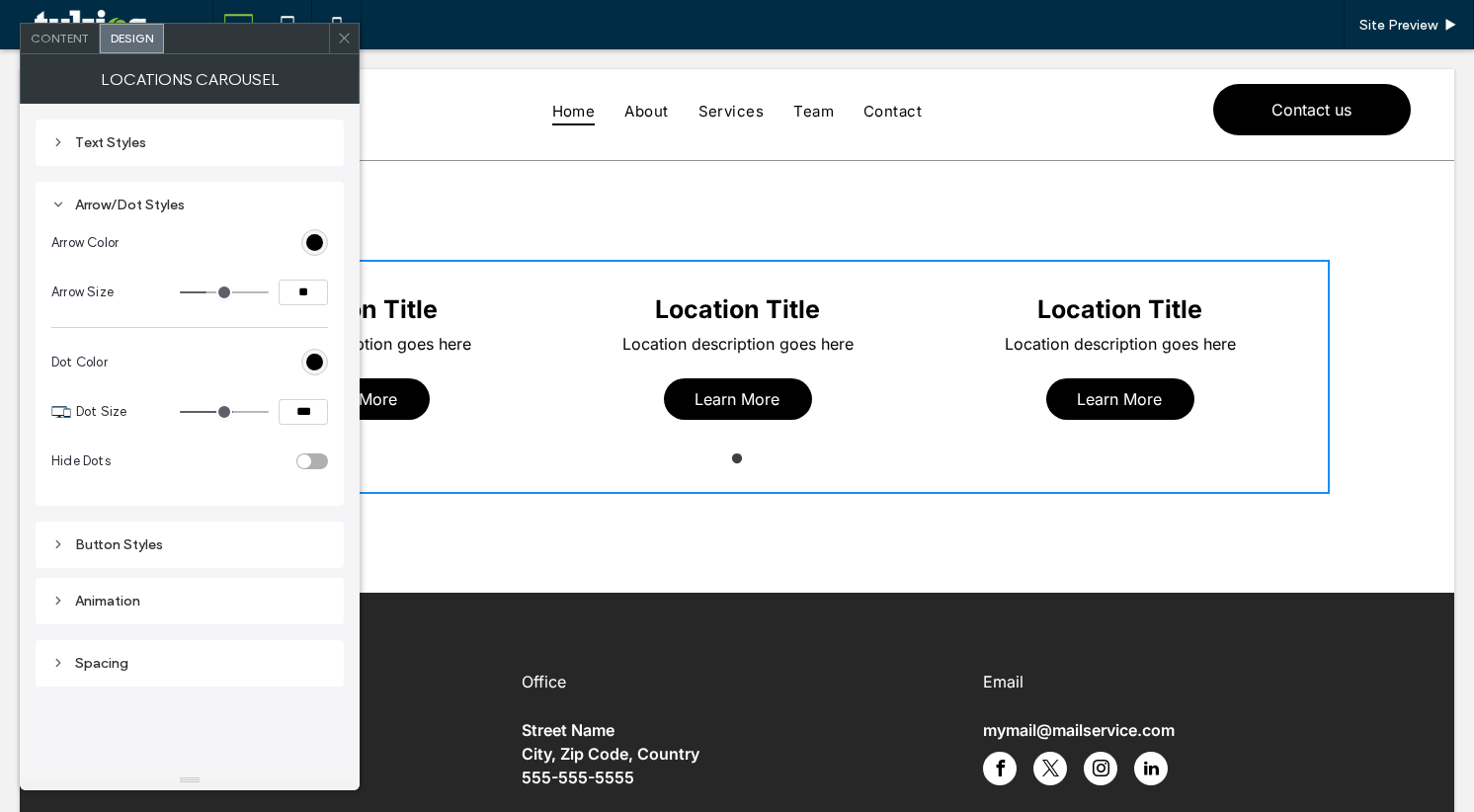 type on "***" 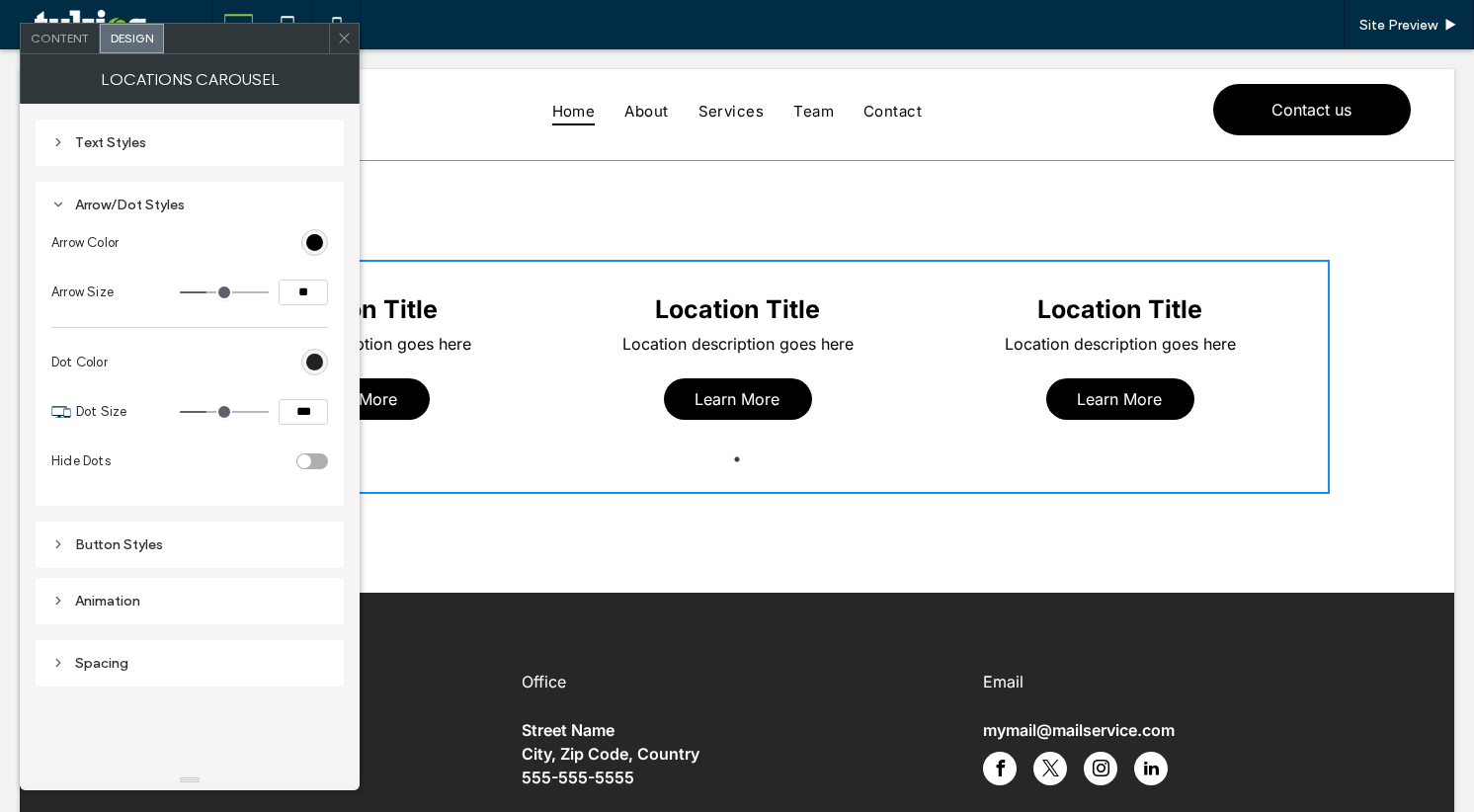 click at bounding box center (314, 362) 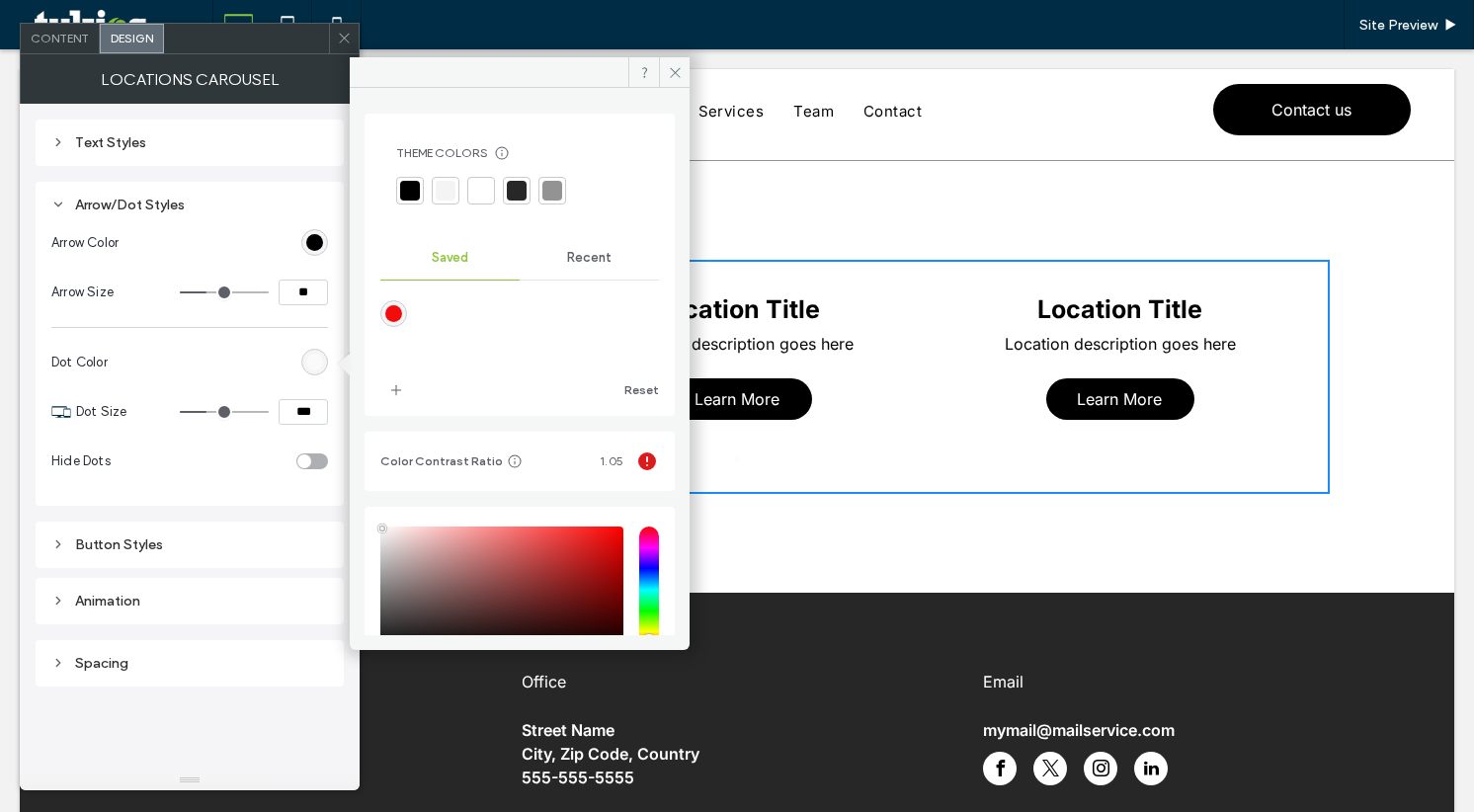 drag, startPoint x: 427, startPoint y: 550, endPoint x: 374, endPoint y: 531, distance: 56.302753 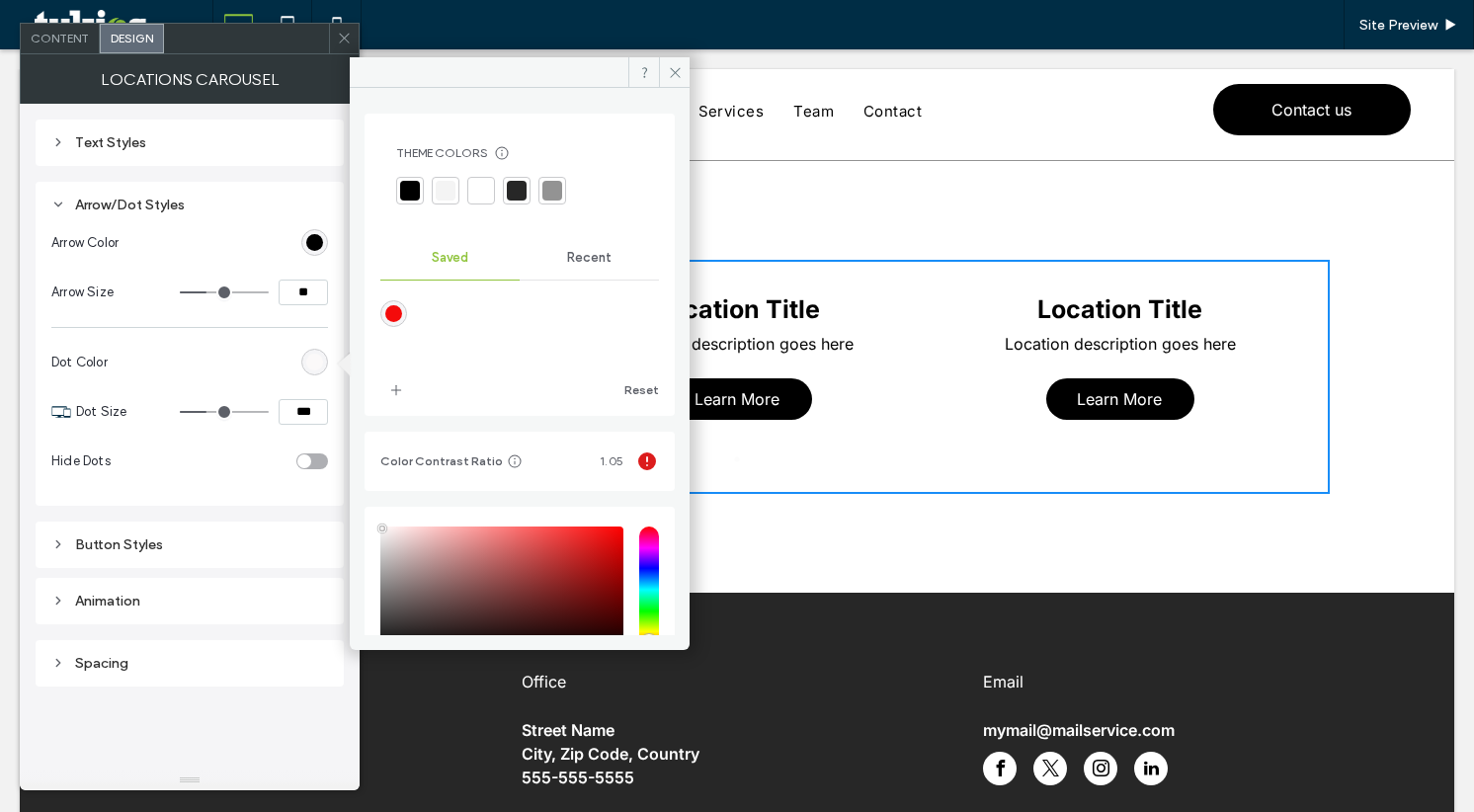 click on "HEX ******* Opacity ****" at bounding box center (520, 642) 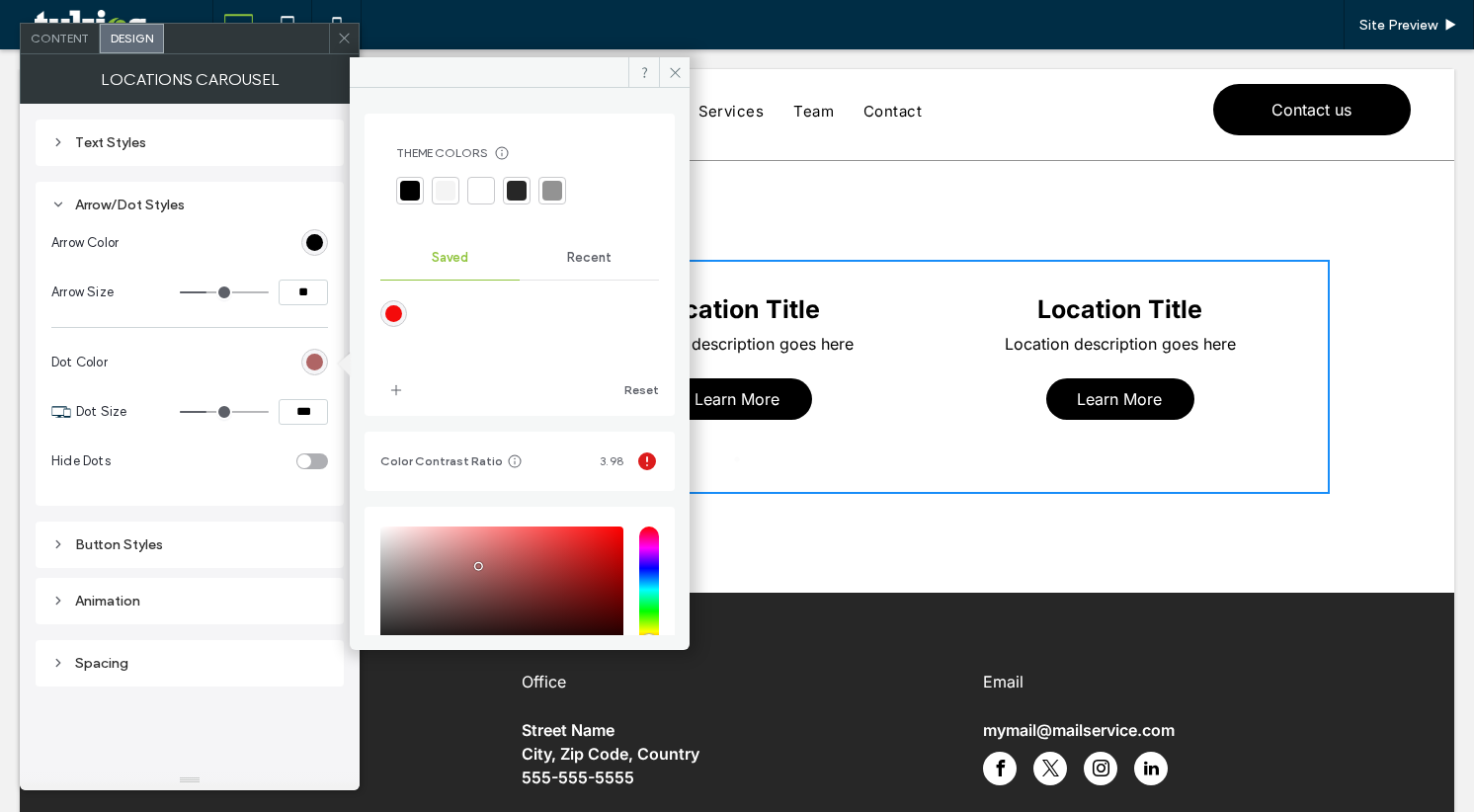 type on "*******" 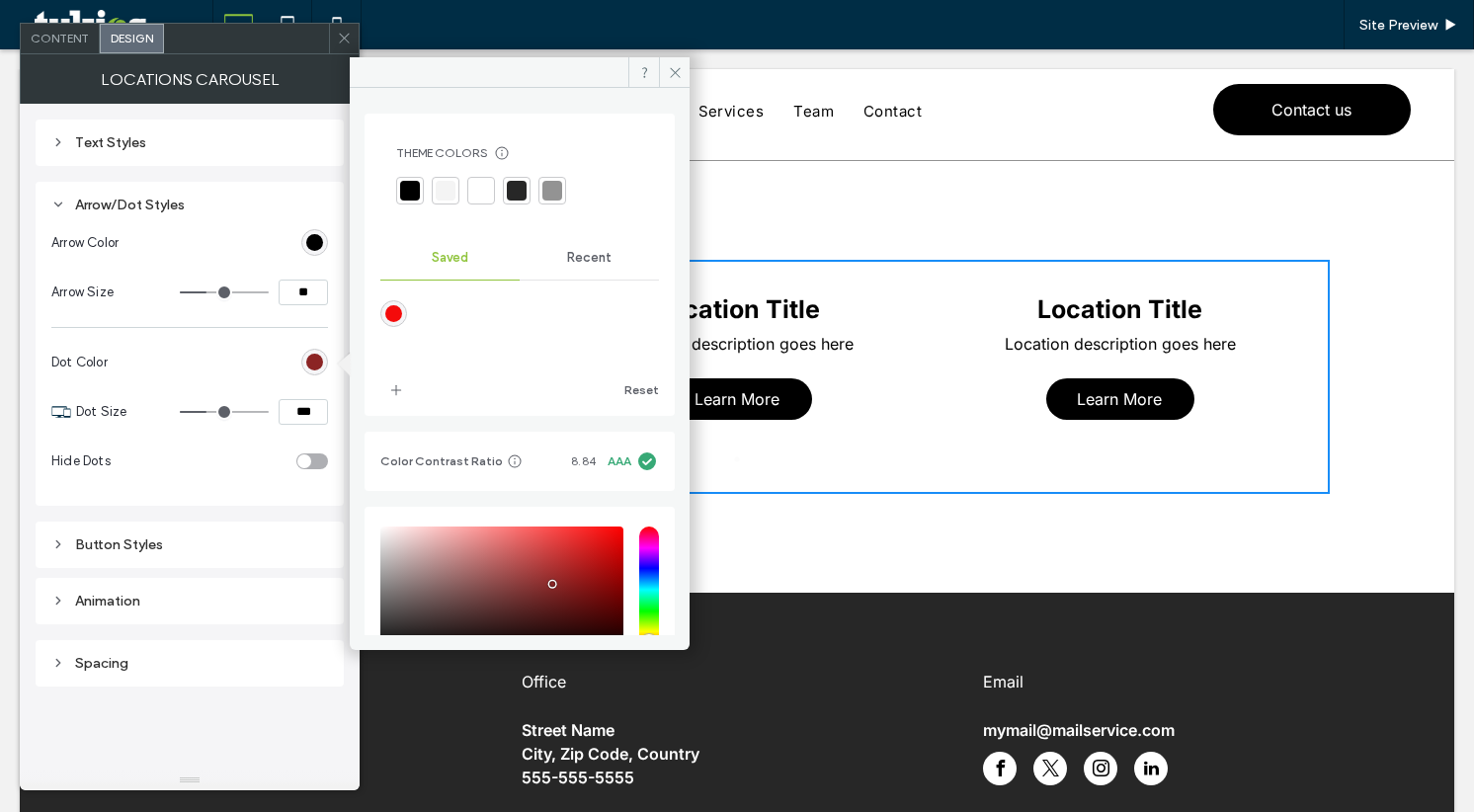 drag, startPoint x: 478, startPoint y: 566, endPoint x: 553, endPoint y: 584, distance: 77.12976 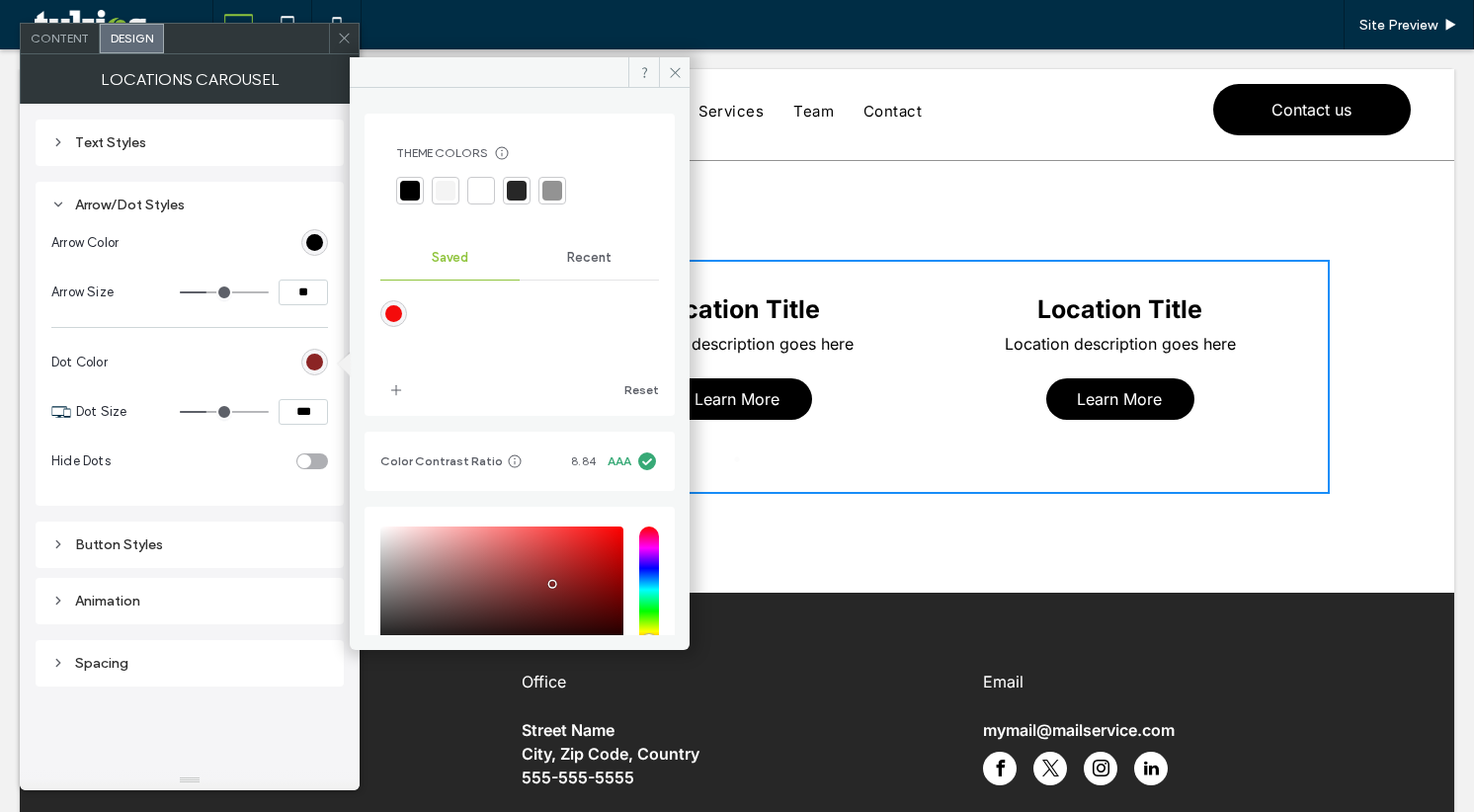 click at bounding box center [502, 590] 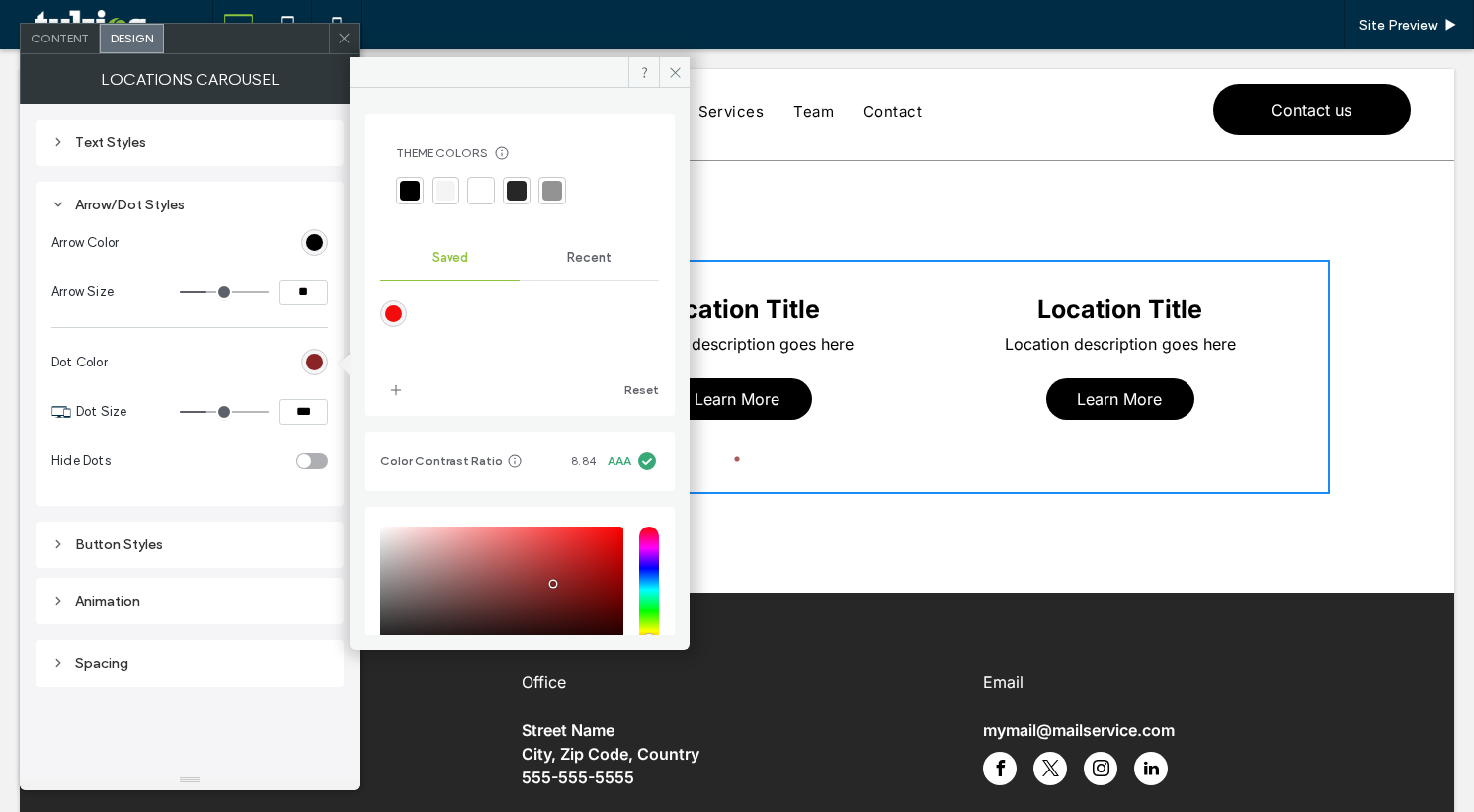 click on "Dot Color" at bounding box center [190, 363] 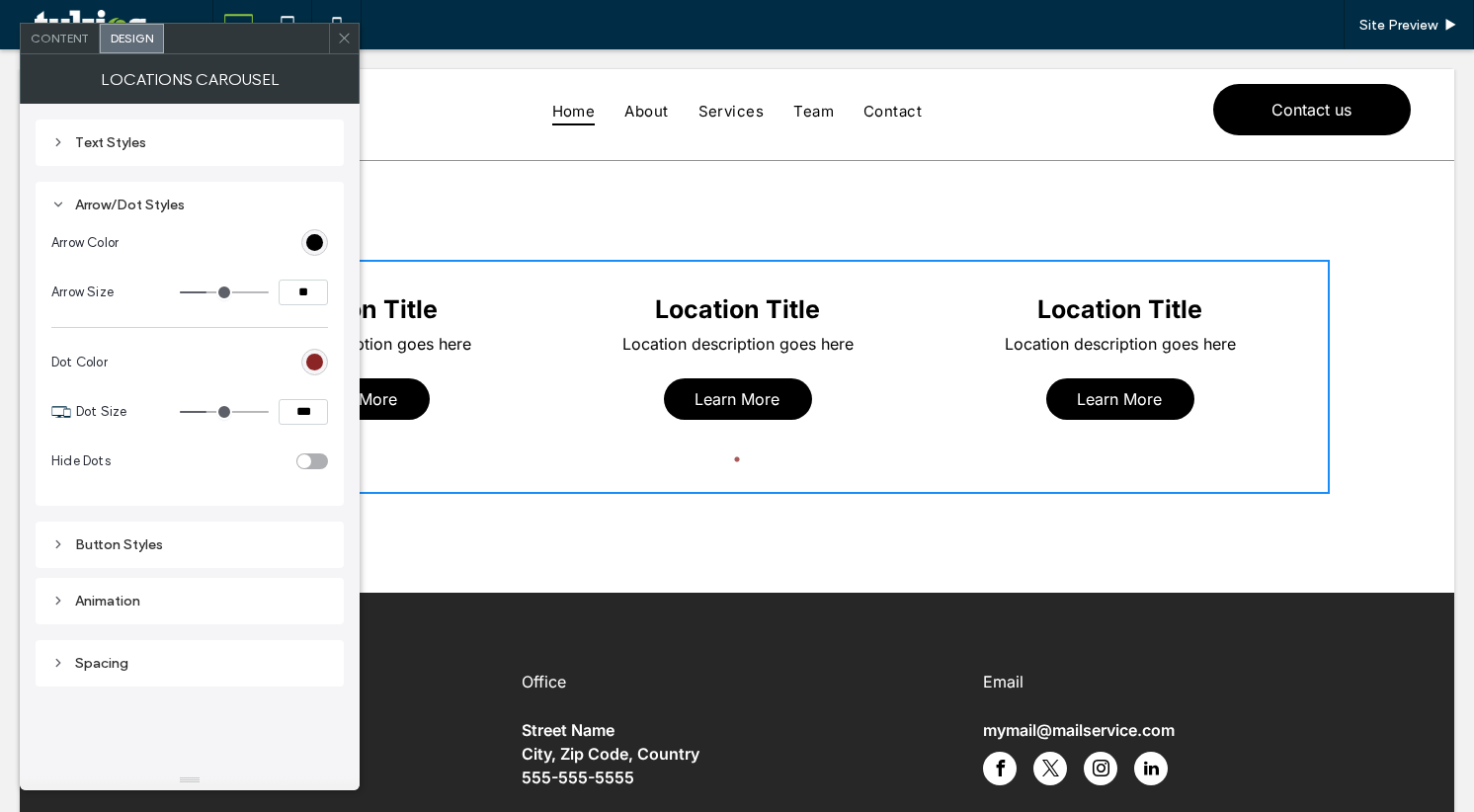 type on "*" 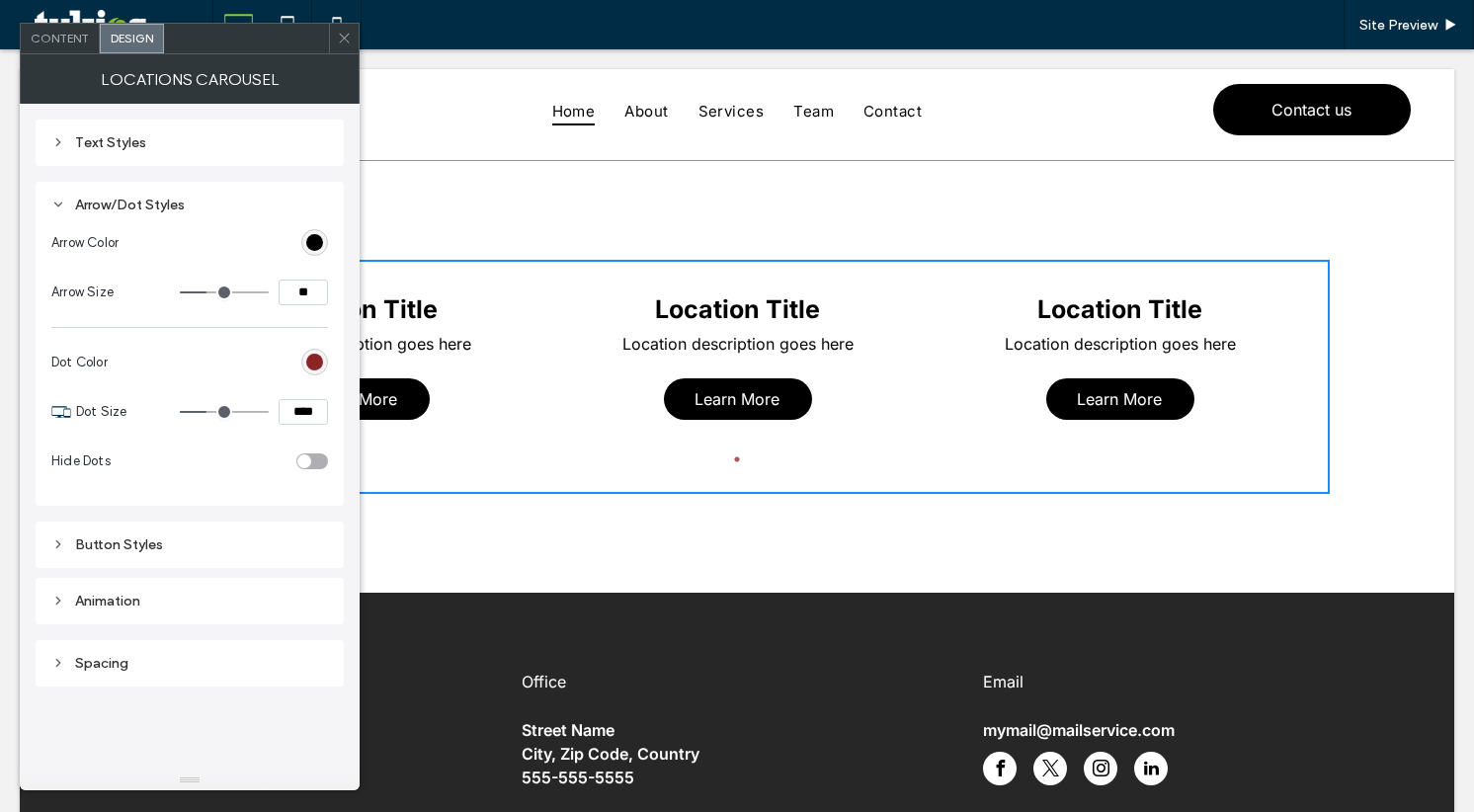 type on "**" 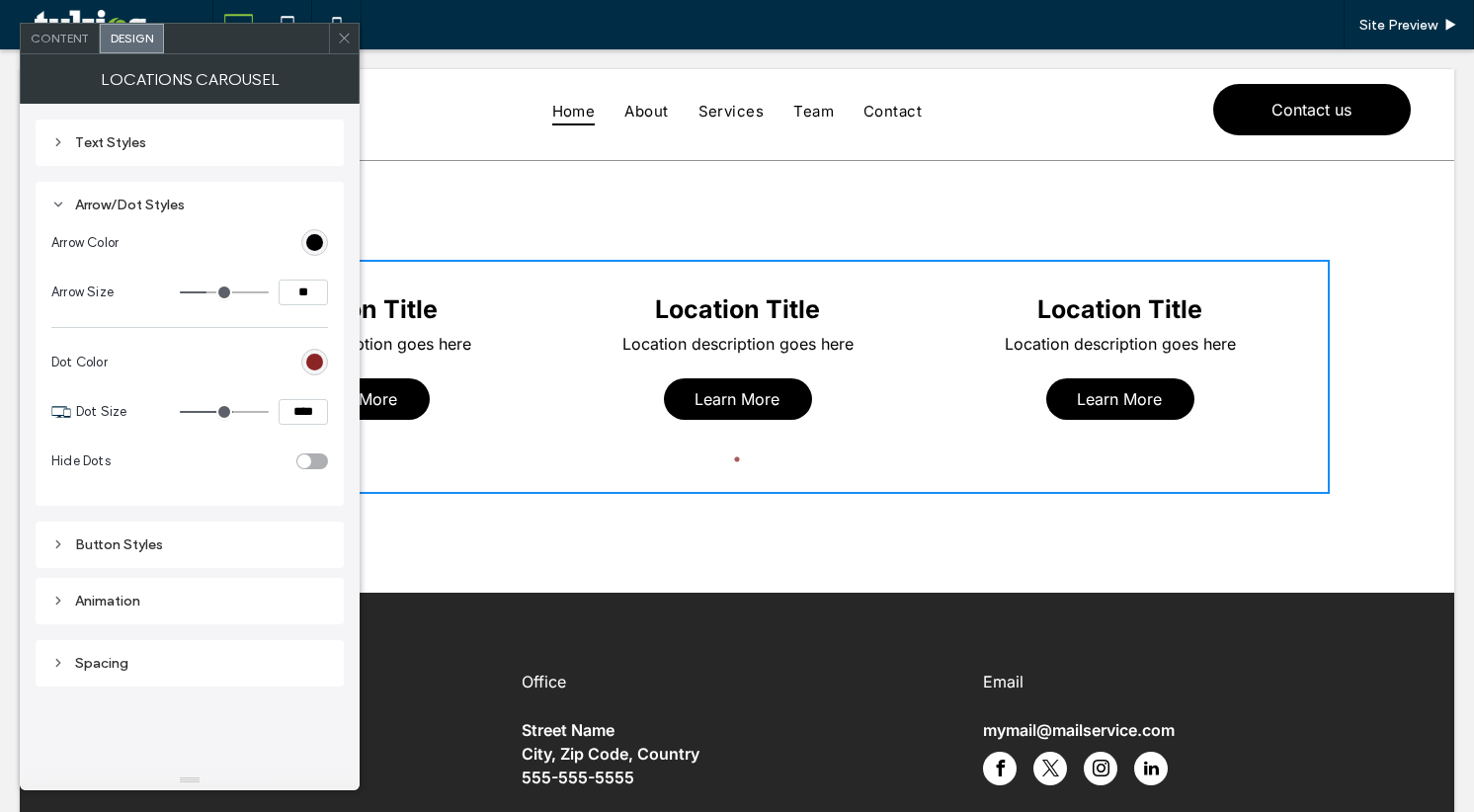 drag, startPoint x: 204, startPoint y: 415, endPoint x: 231, endPoint y: 416, distance: 27.01851 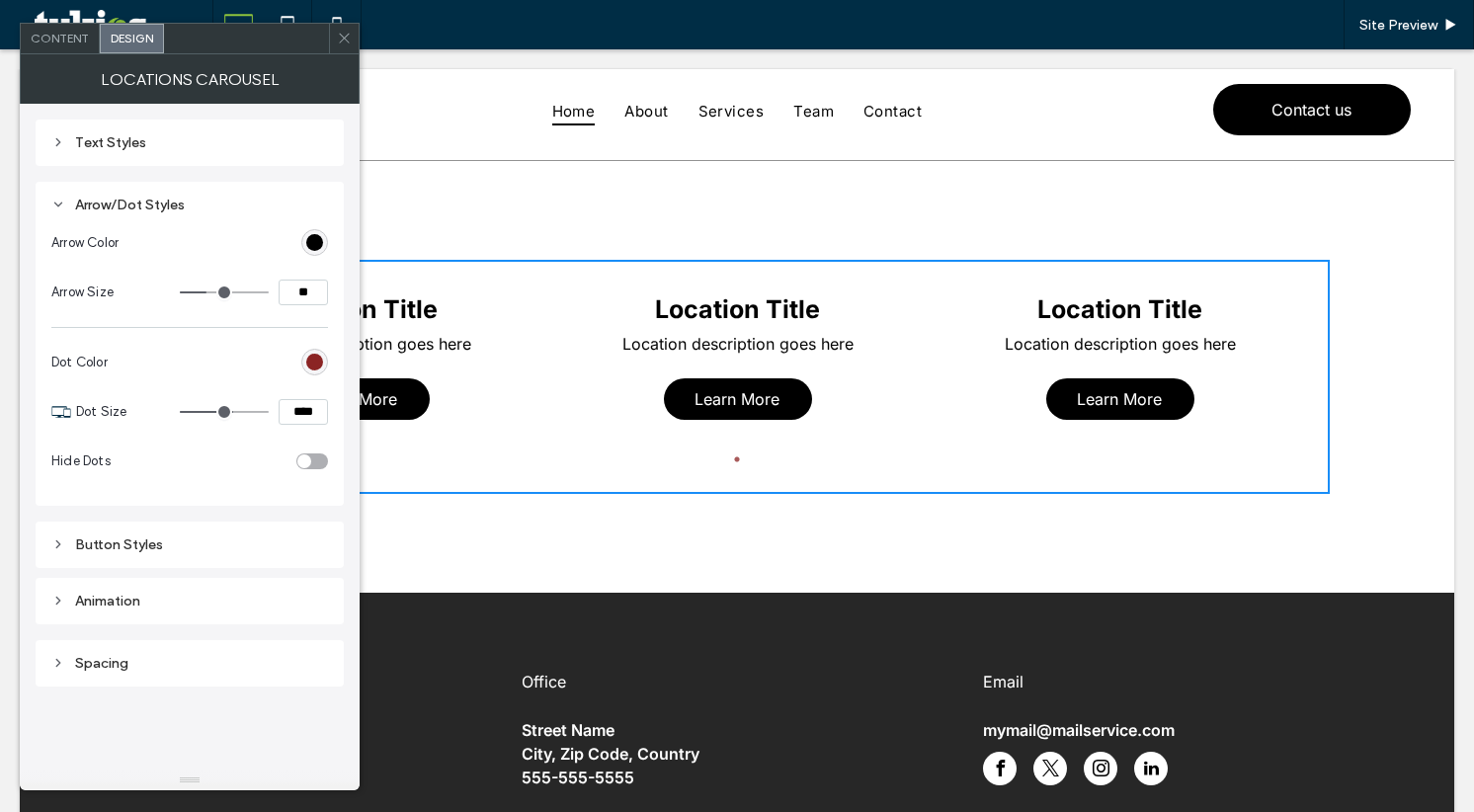 click at bounding box center [224, 412] 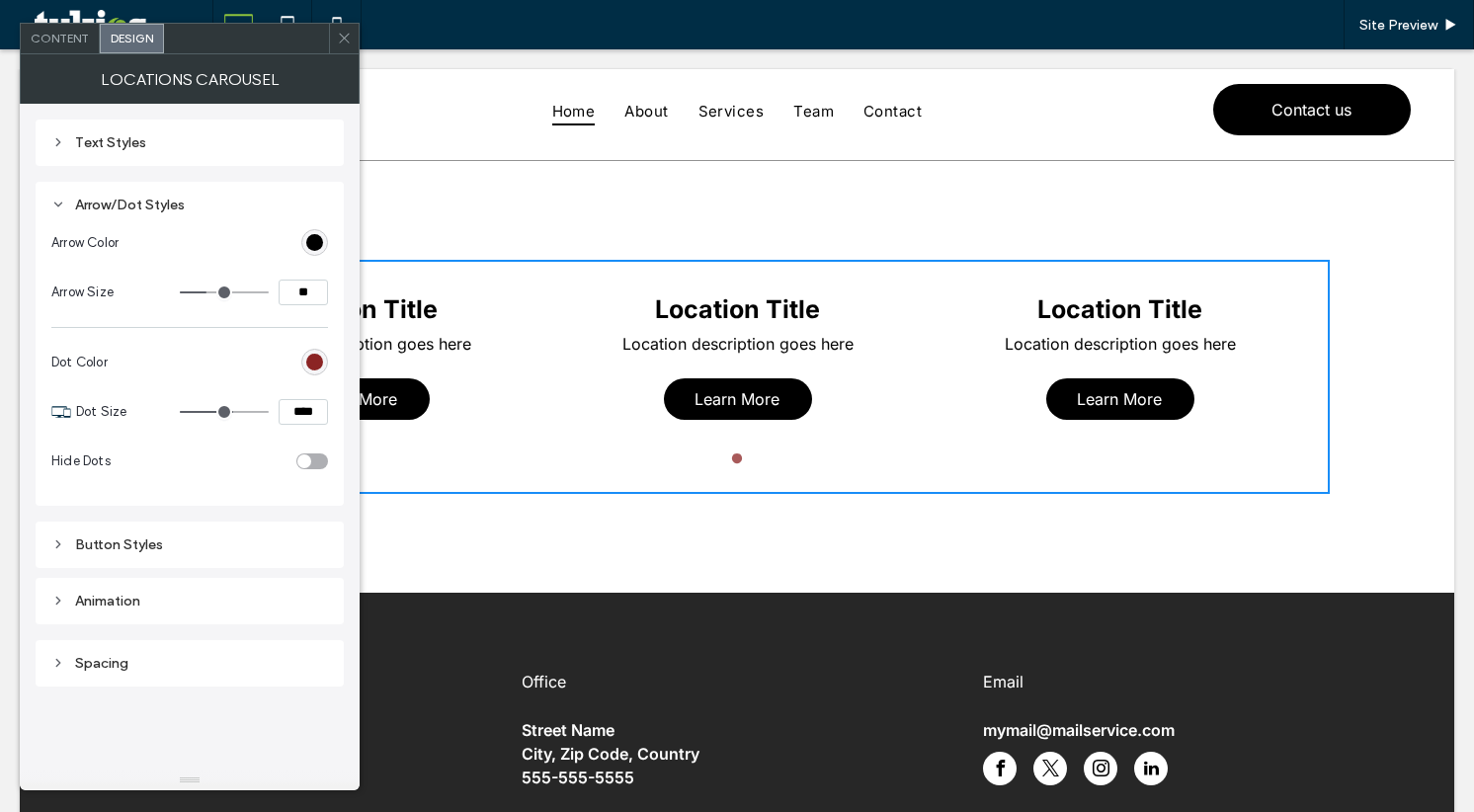type on "**" 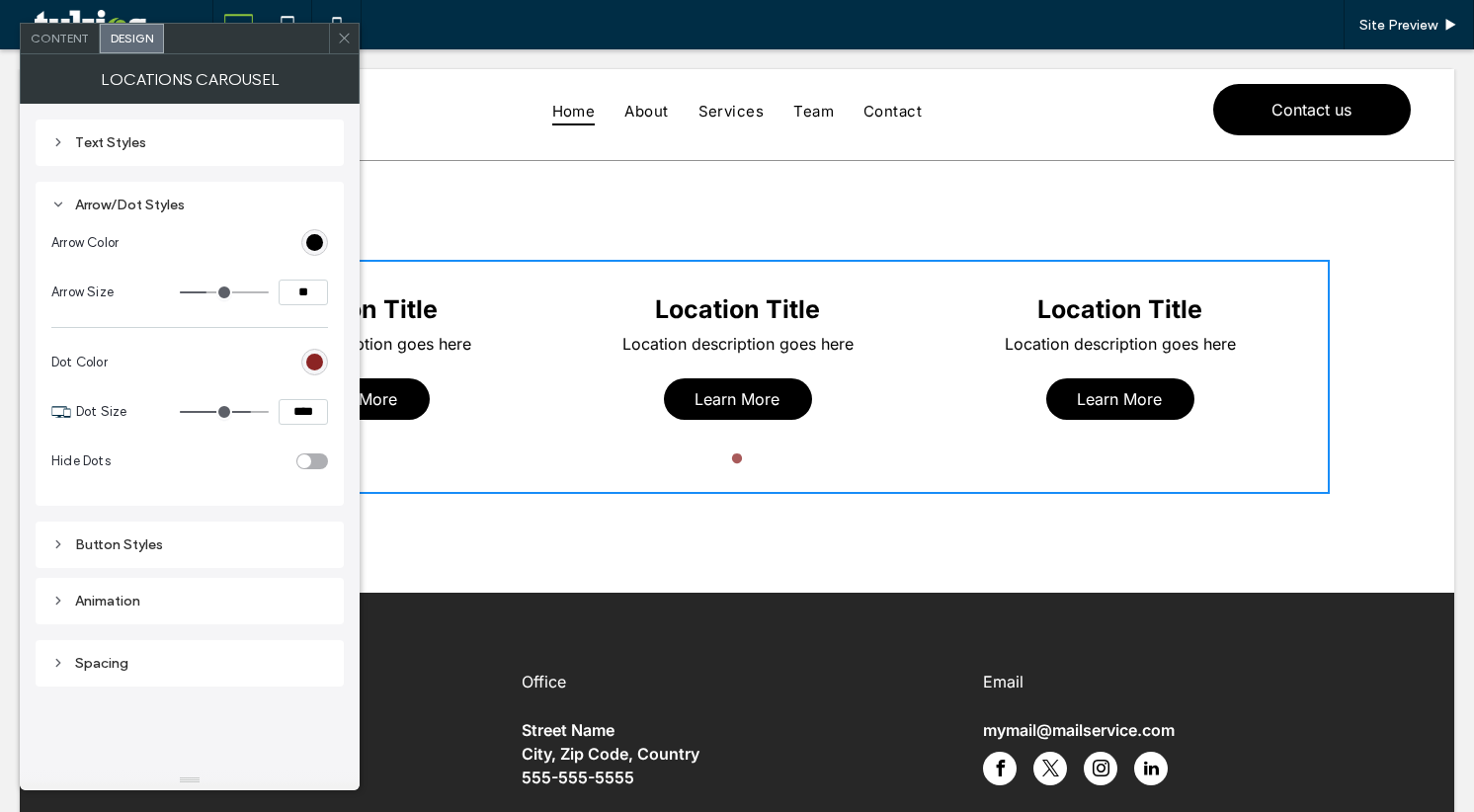 type on "**" 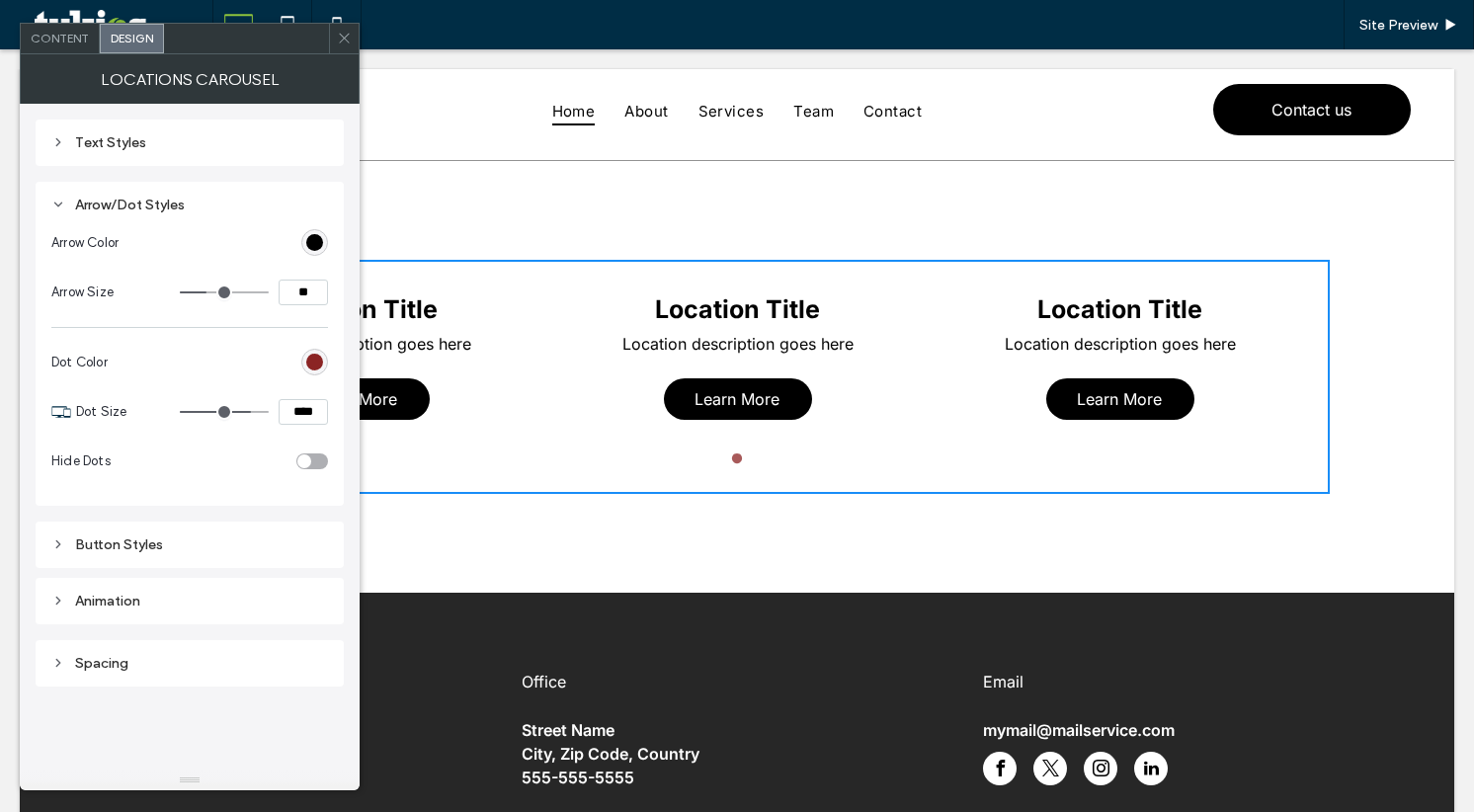 type on "****" 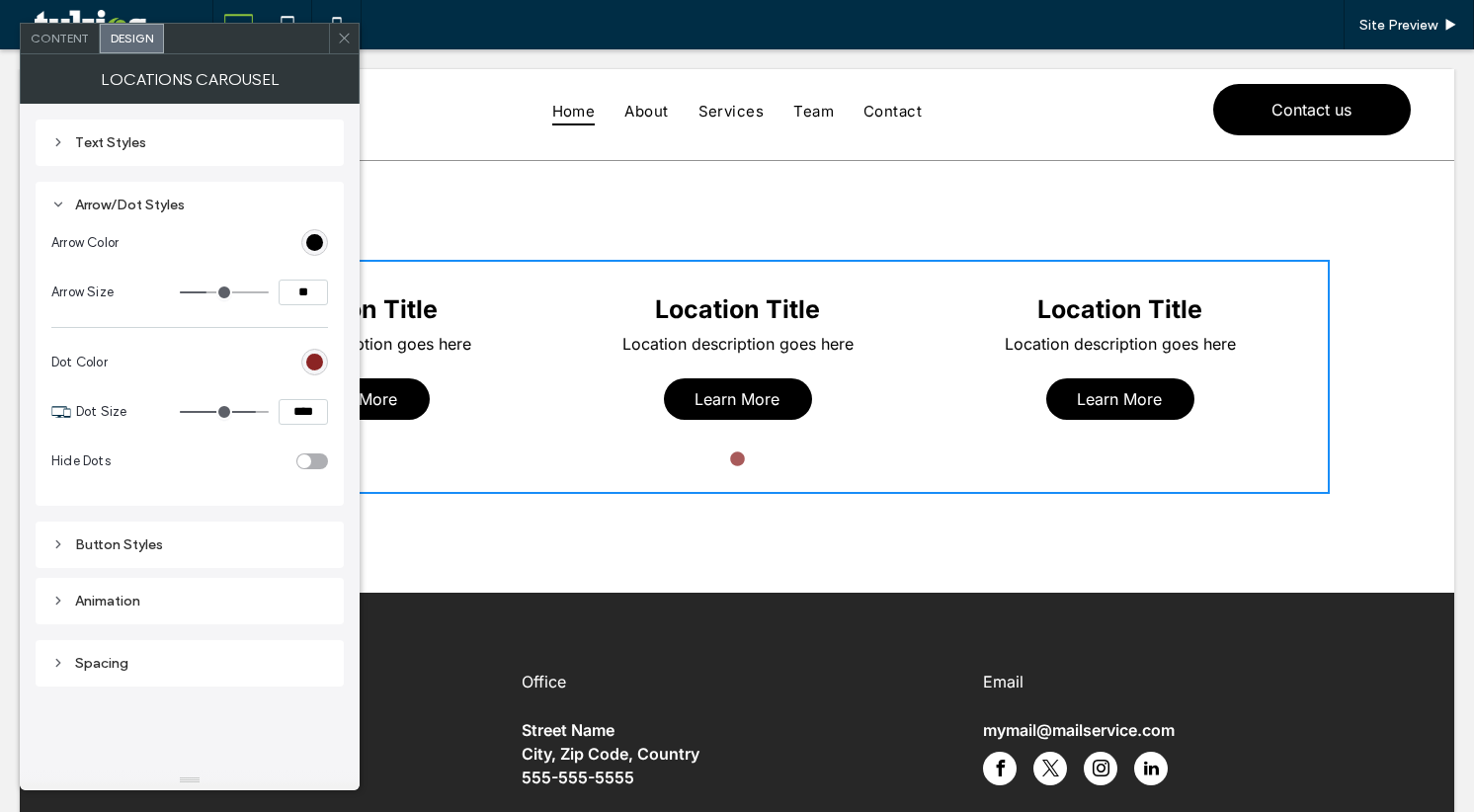 click on "Content" at bounding box center (60, 39) 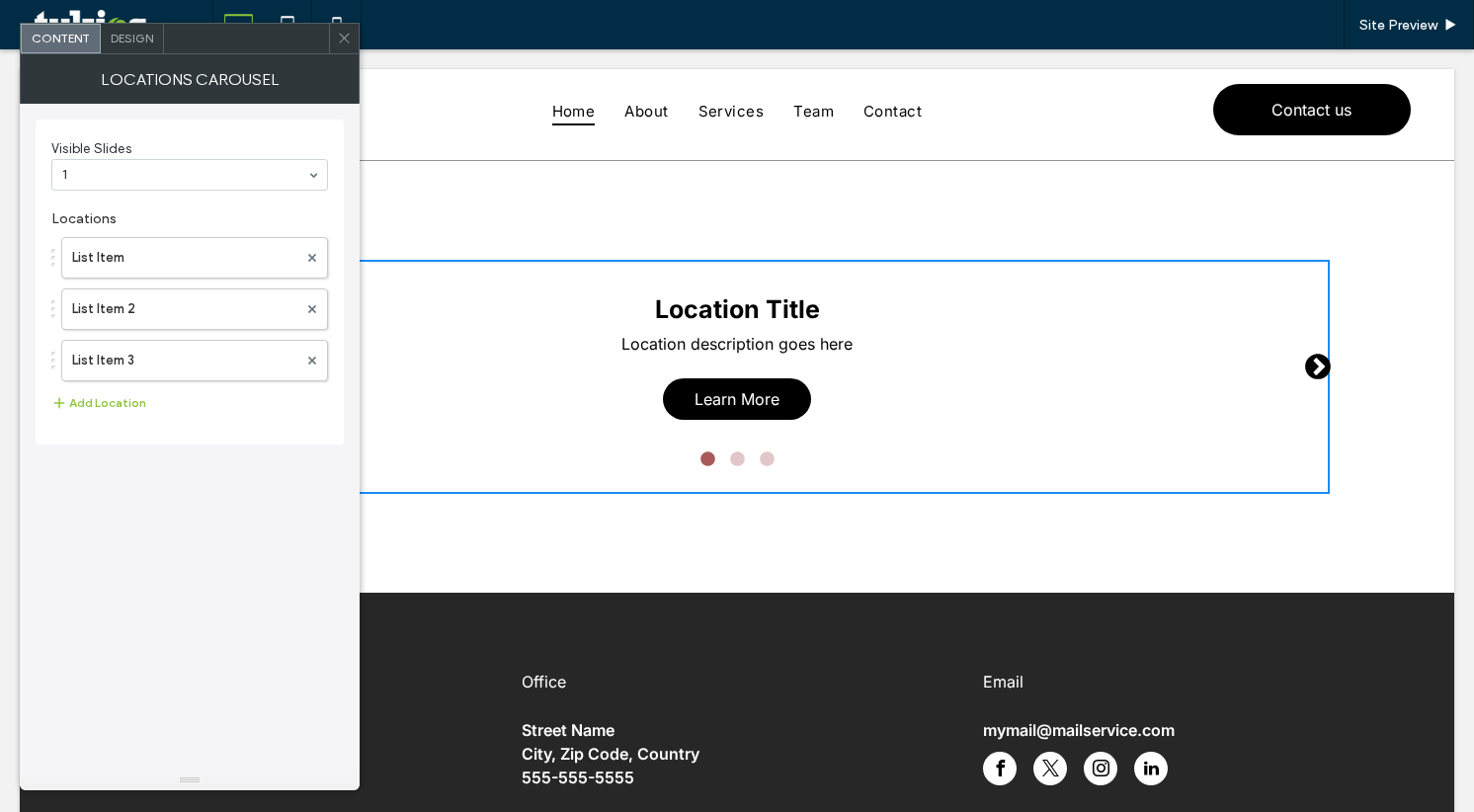 click on "Design" at bounding box center [131, 38] 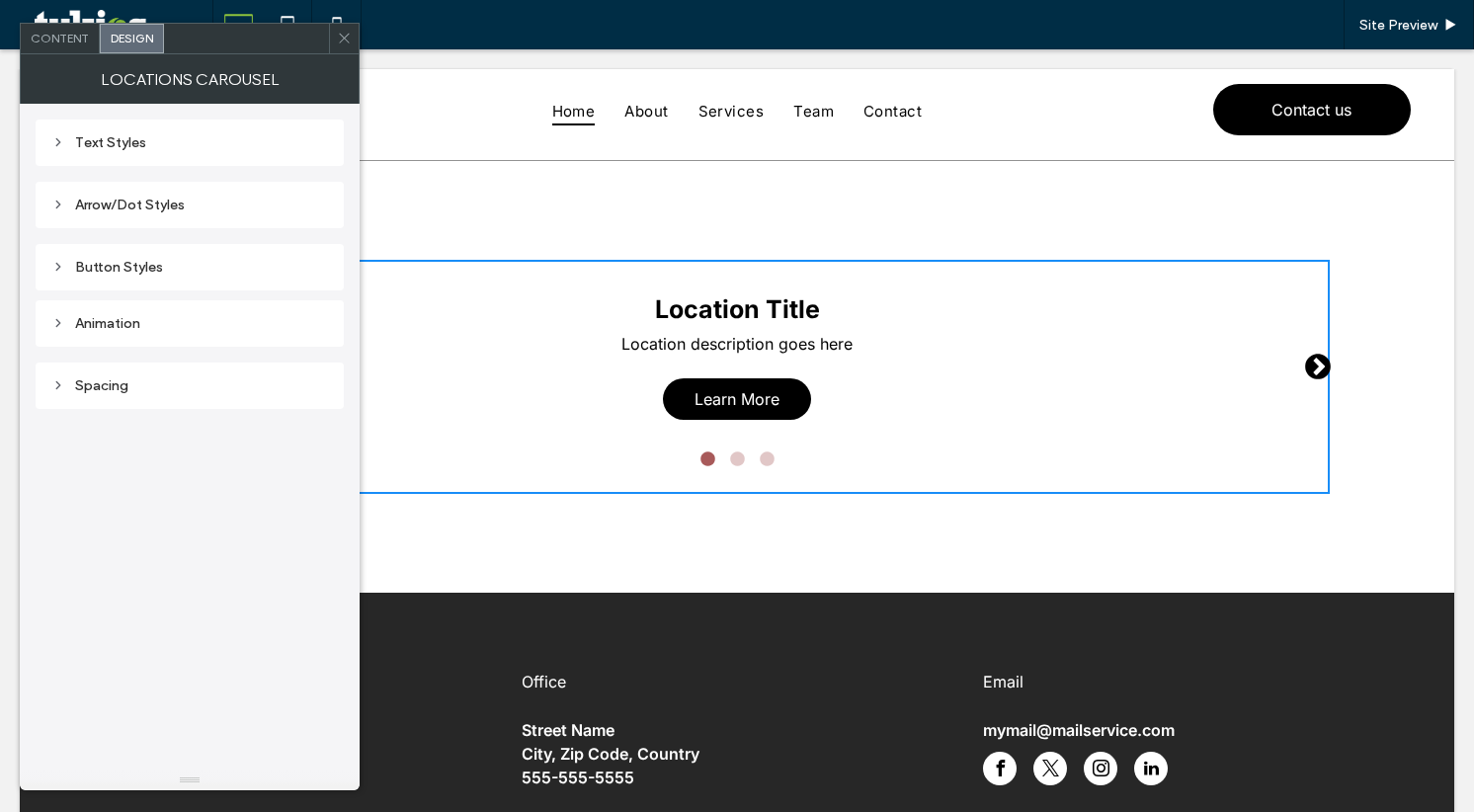 click on "Arrow/Dot Styles" at bounding box center (190, 204) 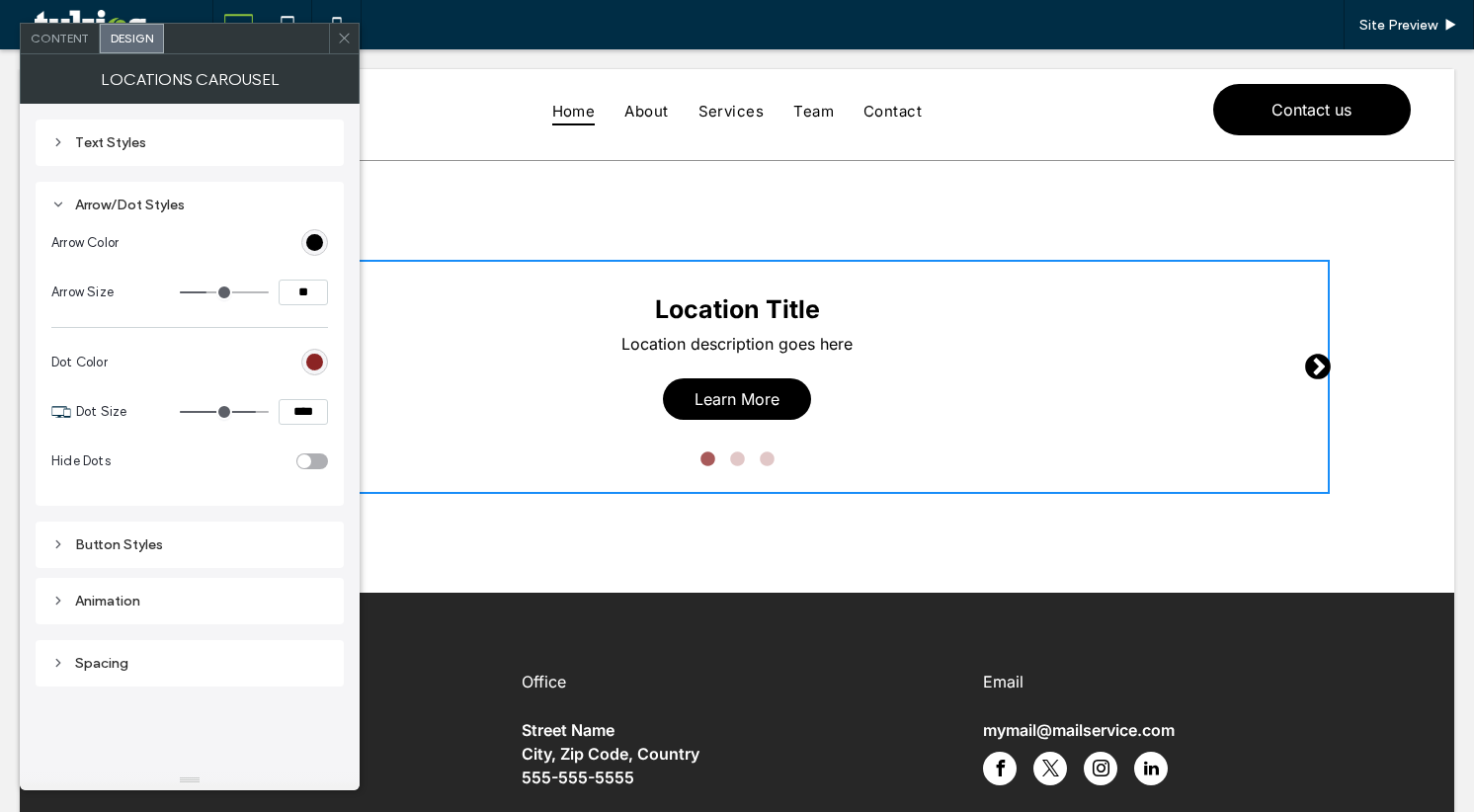 click 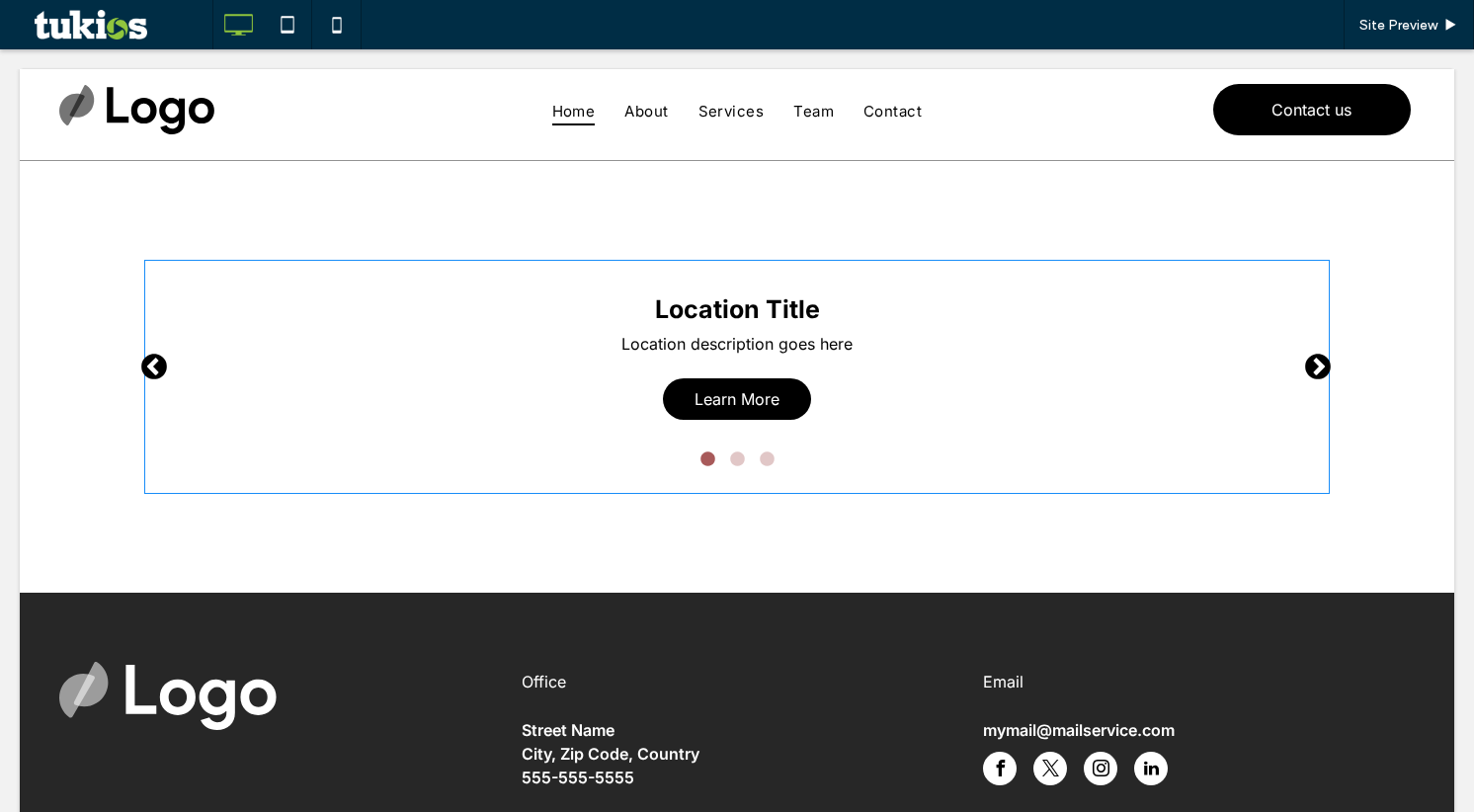 click at bounding box center (737, 376) 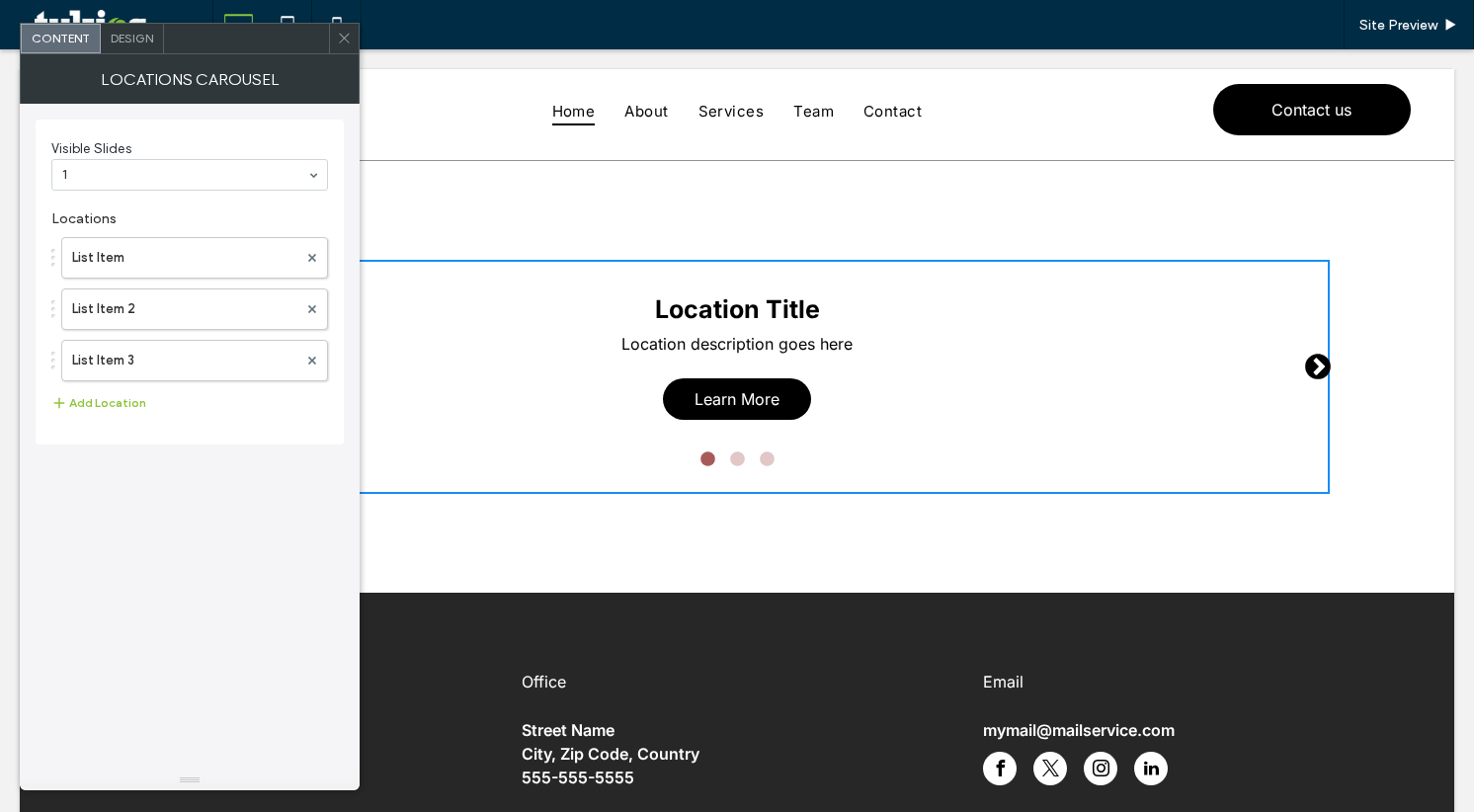 click 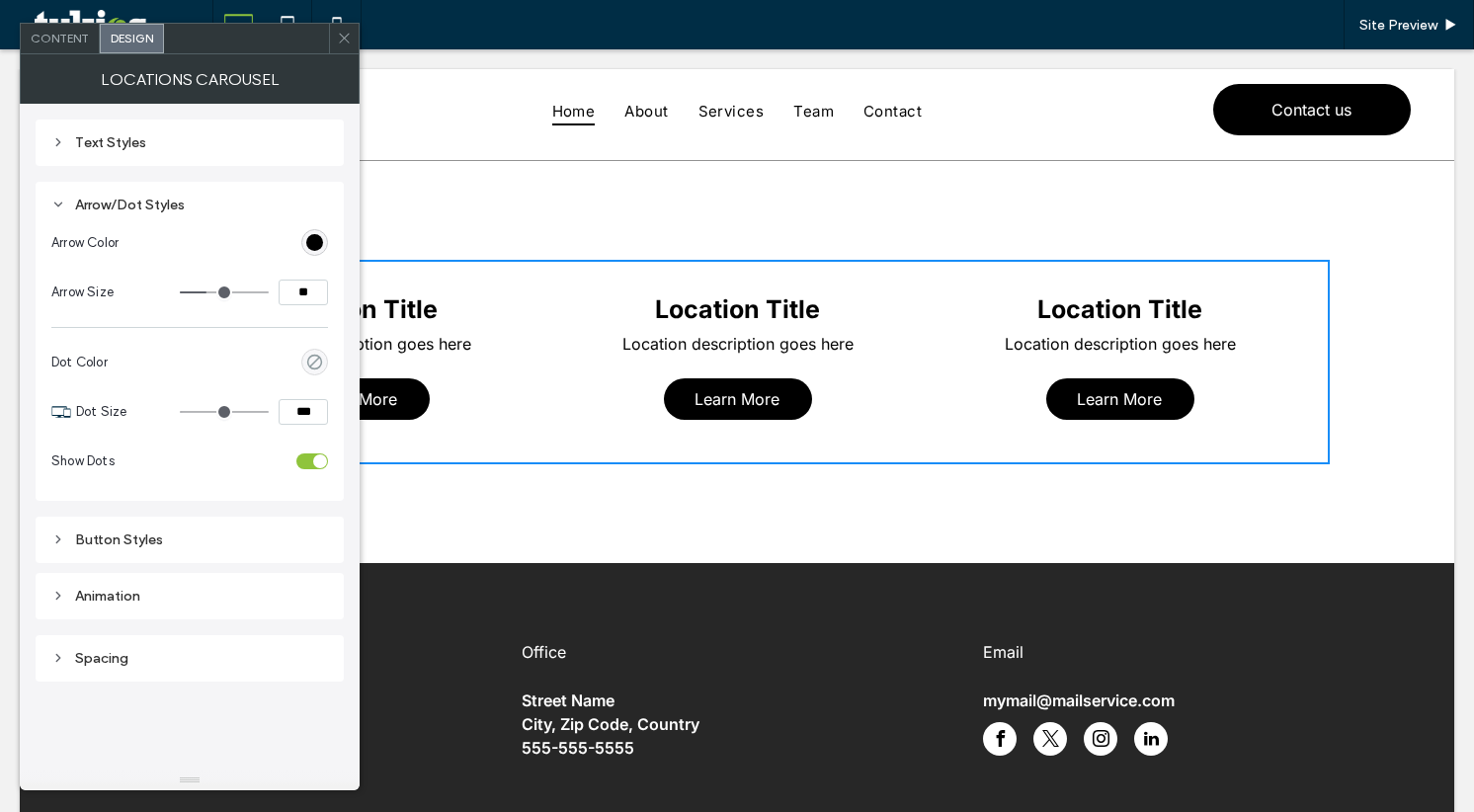 scroll, scrollTop: 0, scrollLeft: 0, axis: both 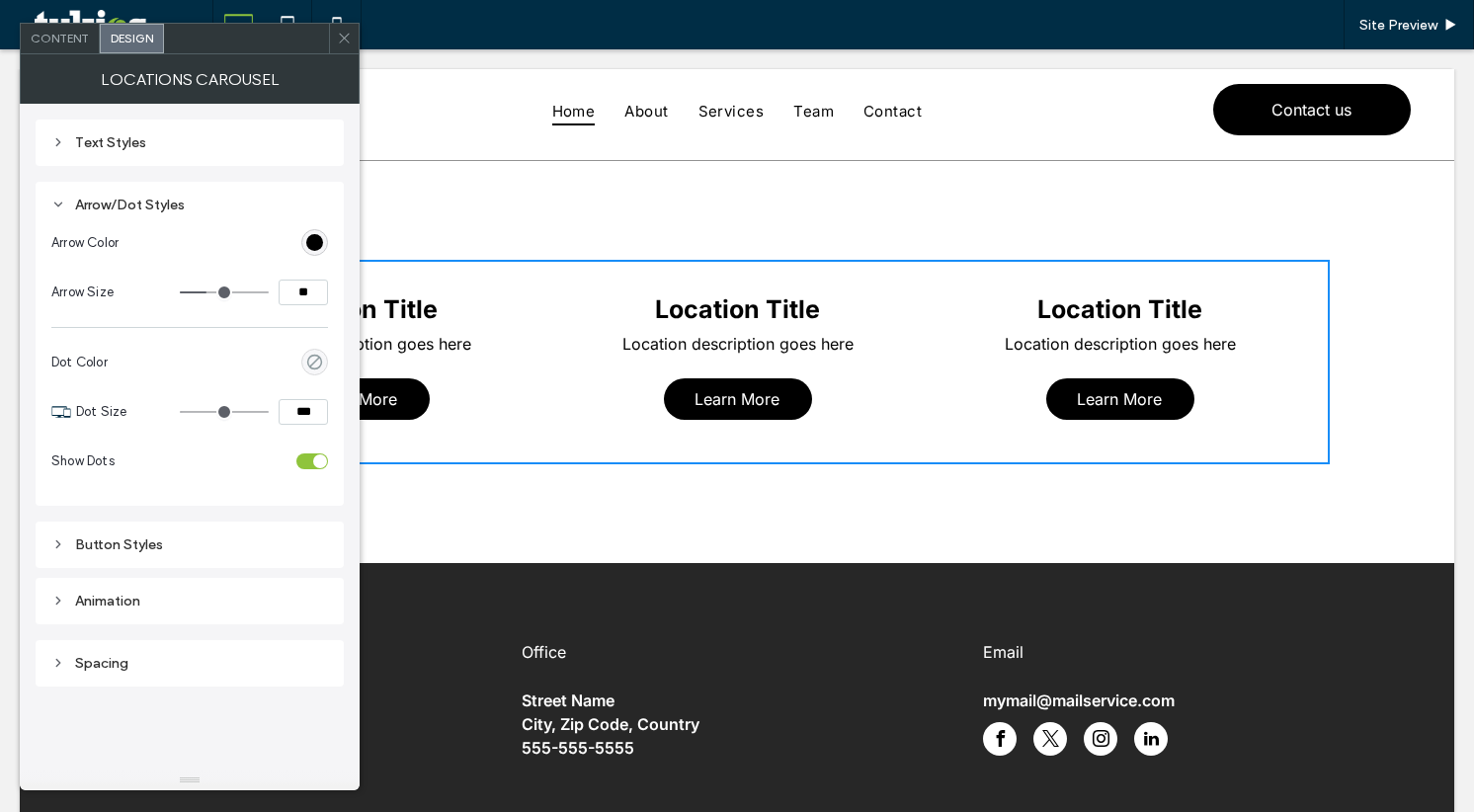 click at bounding box center (320, 461) 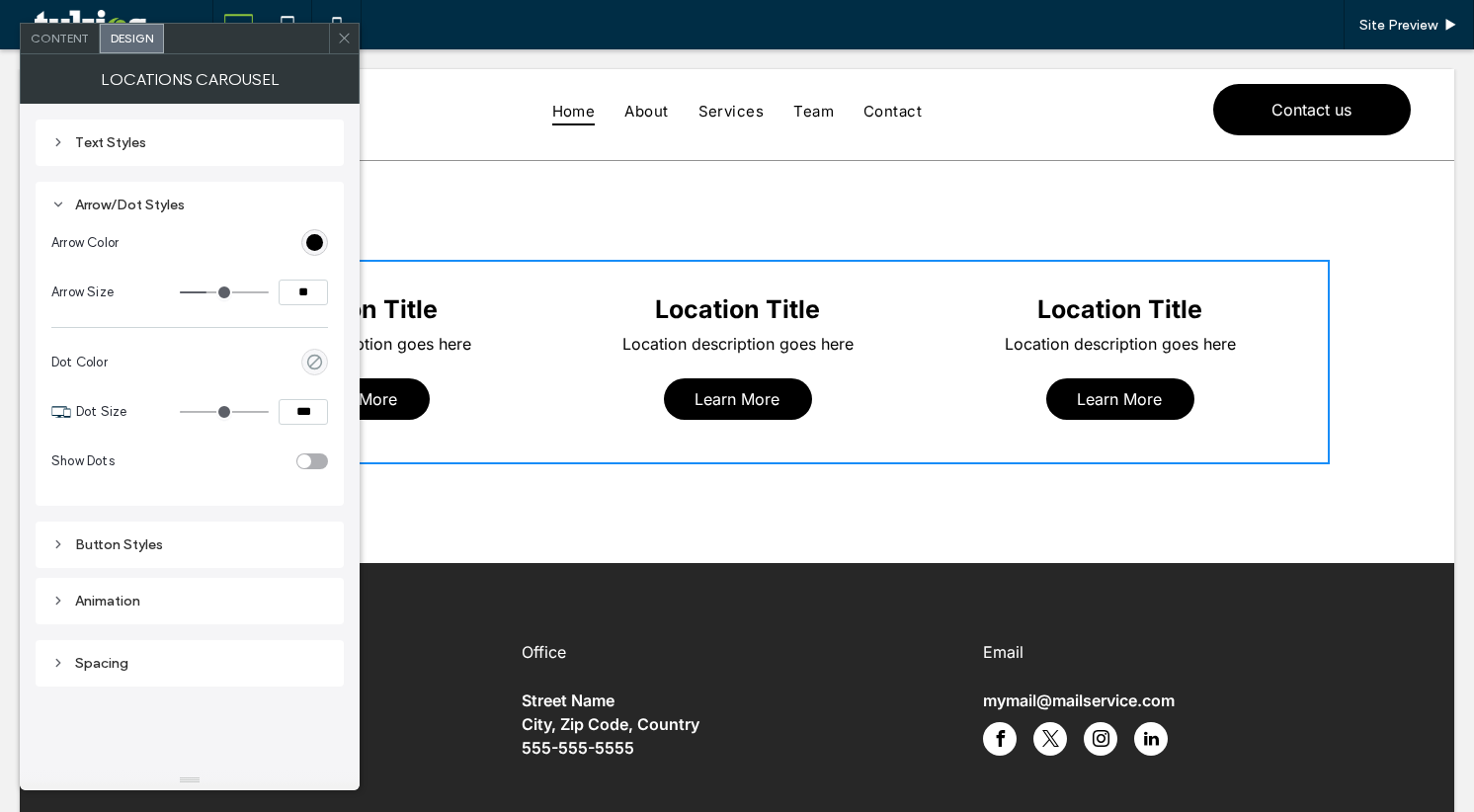 click at bounding box center [312, 461] 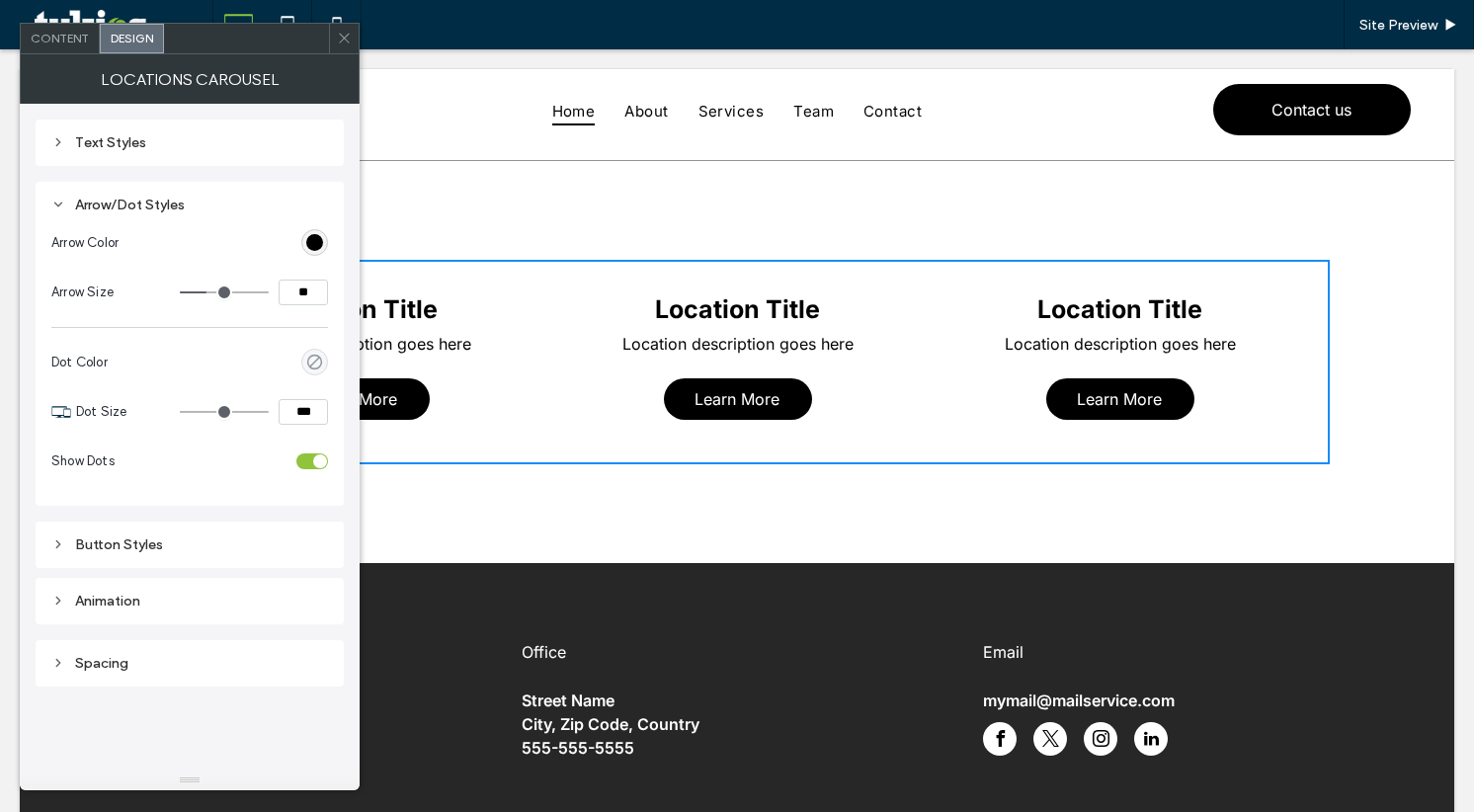 click at bounding box center (320, 461) 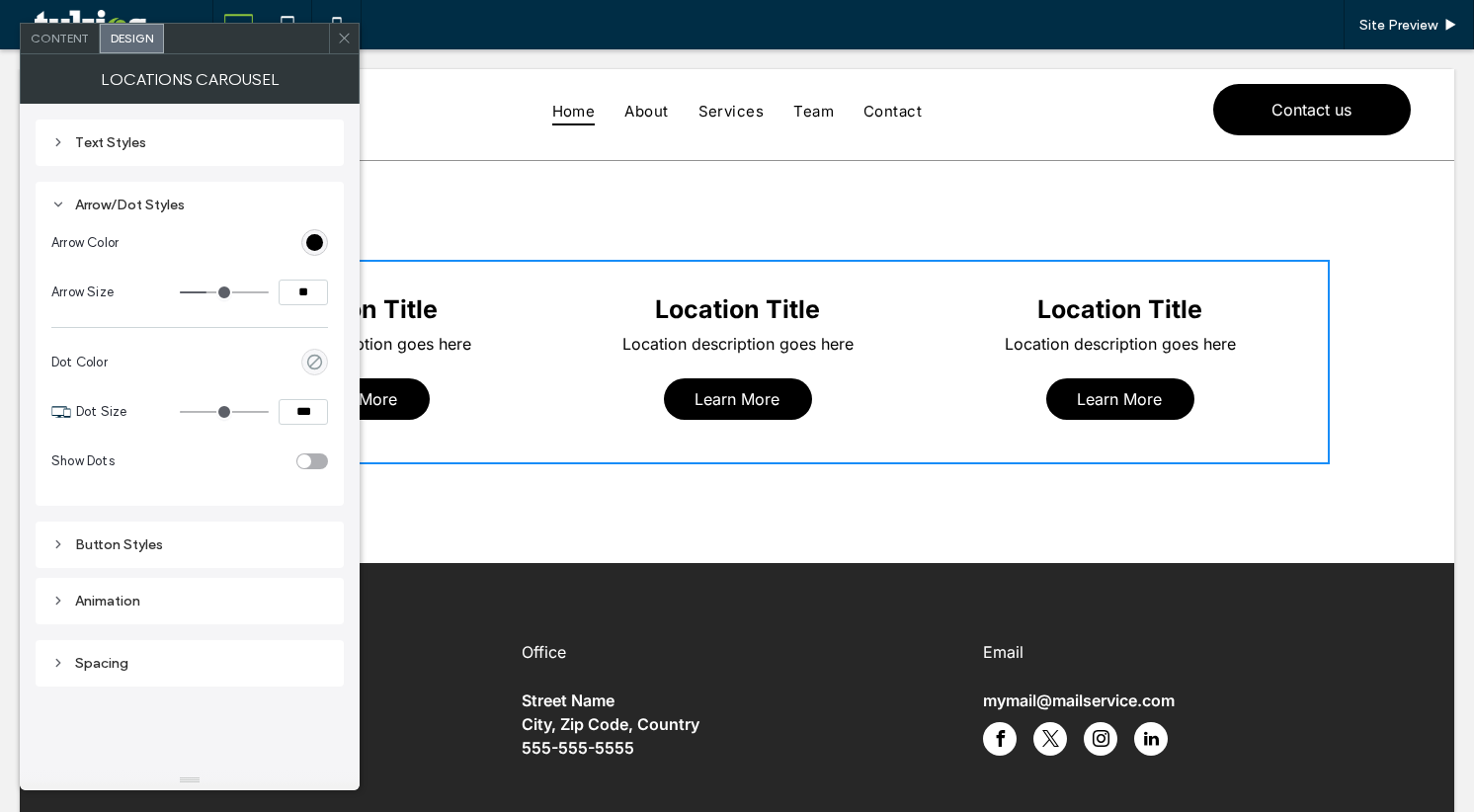 click at bounding box center (344, 39) 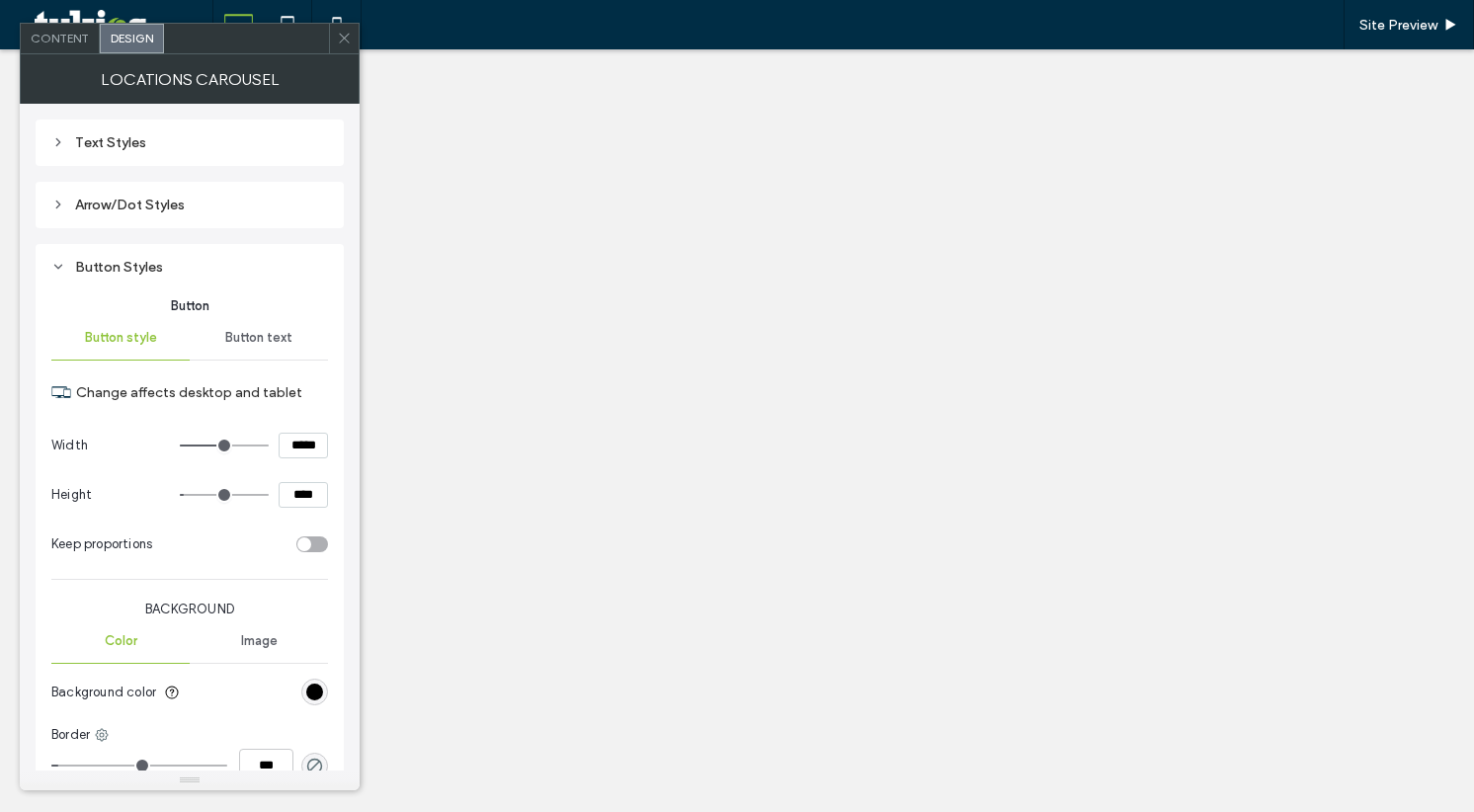 click on "Button Styles" at bounding box center [190, 267] 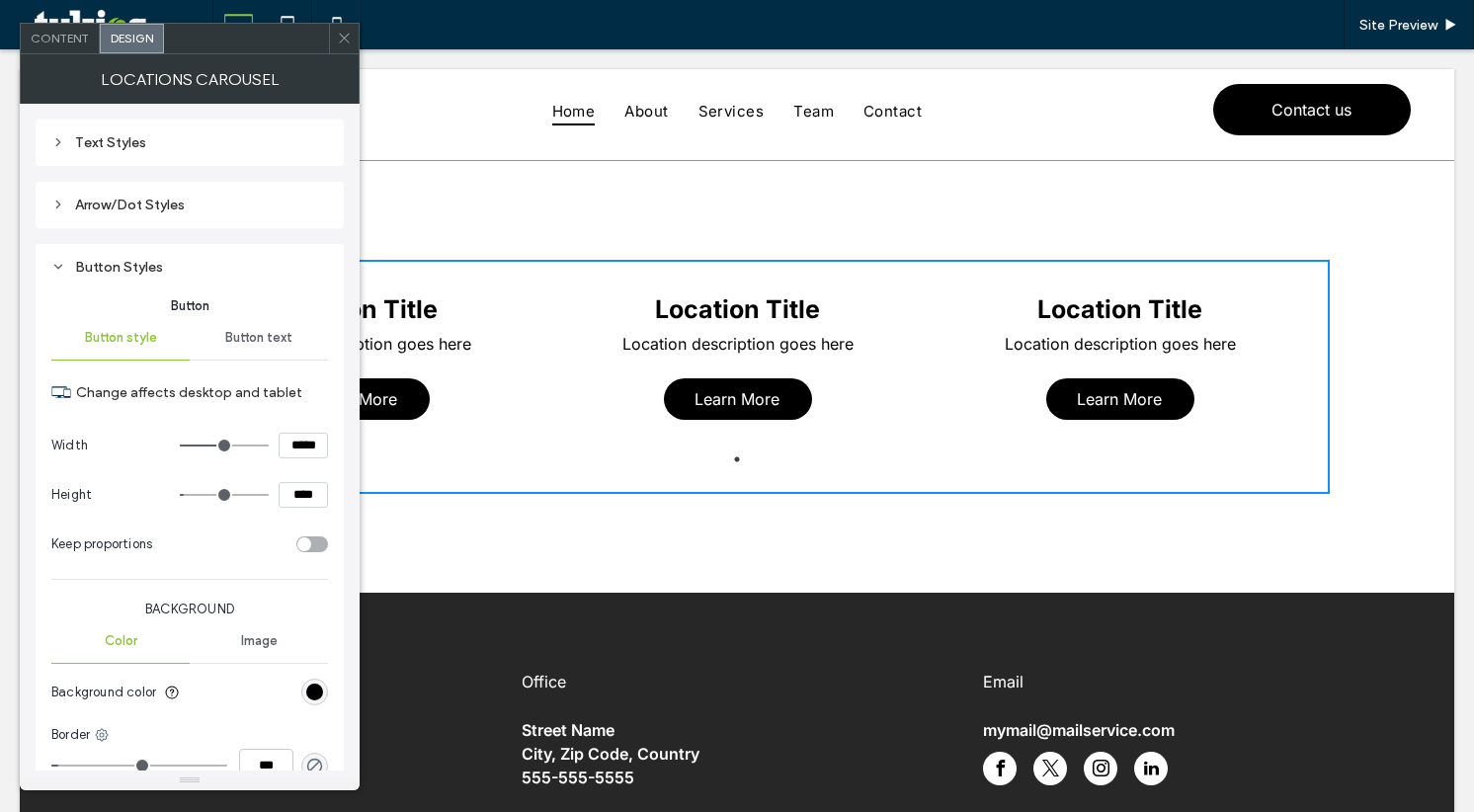 click on "Arrow/Dot Styles" at bounding box center [190, 204] 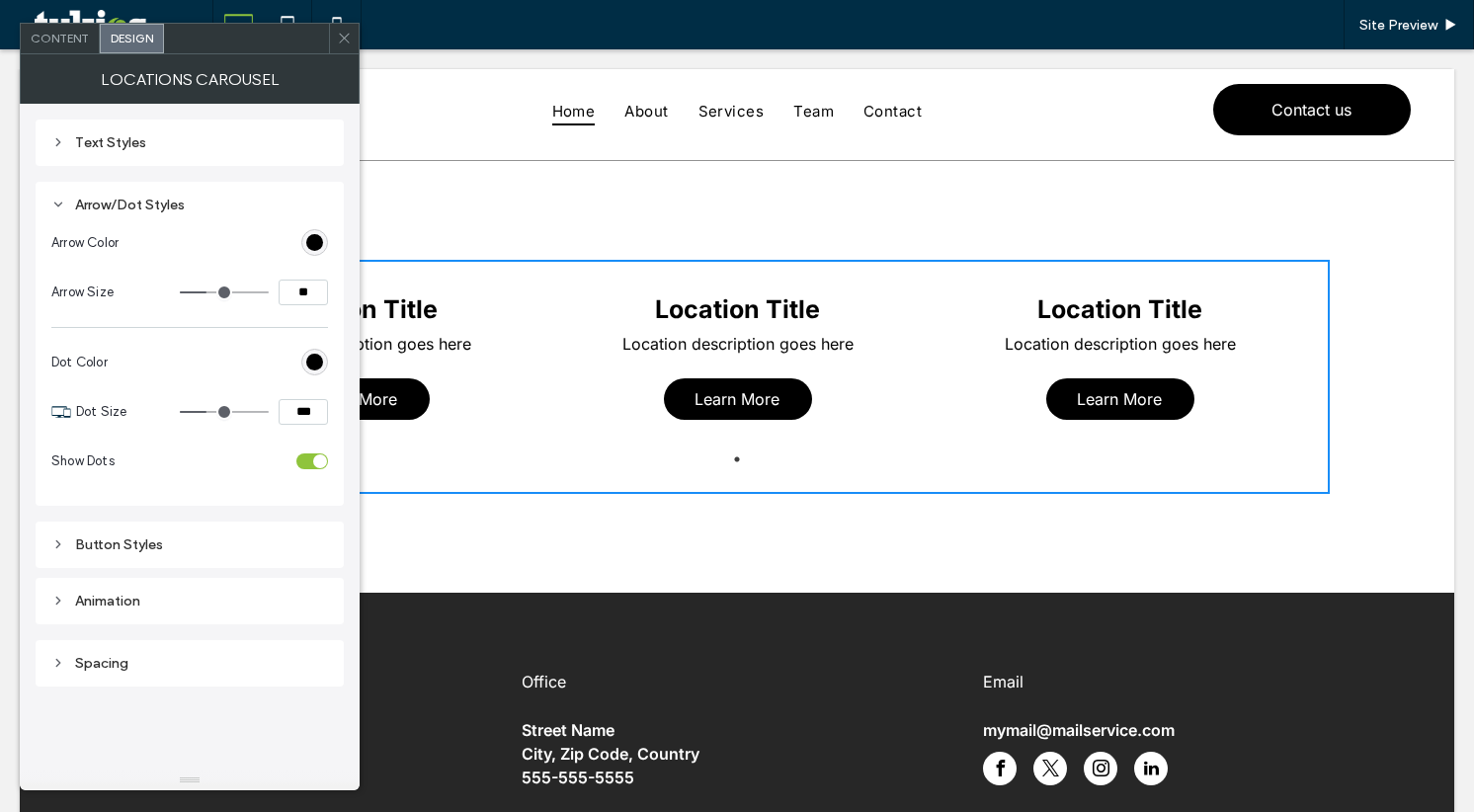 click at bounding box center [312, 461] 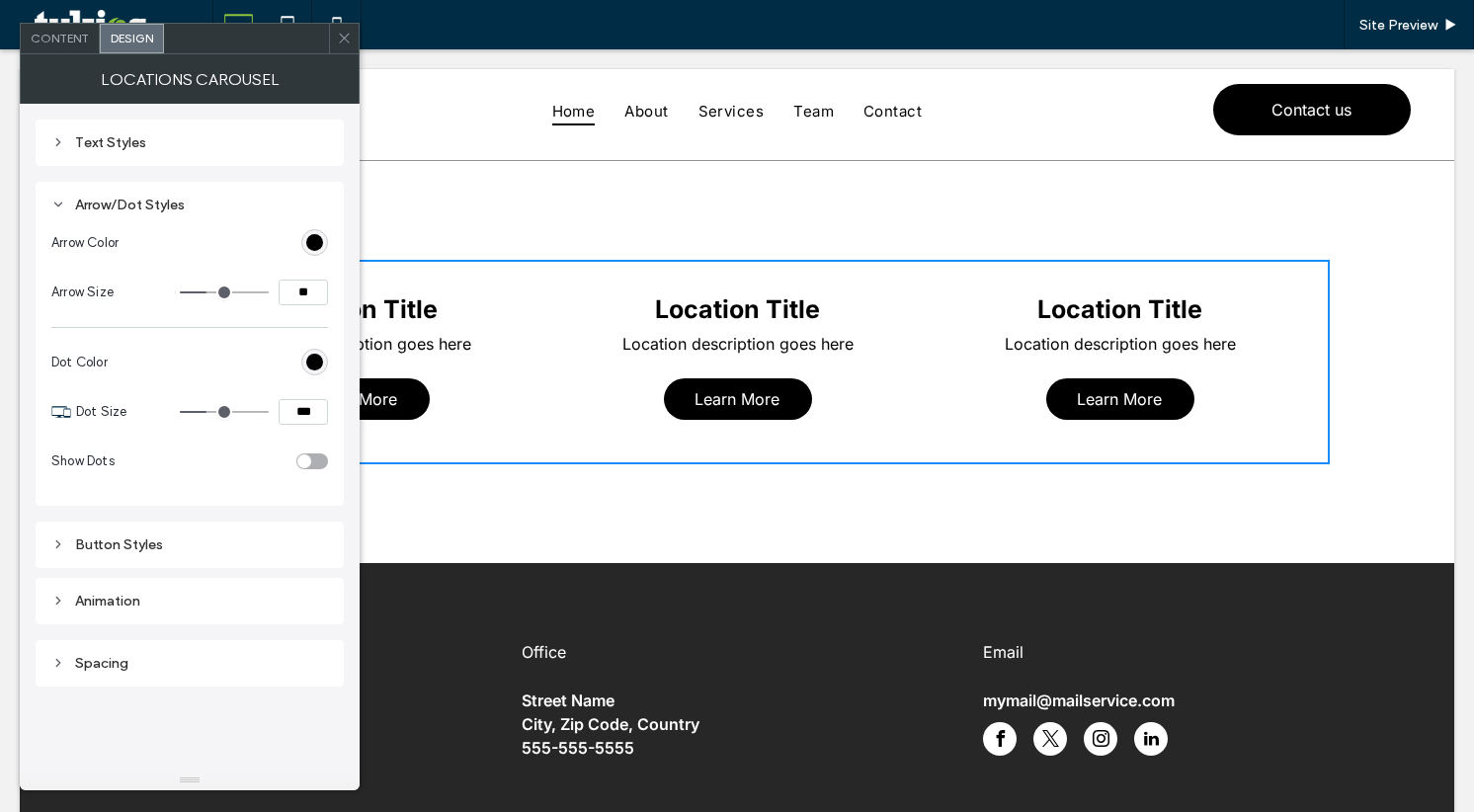 click at bounding box center [304, 461] 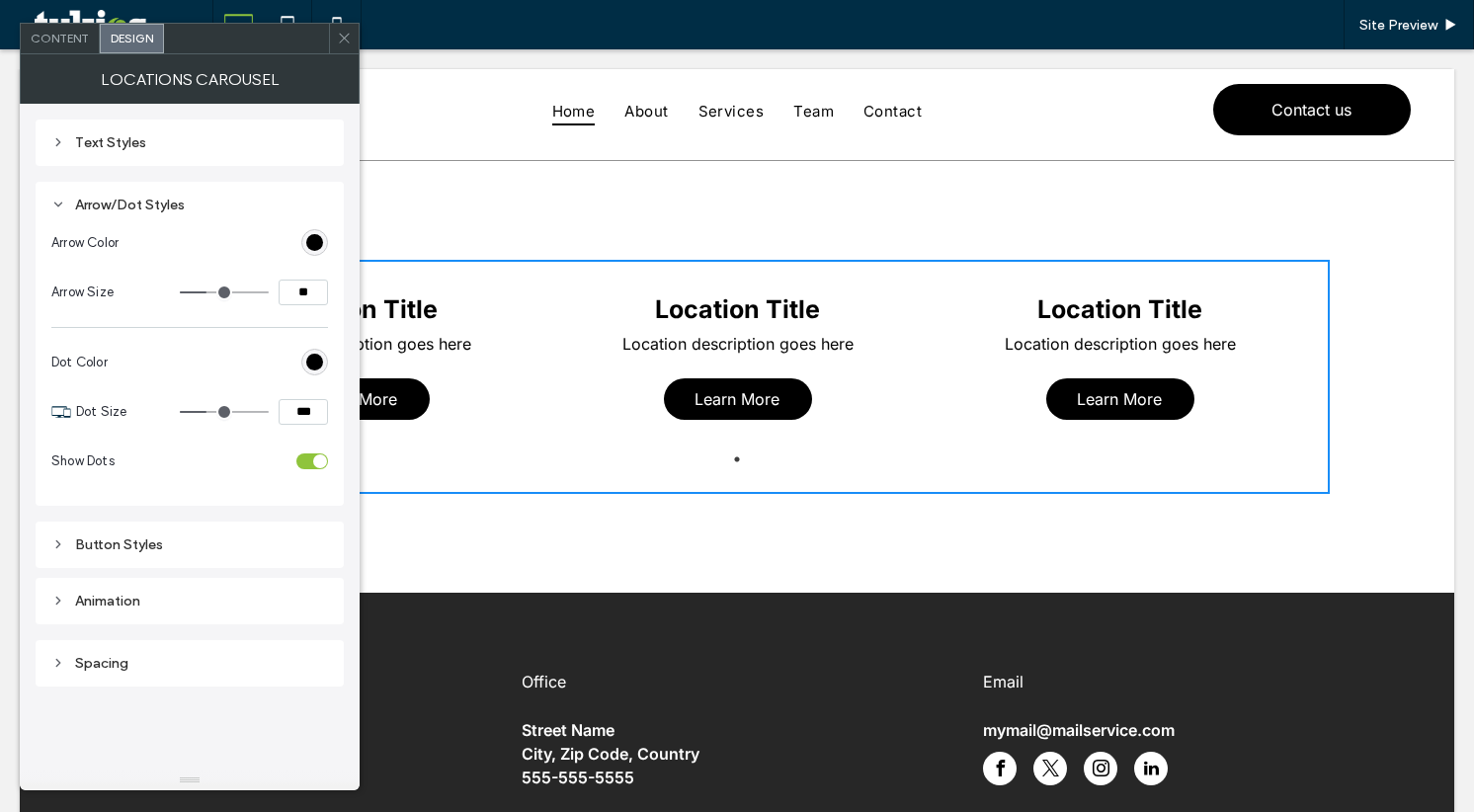 click 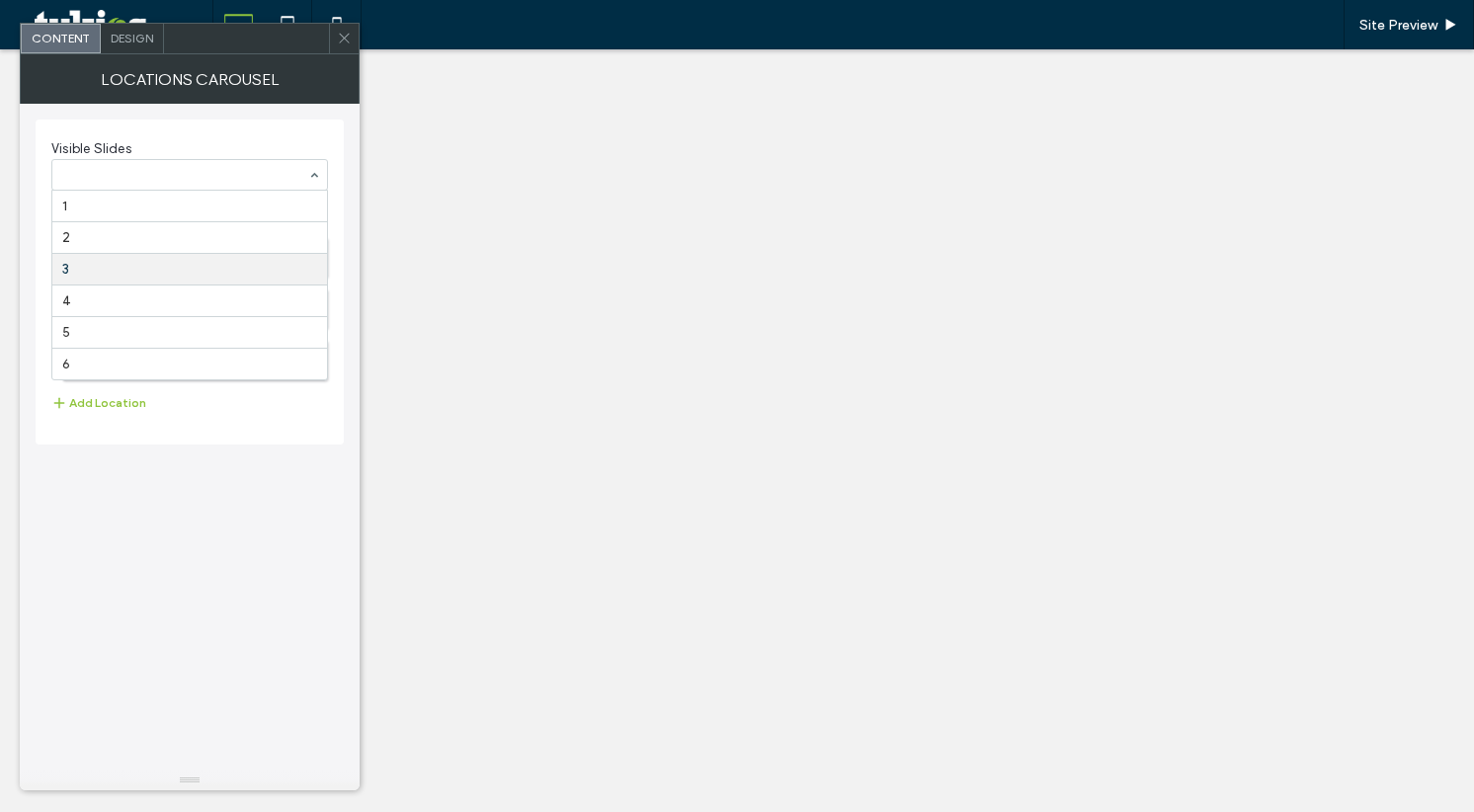scroll, scrollTop: 0, scrollLeft: 0, axis: both 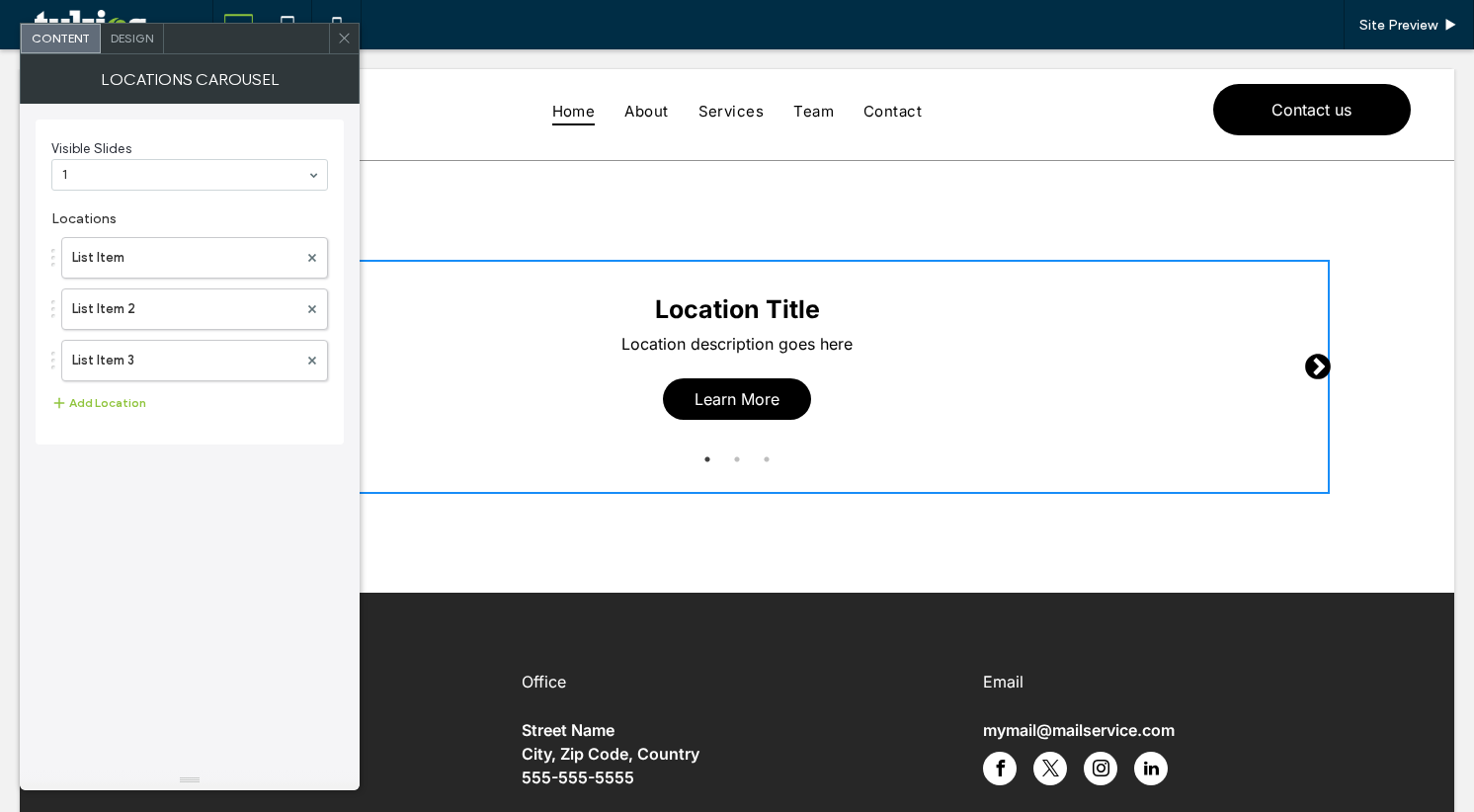 click on "Design" at bounding box center [131, 38] 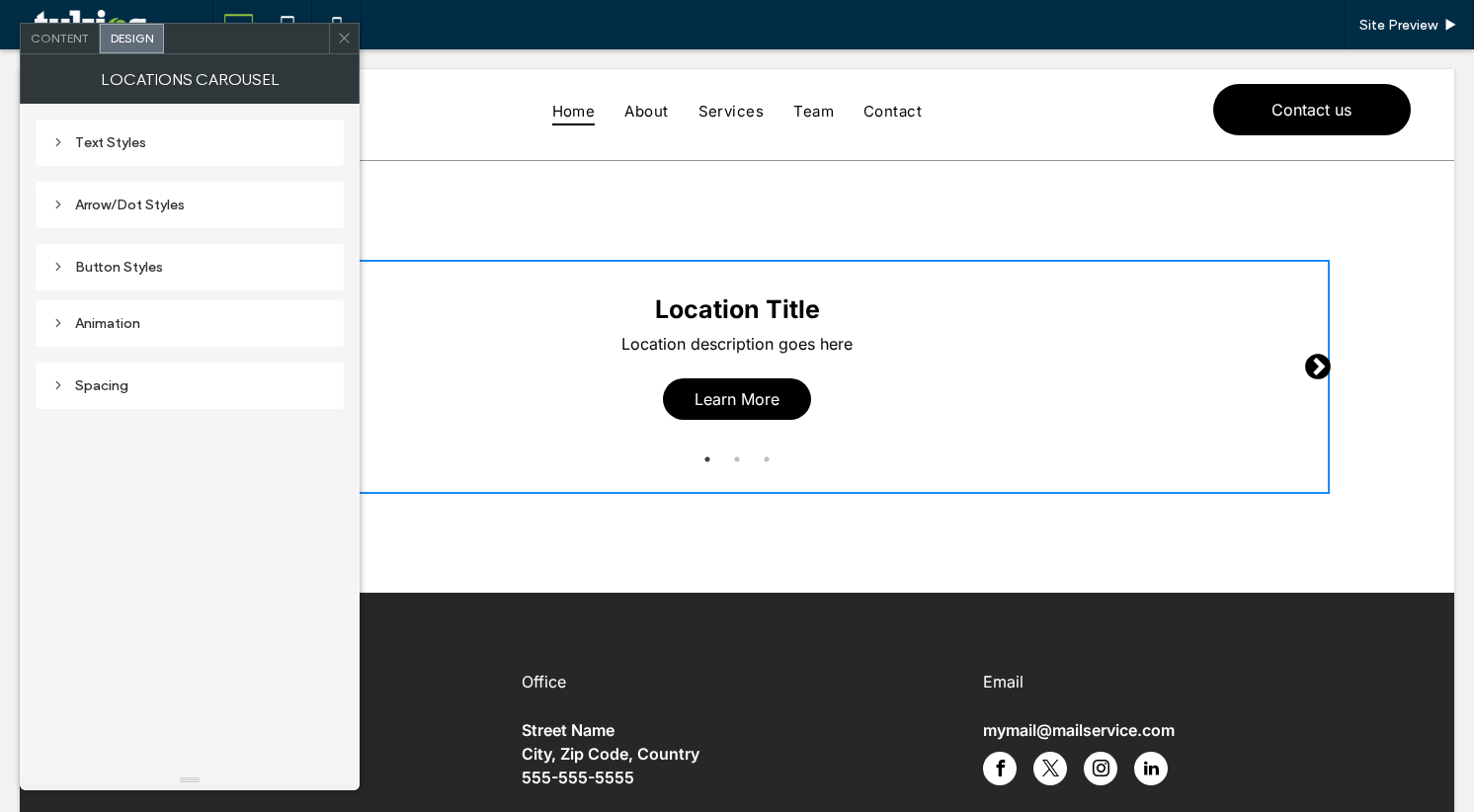 click on "Arrow/Dot Styles" at bounding box center [190, 204] 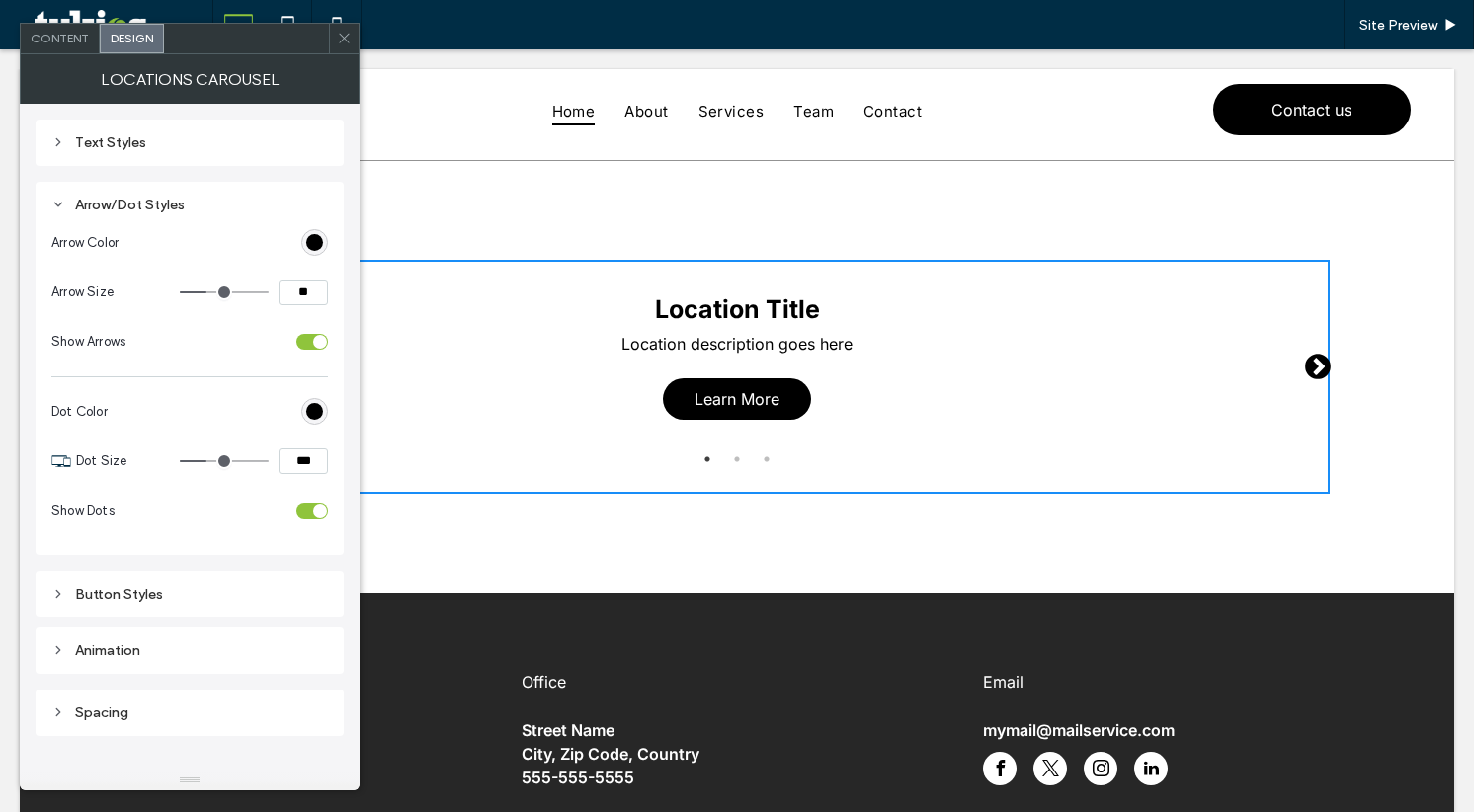click at bounding box center (312, 342) 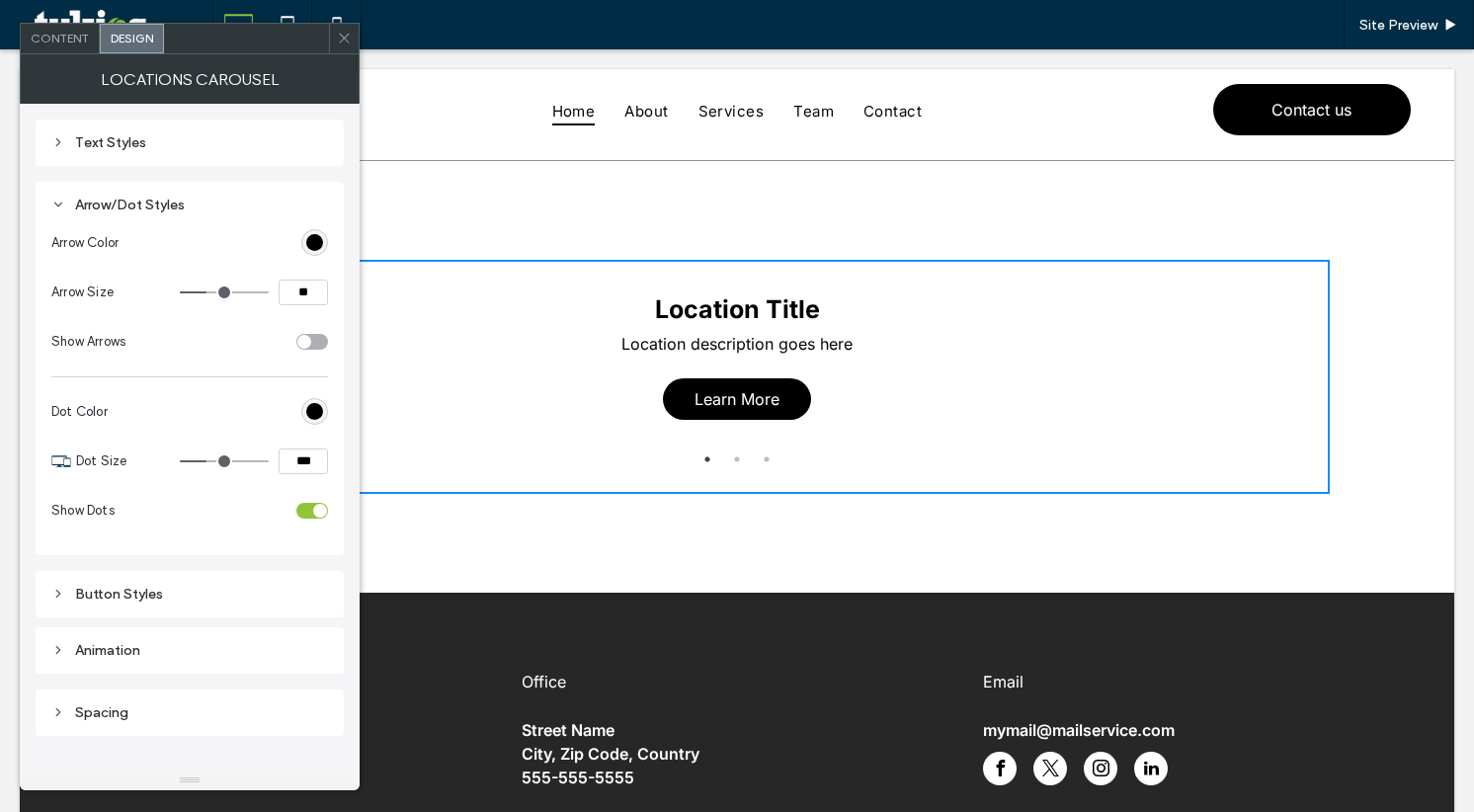 click at bounding box center (304, 342) 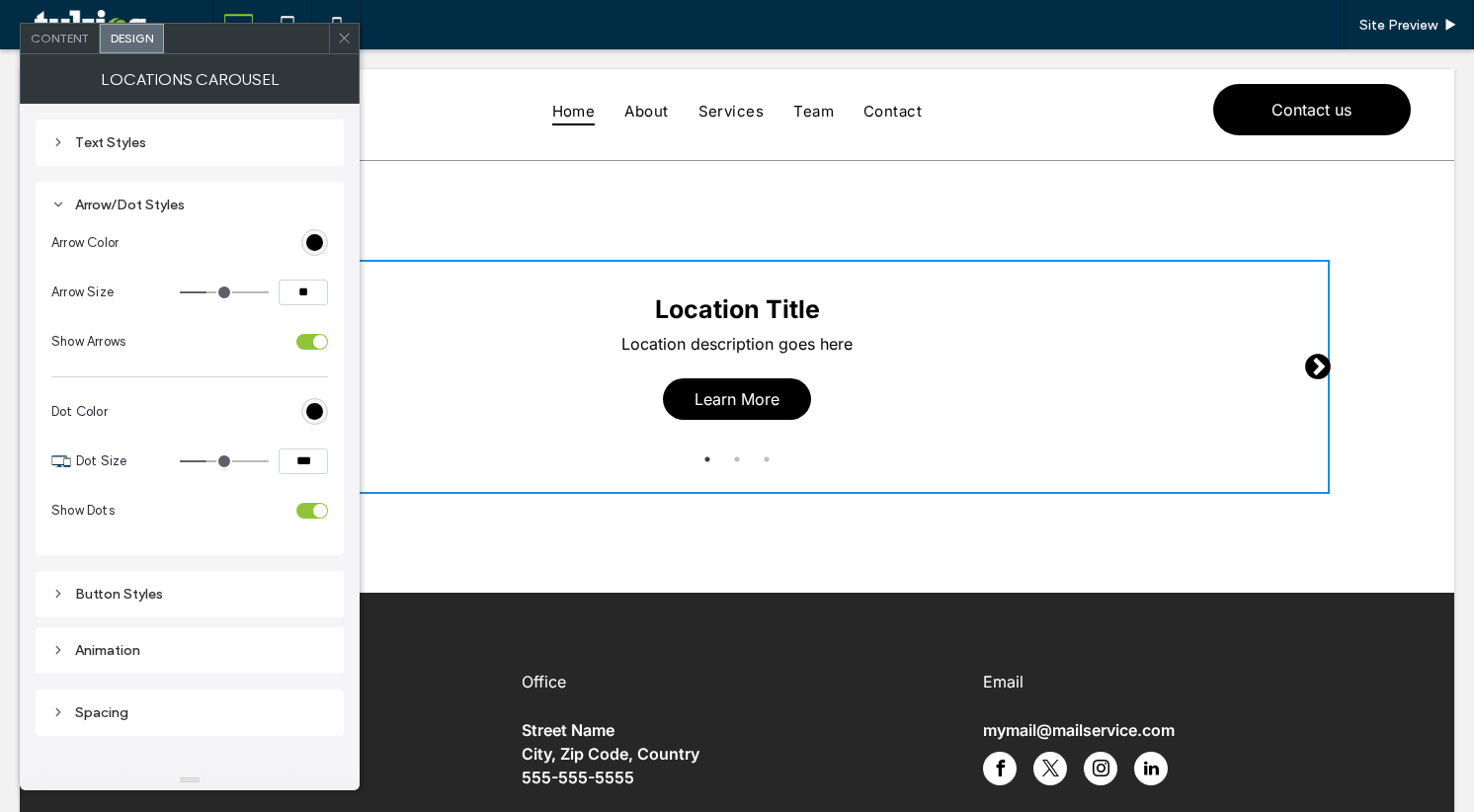 click 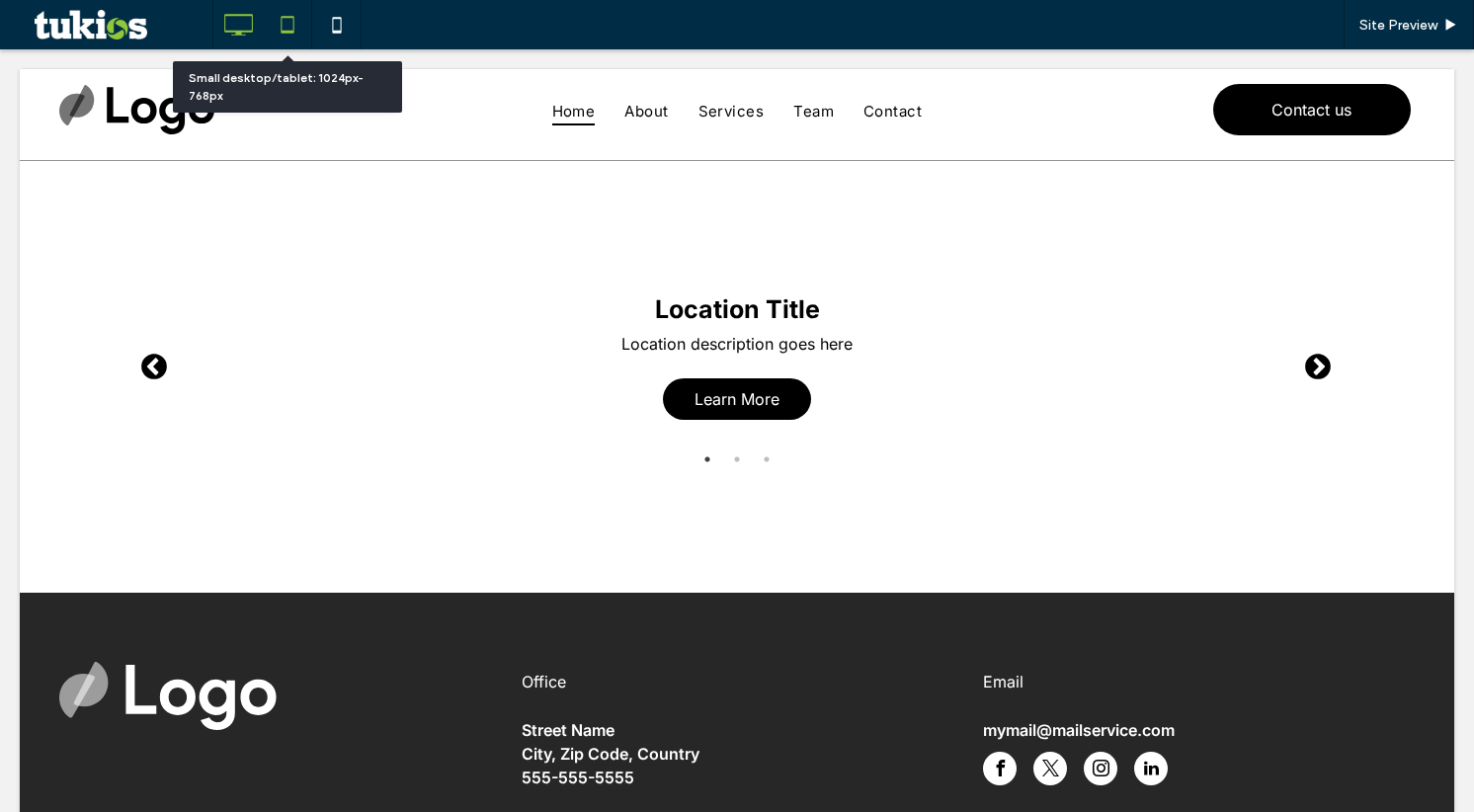 click 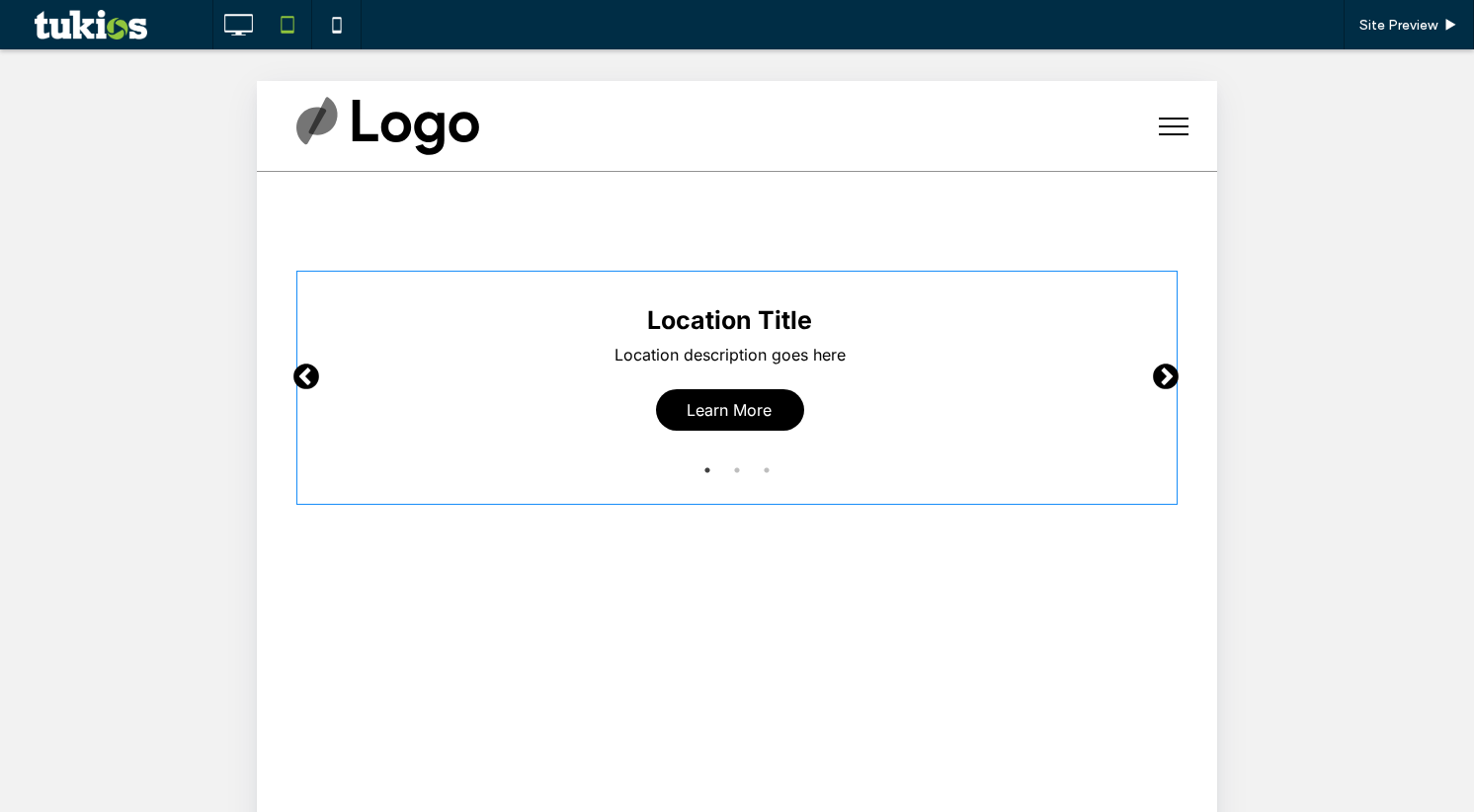 click at bounding box center (737, 387) 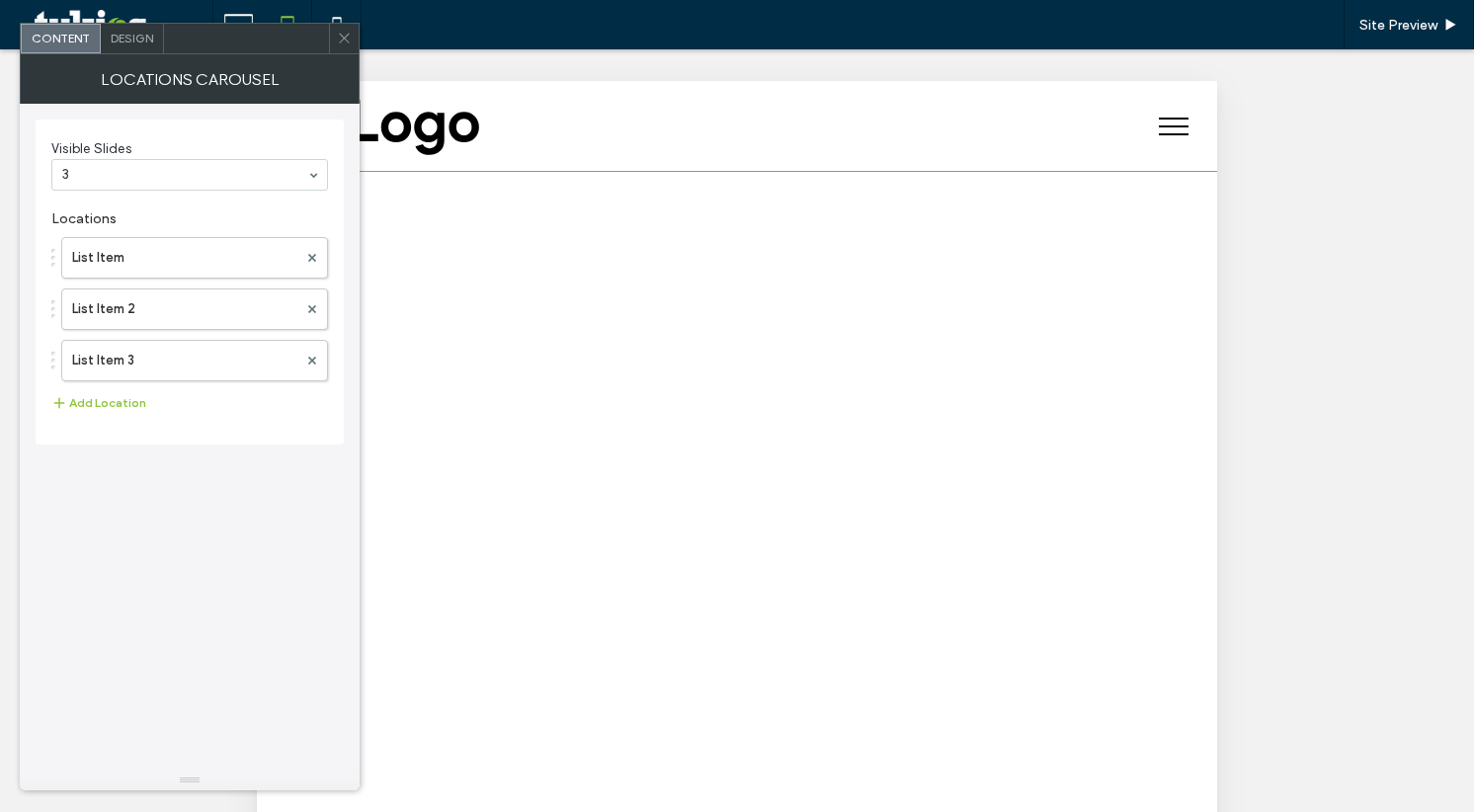 click 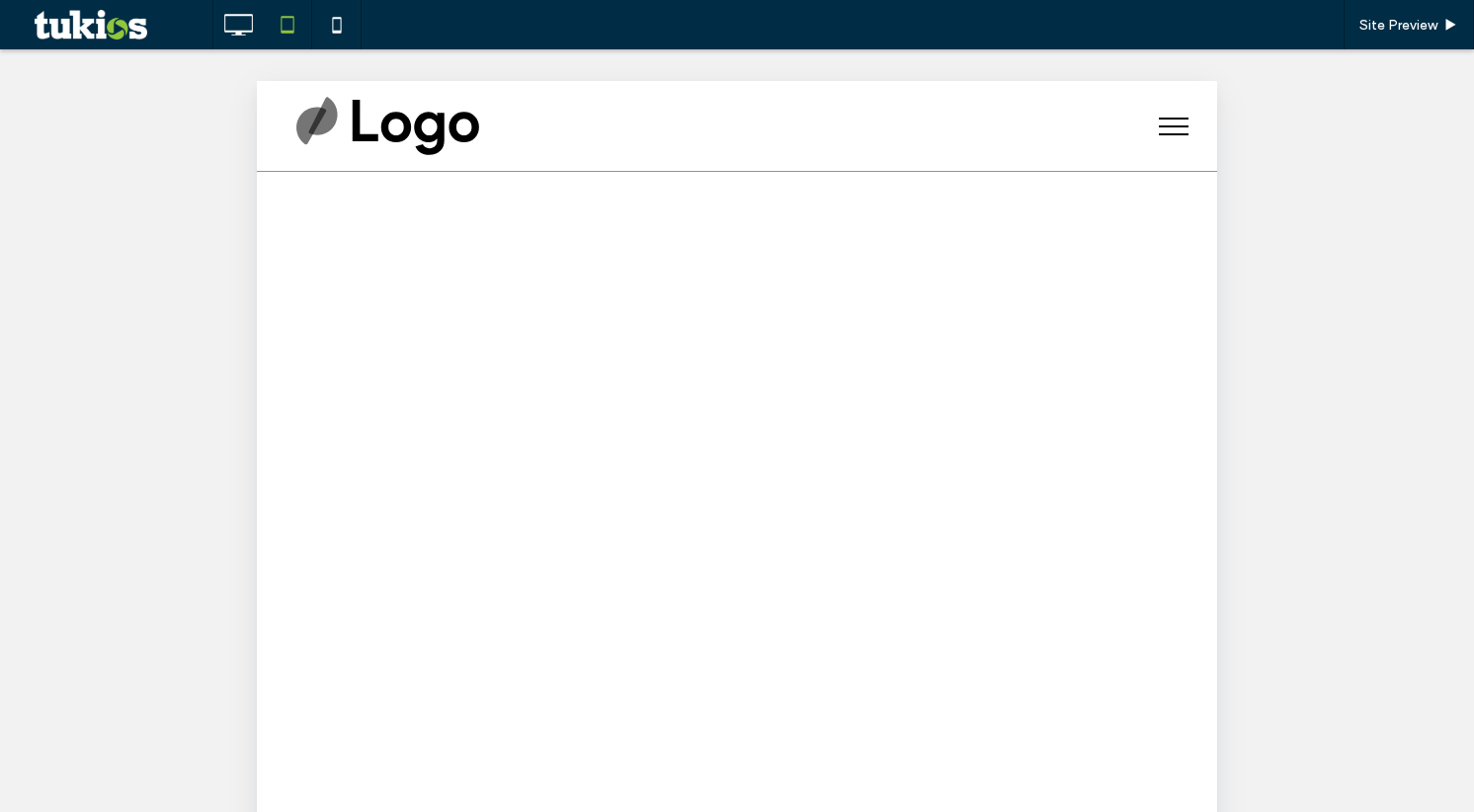 scroll, scrollTop: 0, scrollLeft: 0, axis: both 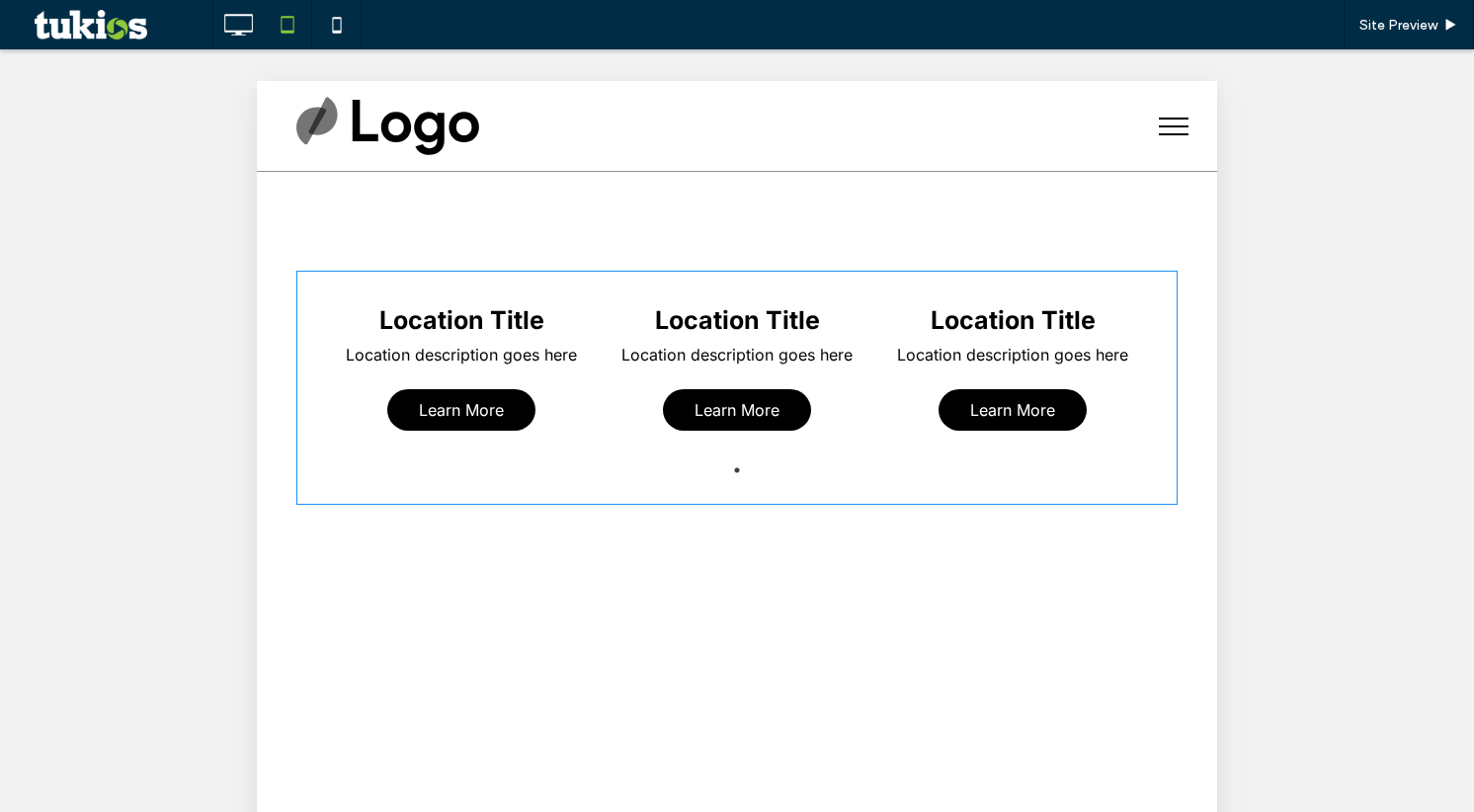 click at bounding box center [296, 271] 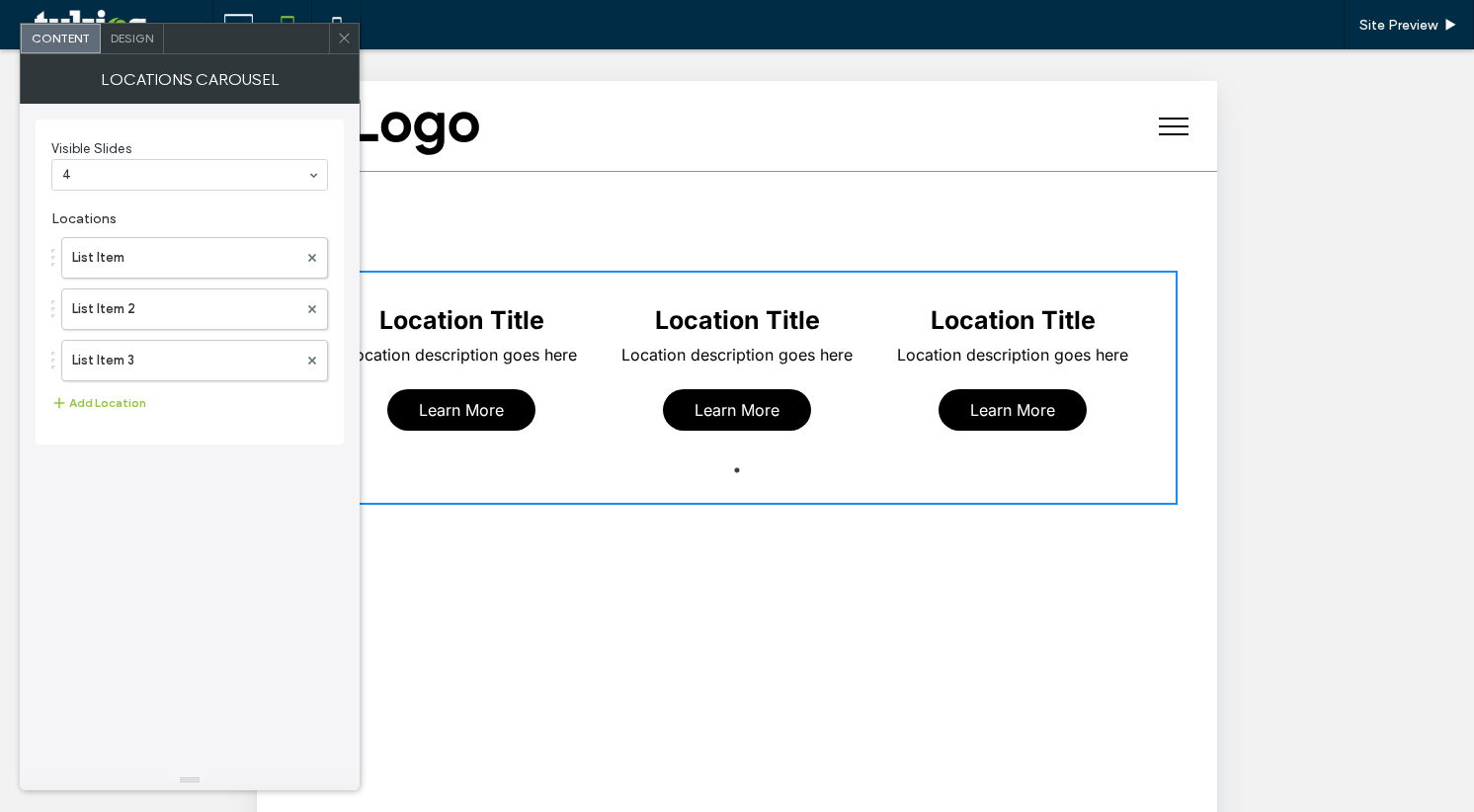 click on "Design" at bounding box center (131, 38) 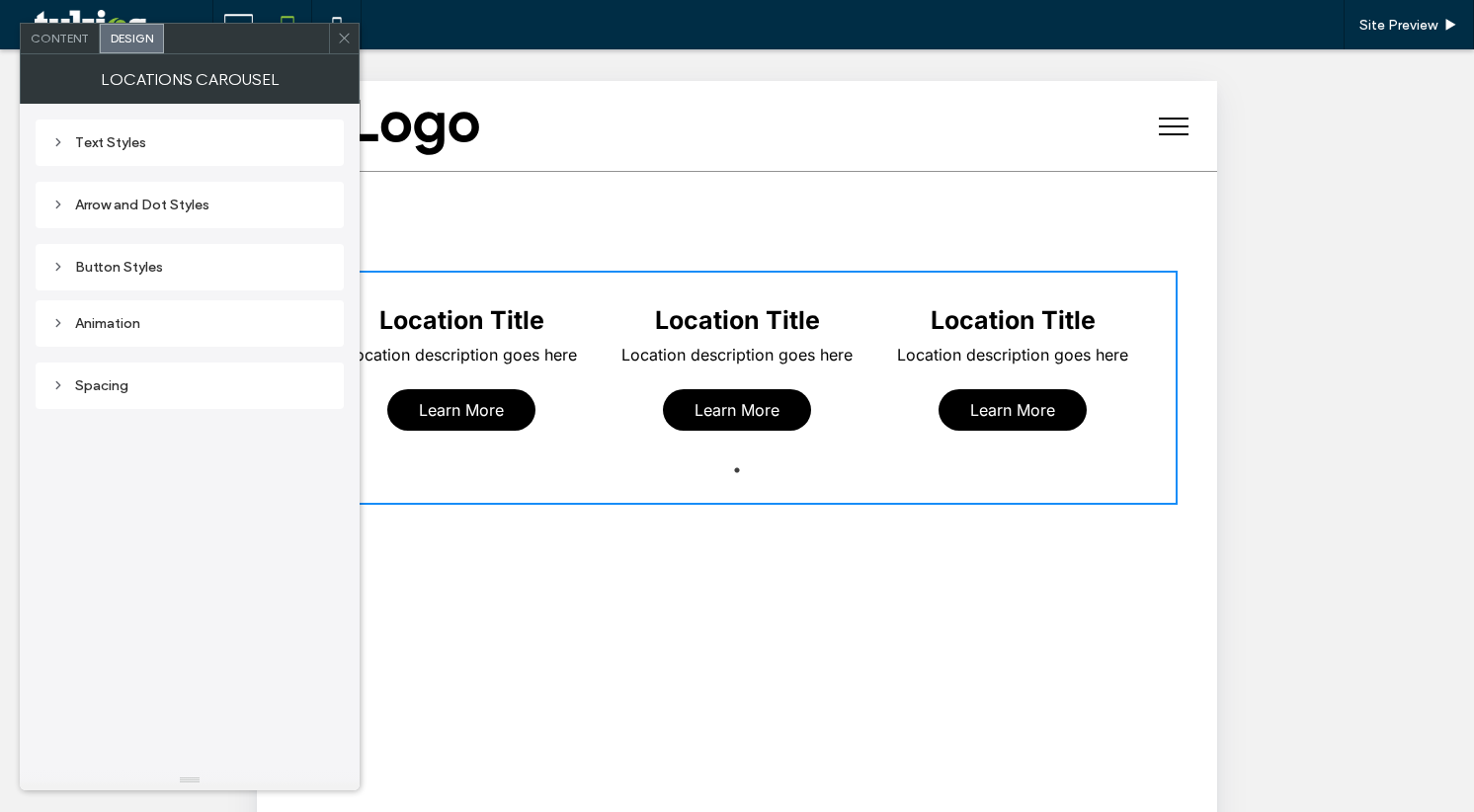 click 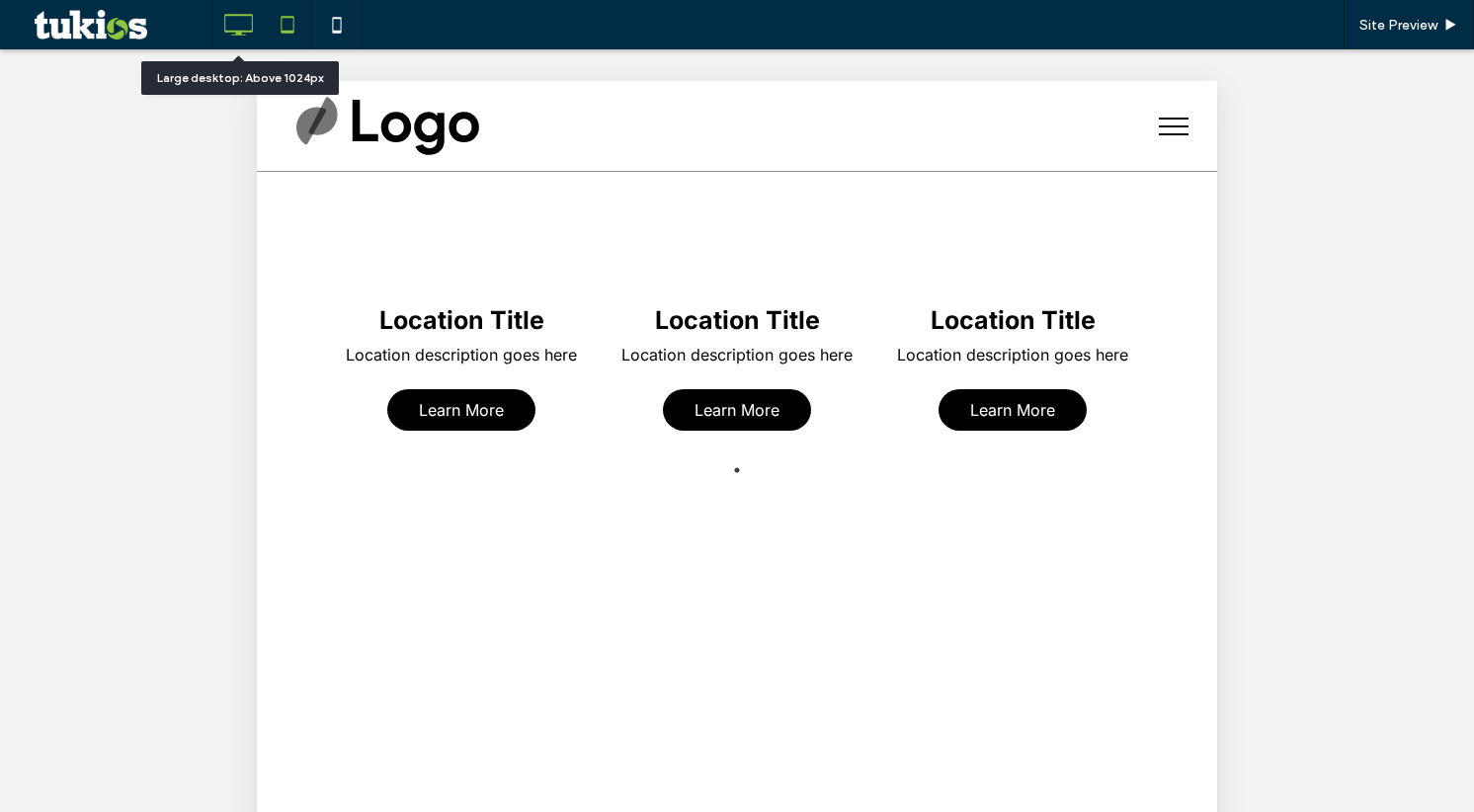 click 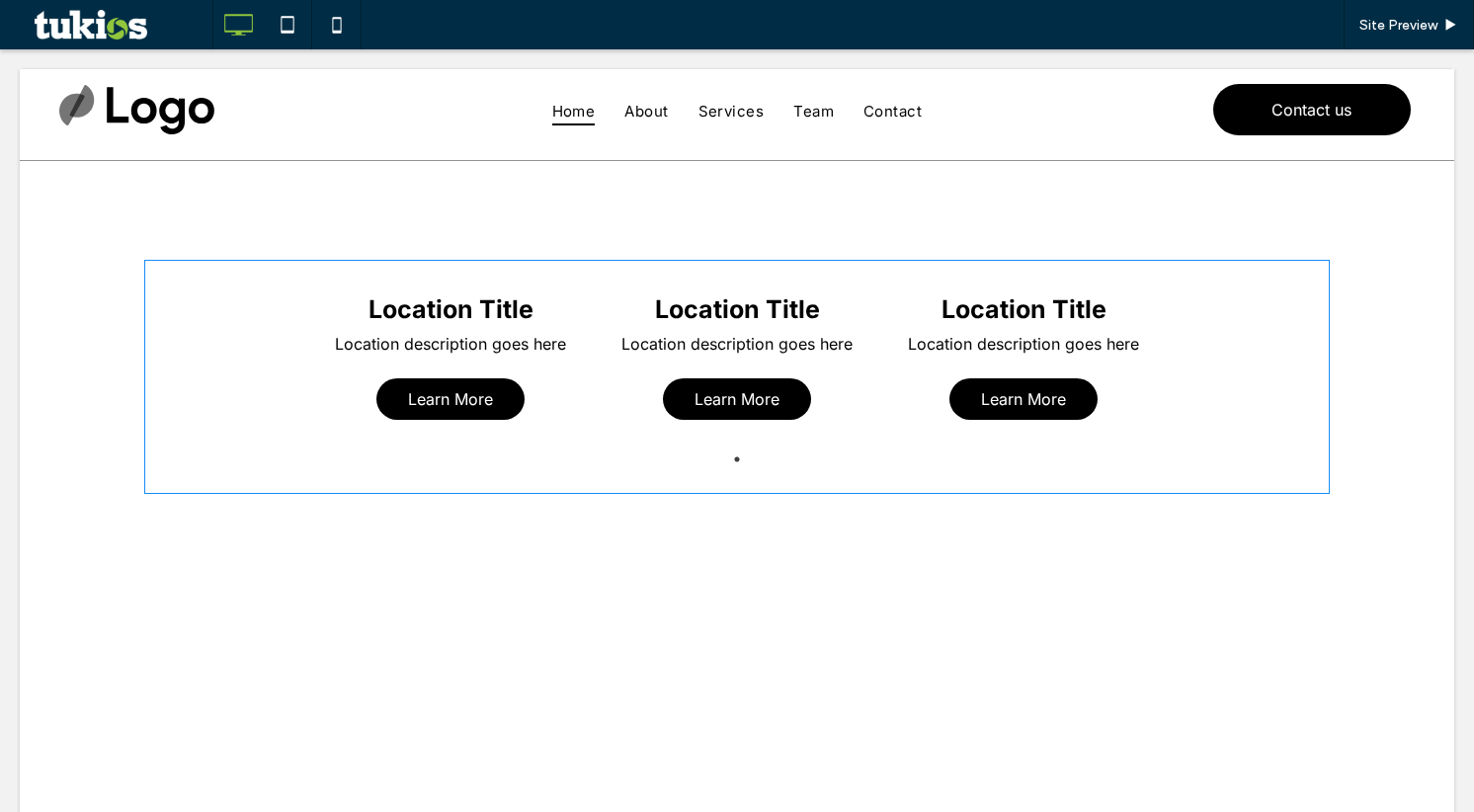 click at bounding box center [737, 376] 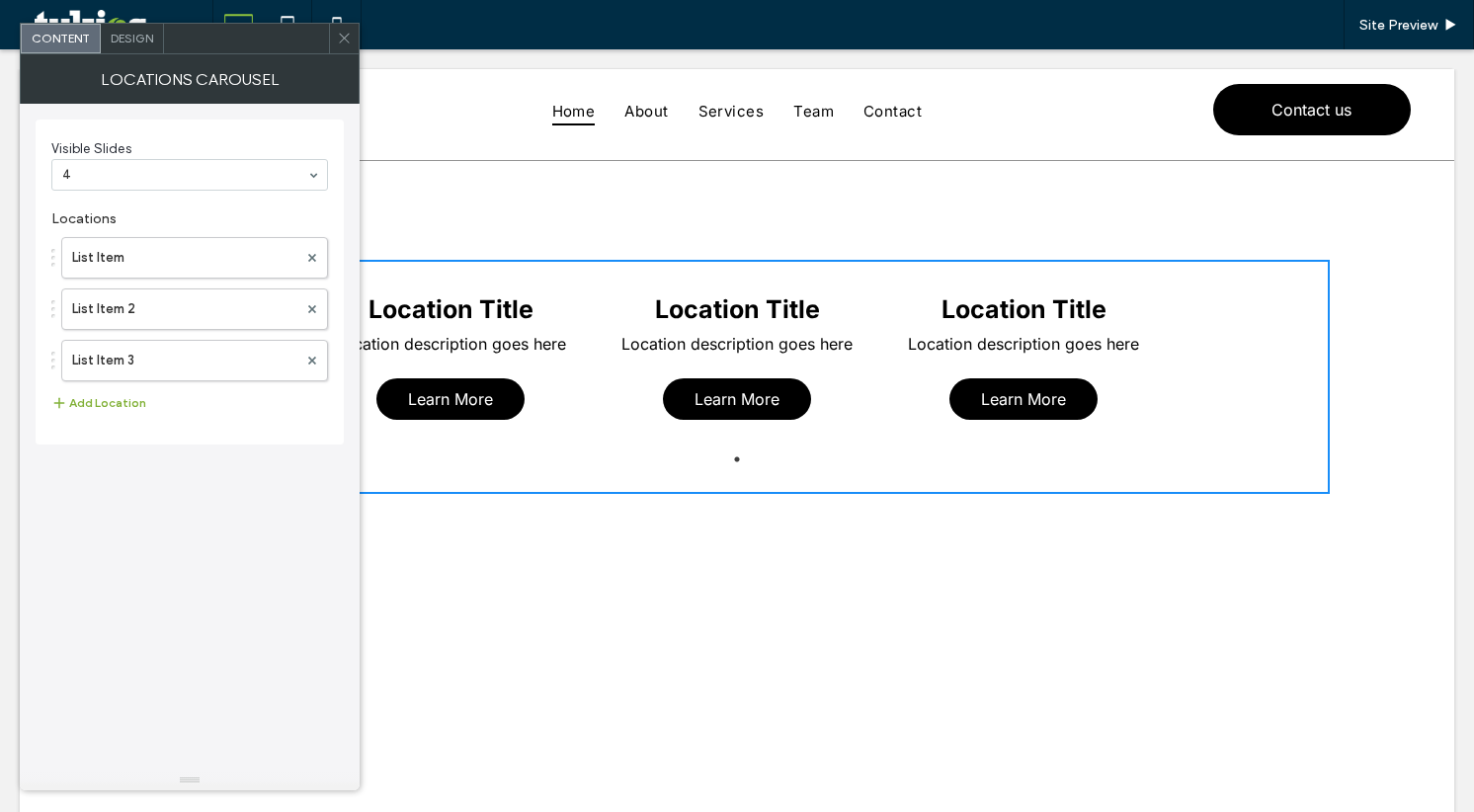 click on "Add Location" at bounding box center (99, 403) 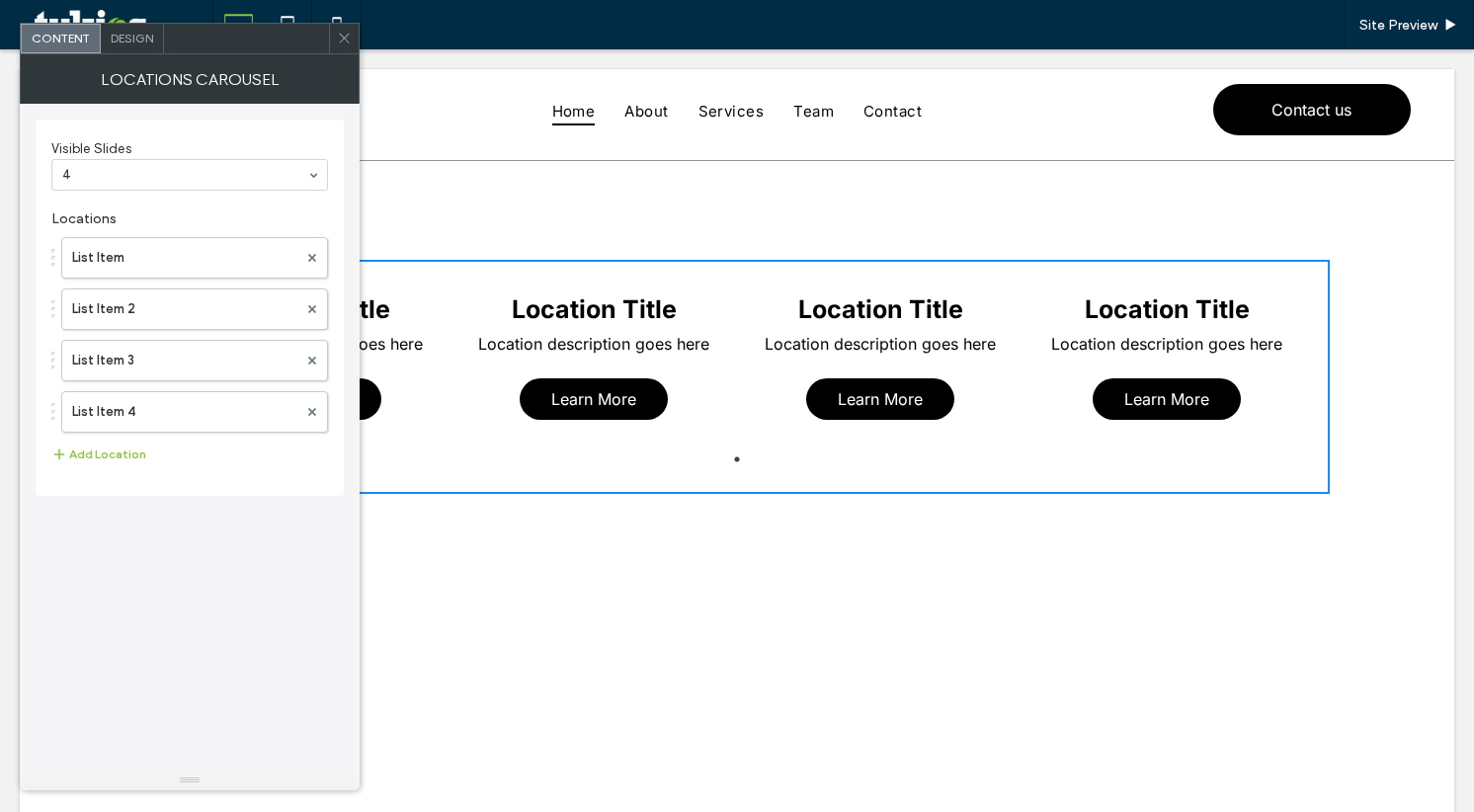 click 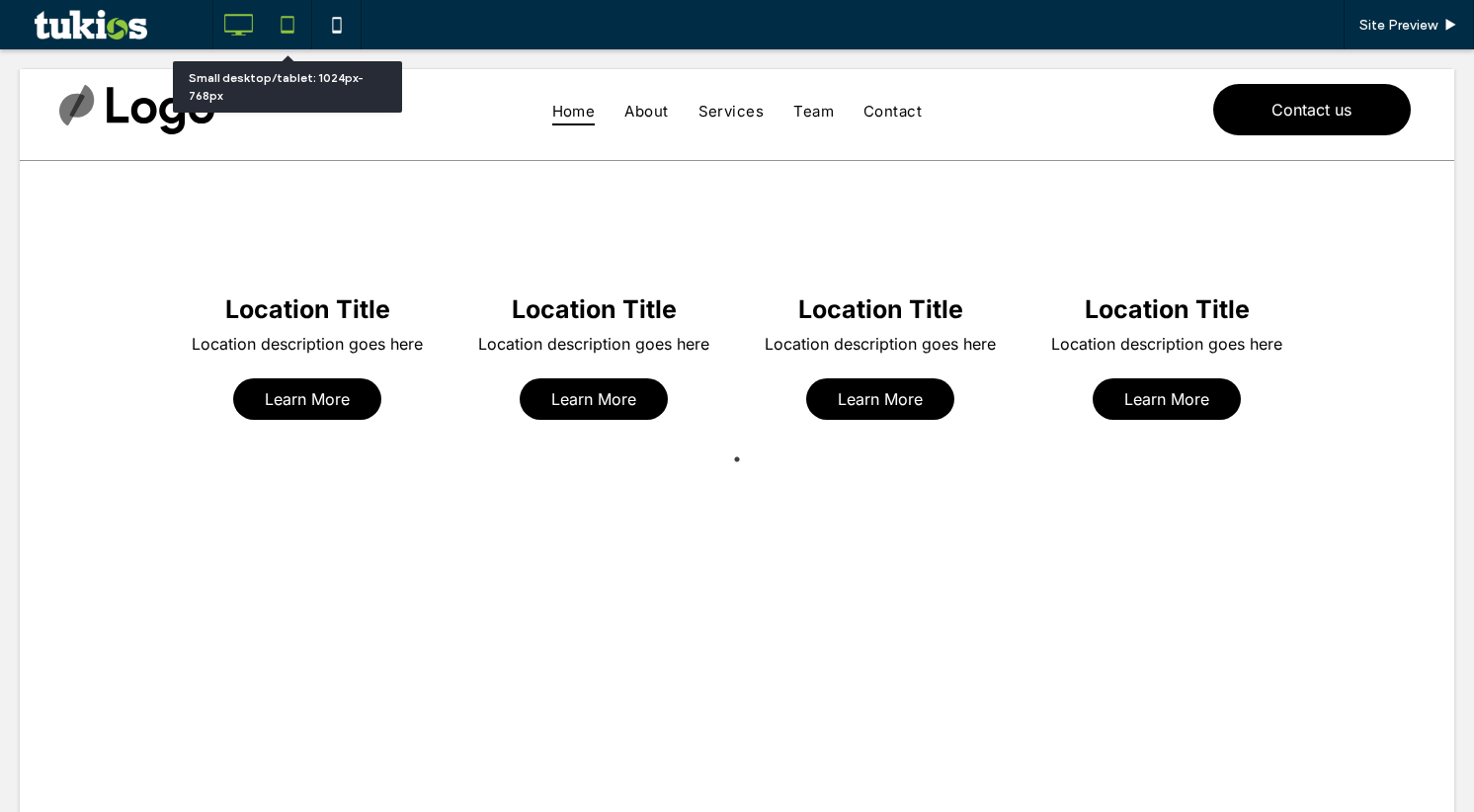 click 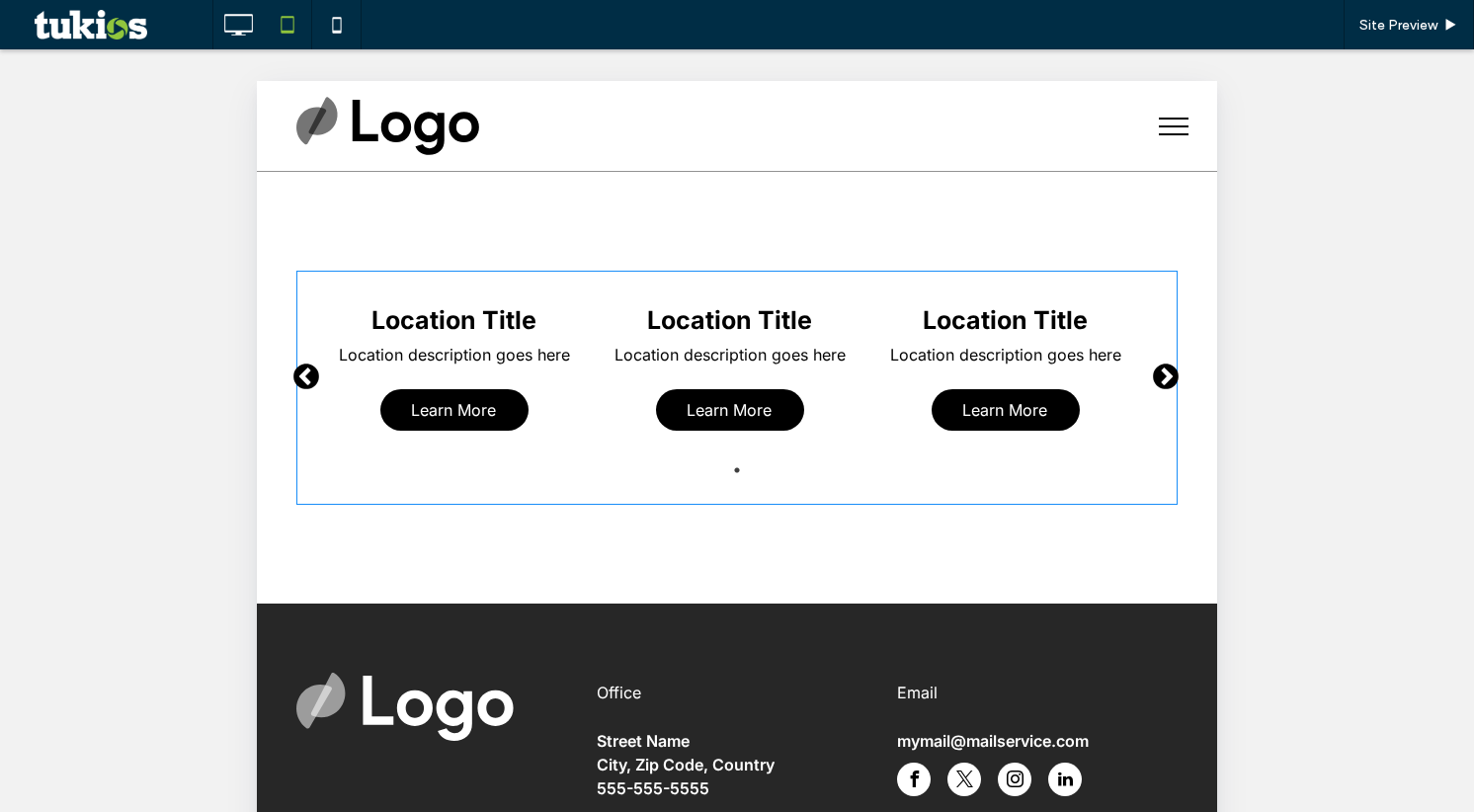 click at bounding box center [737, 387] 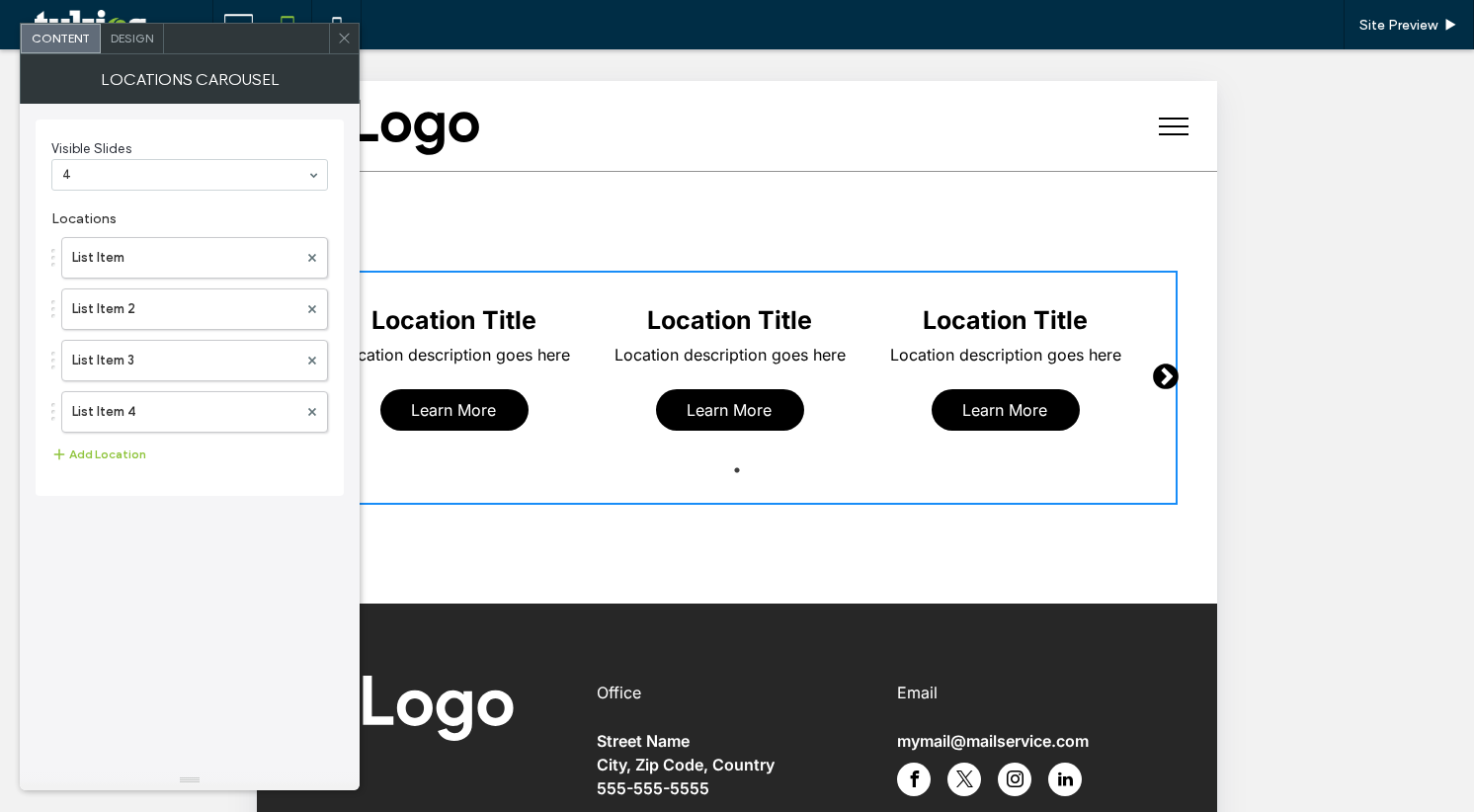 click 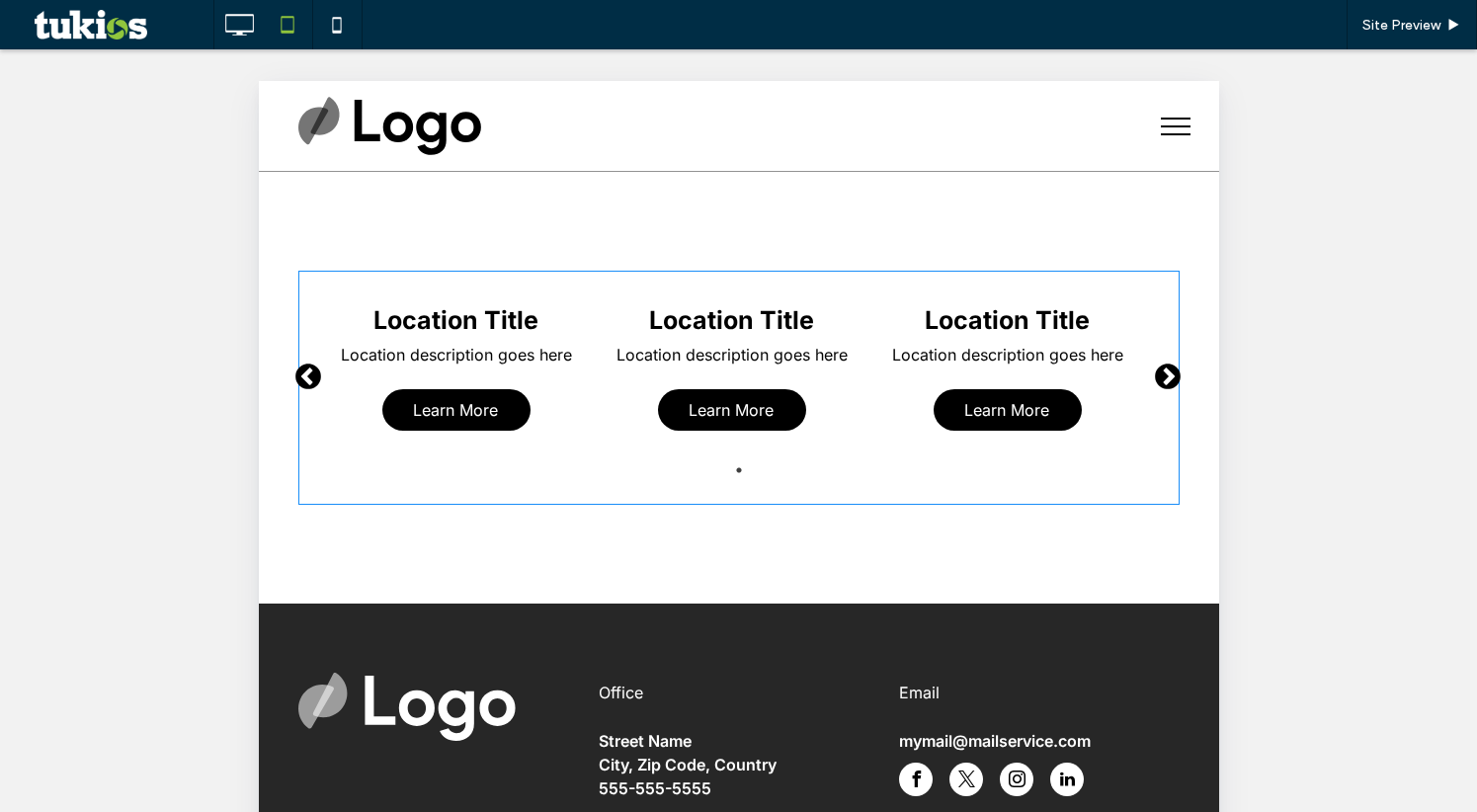 click at bounding box center (738, 387) 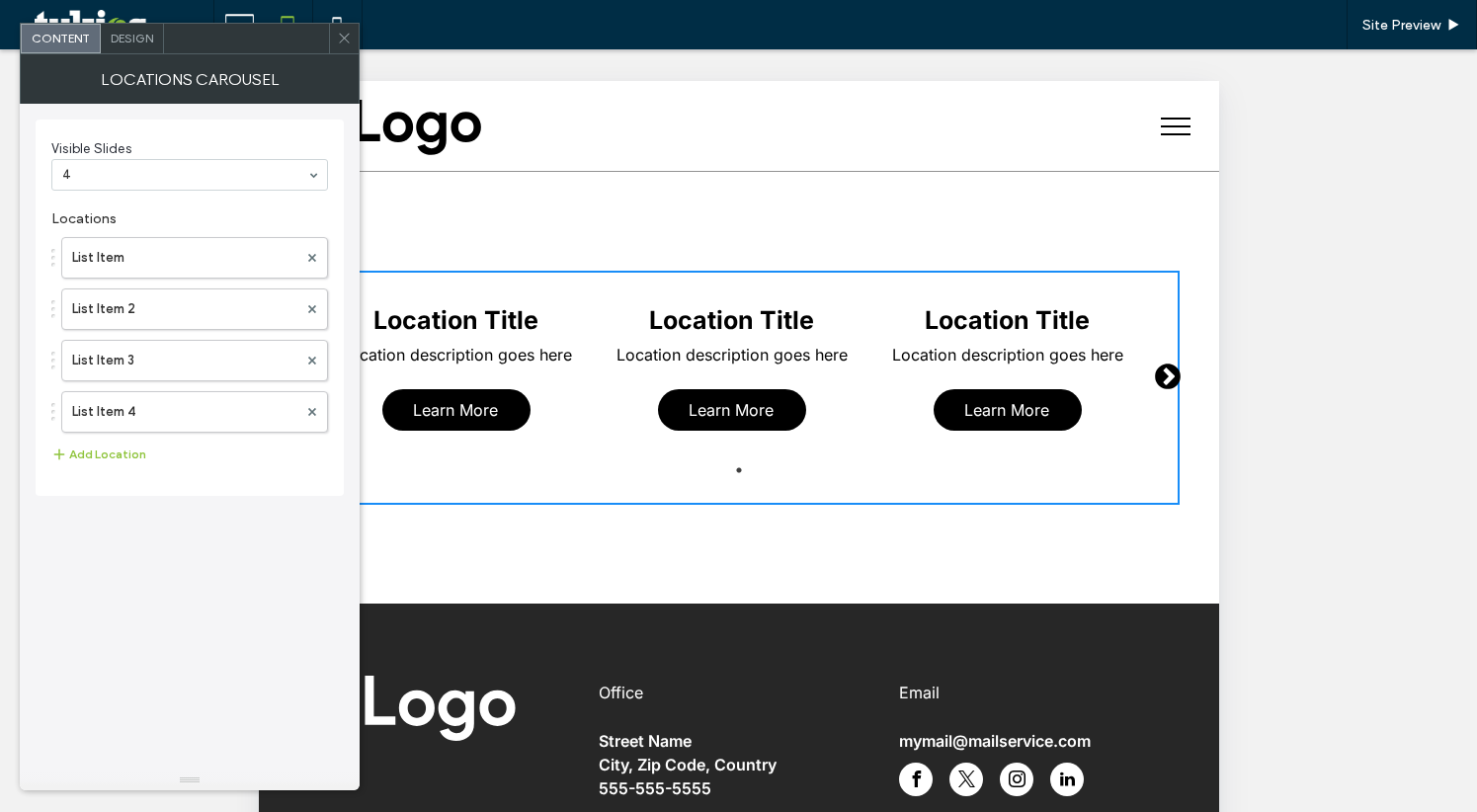 drag, startPoint x: 565, startPoint y: 340, endPoint x: 388, endPoint y: 338, distance: 177.0113 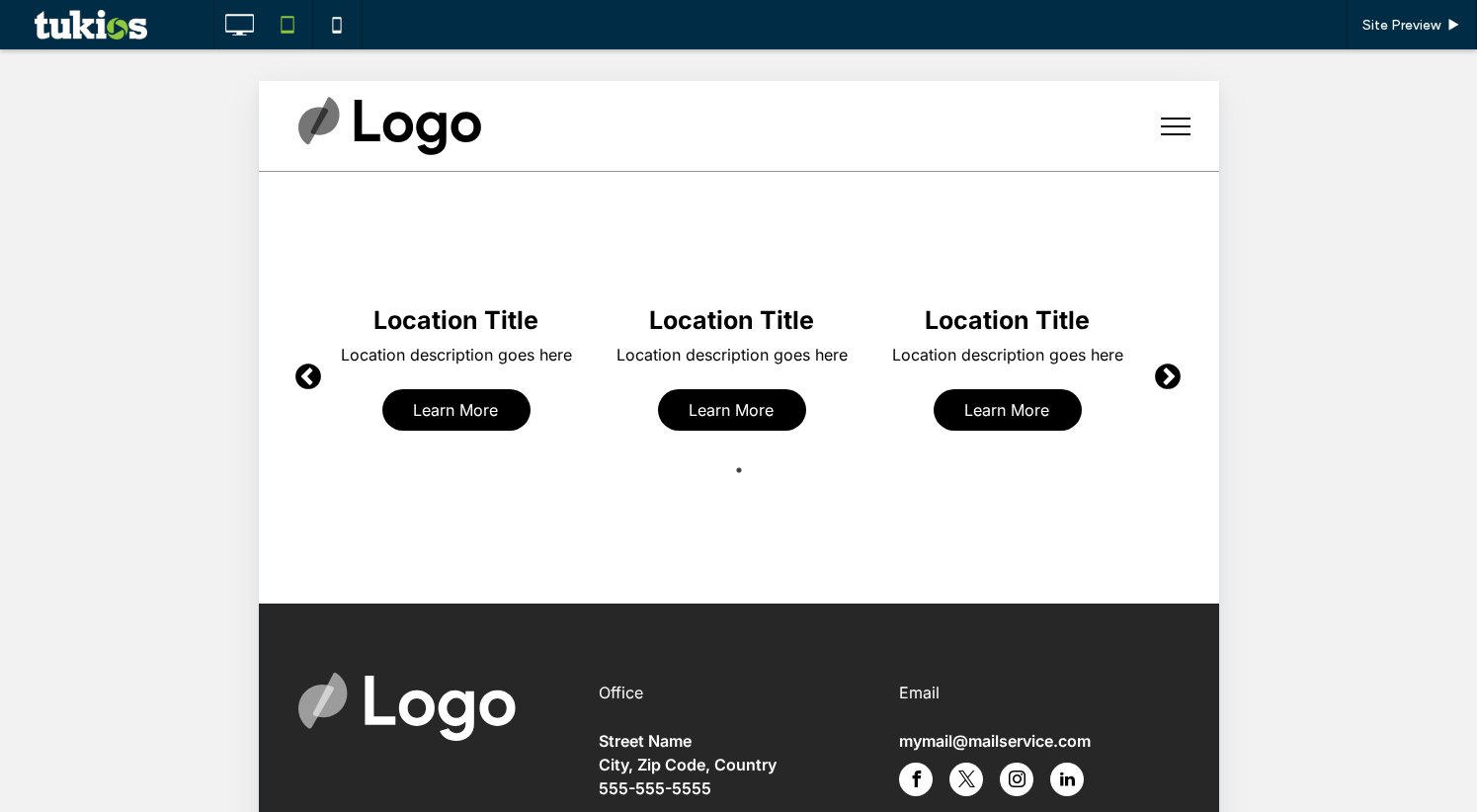 click at bounding box center [738, 387] 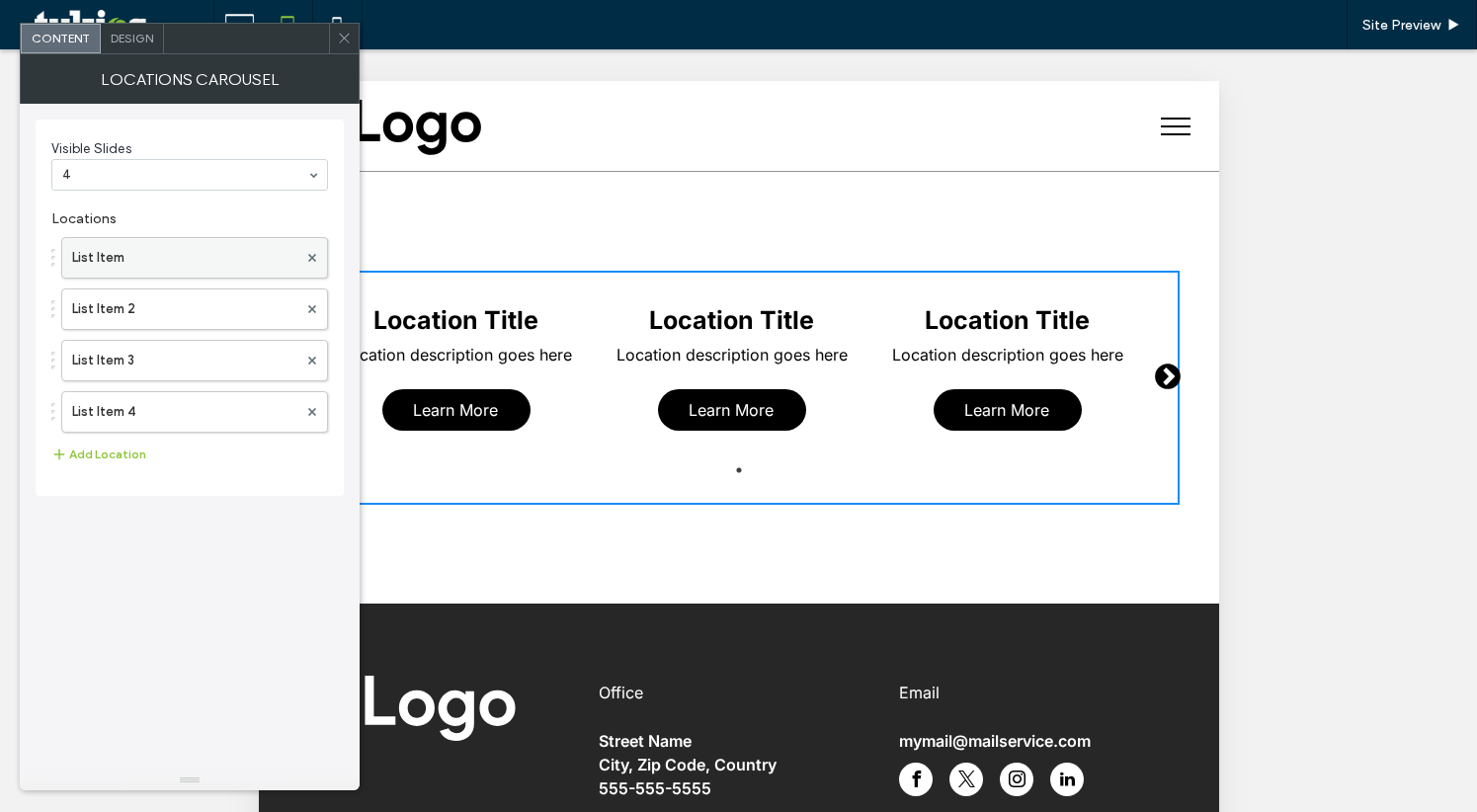 click on "List Item" at bounding box center [185, 258] 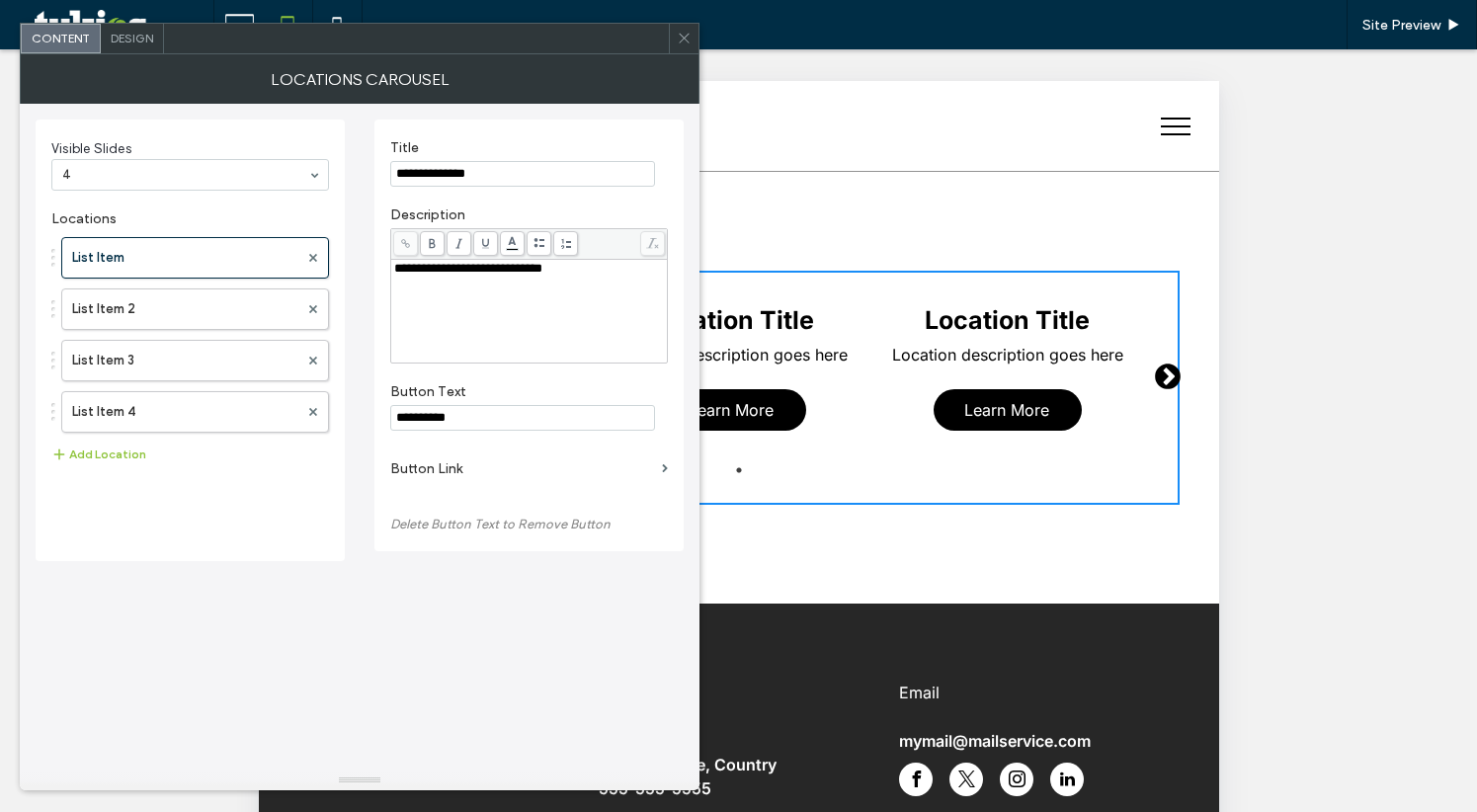 click on "**********" at bounding box center [523, 174] 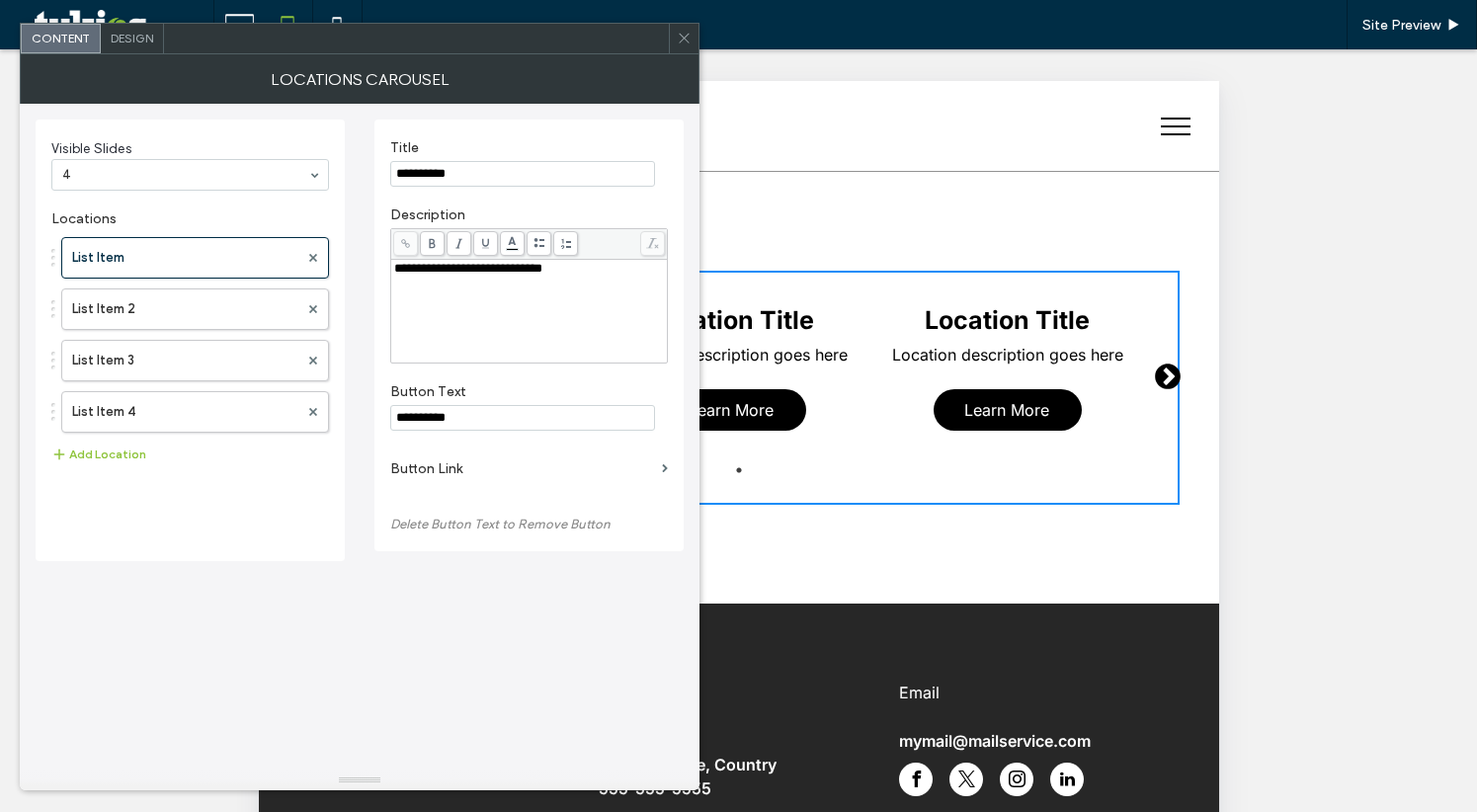 type on "**********" 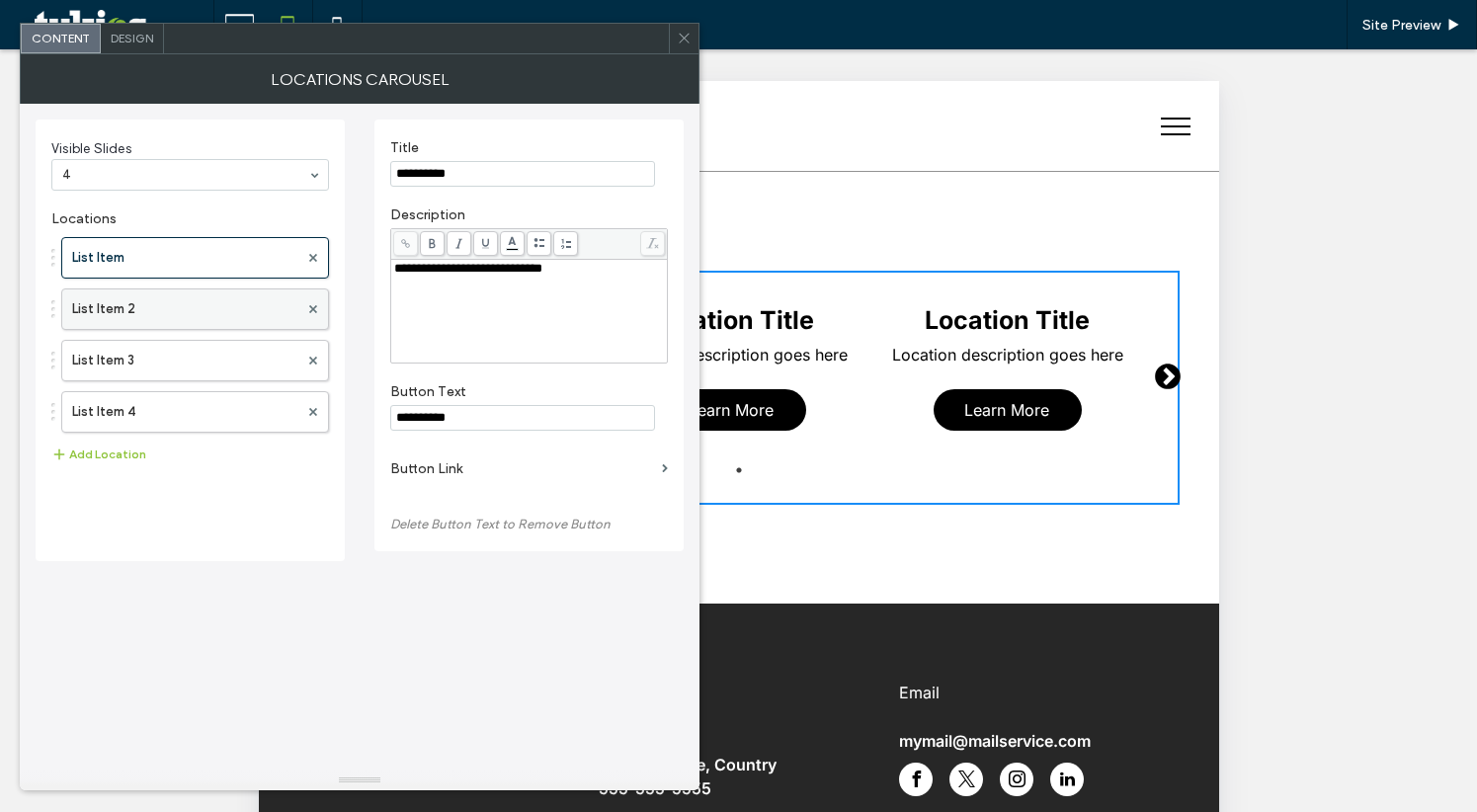 click on "List Item 2" at bounding box center [185, 309] 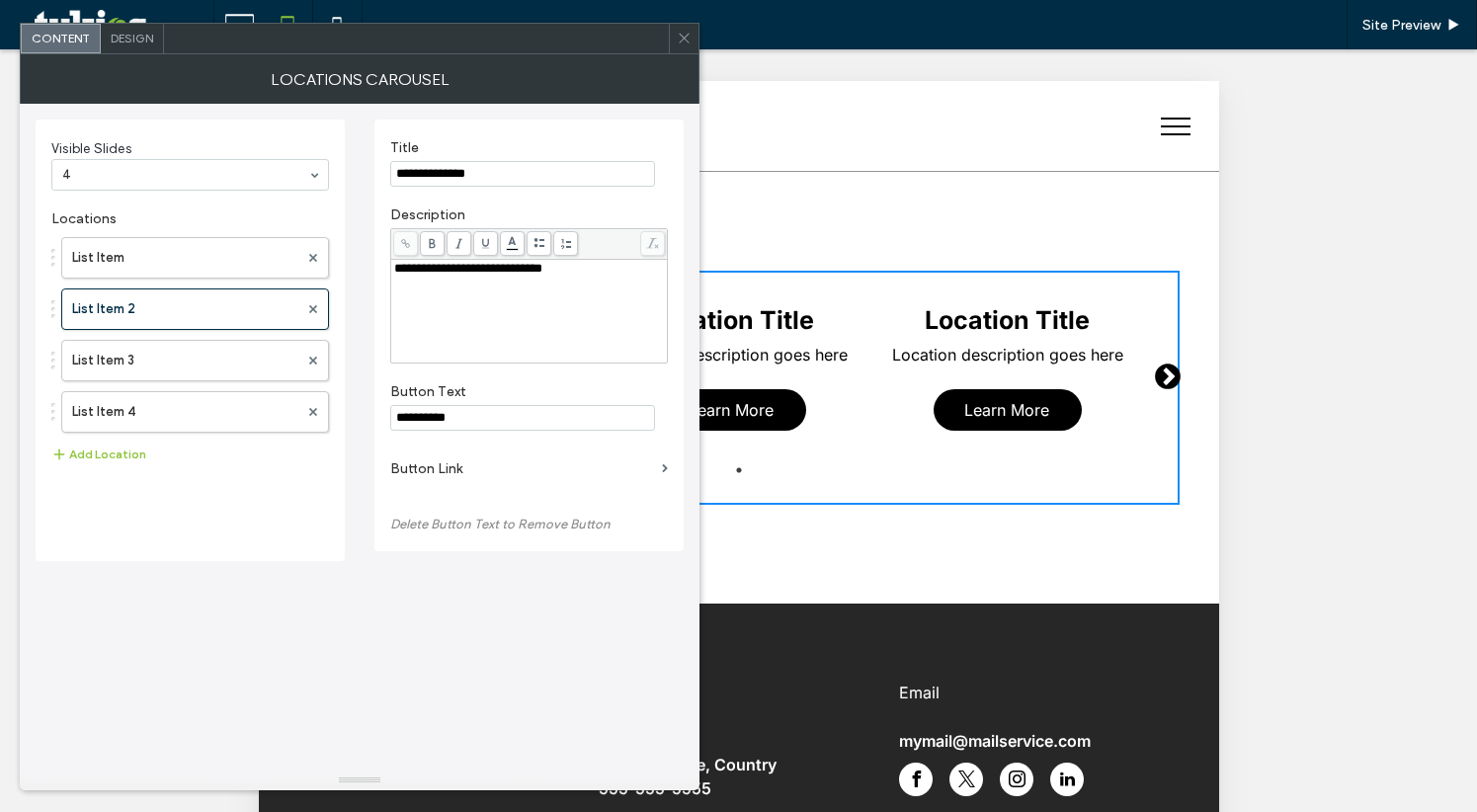 drag, startPoint x: 506, startPoint y: 176, endPoint x: 449, endPoint y: 176, distance: 57 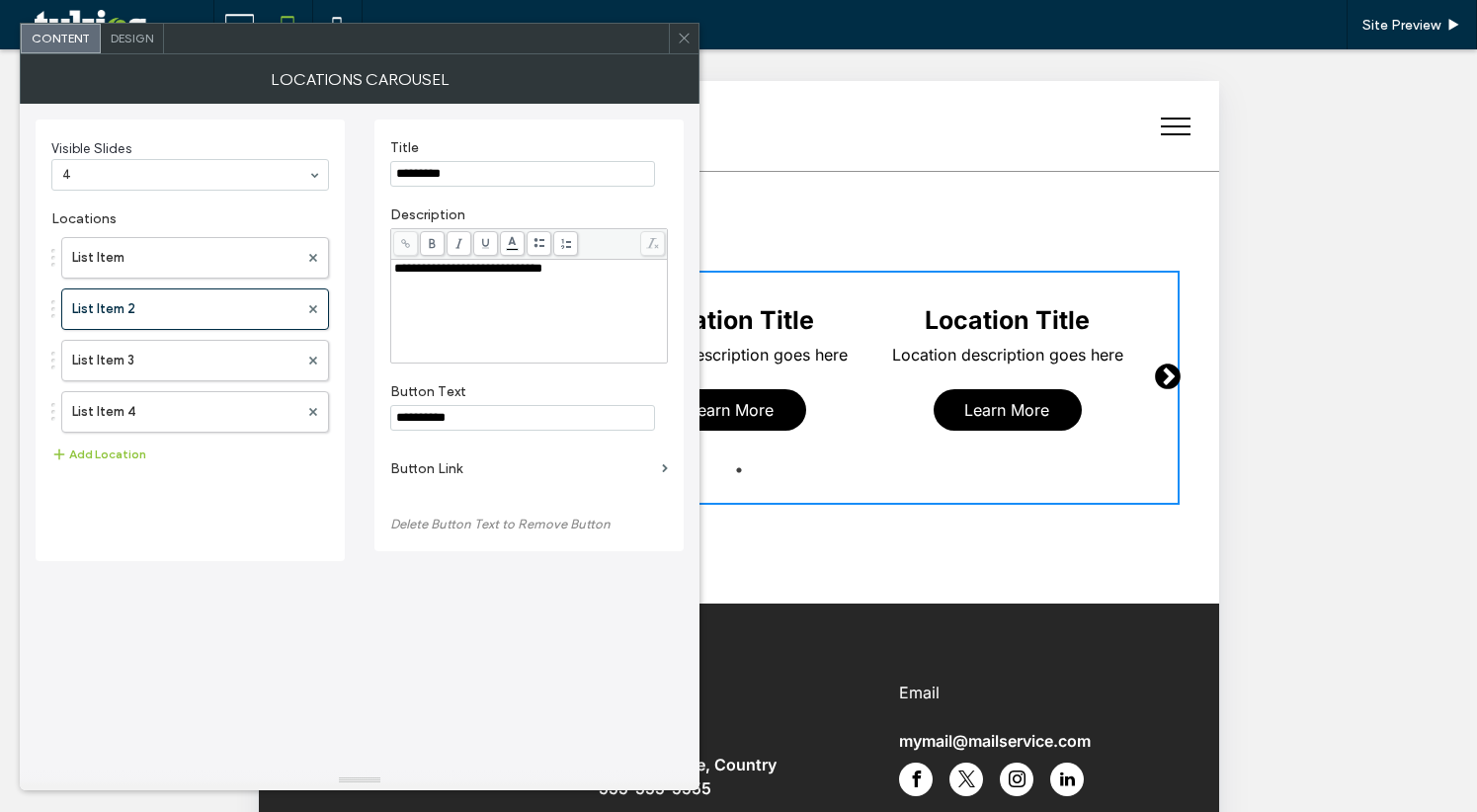 click on "Title *********" at bounding box center [529, 163] 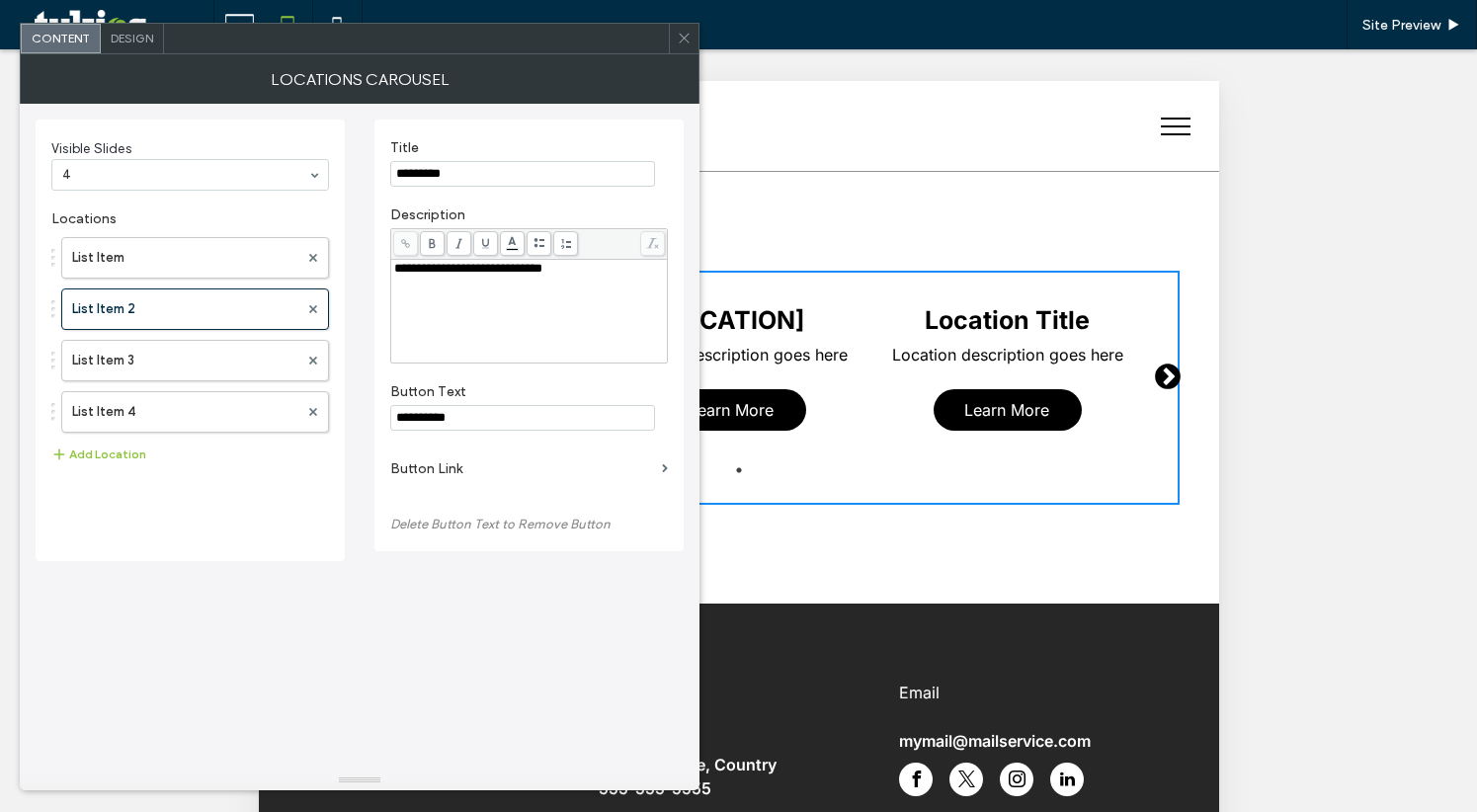 click on "*********" at bounding box center (523, 174) 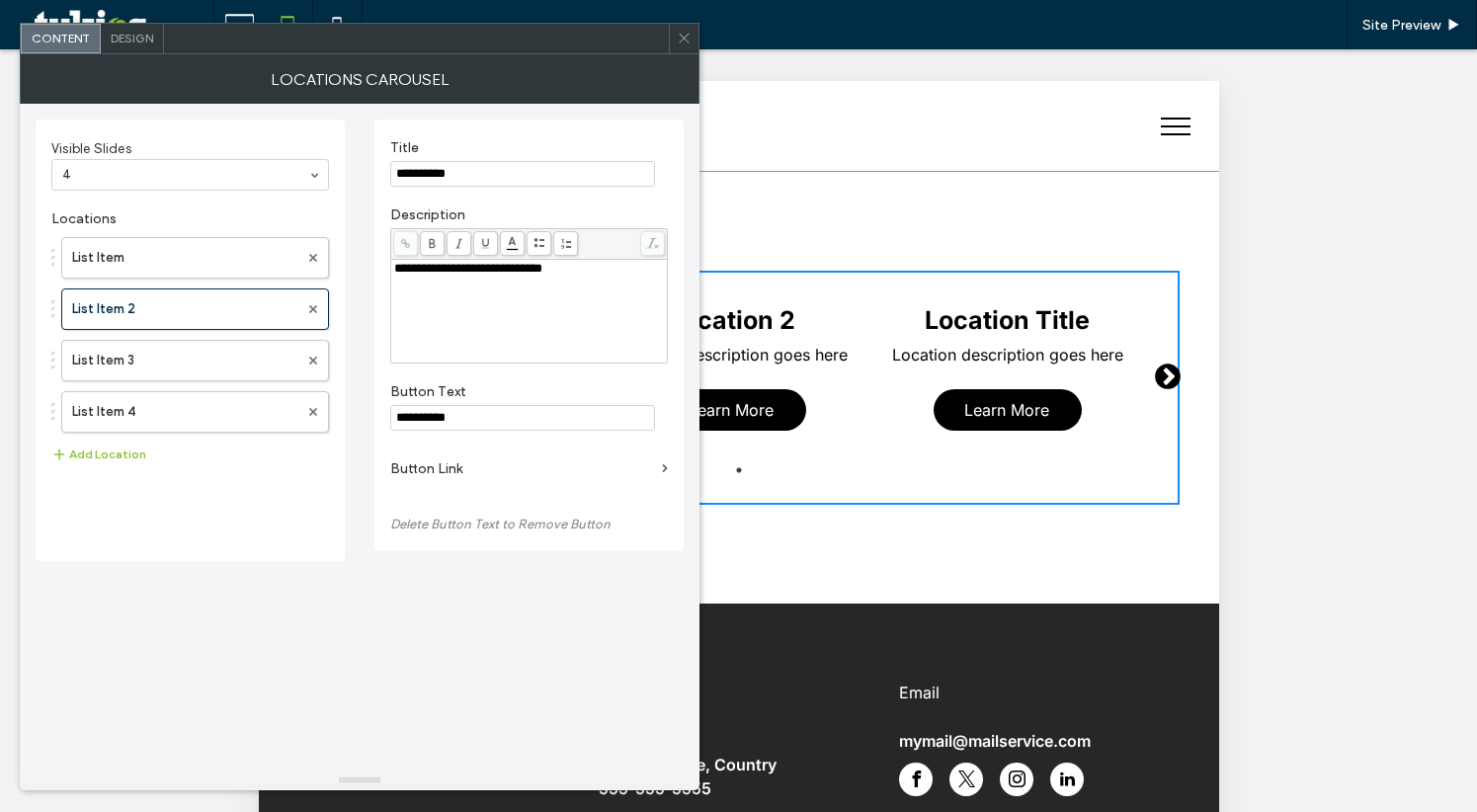 type on "**********" 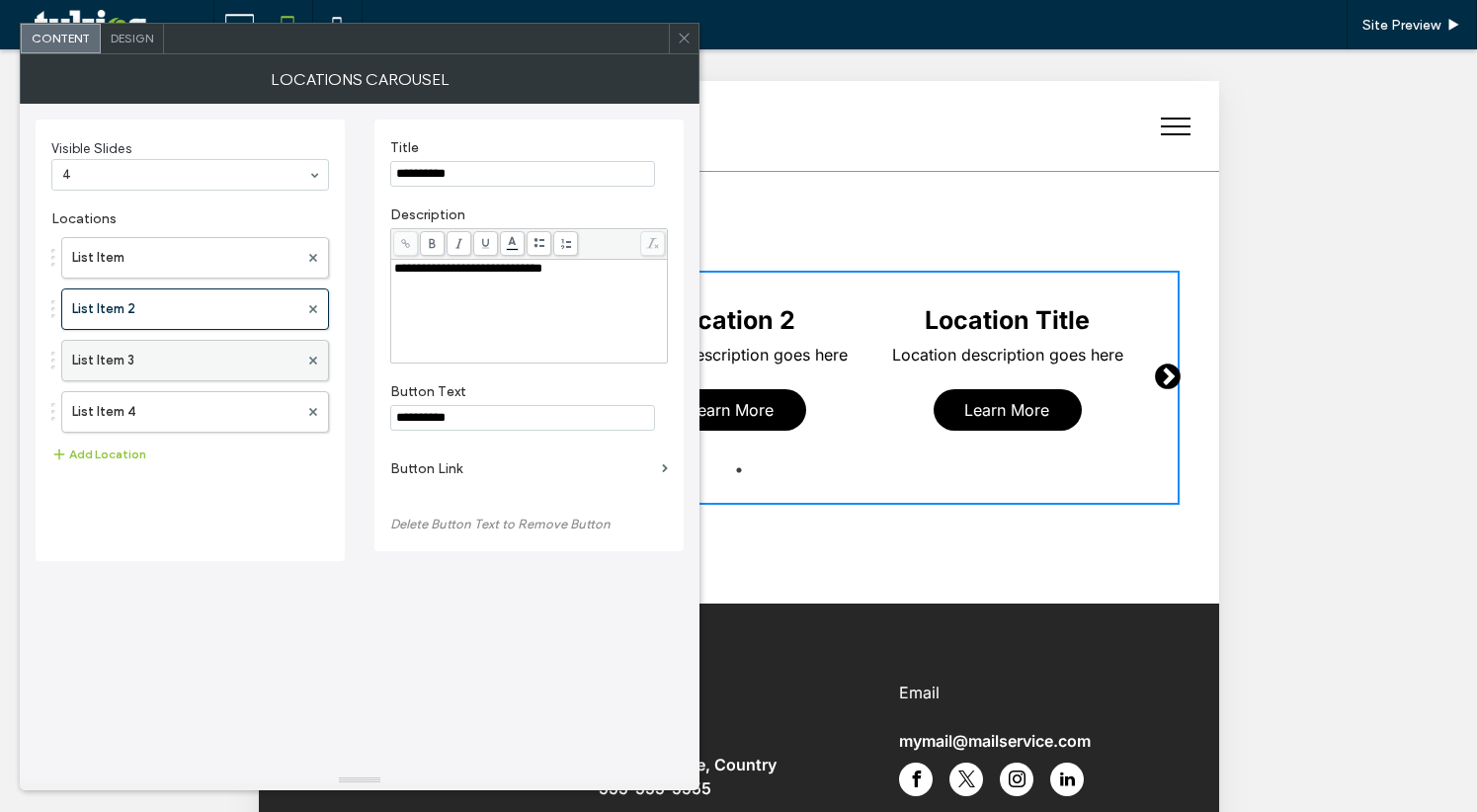 click on "List Item 3" at bounding box center (185, 361) 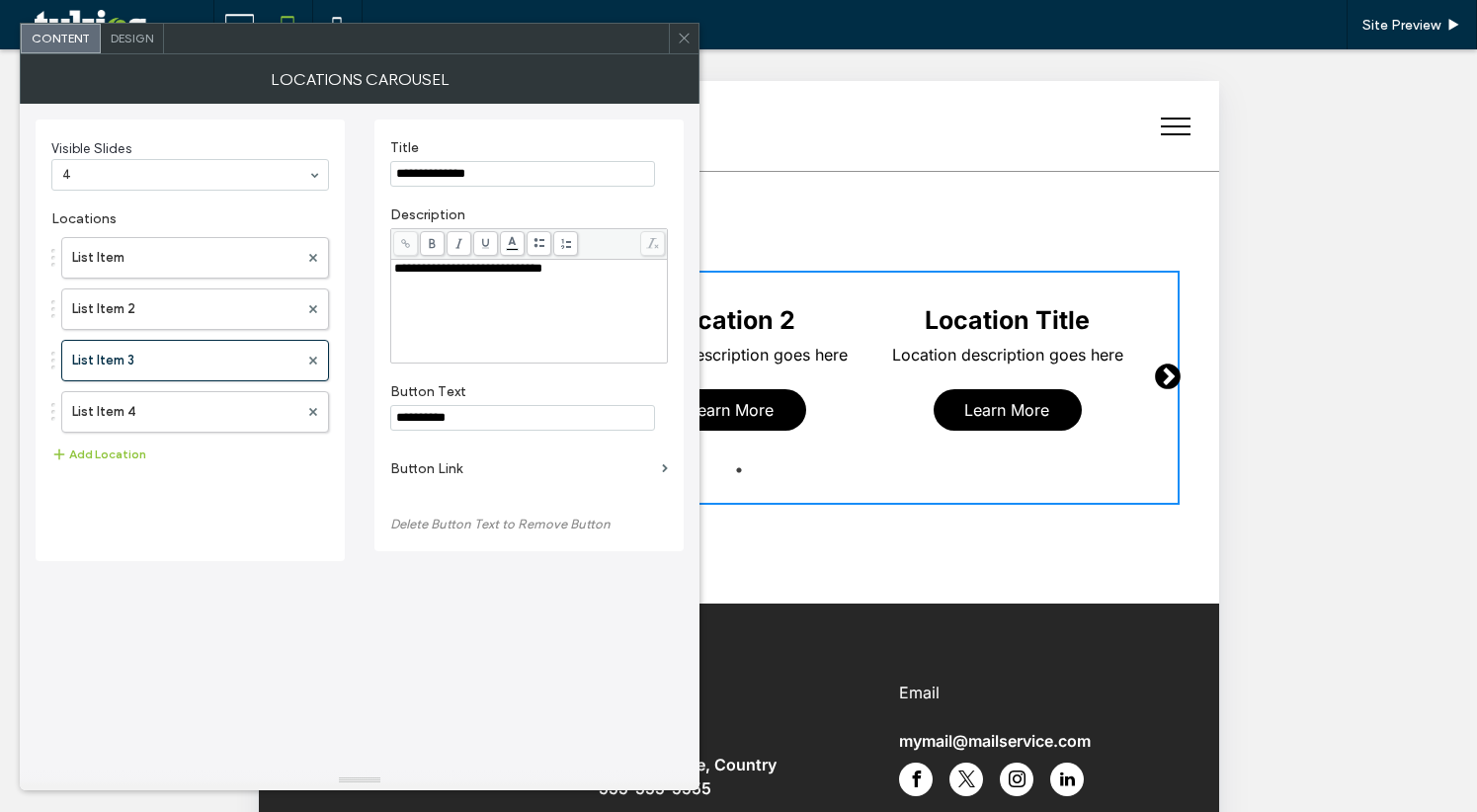 drag, startPoint x: 452, startPoint y: 172, endPoint x: 498, endPoint y: 172, distance: 46 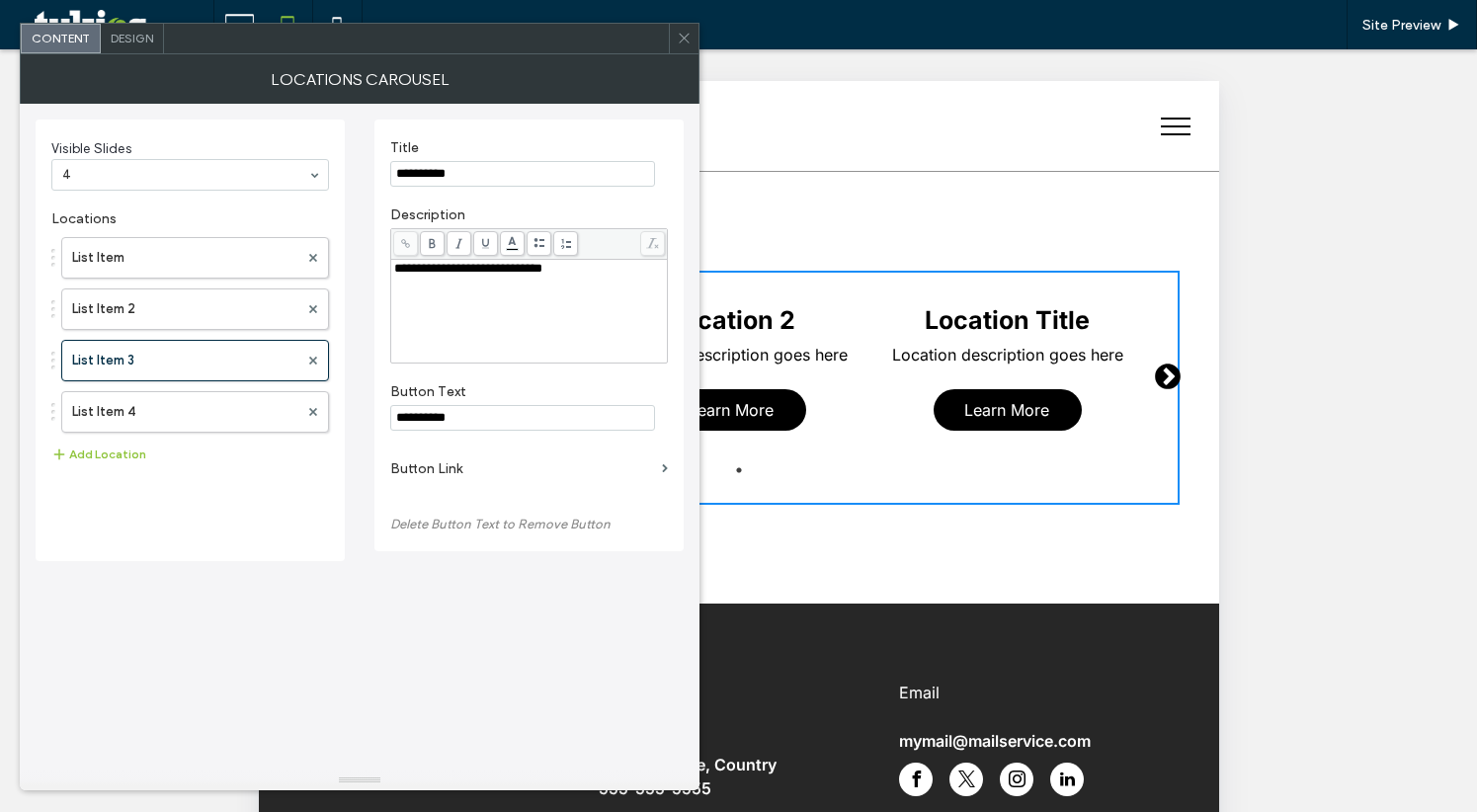 type on "**********" 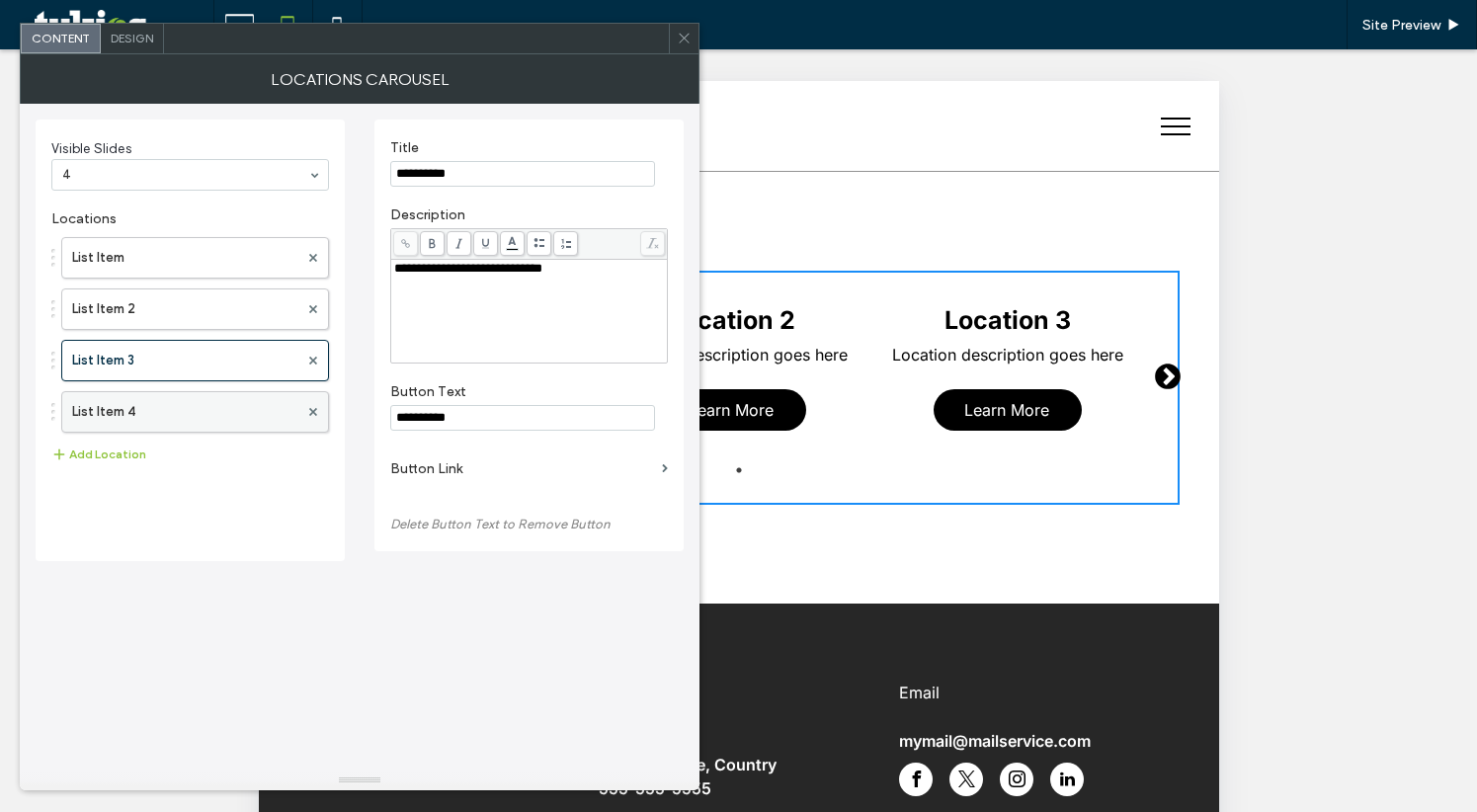 click on "List Item 4" at bounding box center [195, 412] 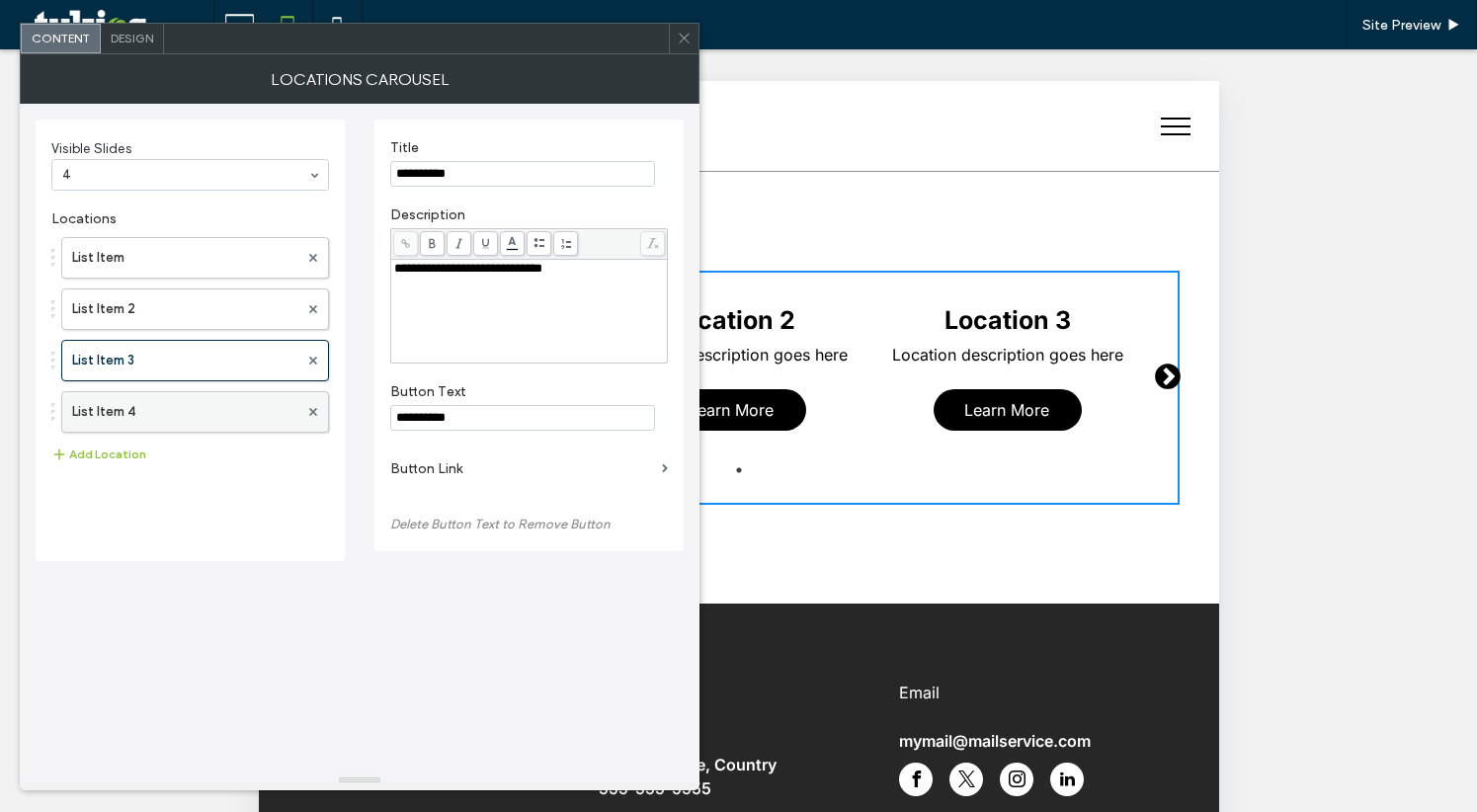 click on "List Item 4" at bounding box center (185, 412) 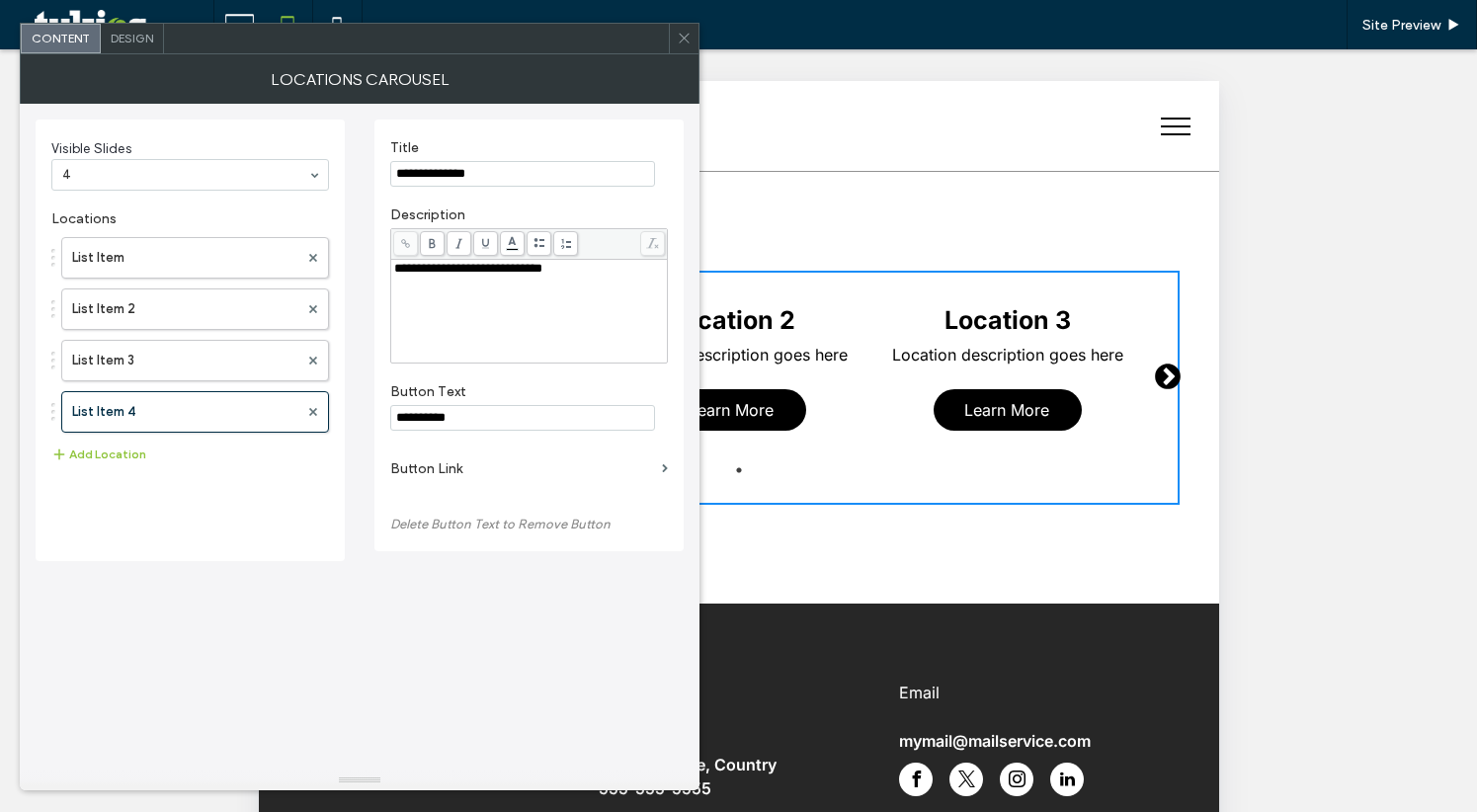 drag, startPoint x: 452, startPoint y: 171, endPoint x: 505, endPoint y: 169, distance: 53.037722 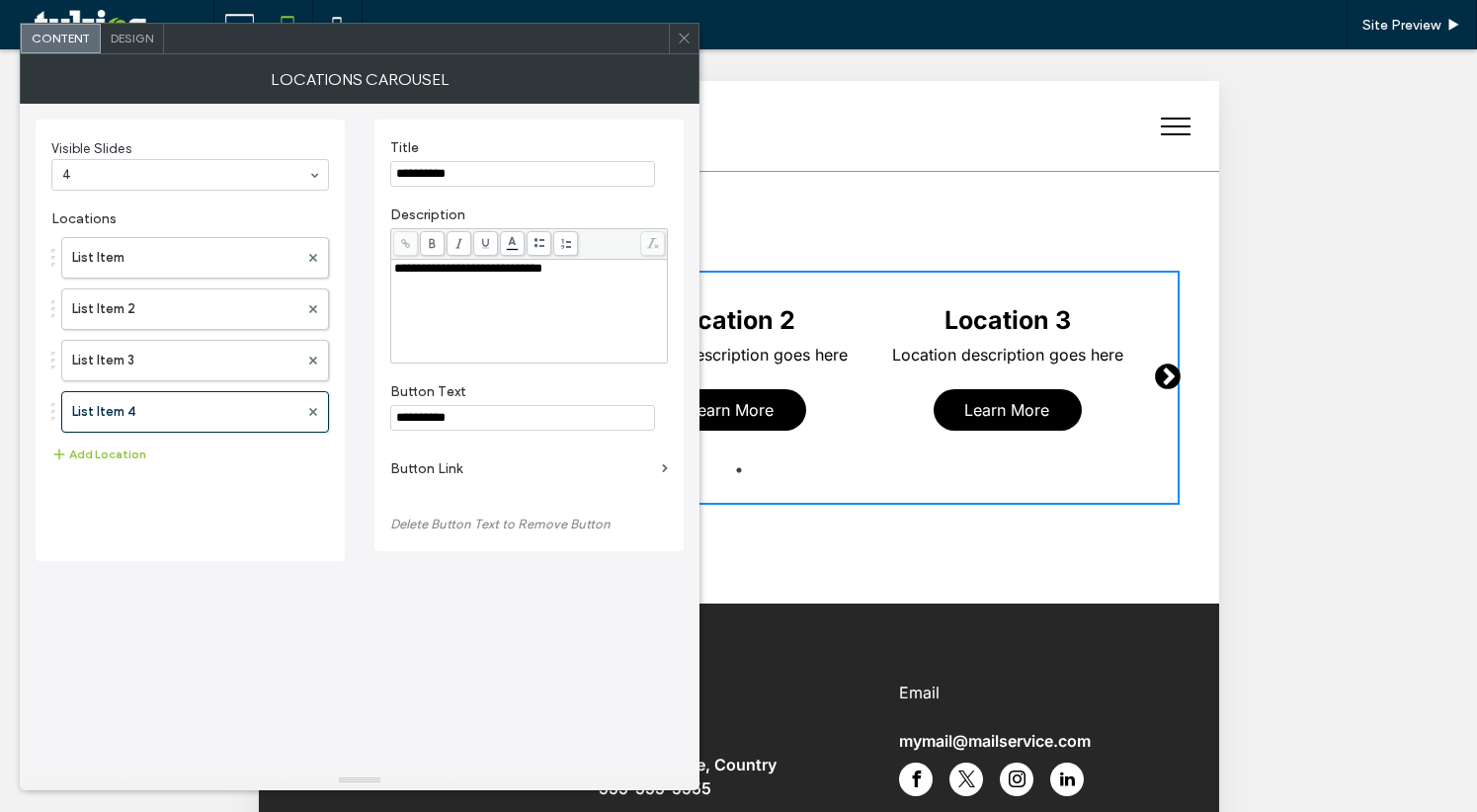 type on "**********" 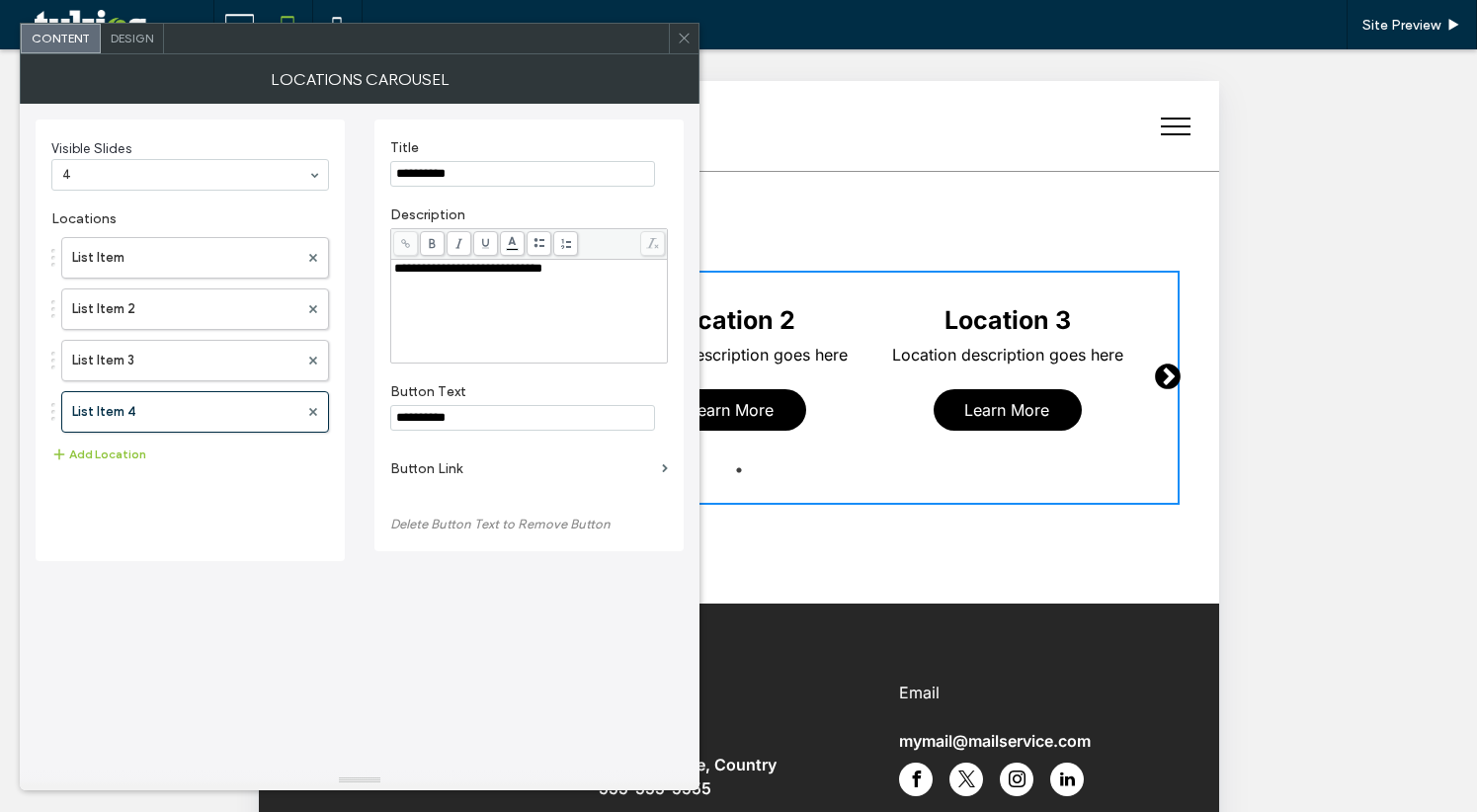 click 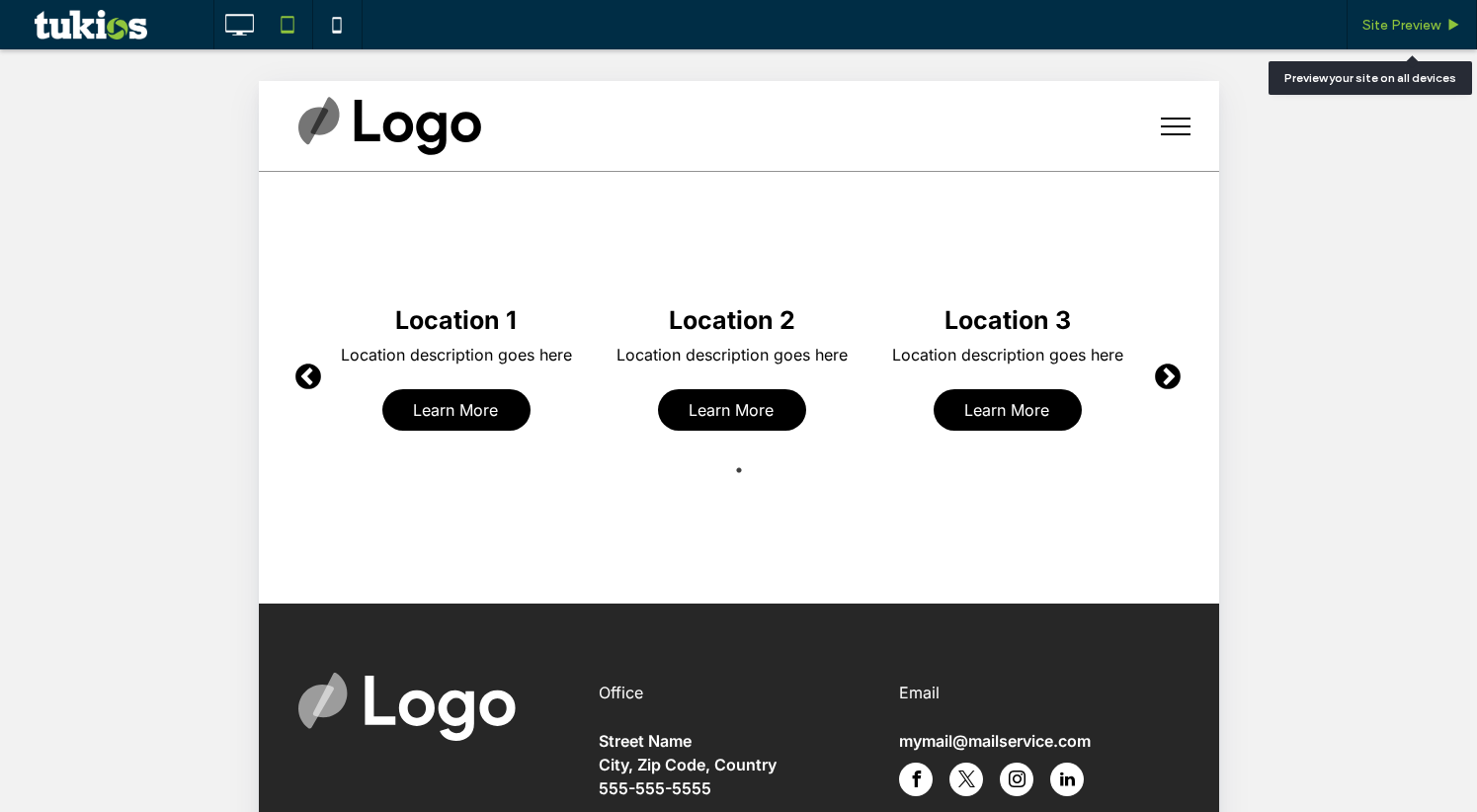 click 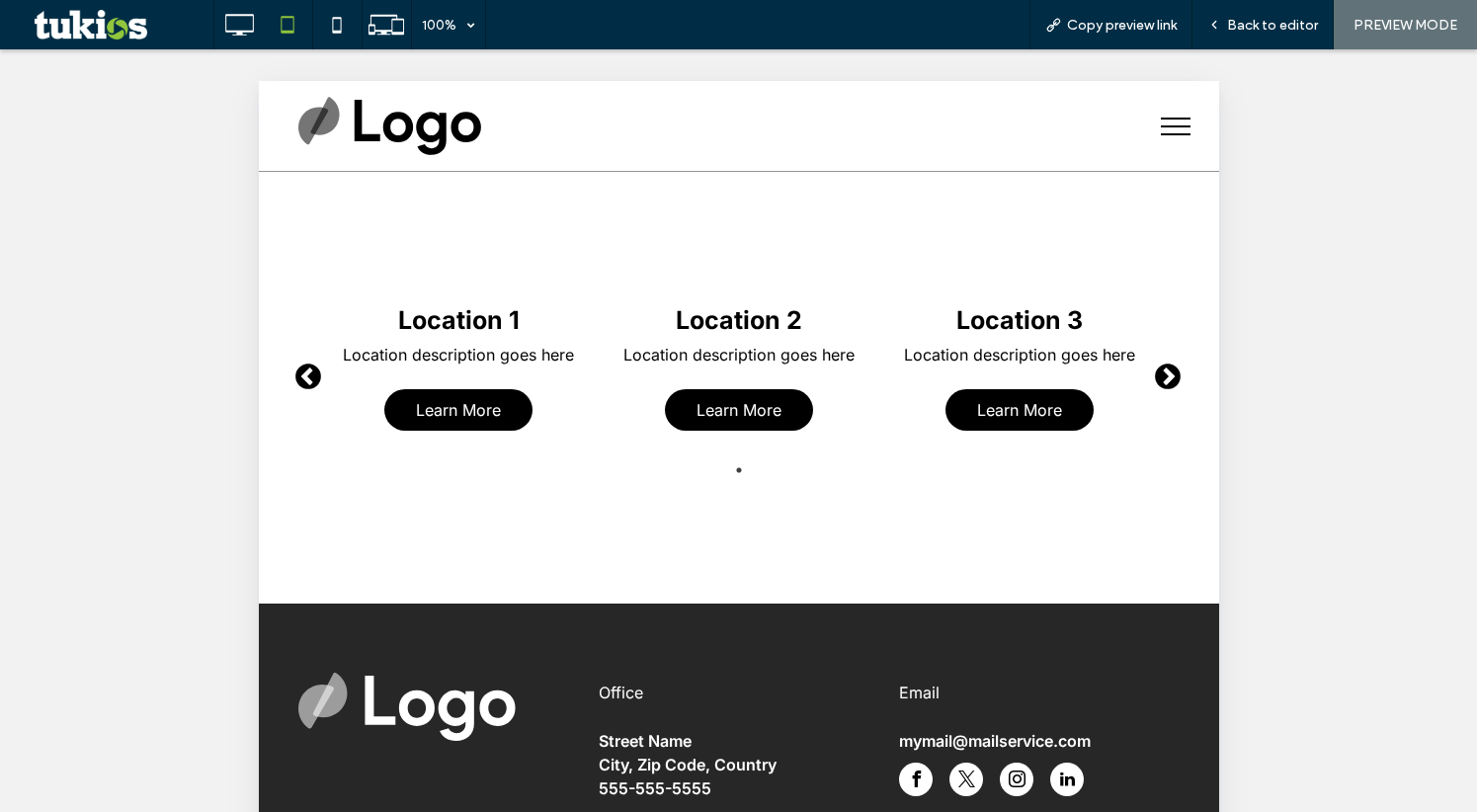 click on "Next" at bounding box center [1162, 372] 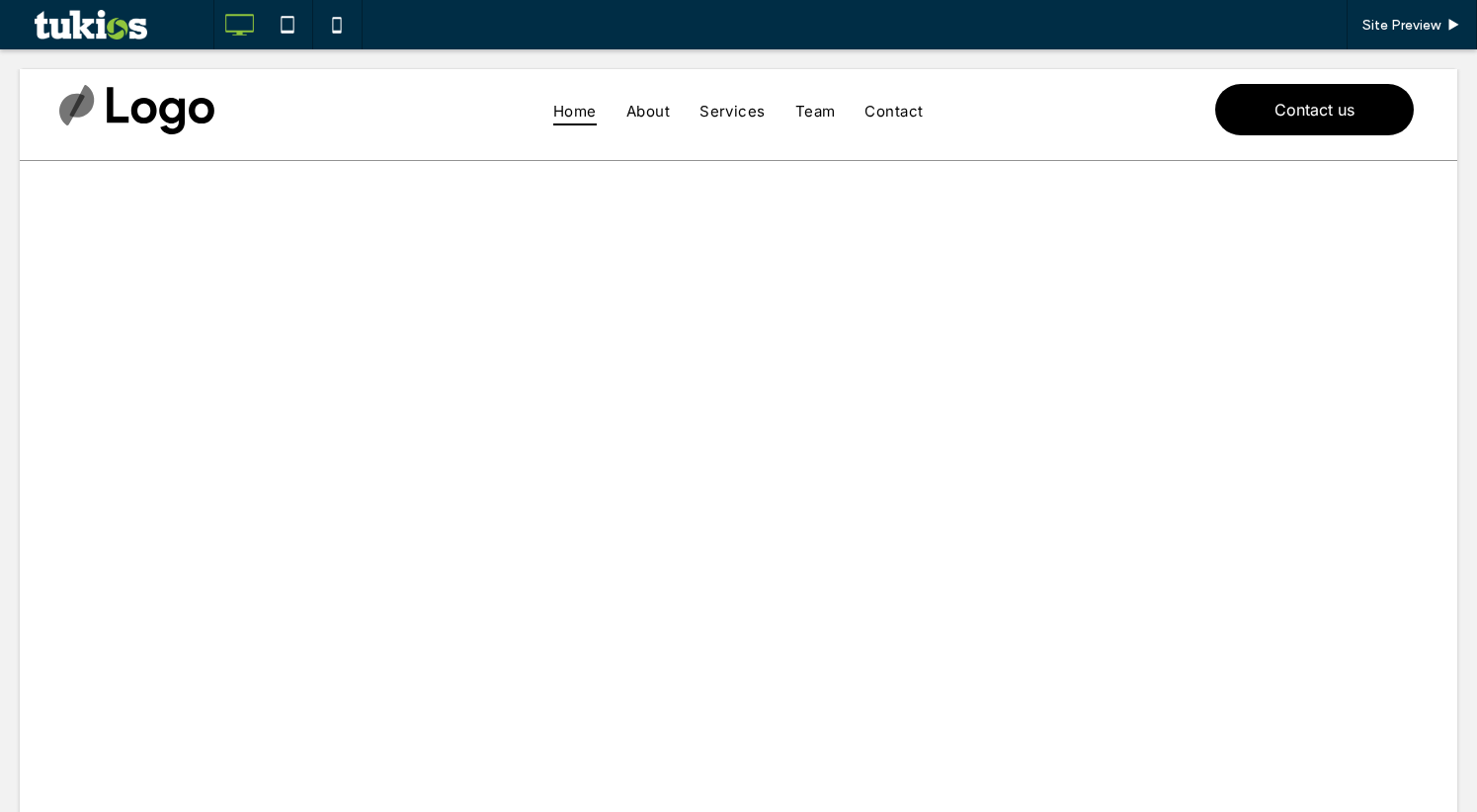 scroll, scrollTop: 0, scrollLeft: 0, axis: both 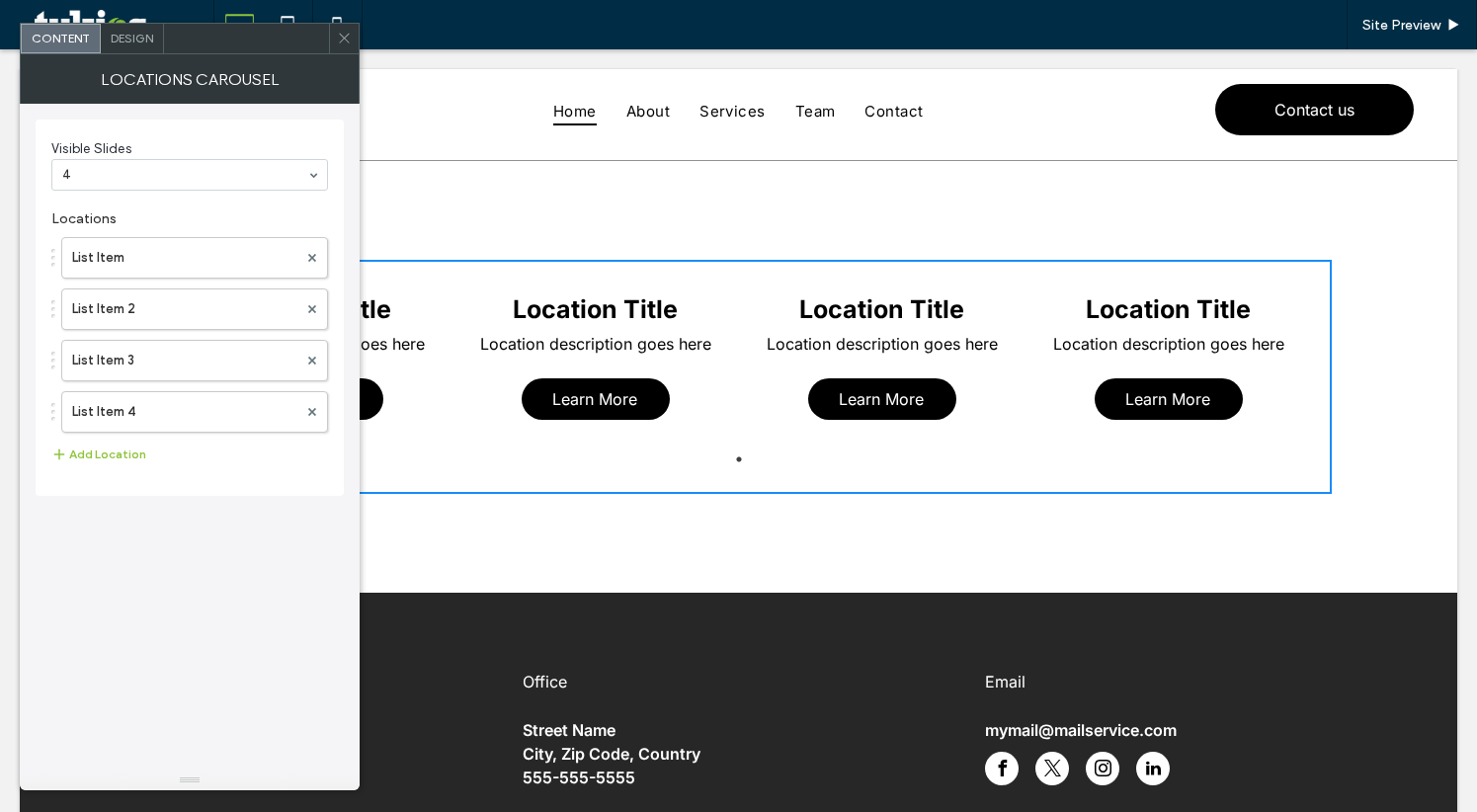 click at bounding box center [185, 175] 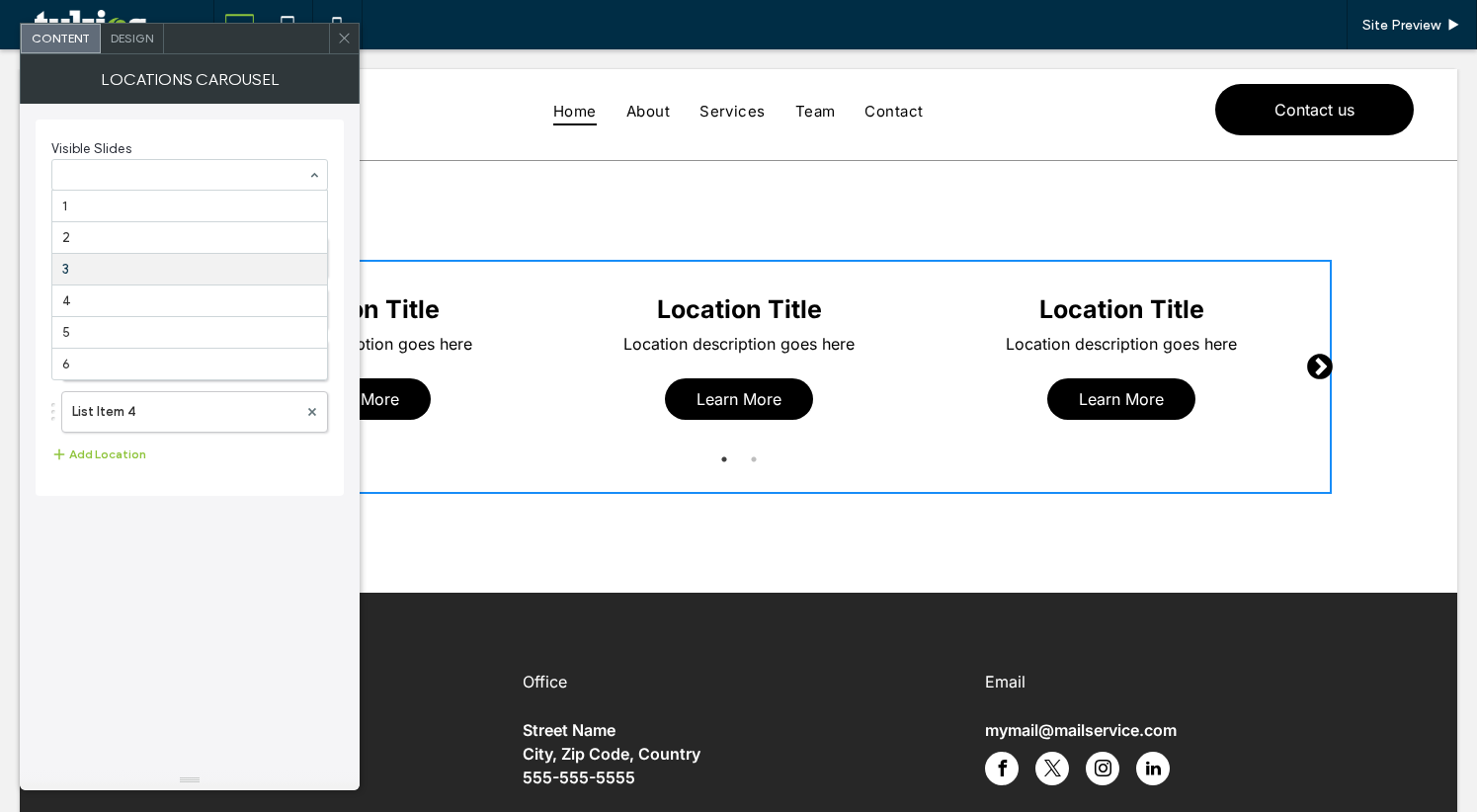 click at bounding box center [190, 175] 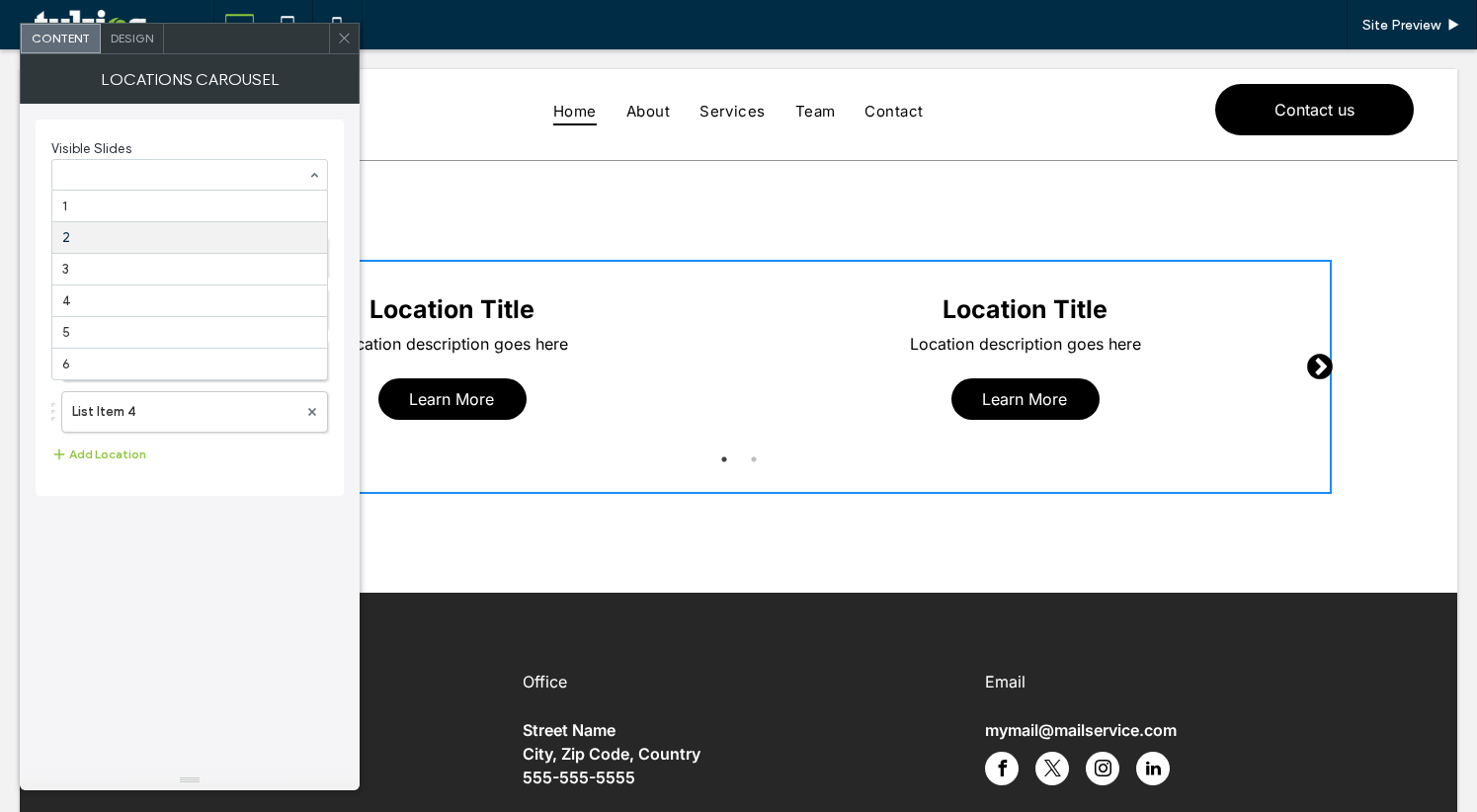click at bounding box center [185, 175] 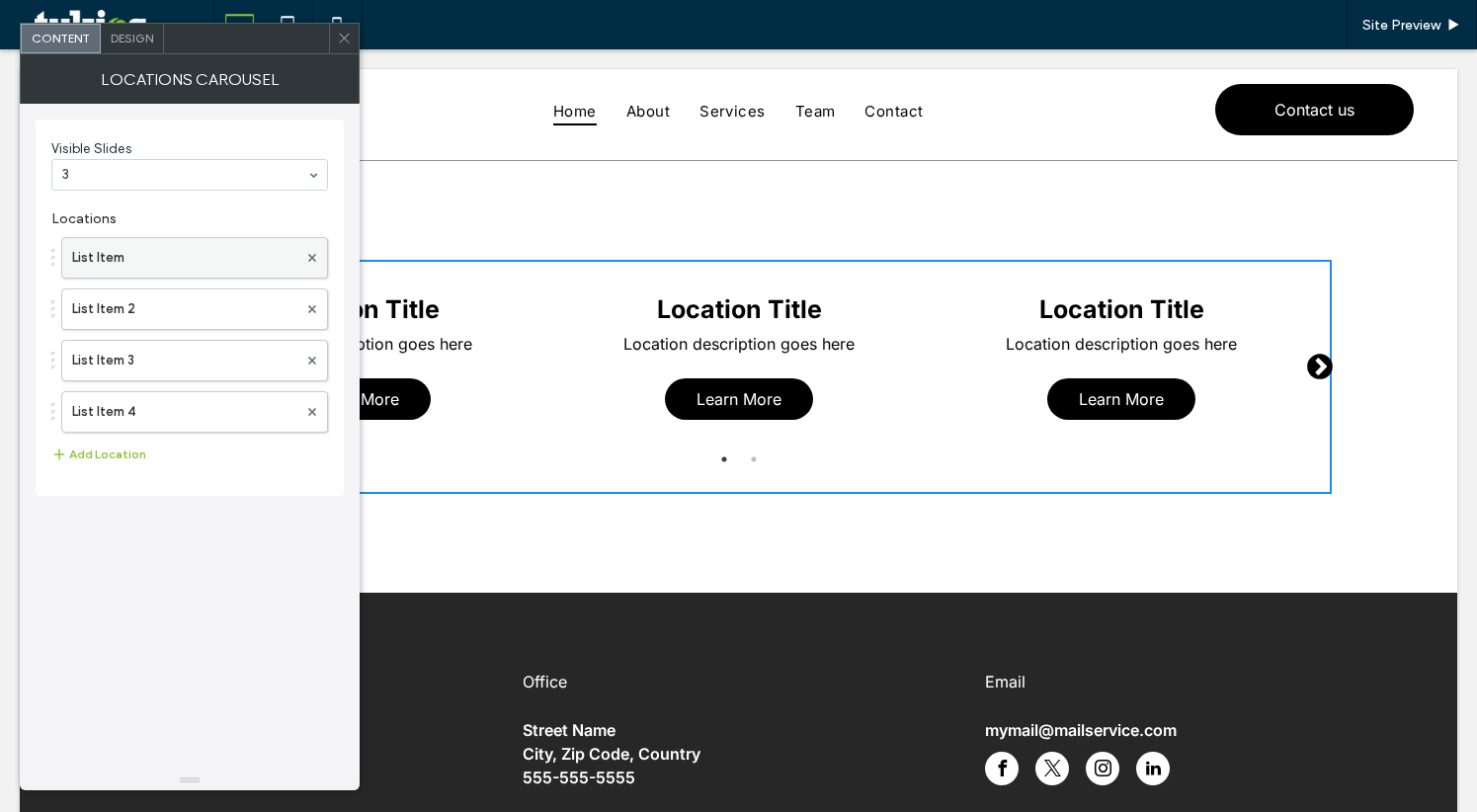 click on "List Item" at bounding box center (185, 258) 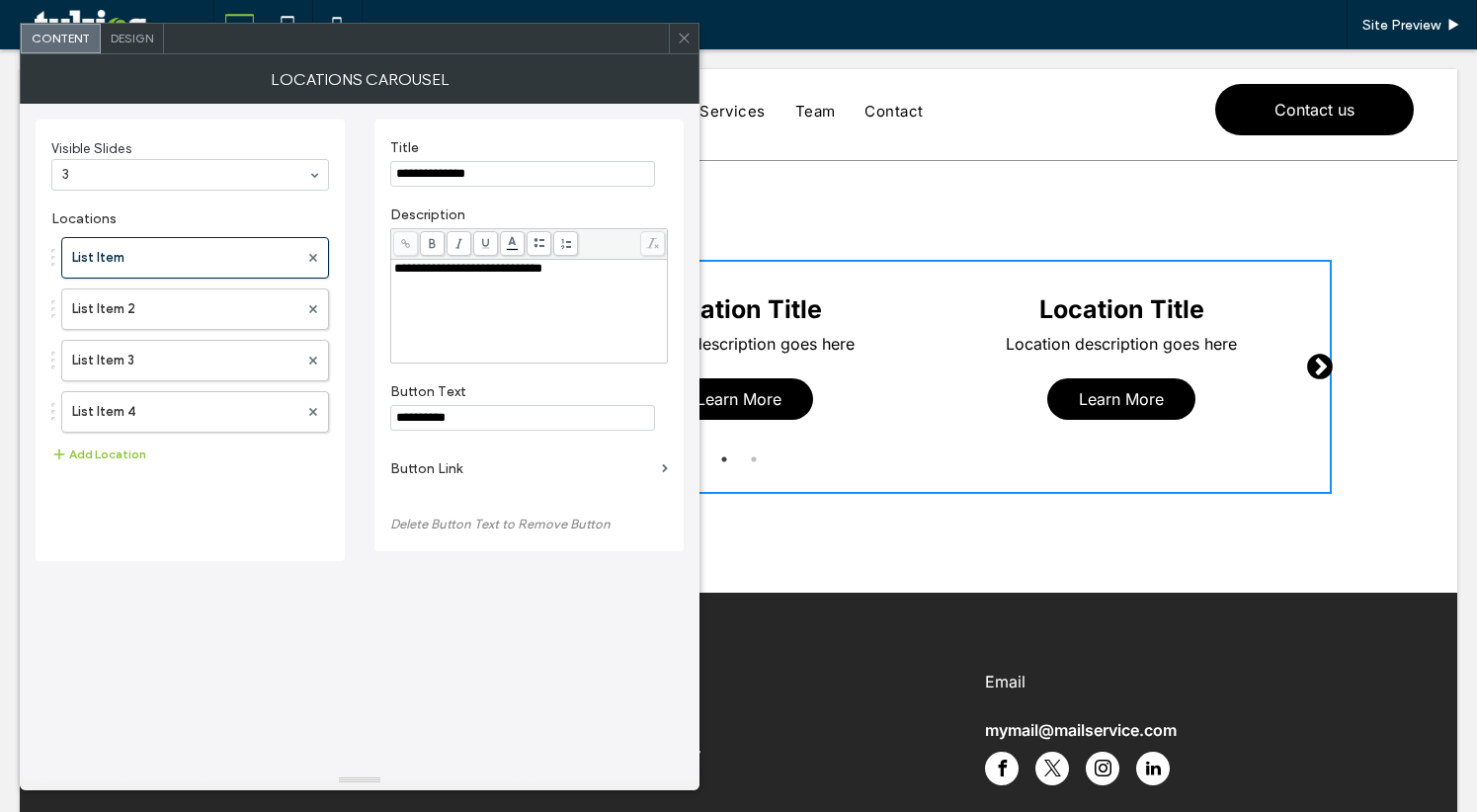 drag, startPoint x: 451, startPoint y: 174, endPoint x: 491, endPoint y: 174, distance: 40 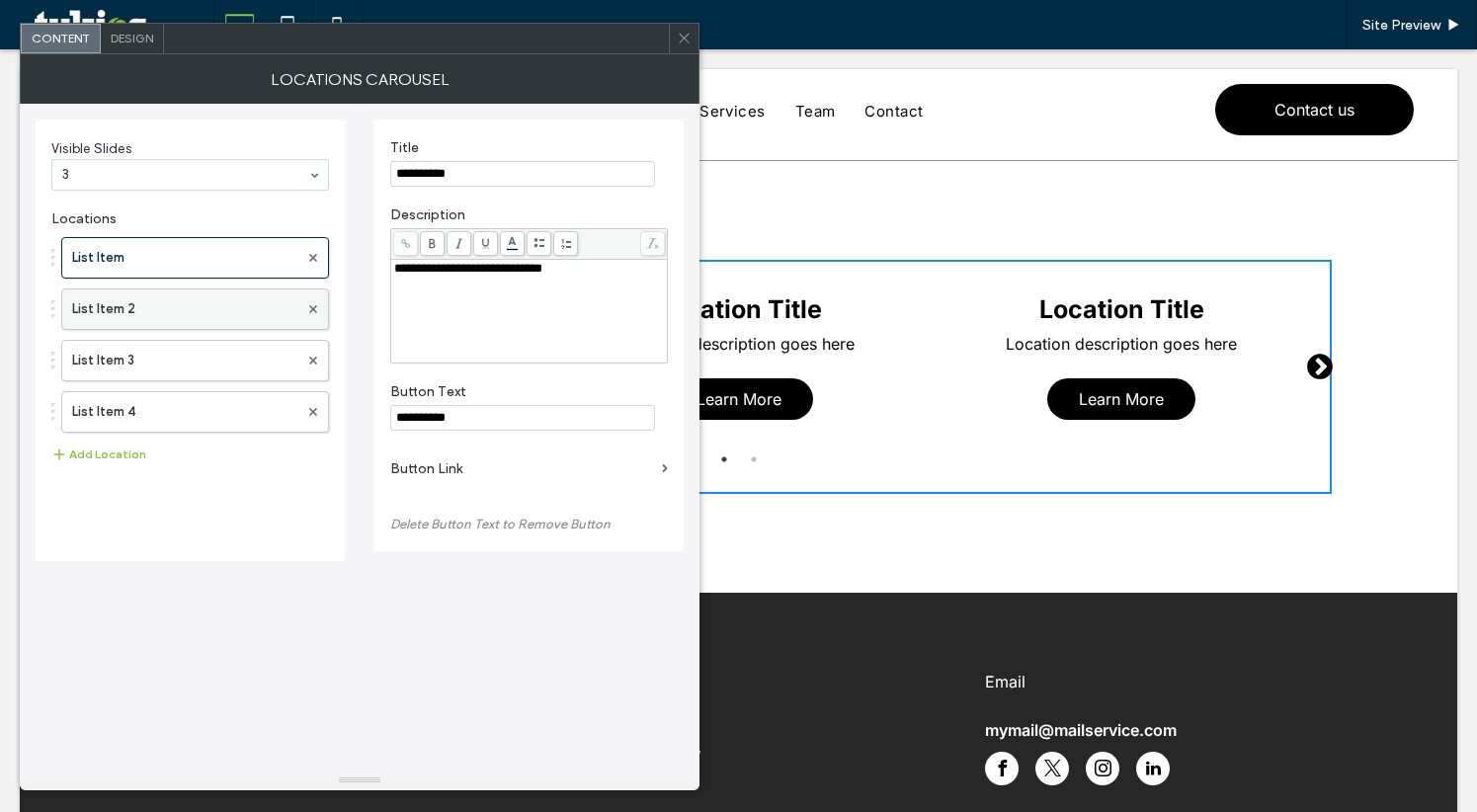 type on "**********" 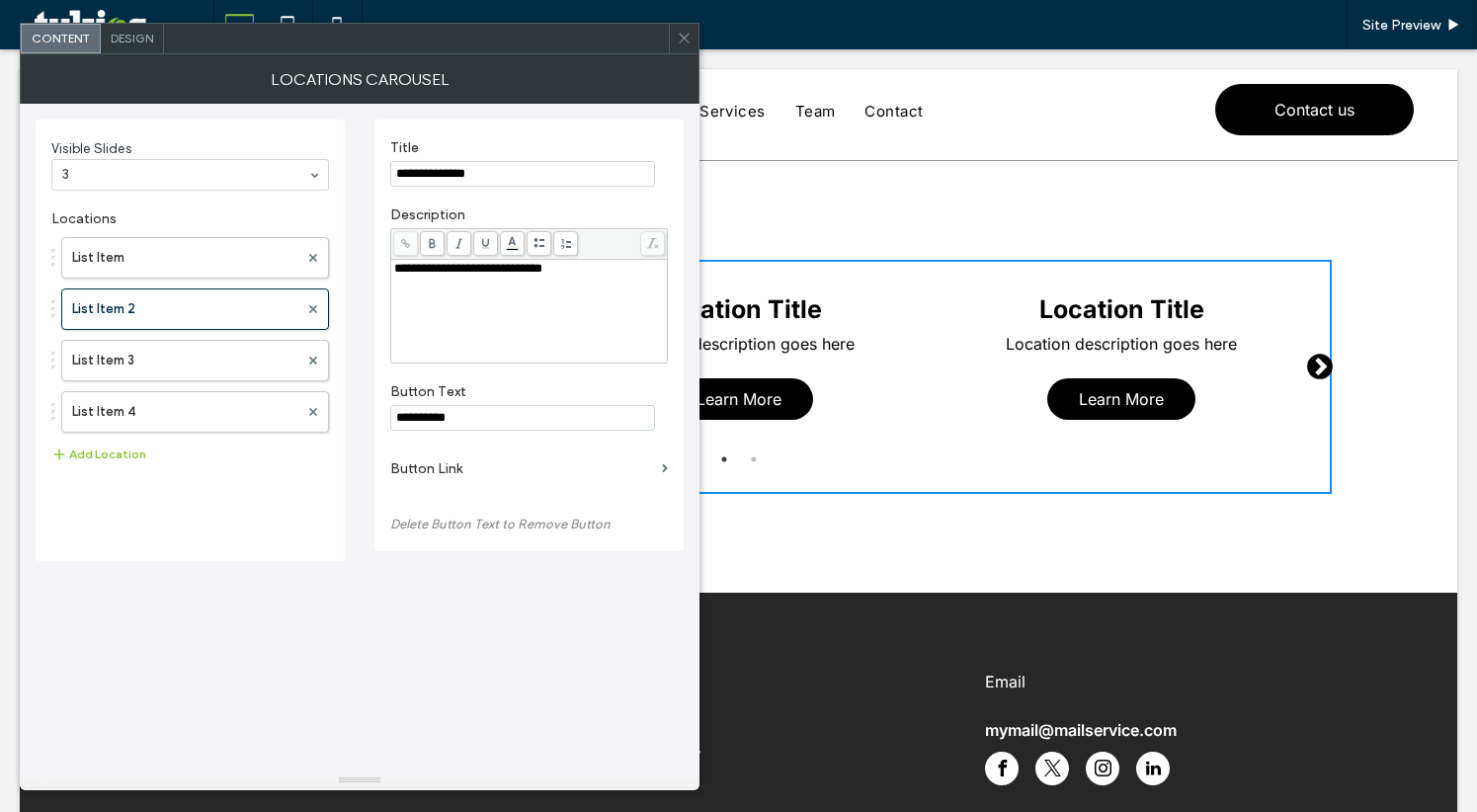 drag, startPoint x: 476, startPoint y: 170, endPoint x: 504, endPoint y: 170, distance: 28 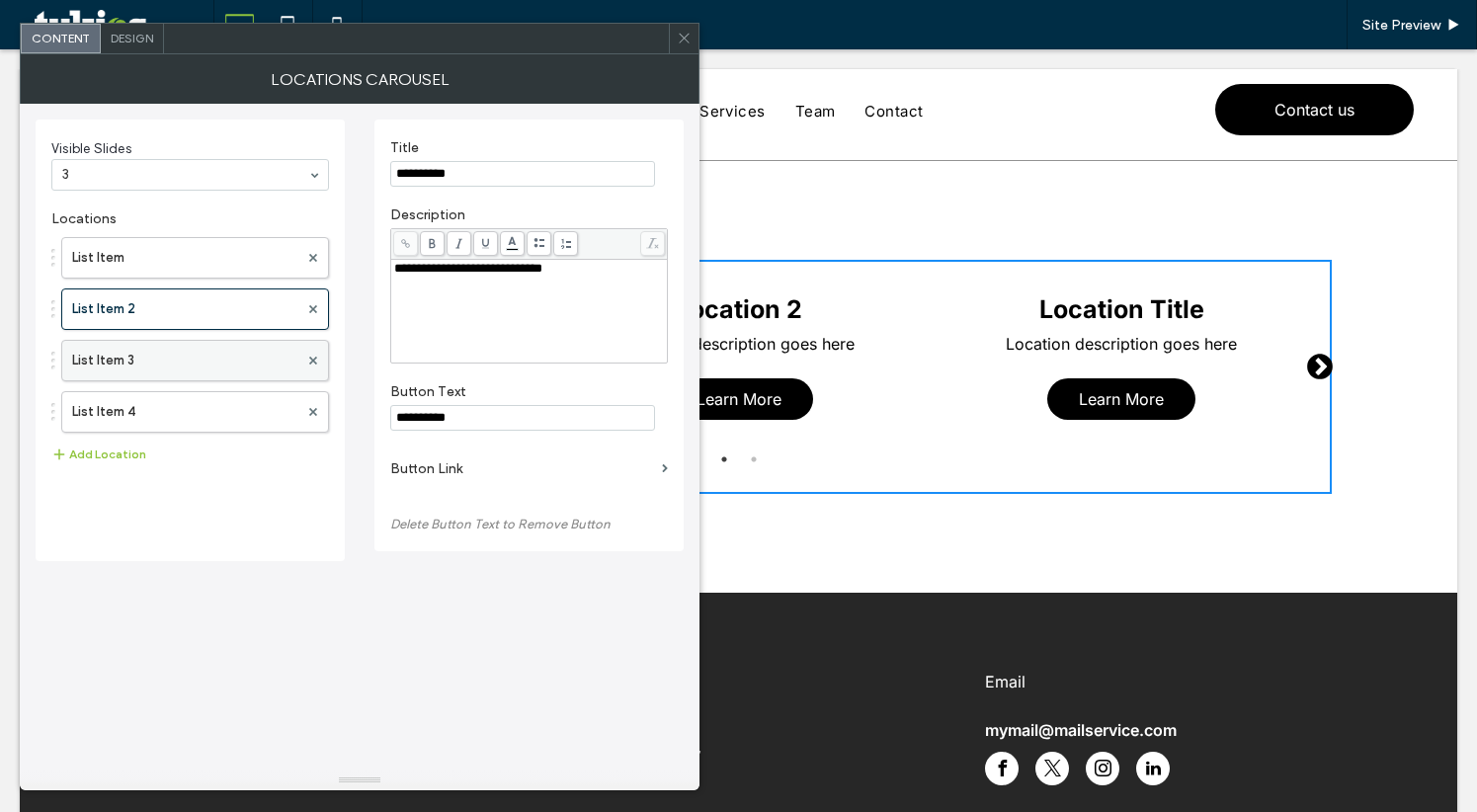 type on "**********" 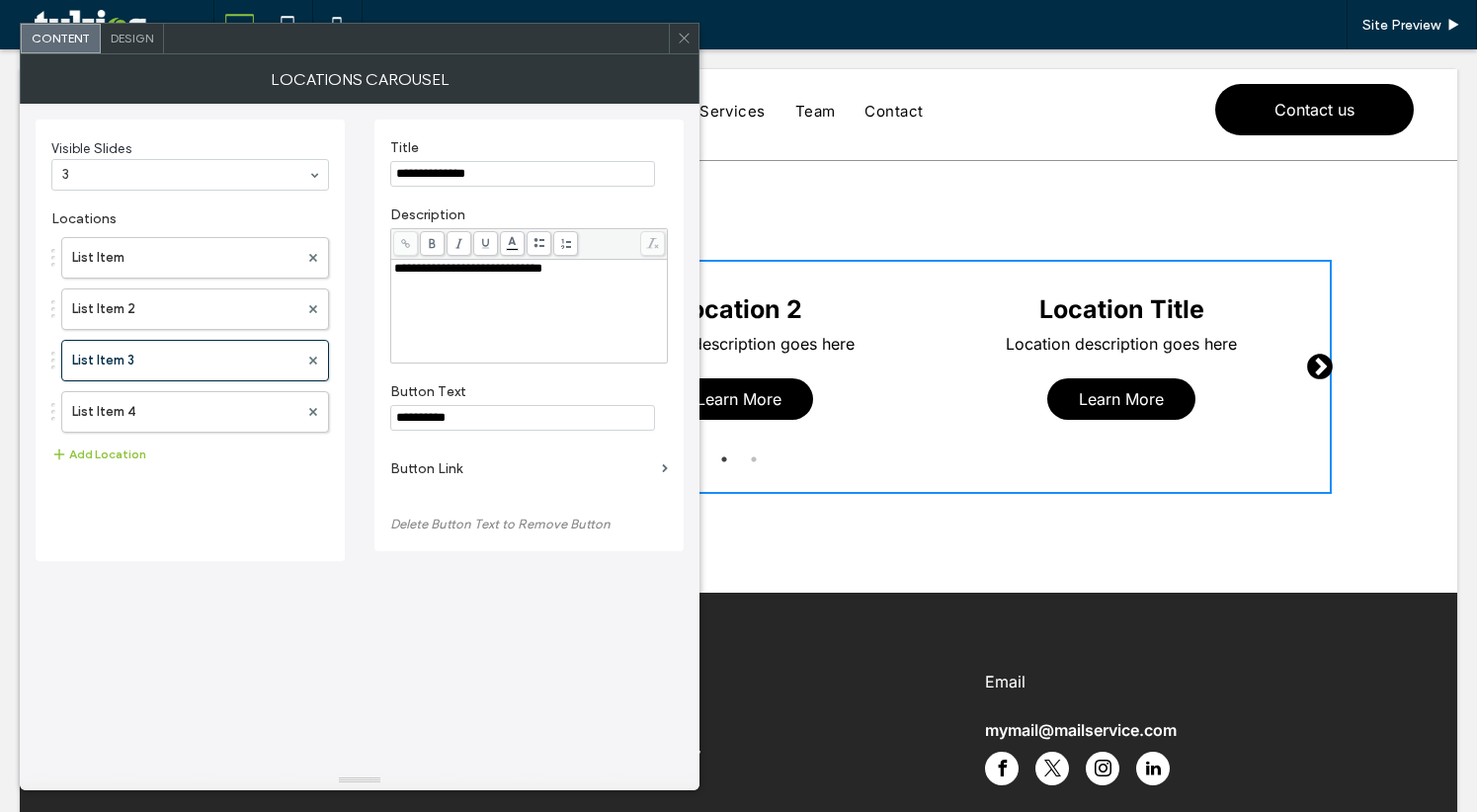 drag, startPoint x: 451, startPoint y: 178, endPoint x: 485, endPoint y: 179, distance: 34.0147 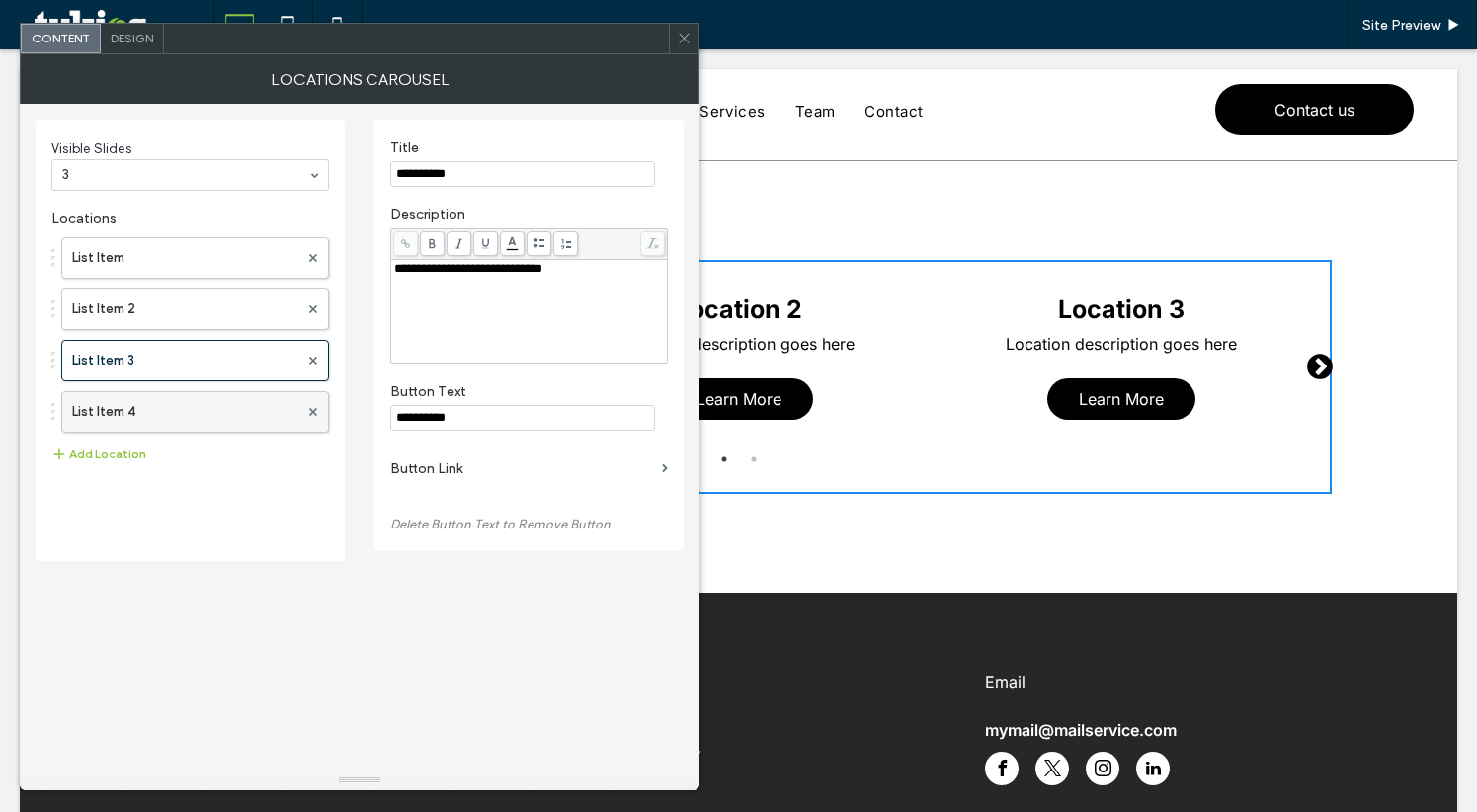 type on "**********" 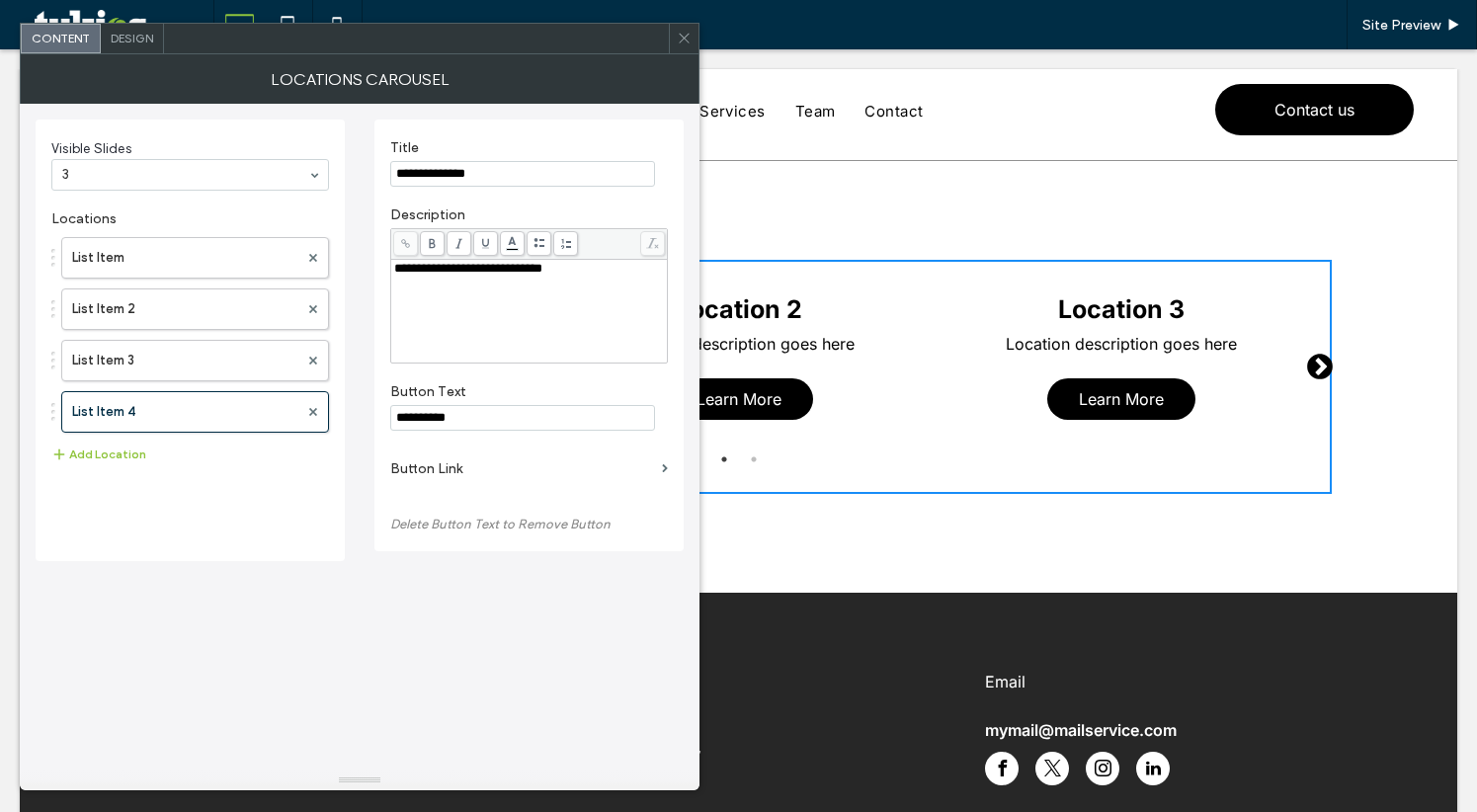 drag, startPoint x: 453, startPoint y: 175, endPoint x: 491, endPoint y: 175, distance: 38 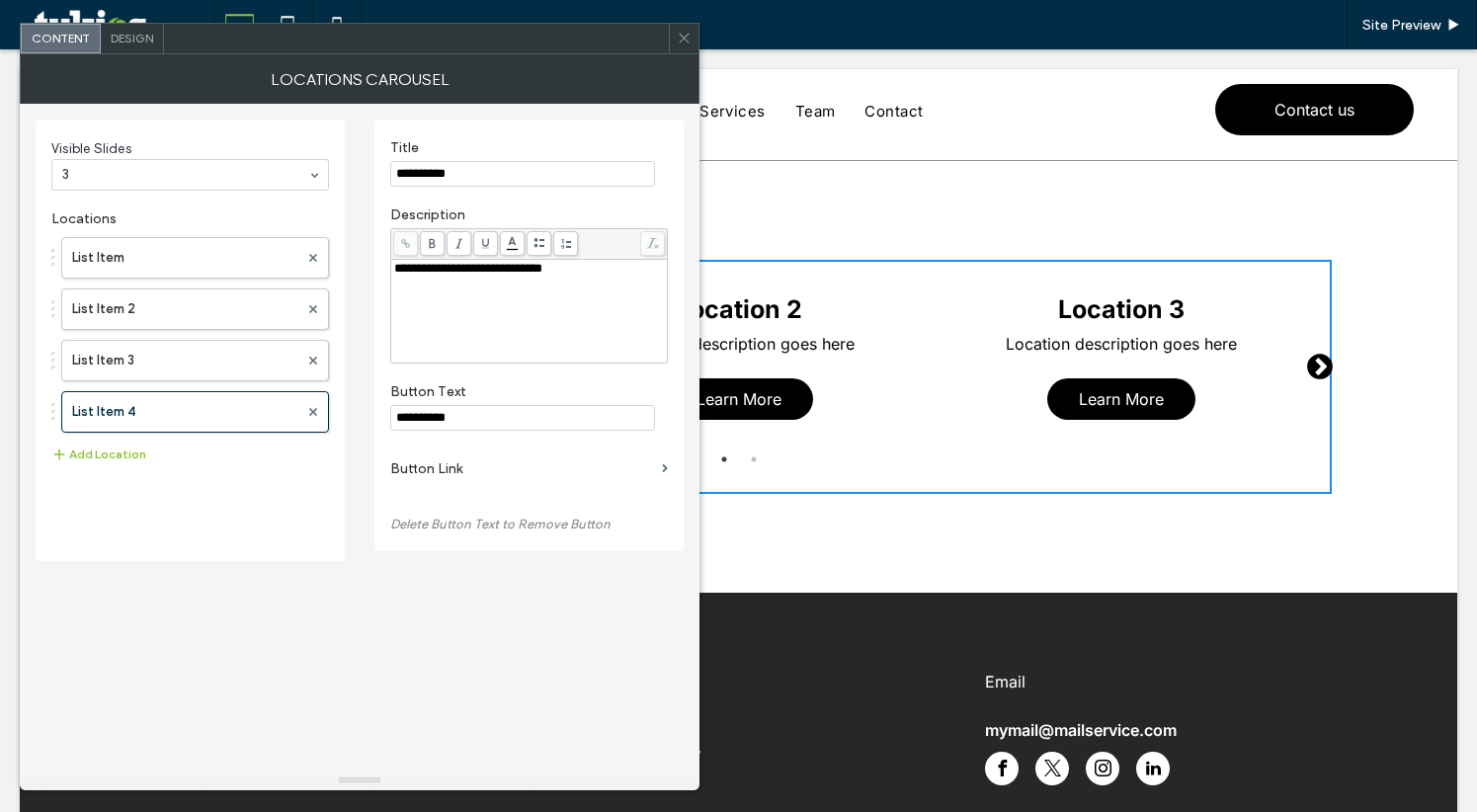 type on "**********" 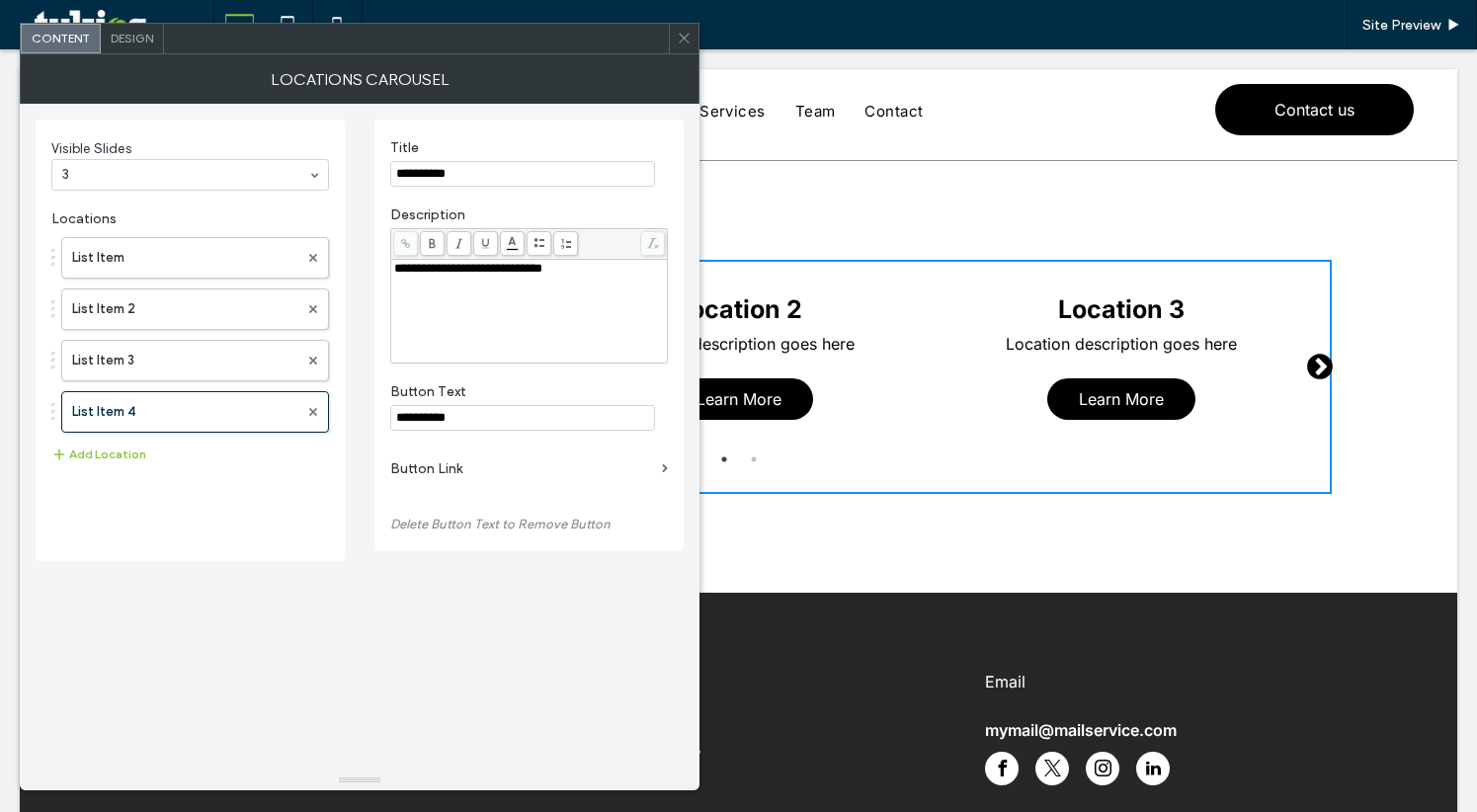 click at bounding box center [684, 39] 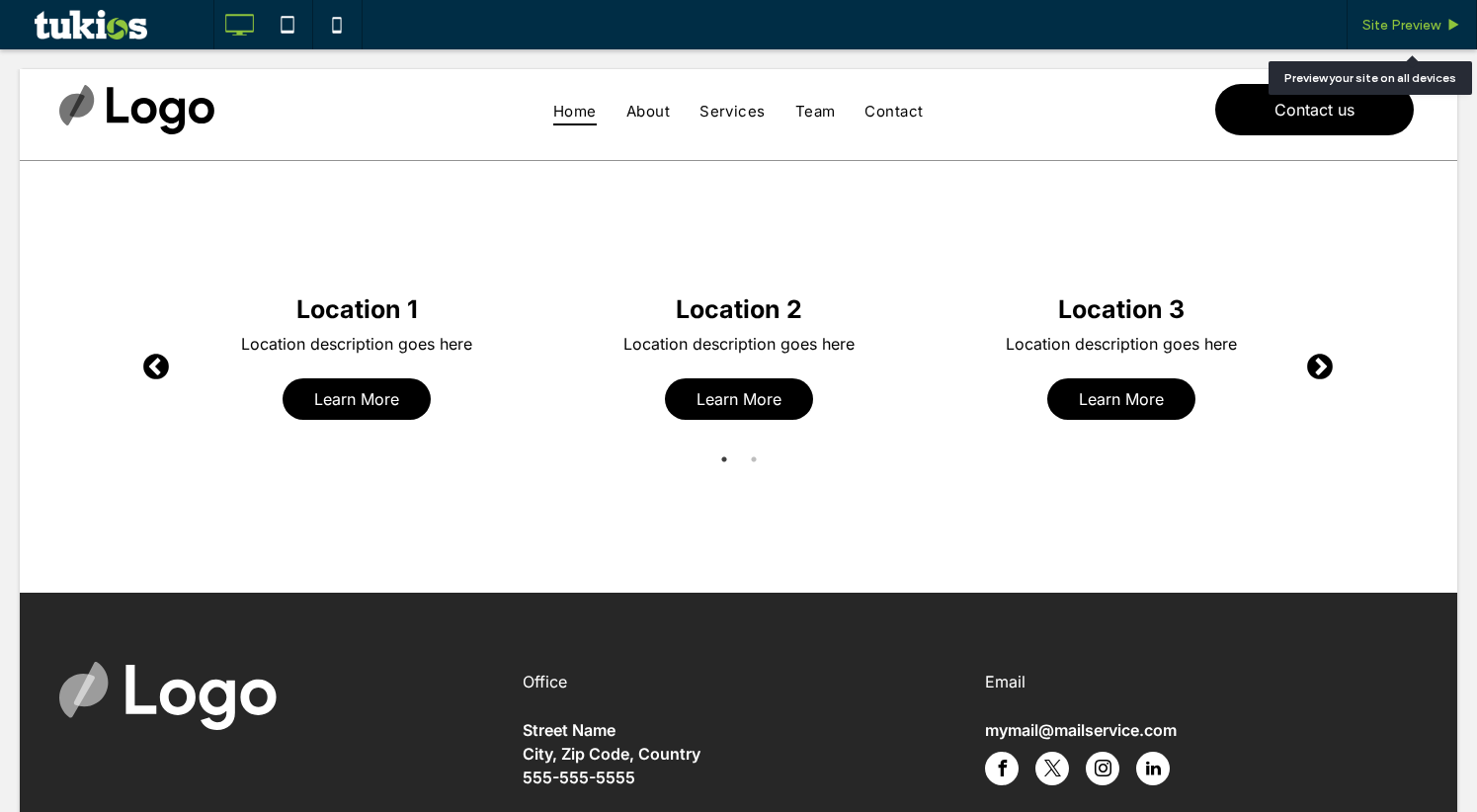 click on "Site Preview" at bounding box center [1401, 25] 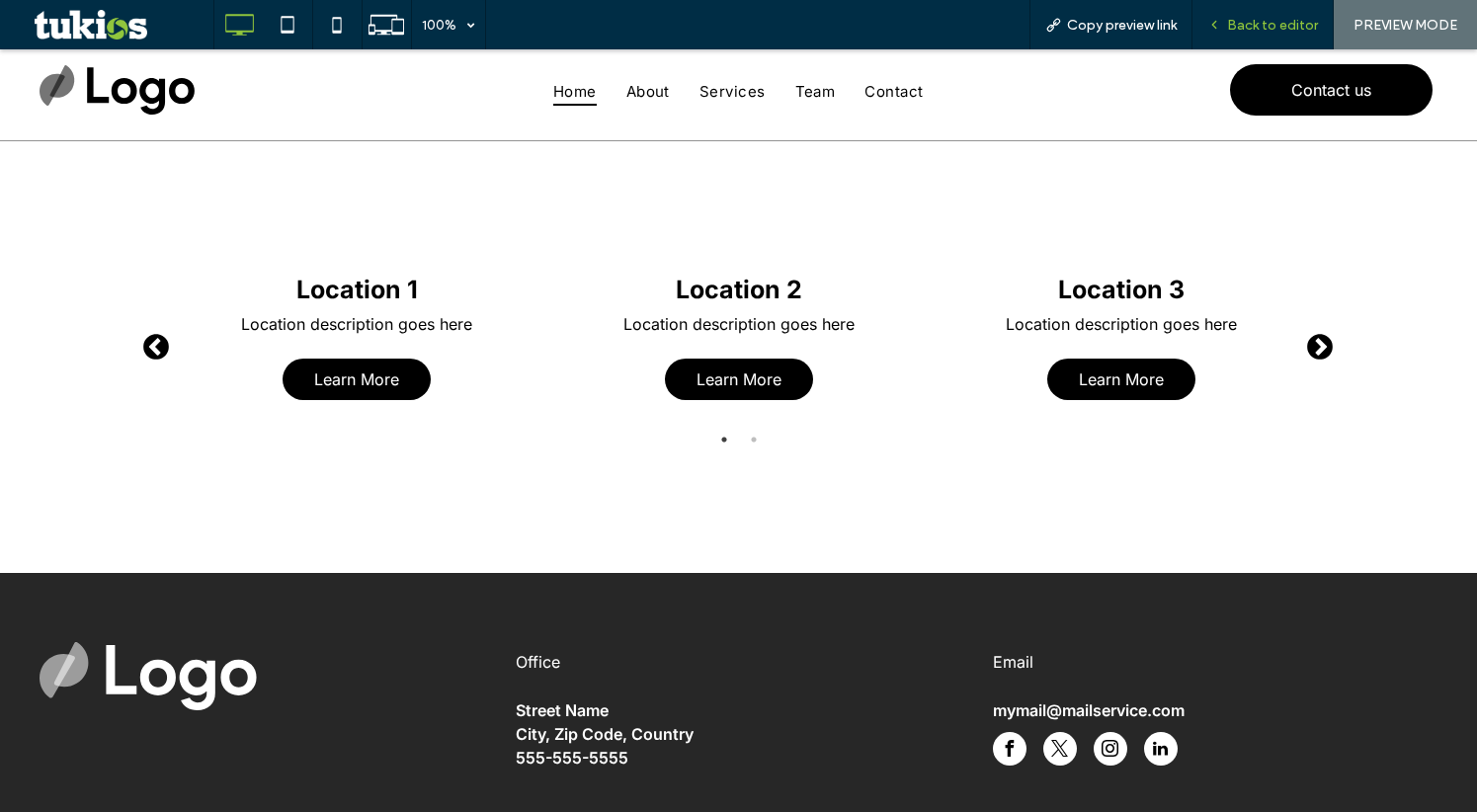 click on "Back to editor" at bounding box center (1263, 25) 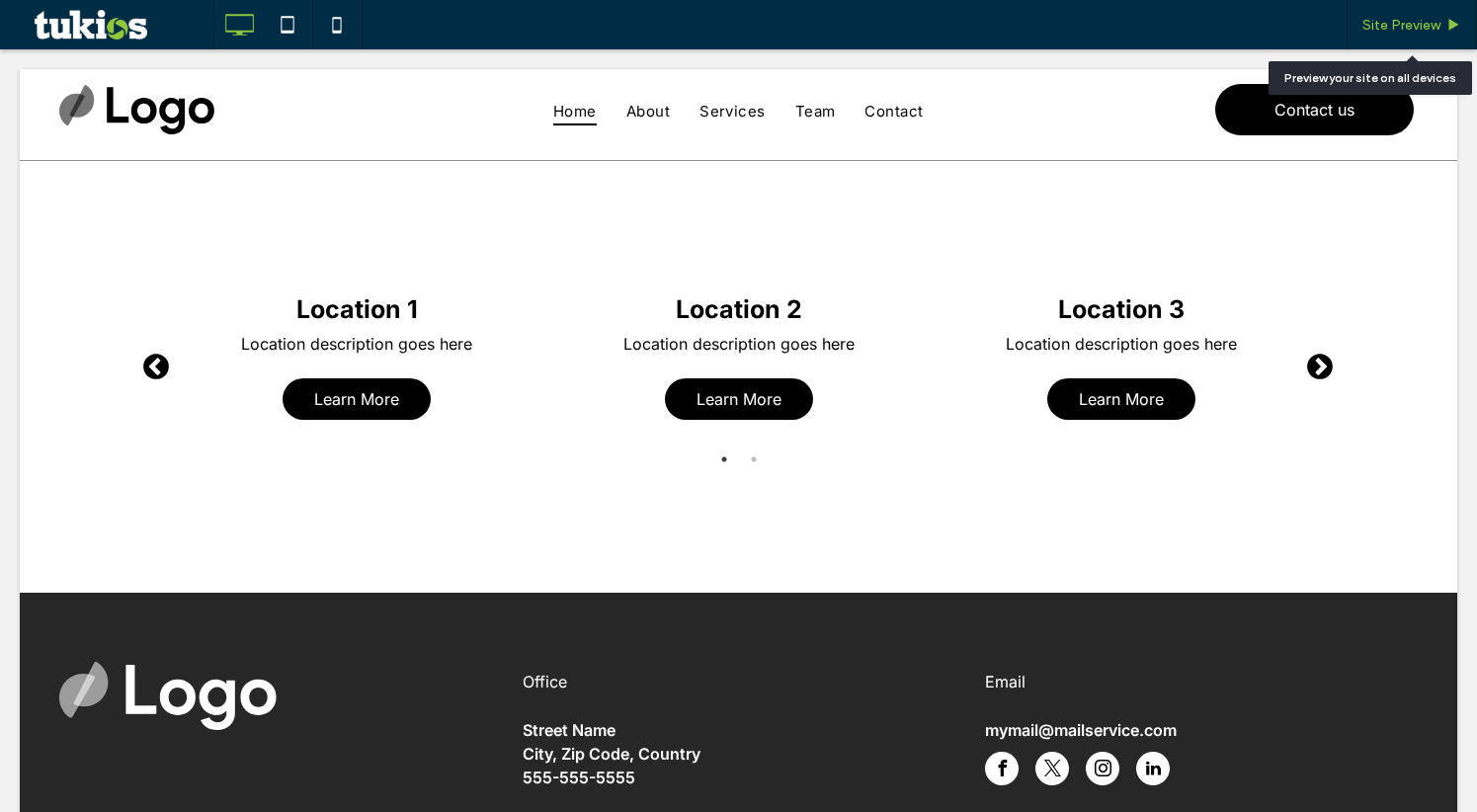 click on "Site Preview" at bounding box center [1401, 25] 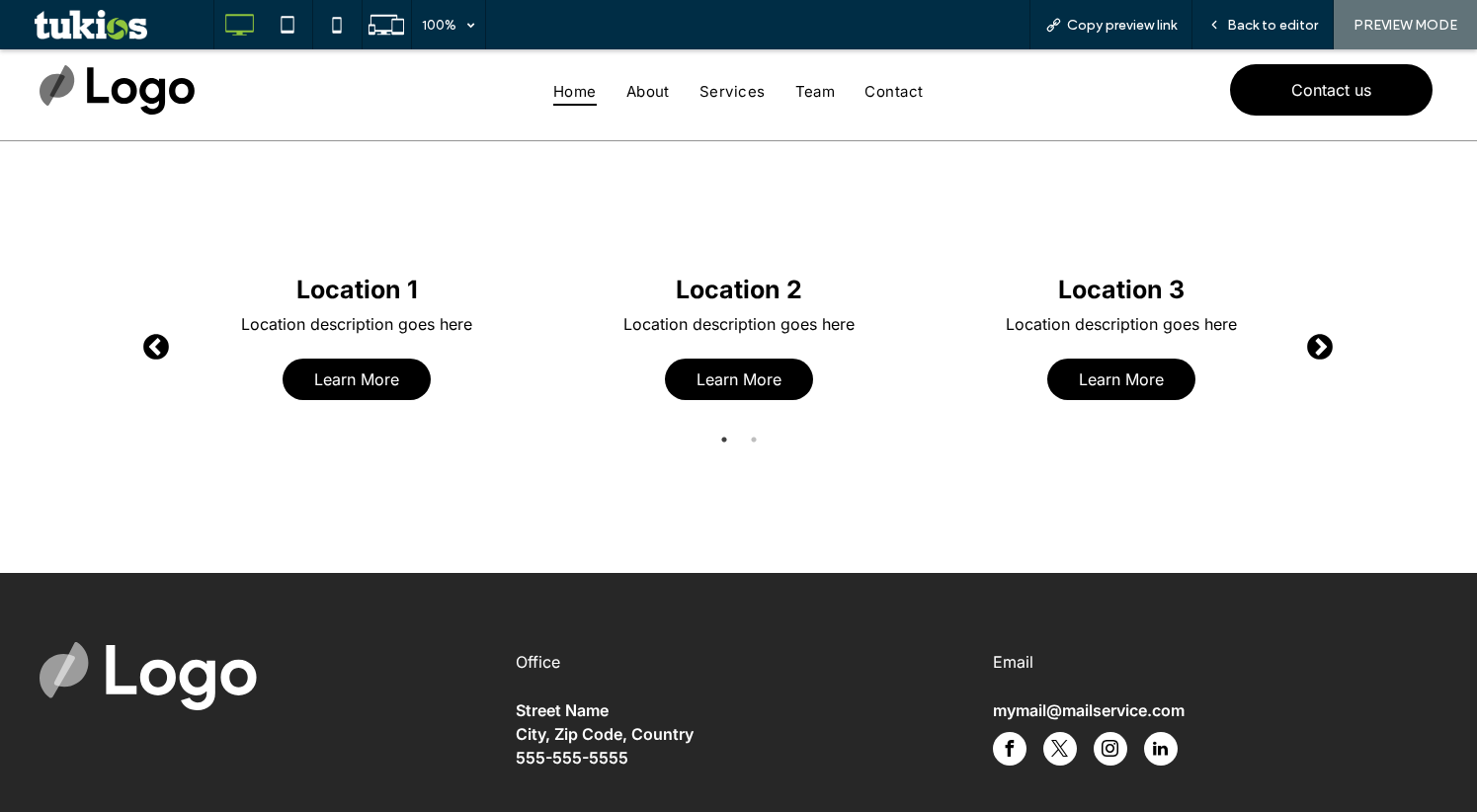 click on "Next" at bounding box center (1315, 343) 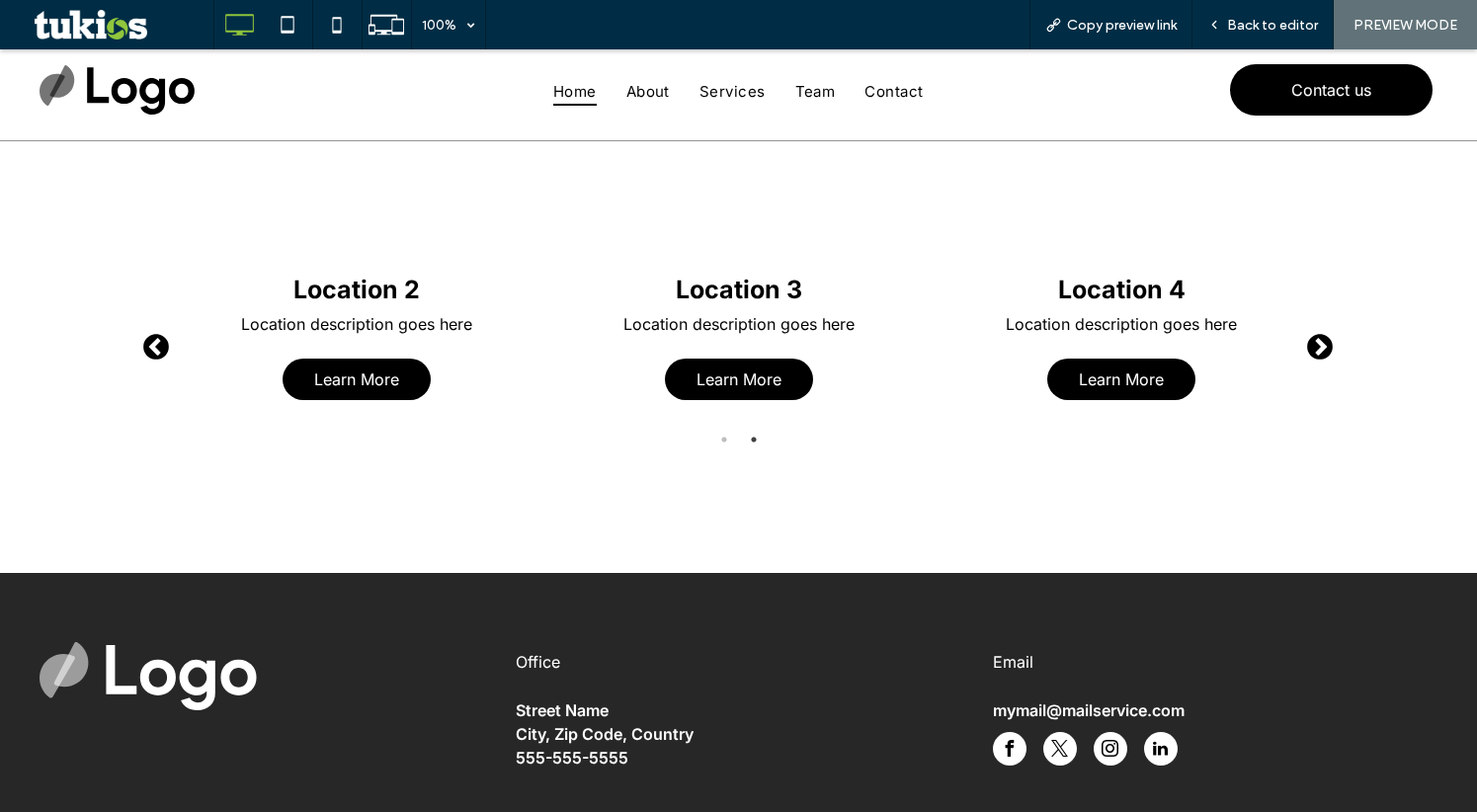 click on "Next" at bounding box center (1315, 343) 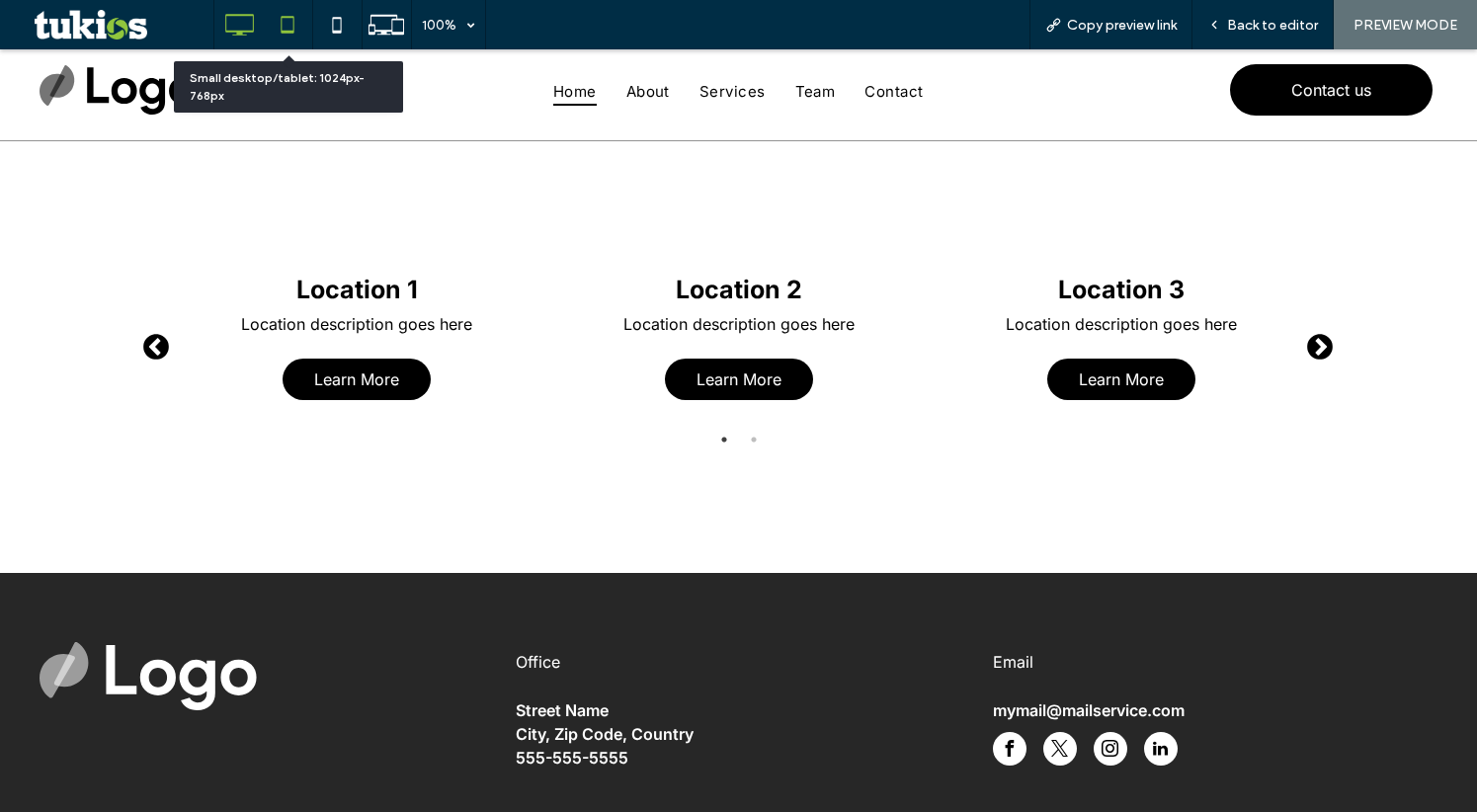 click 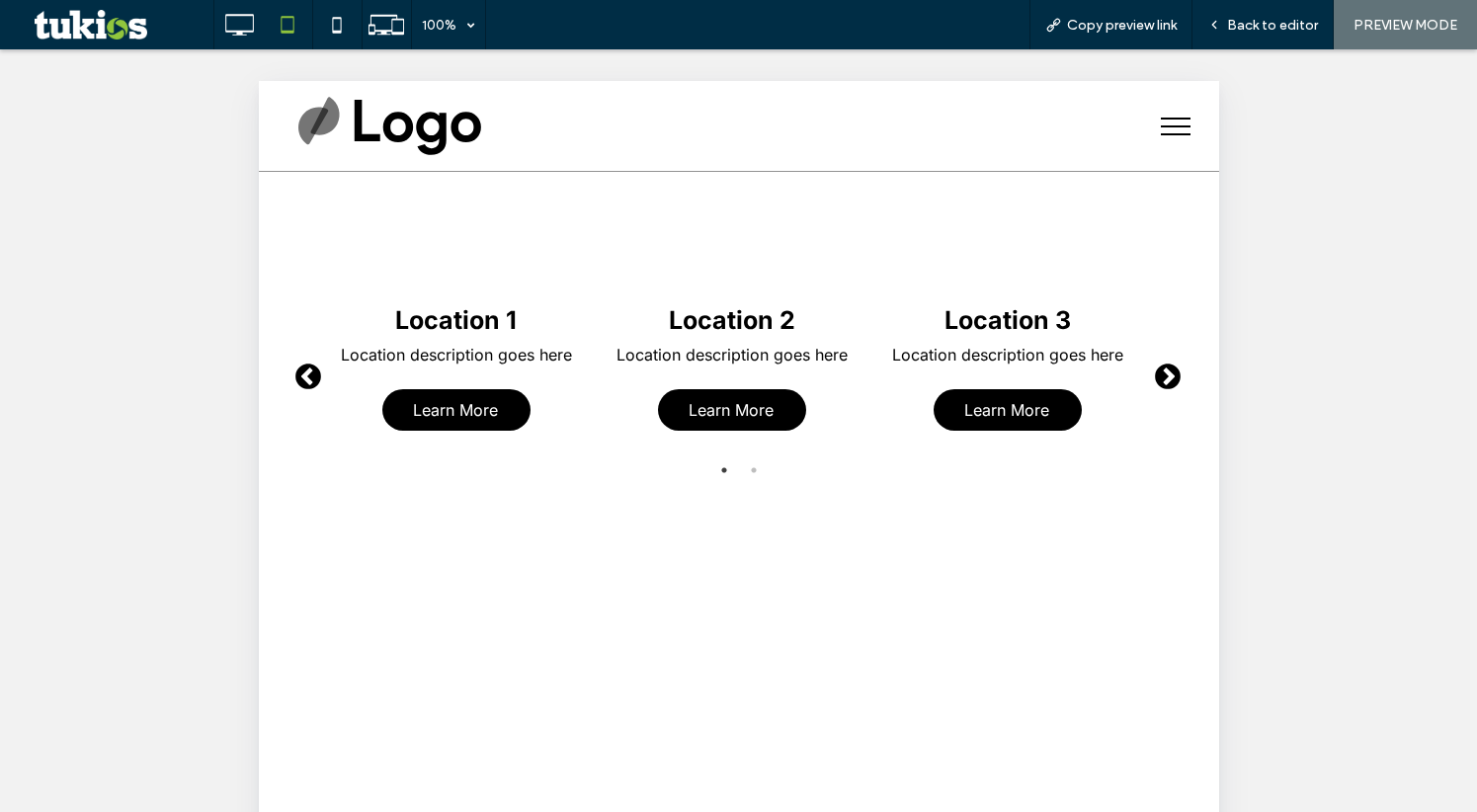 click on "Next" at bounding box center (1162, 372) 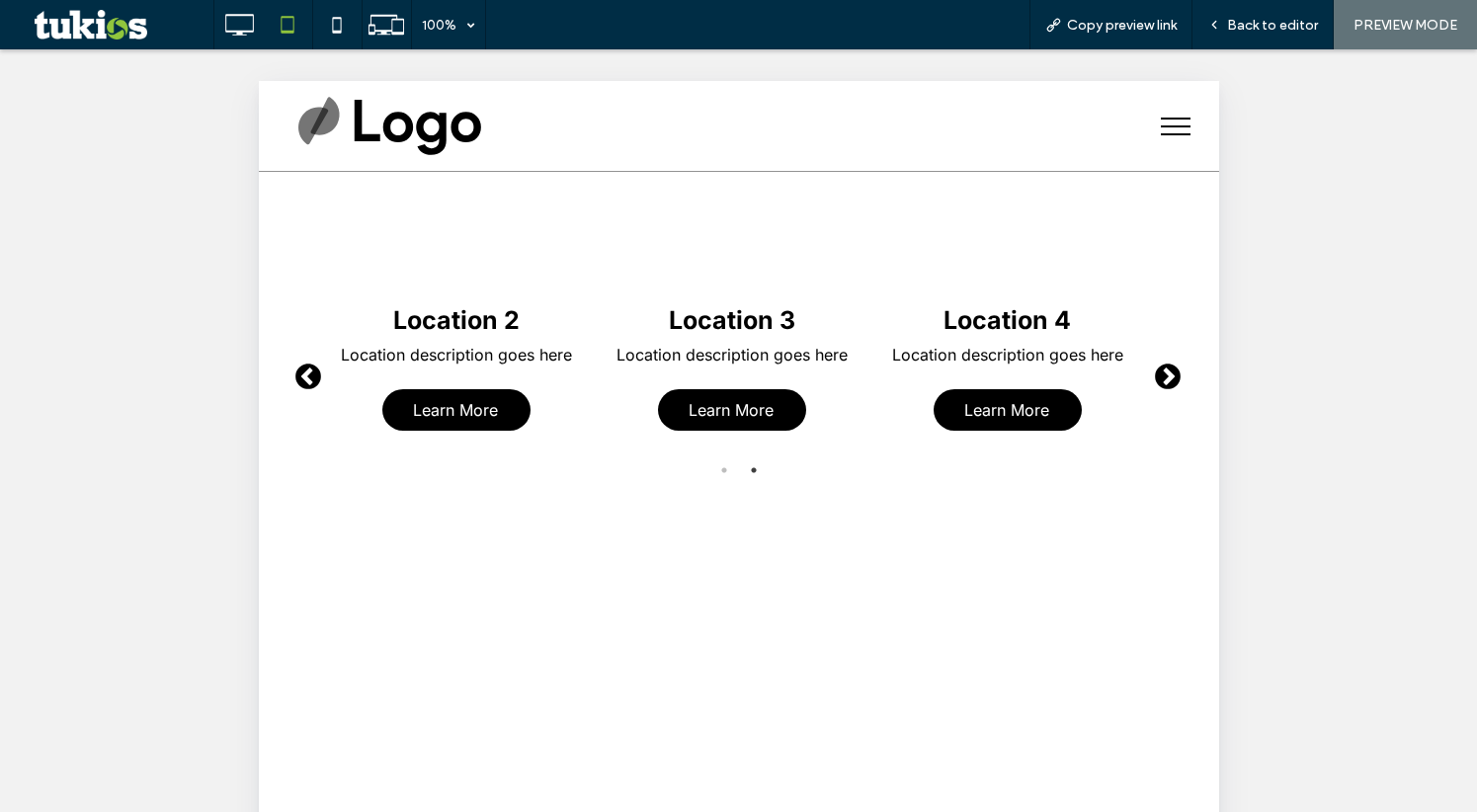 click on "Next" at bounding box center (1162, 372) 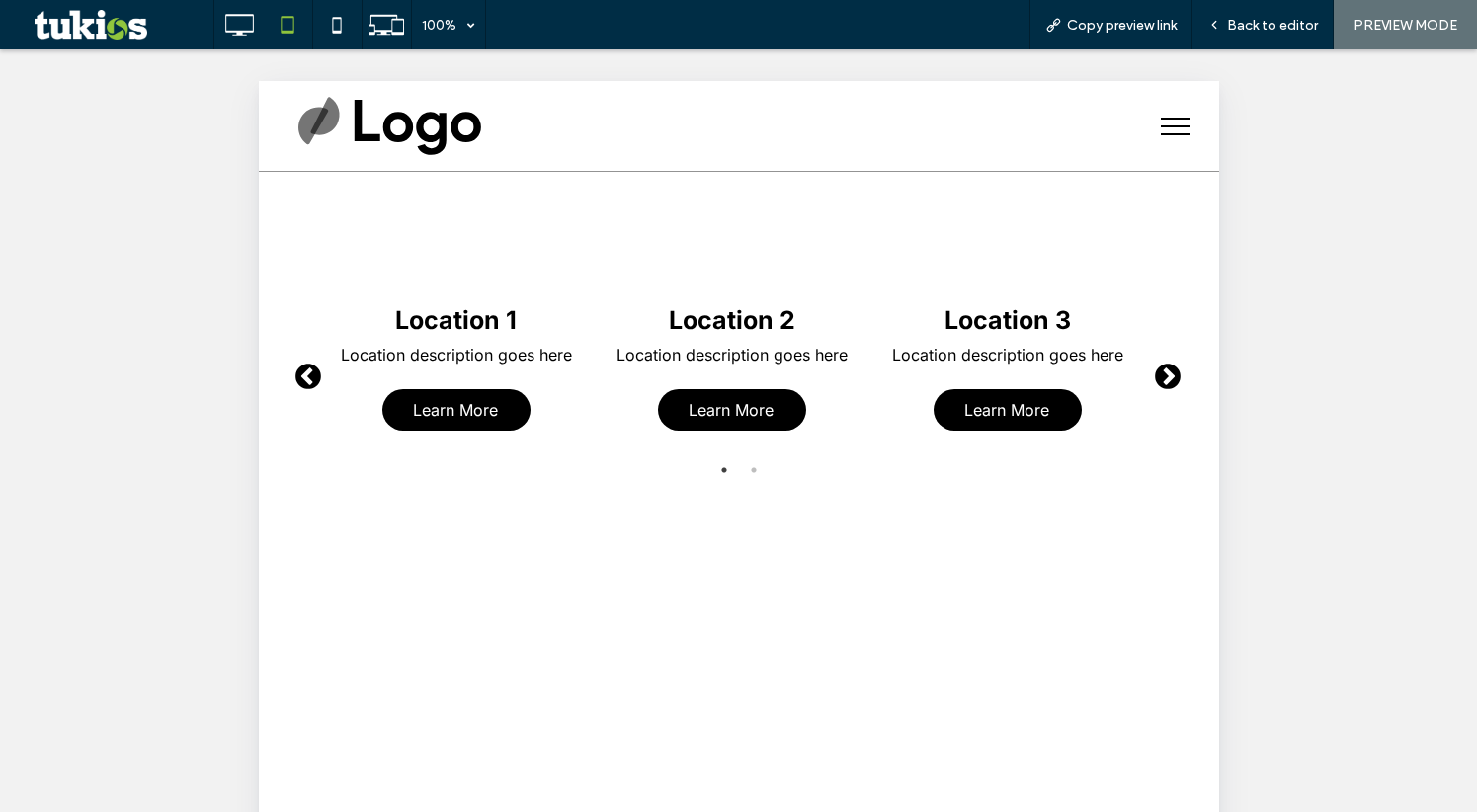 click on "Next" at bounding box center (1162, 372) 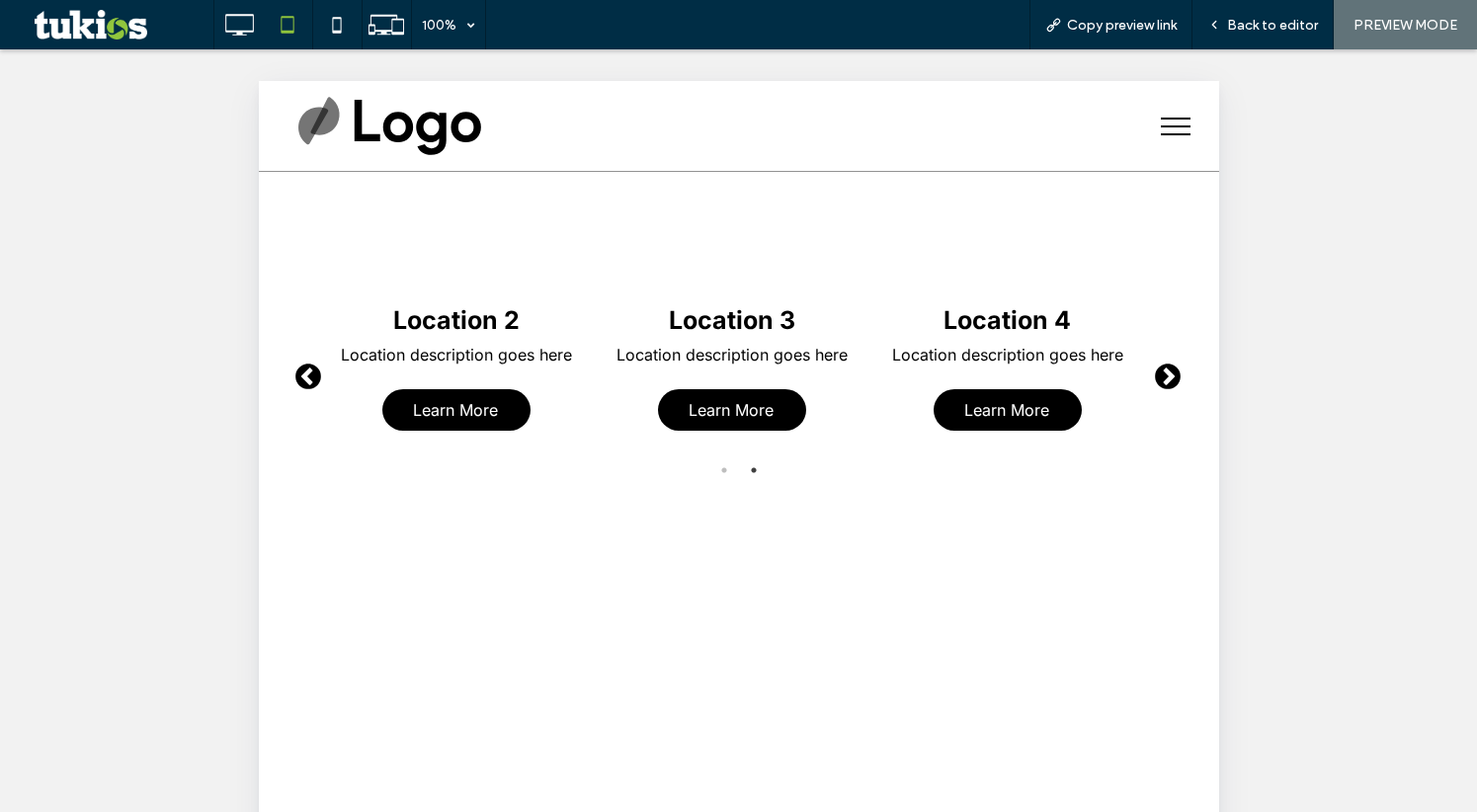 click on "Next" at bounding box center (1162, 372) 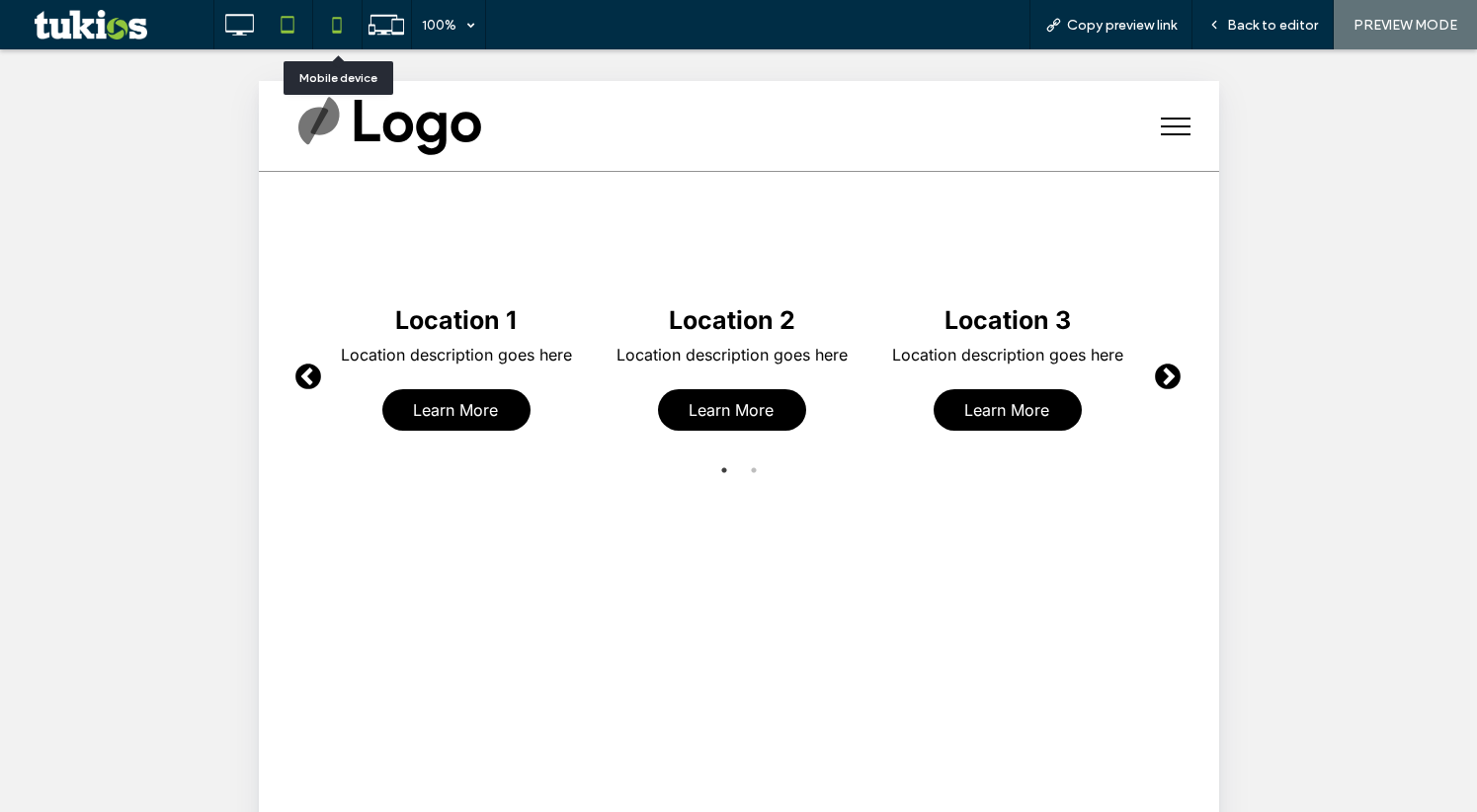 click 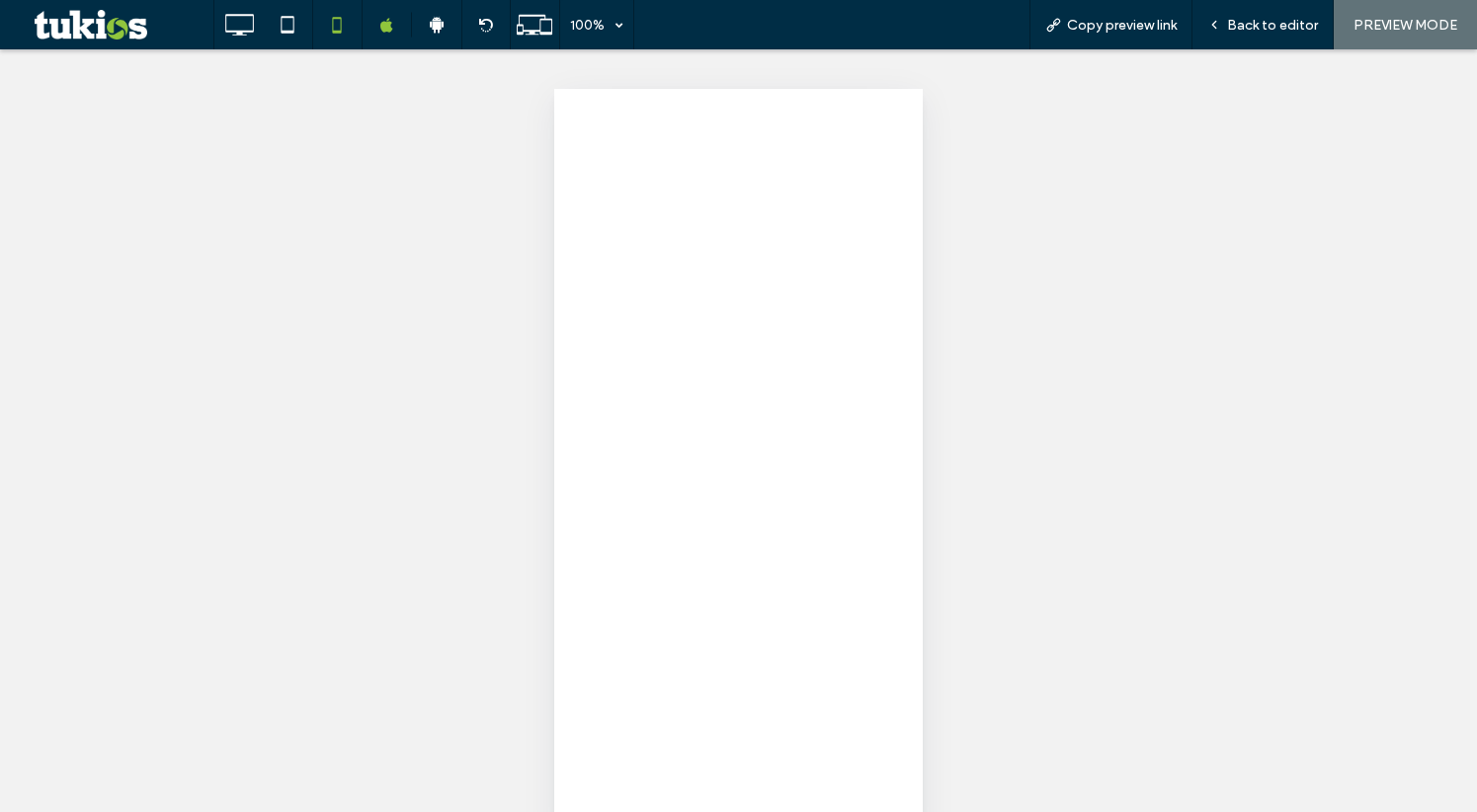 scroll, scrollTop: 0, scrollLeft: 0, axis: both 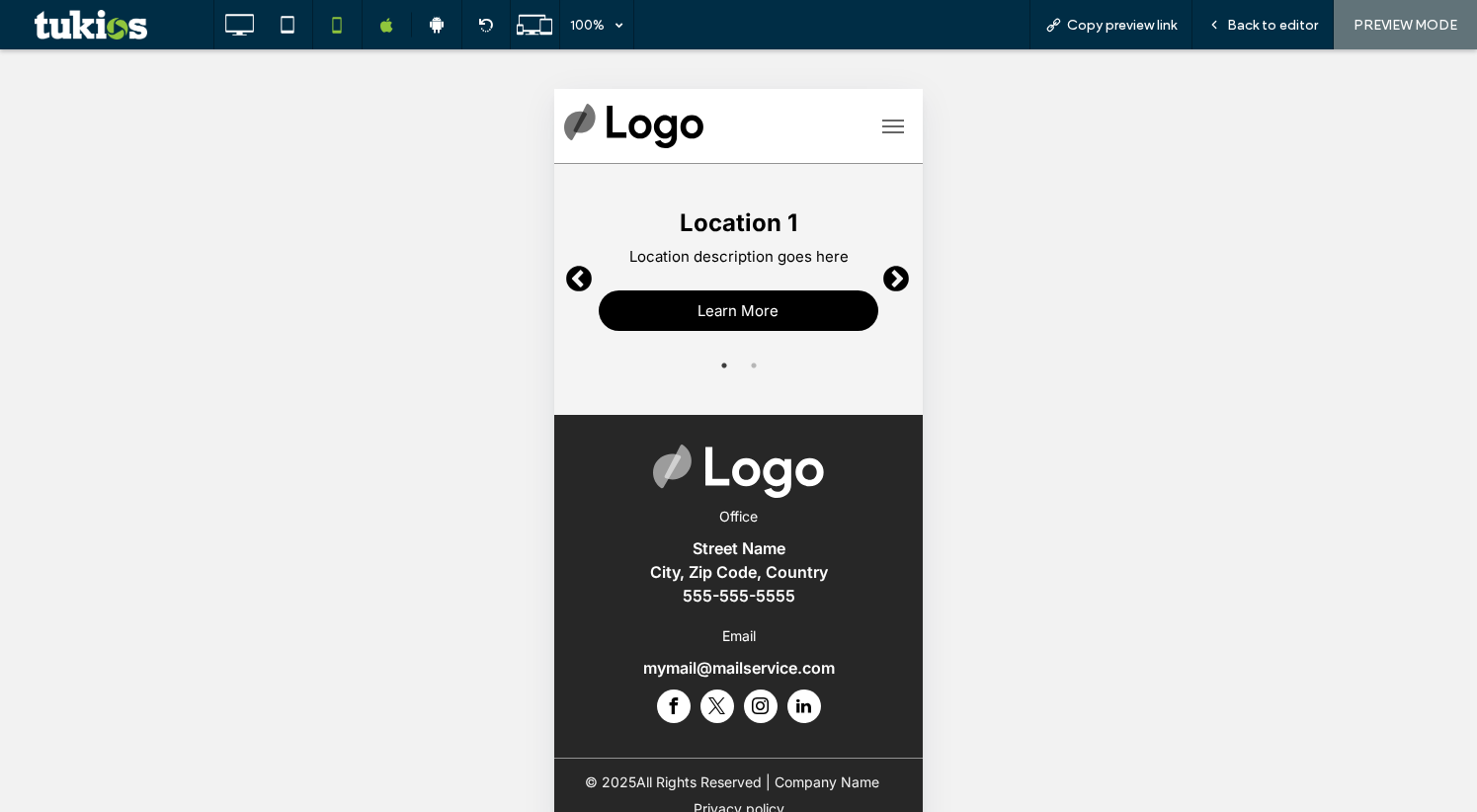 click on "Next" at bounding box center (891, 275) 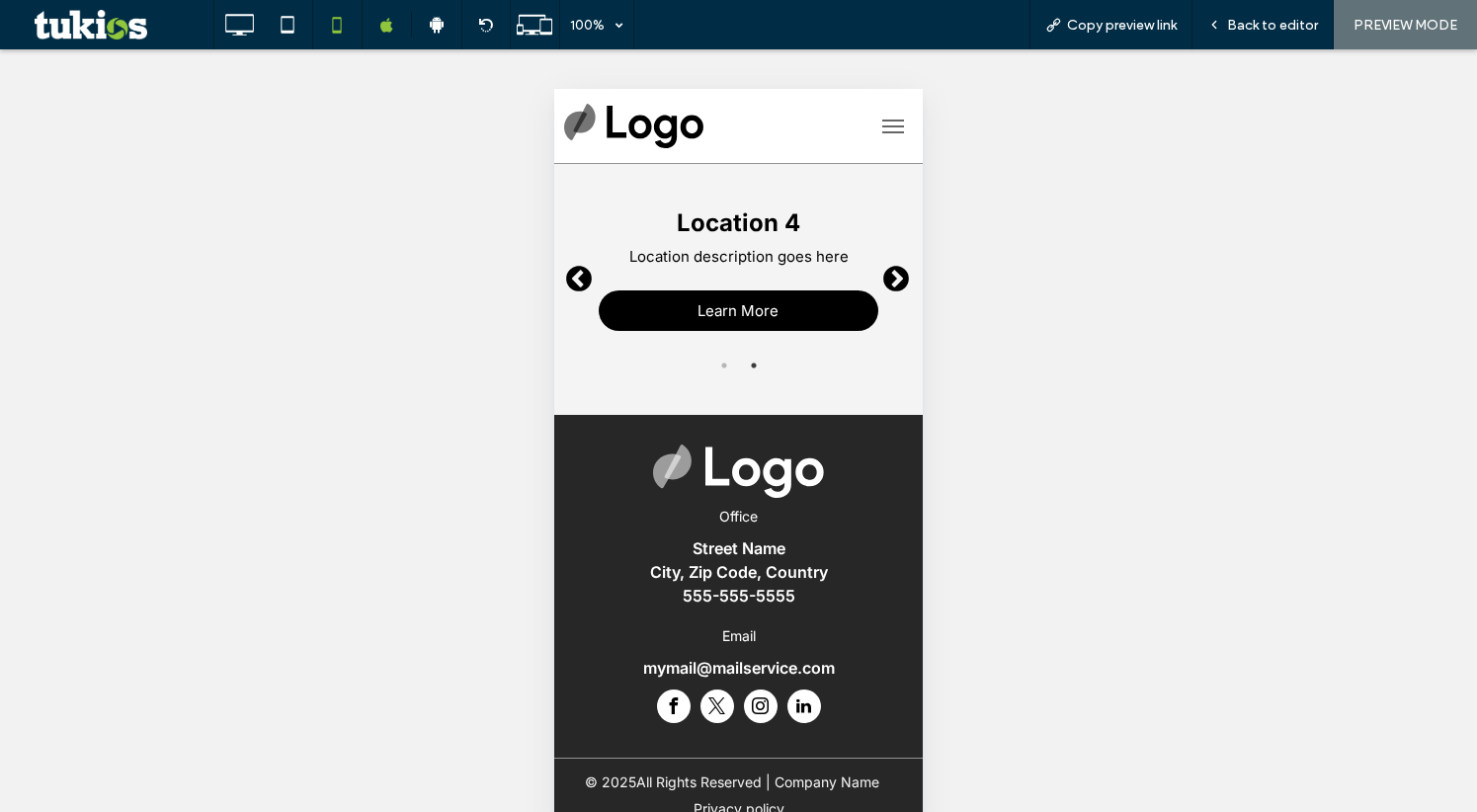 click on "Next" at bounding box center (891, 275) 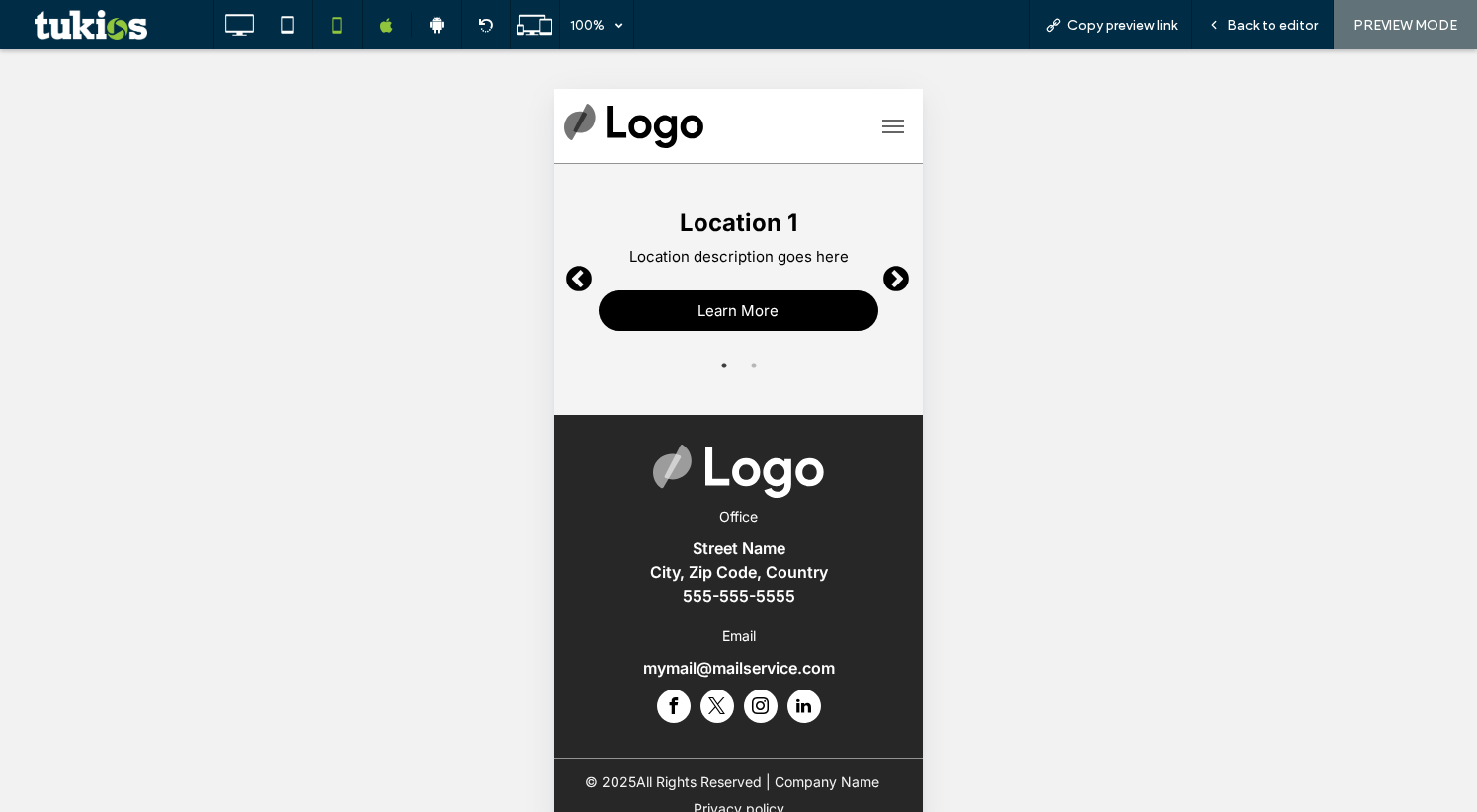 click on "Next" at bounding box center [891, 275] 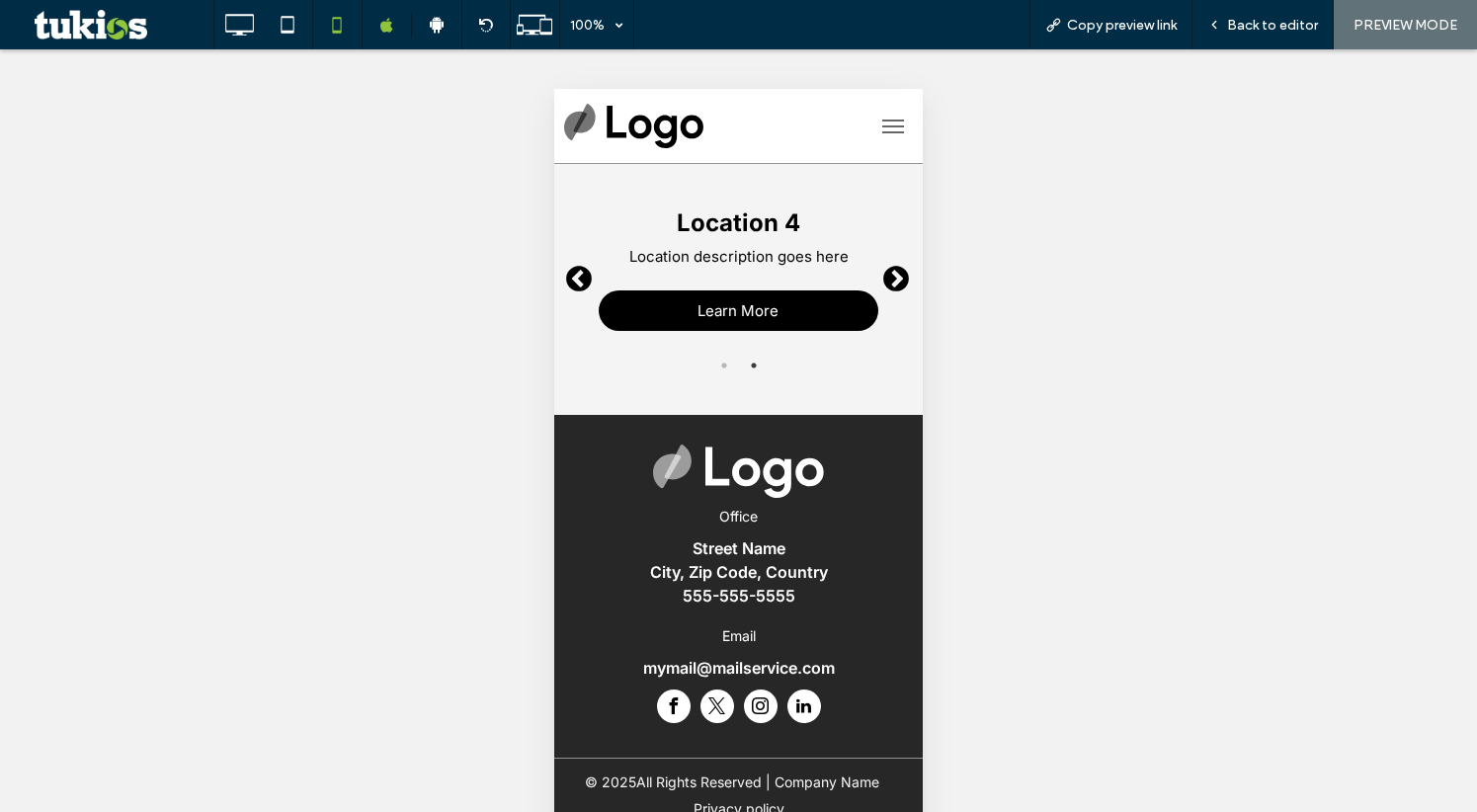 click on "Next" at bounding box center (891, 275) 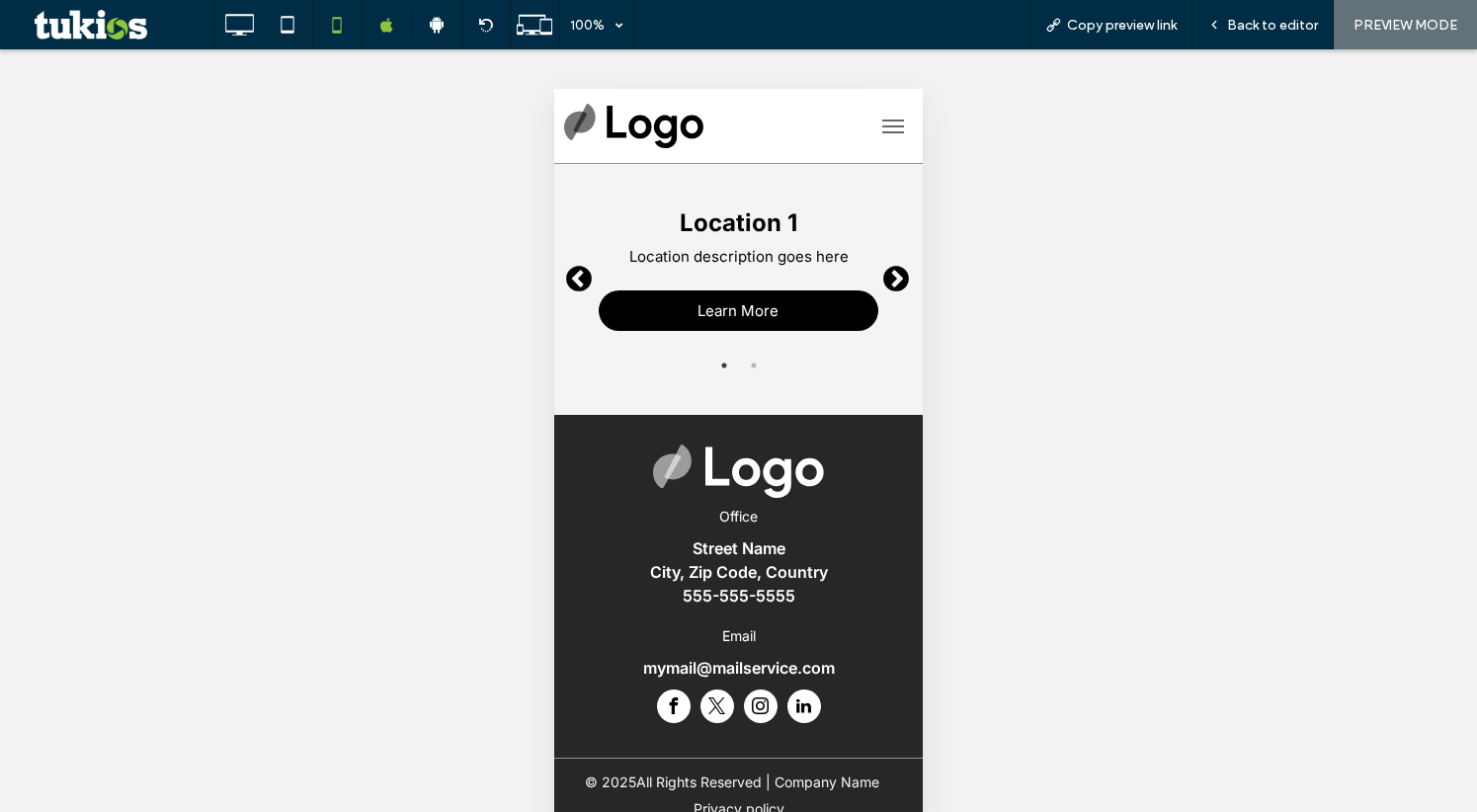 click on "Next" at bounding box center (891, 275) 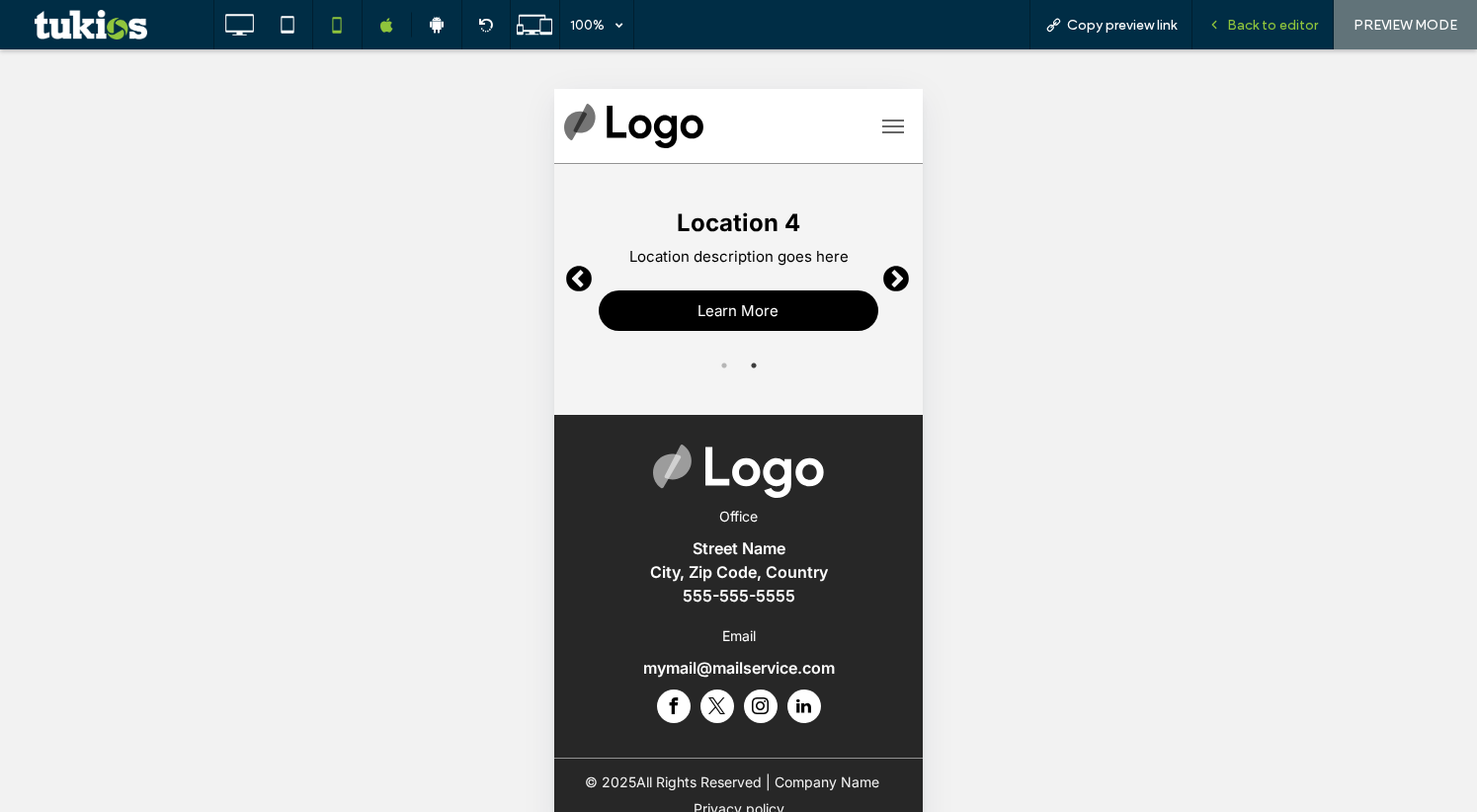 click on "Back to editor" at bounding box center [1263, 25] 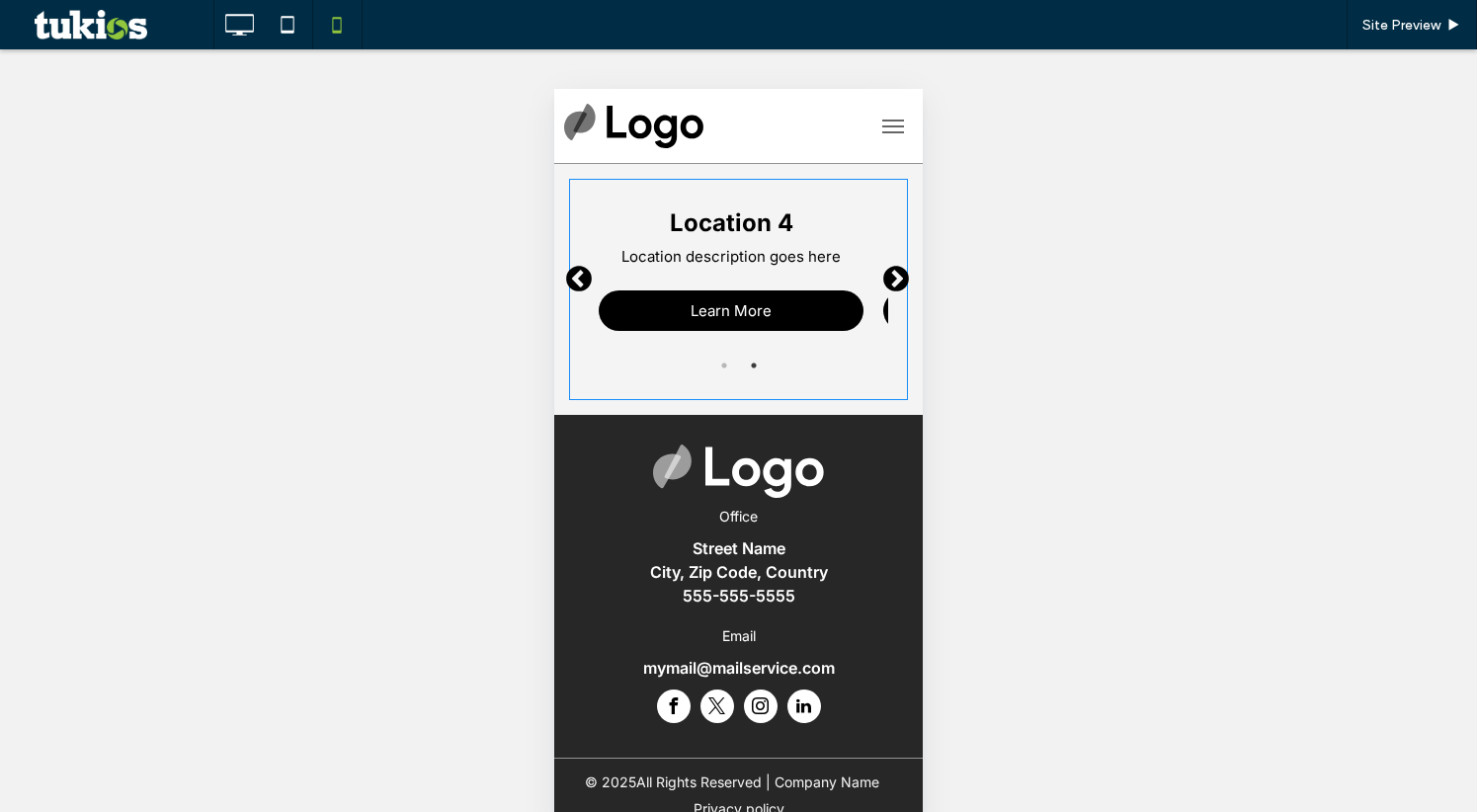 click at bounding box center (738, 289) 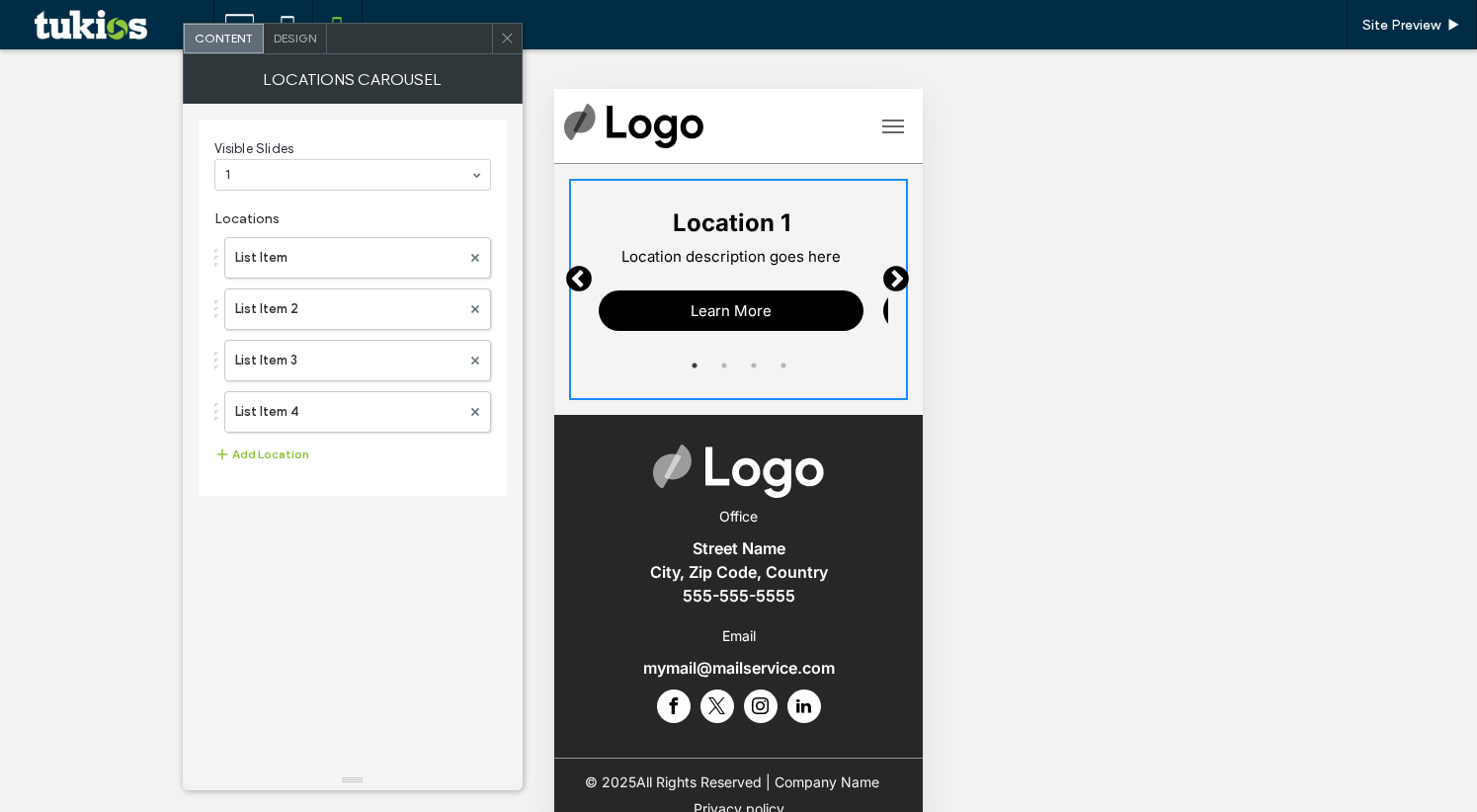 click at bounding box center (348, 175) 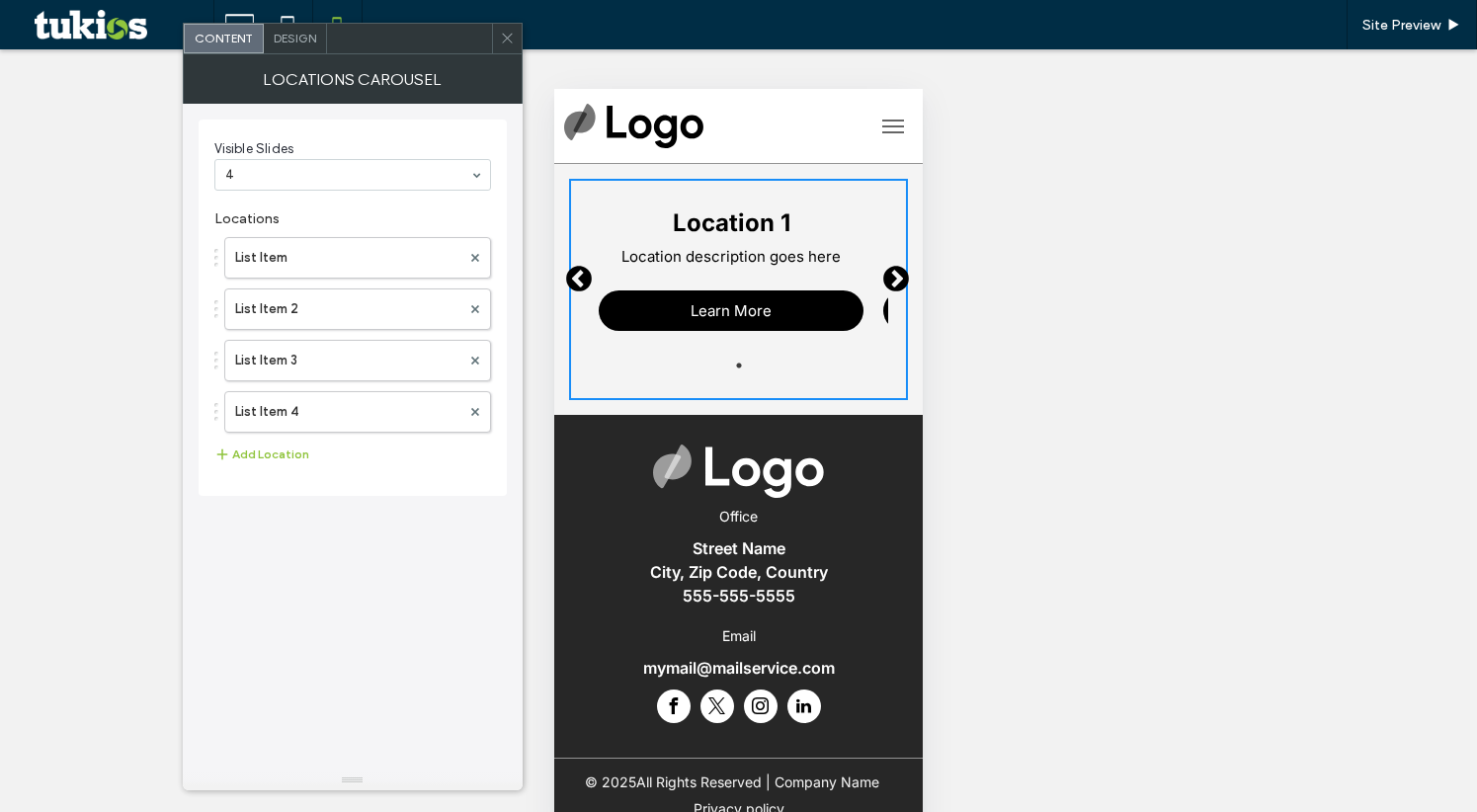 click 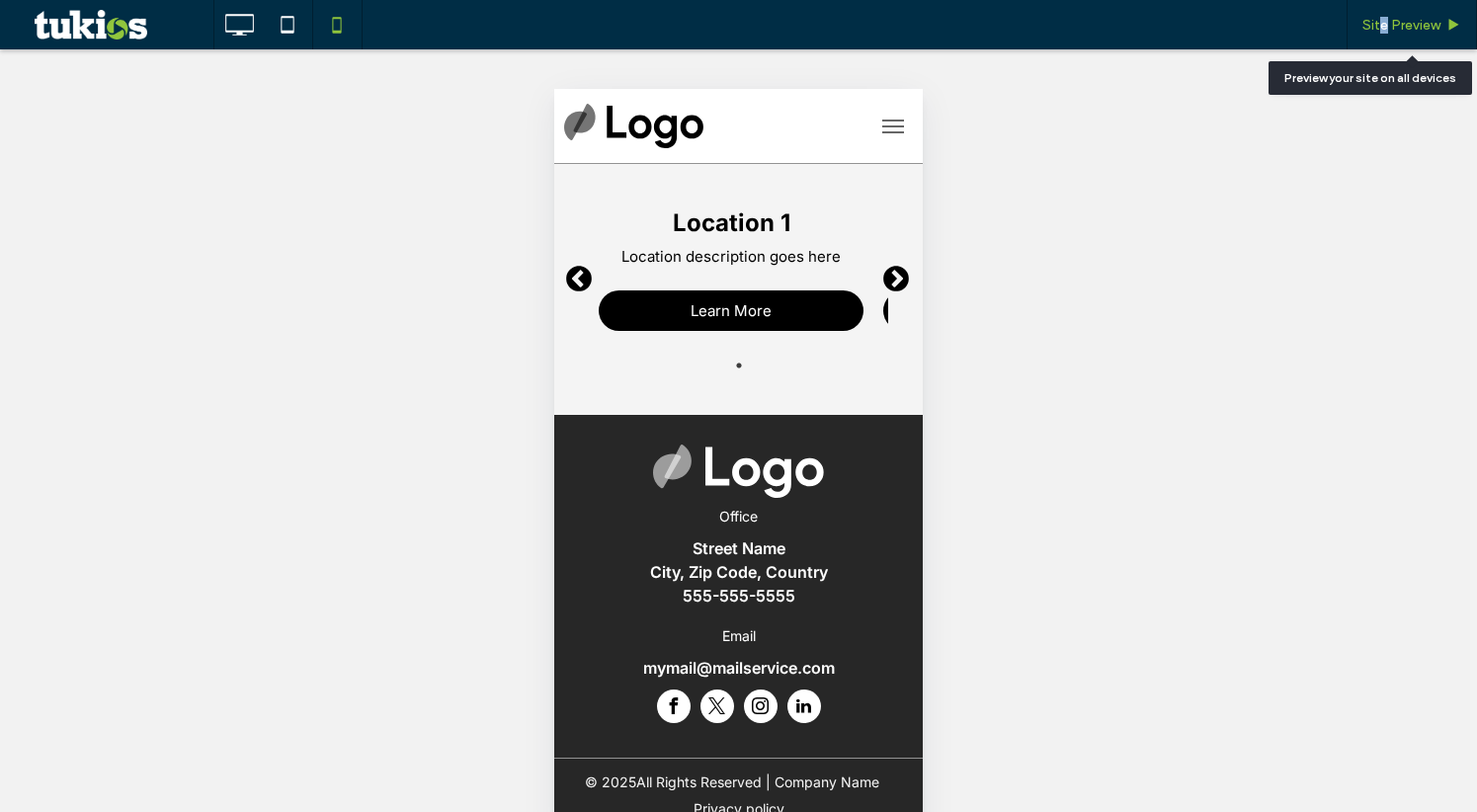 click on "Site Preview" at bounding box center [1401, 25] 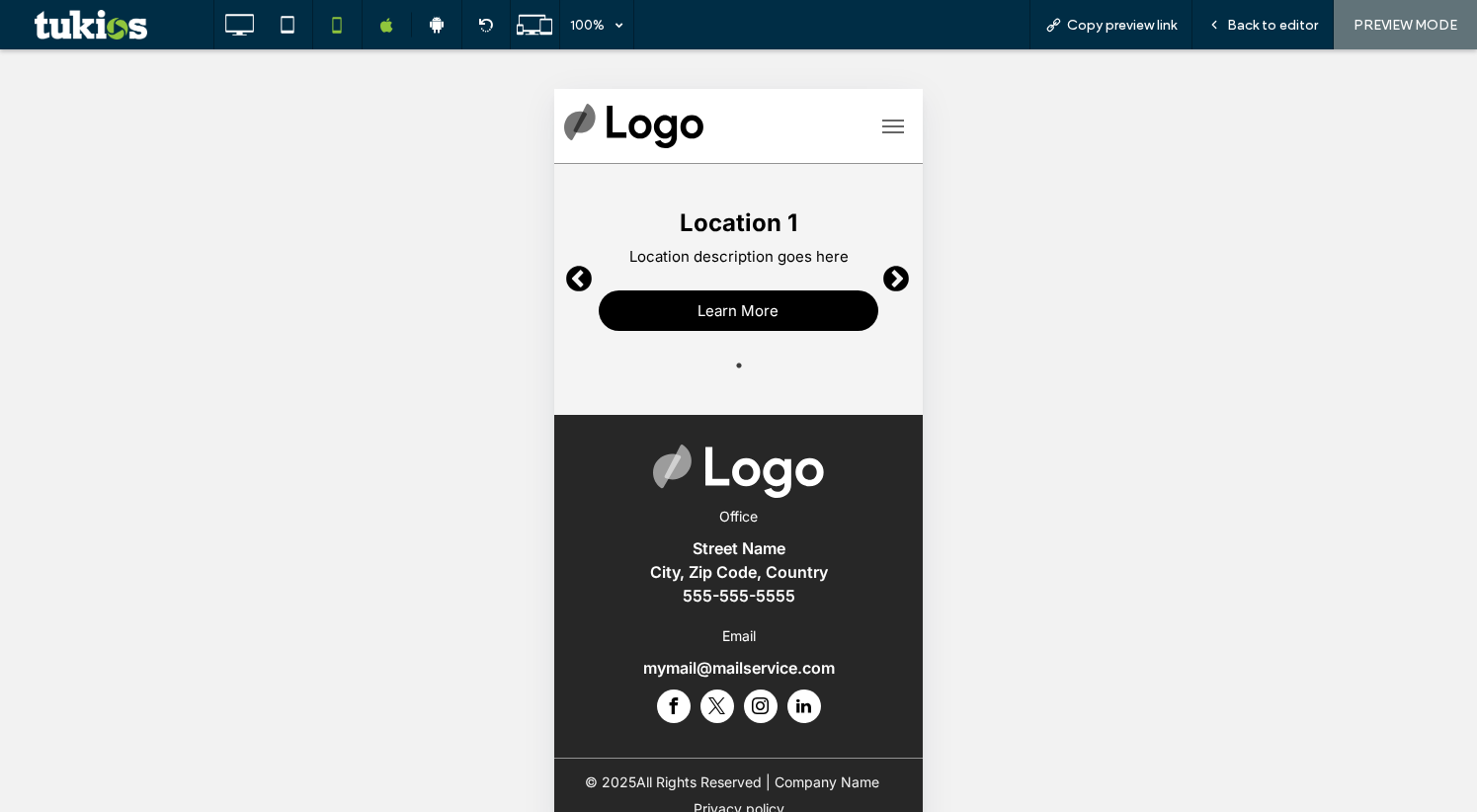 click on "Next" at bounding box center [891, 275] 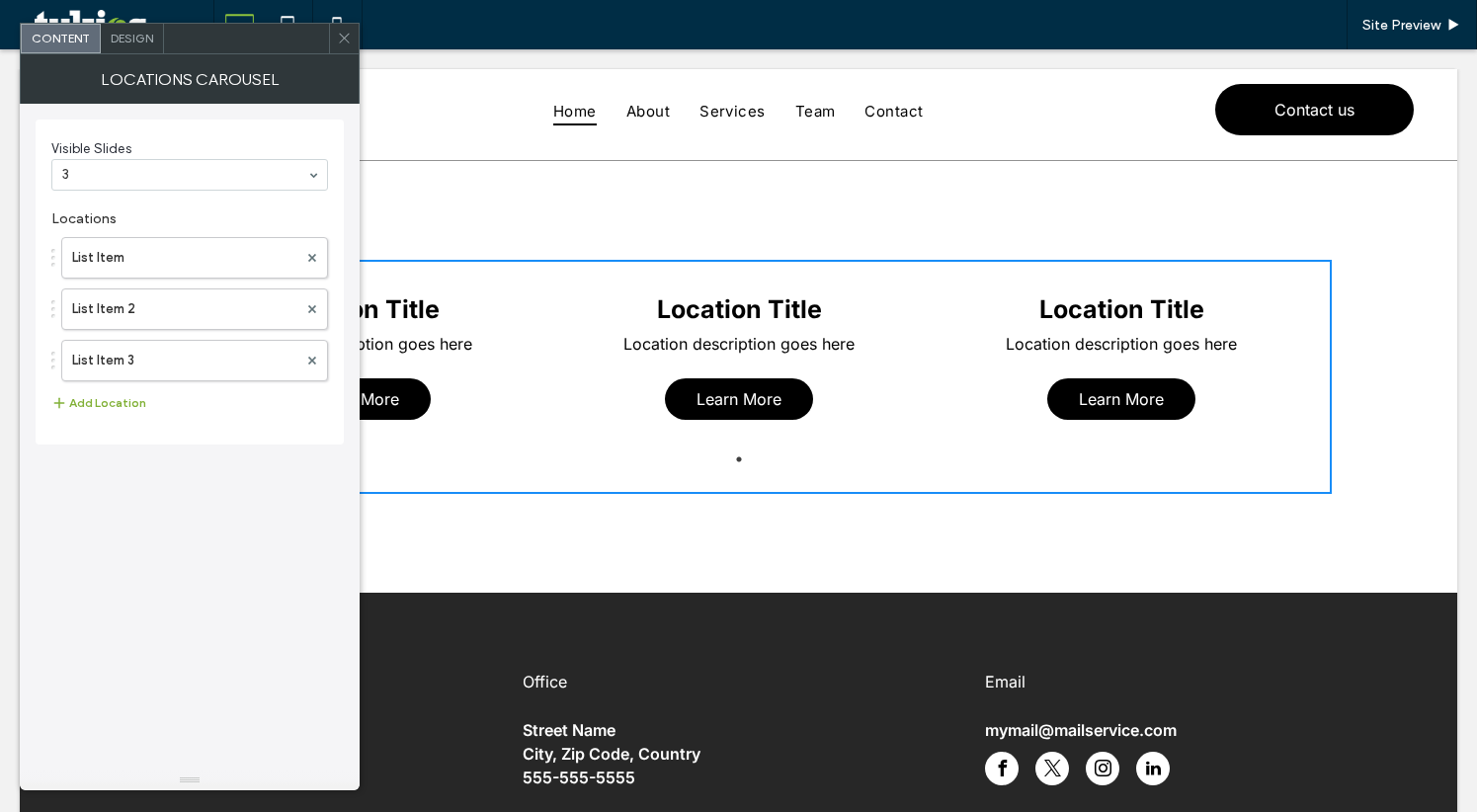 scroll, scrollTop: 0, scrollLeft: 0, axis: both 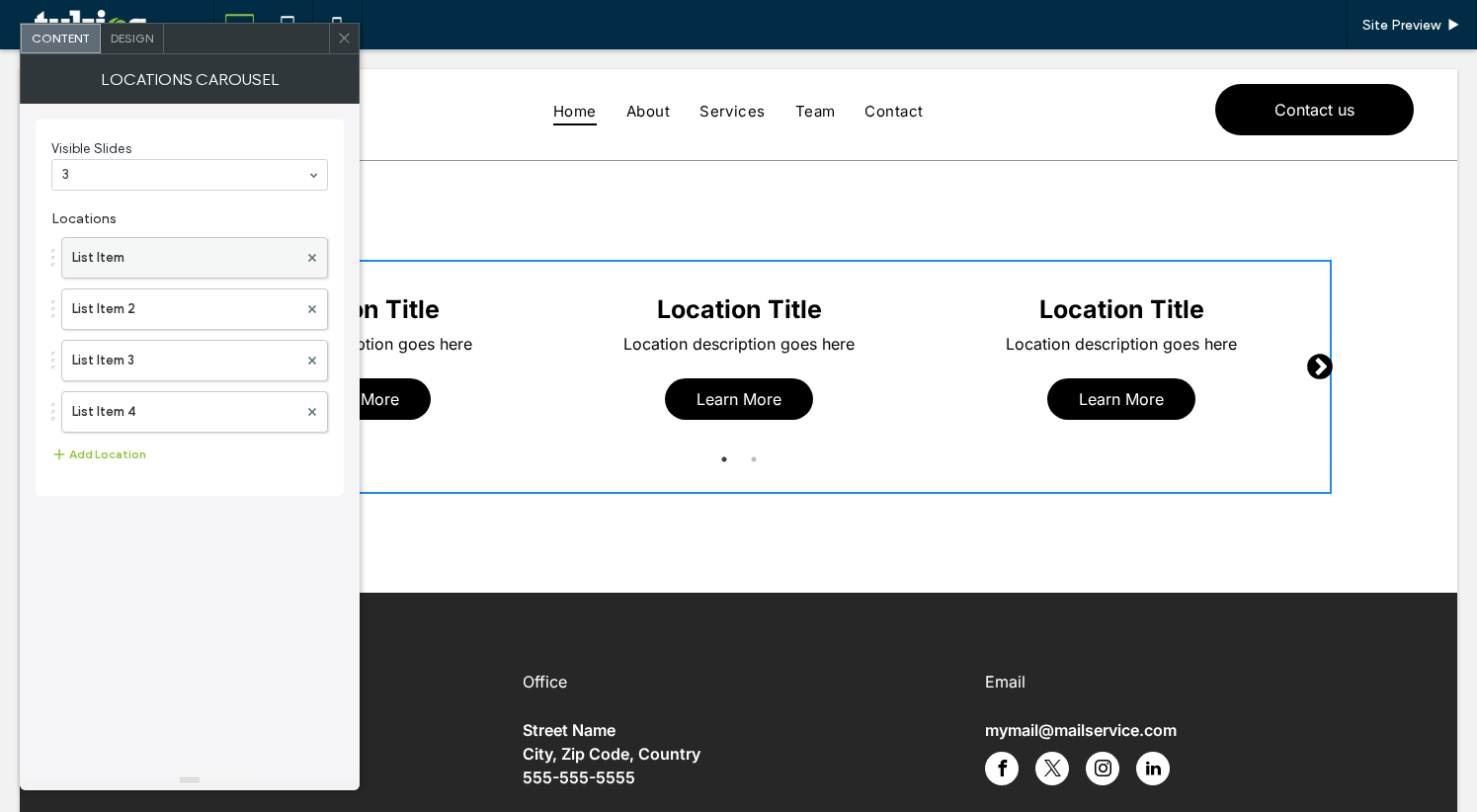 click on "List Item" at bounding box center [185, 258] 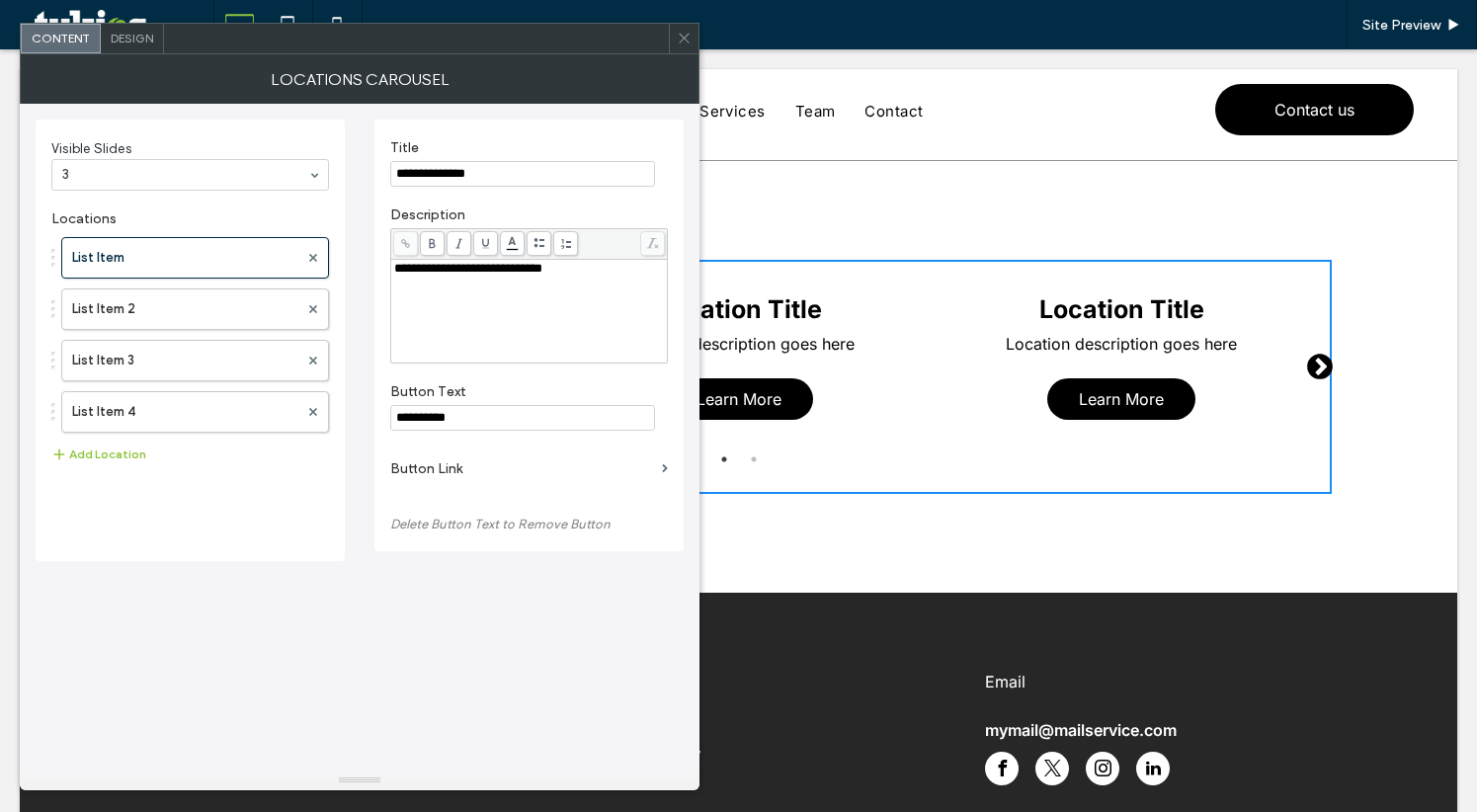 drag, startPoint x: 452, startPoint y: 172, endPoint x: 500, endPoint y: 175, distance: 48.09366 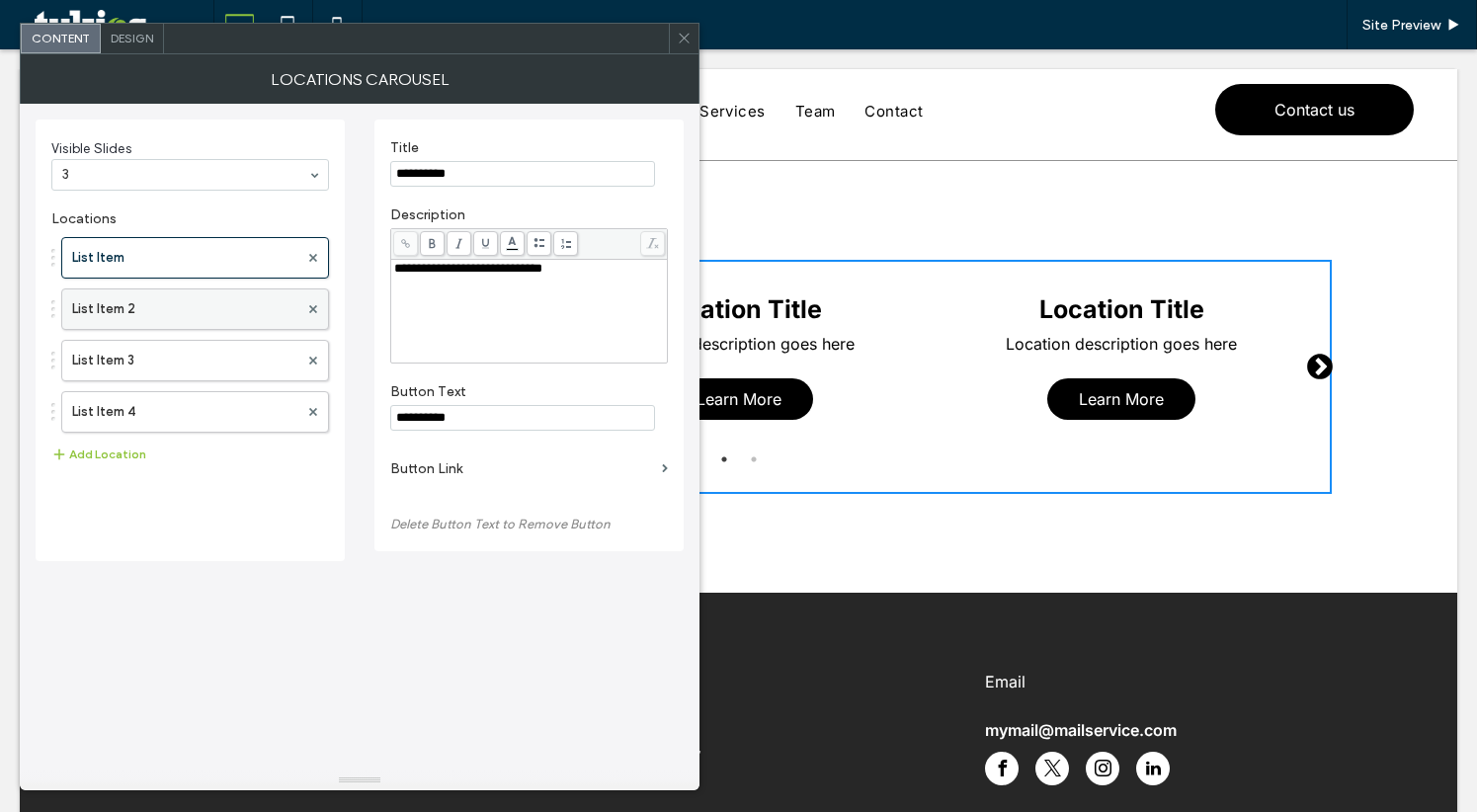type on "**********" 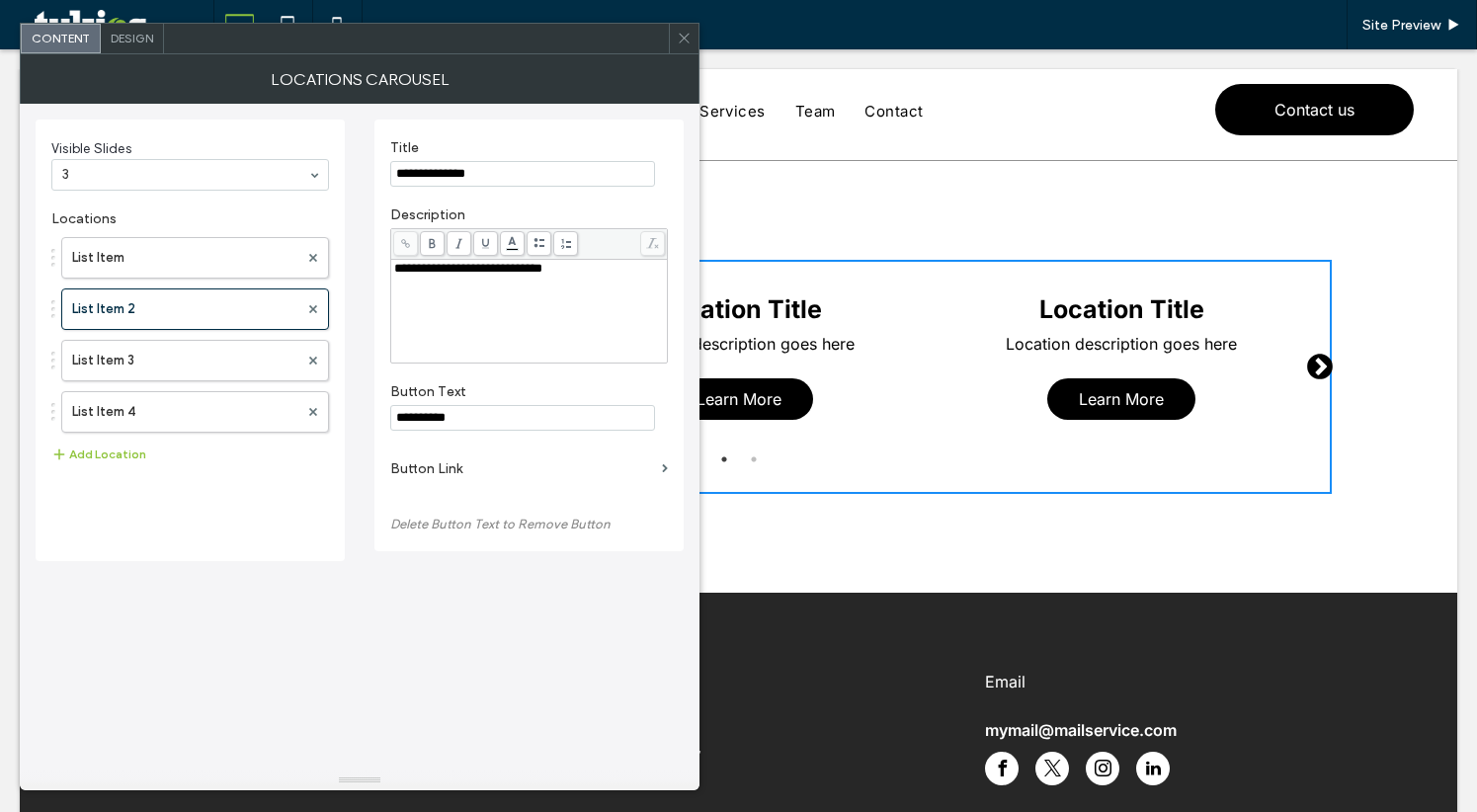 drag, startPoint x: 450, startPoint y: 174, endPoint x: 505, endPoint y: 174, distance: 55 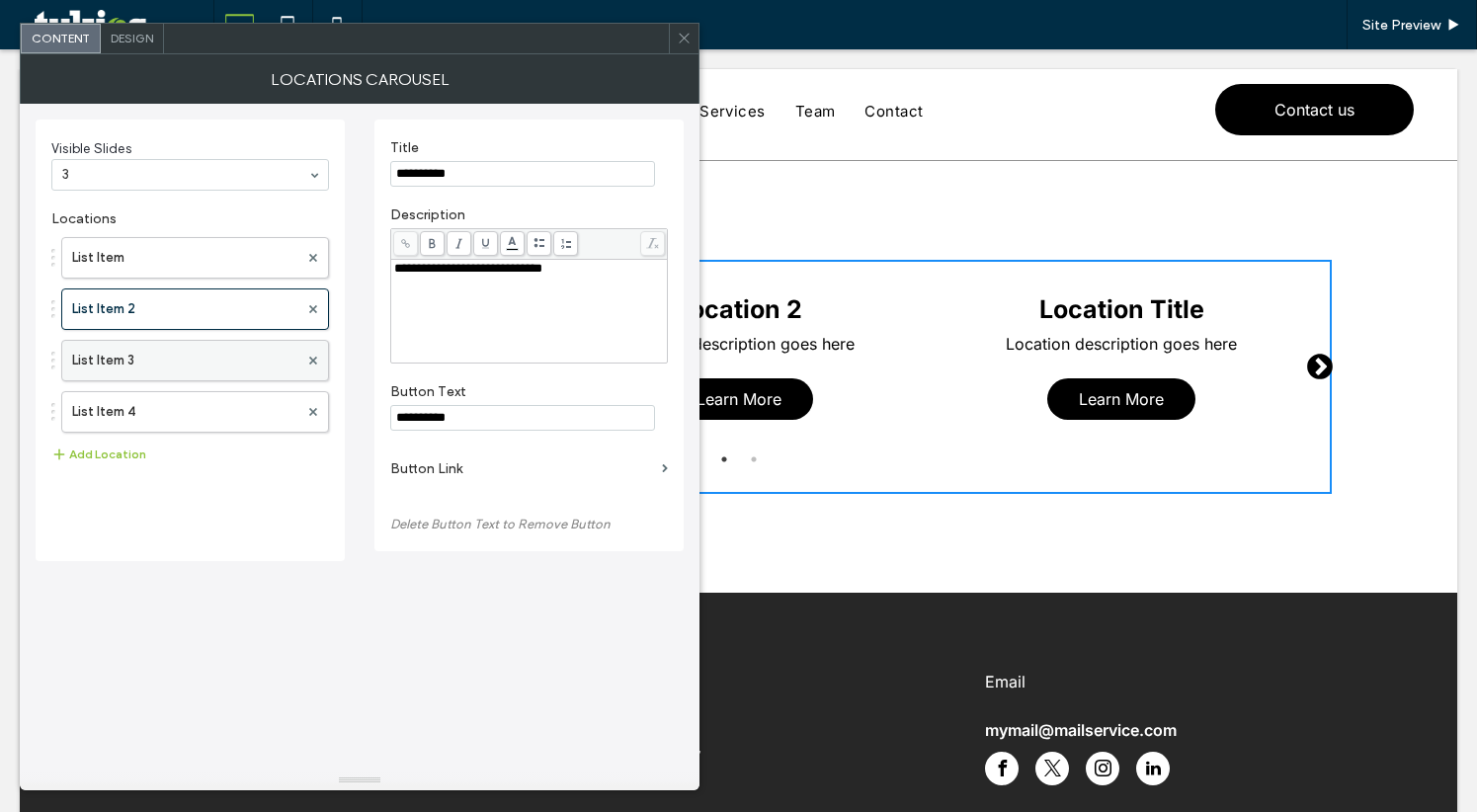 type on "**********" 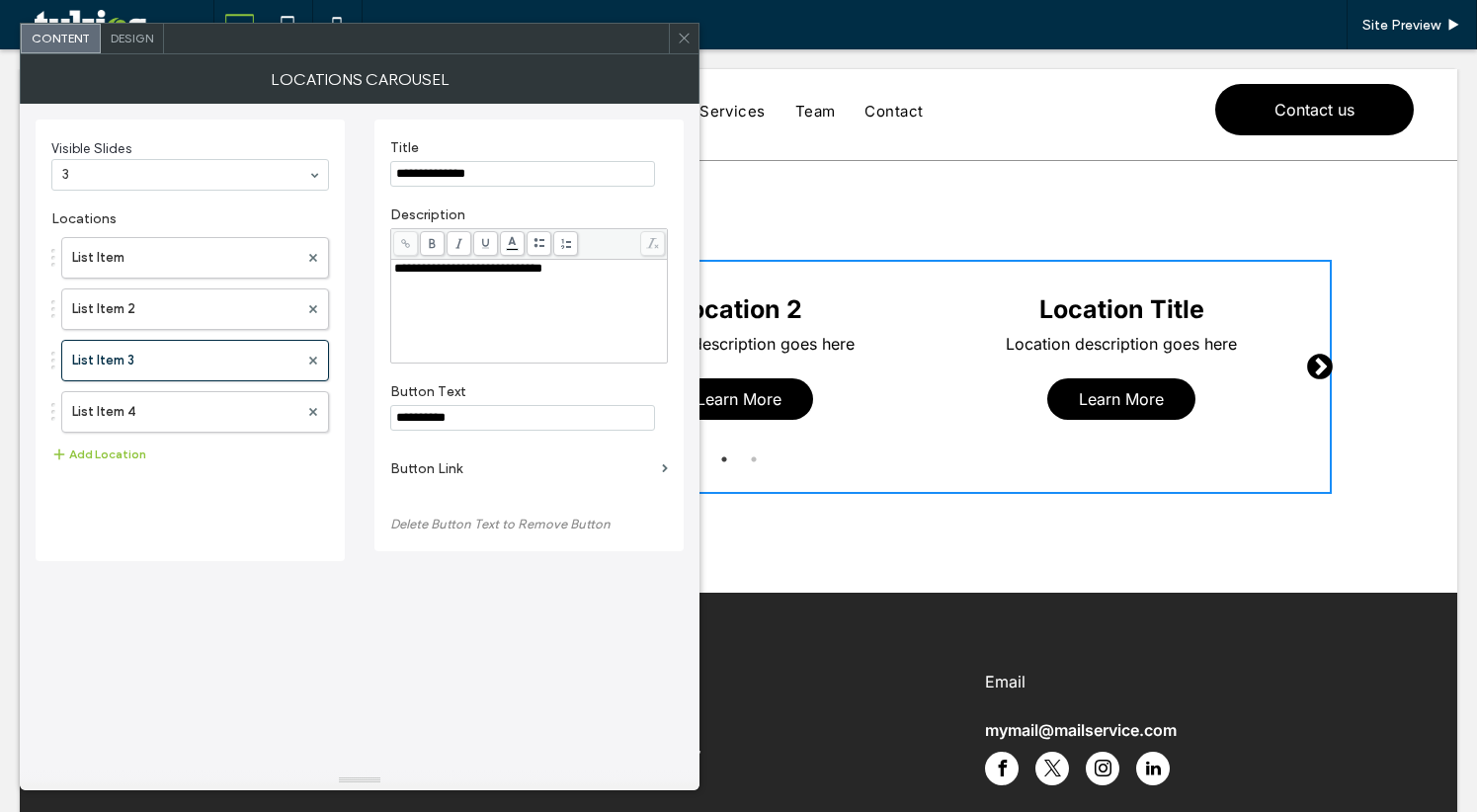 drag, startPoint x: 452, startPoint y: 174, endPoint x: 503, endPoint y: 174, distance: 51 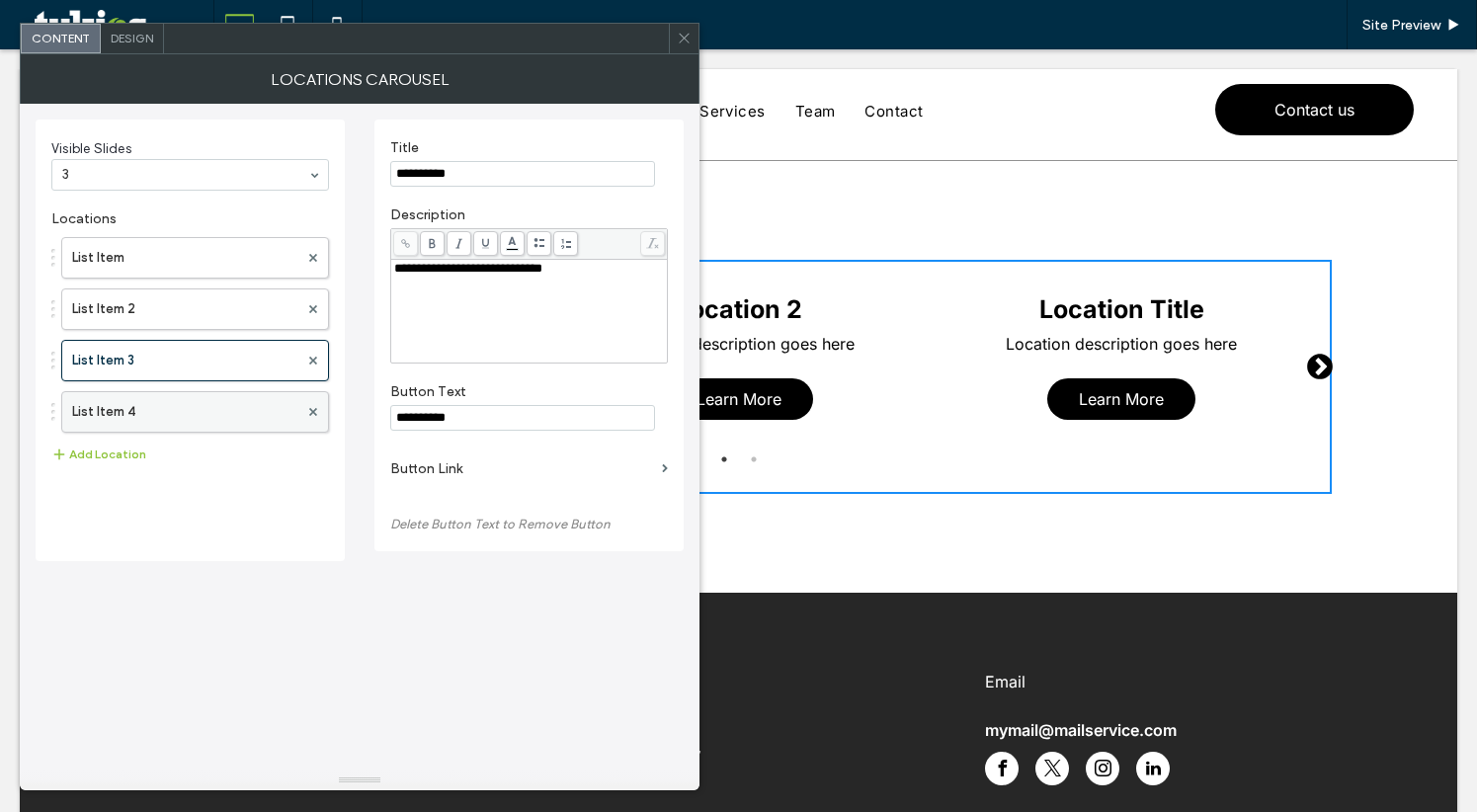 type on "**********" 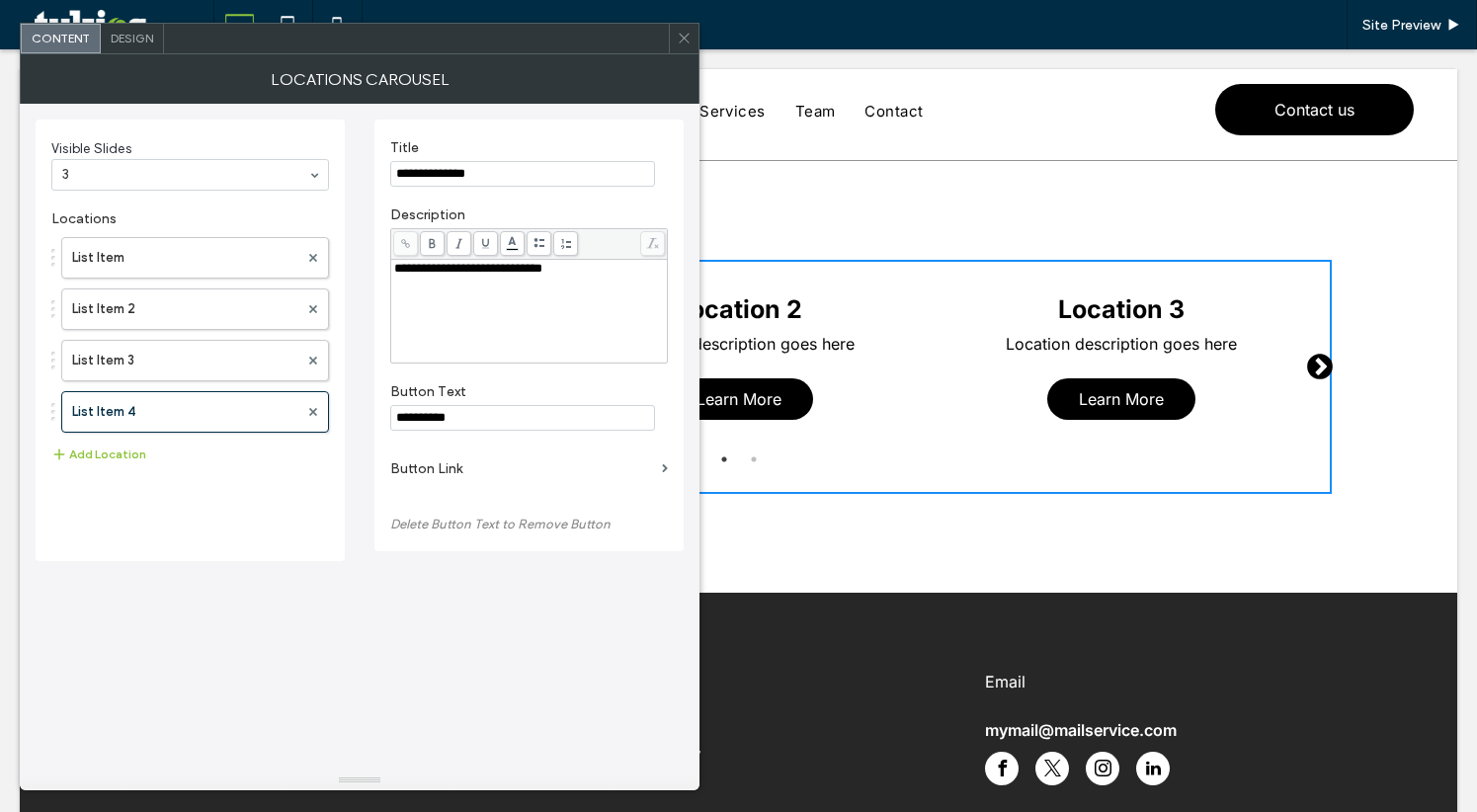 drag, startPoint x: 453, startPoint y: 173, endPoint x: 480, endPoint y: 173, distance: 27 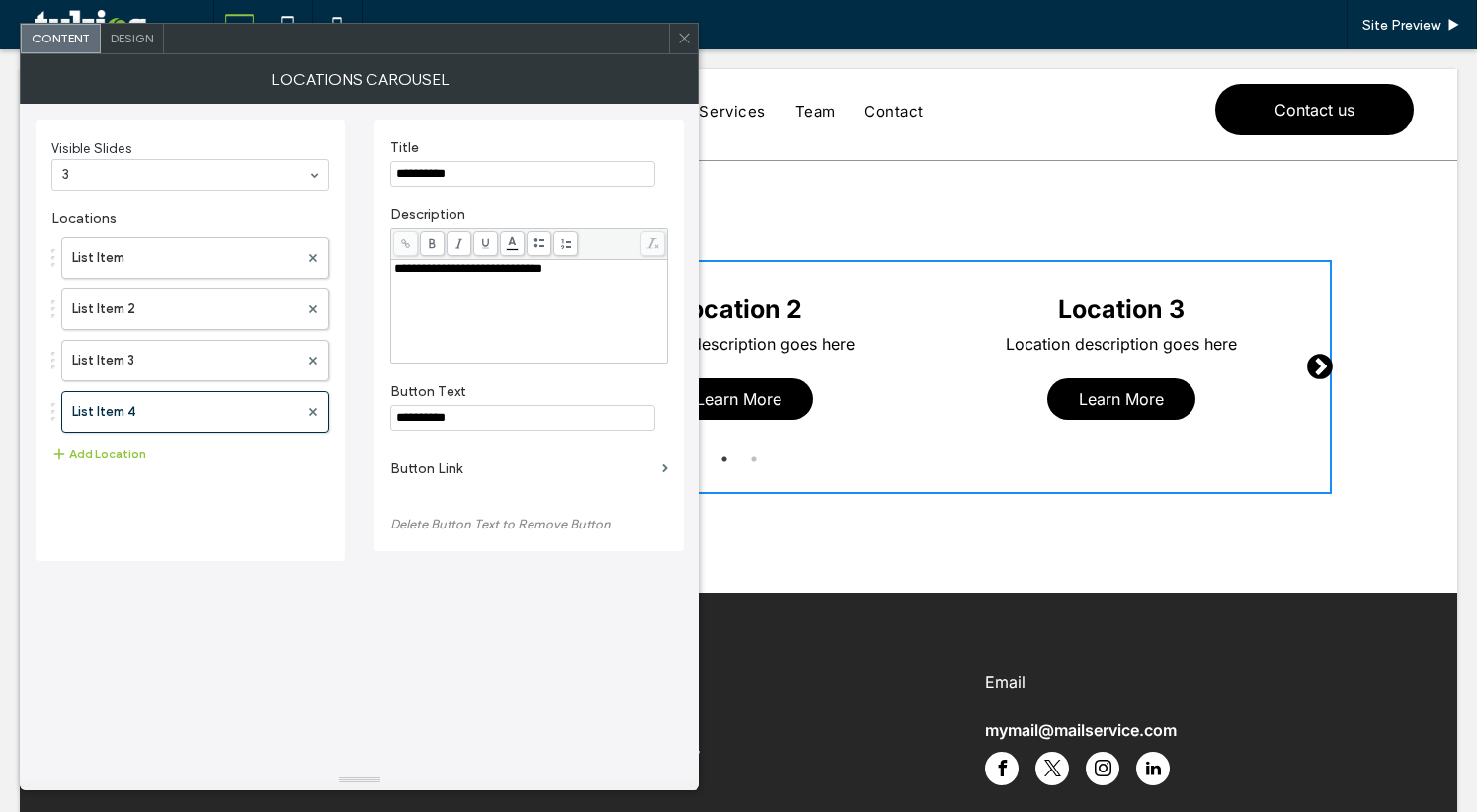type on "**********" 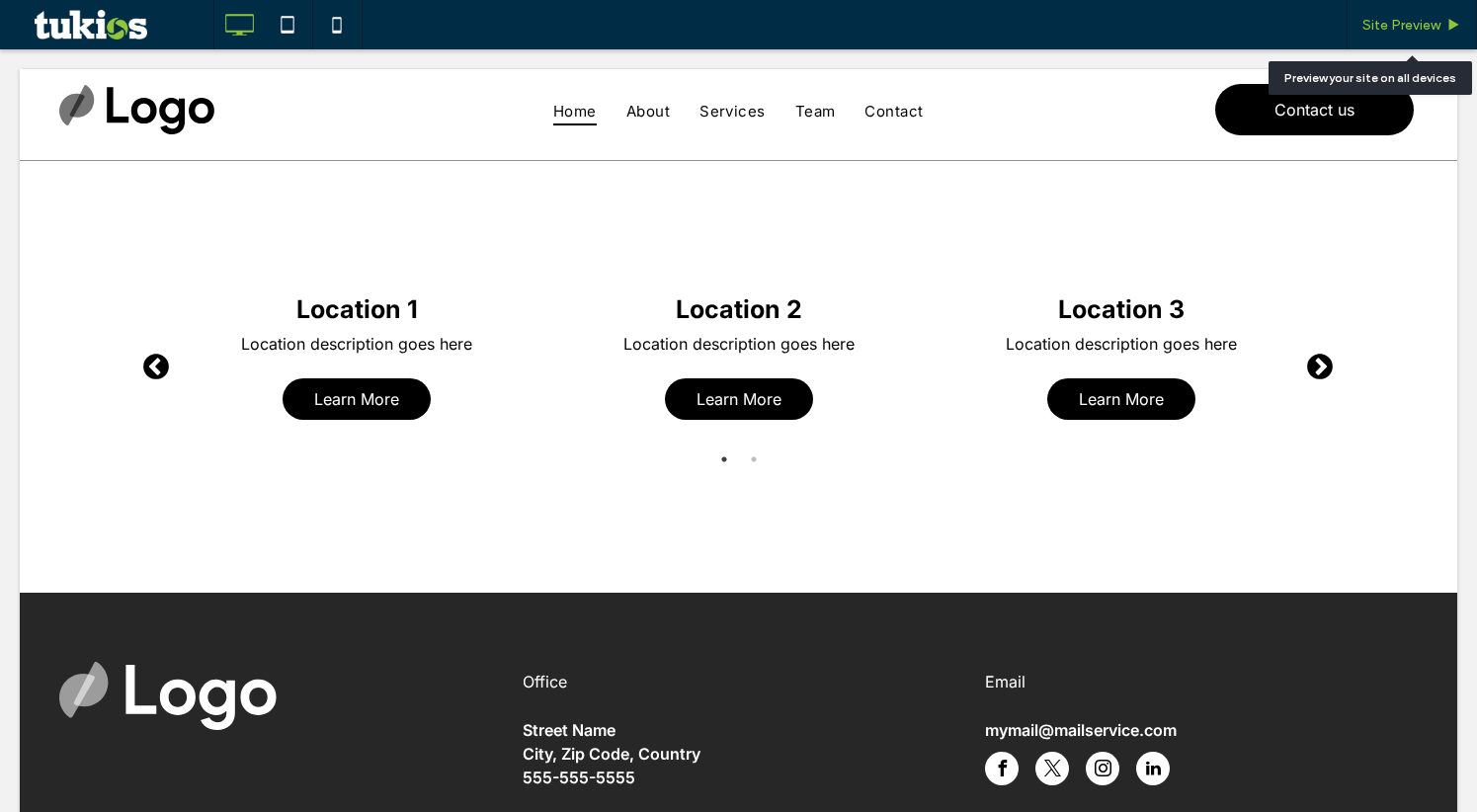 click on "Site Preview" at bounding box center [1412, 25] 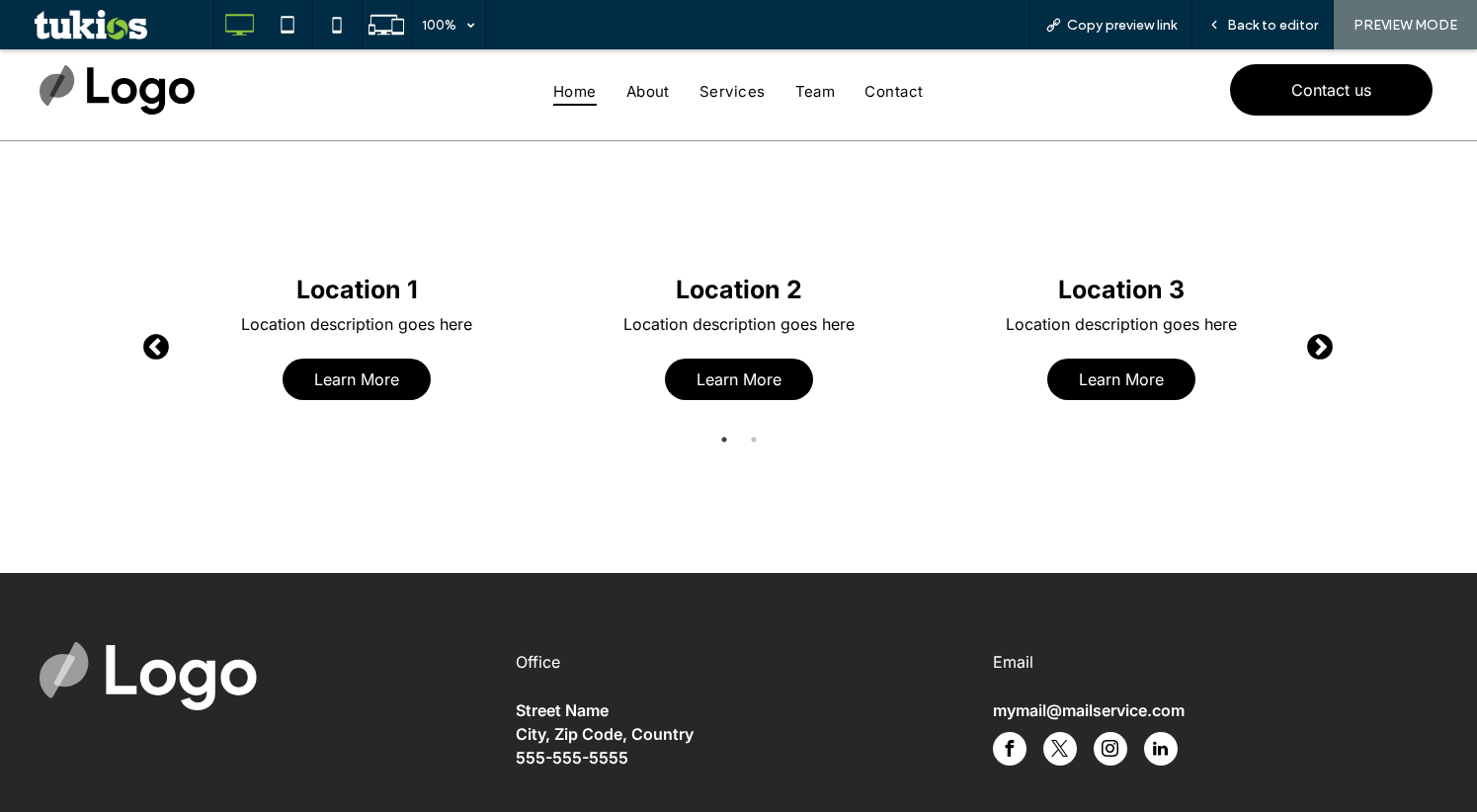 click on "Next" at bounding box center (1315, 343) 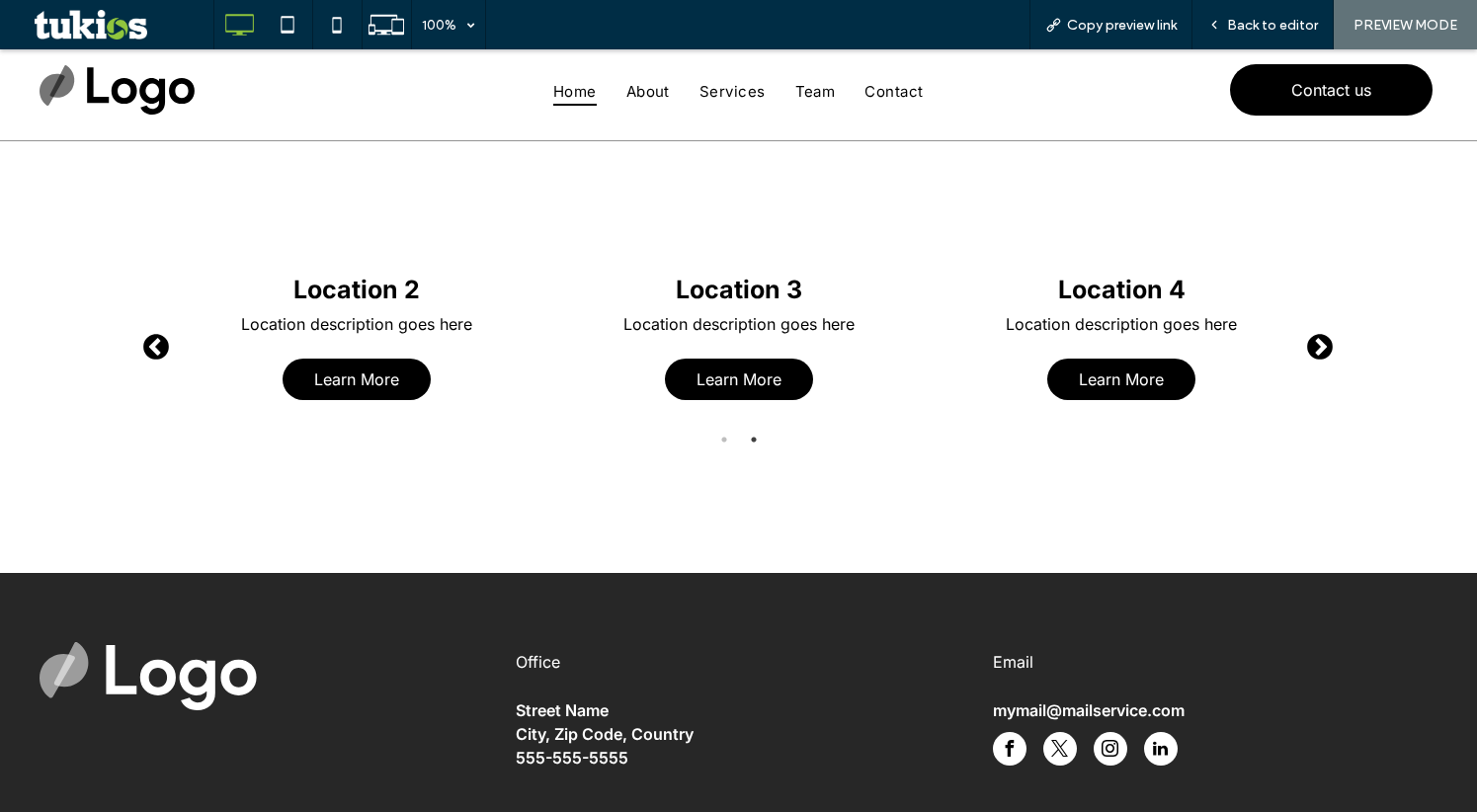 click on "Next" at bounding box center [1315, 343] 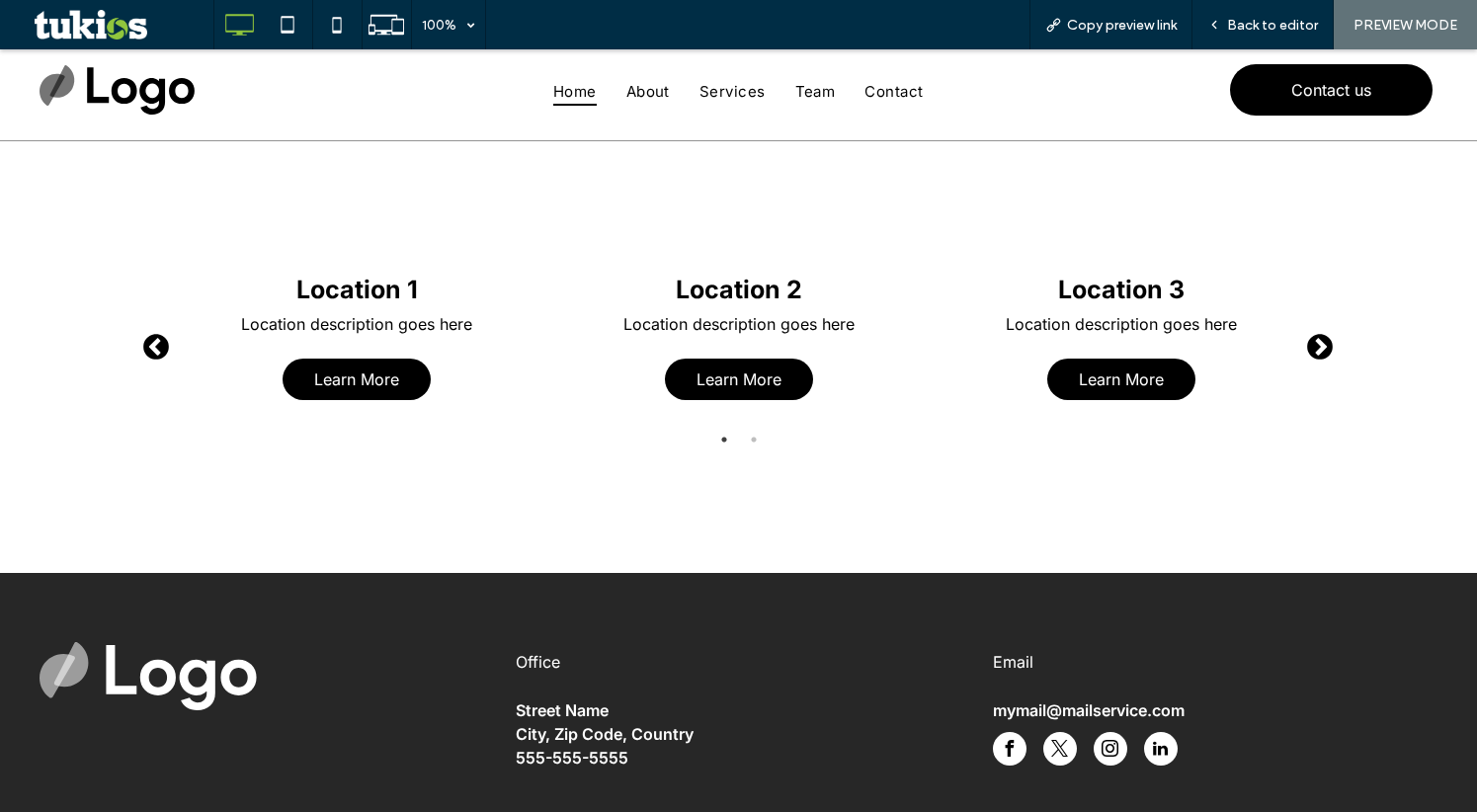 click on "Next" at bounding box center [1315, 343] 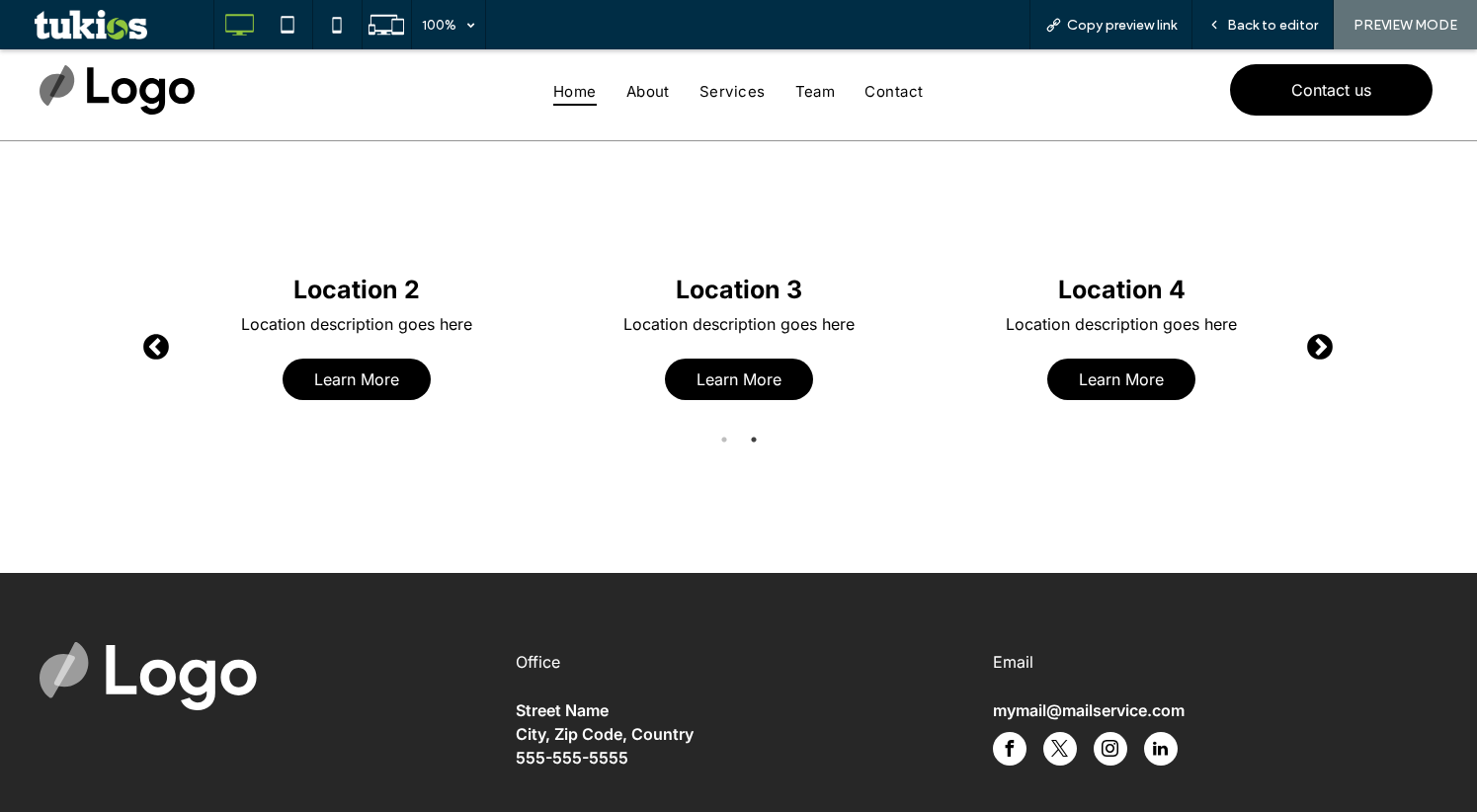 click on "Next" at bounding box center (1315, 343) 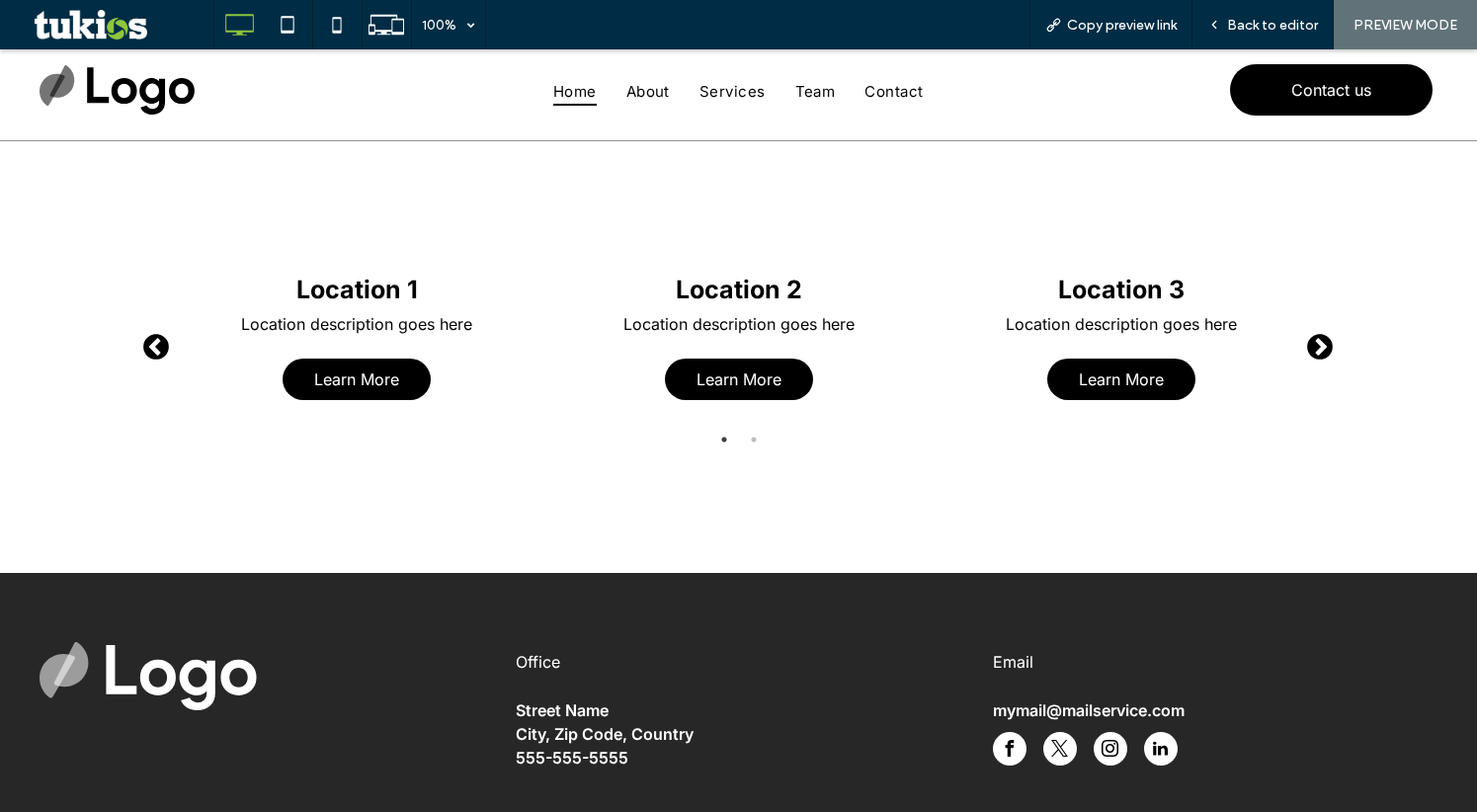 click on "Next" at bounding box center (1315, 343) 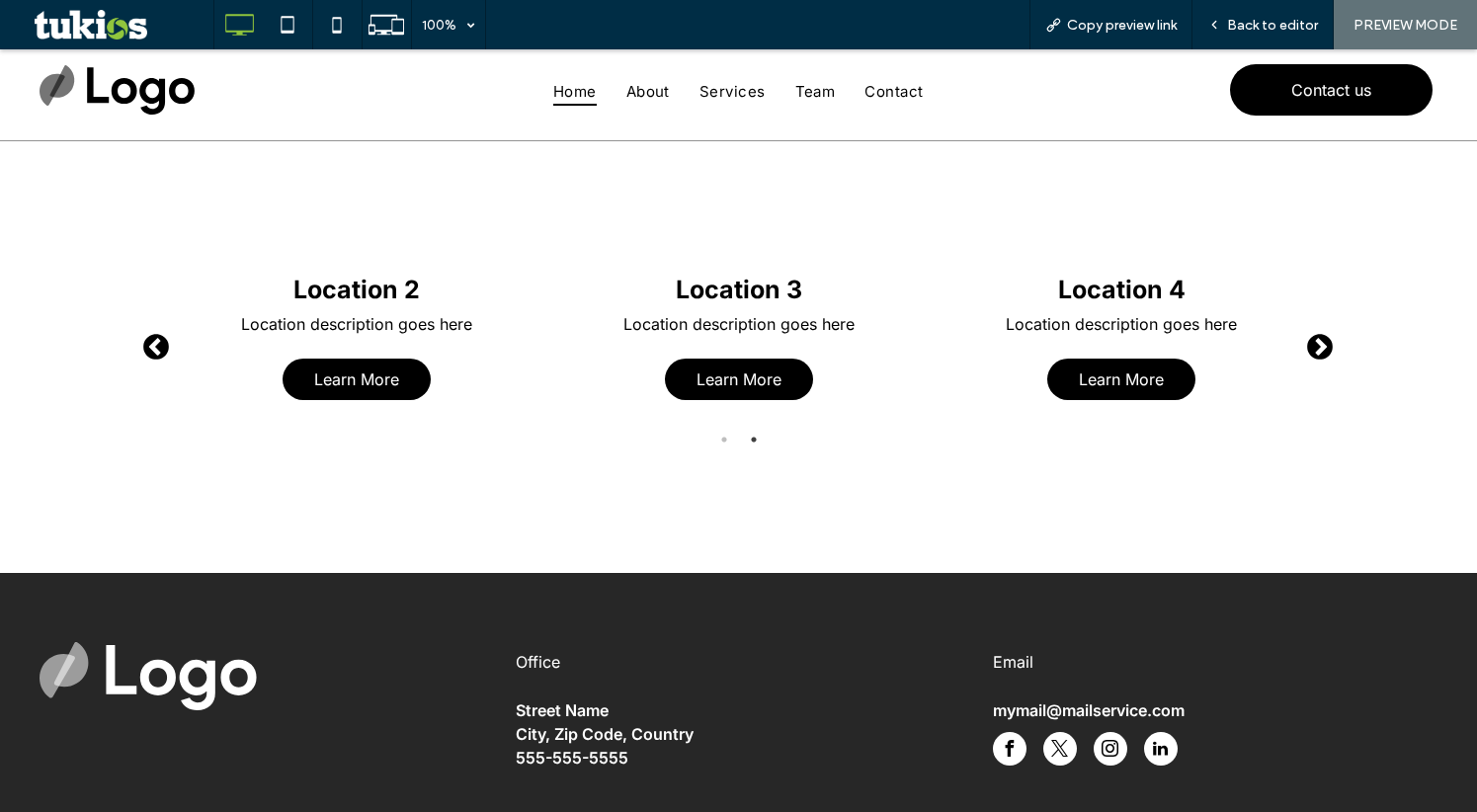 click on "Next" at bounding box center (1315, 343) 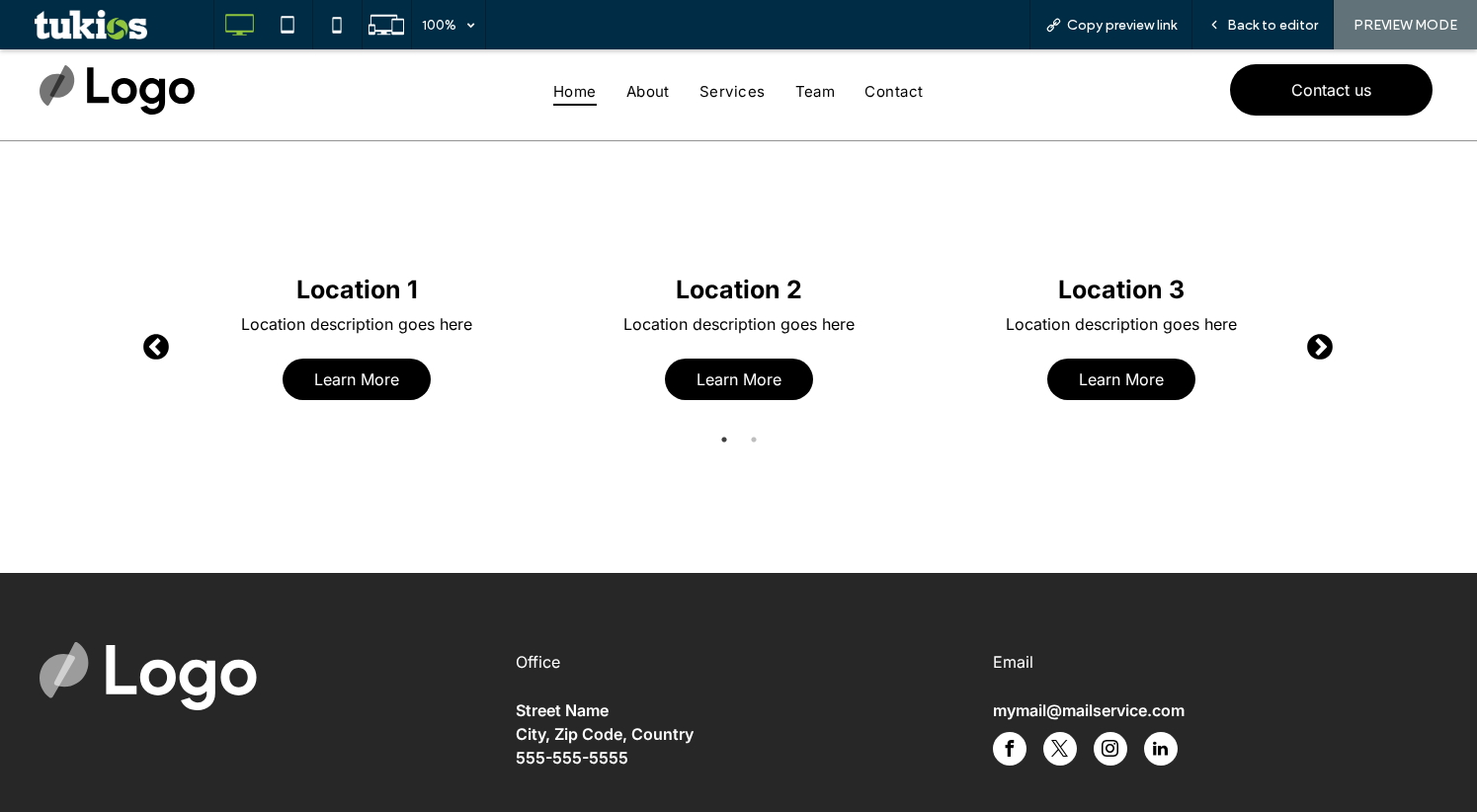 click on "Next" at bounding box center (1315, 343) 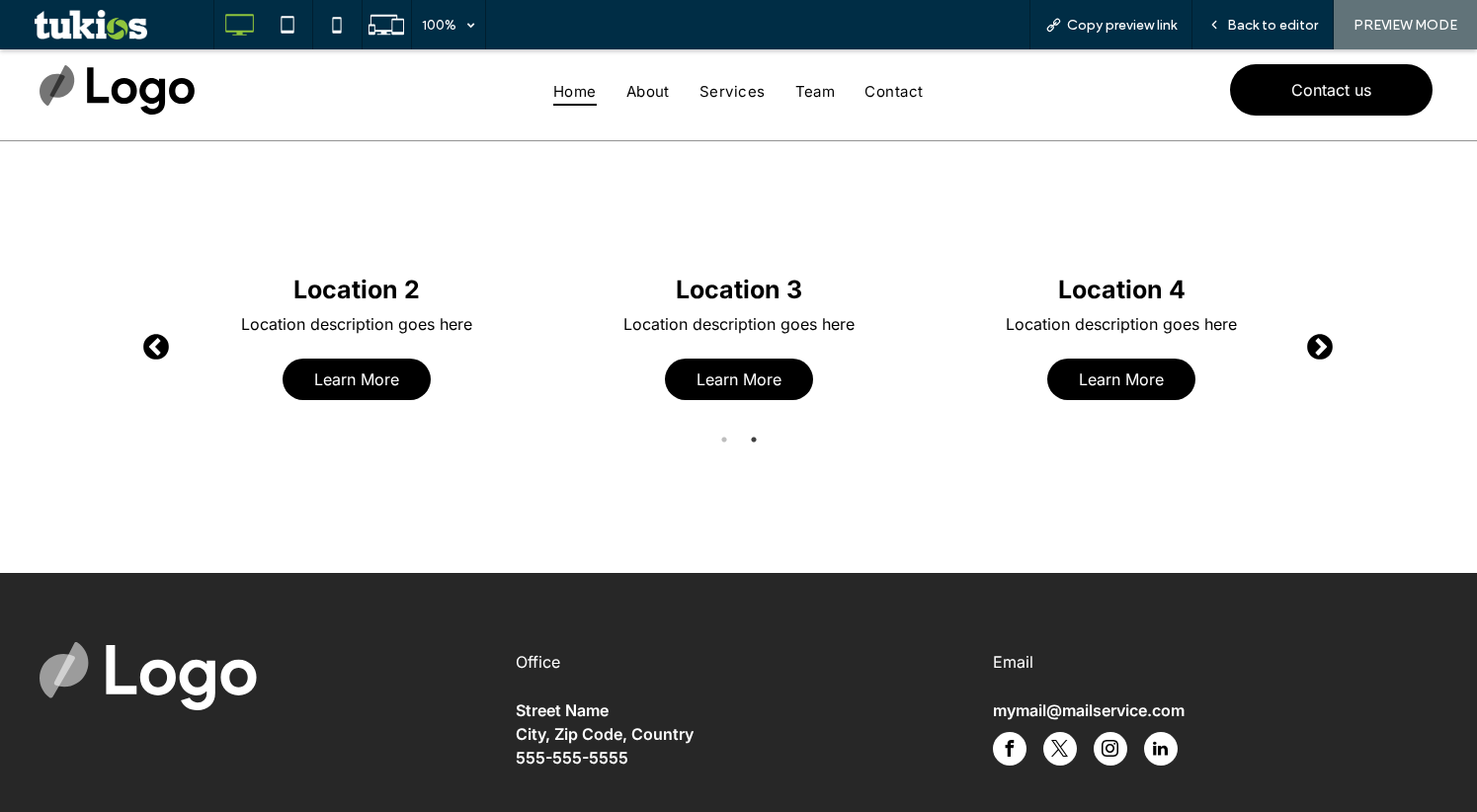 click on "Next" at bounding box center [1315, 343] 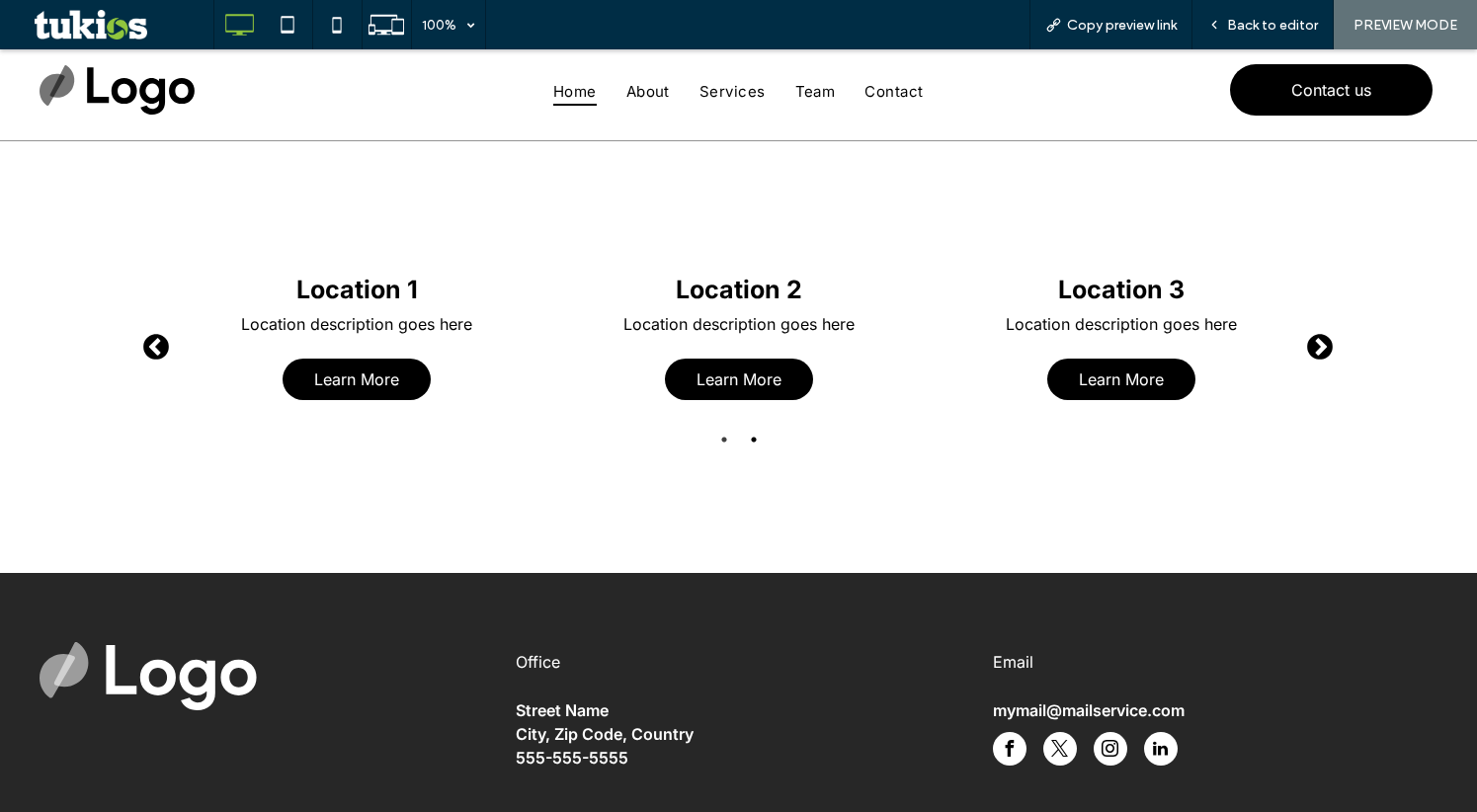 click on "2" at bounding box center [754, 440] 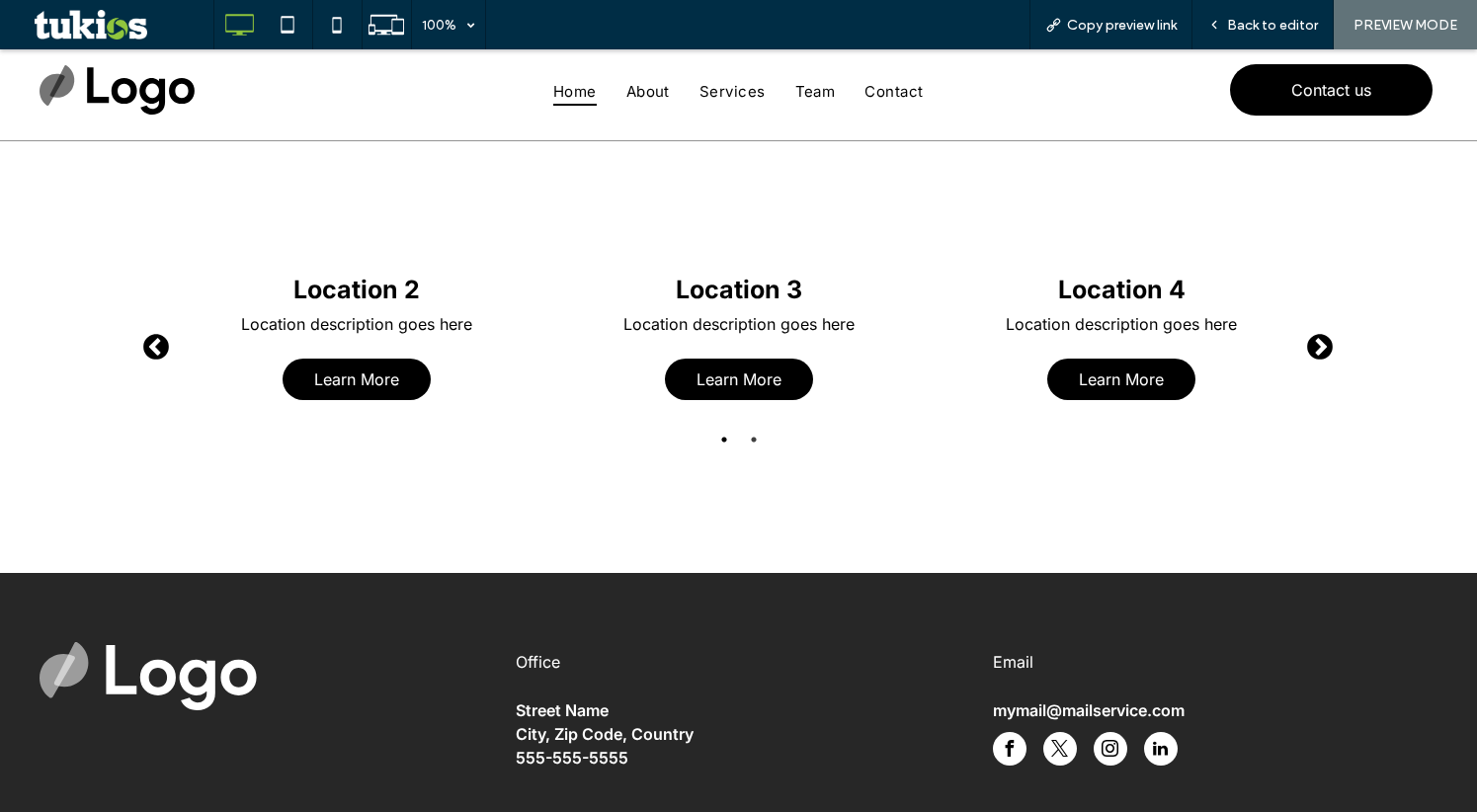 click on "1" at bounding box center [724, 440] 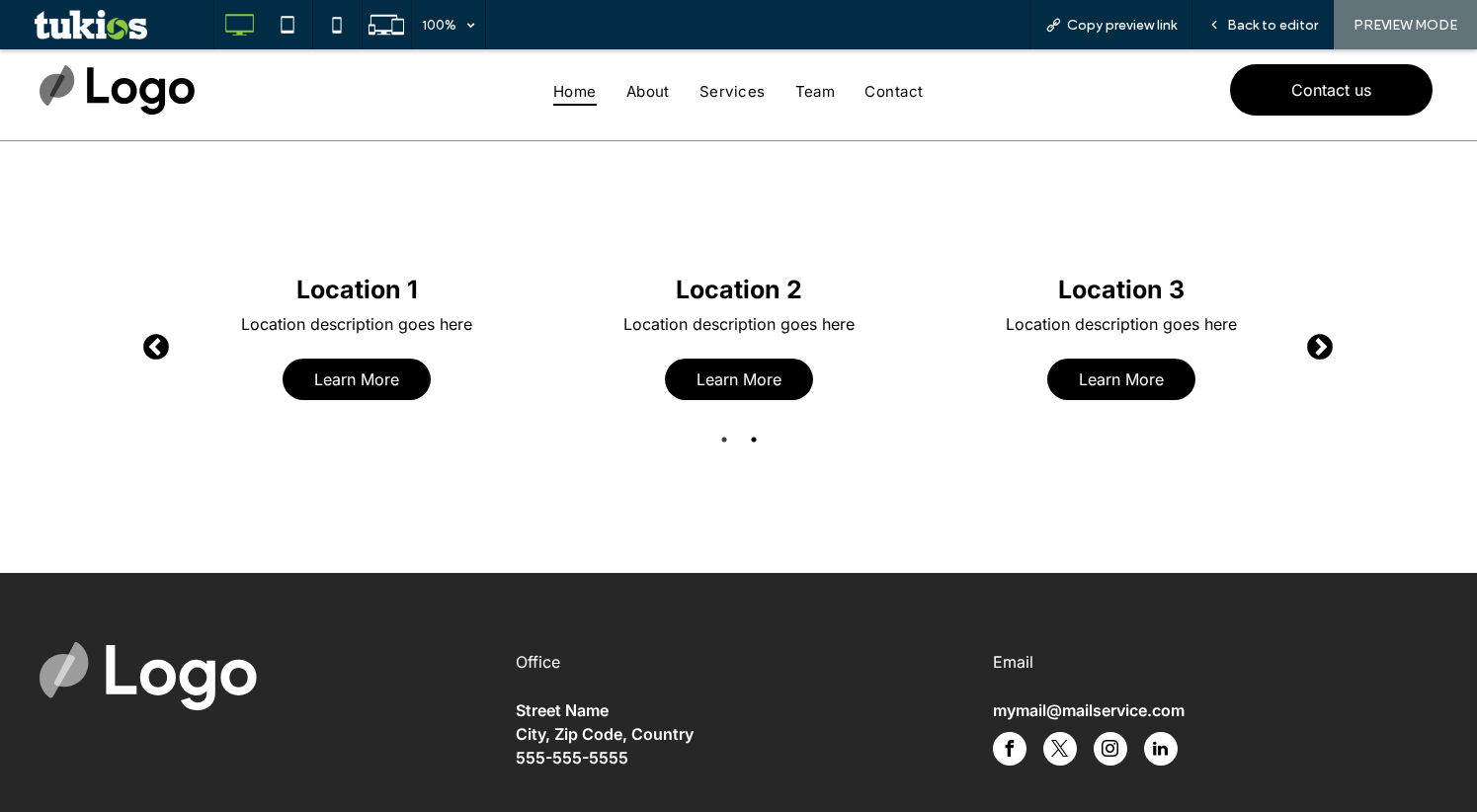 click on "2" at bounding box center [754, 440] 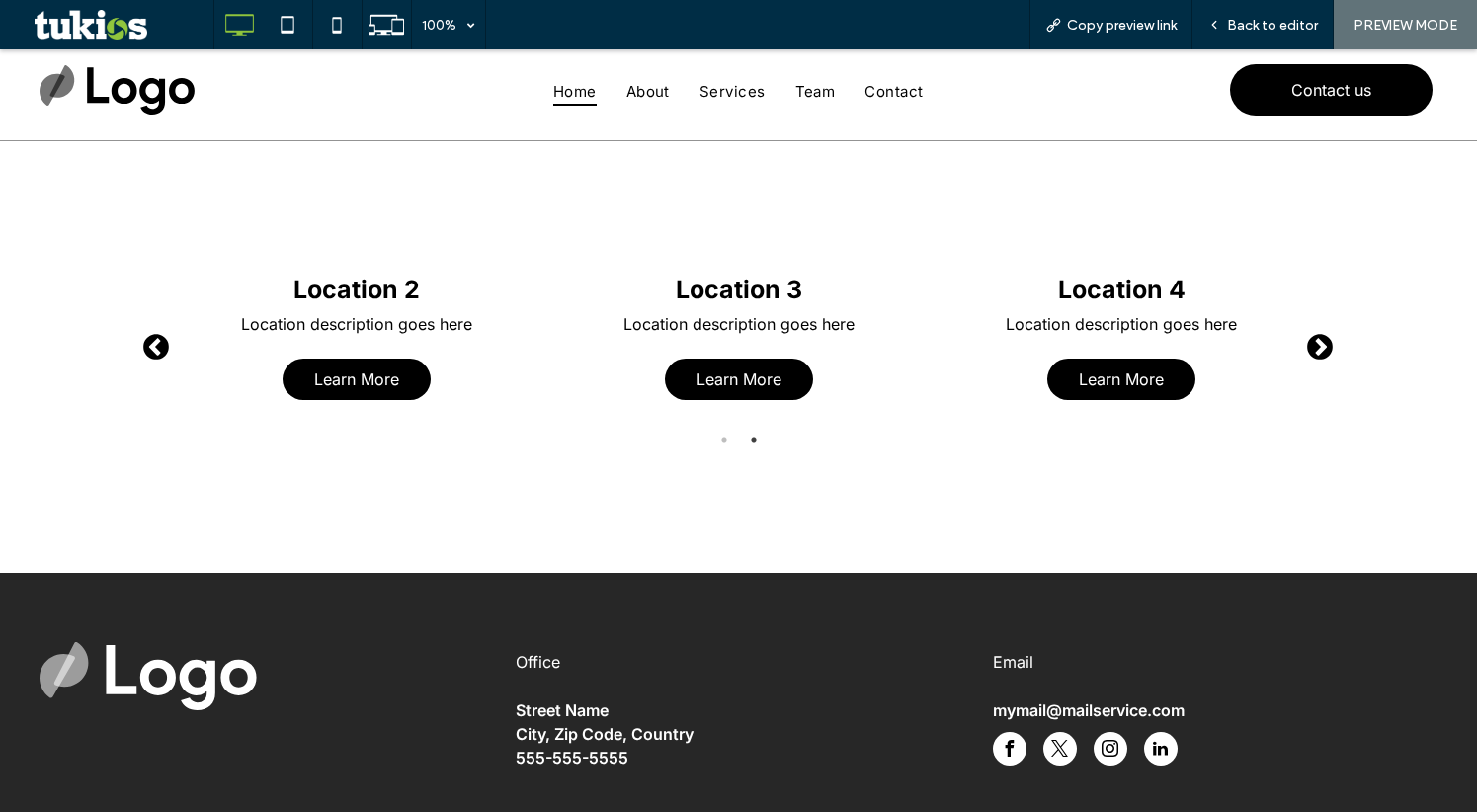 click on "Next" at bounding box center [1315, 343] 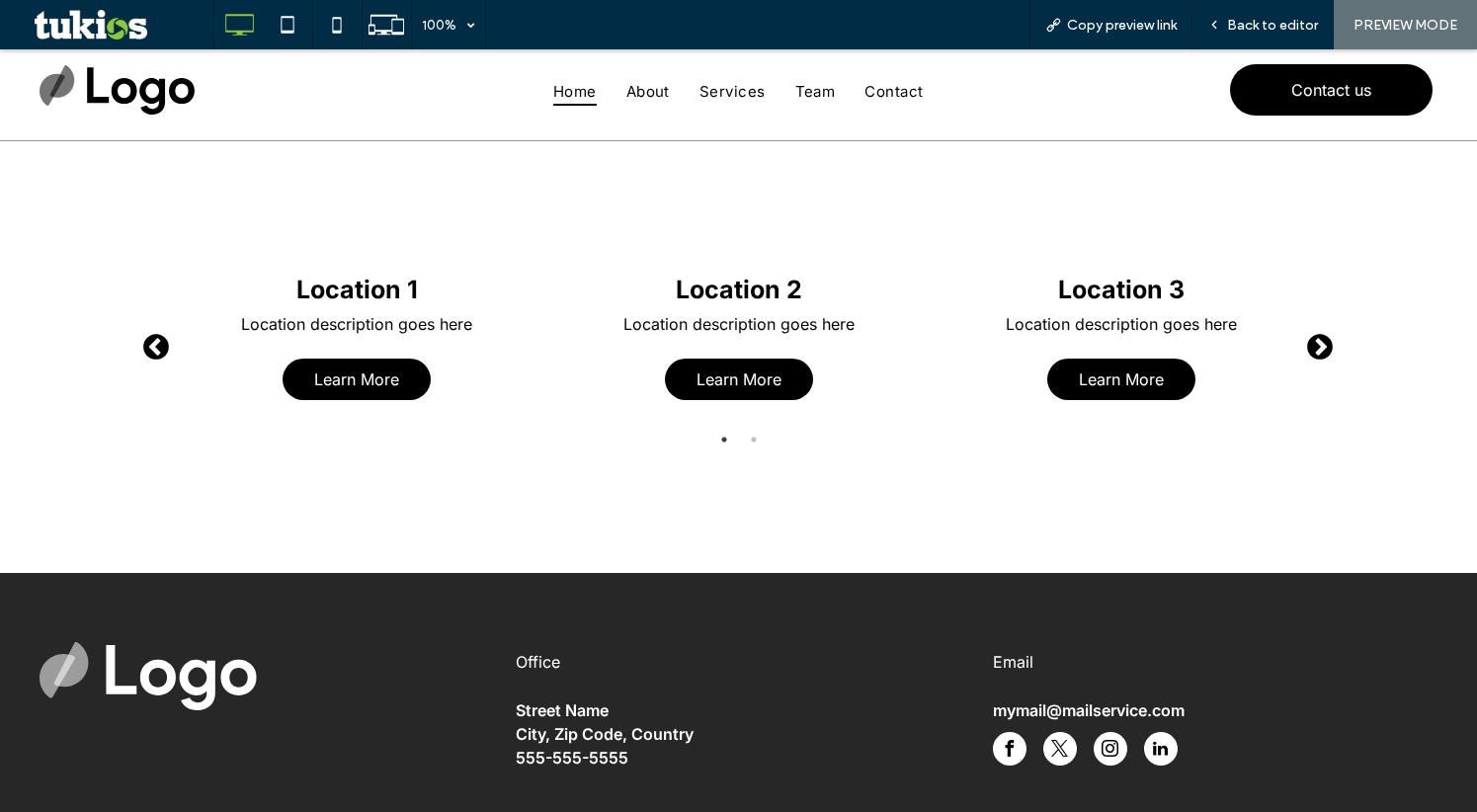 click on "Next" at bounding box center [1315, 343] 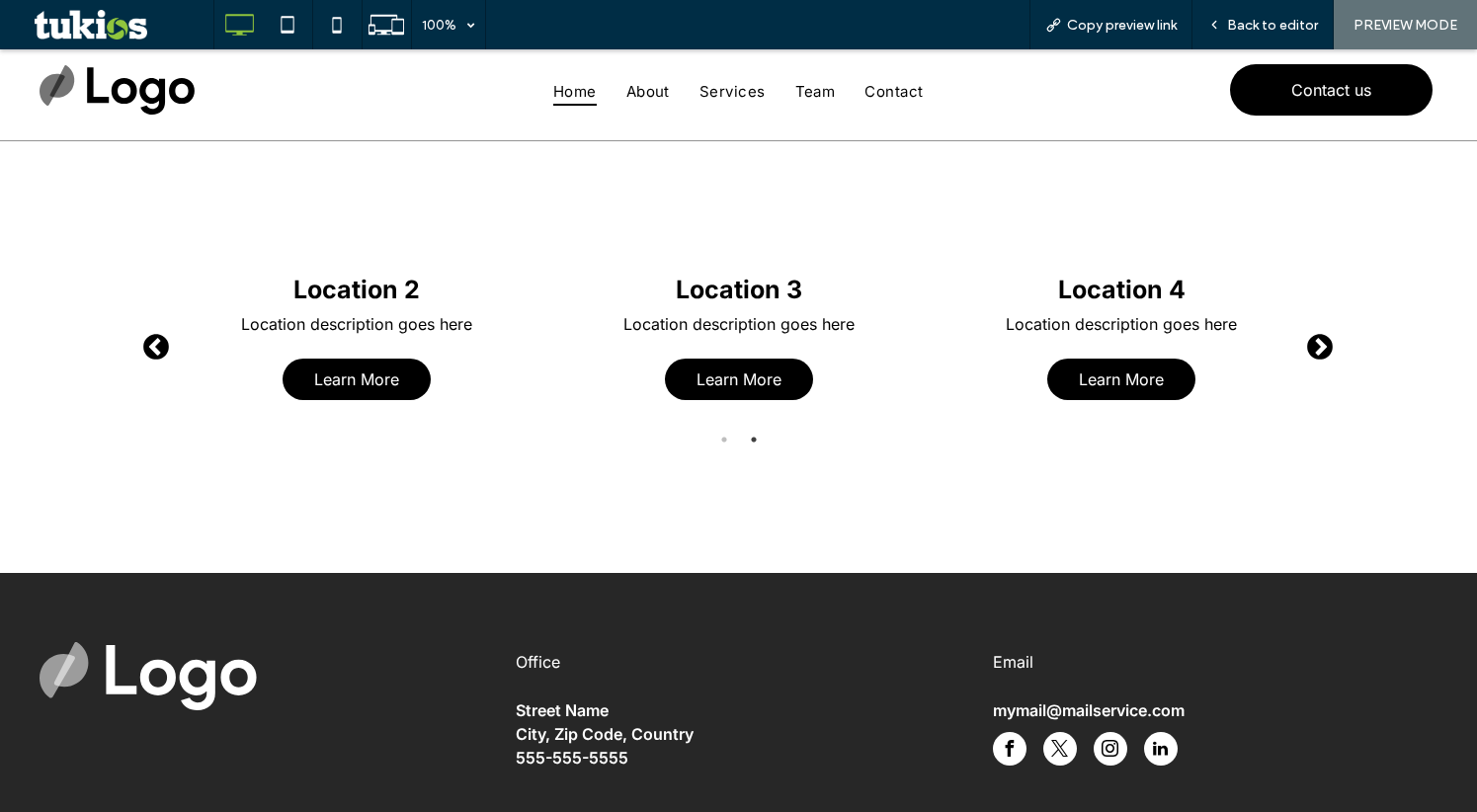 click on "Next" at bounding box center (1315, 343) 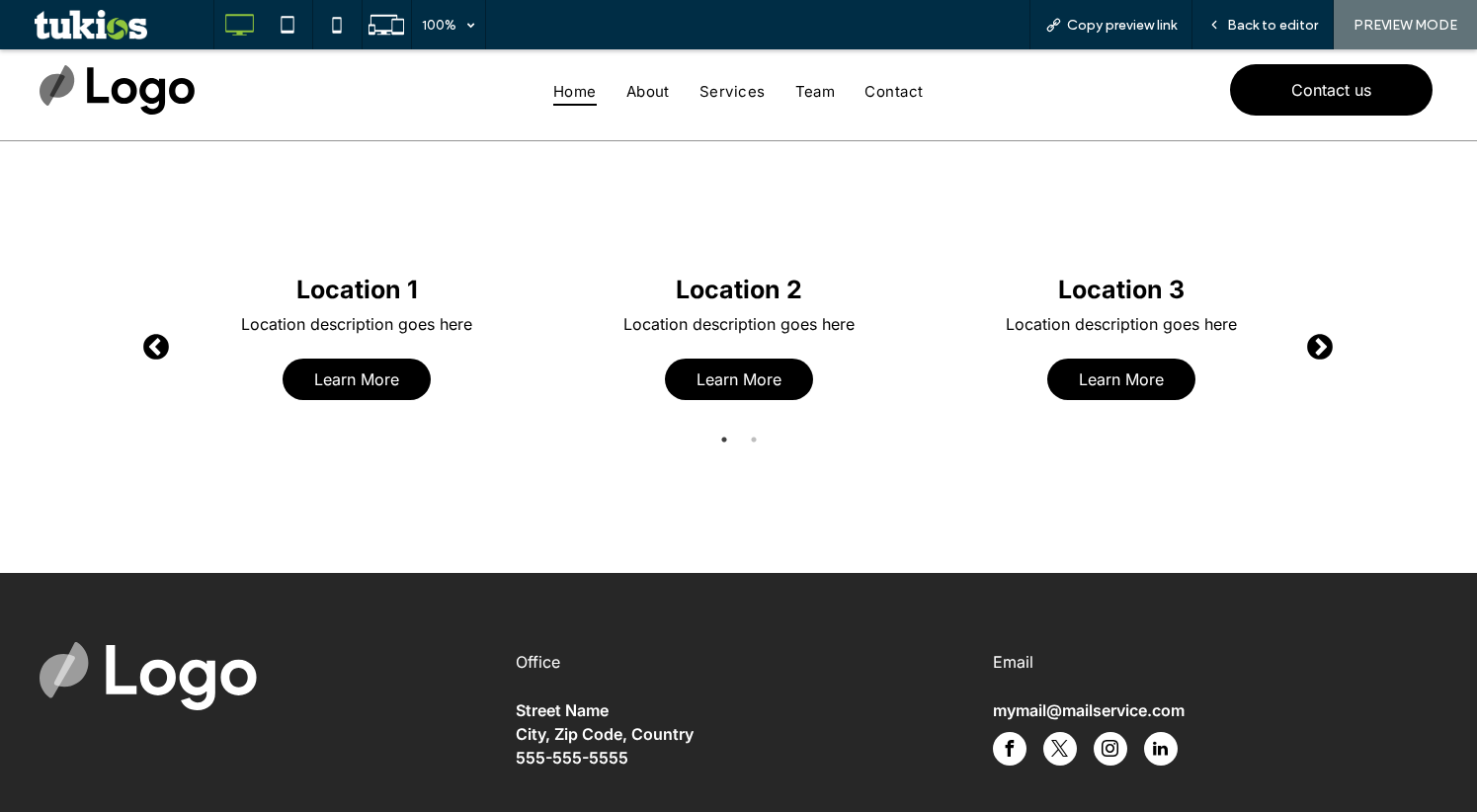 click on "Next" at bounding box center (1315, 343) 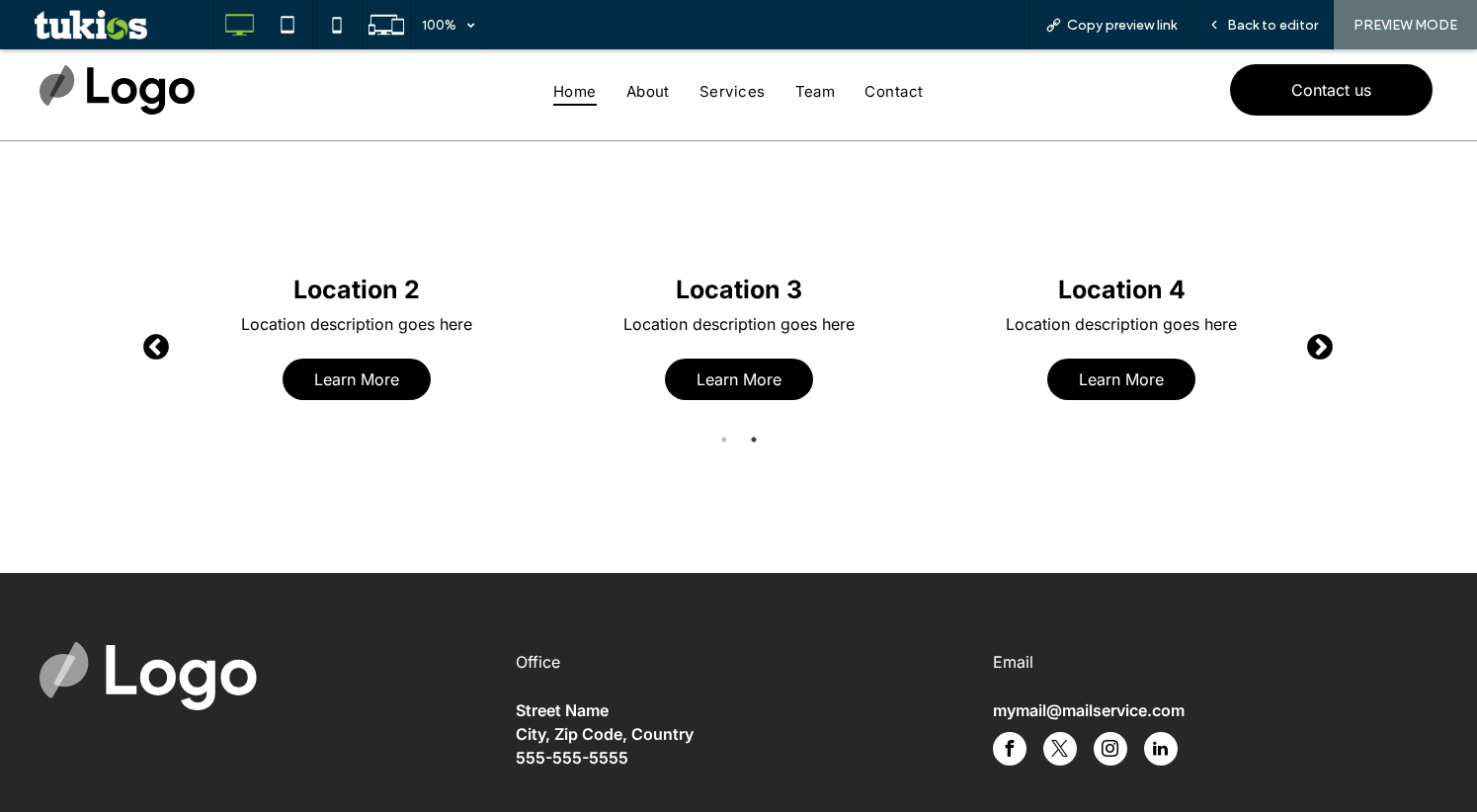 click on "Next" at bounding box center (1315, 343) 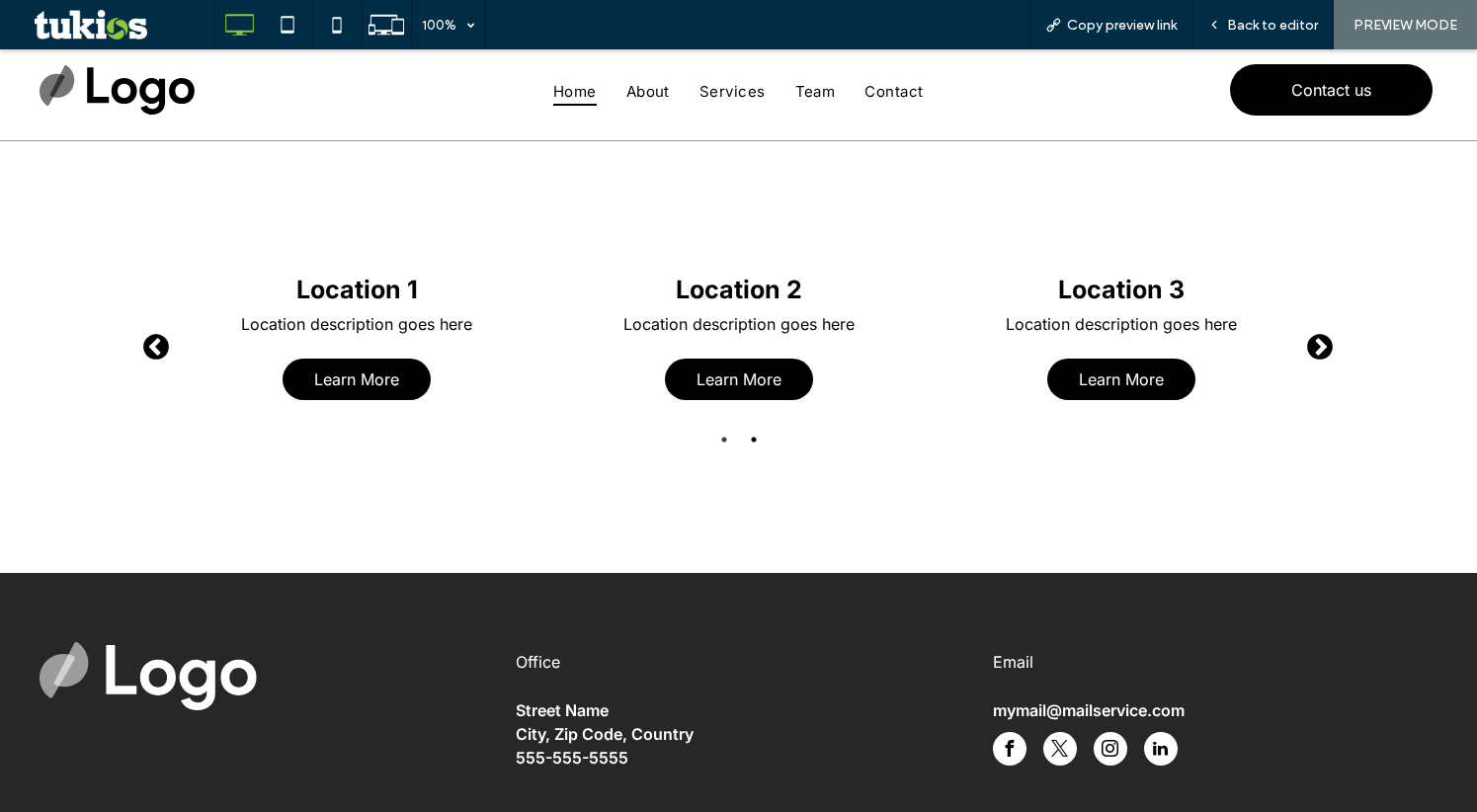 click on "2" at bounding box center (754, 440) 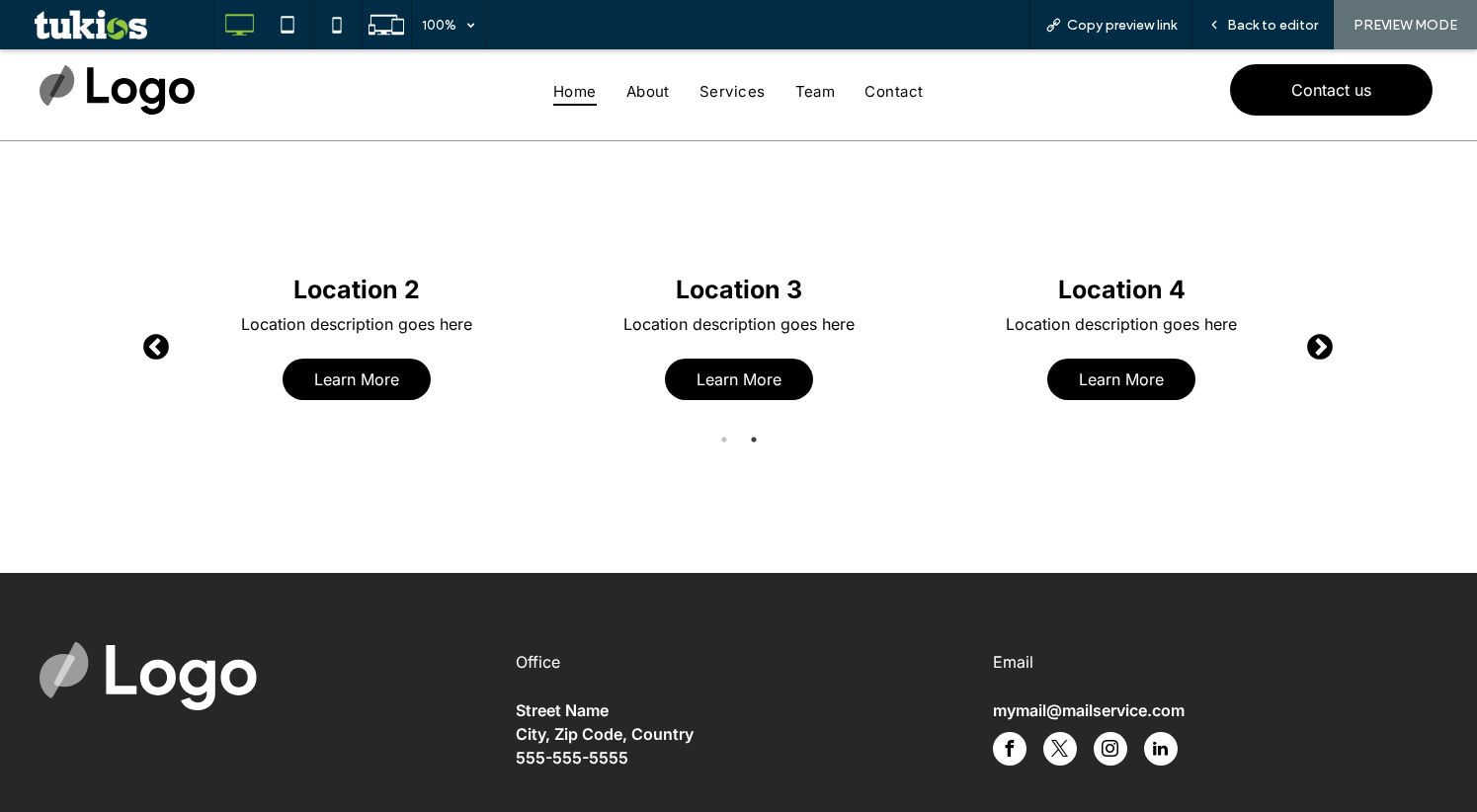click on "1 2" at bounding box center (739, 440) 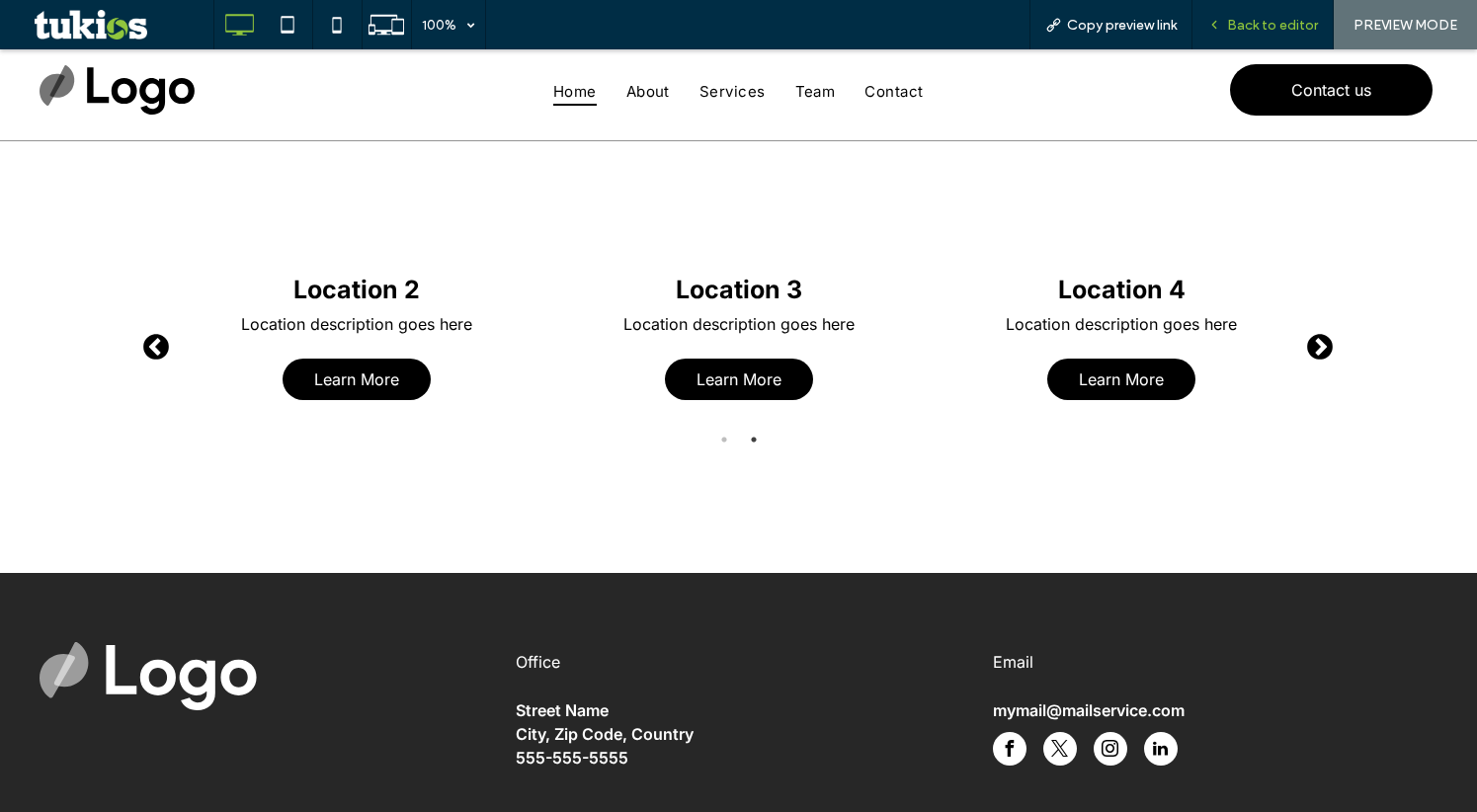 click on "Back to editor" at bounding box center (1272, 25) 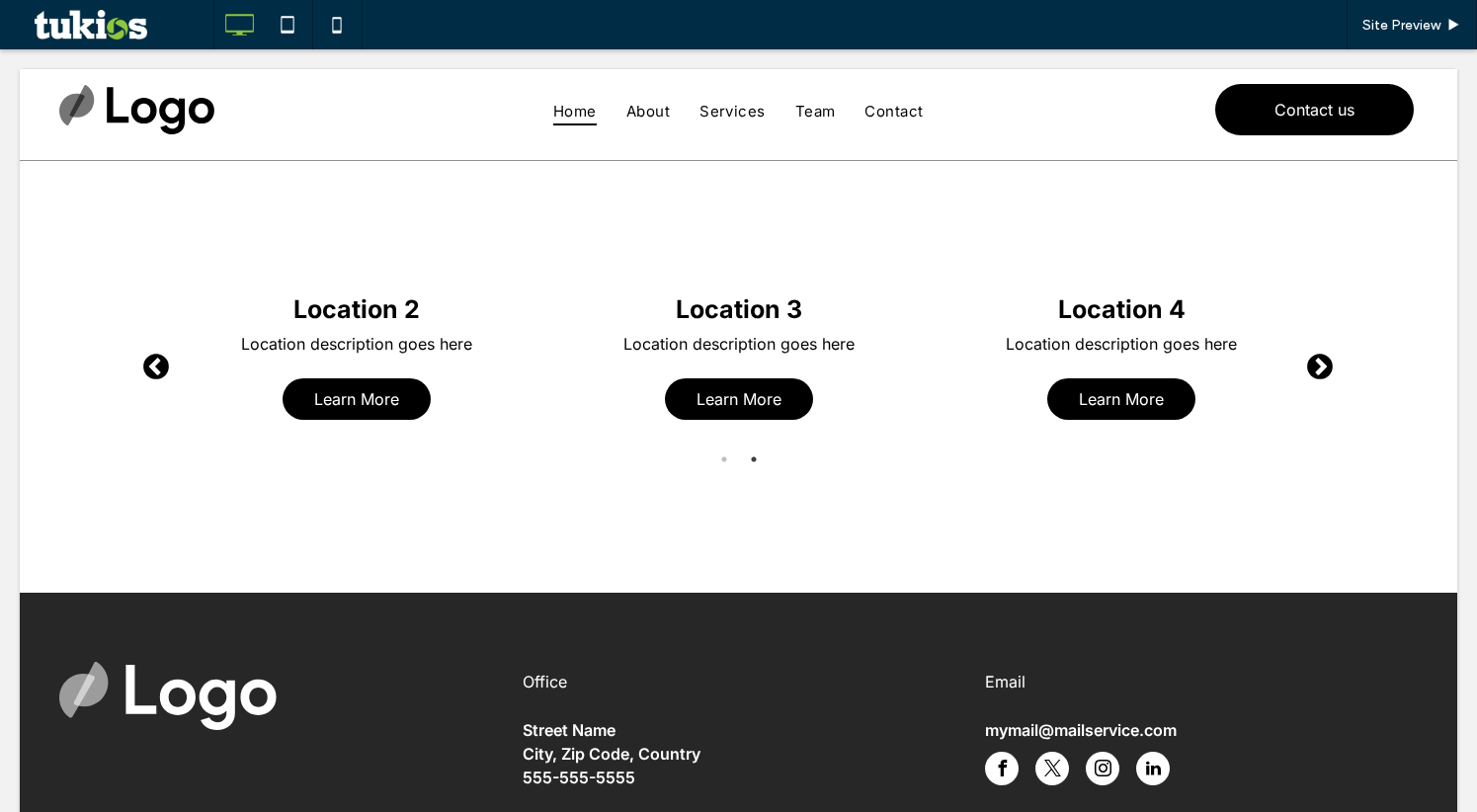 click at bounding box center (739, 376) 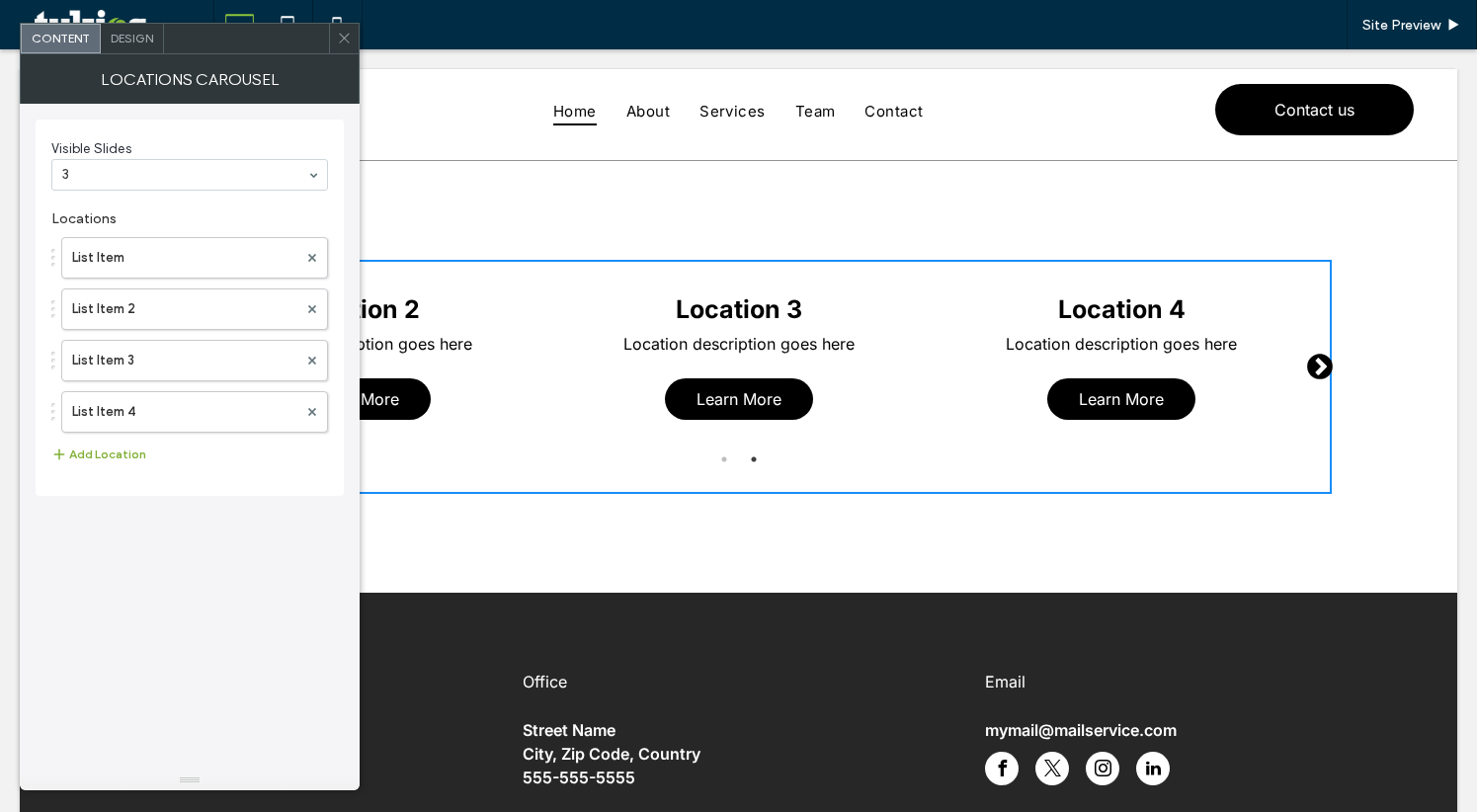 click on "Add Location" at bounding box center [99, 454] 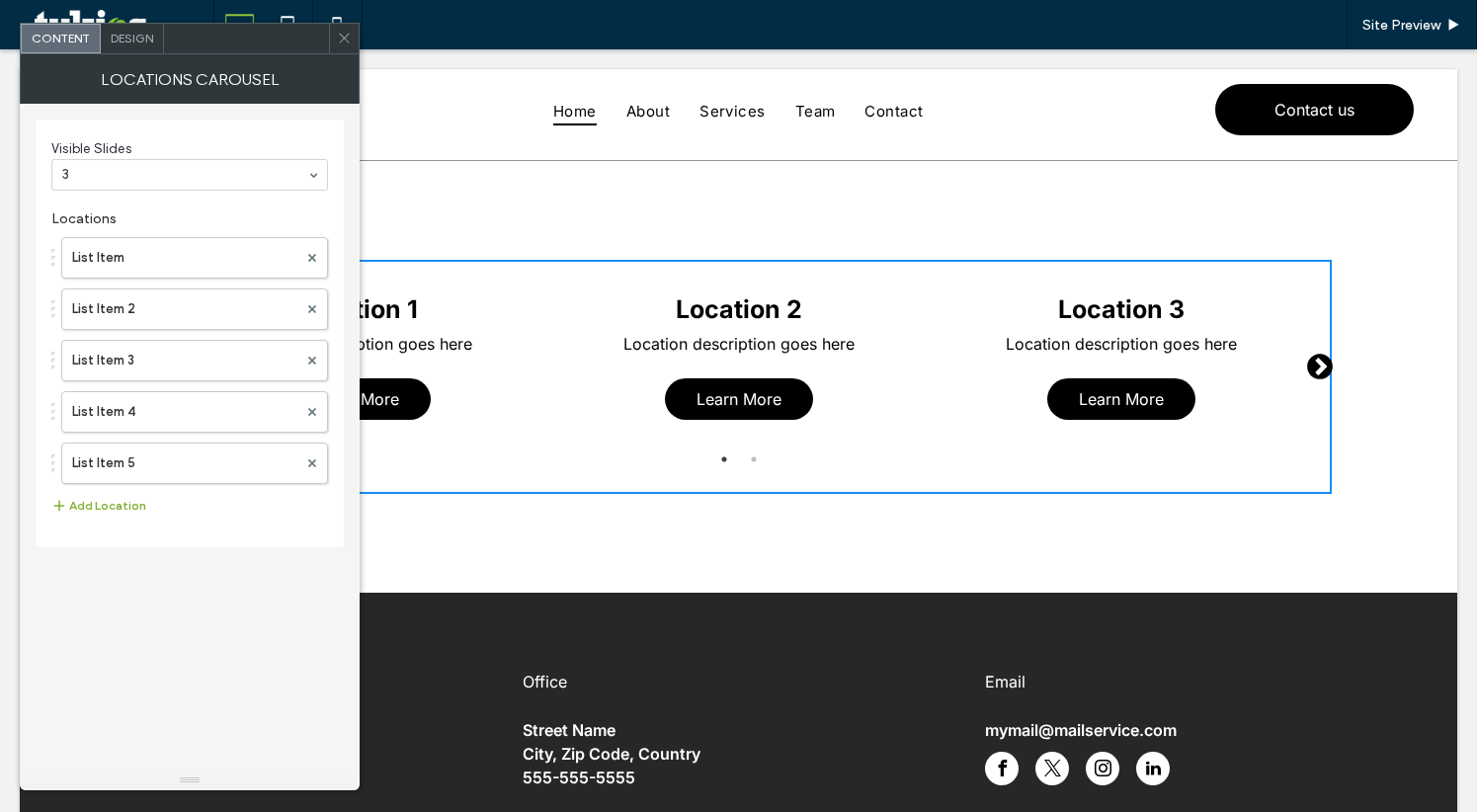 click on "Add Location" at bounding box center [99, 506] 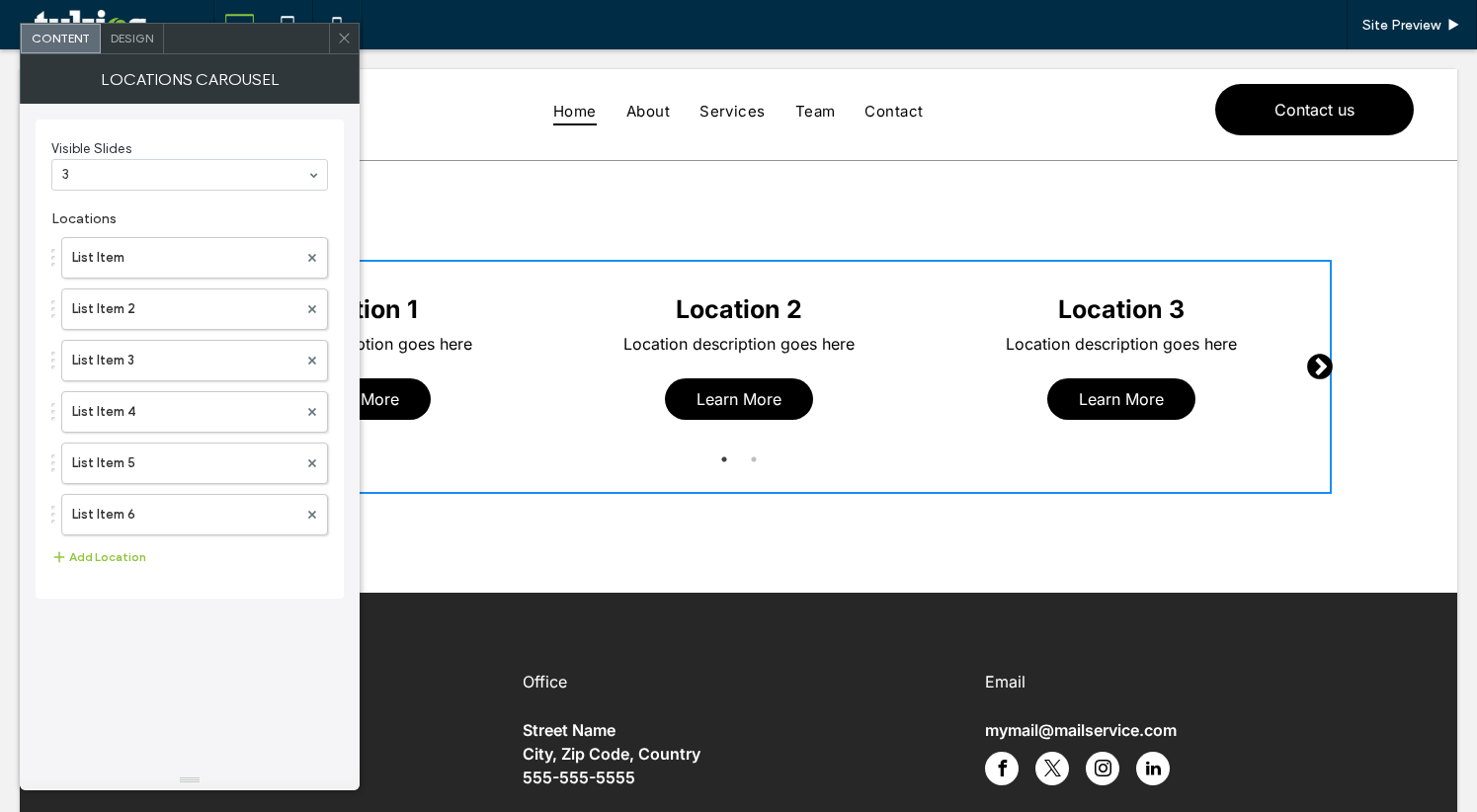 click 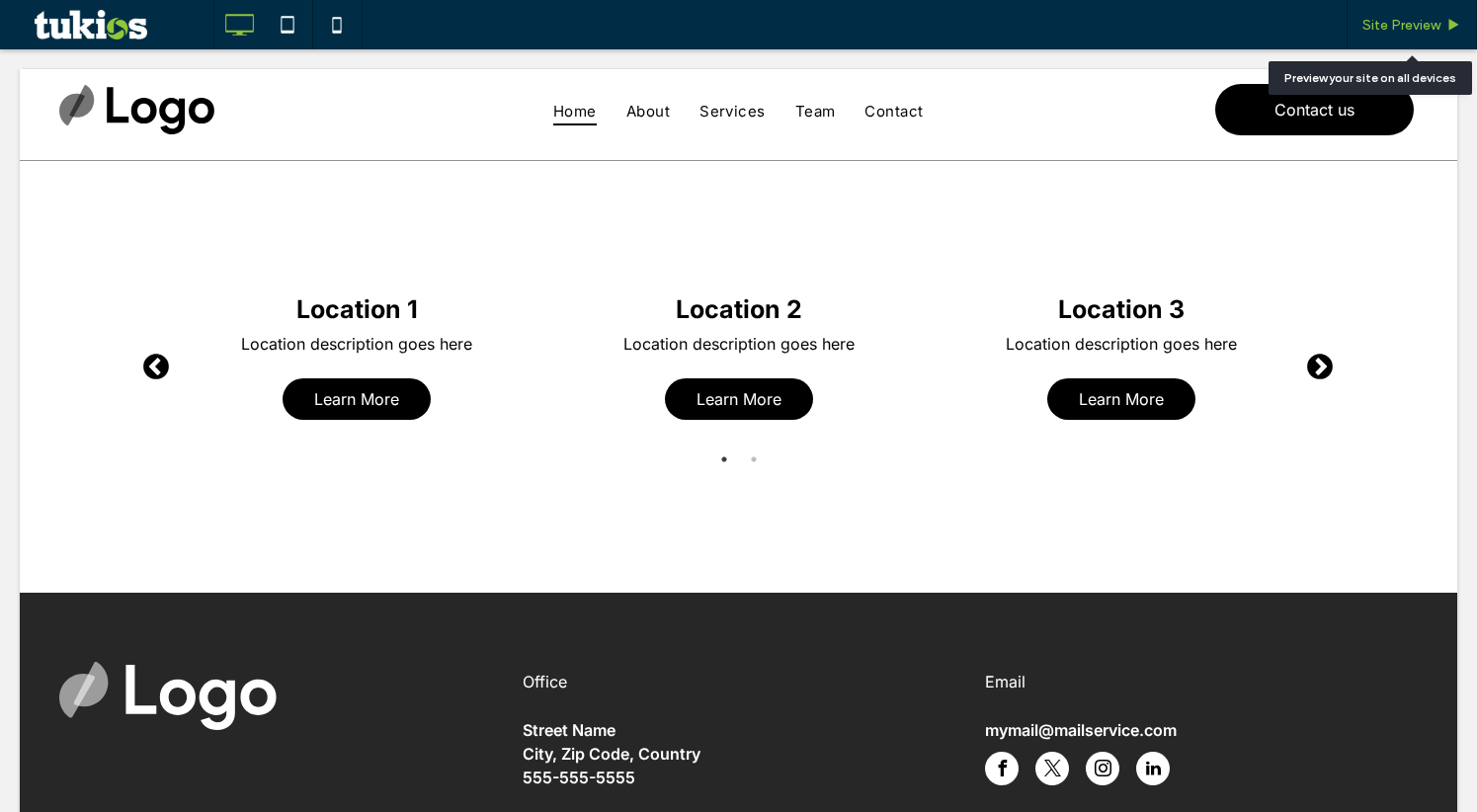 click on "Site Preview" at bounding box center [1401, 25] 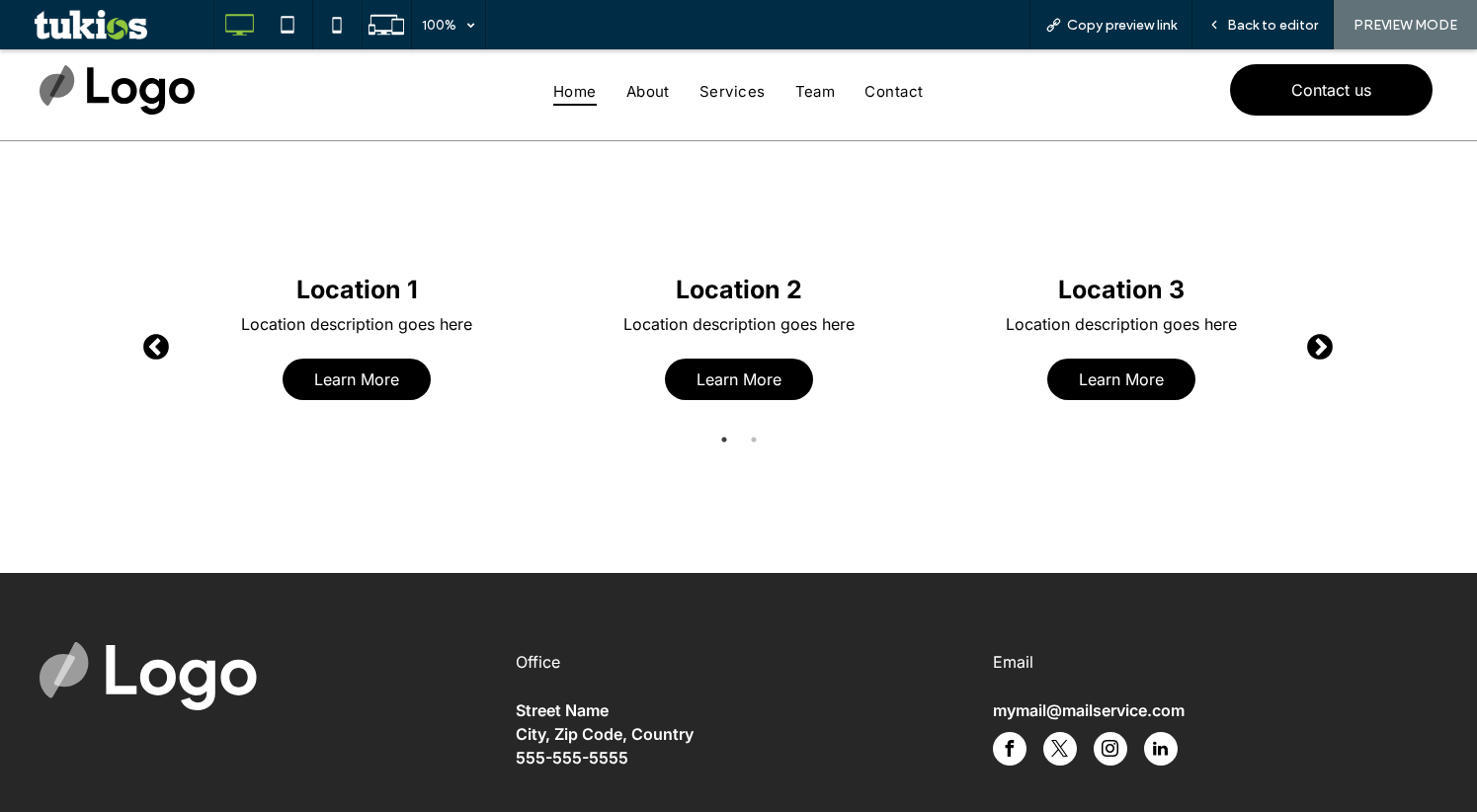 click on "Next" at bounding box center (1315, 343) 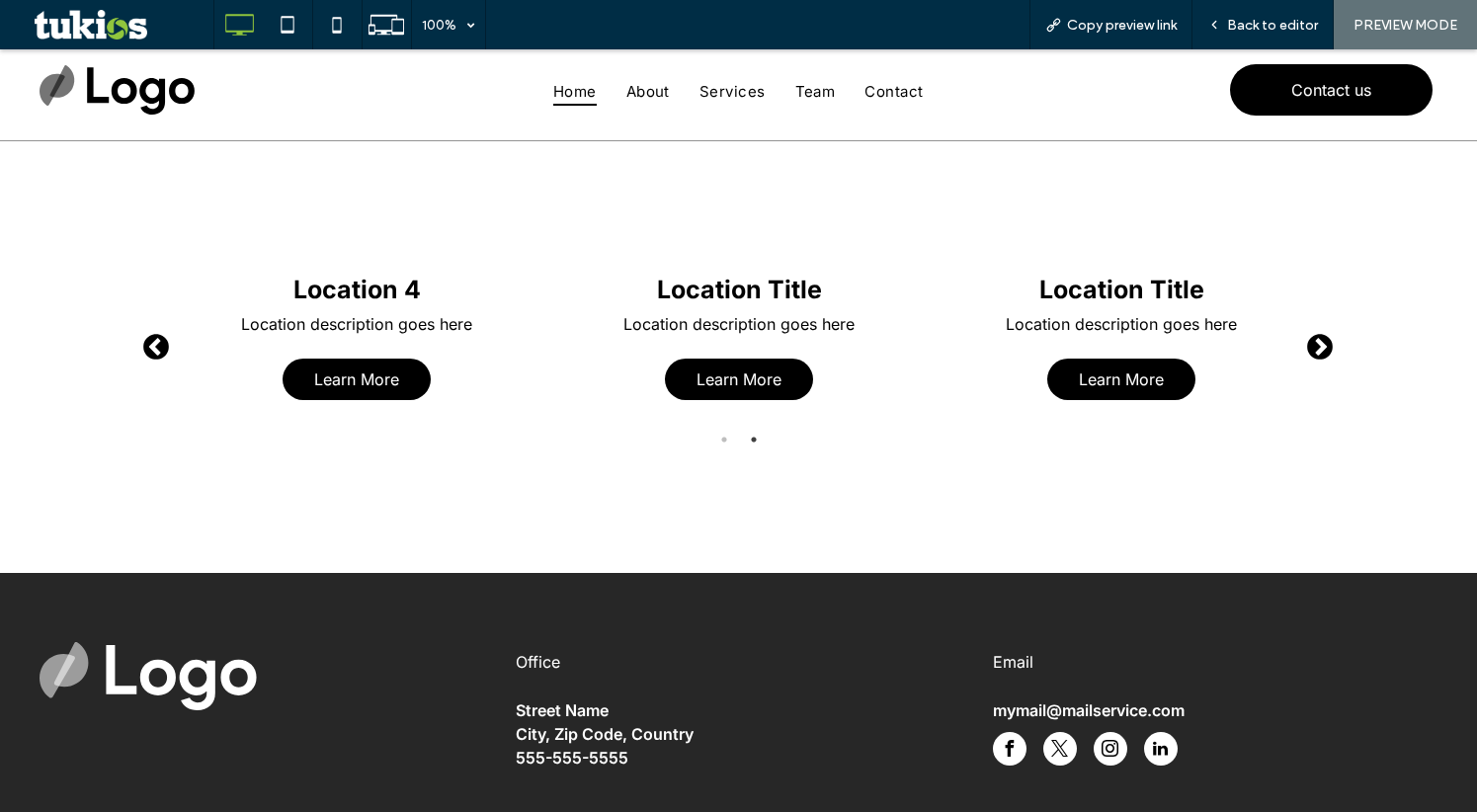 click on "Next" at bounding box center [1315, 343] 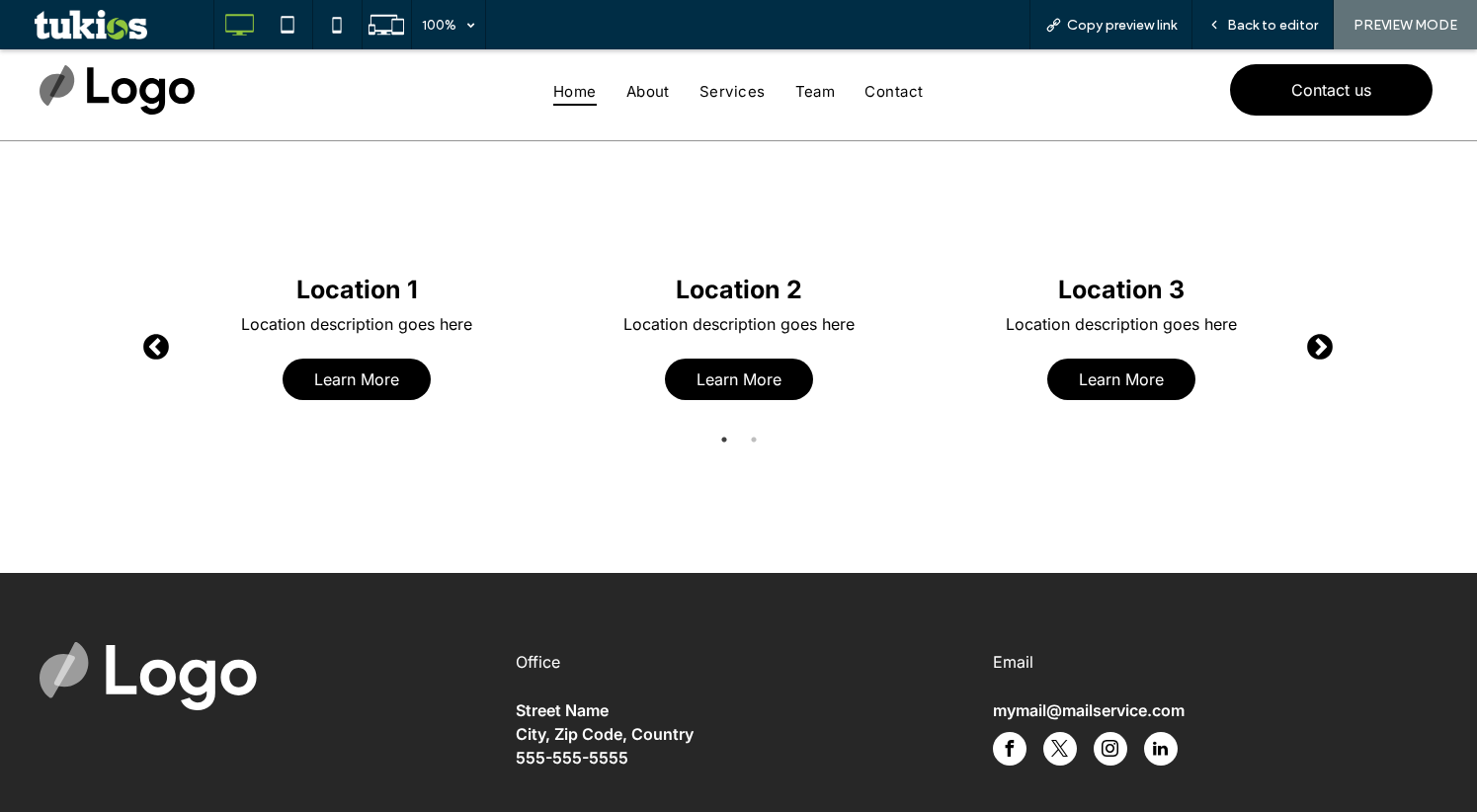 click on "Next" at bounding box center (1315, 343) 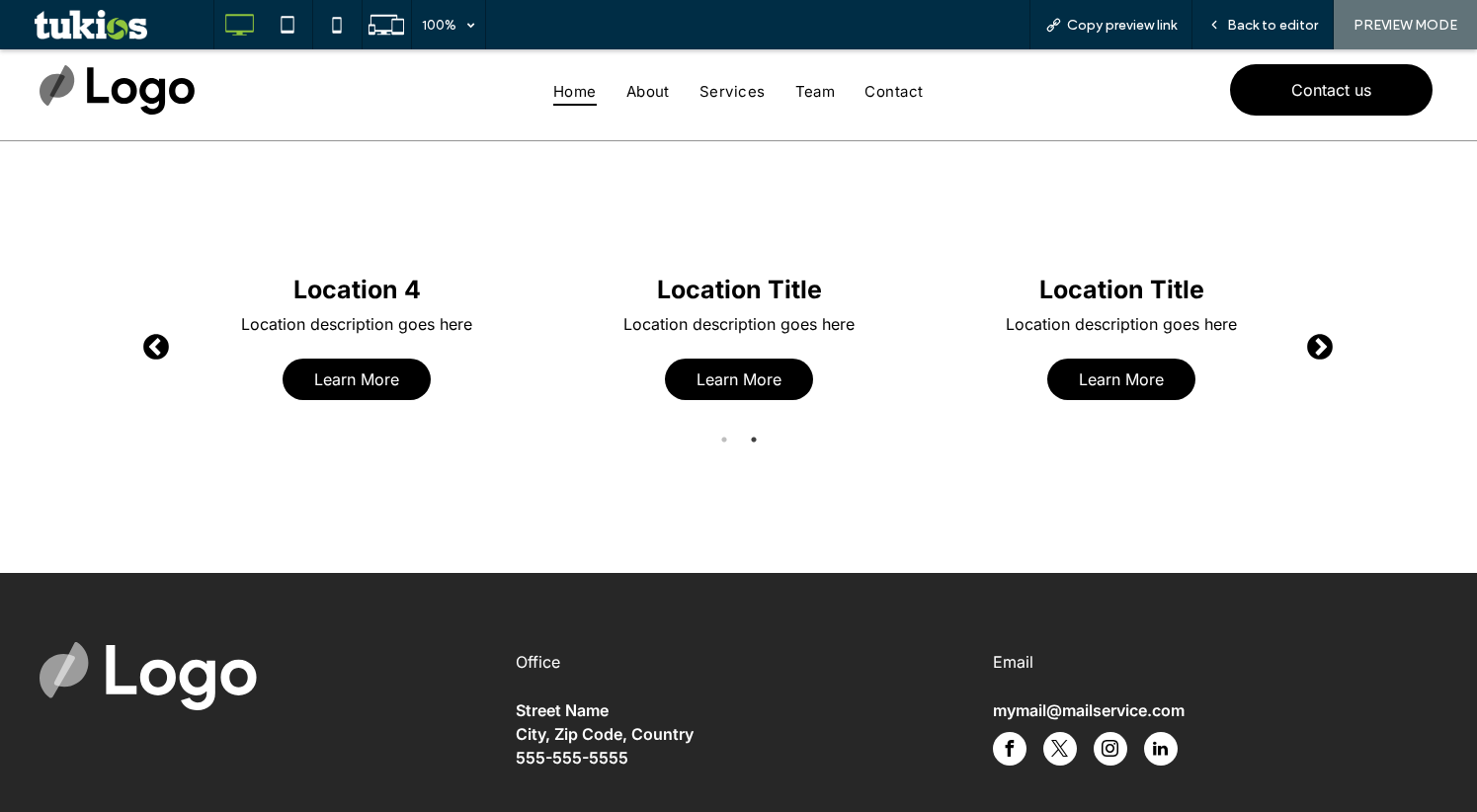 click on "Next" at bounding box center (1315, 343) 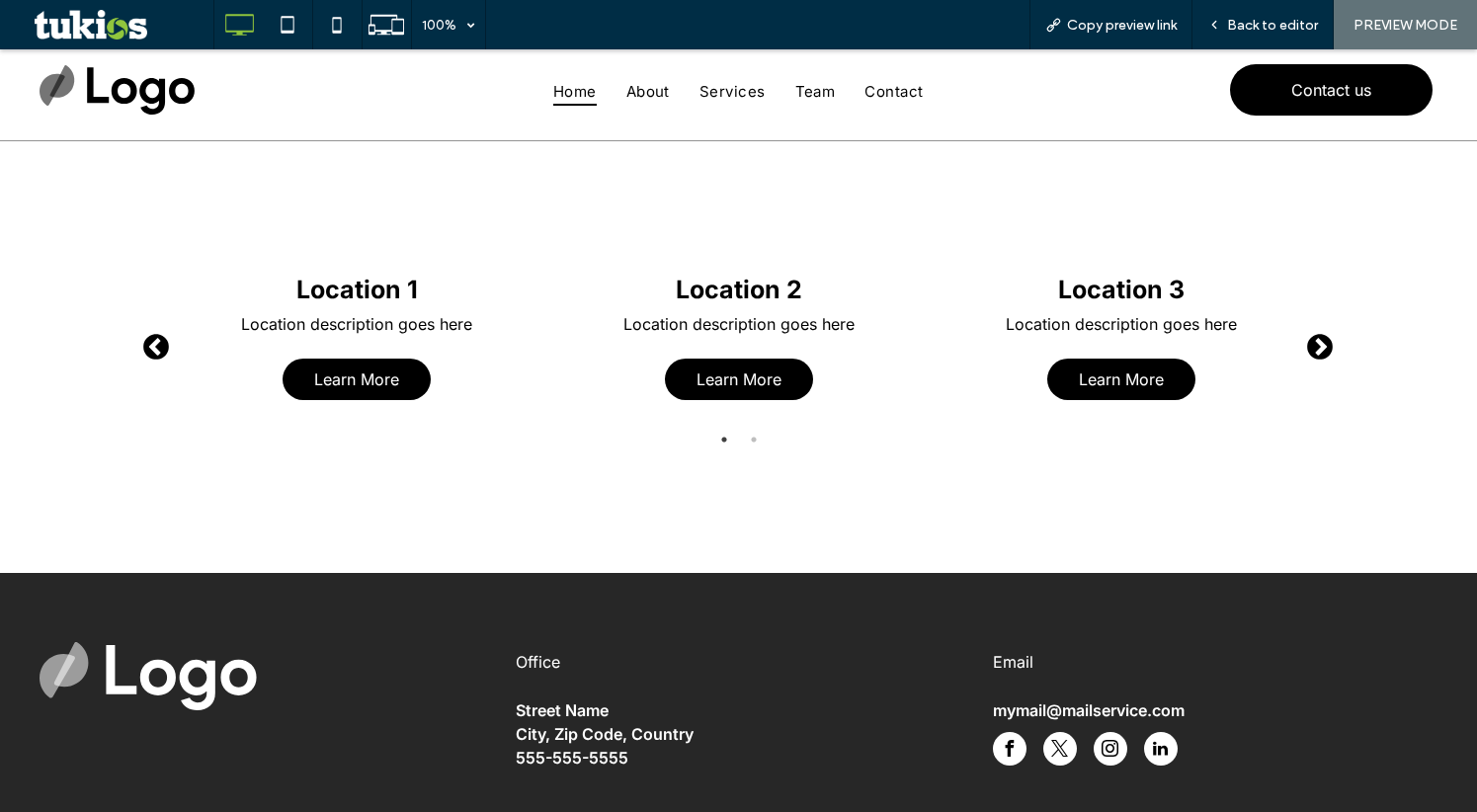 click on "Next" at bounding box center (1315, 343) 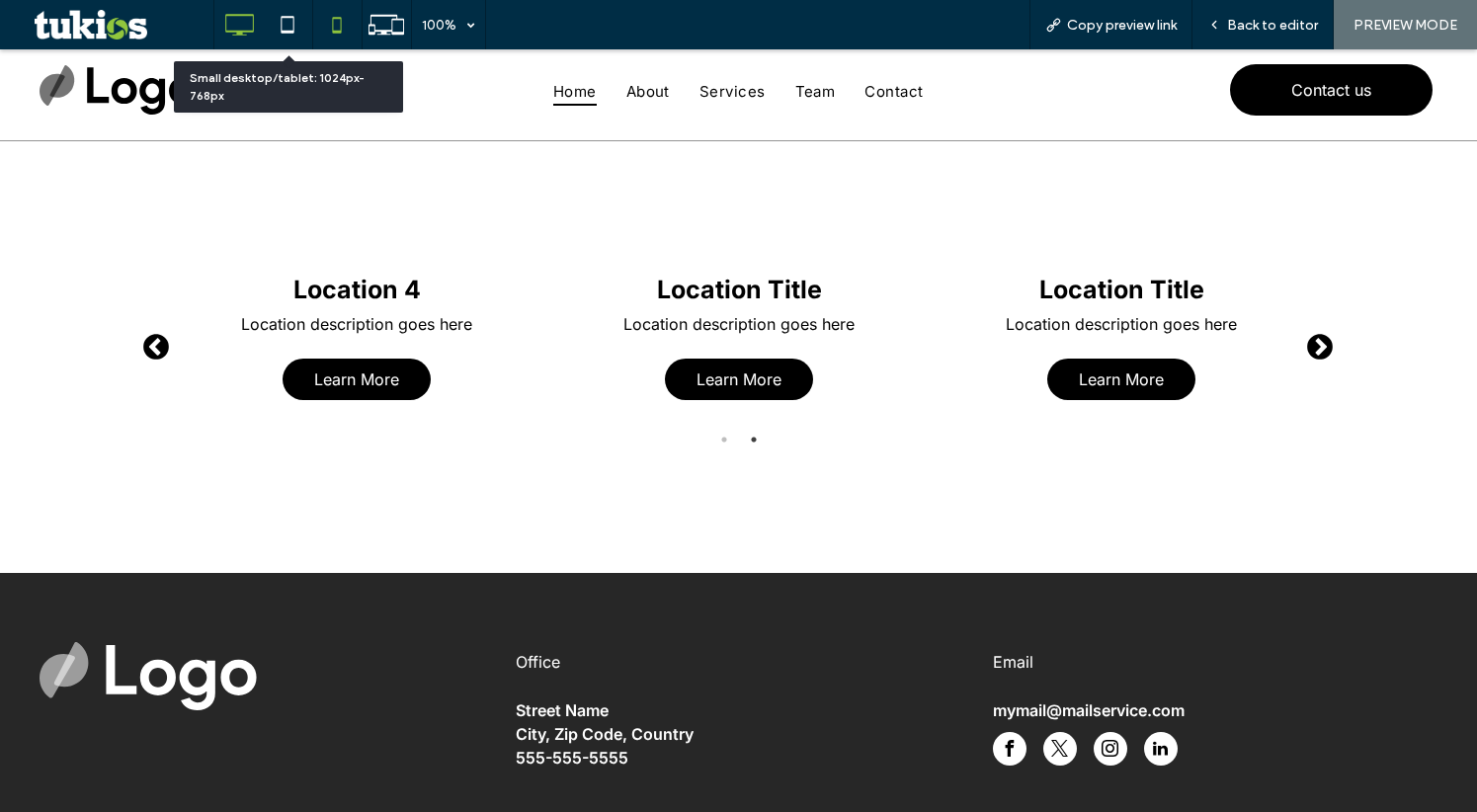 click 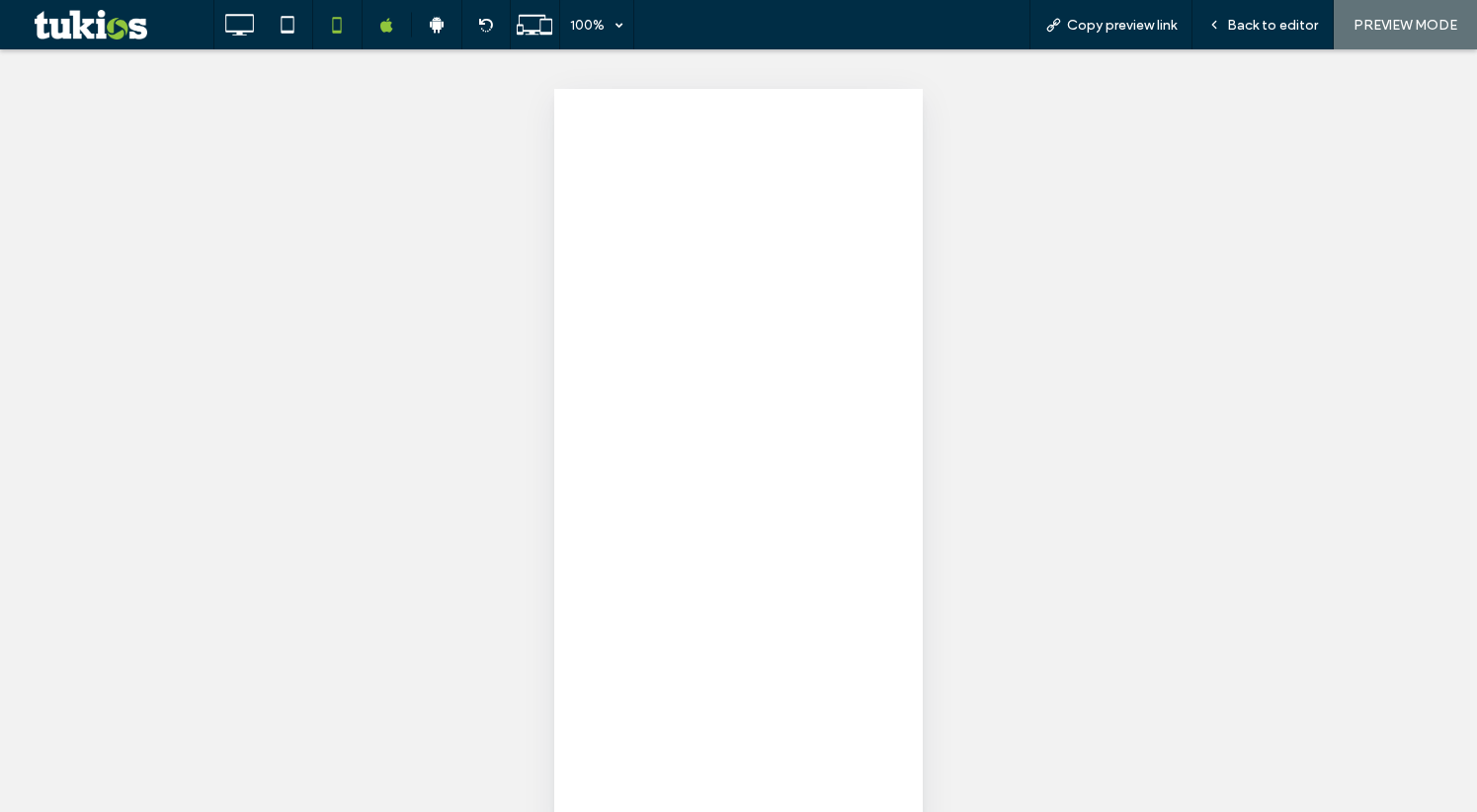 scroll, scrollTop: 0, scrollLeft: 0, axis: both 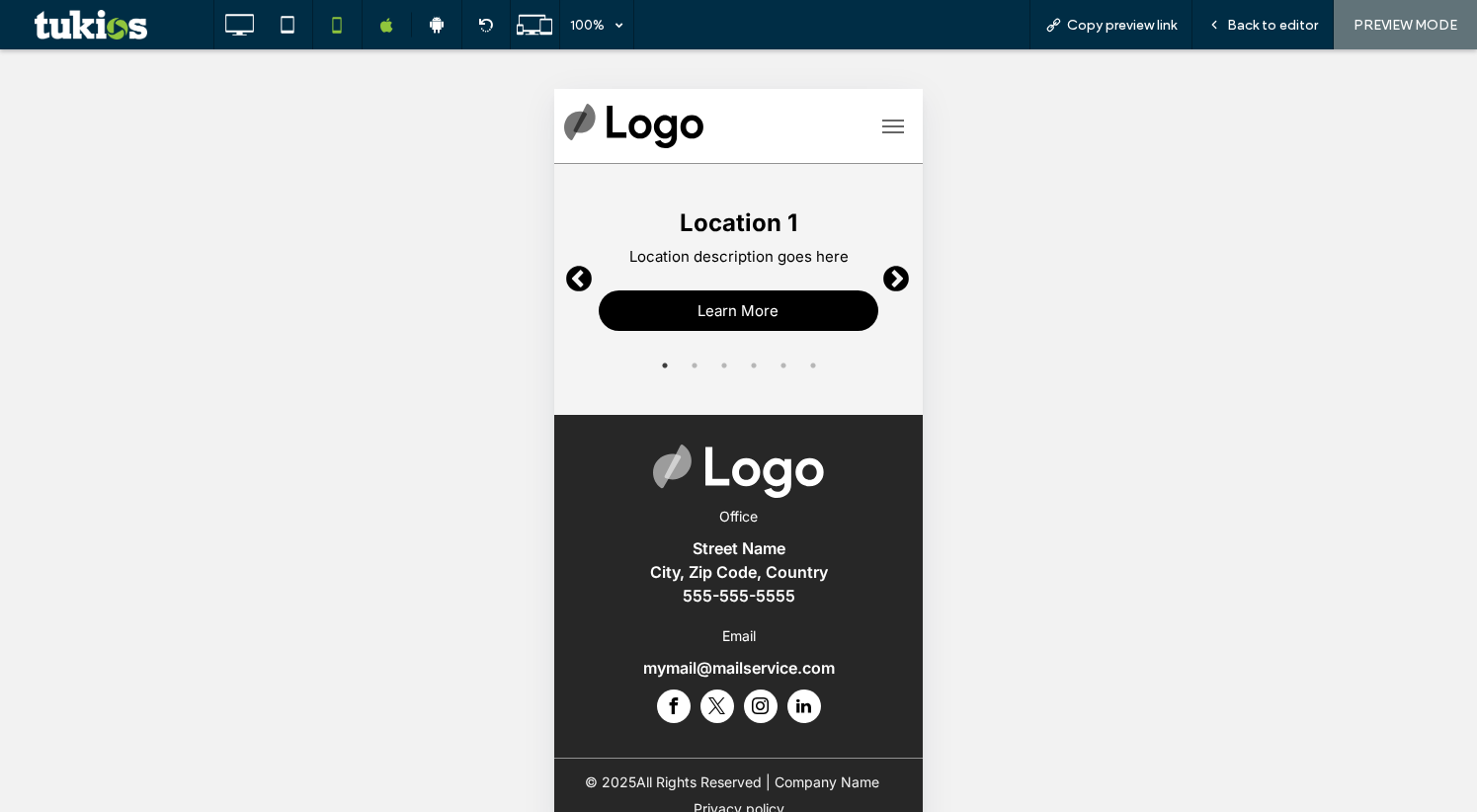 click on "Next" at bounding box center [891, 275] 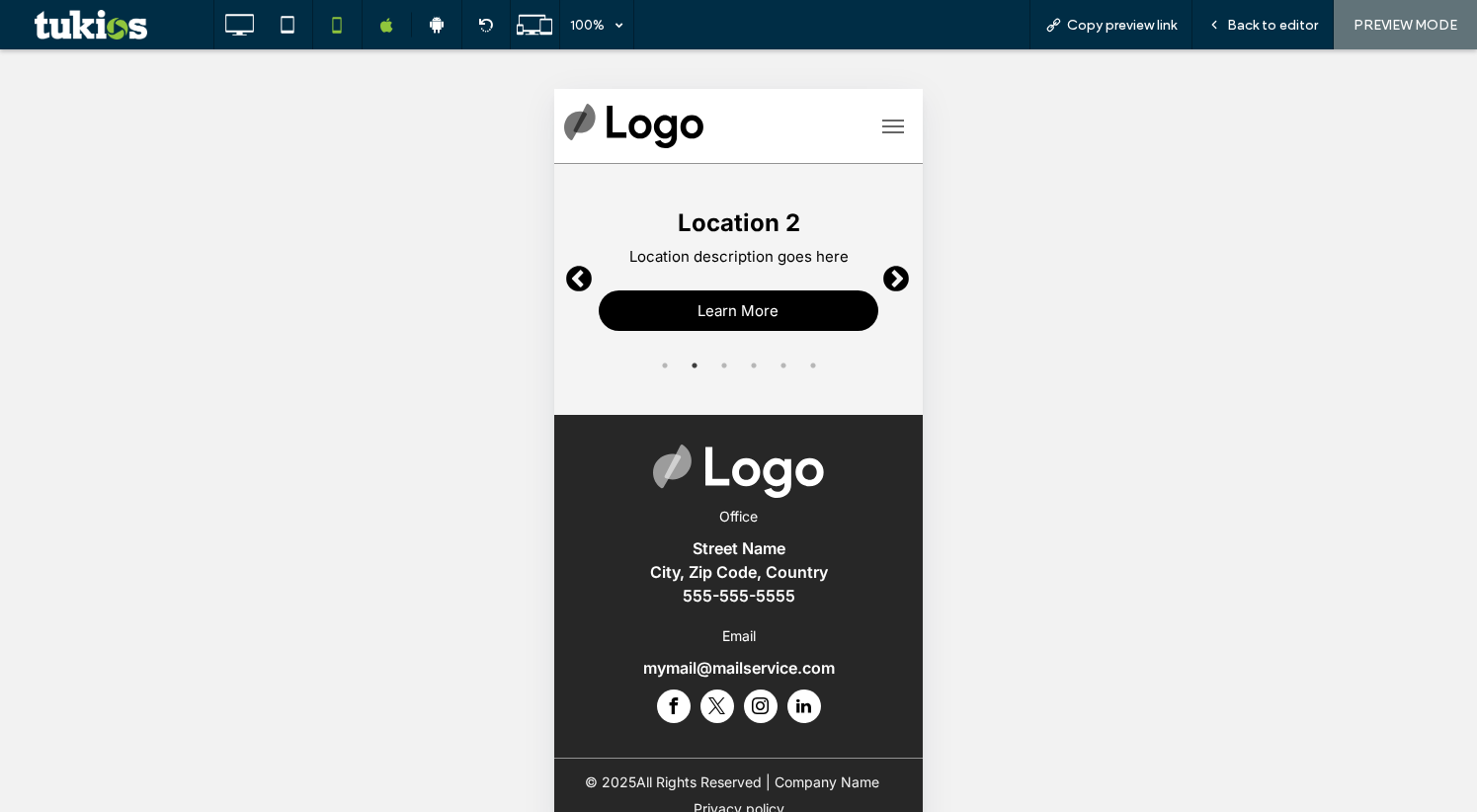 click on "Next" at bounding box center (891, 275) 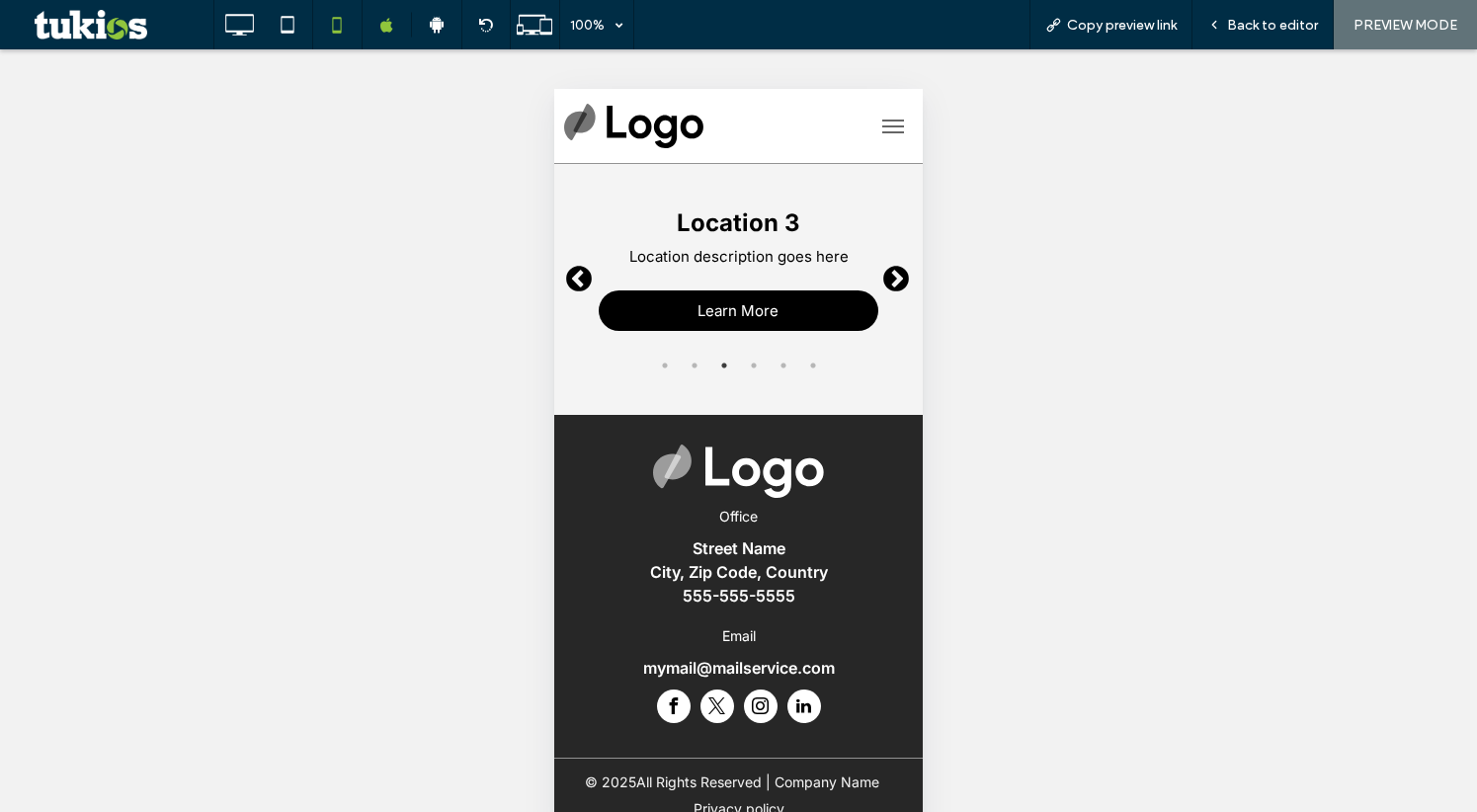 click on "Next" at bounding box center (891, 275) 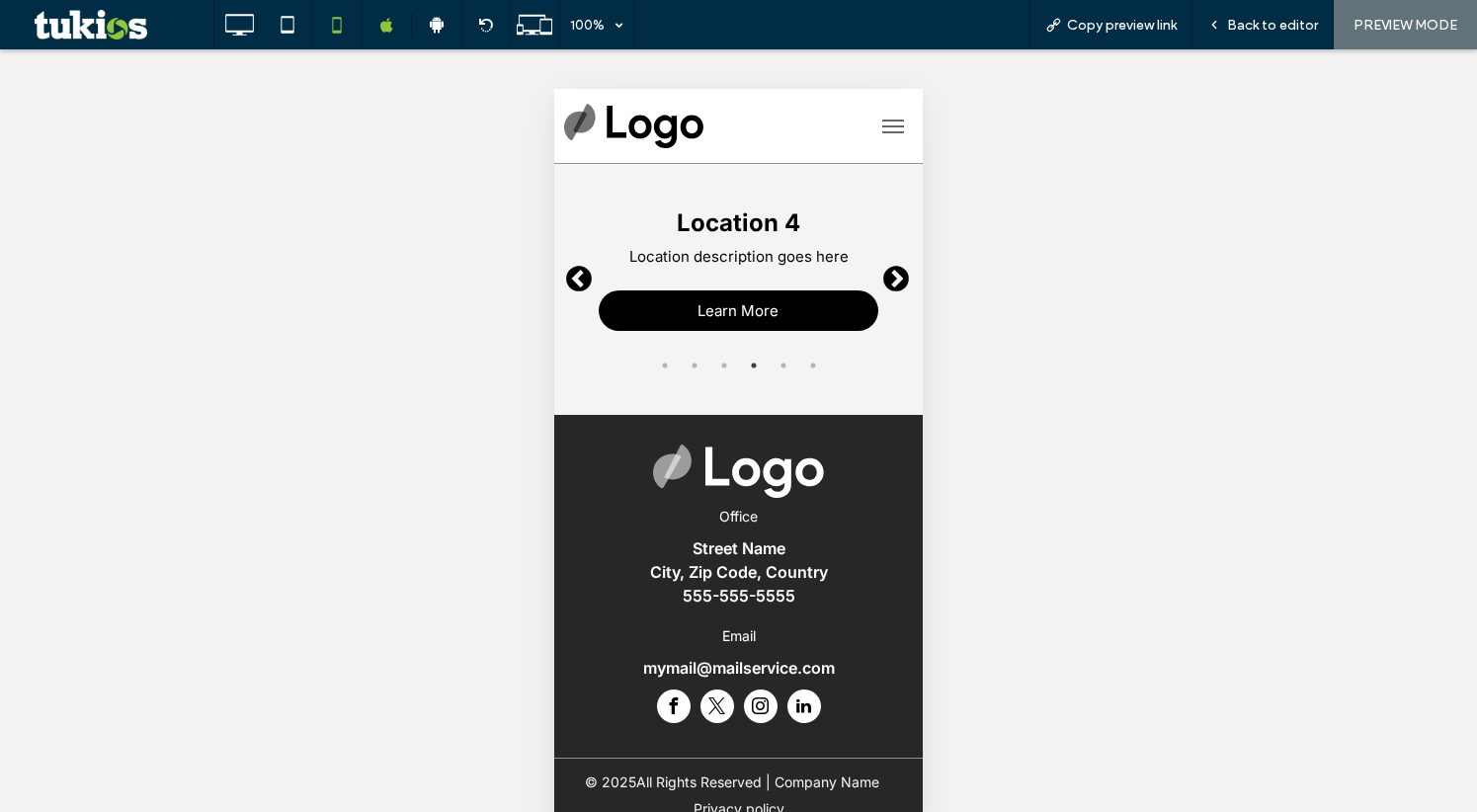 click on "Next" at bounding box center [891, 275] 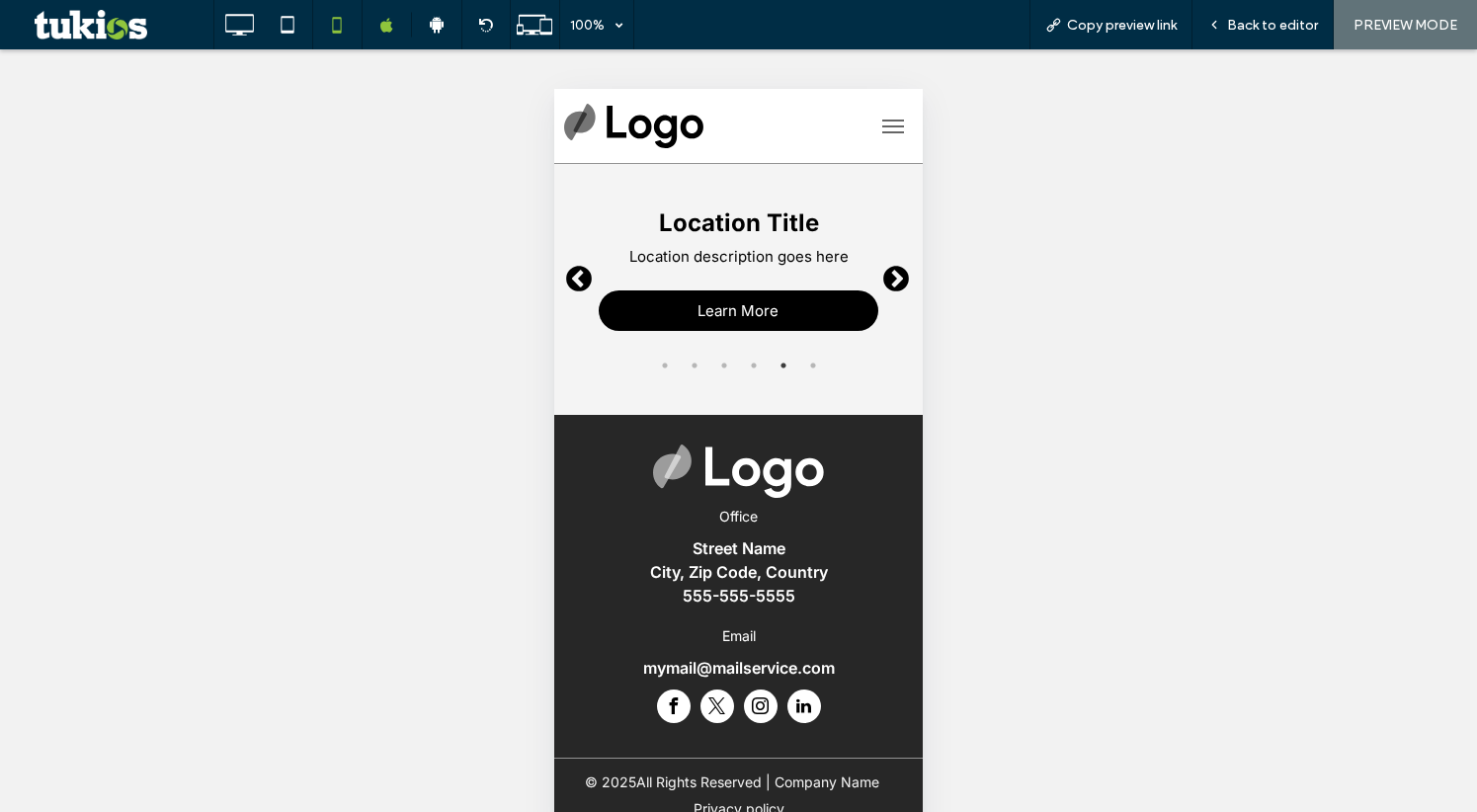 click on "Next" at bounding box center [891, 275] 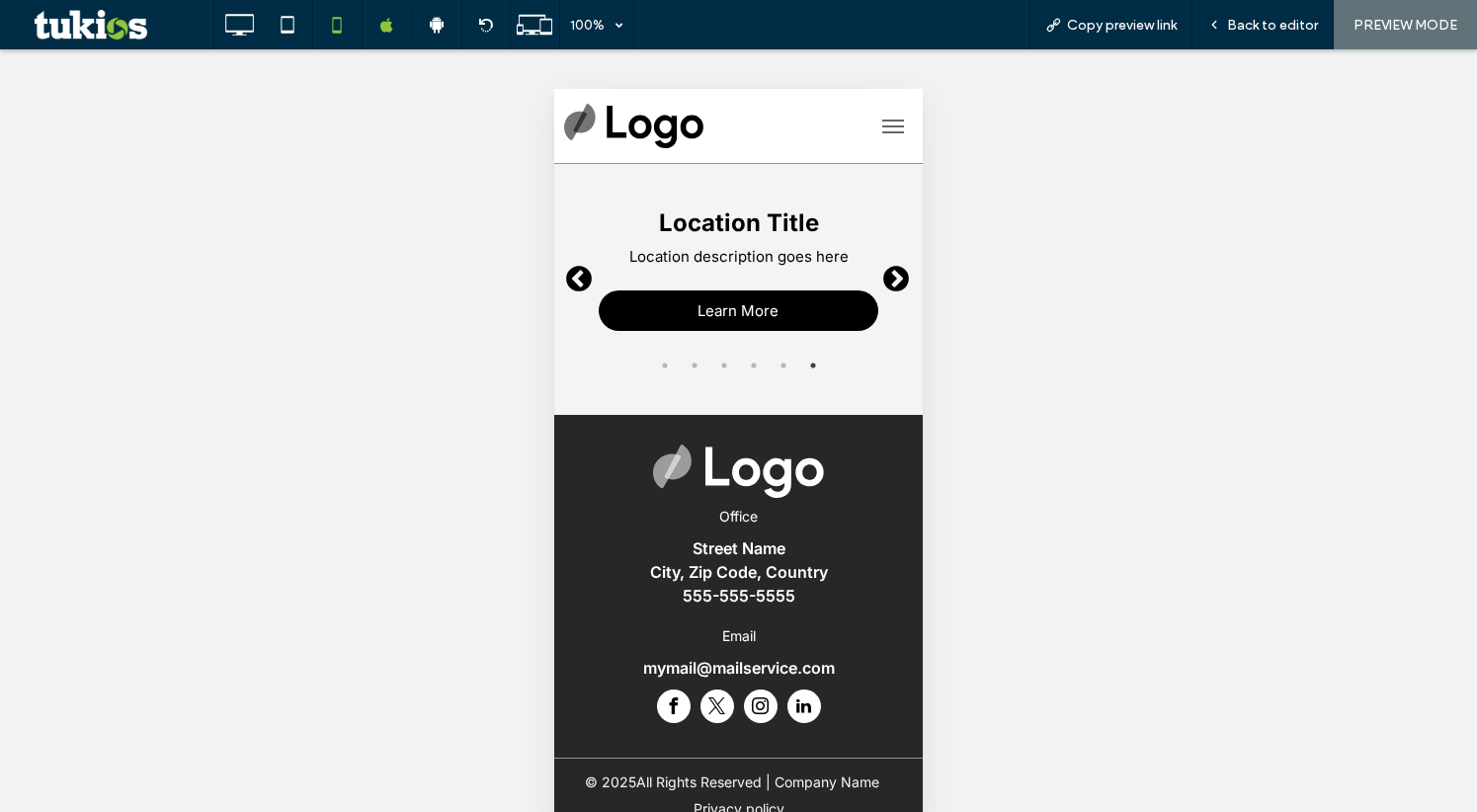 click on "Next" at bounding box center [891, 275] 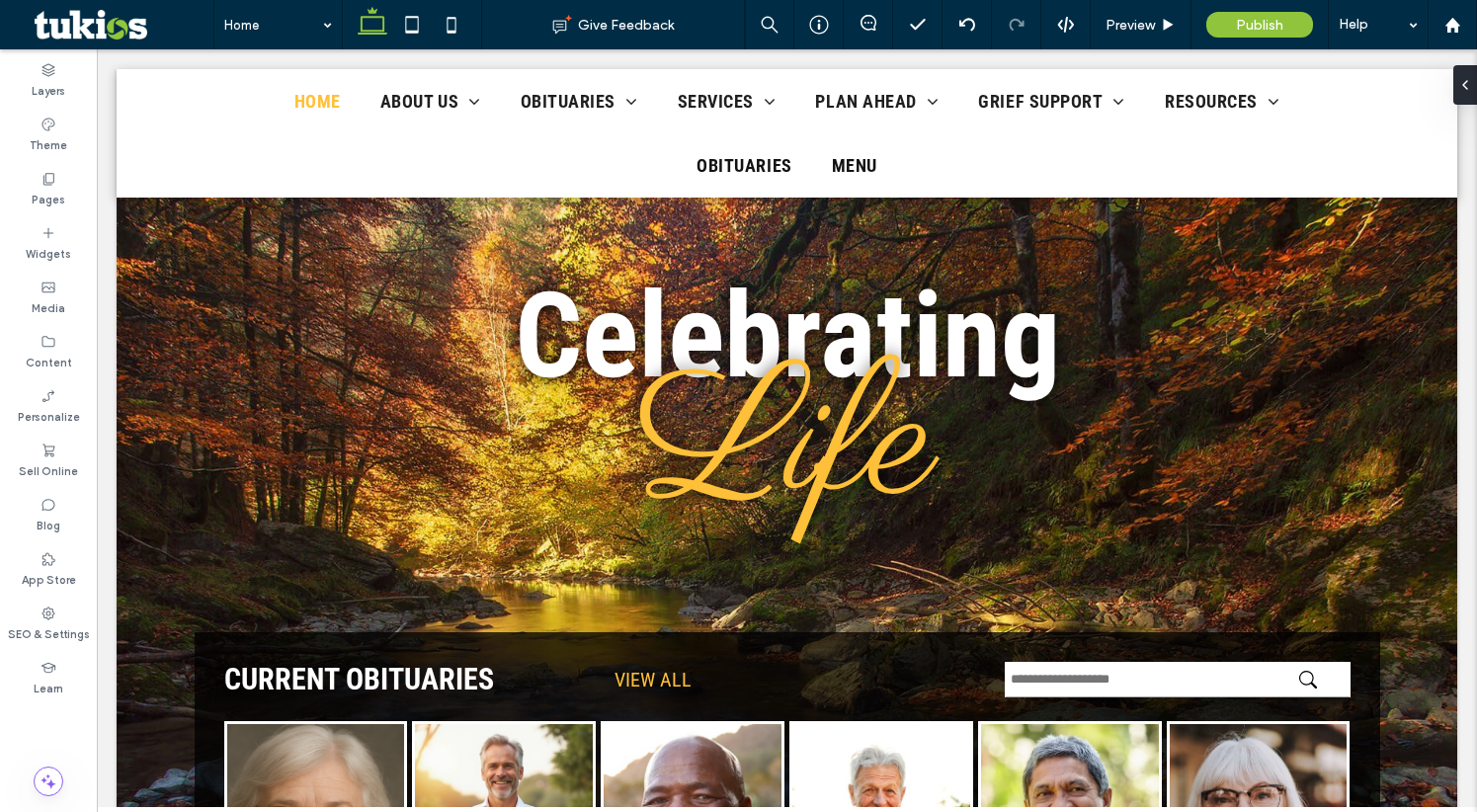 scroll, scrollTop: 3975, scrollLeft: 0, axis: vertical 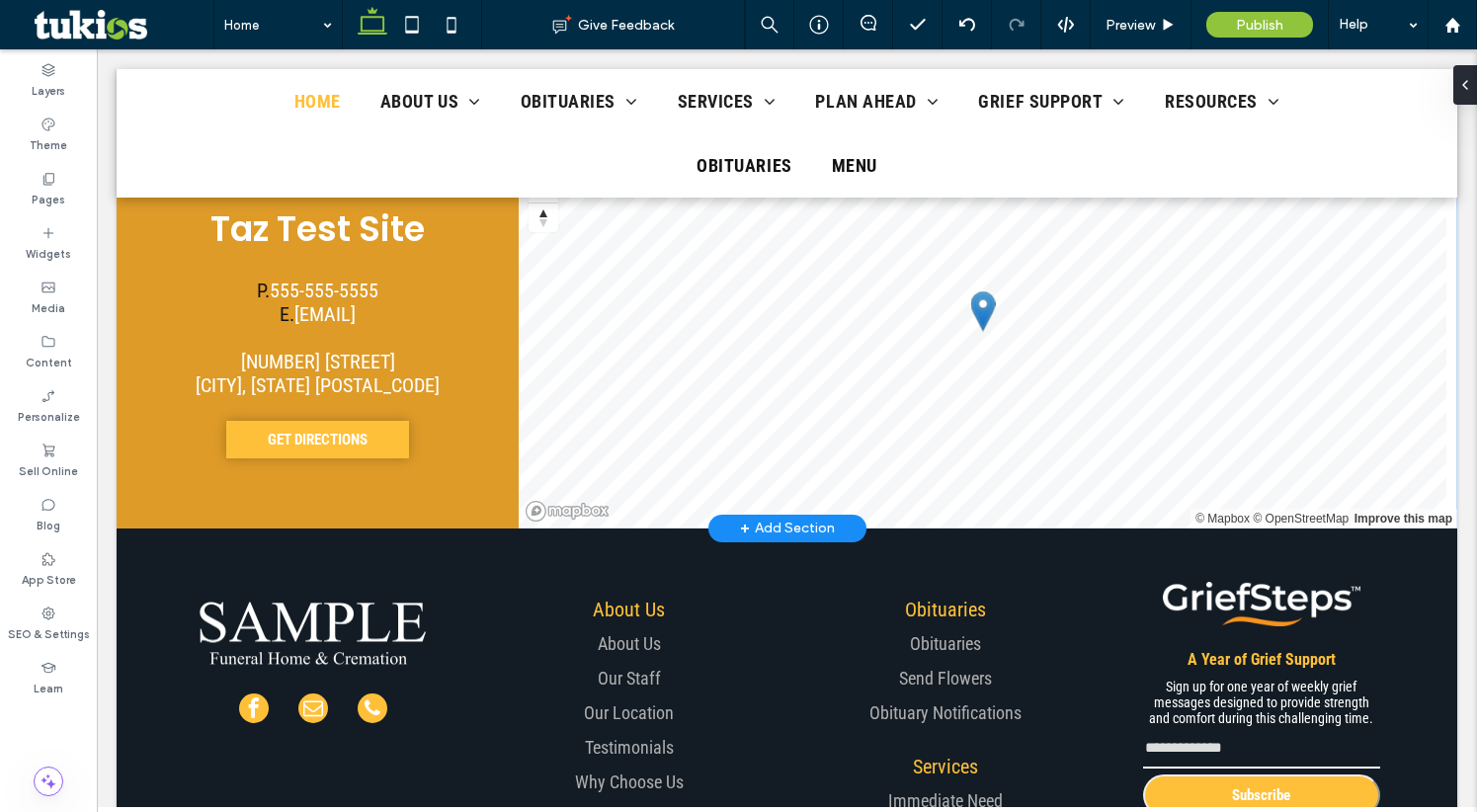 click on "+ Add Section" at bounding box center (787, 528) 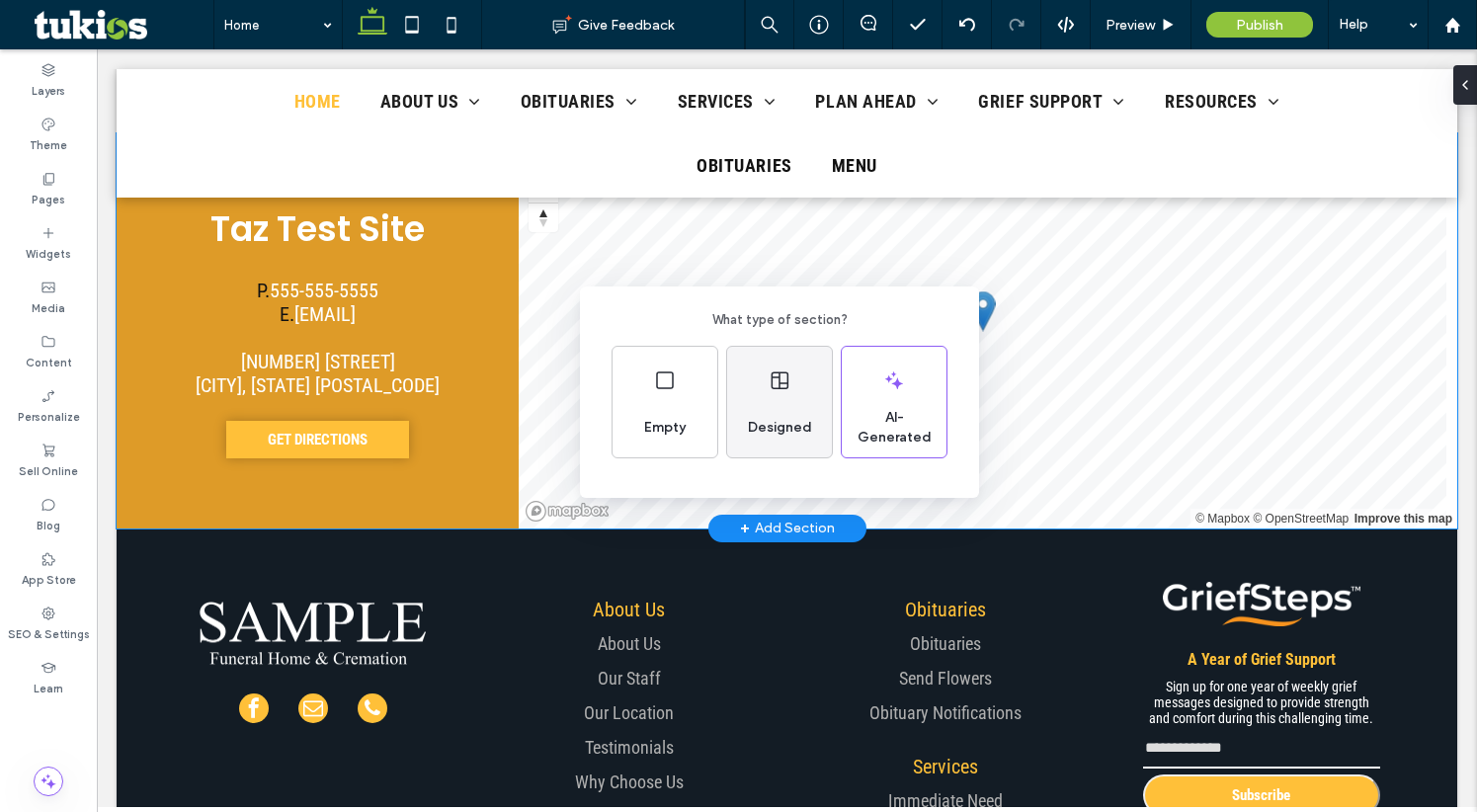click on "Designed" at bounding box center [780, 428] 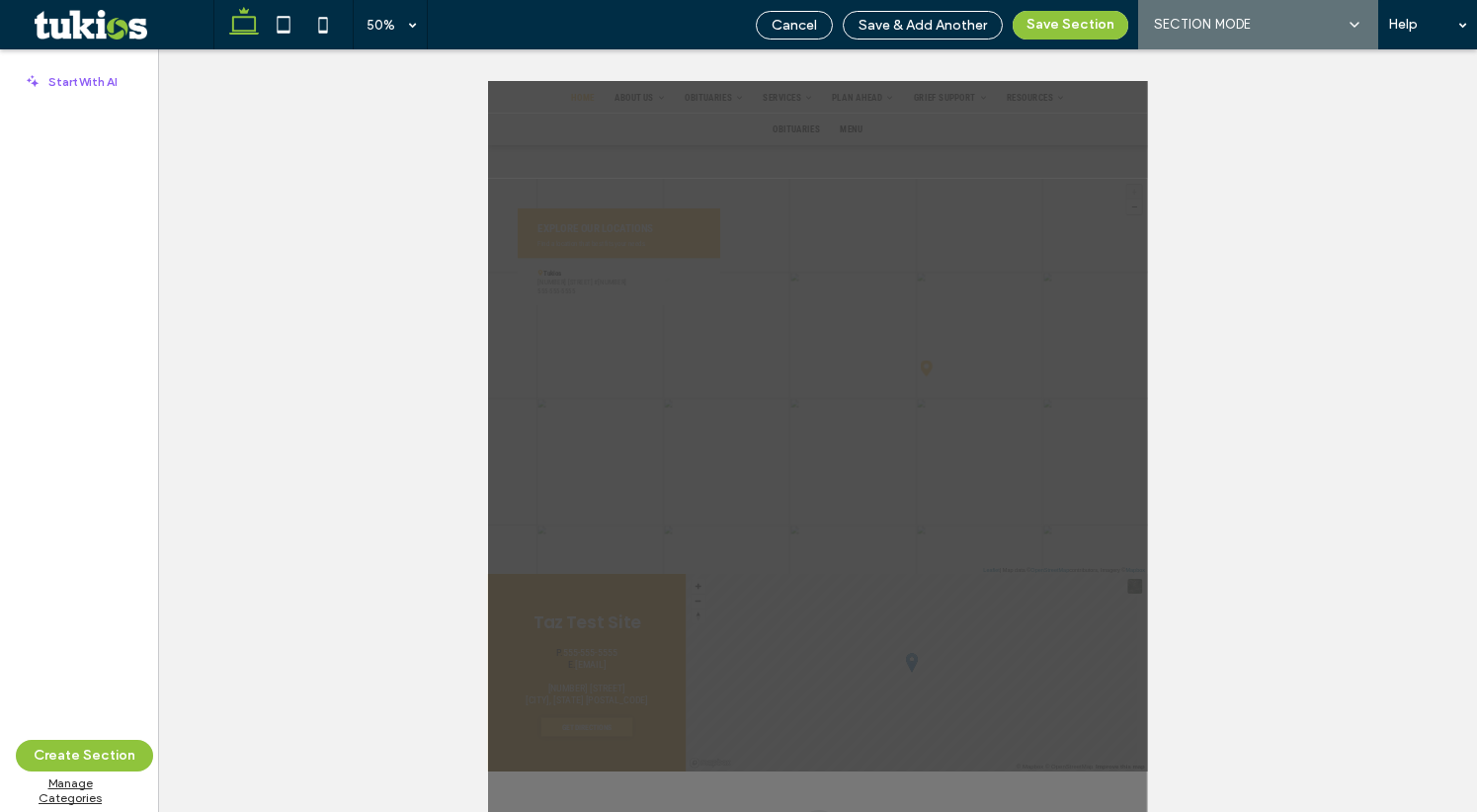 scroll, scrollTop: 3488, scrollLeft: 0, axis: vertical 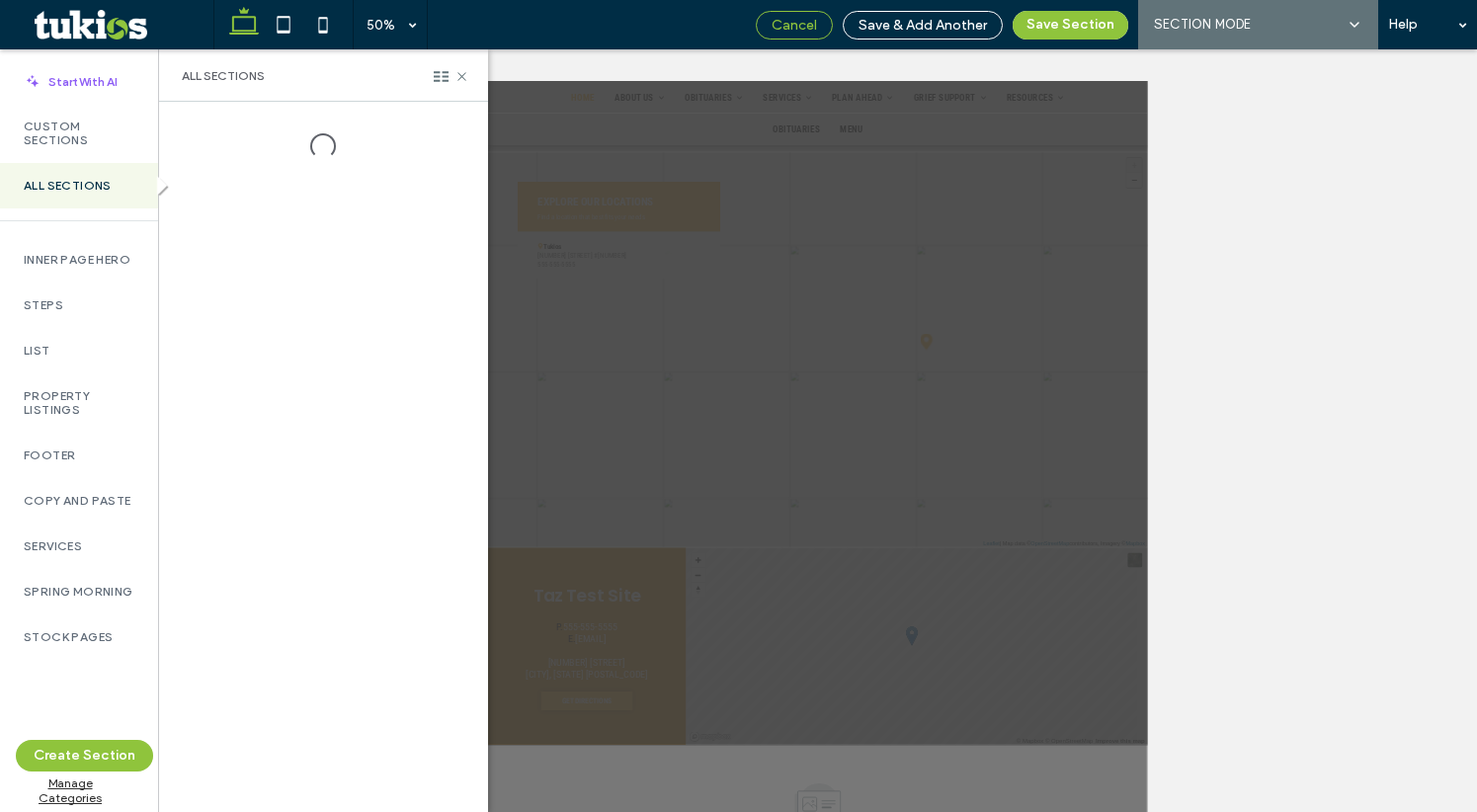 click on "Cancel" at bounding box center (794, 25) 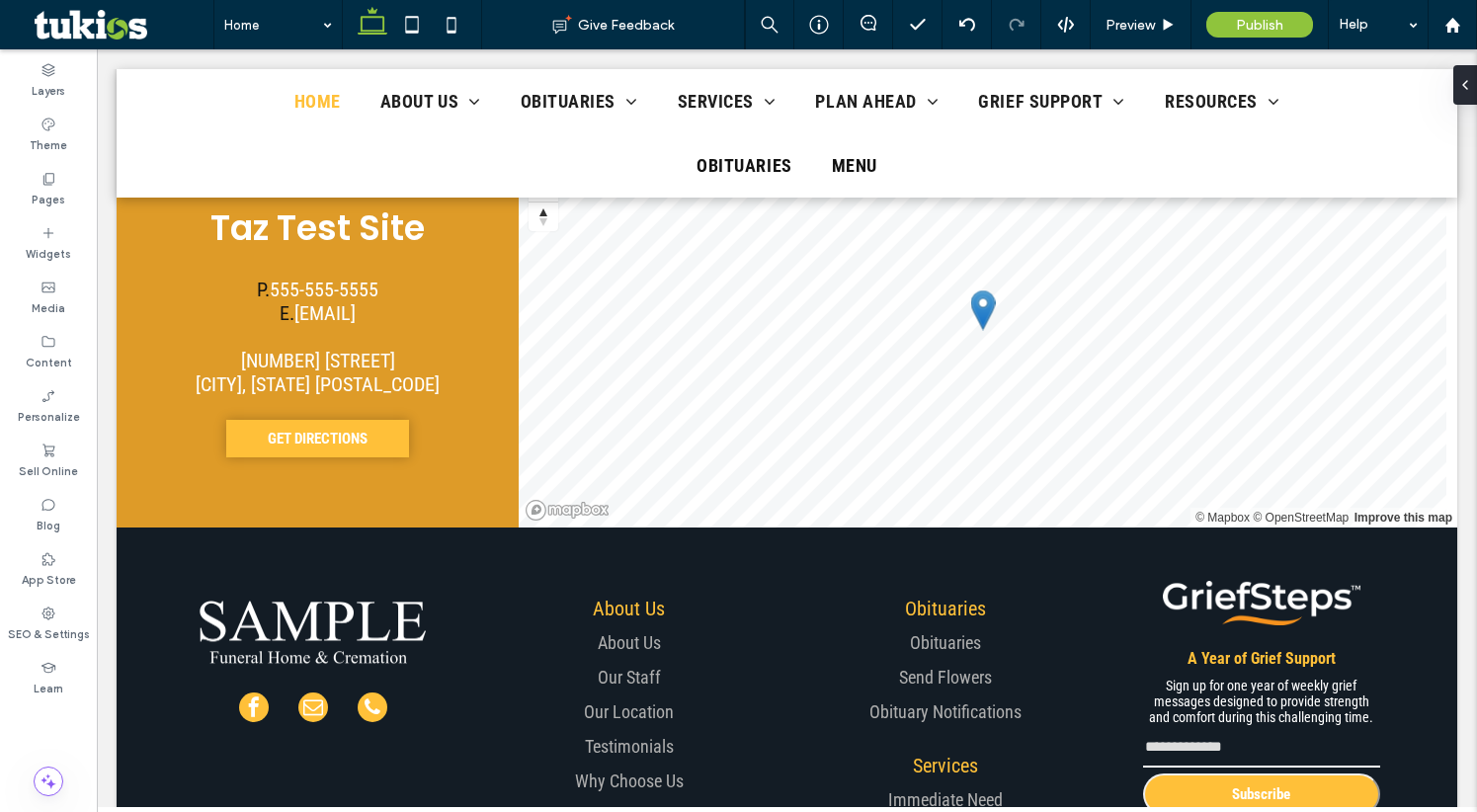 scroll, scrollTop: 4476, scrollLeft: 0, axis: vertical 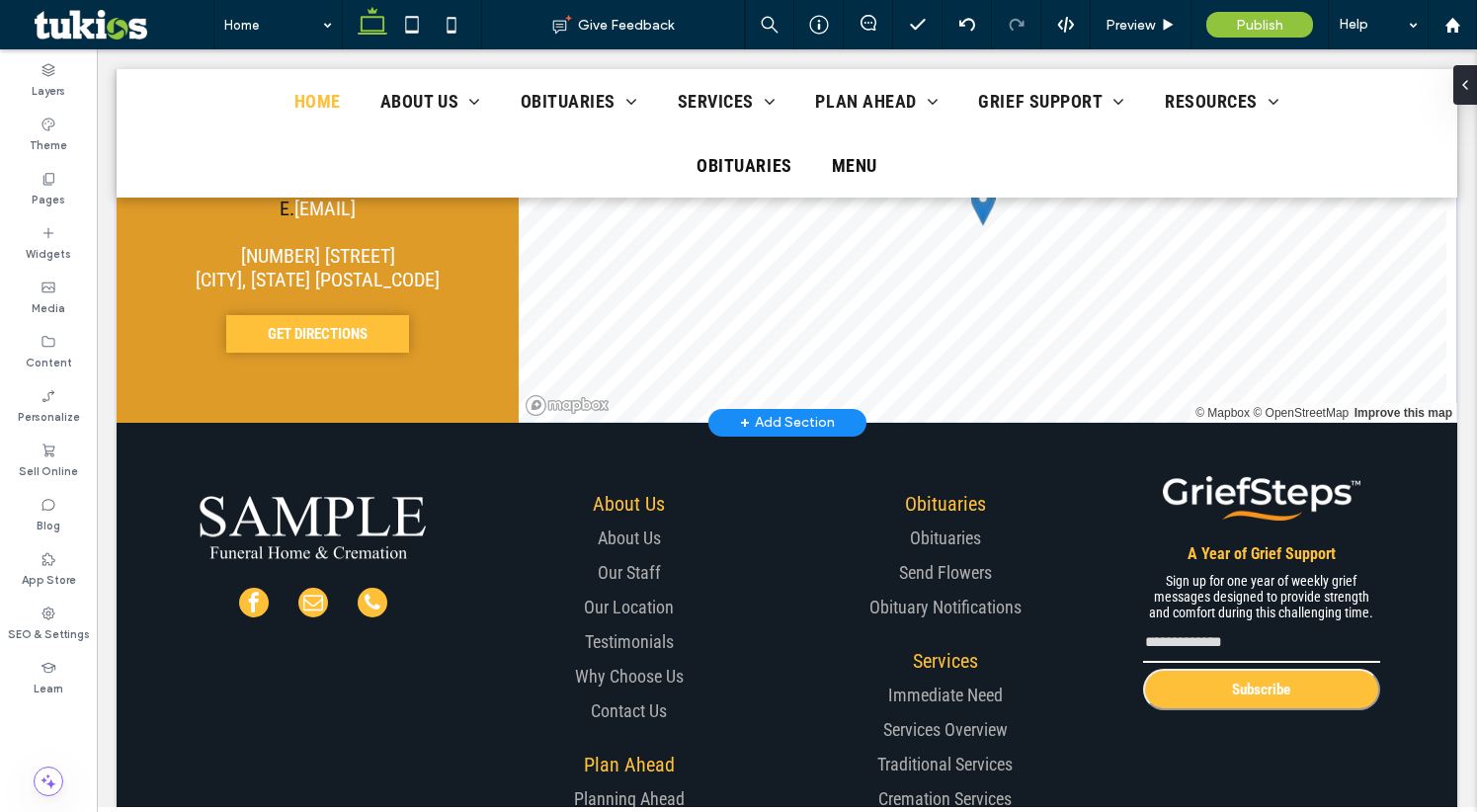 click on "+ Add Section" at bounding box center (787, 423) 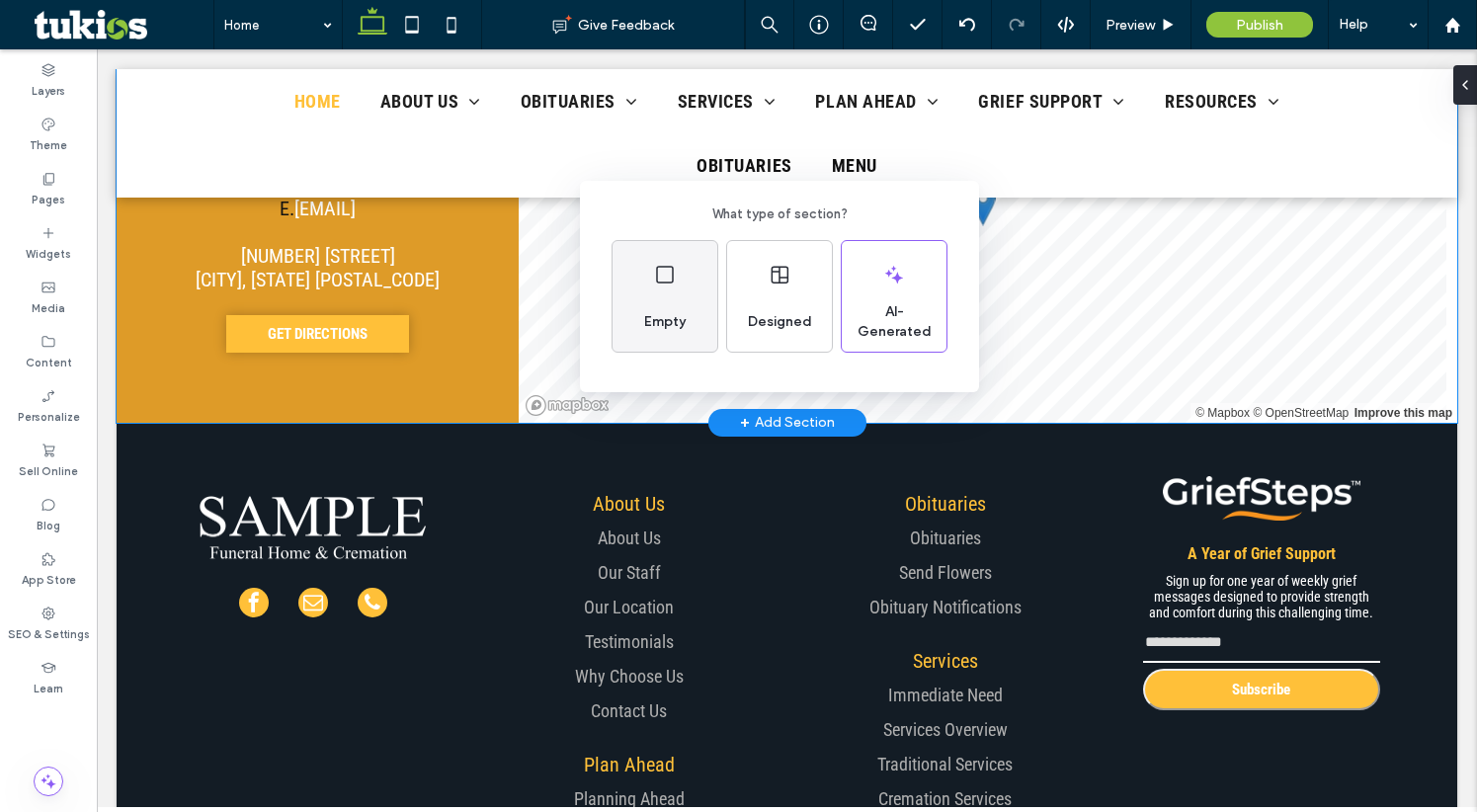 click on "Empty" at bounding box center (665, 322) 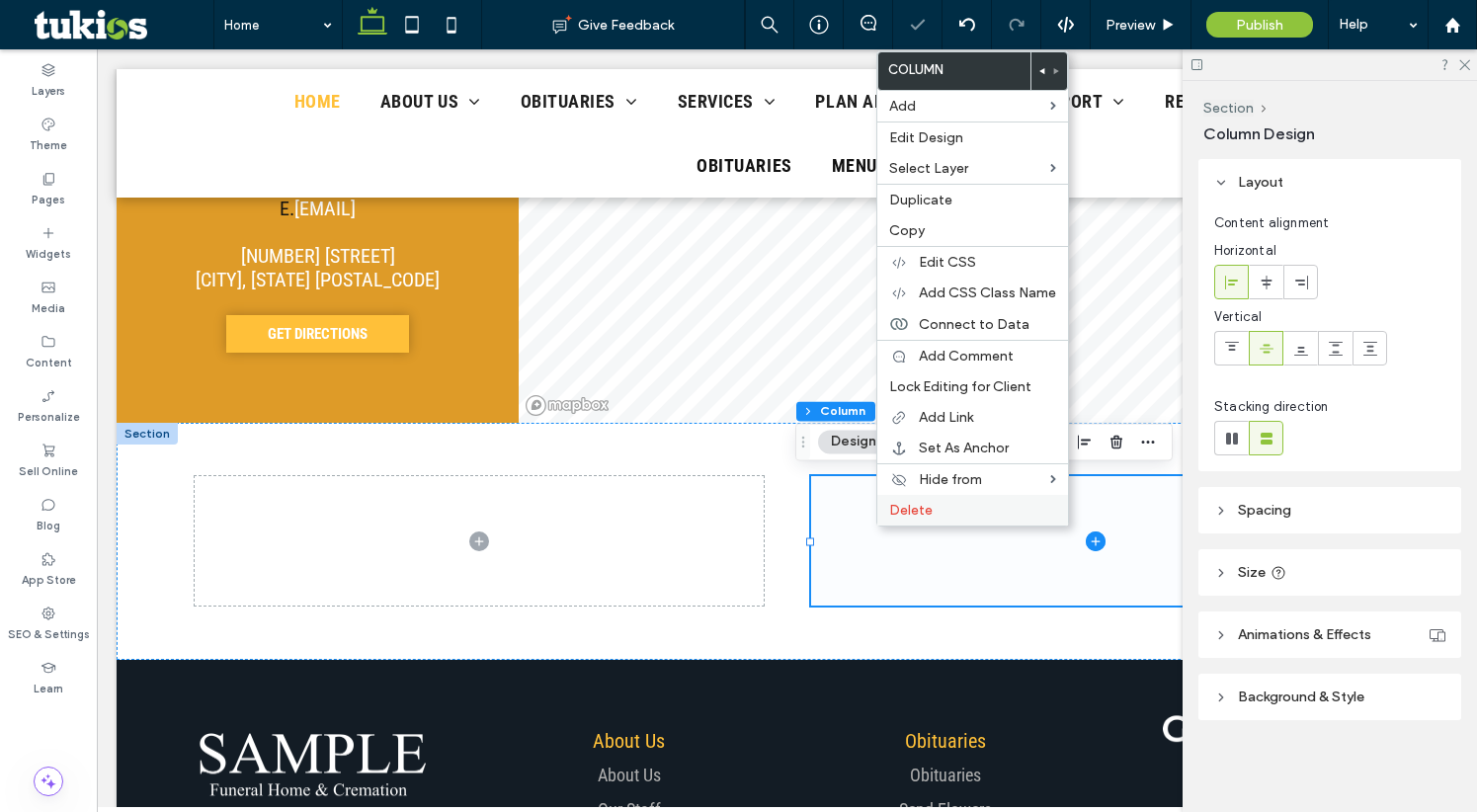 click on "Delete" at bounding box center [911, 510] 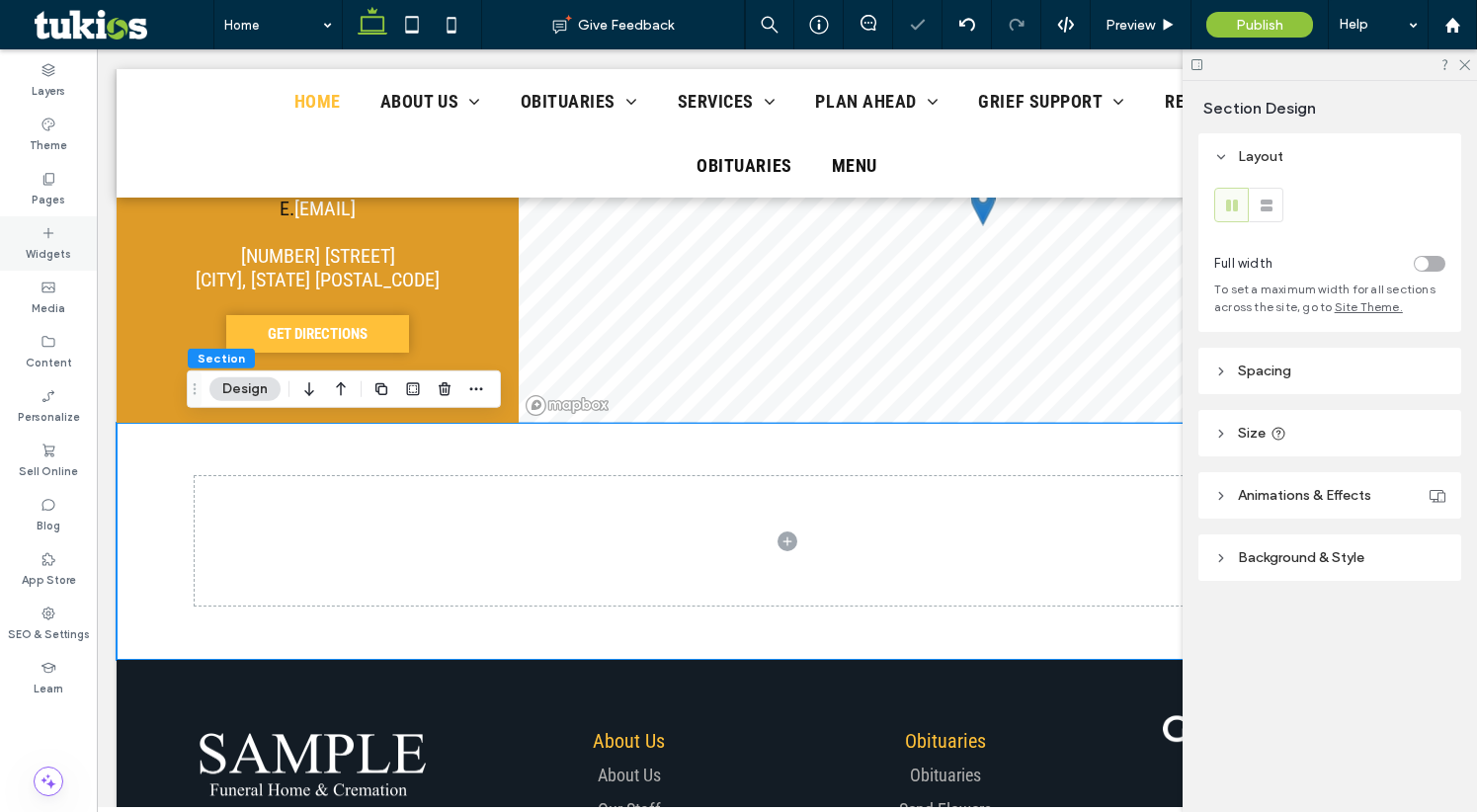 click on "Widgets" at bounding box center [48, 252] 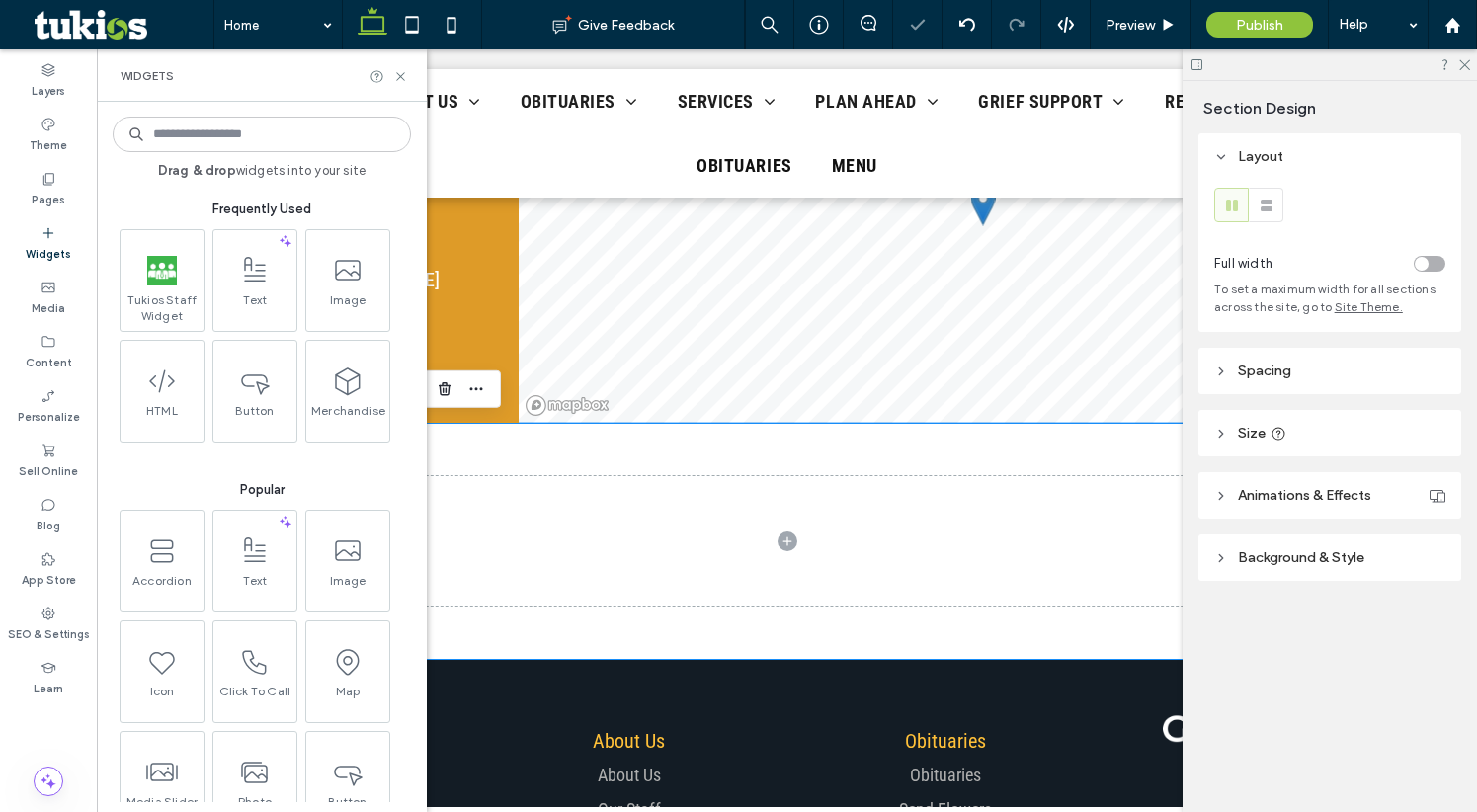 click at bounding box center (262, 134) 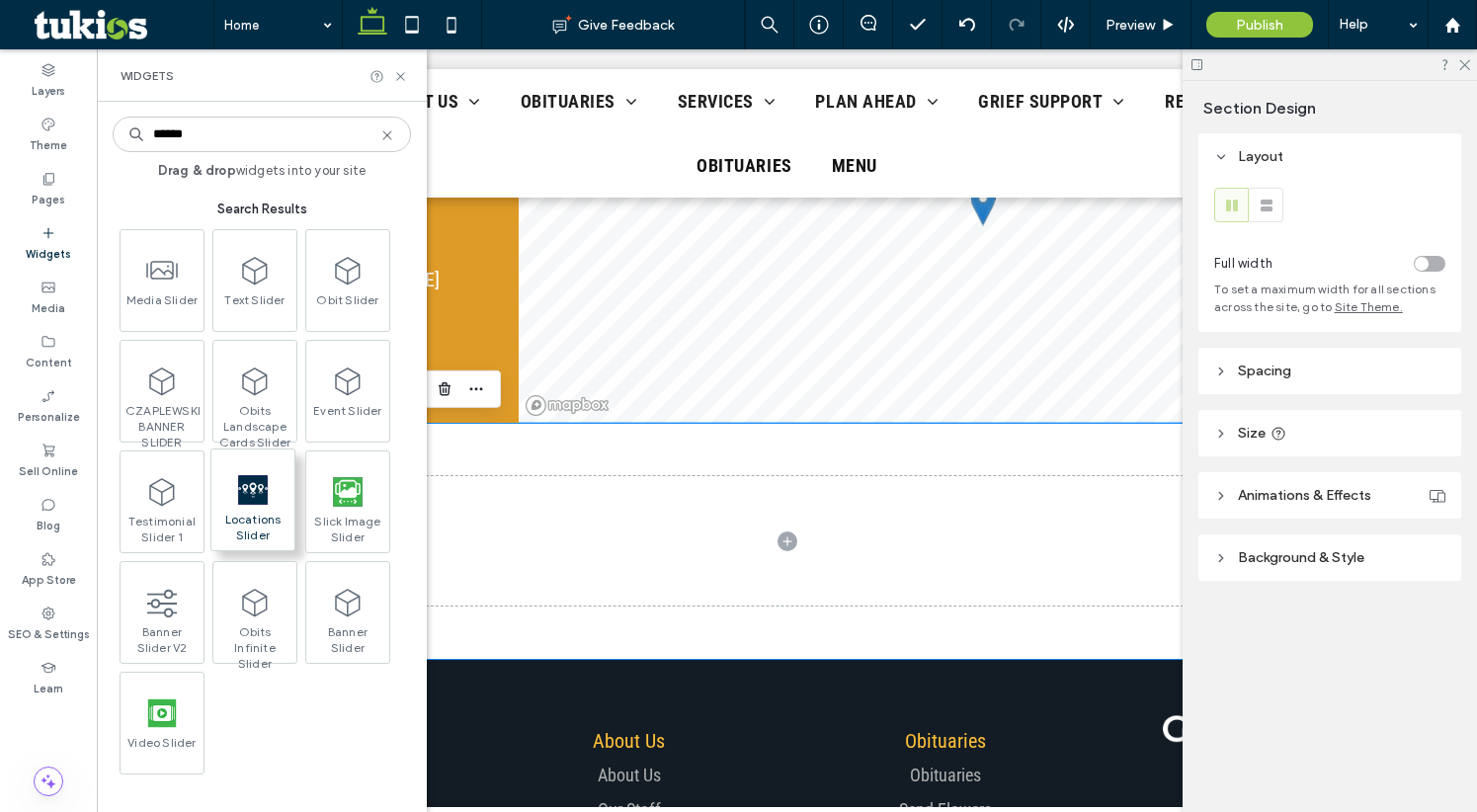 type on "******" 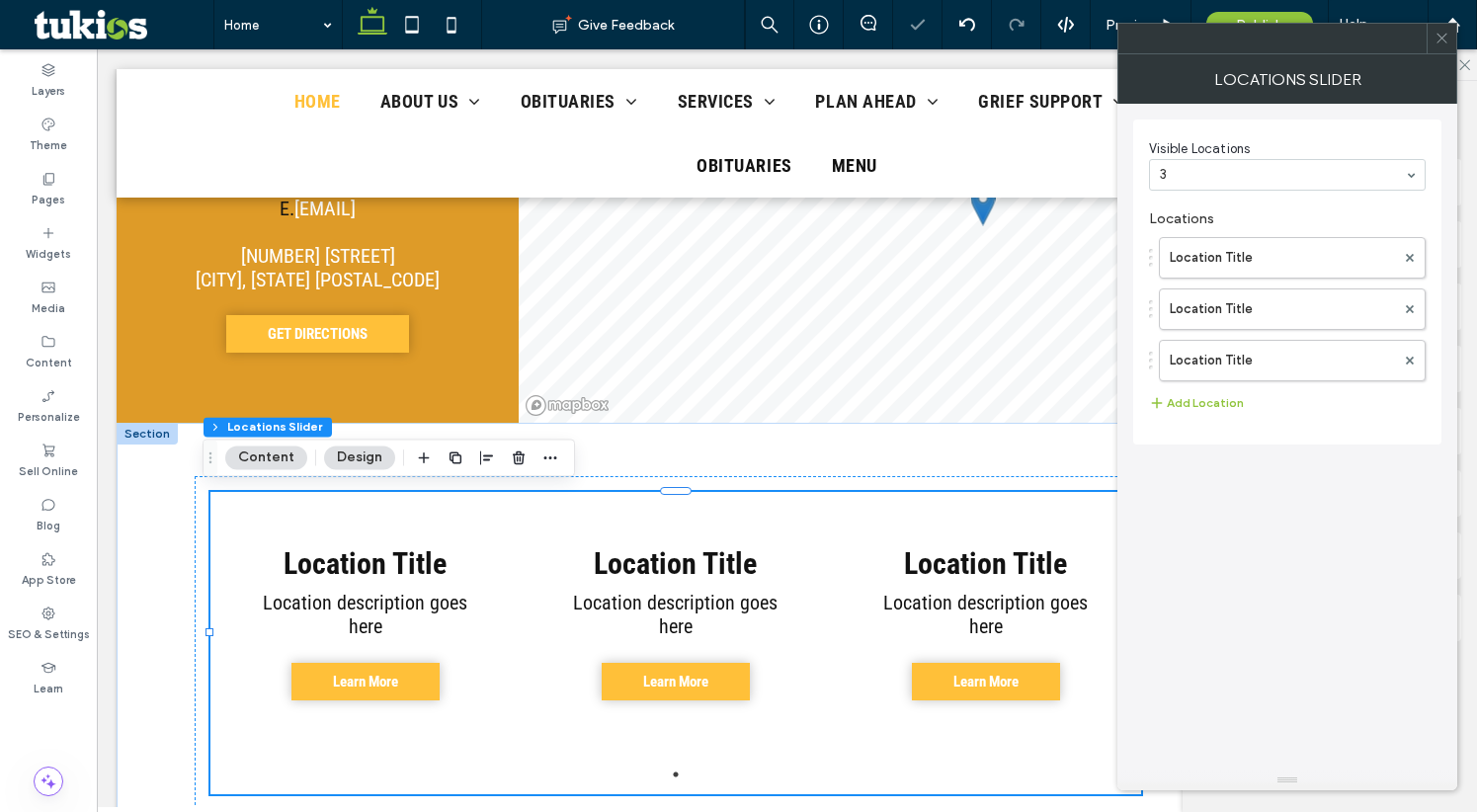 click at bounding box center (1441, 39) 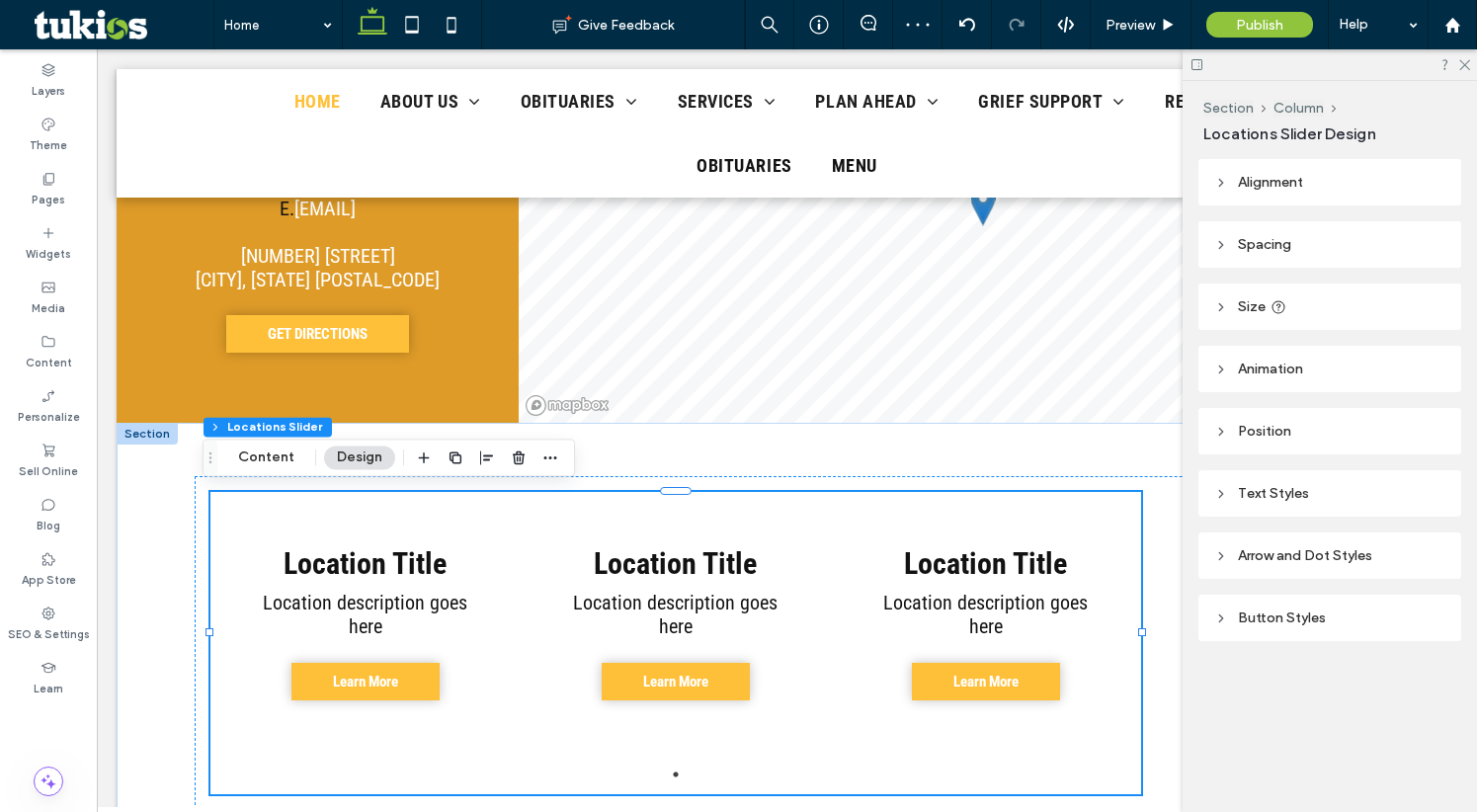 click 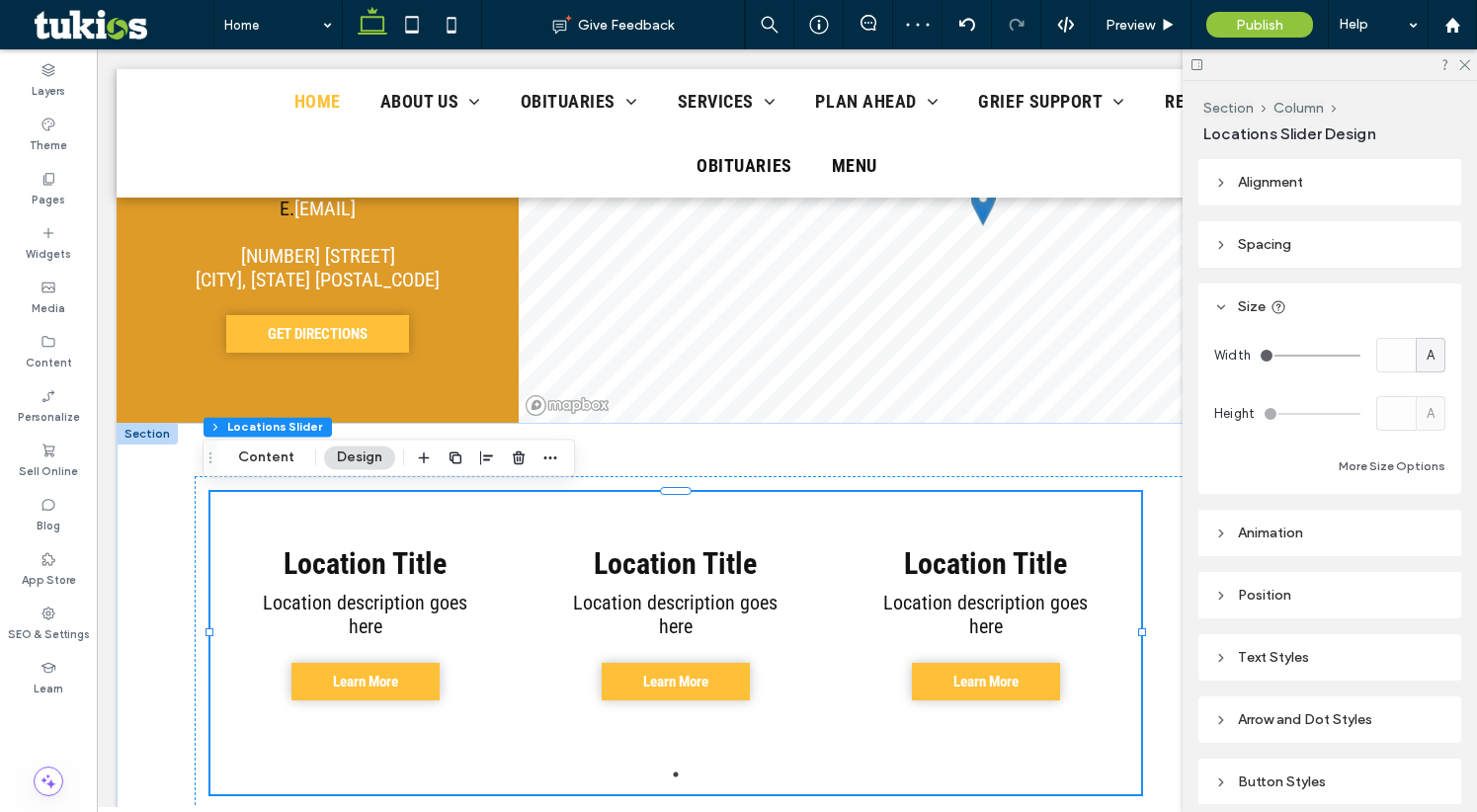 click on "A" at bounding box center [1431, 355] 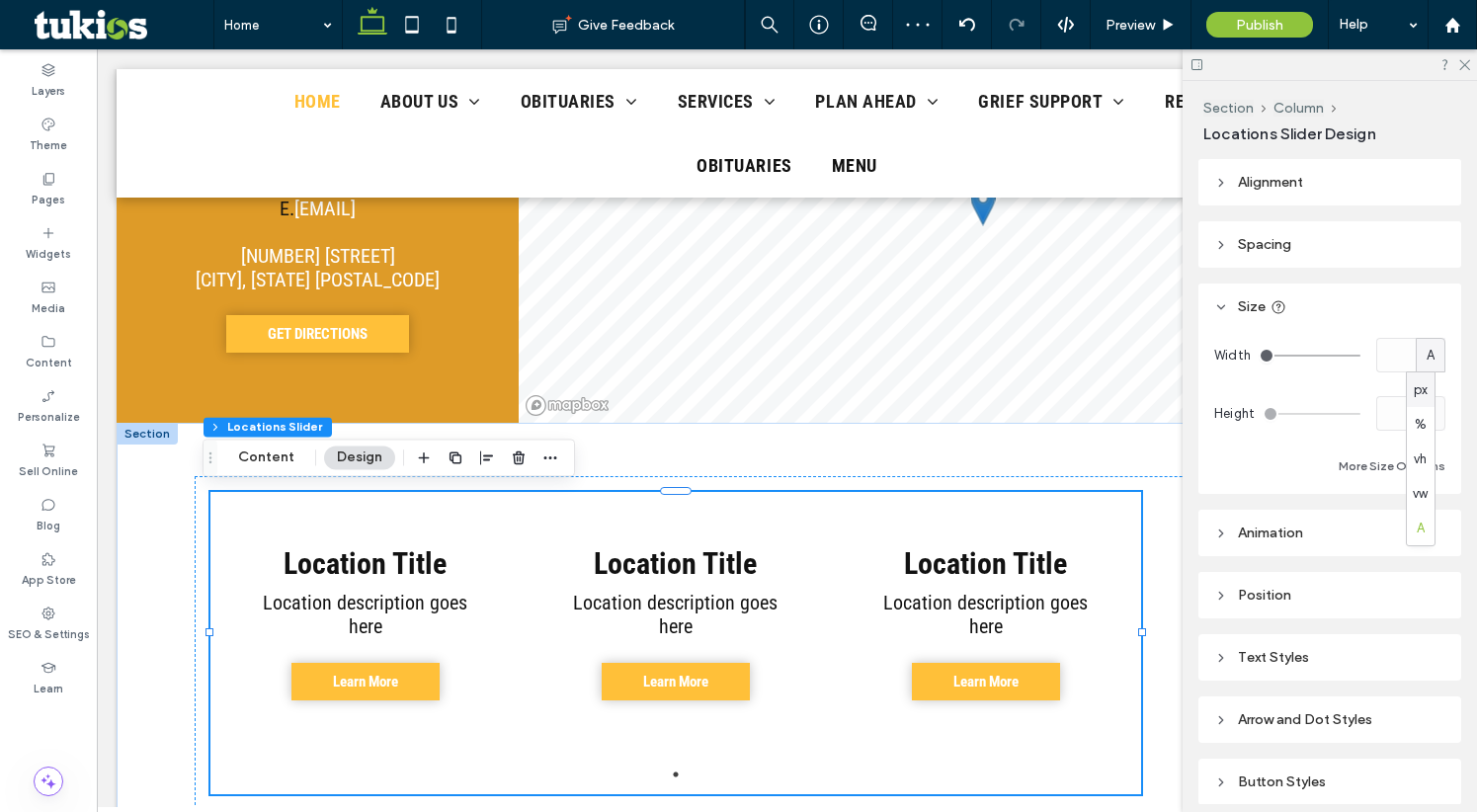 click on "%" at bounding box center (1421, 424) 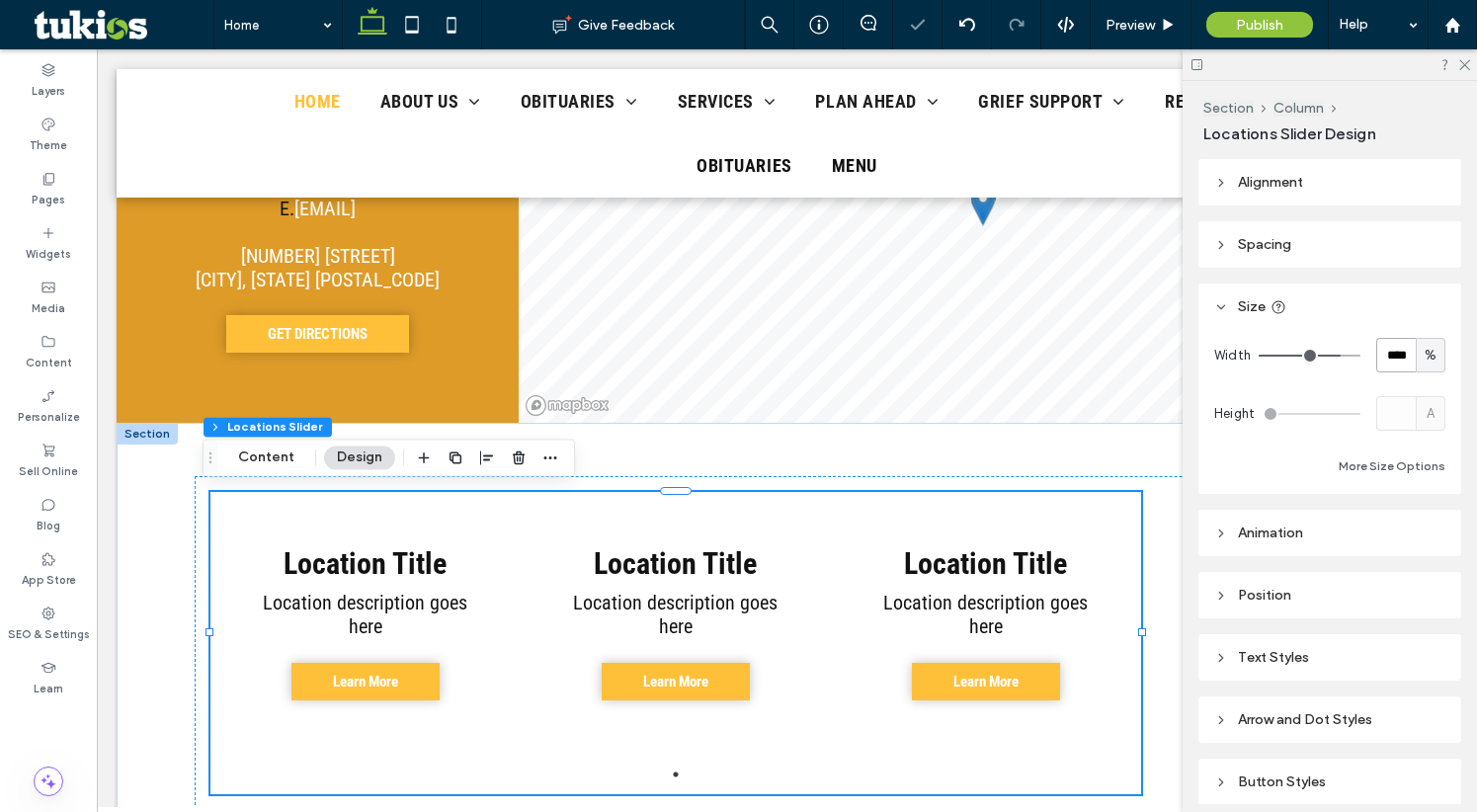 click on "****" at bounding box center [1396, 355] 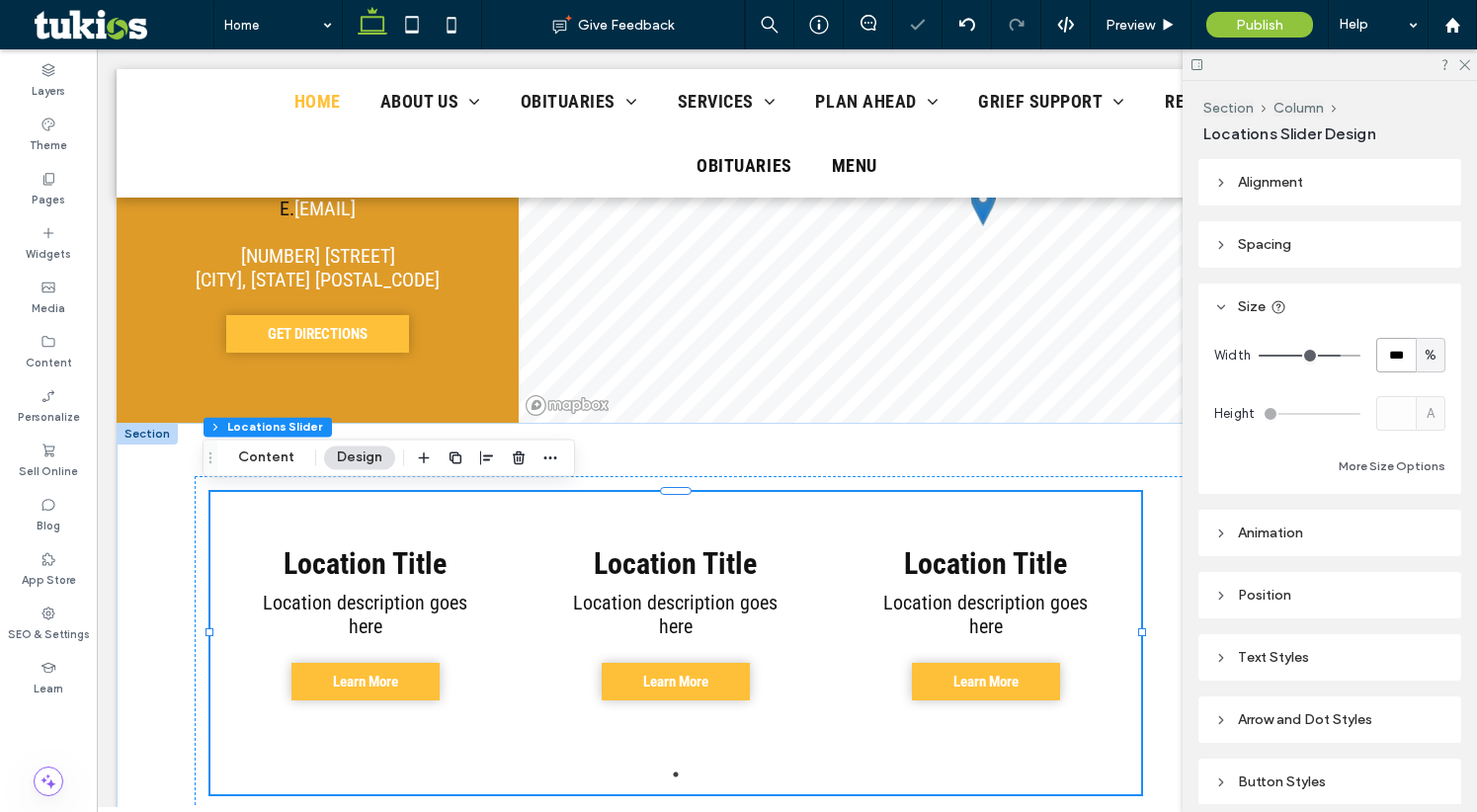 type on "***" 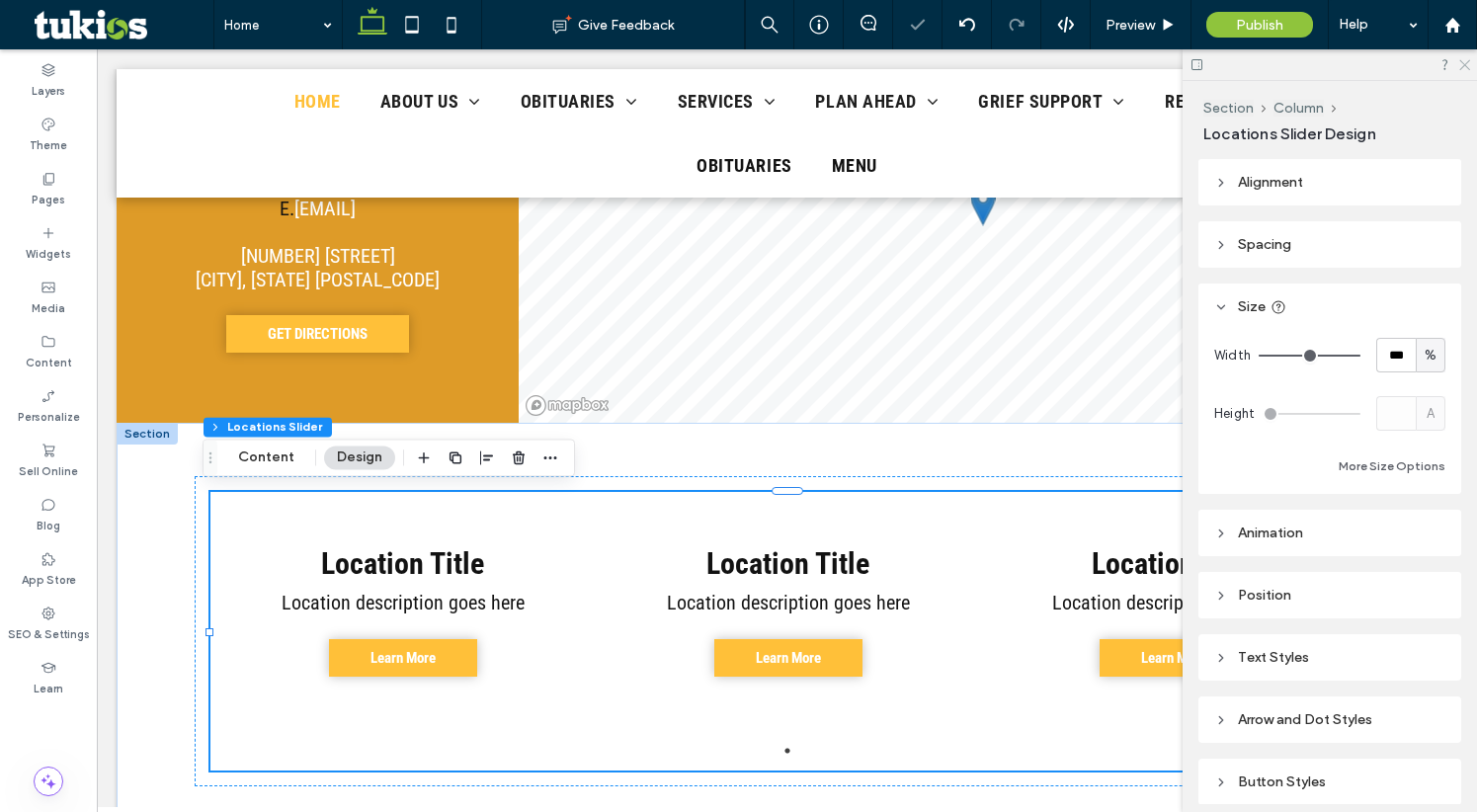 click 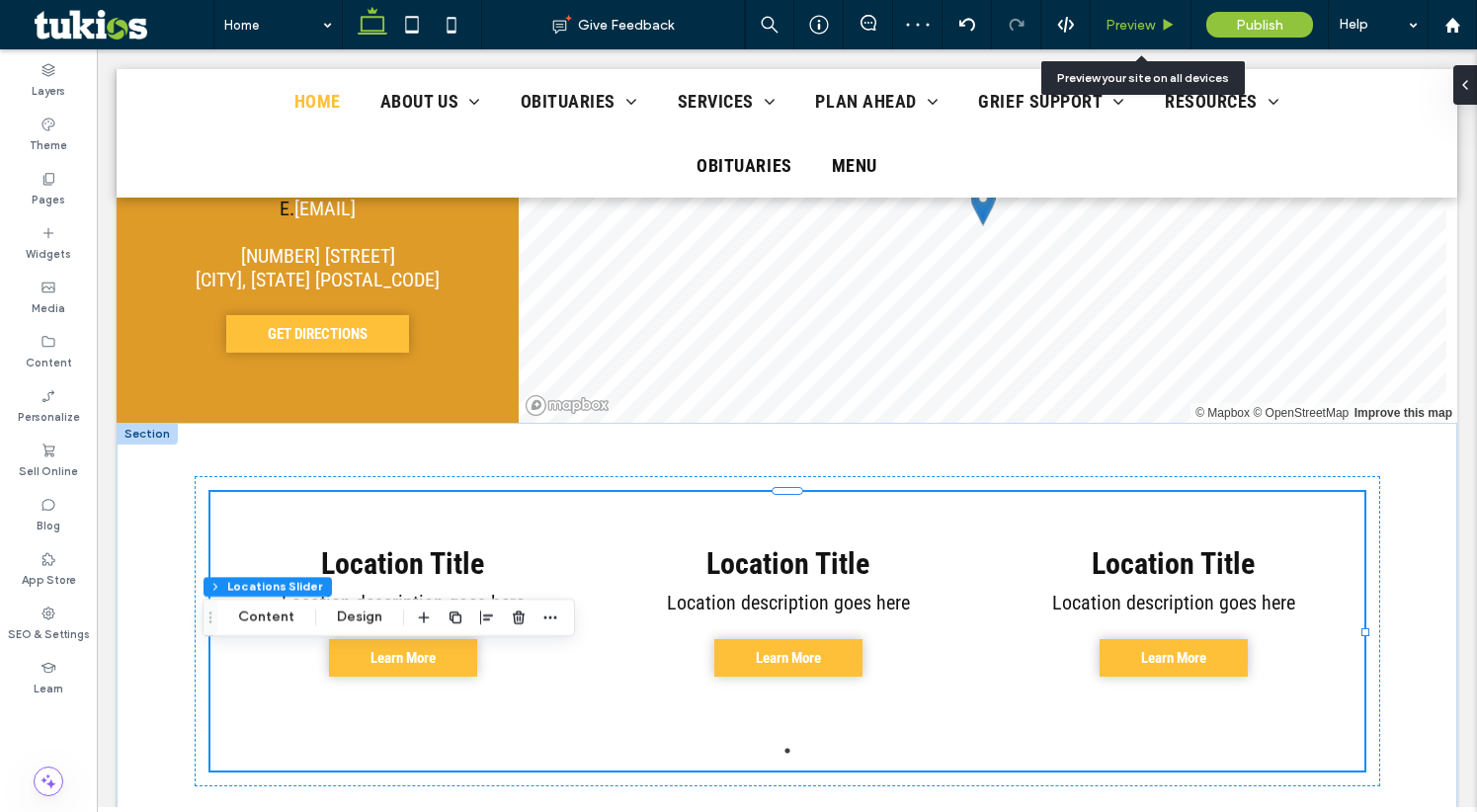 click 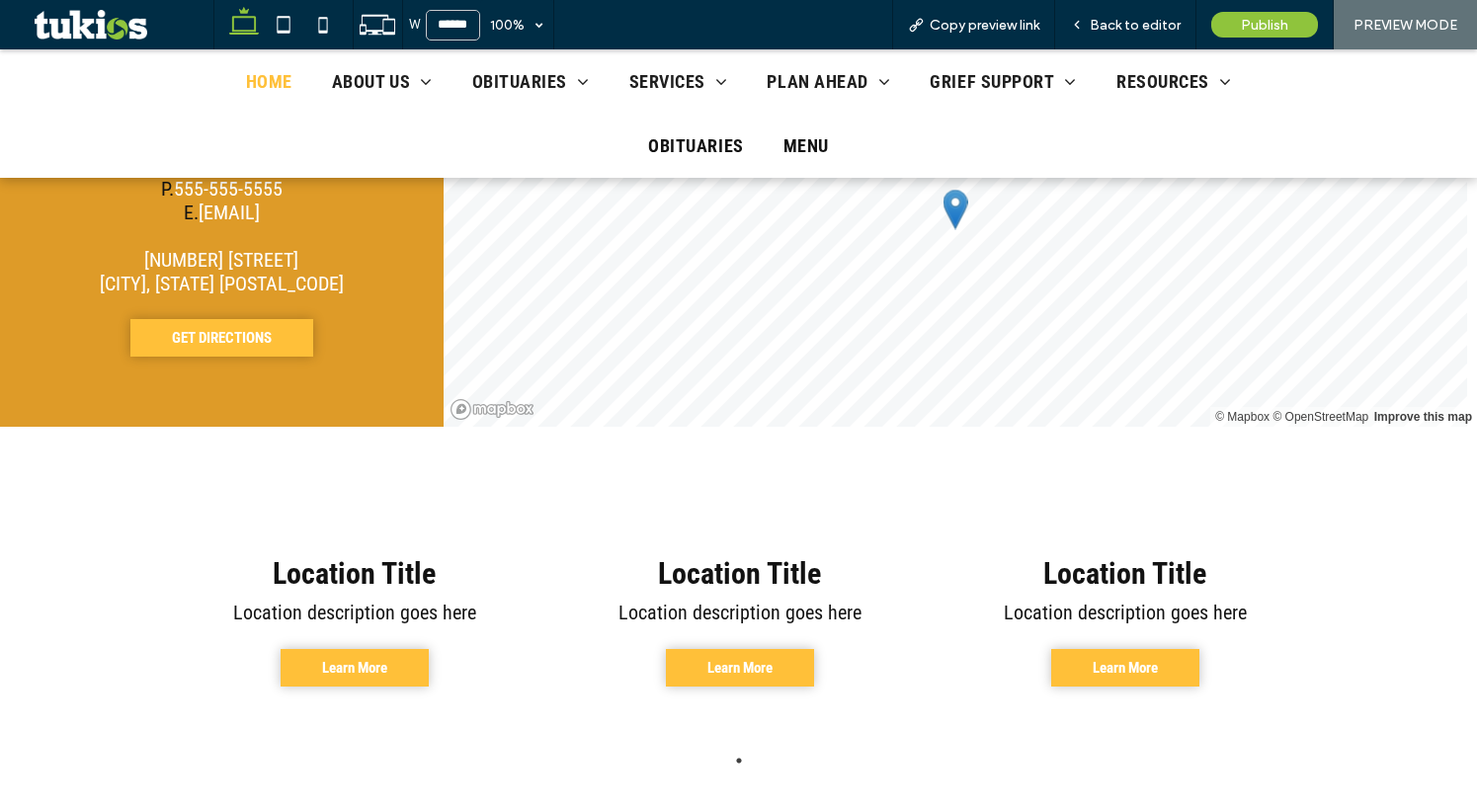scroll, scrollTop: 4730, scrollLeft: 0, axis: vertical 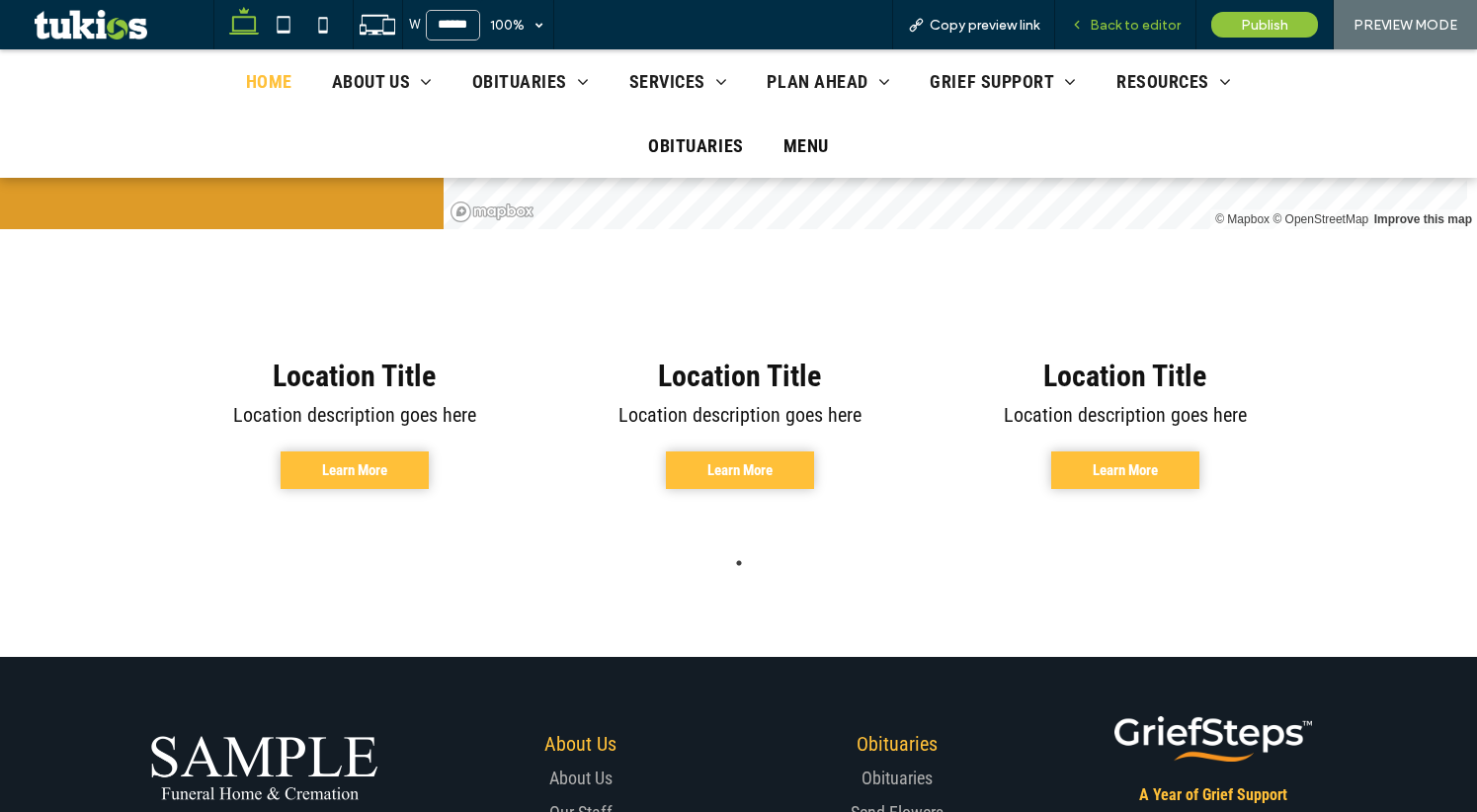 click on "Back to editor" at bounding box center [1135, 25] 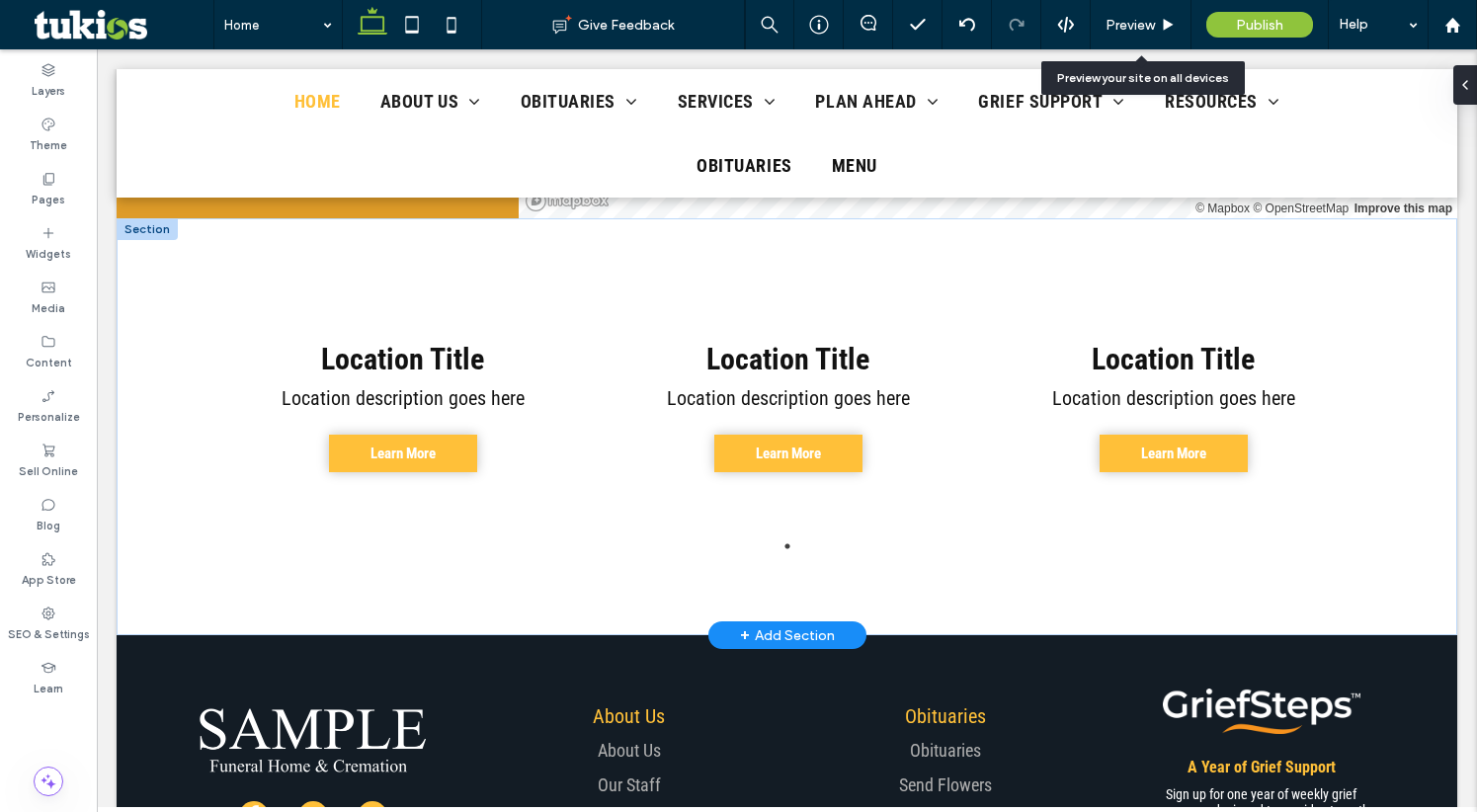 scroll, scrollTop: 4674, scrollLeft: 0, axis: vertical 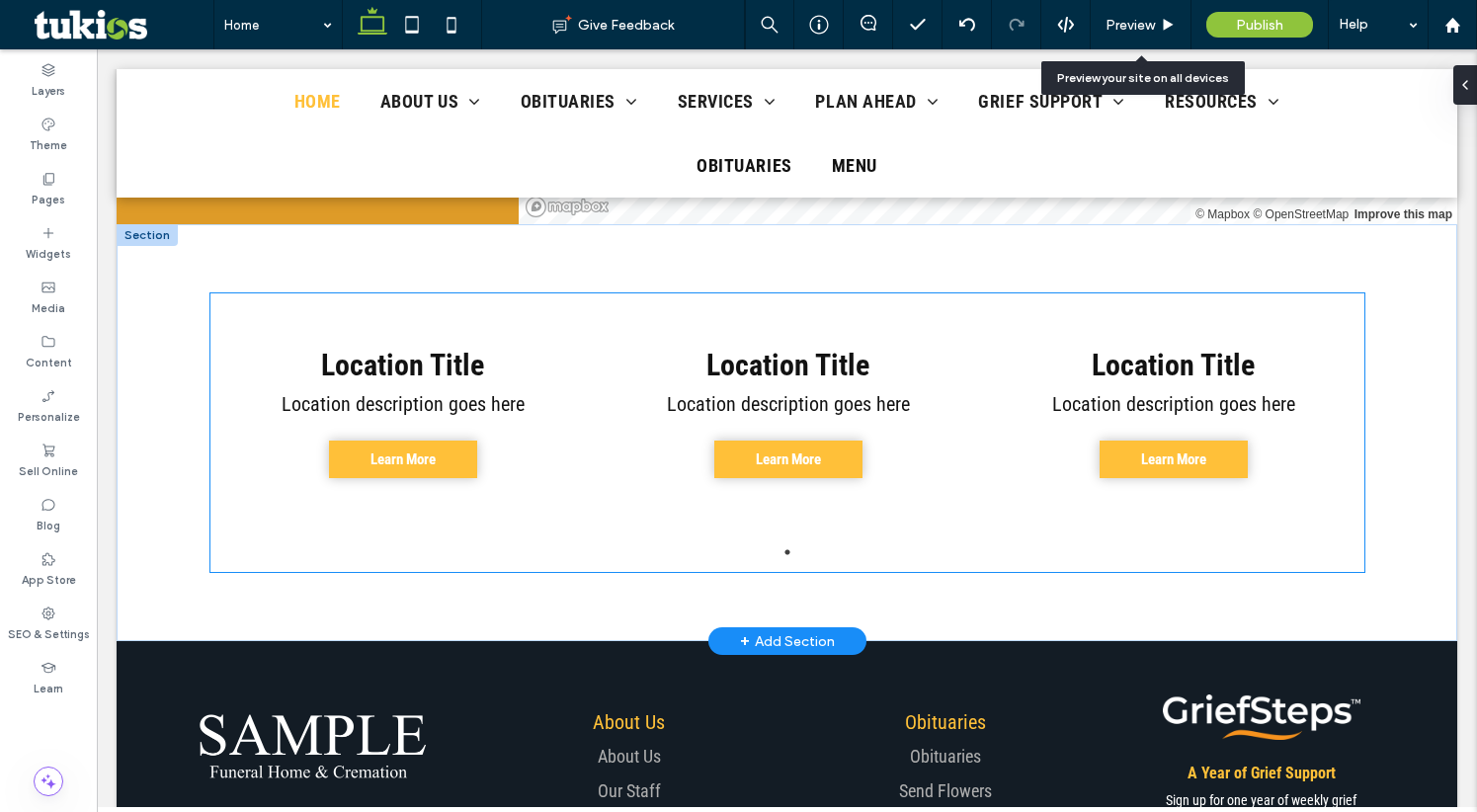 click on "Location Title
Location description goes here
Learn More" at bounding box center [788, 418] 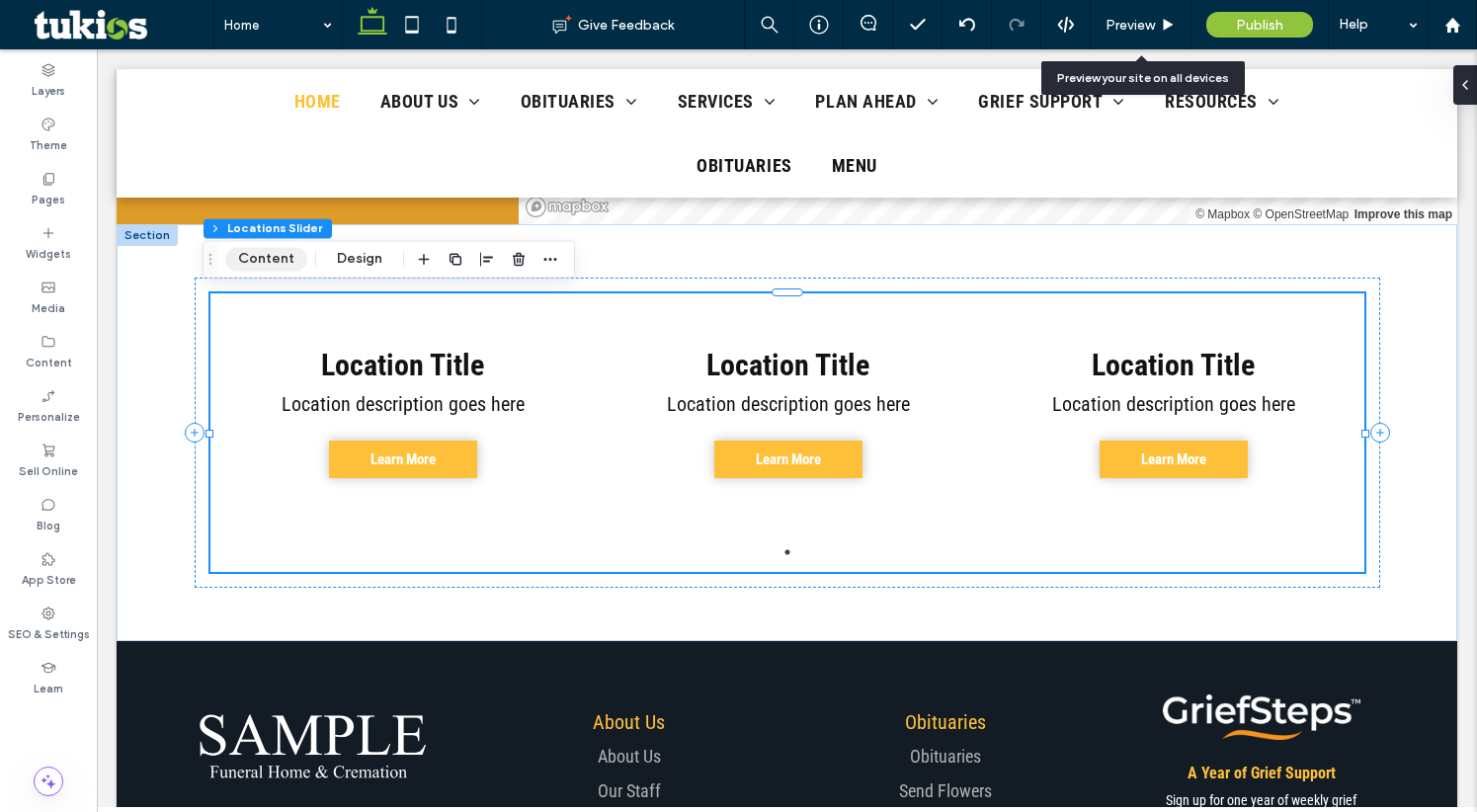 click on "Content" at bounding box center (266, 259) 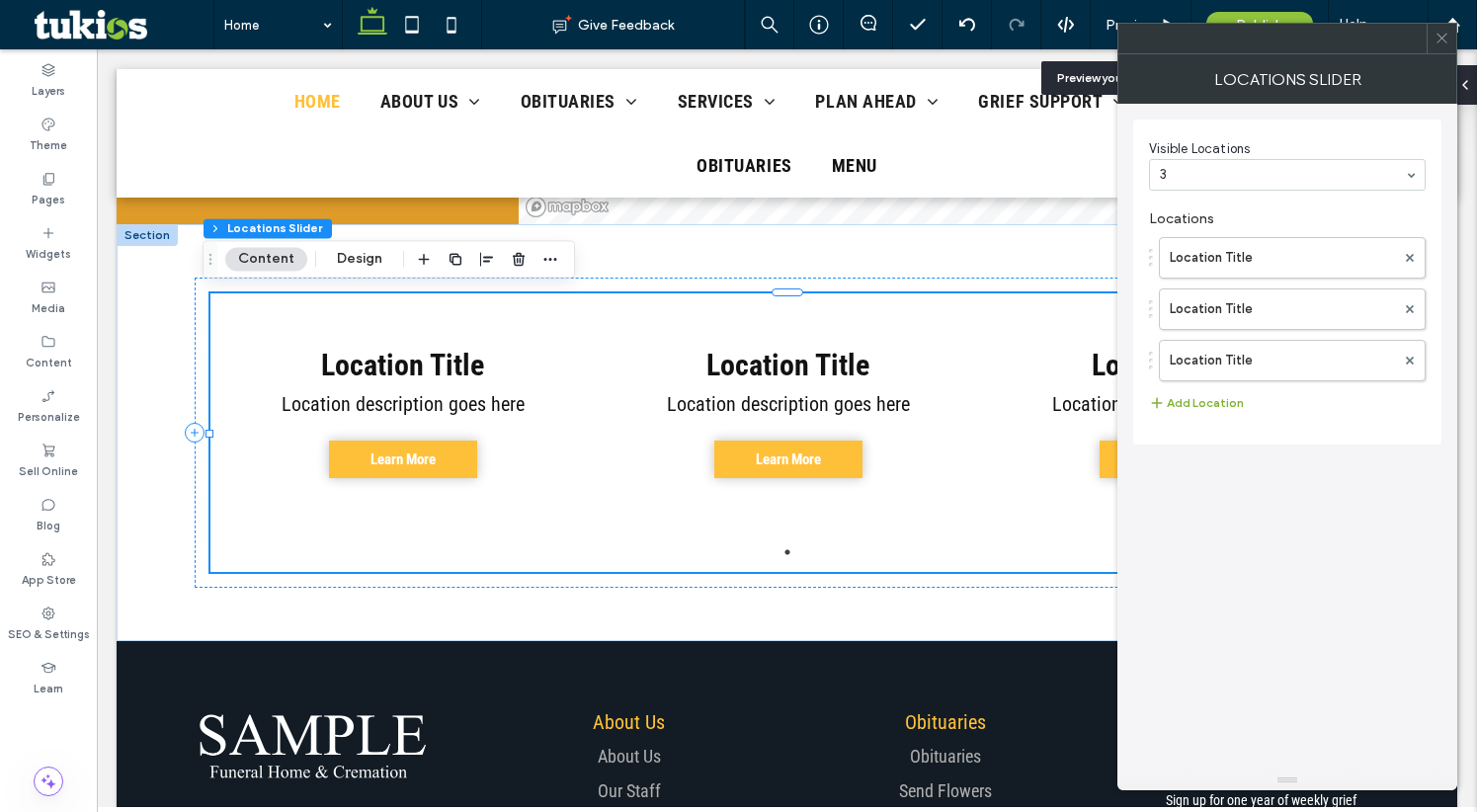 click on "Add Location" at bounding box center (1196, 403) 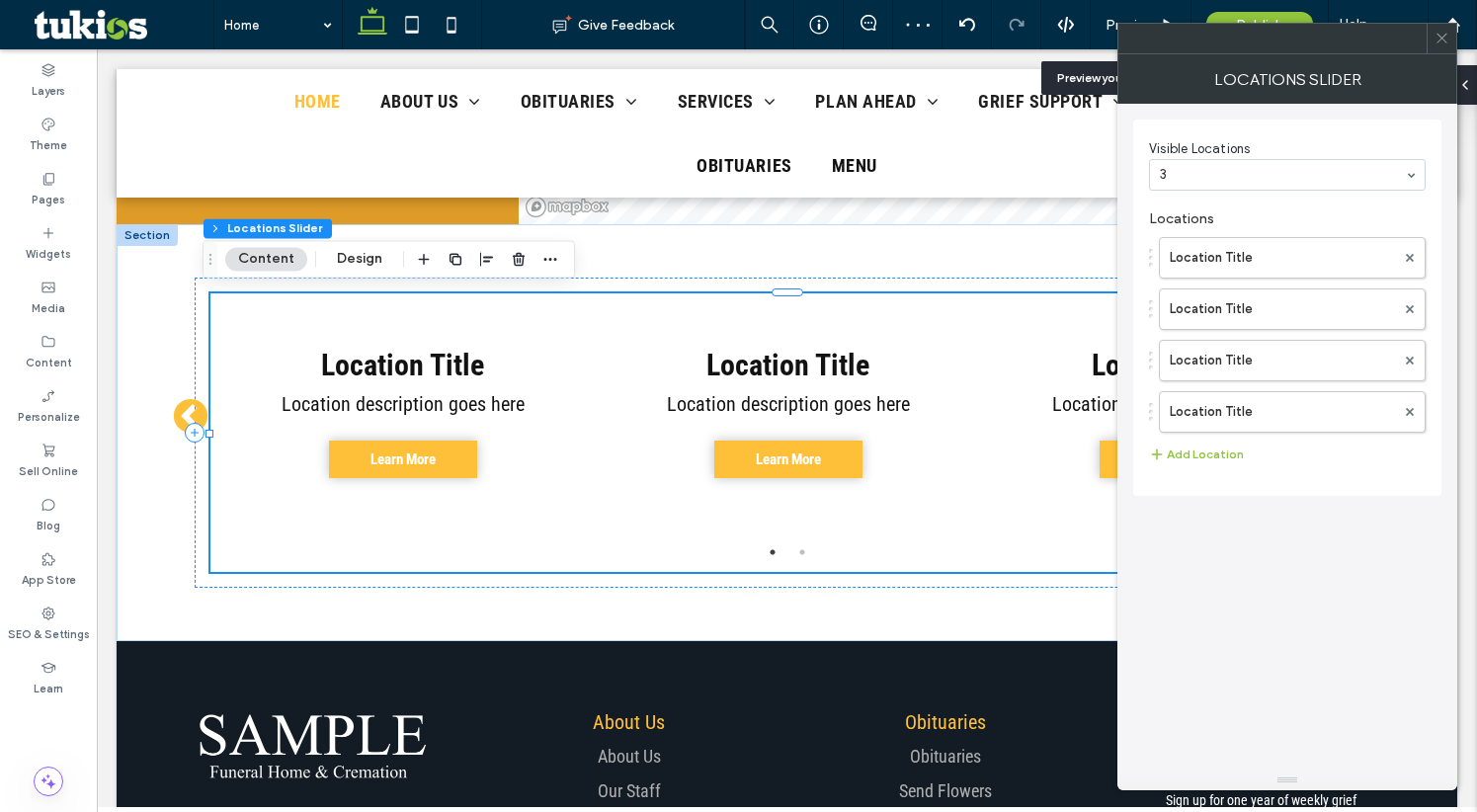 click 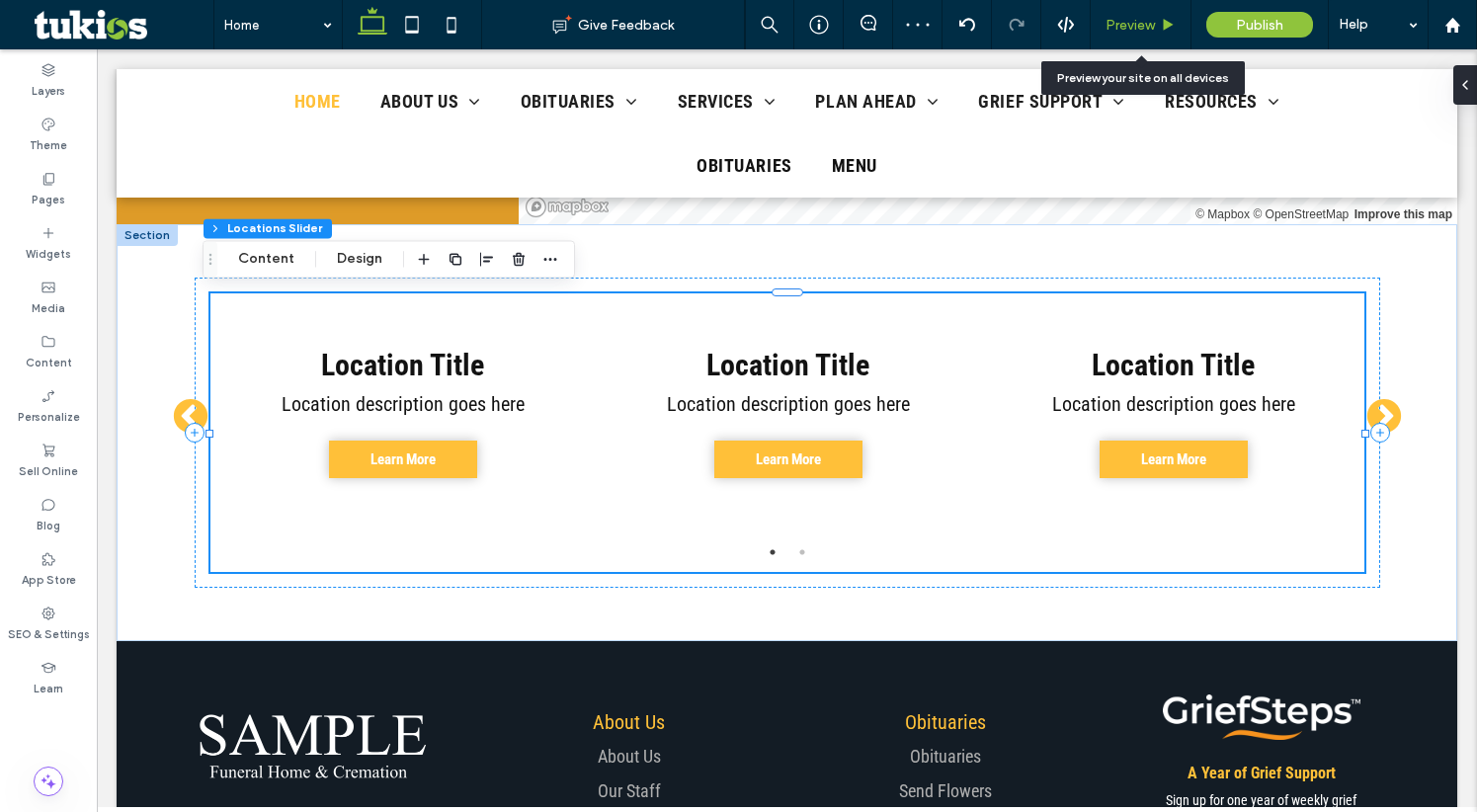 click 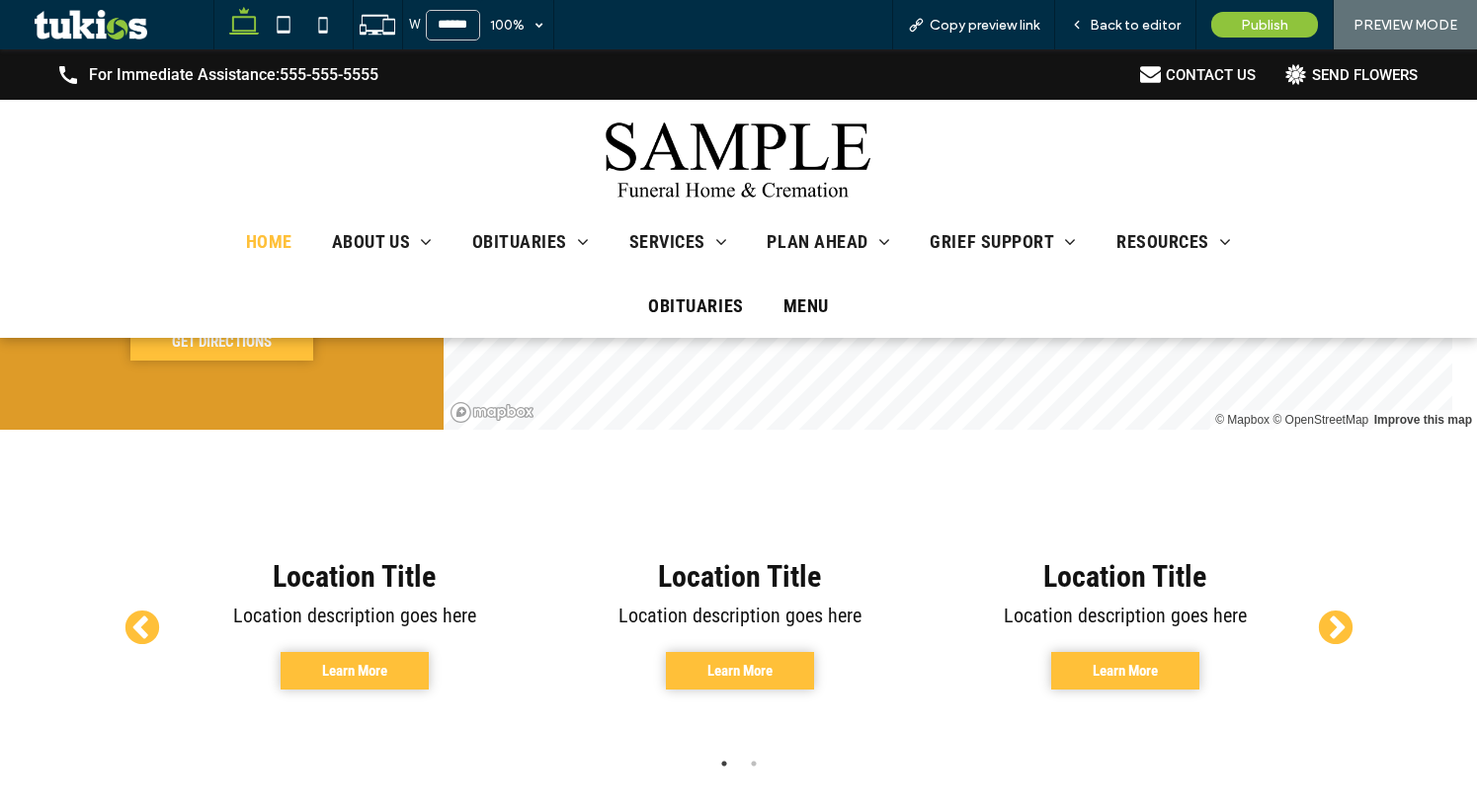 scroll, scrollTop: 4732, scrollLeft: 0, axis: vertical 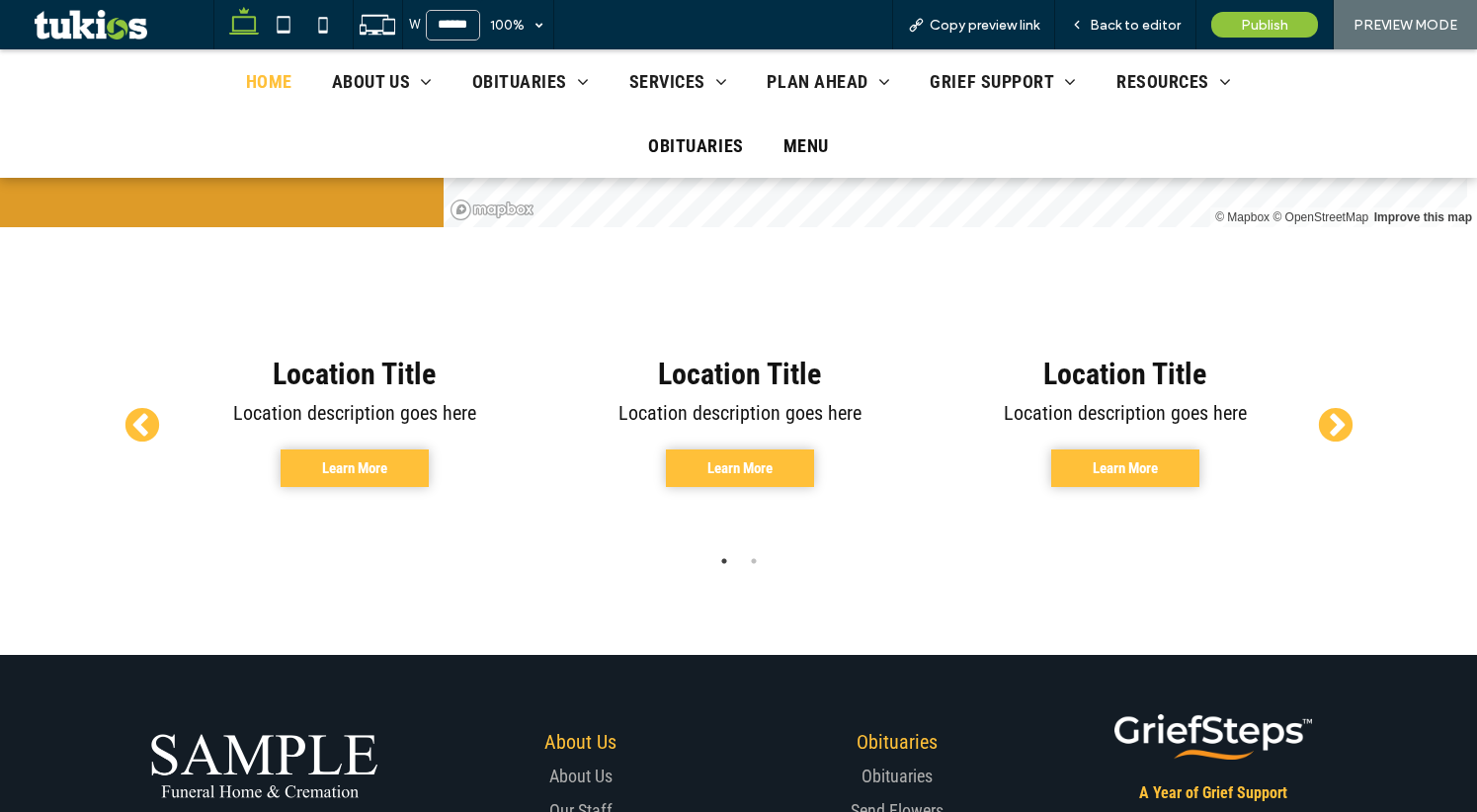 click on "Next" at bounding box center [1336, 427] 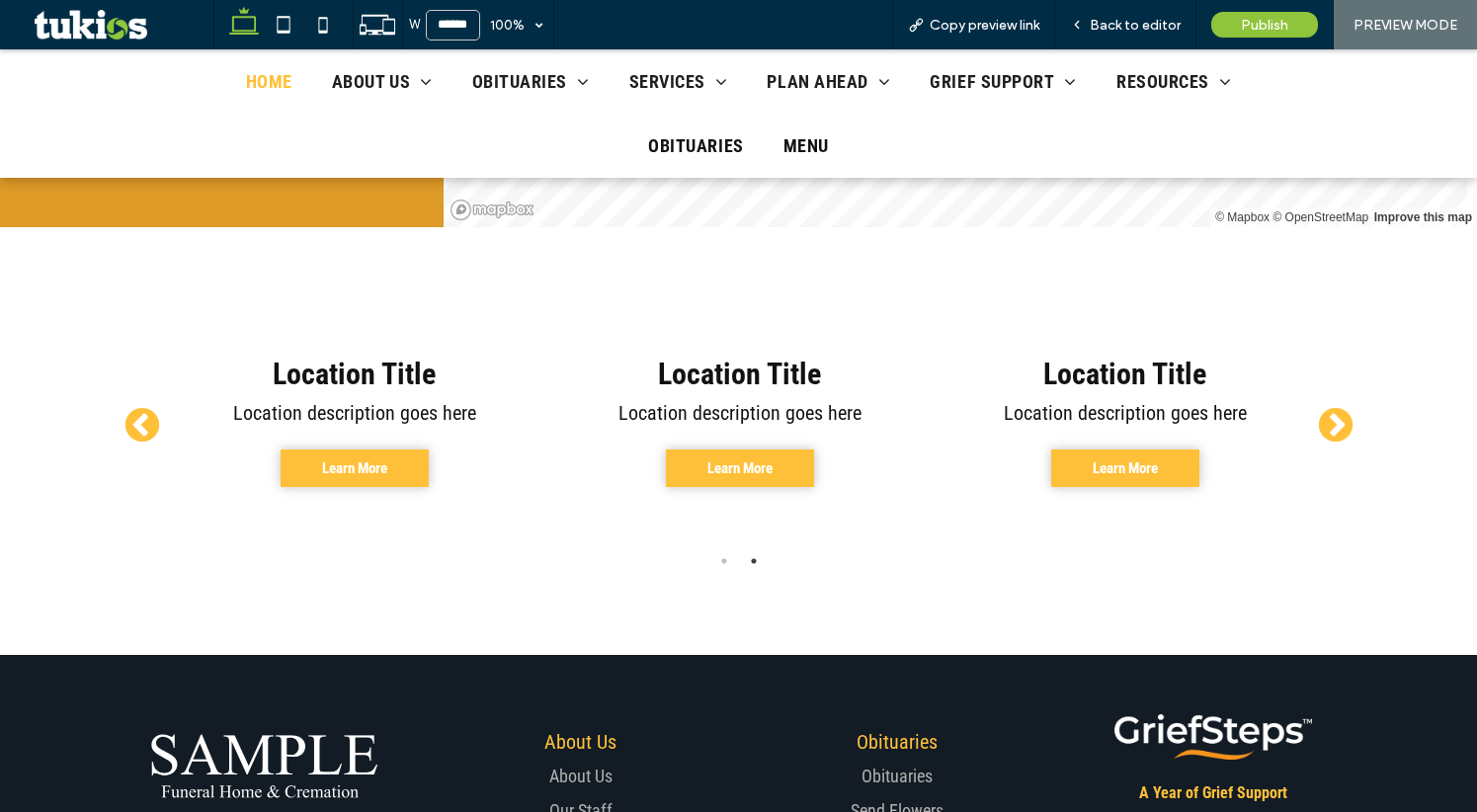 click on "Next" at bounding box center (1336, 427) 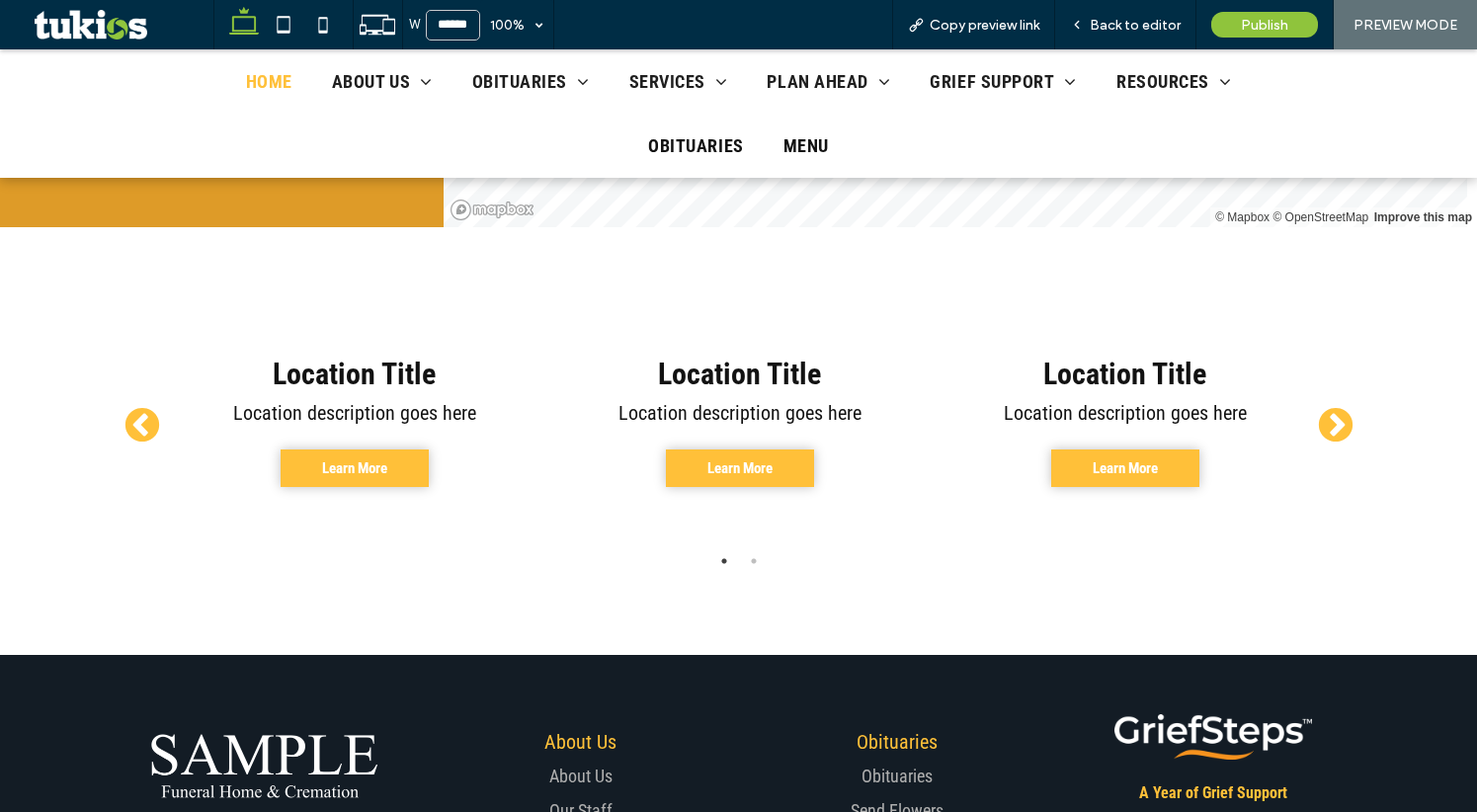 click on "Next" at bounding box center [1336, 427] 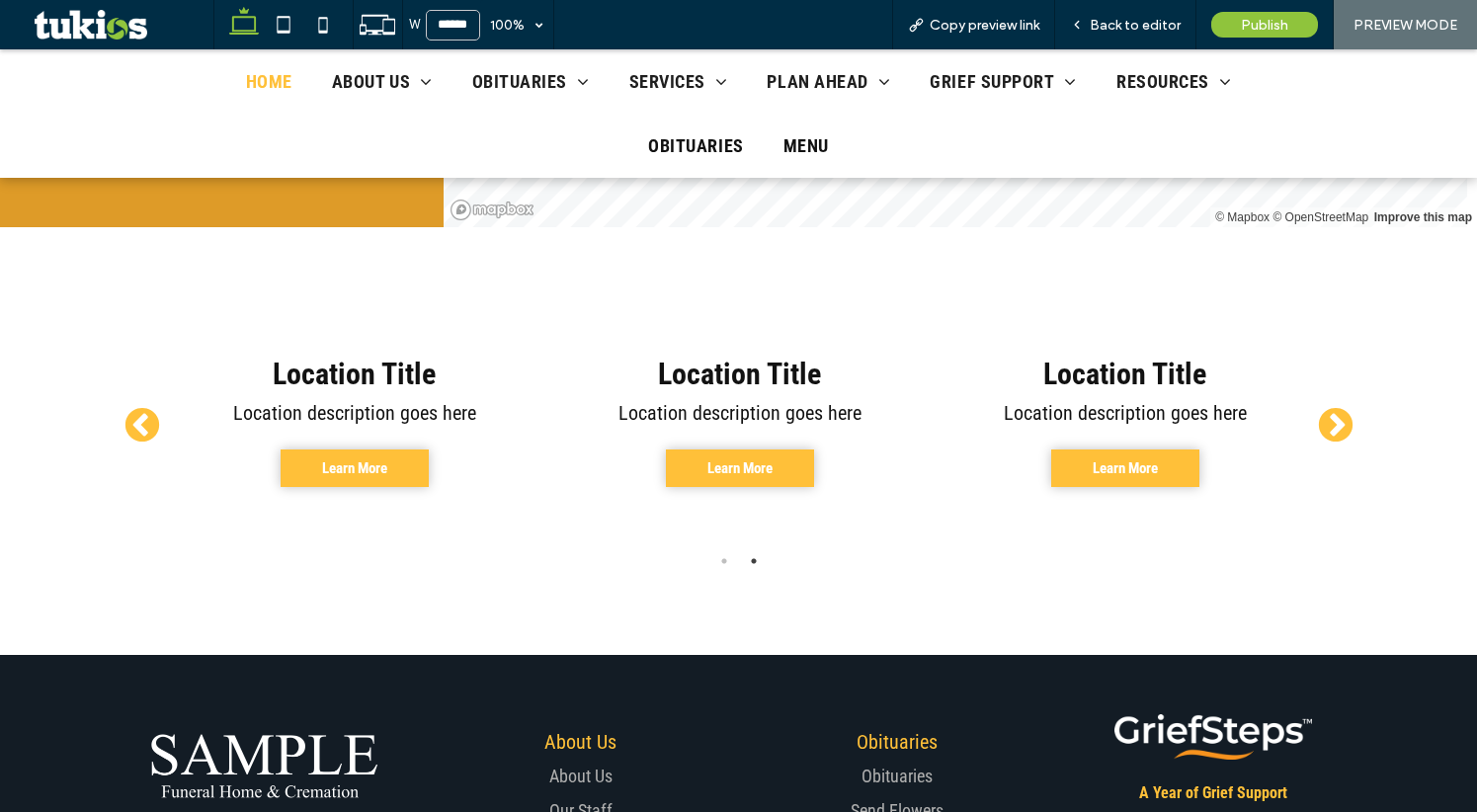 click on "Next" at bounding box center (1336, 427) 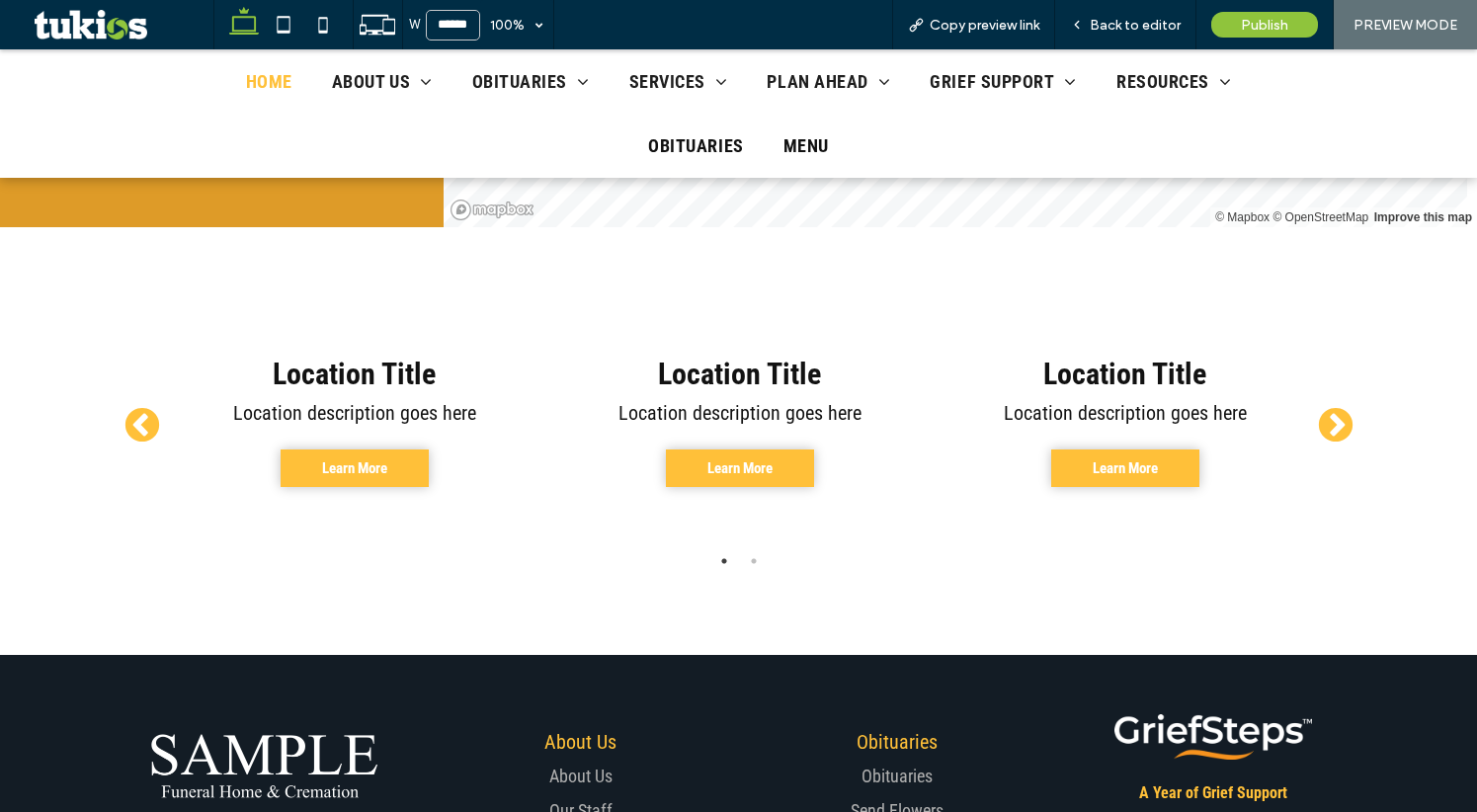 click on "Next" at bounding box center [1336, 427] 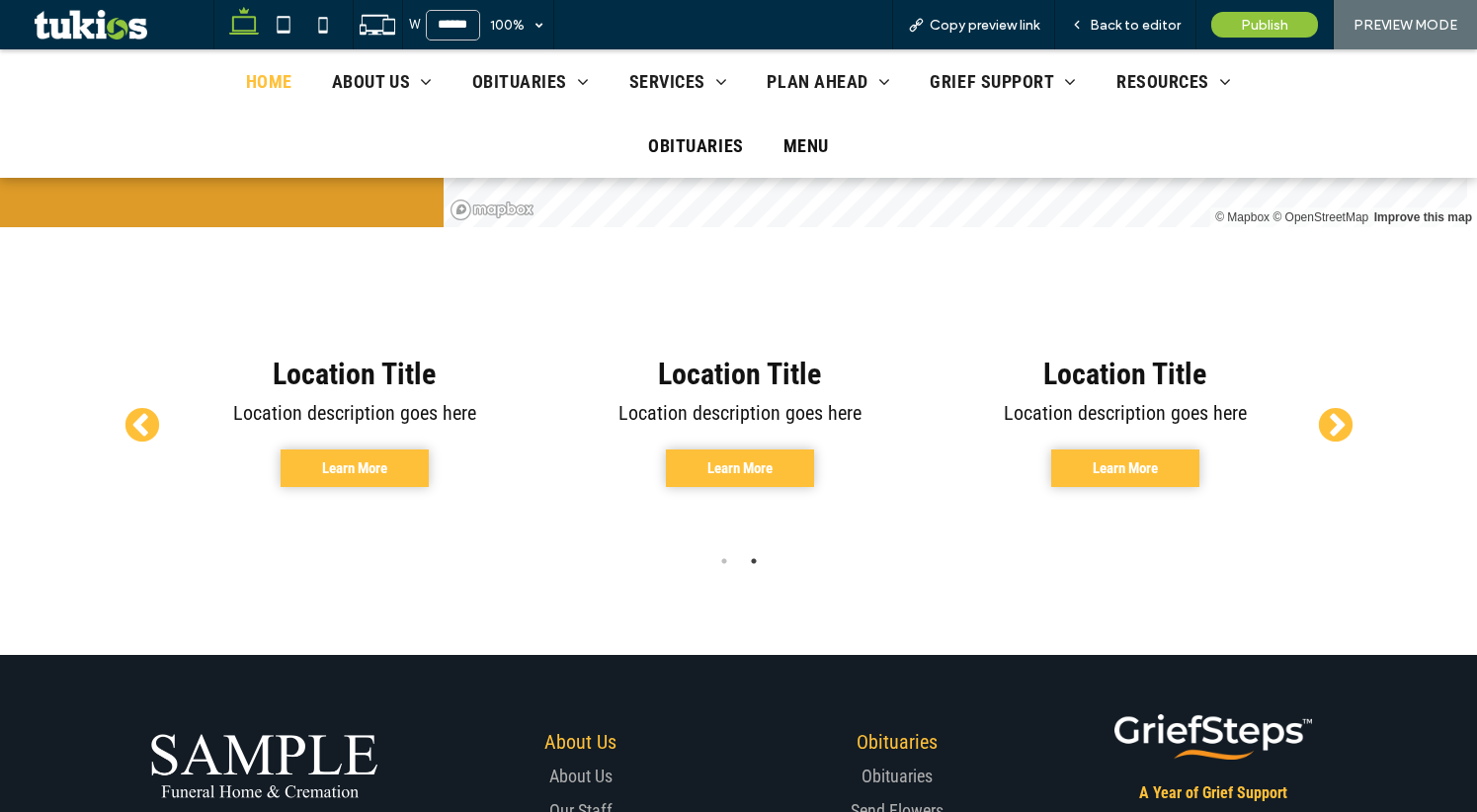 click on "Next" at bounding box center [1336, 427] 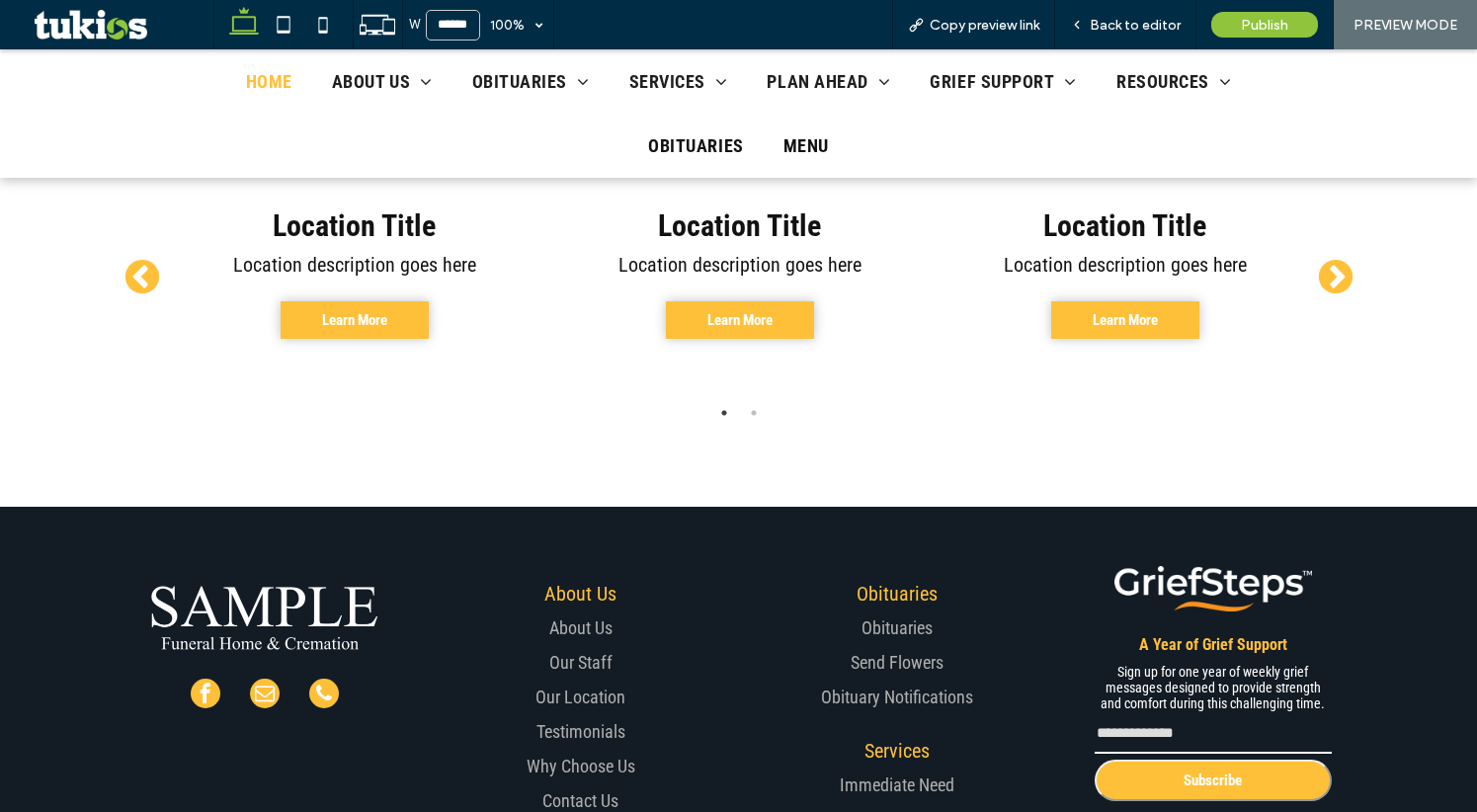 scroll, scrollTop: 4732, scrollLeft: 0, axis: vertical 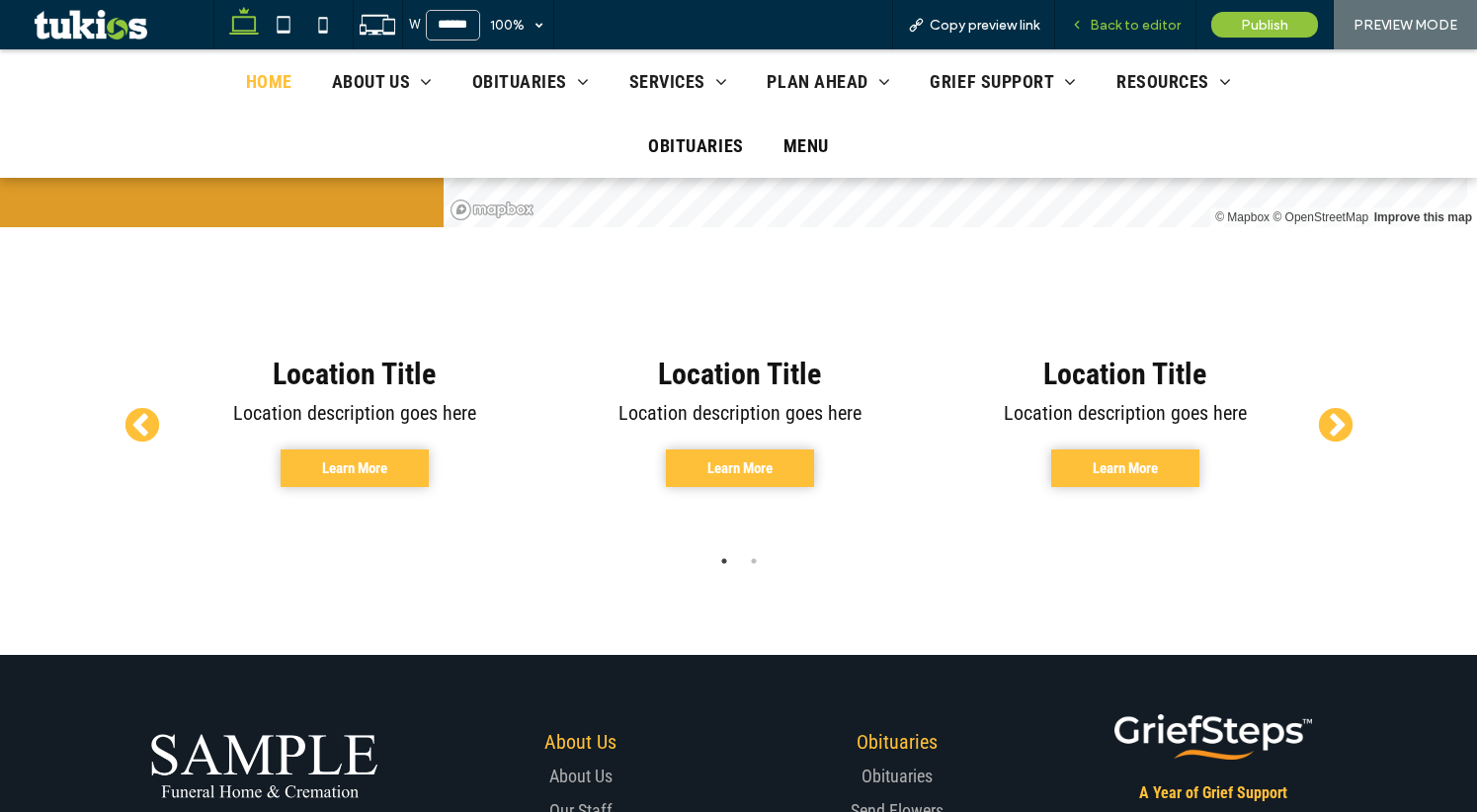 click on "Back to editor" at bounding box center [1135, 25] 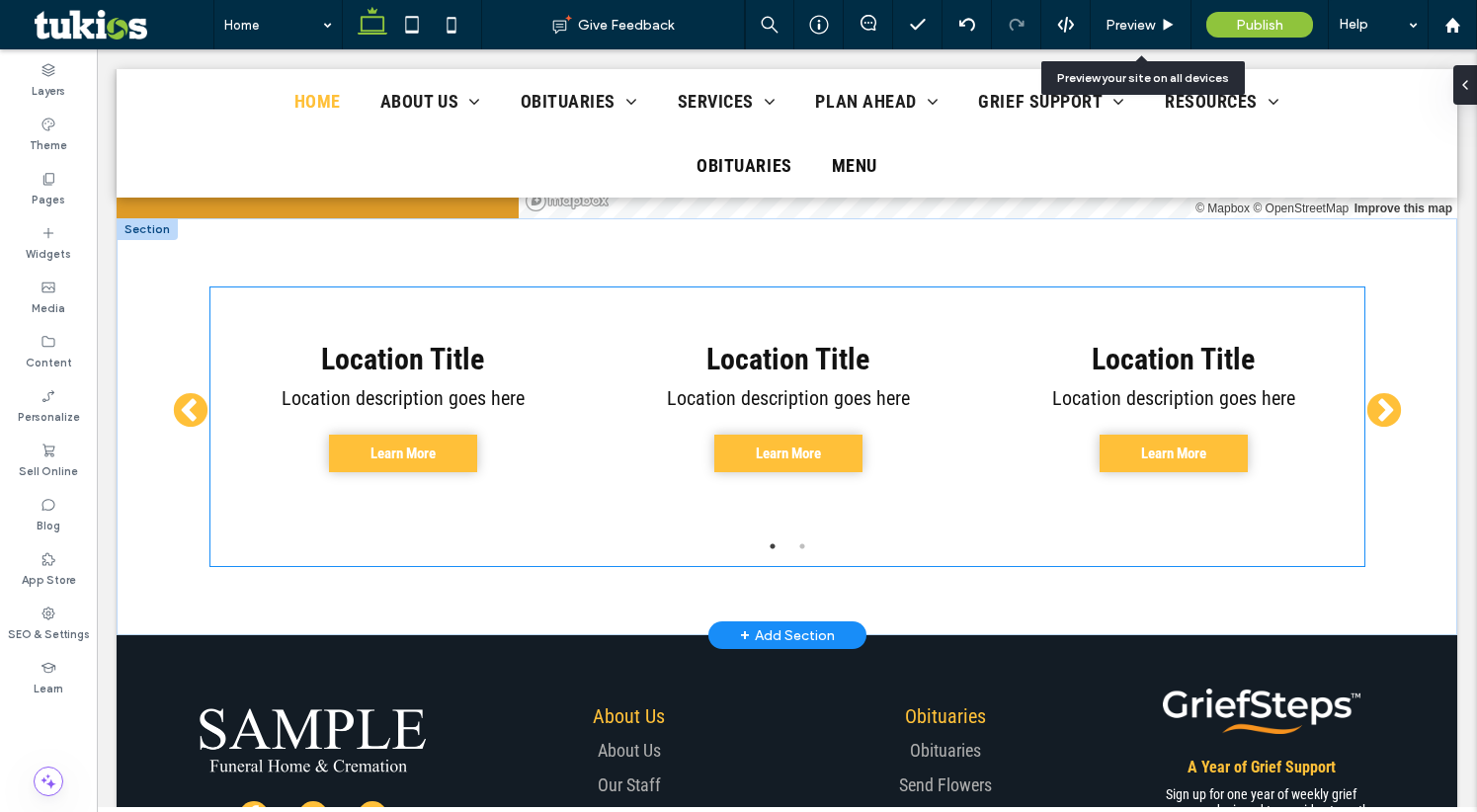 scroll, scrollTop: 4675, scrollLeft: 0, axis: vertical 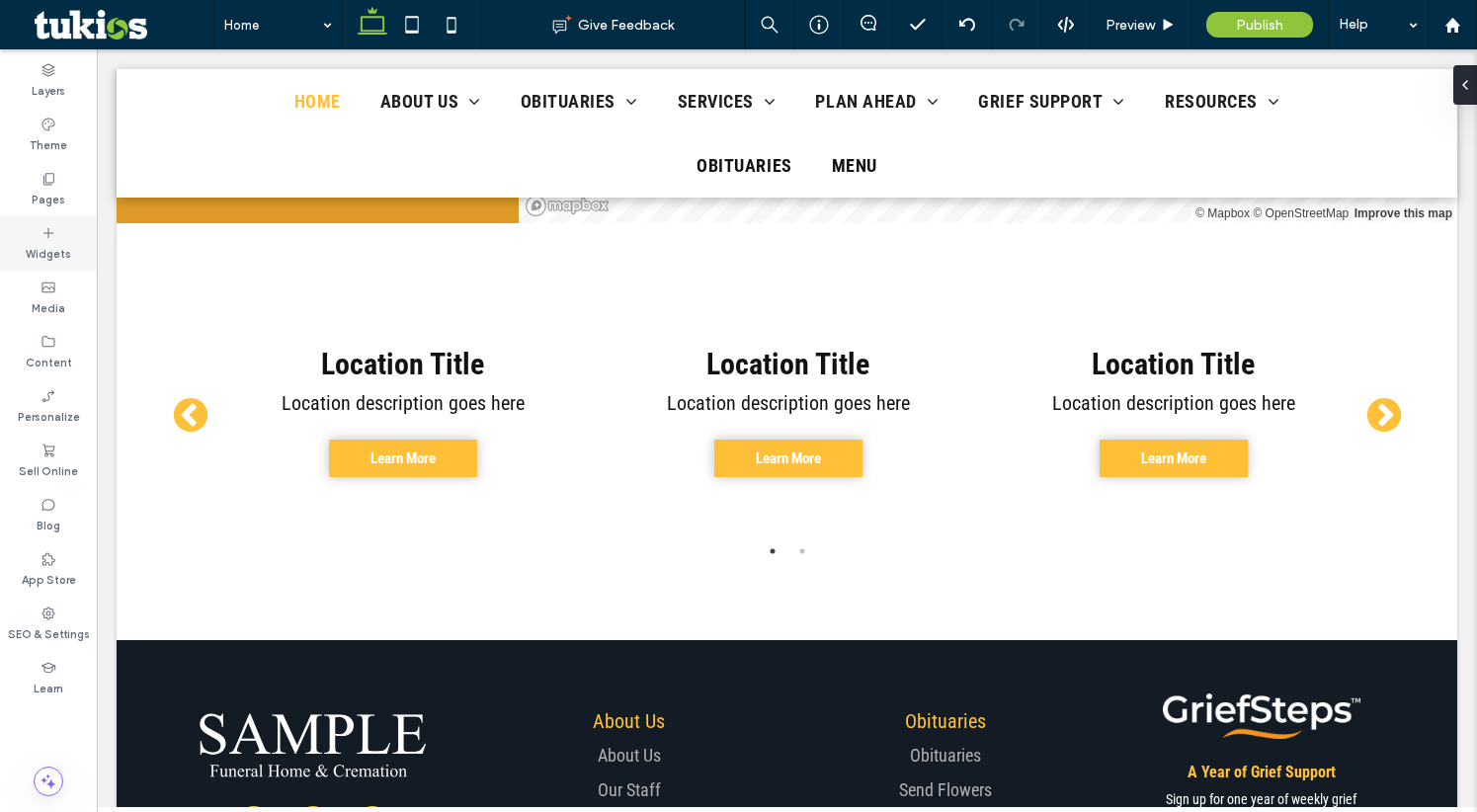 click on "Widgets" at bounding box center [48, 252] 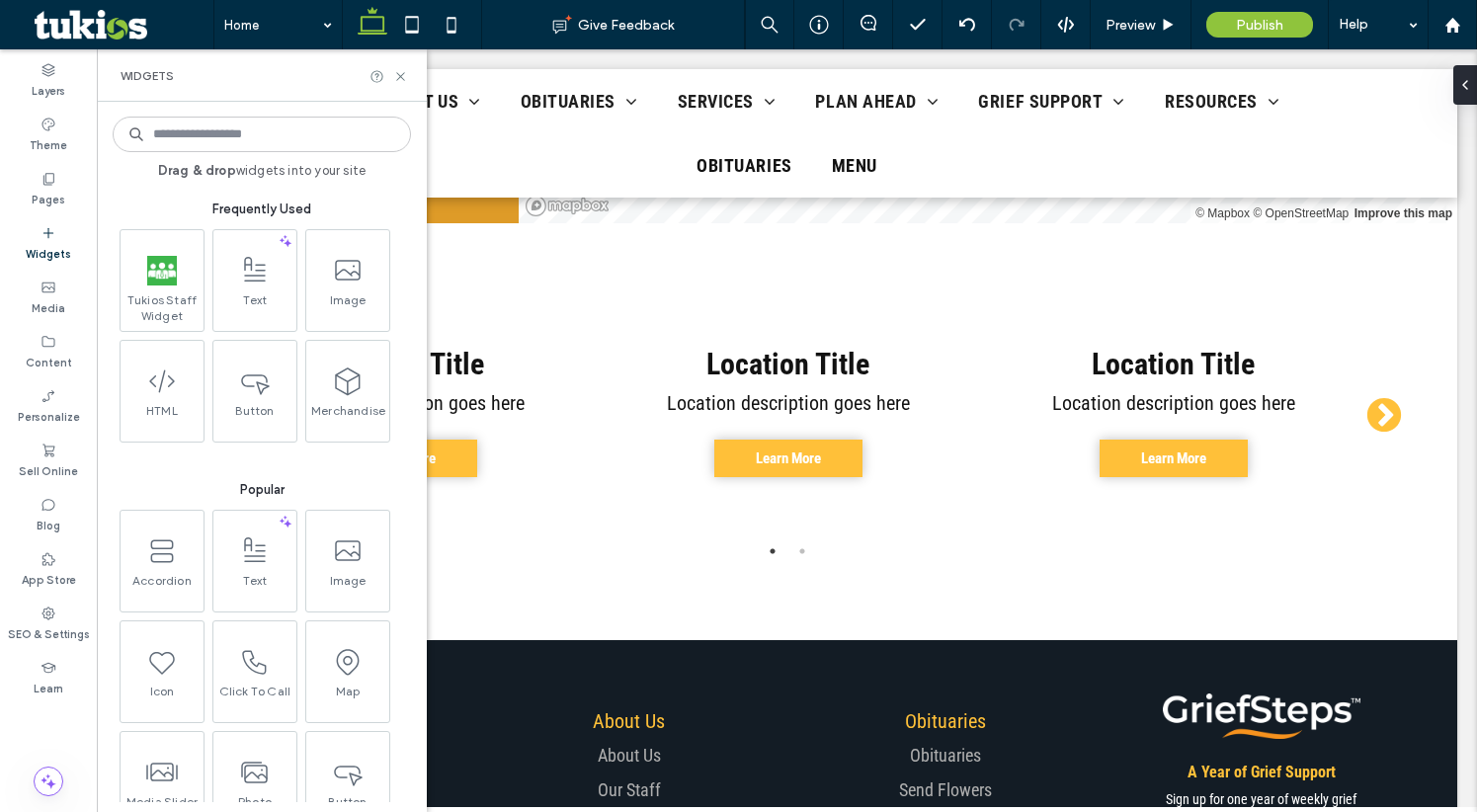 click at bounding box center (262, 134) 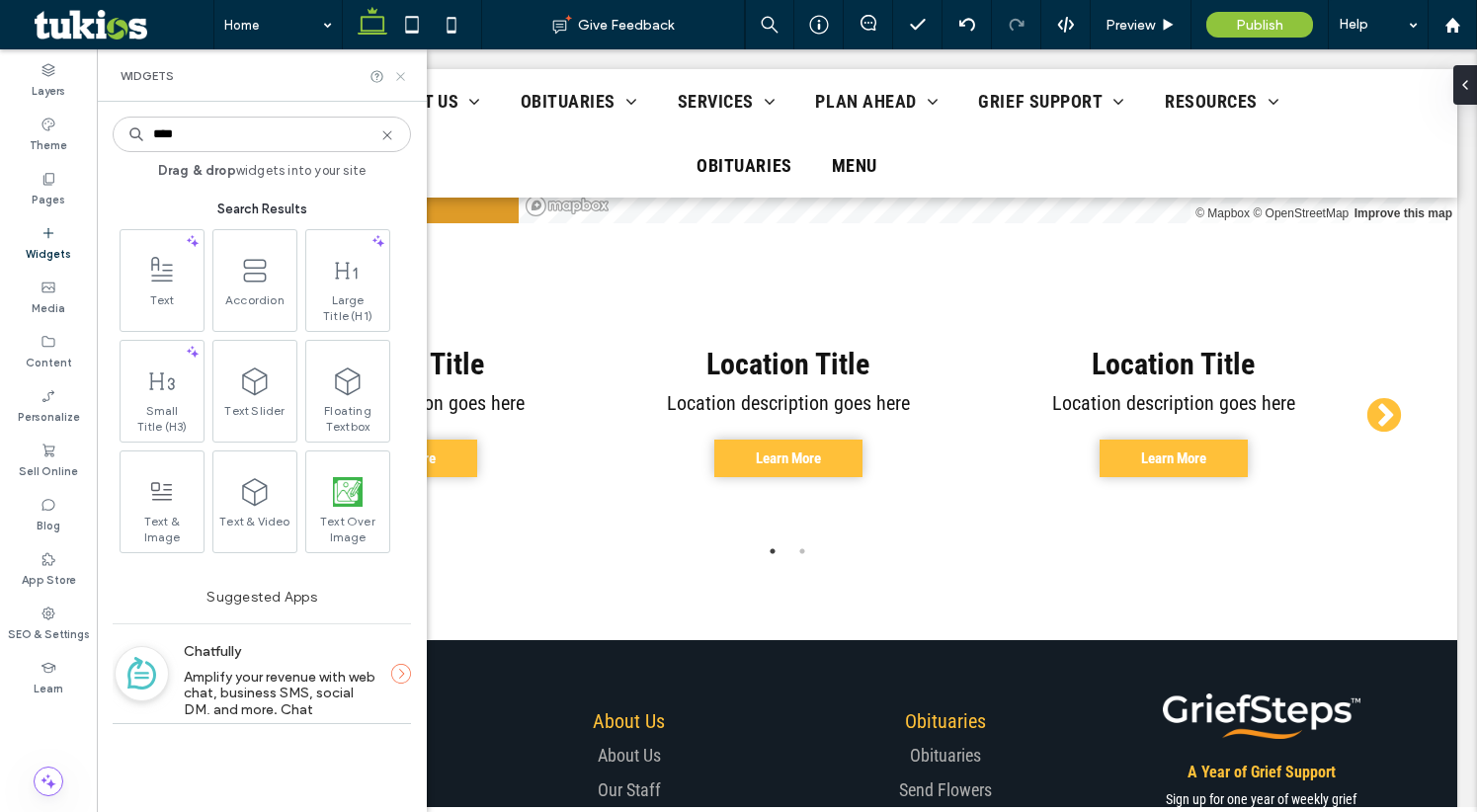 type on "****" 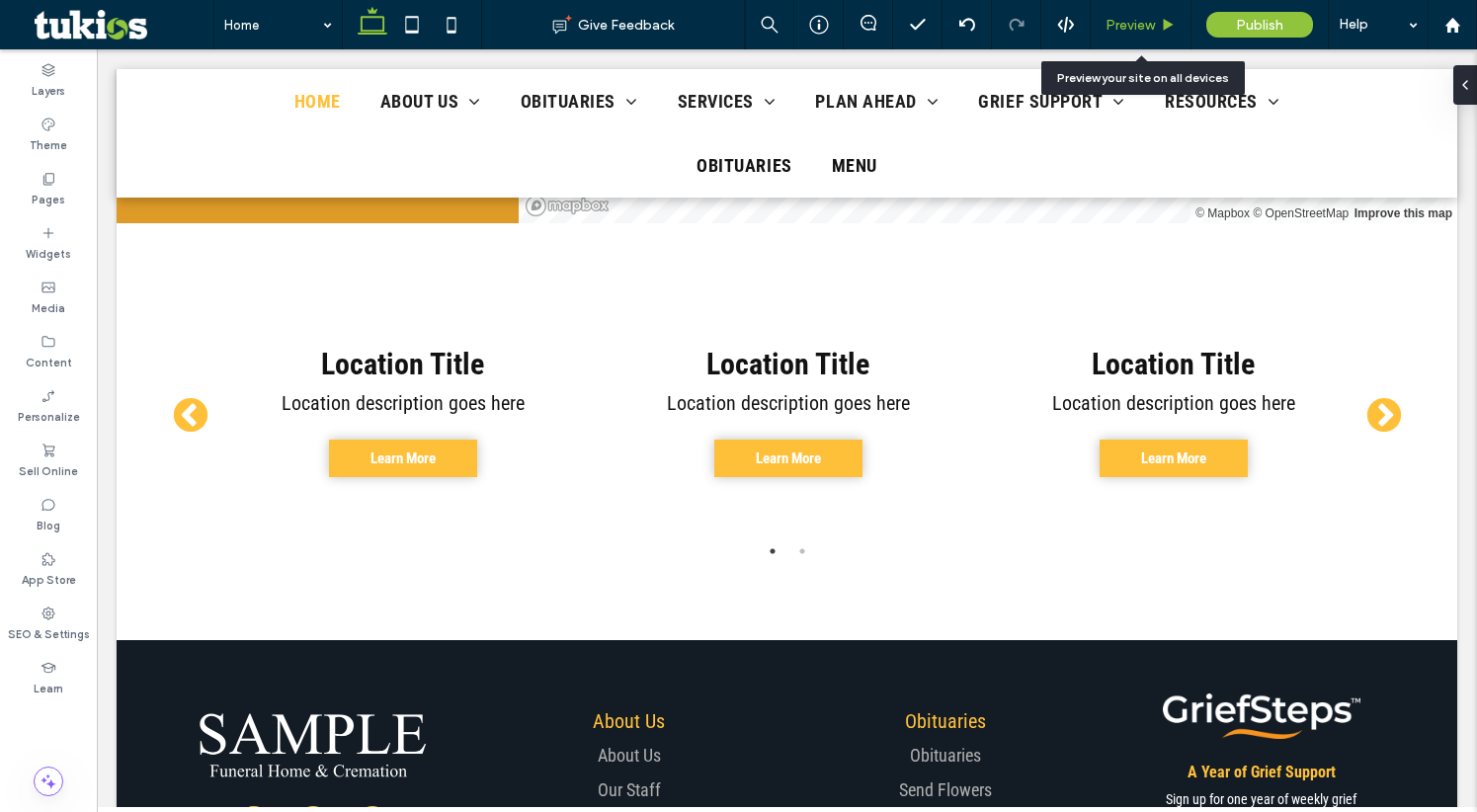 click 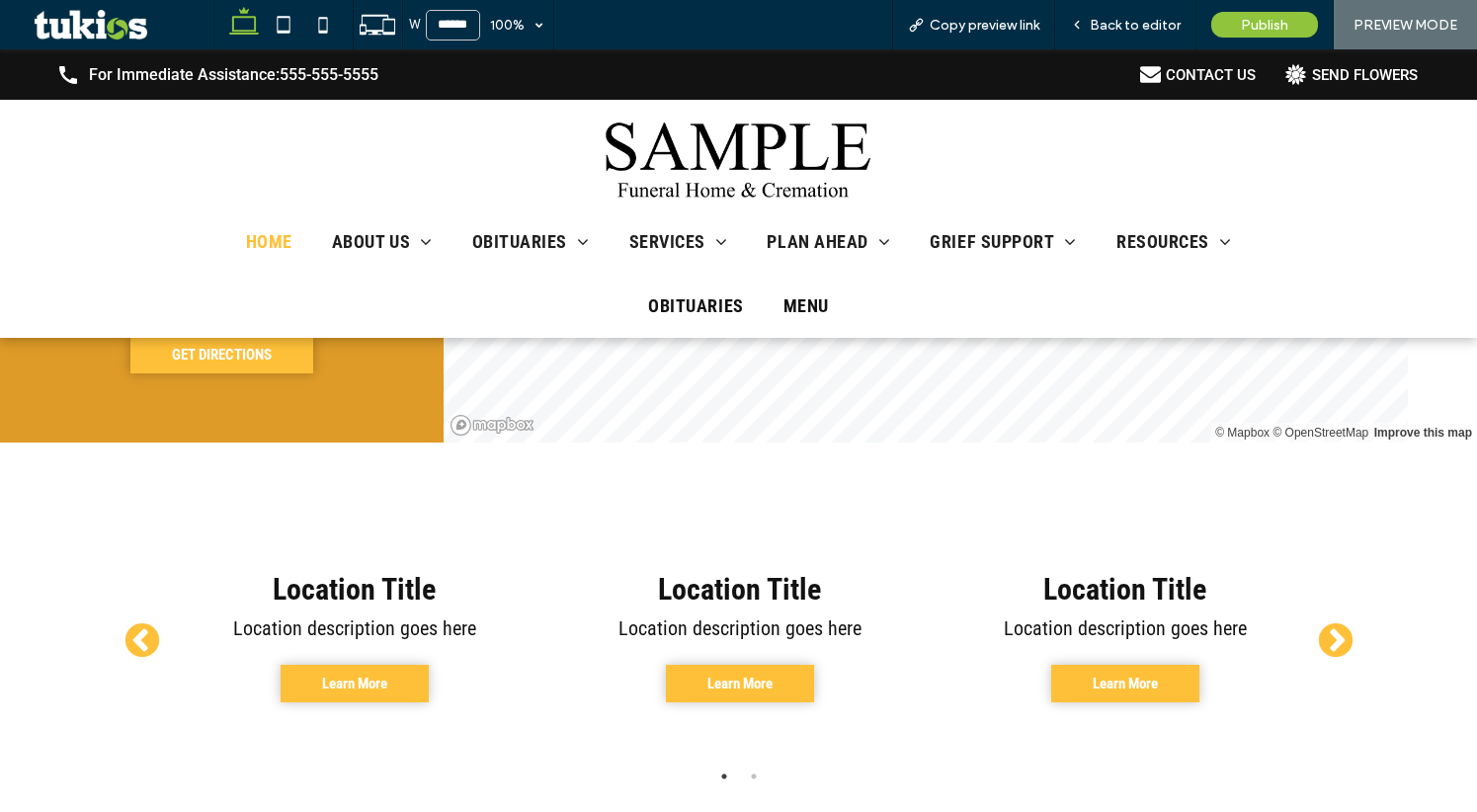 scroll, scrollTop: 4732, scrollLeft: 0, axis: vertical 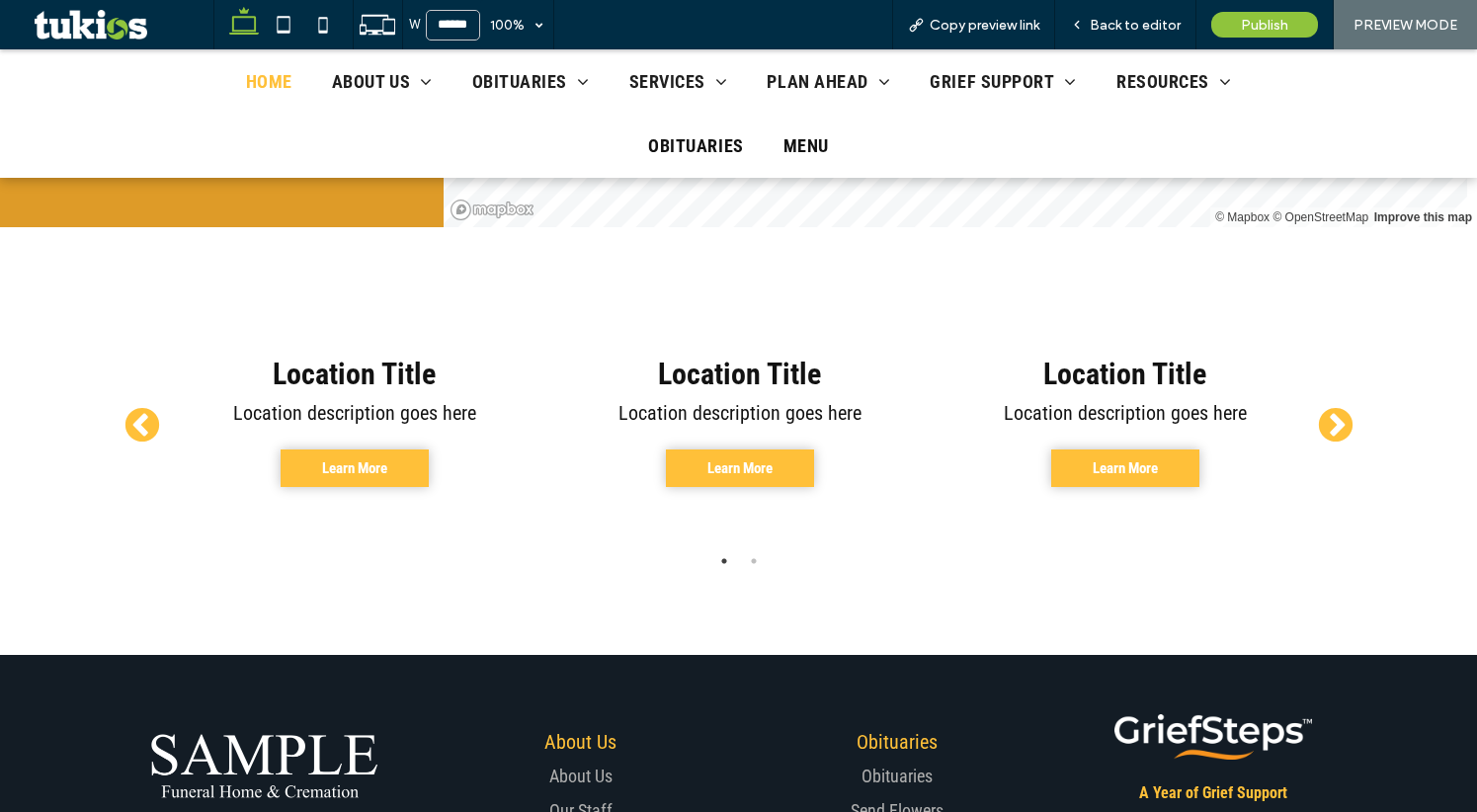 click on "Next" at bounding box center (1336, 427) 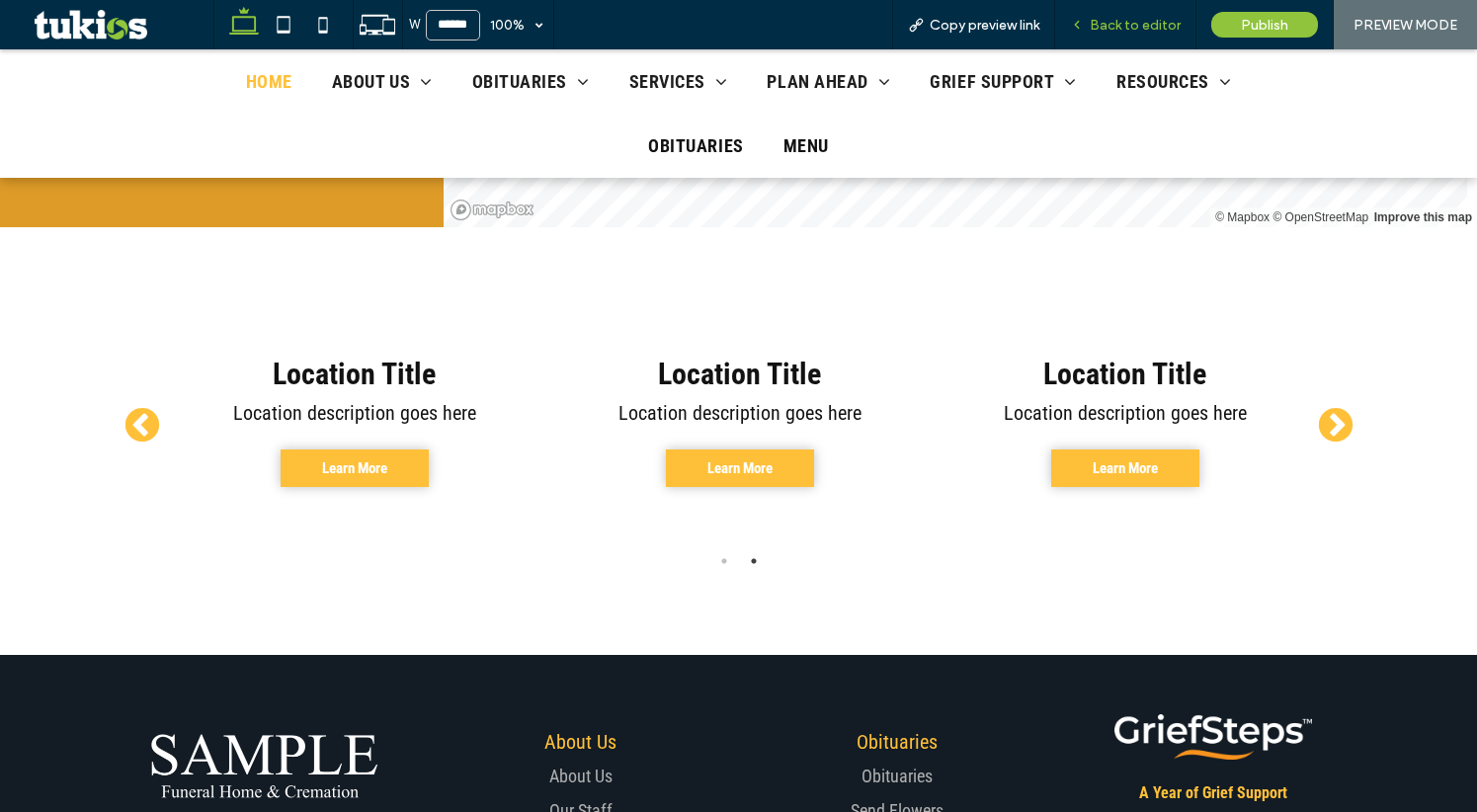click on "Back to editor" at bounding box center (1125, 25) 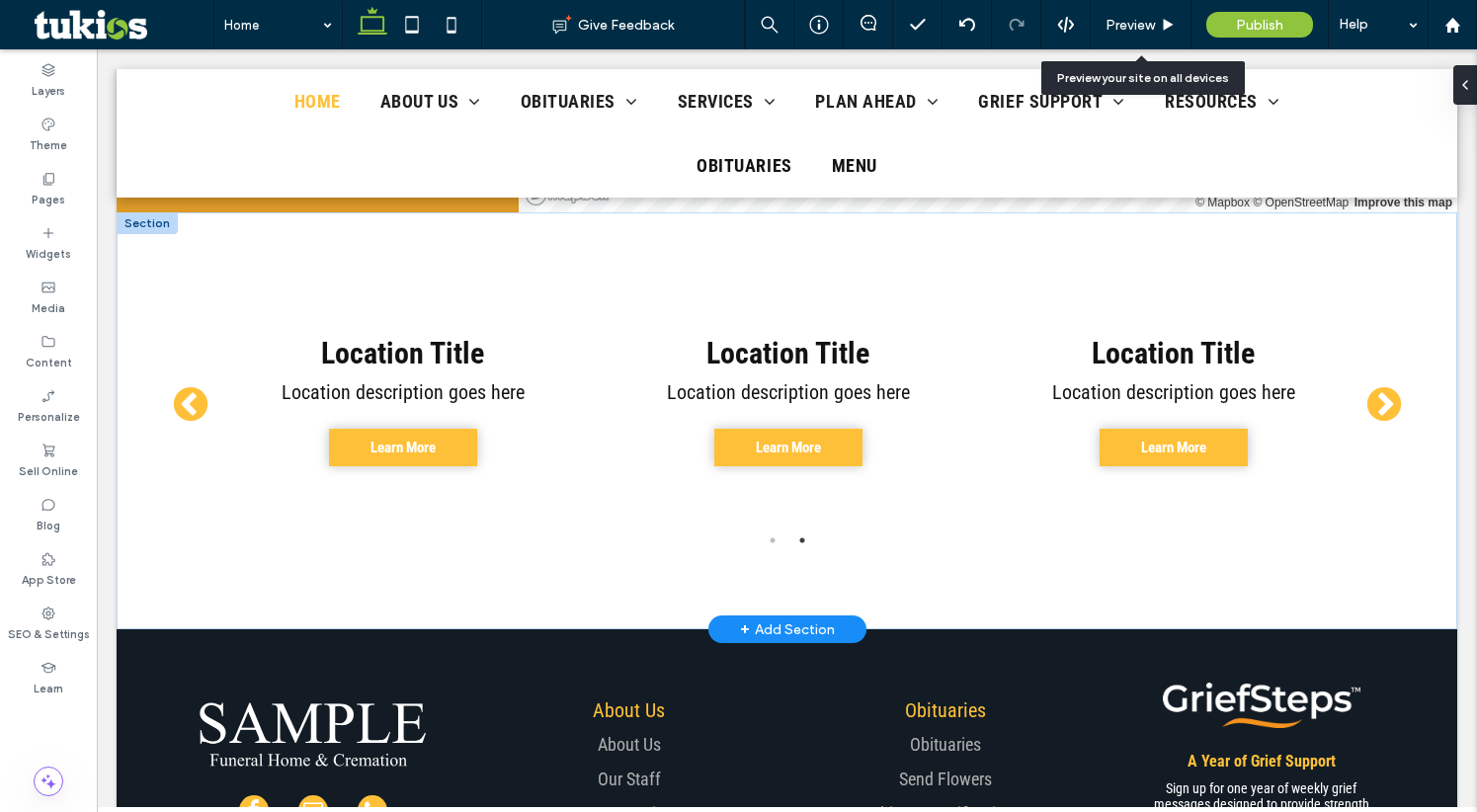 scroll, scrollTop: 4677, scrollLeft: 0, axis: vertical 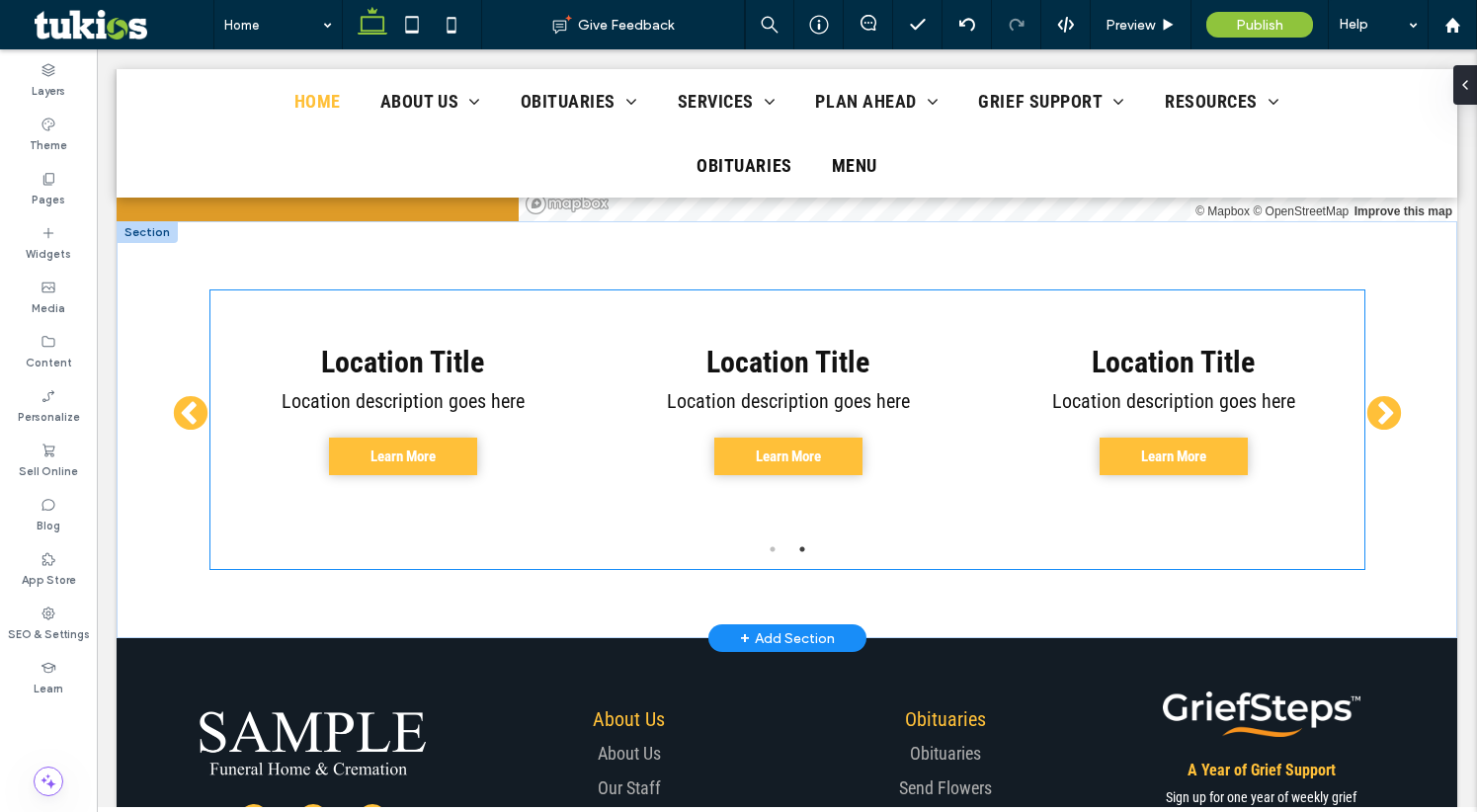 click on "Location Title
Location description goes here
Learn More" at bounding box center (788, 415) 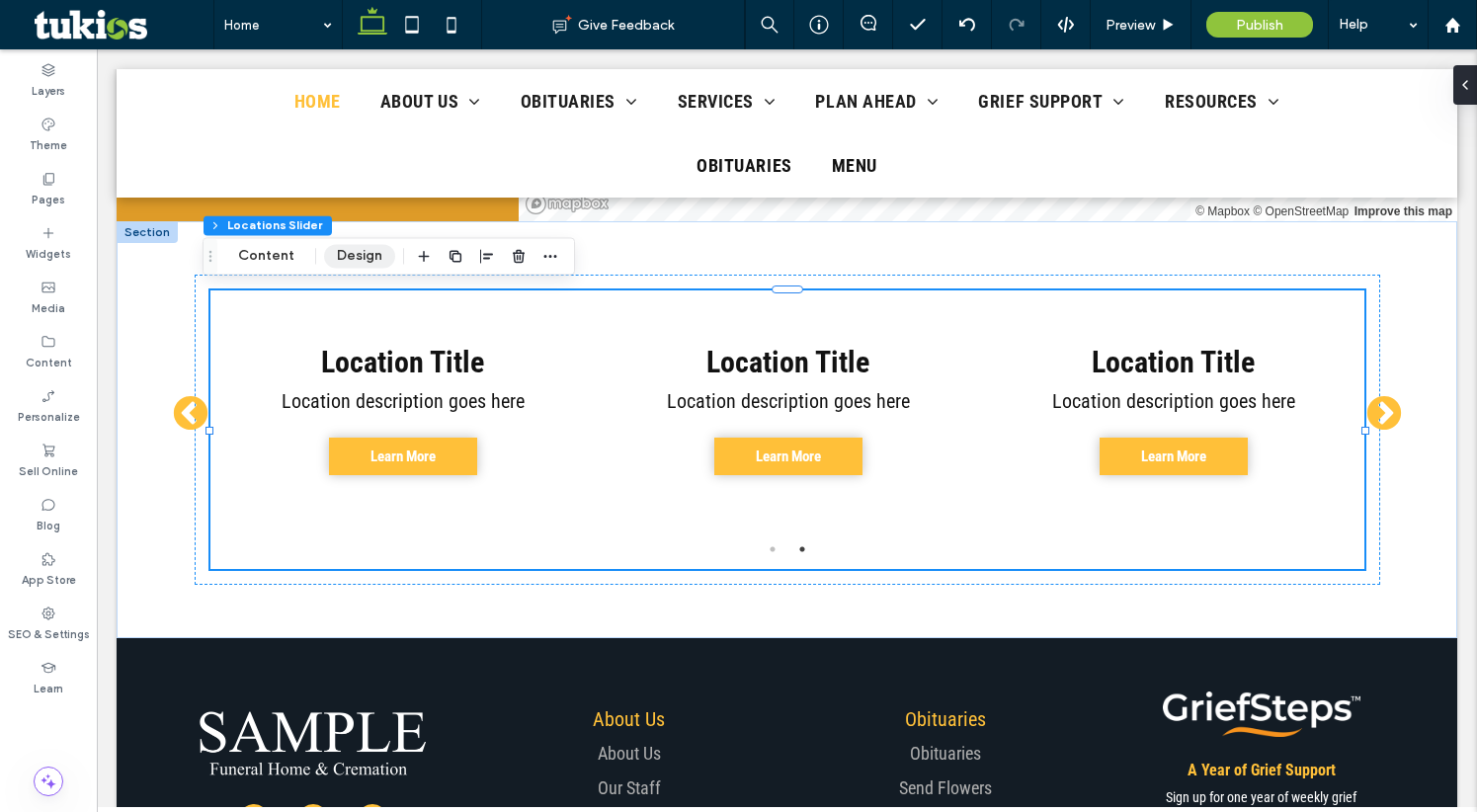 drag, startPoint x: 350, startPoint y: 257, endPoint x: 260, endPoint y: 216, distance: 98.89894 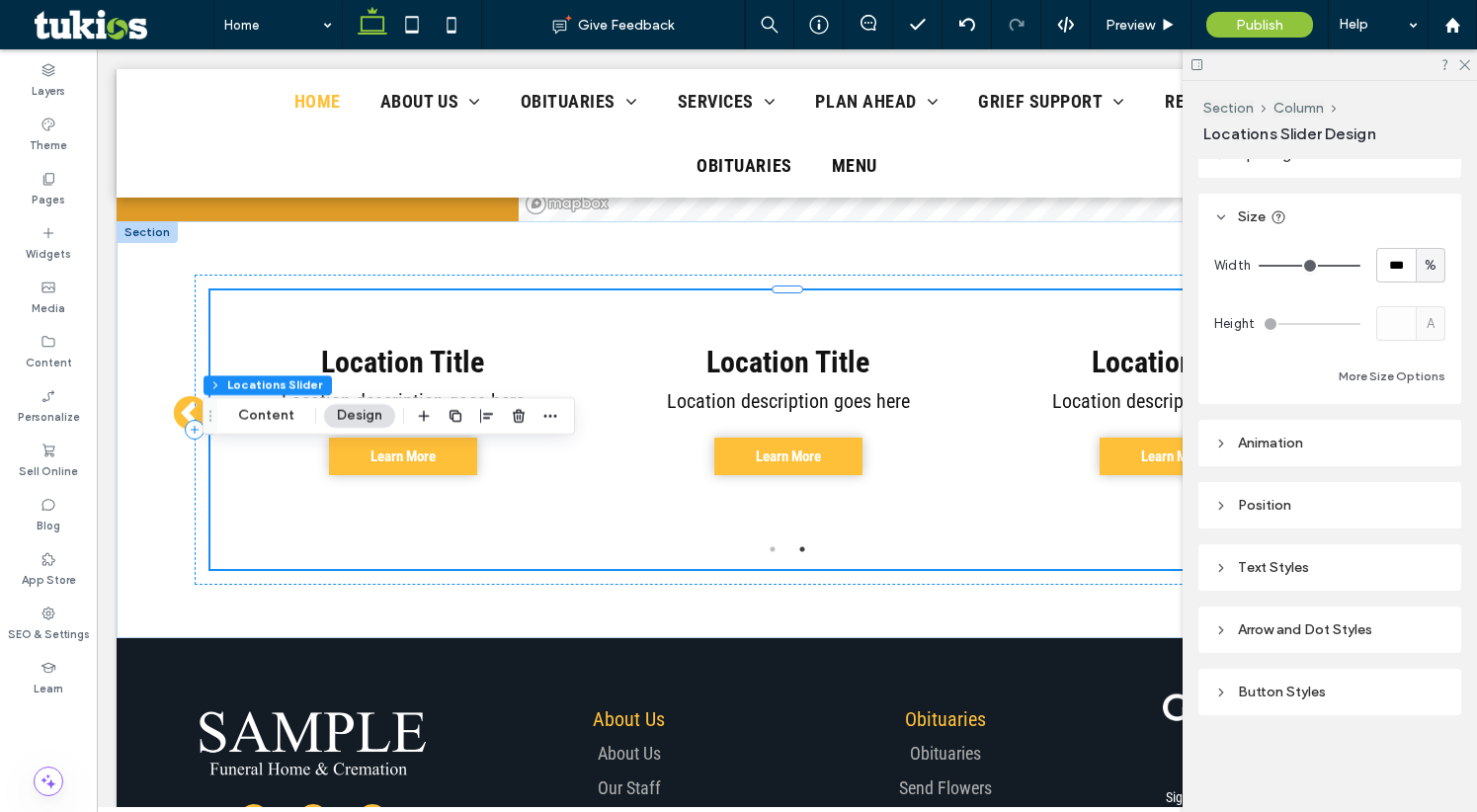 click on "Arrow and Dot Styles" at bounding box center (1330, 629) 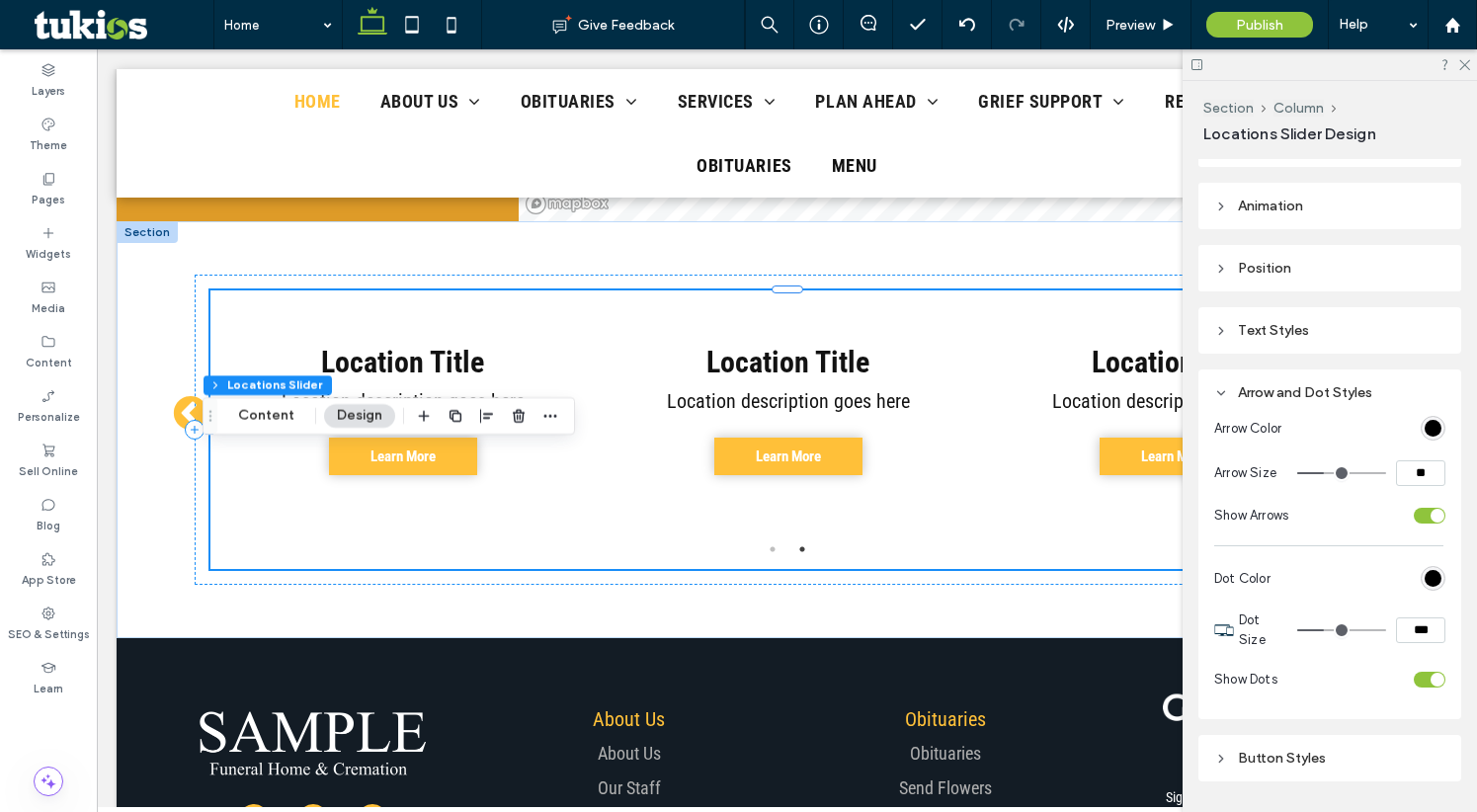 scroll, scrollTop: 394, scrollLeft: 0, axis: vertical 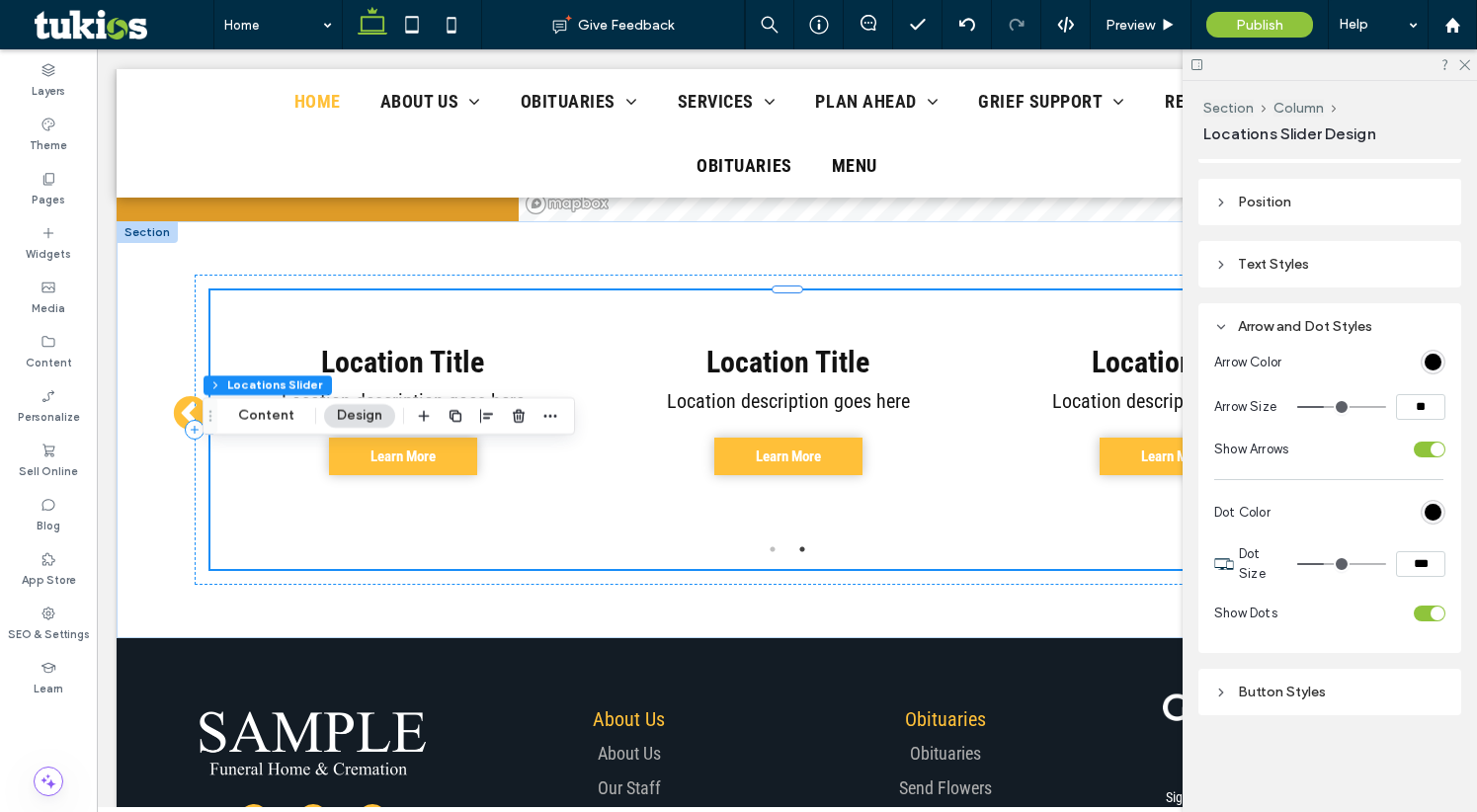 click at bounding box center [1437, 449] 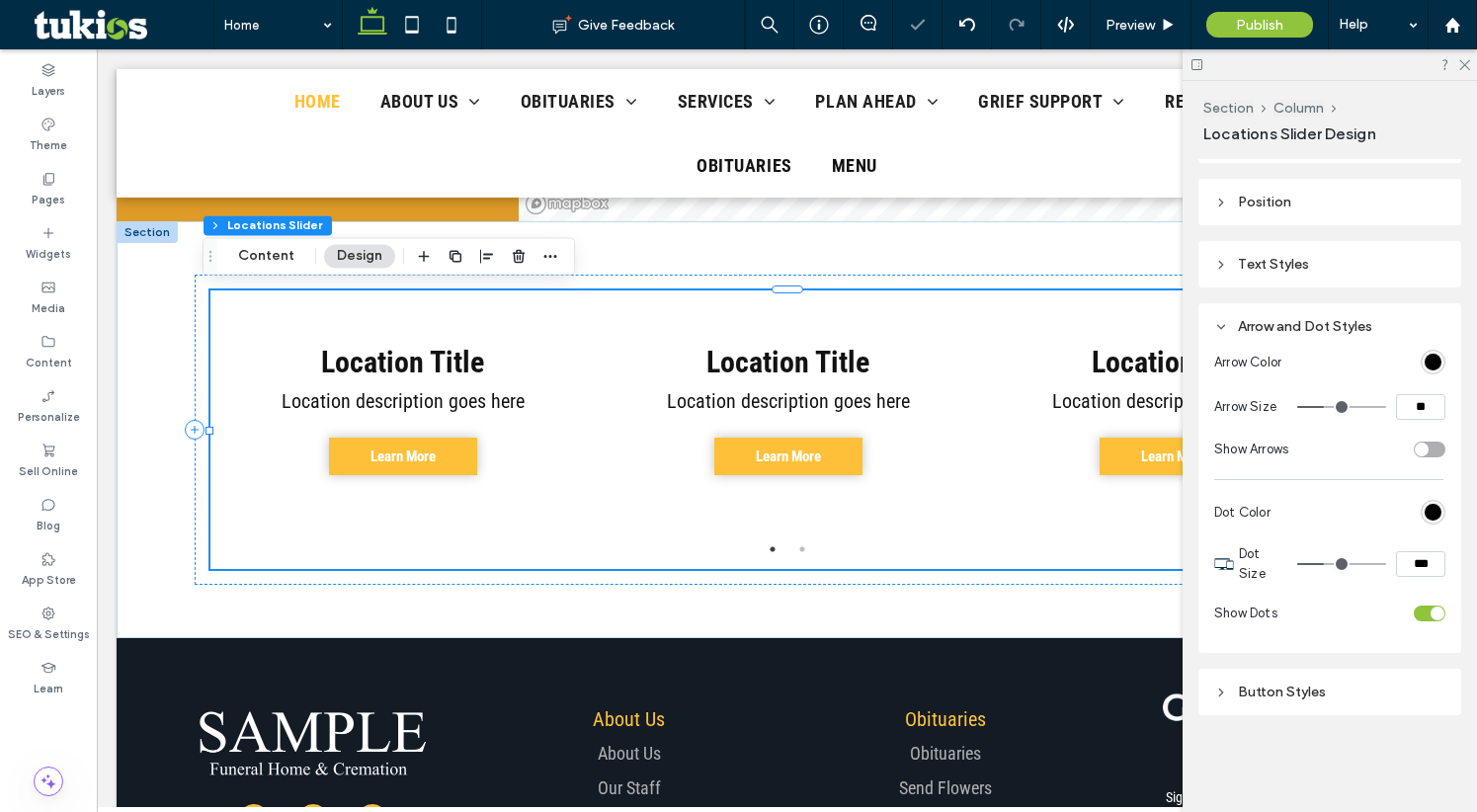 click at bounding box center [1430, 449] 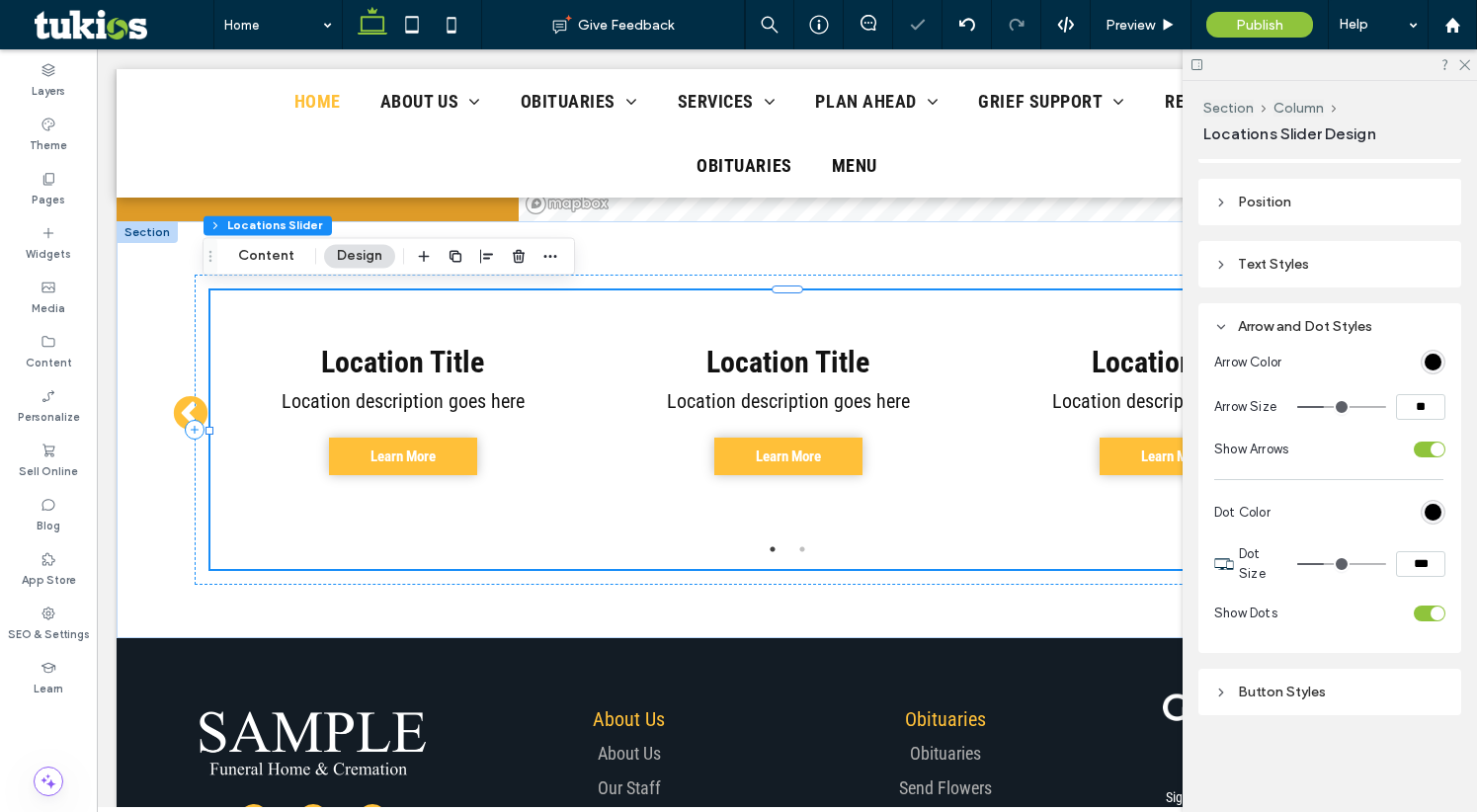click at bounding box center (1437, 613) 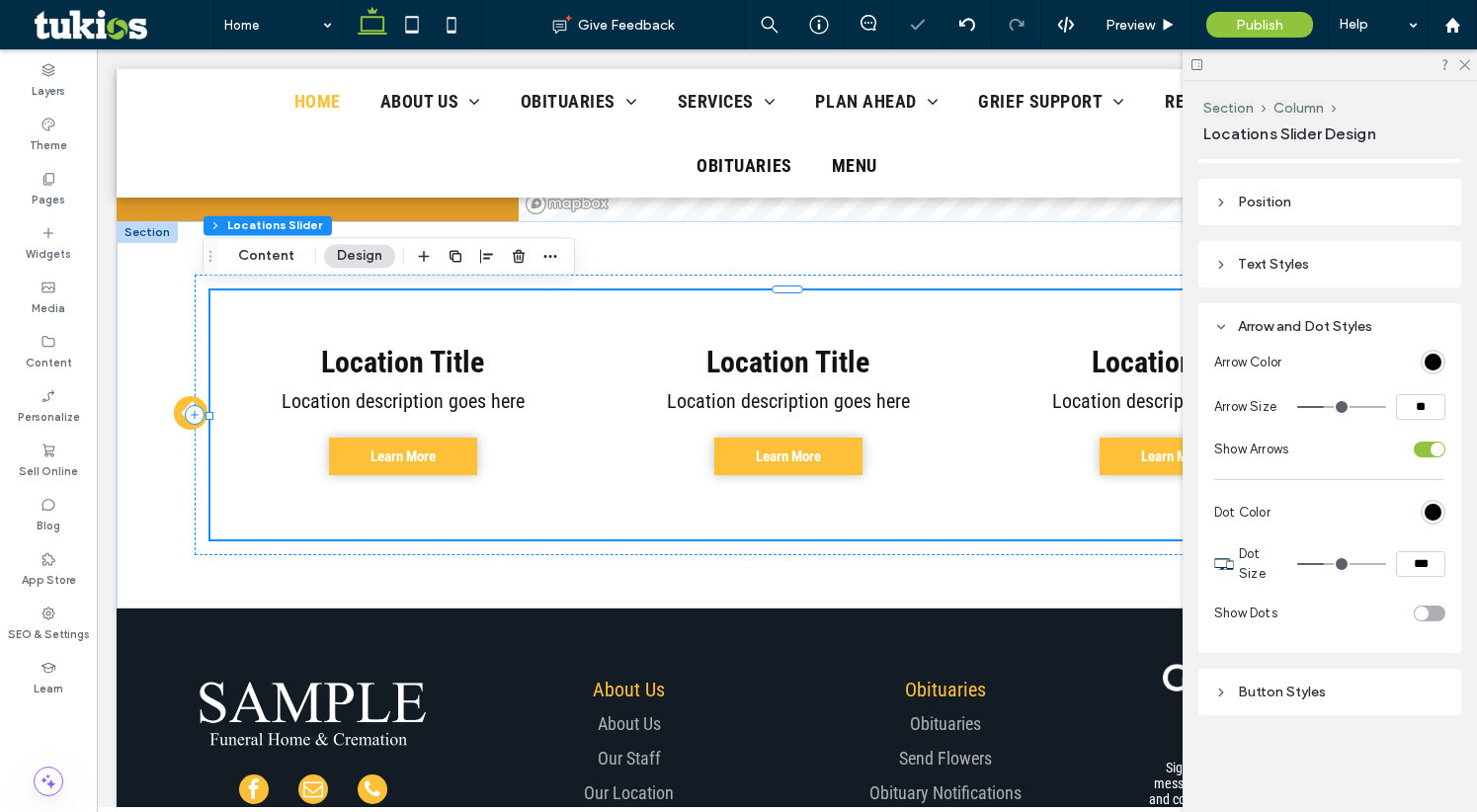 click at bounding box center [1430, 613] 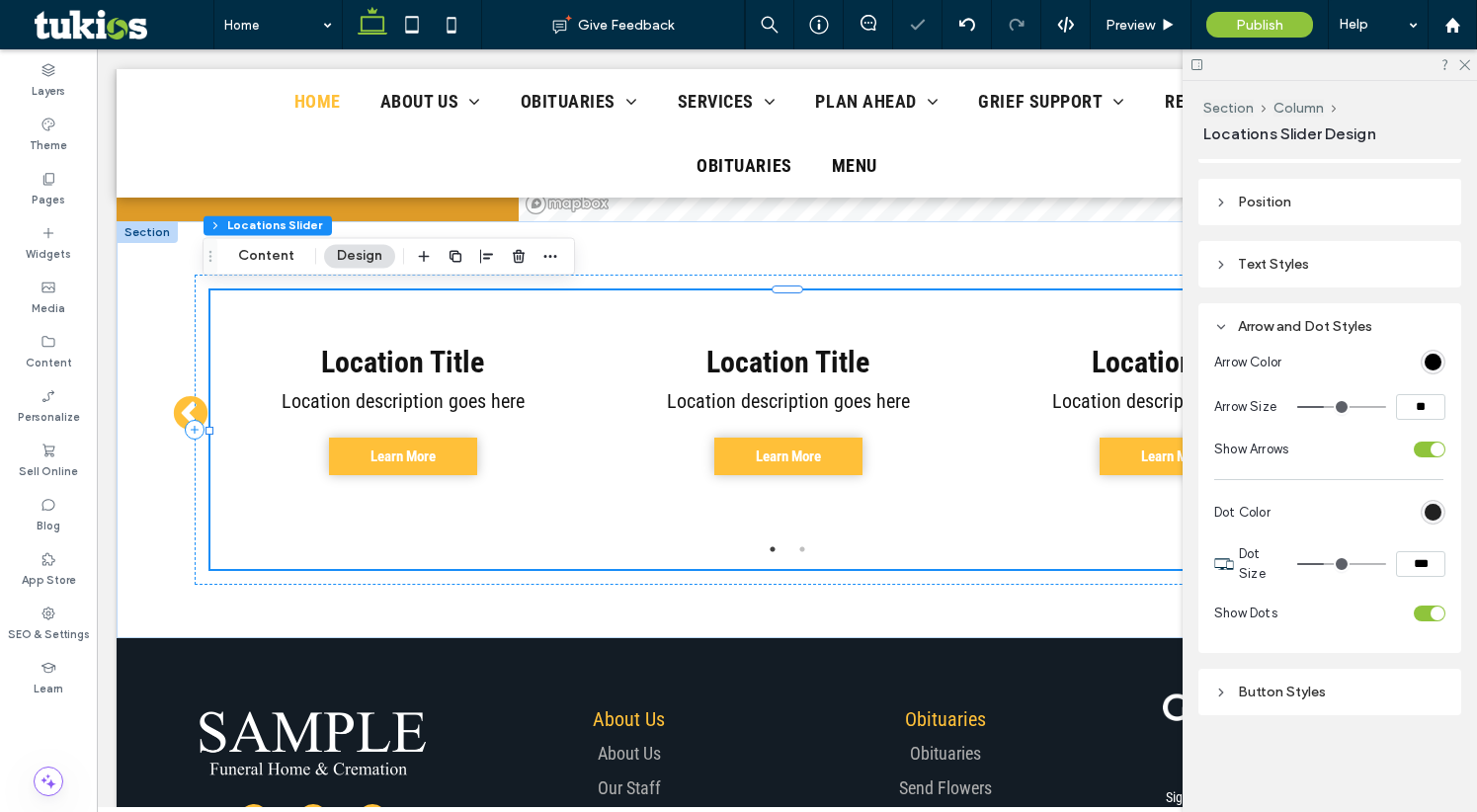 click at bounding box center (1433, 512) 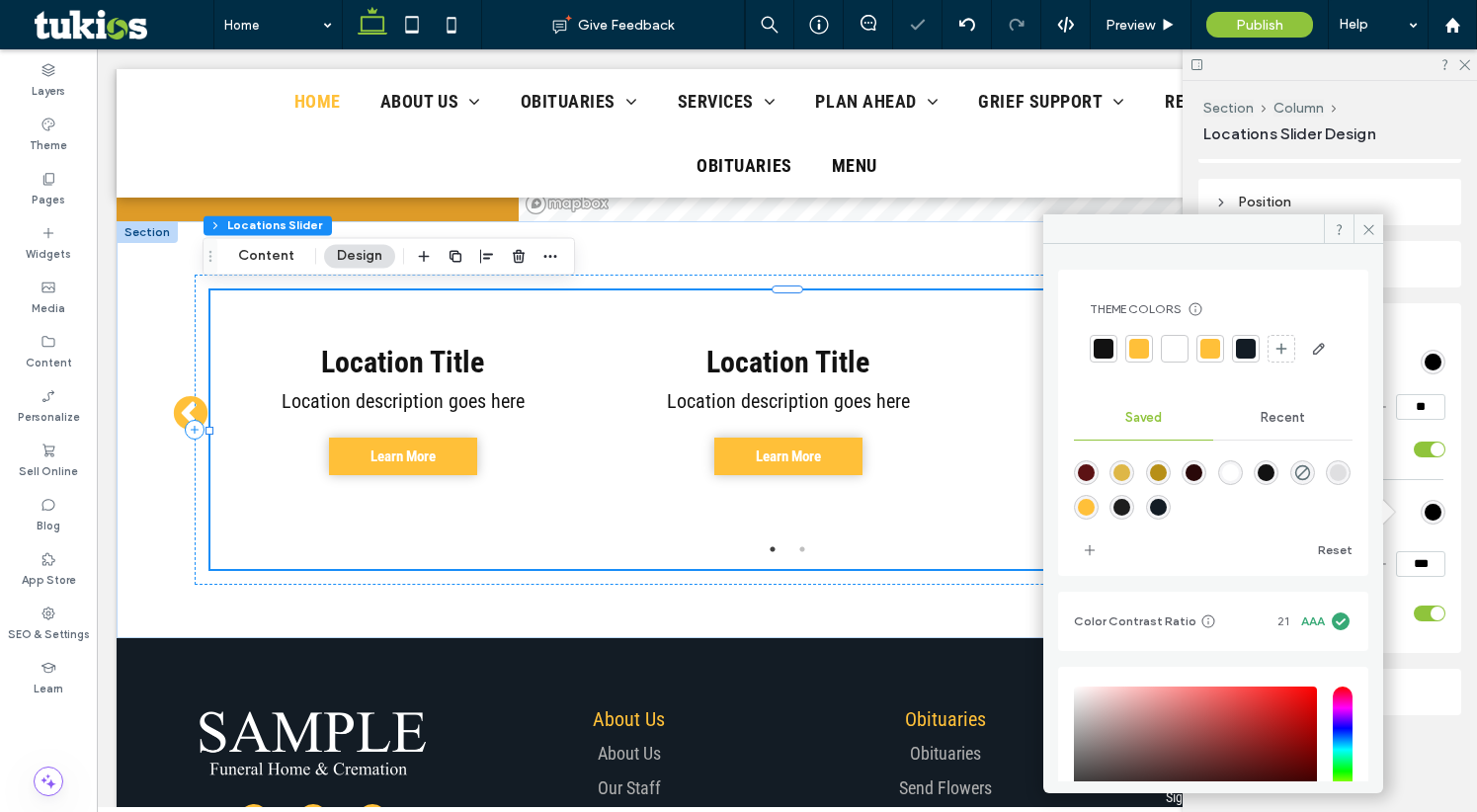 click at bounding box center [1139, 349] 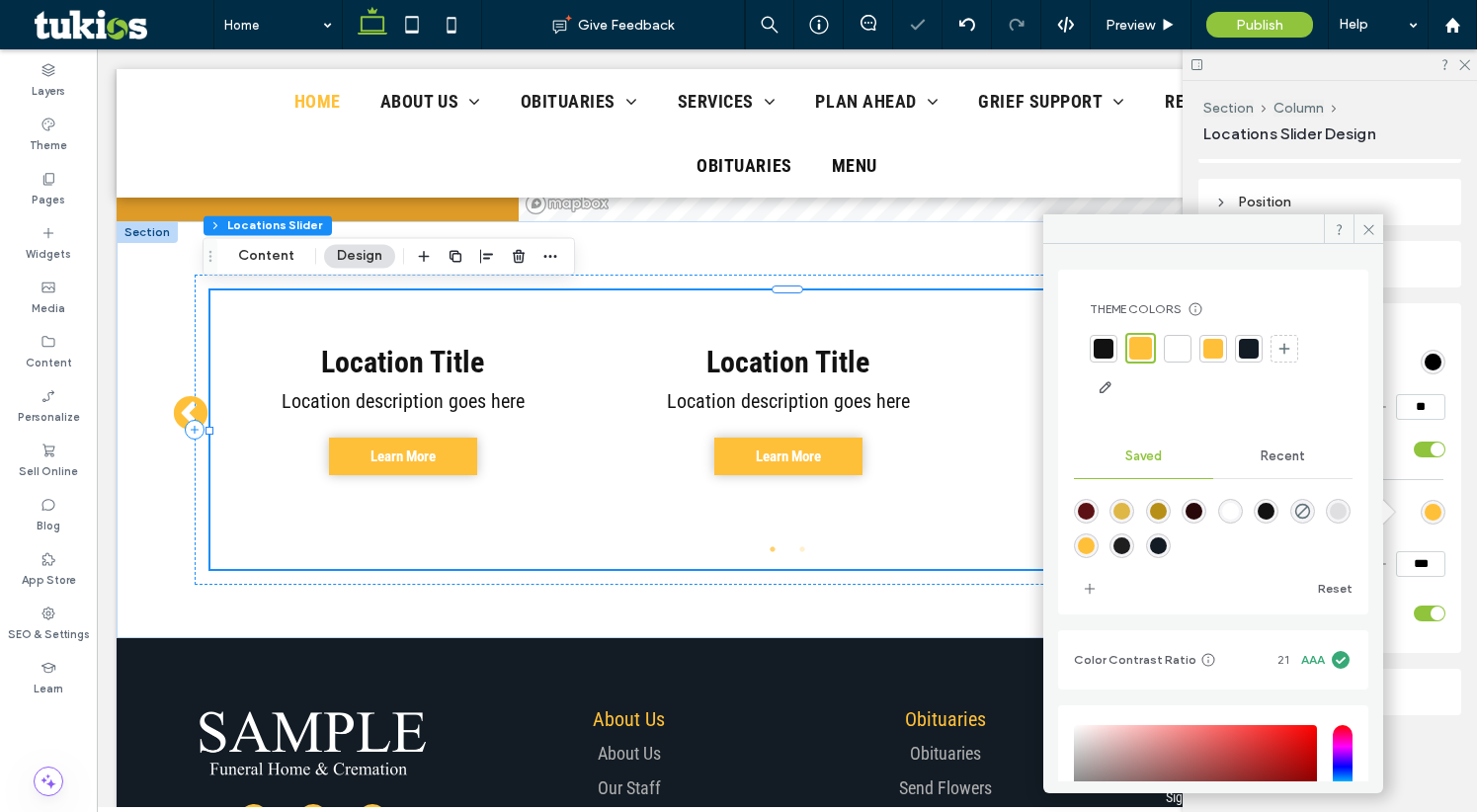 click 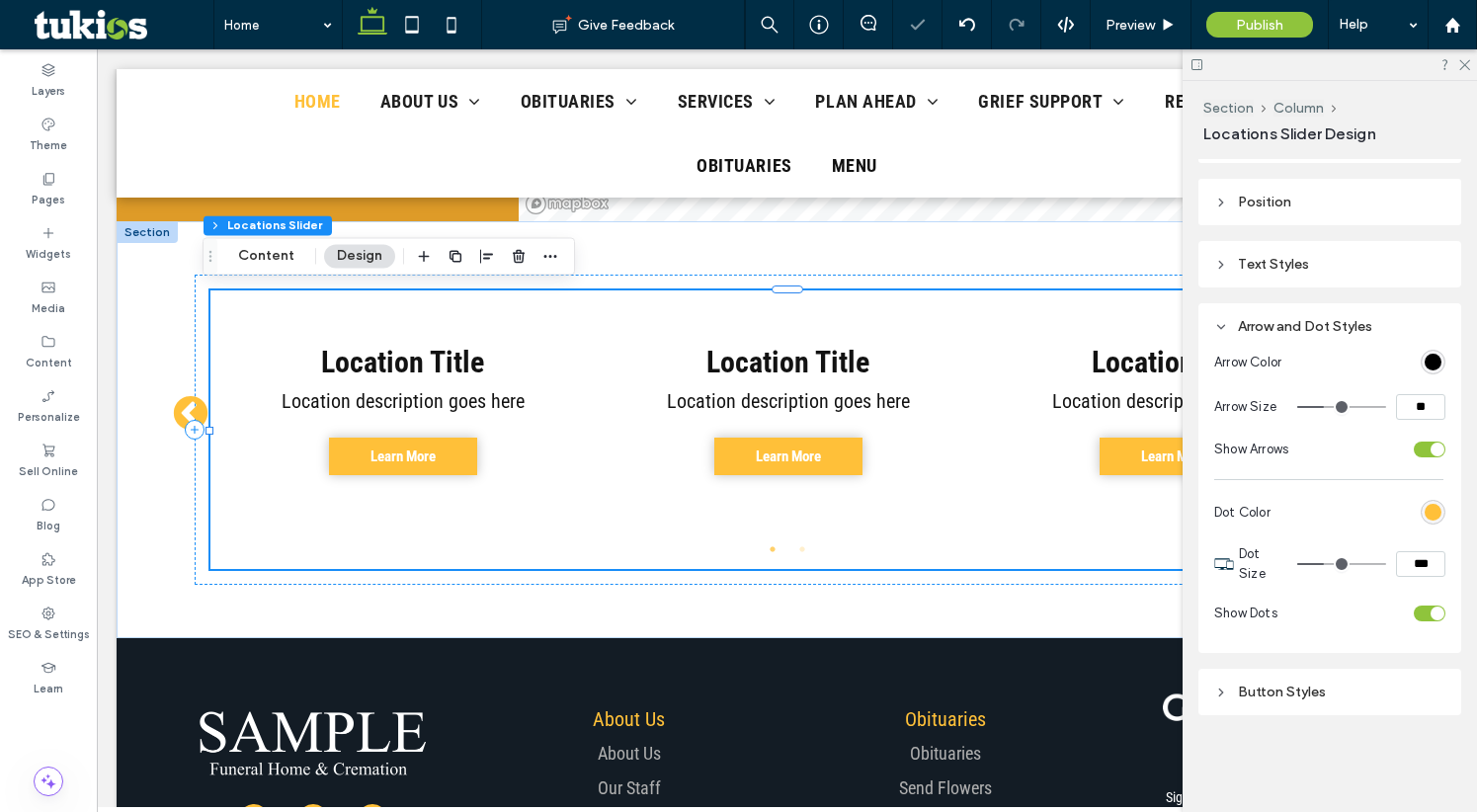 click on "***" at bounding box center (1421, 564) 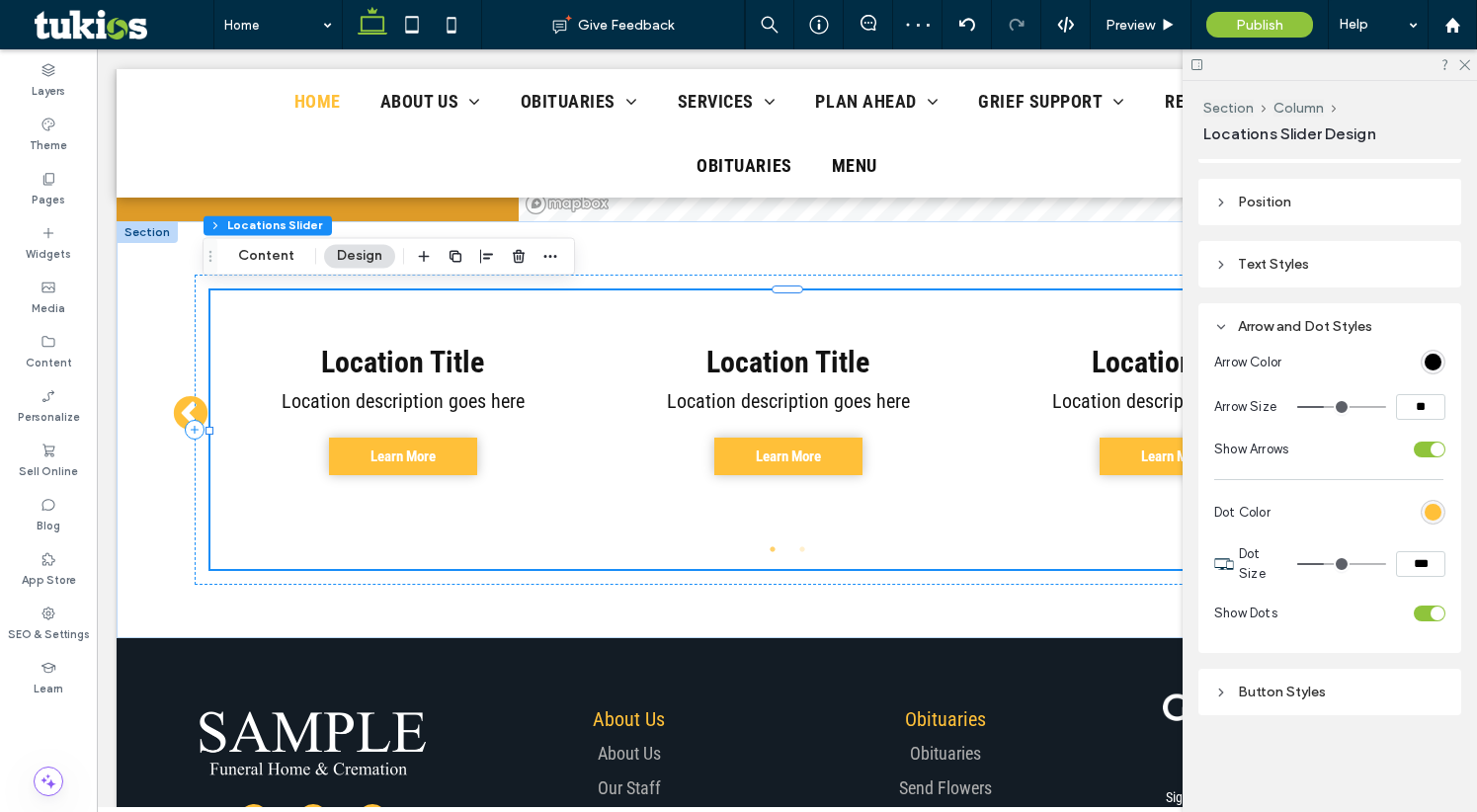 click on "***" at bounding box center (1421, 564) 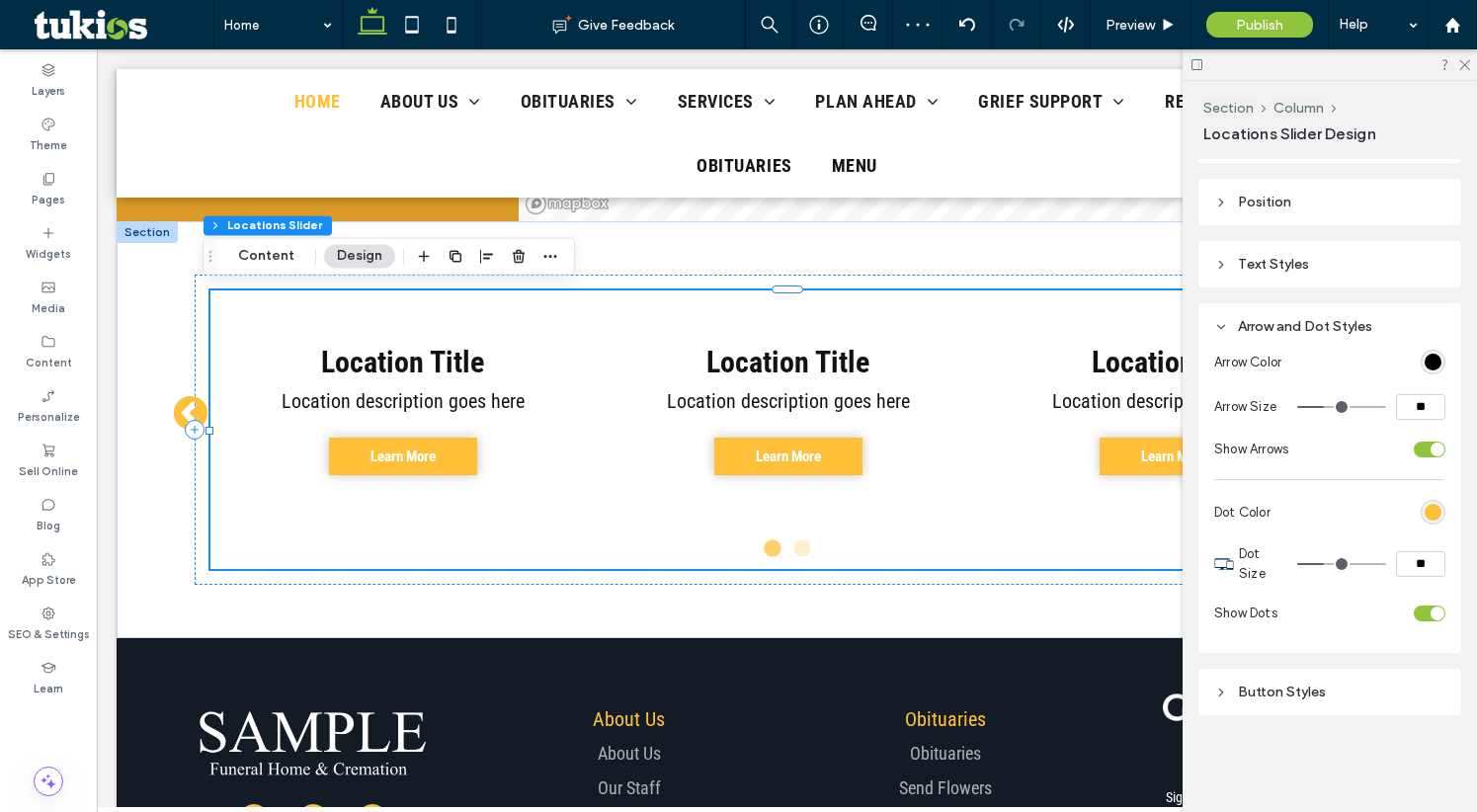 type on "****" 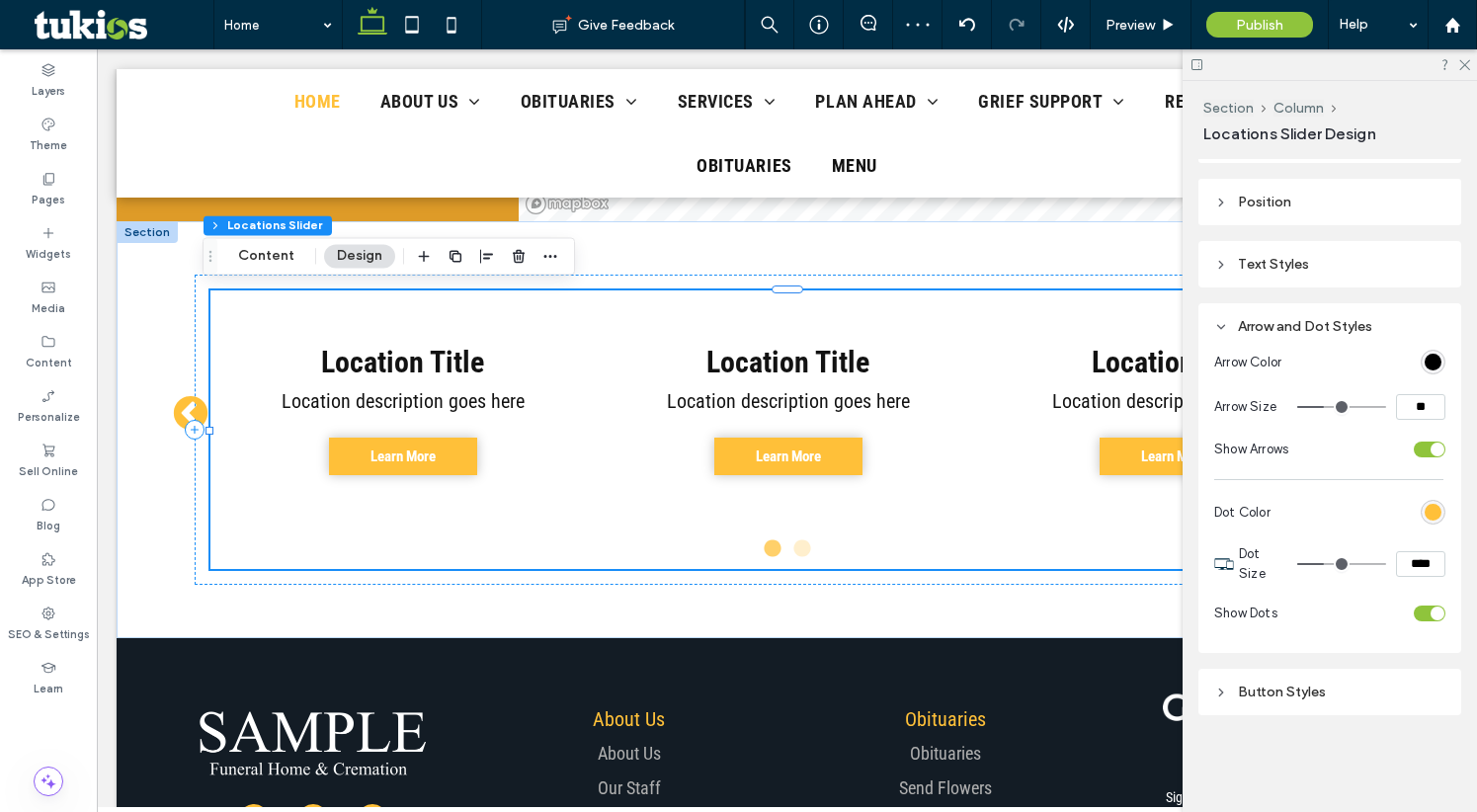 type on "**" 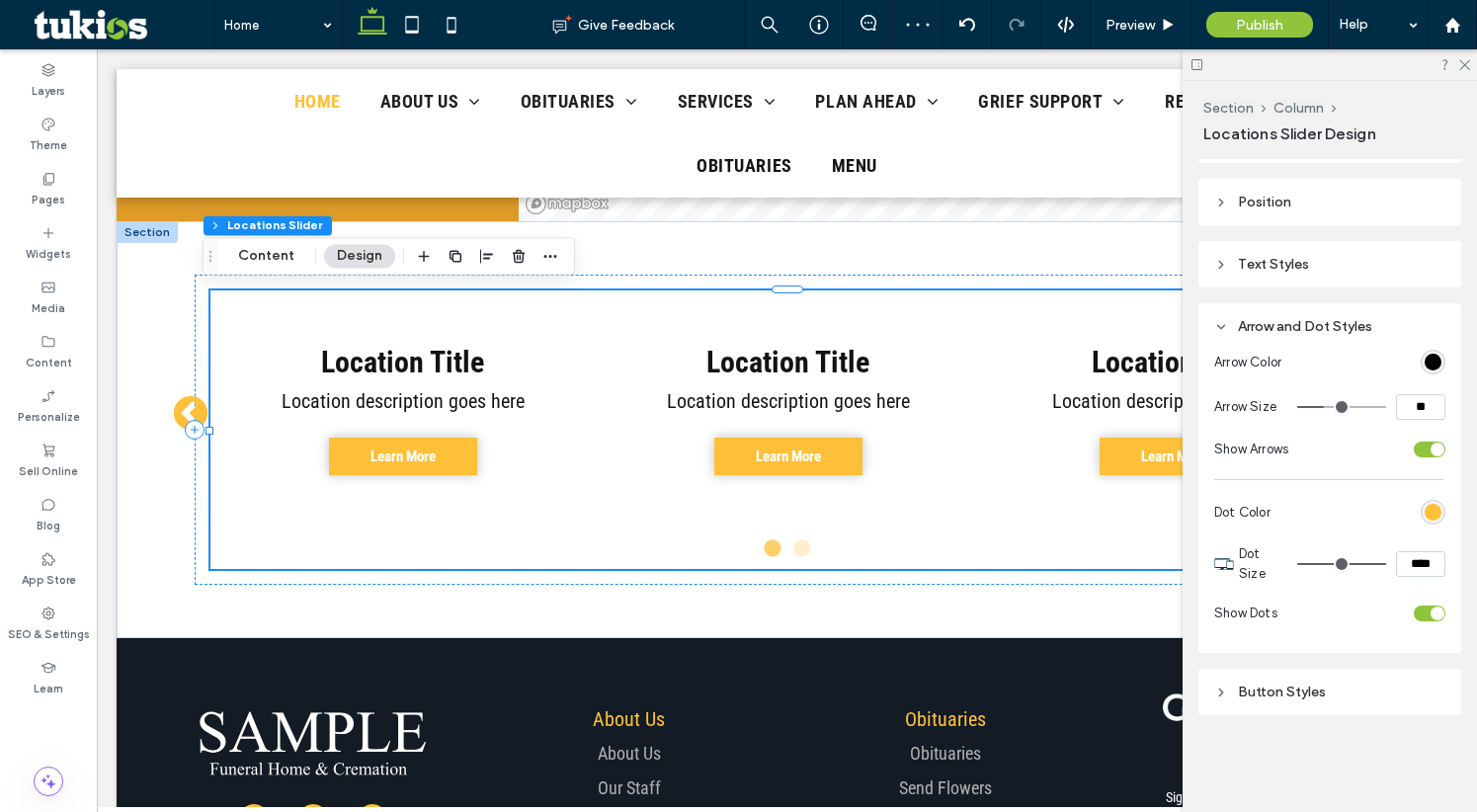 click on "****" at bounding box center [1421, 564] 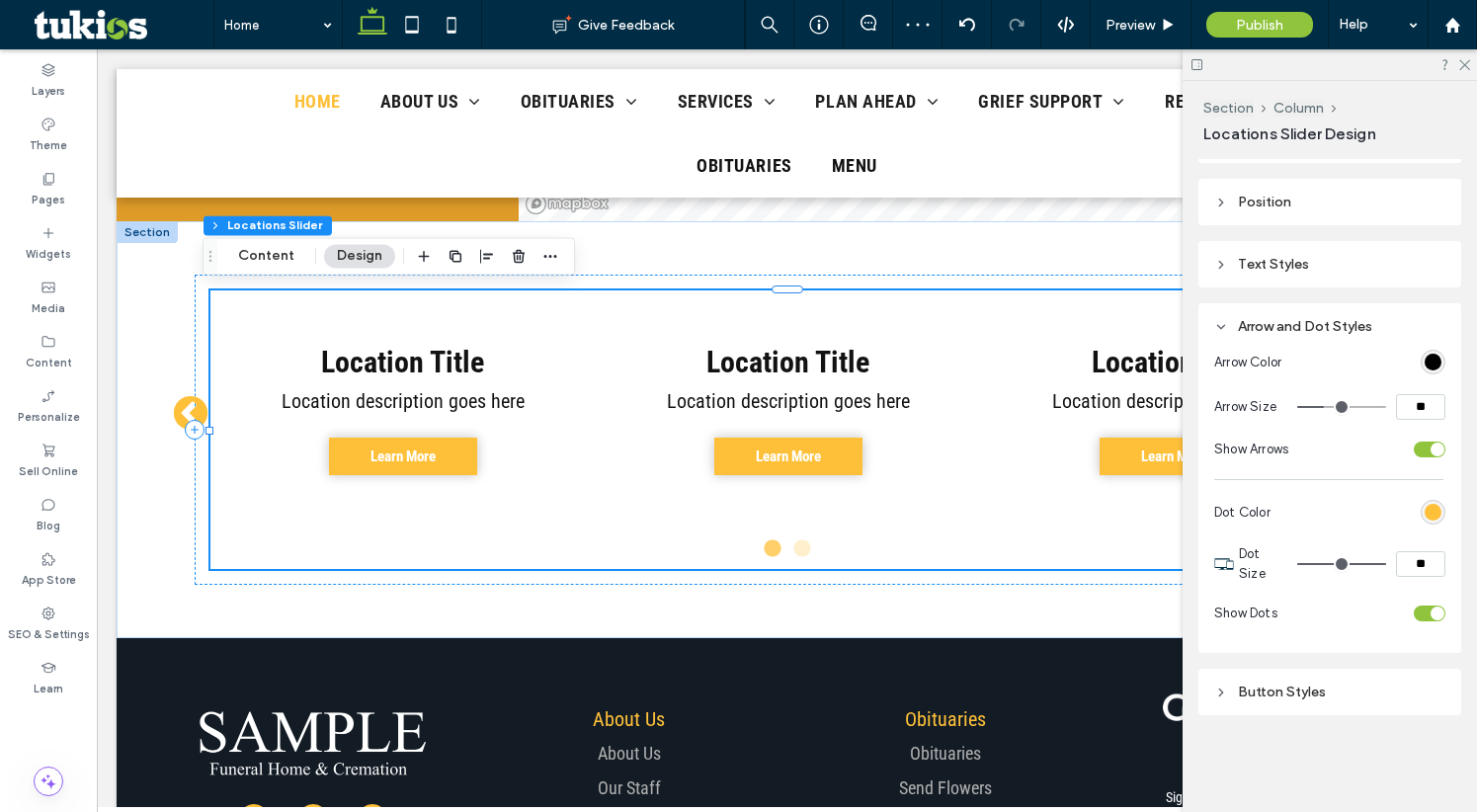 type on "****" 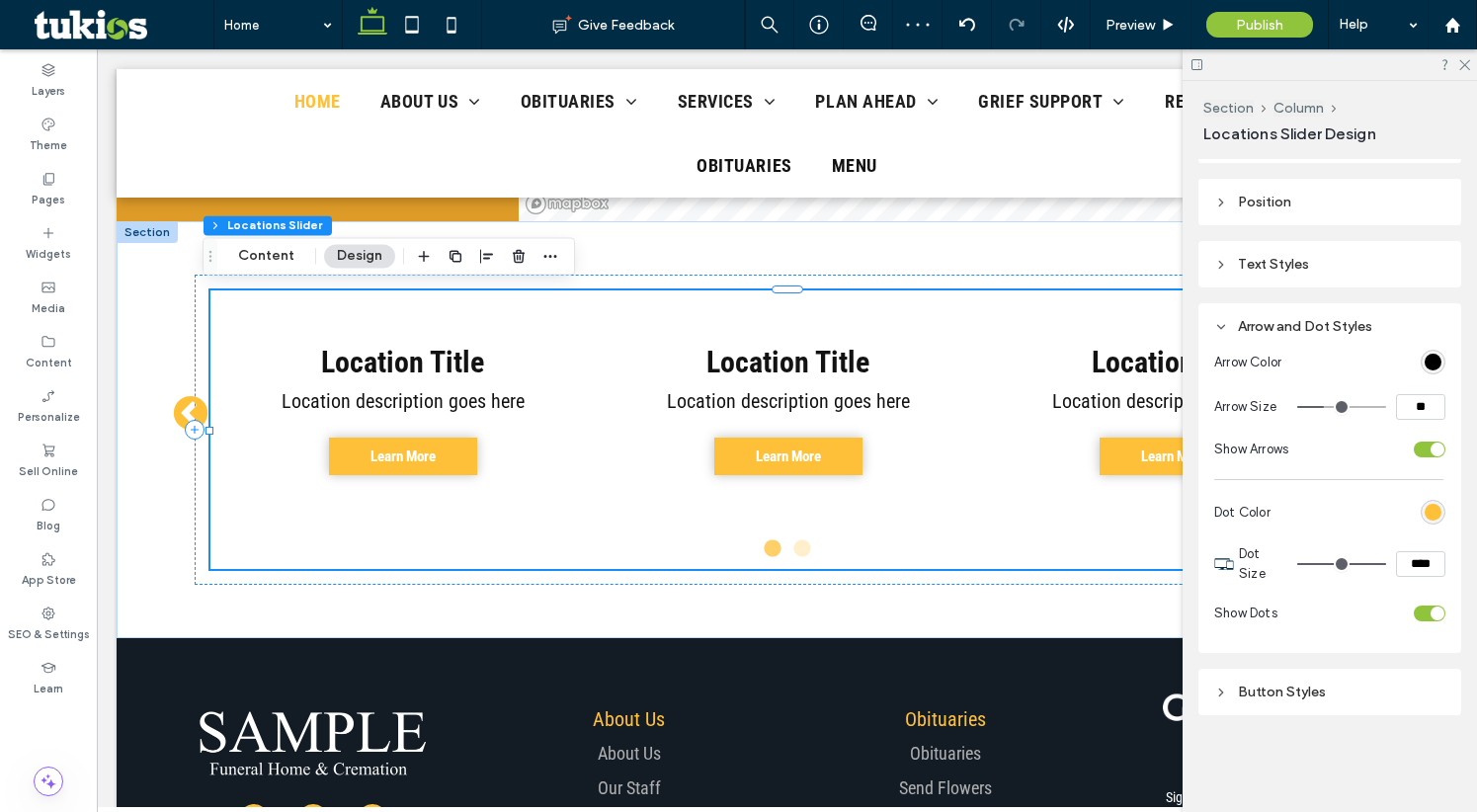 type on "**" 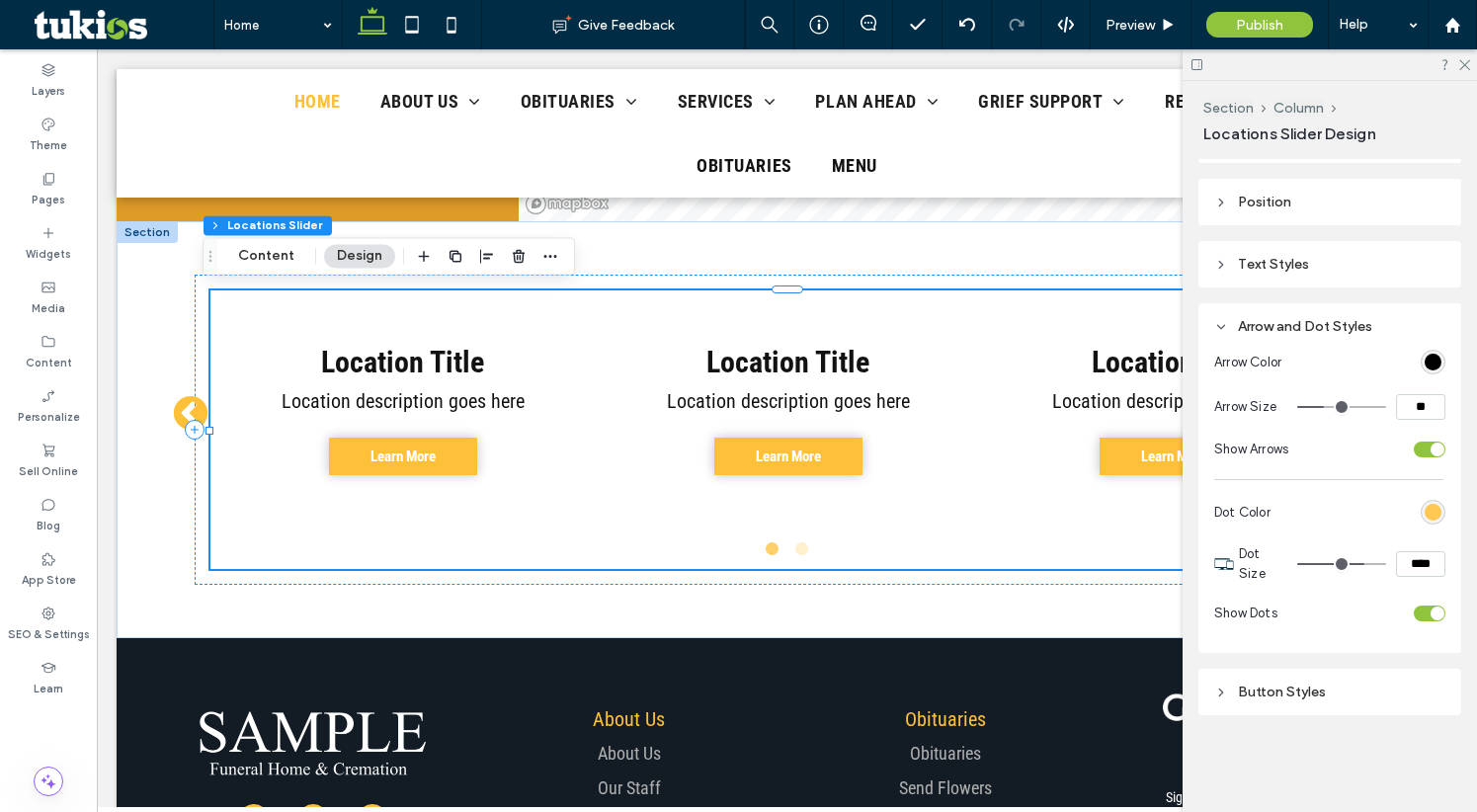 click at bounding box center [1433, 512] 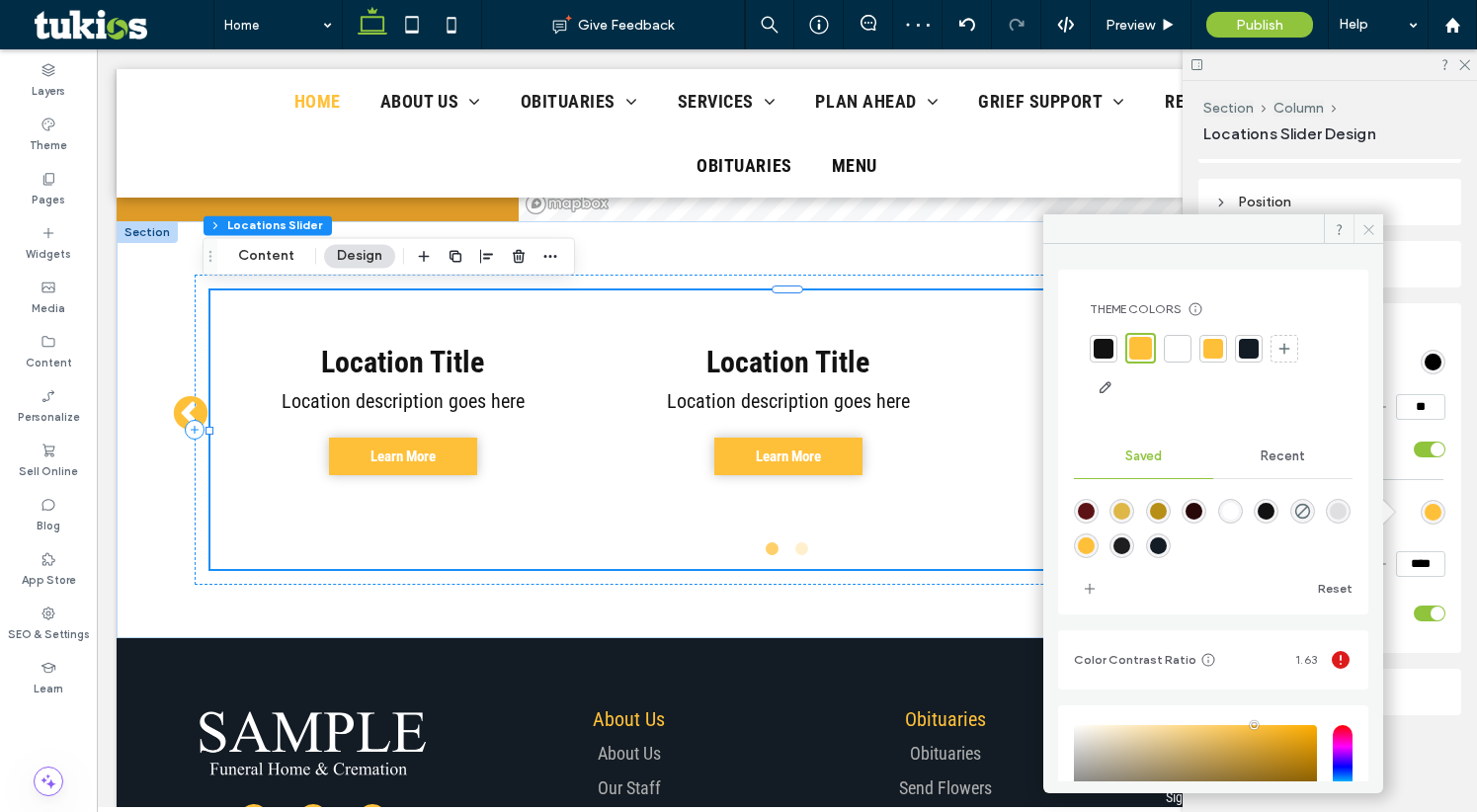 click 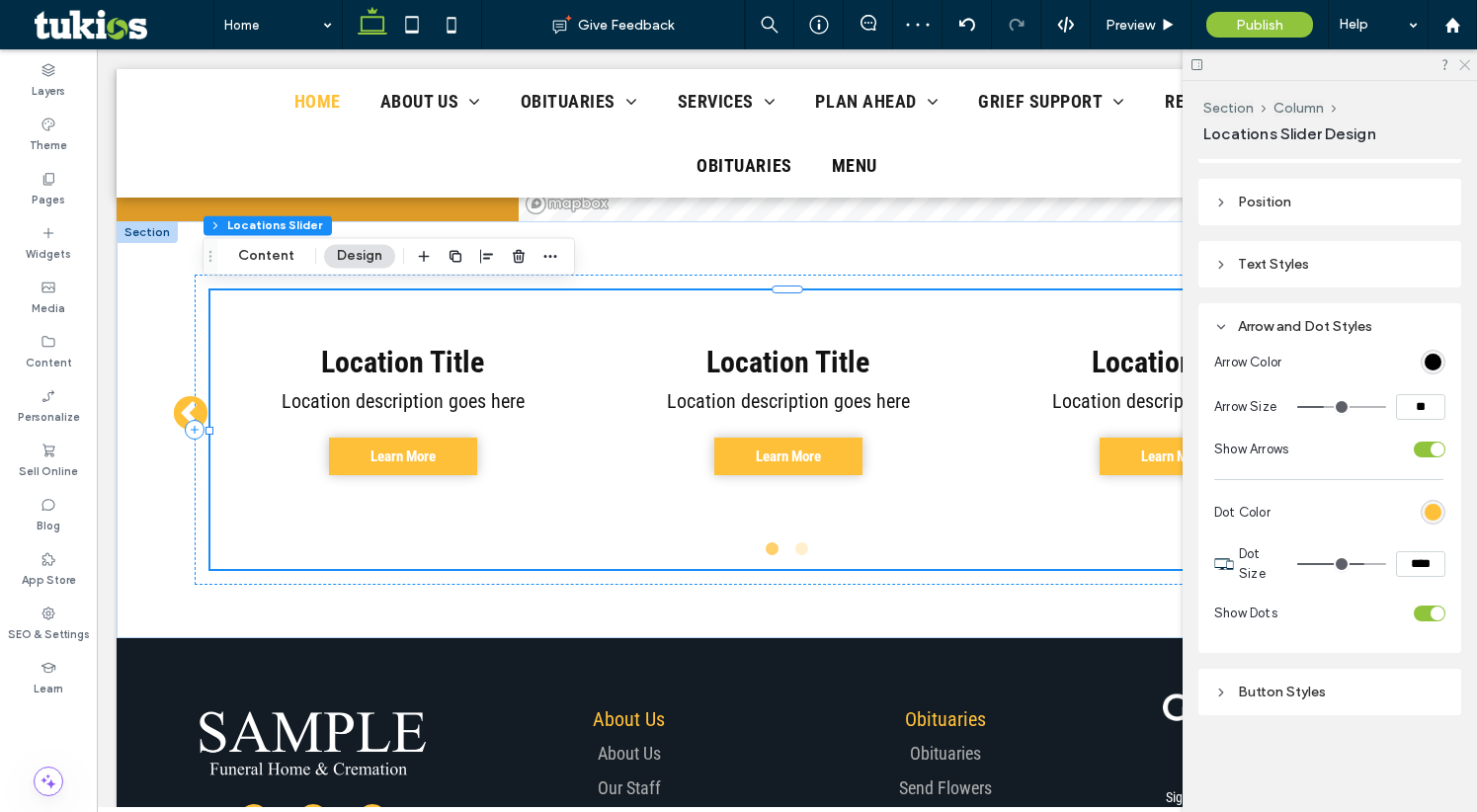 click 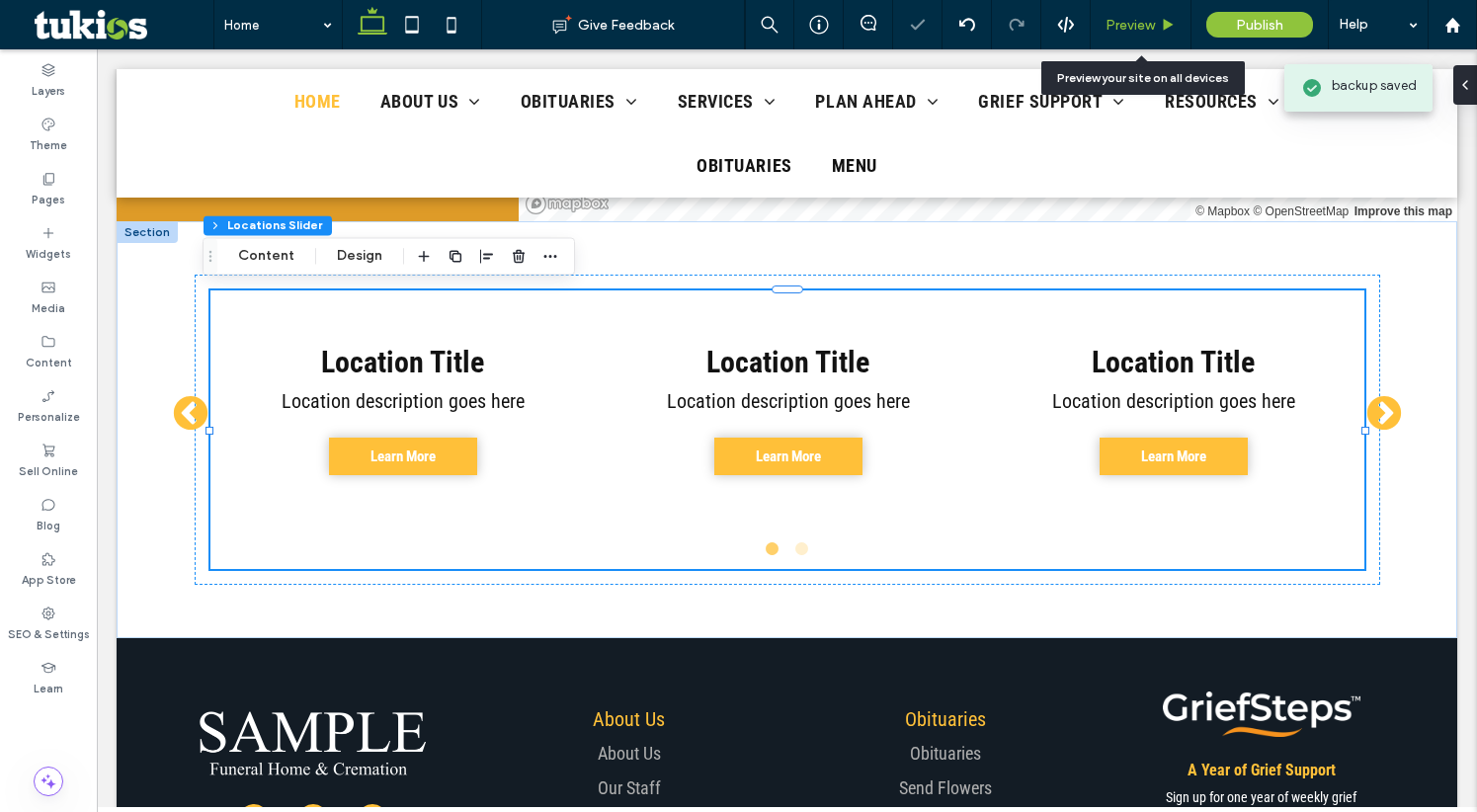 click on "Preview" at bounding box center (1140, 25) 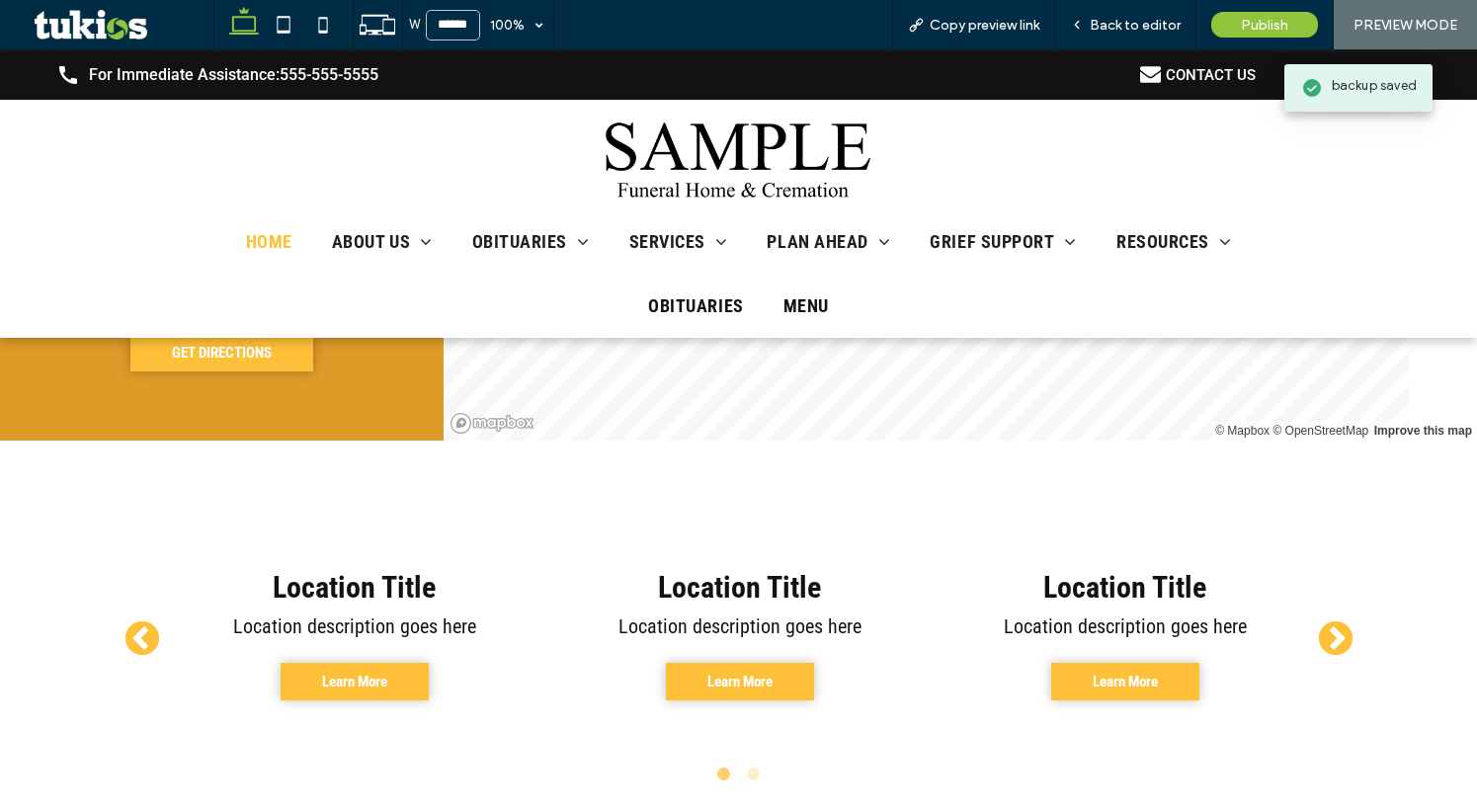 scroll, scrollTop: 4736, scrollLeft: 0, axis: vertical 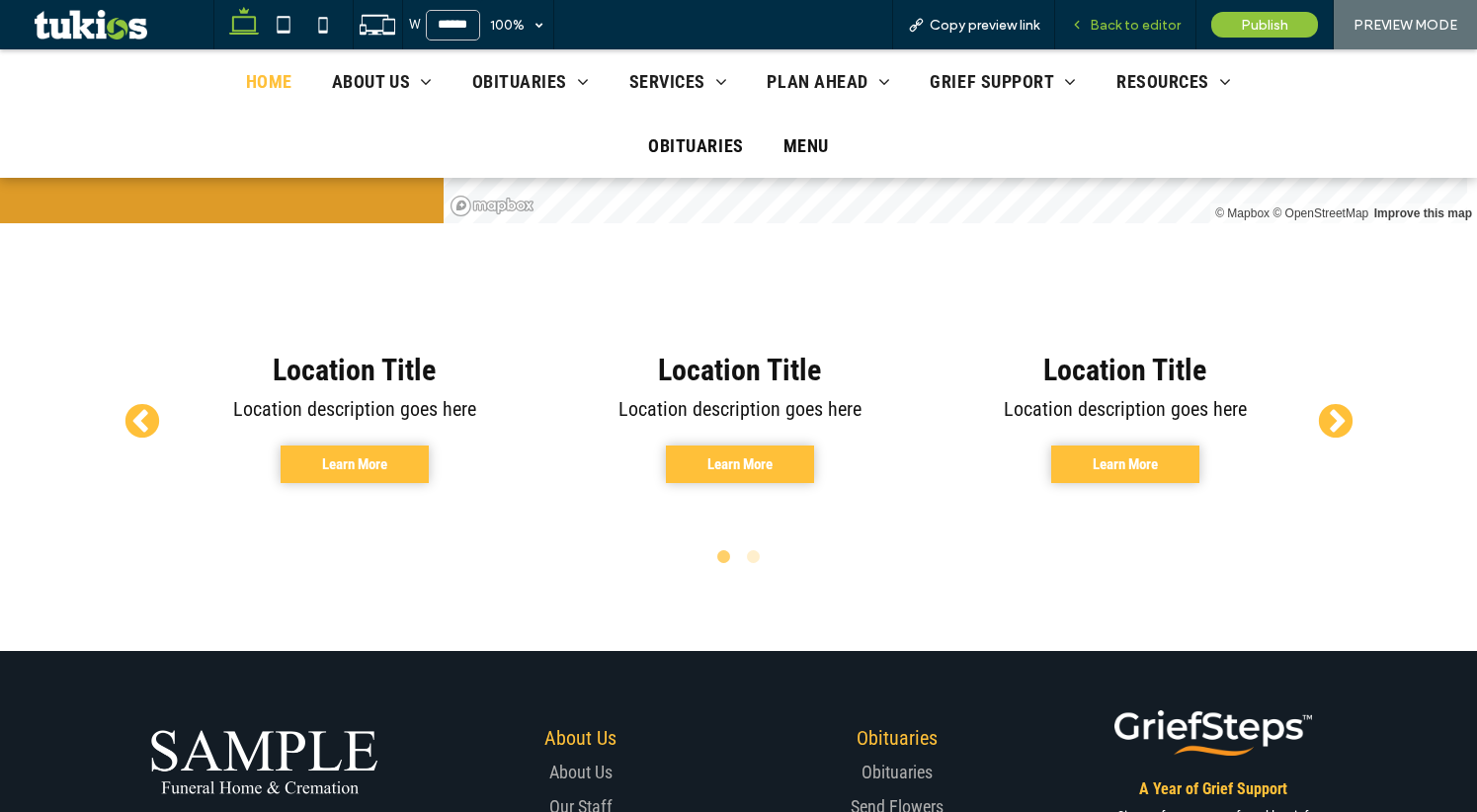 click on "Back to editor" at bounding box center (1125, 25) 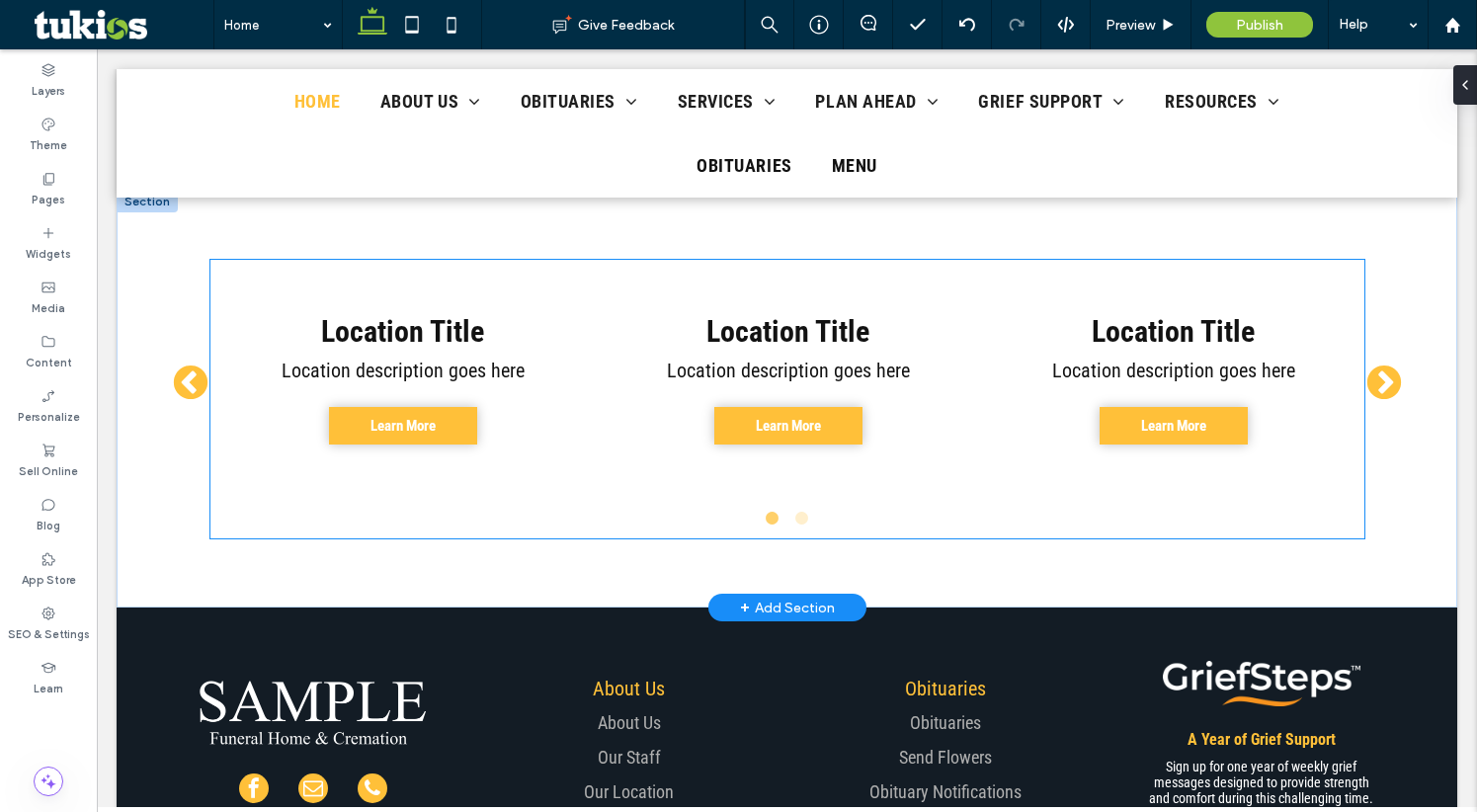 scroll, scrollTop: 4680, scrollLeft: 0, axis: vertical 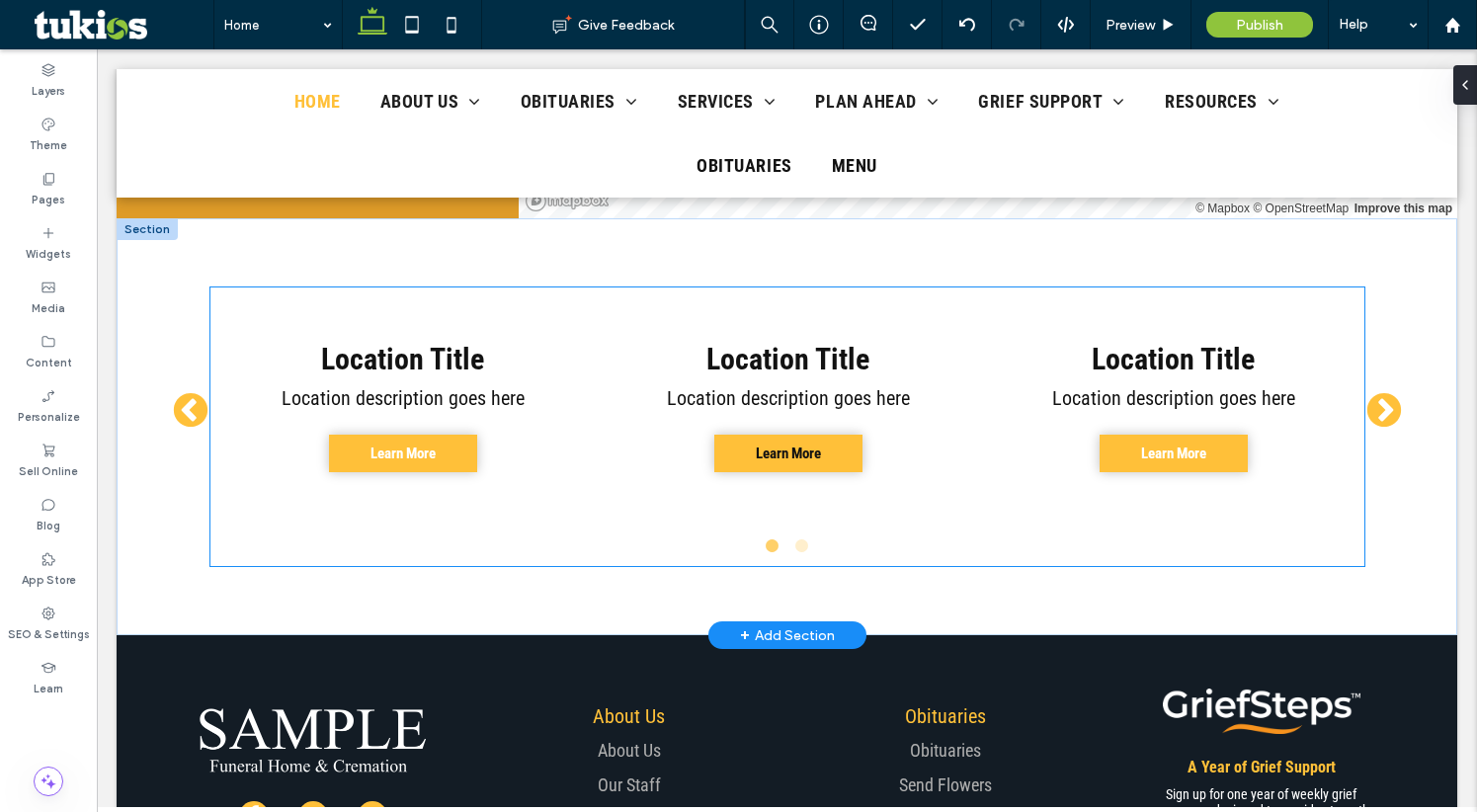click on "Learn More" at bounding box center [788, 453] 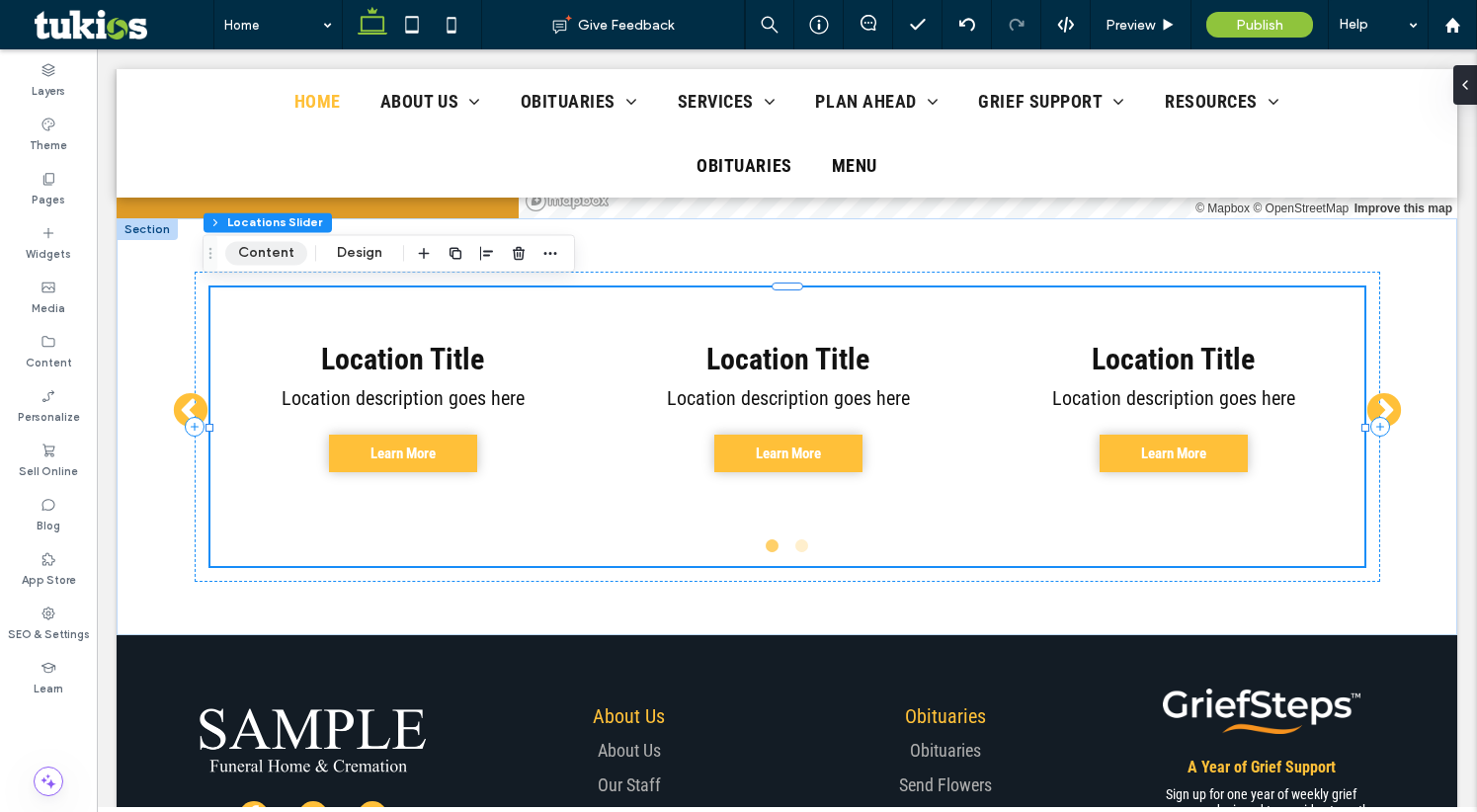click on "Content" at bounding box center [266, 253] 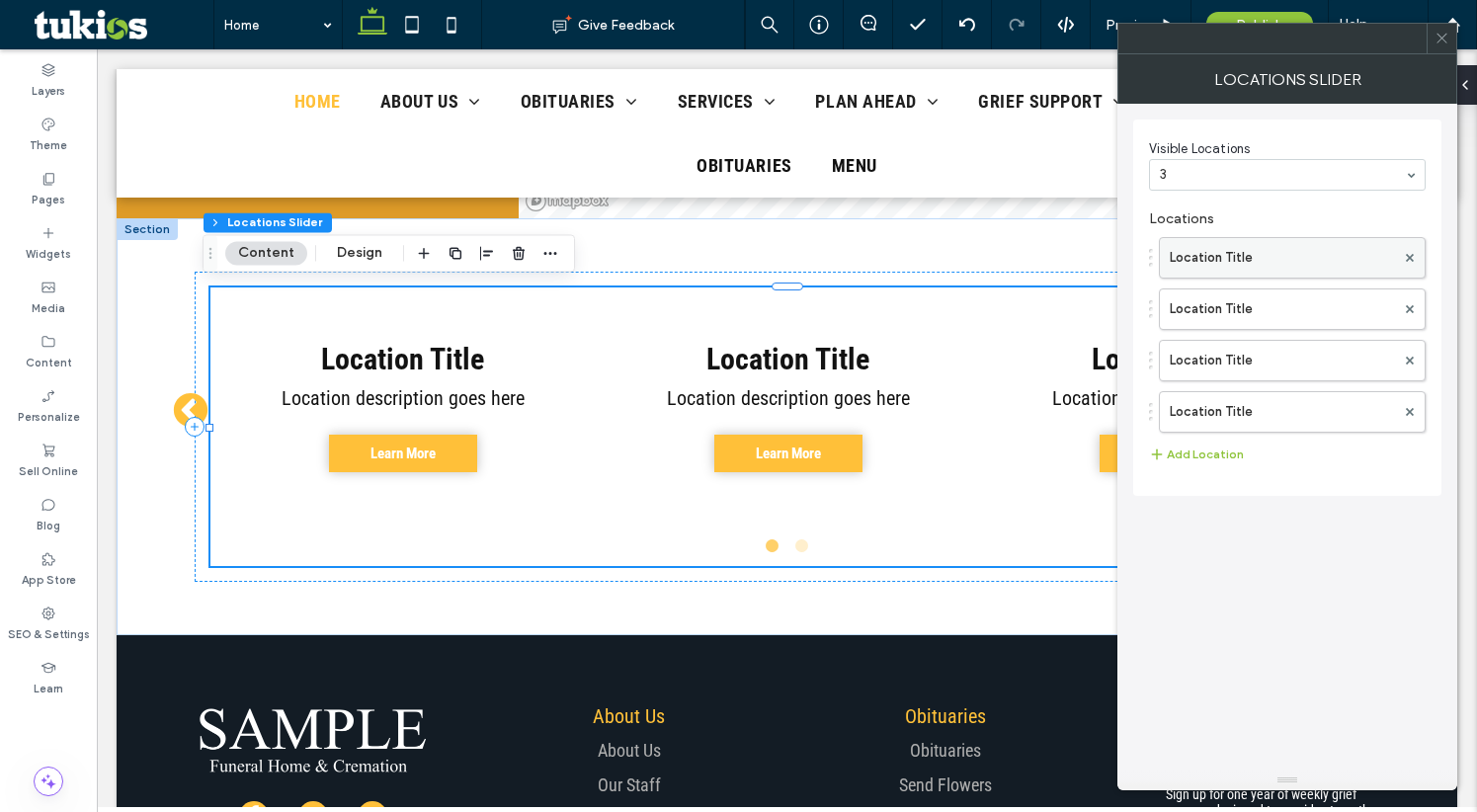 click on "Location Title" at bounding box center [1282, 258] 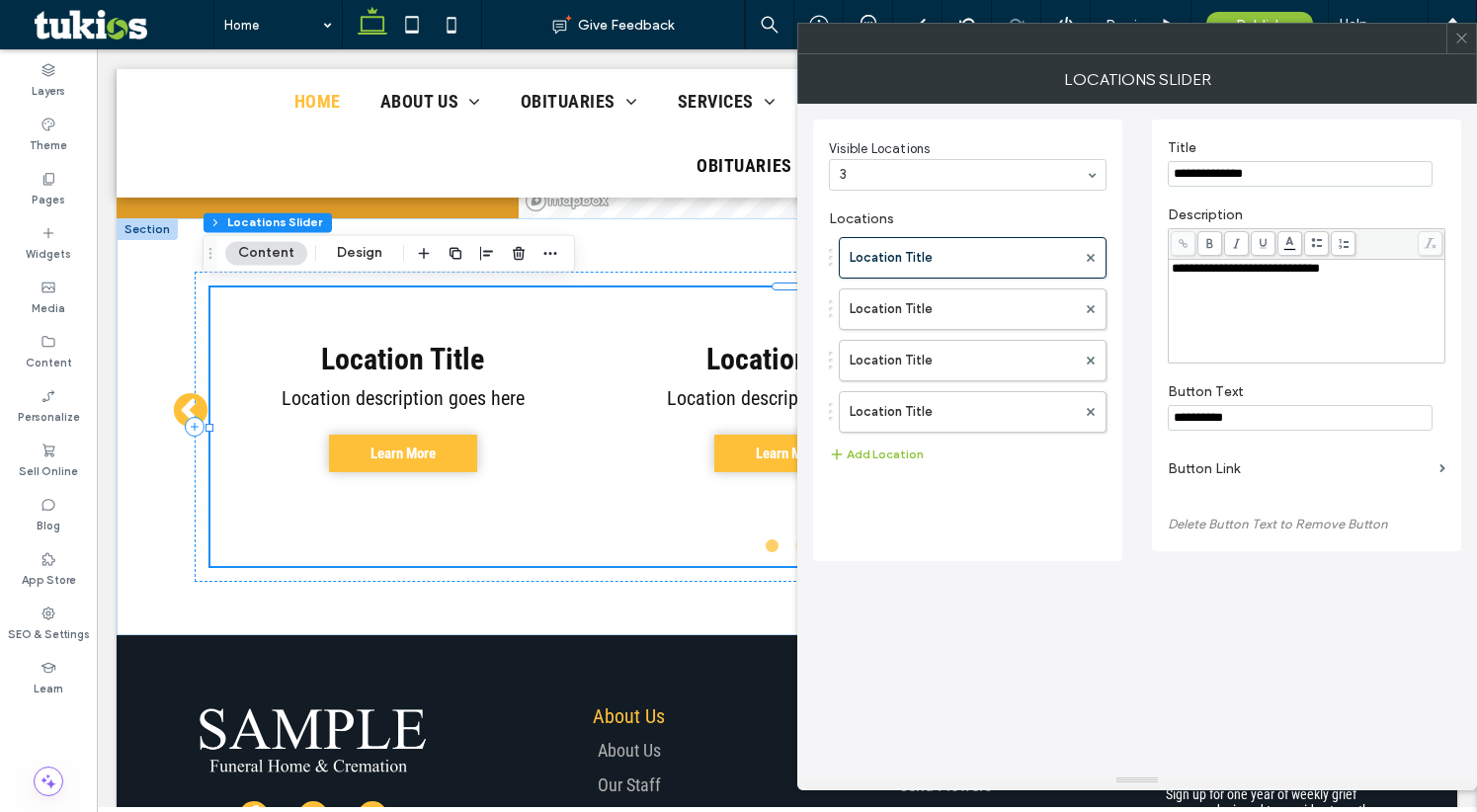click on "**********" at bounding box center (1246, 268) 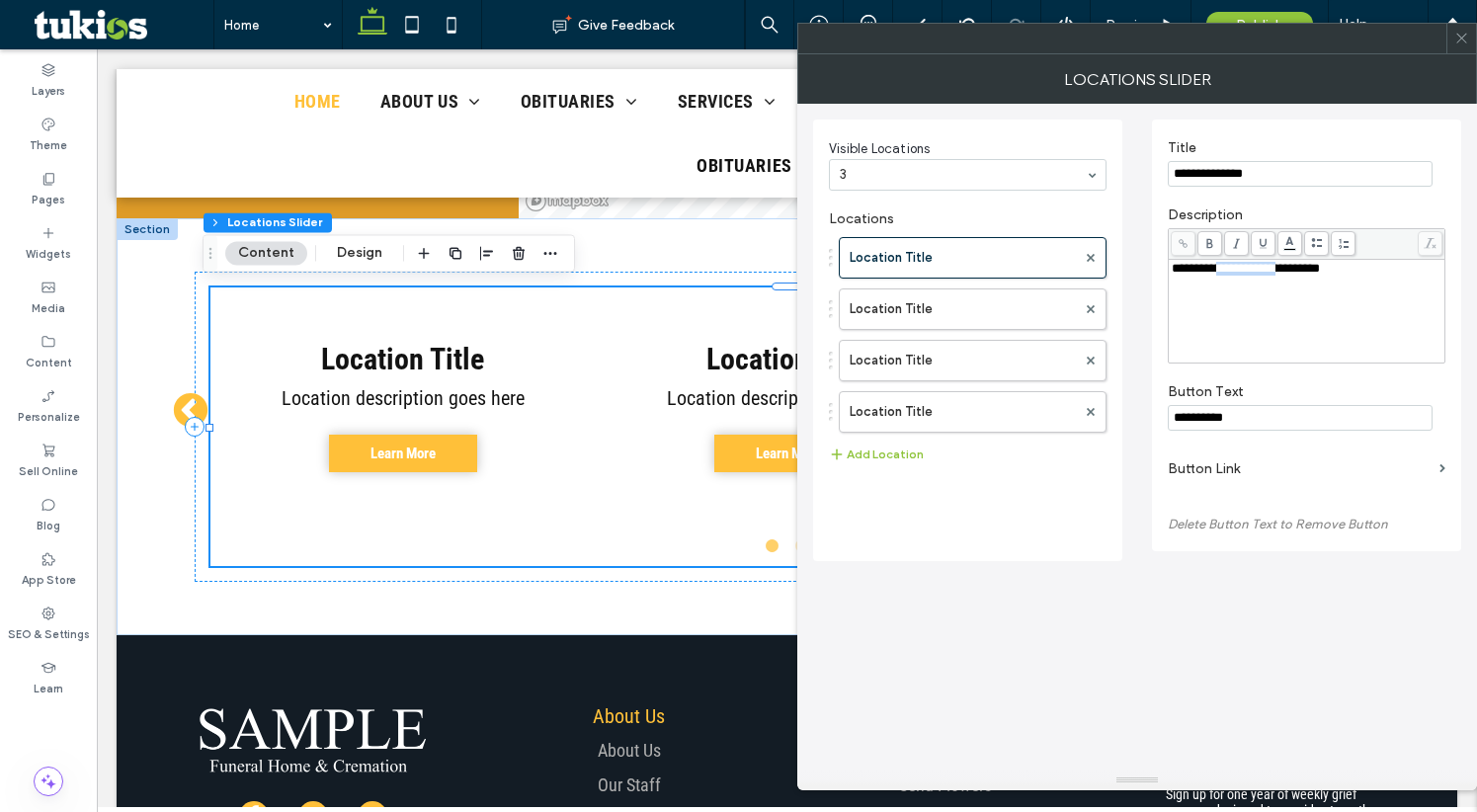 click on "**********" at bounding box center [1246, 268] 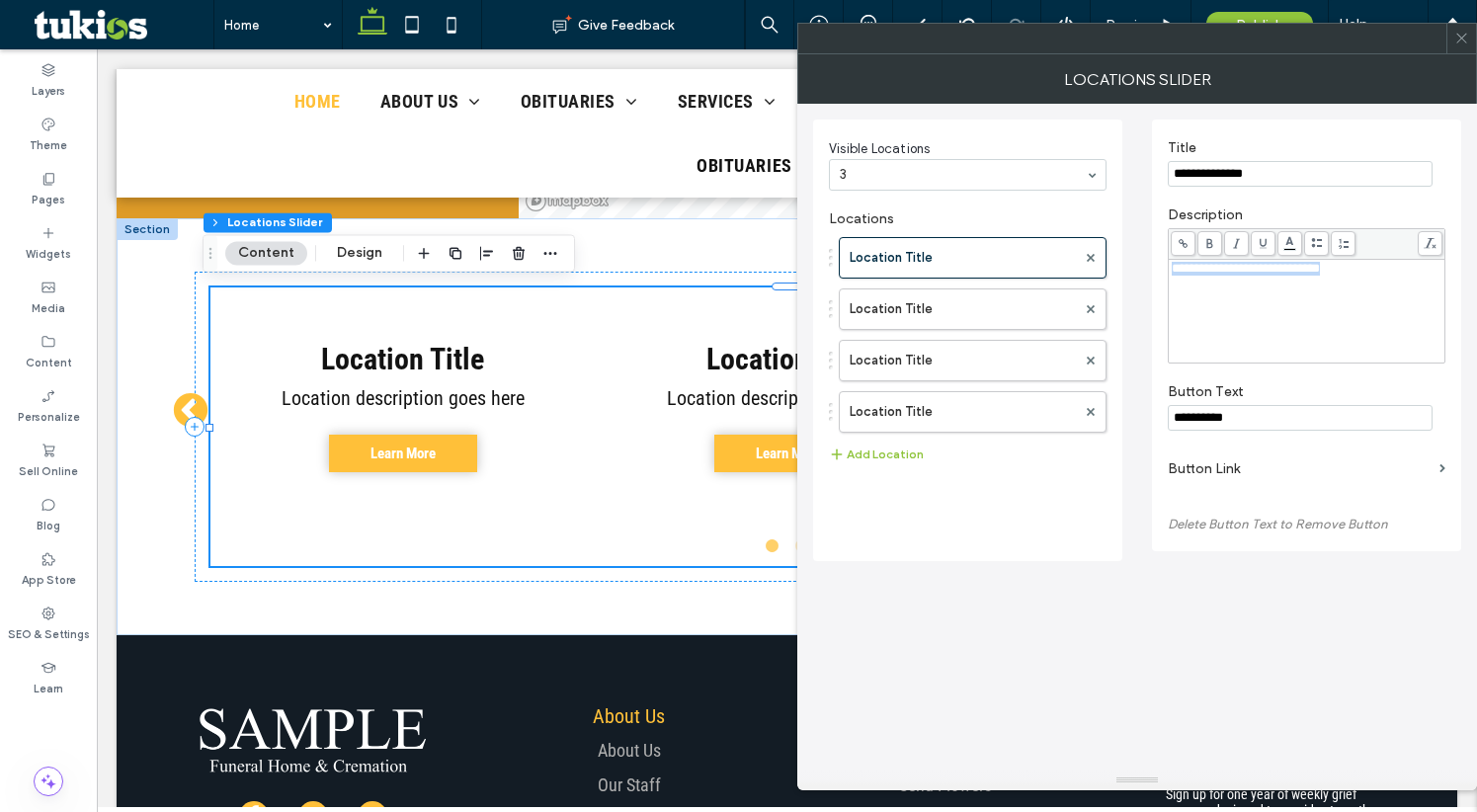 click on "**********" at bounding box center (1246, 268) 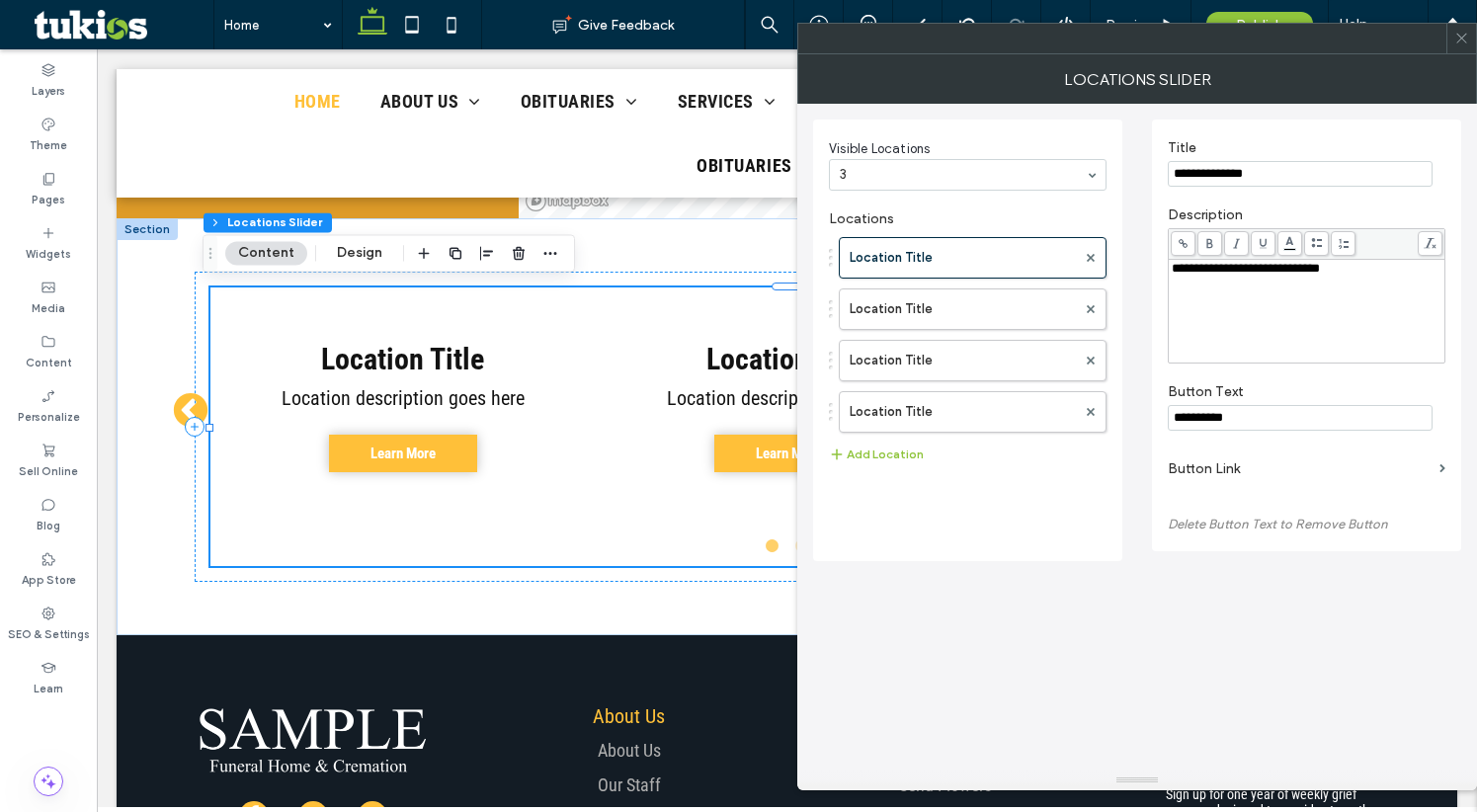 type 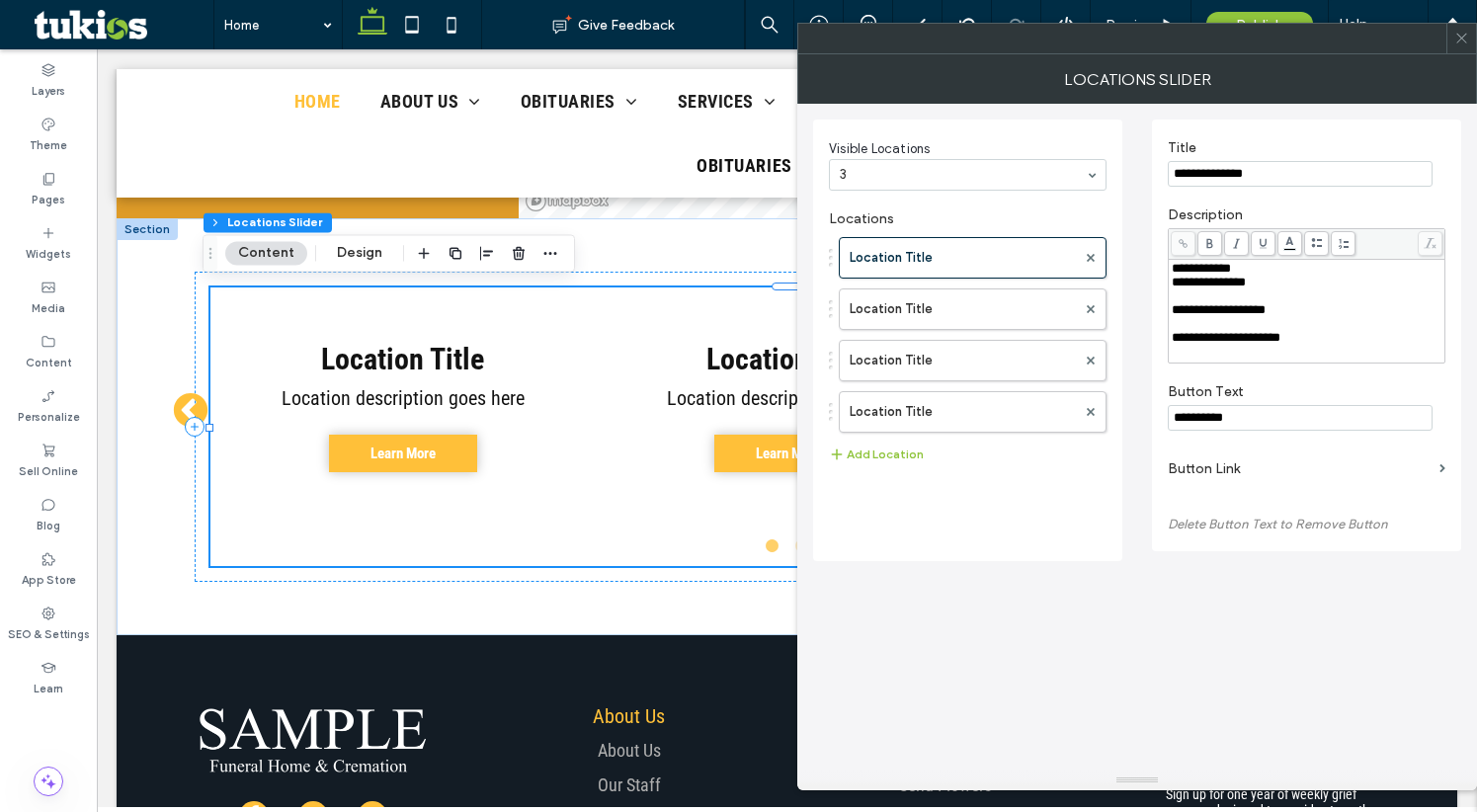 click on "Description" at bounding box center [1306, 217] 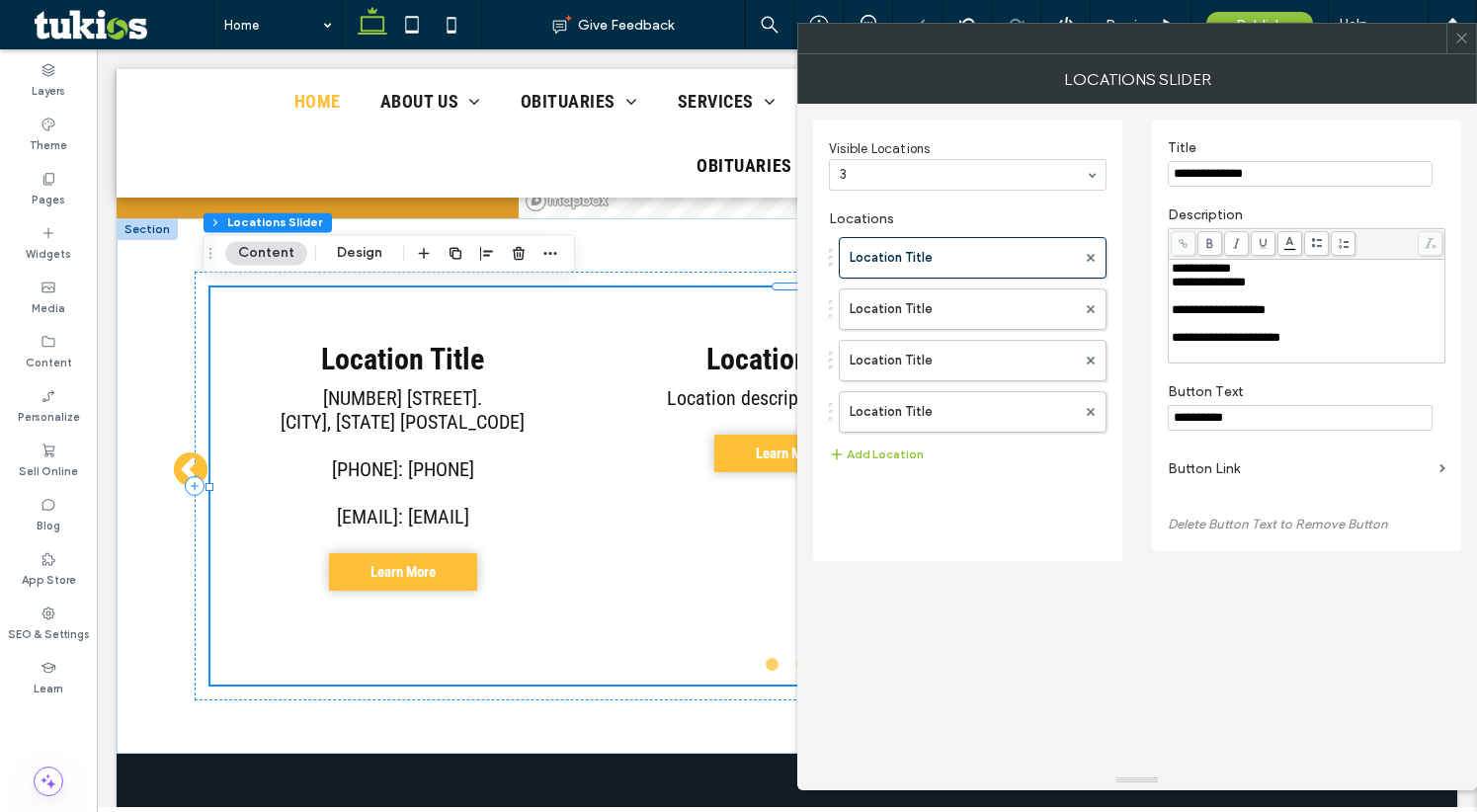 click on "**********" at bounding box center [1218, 309] 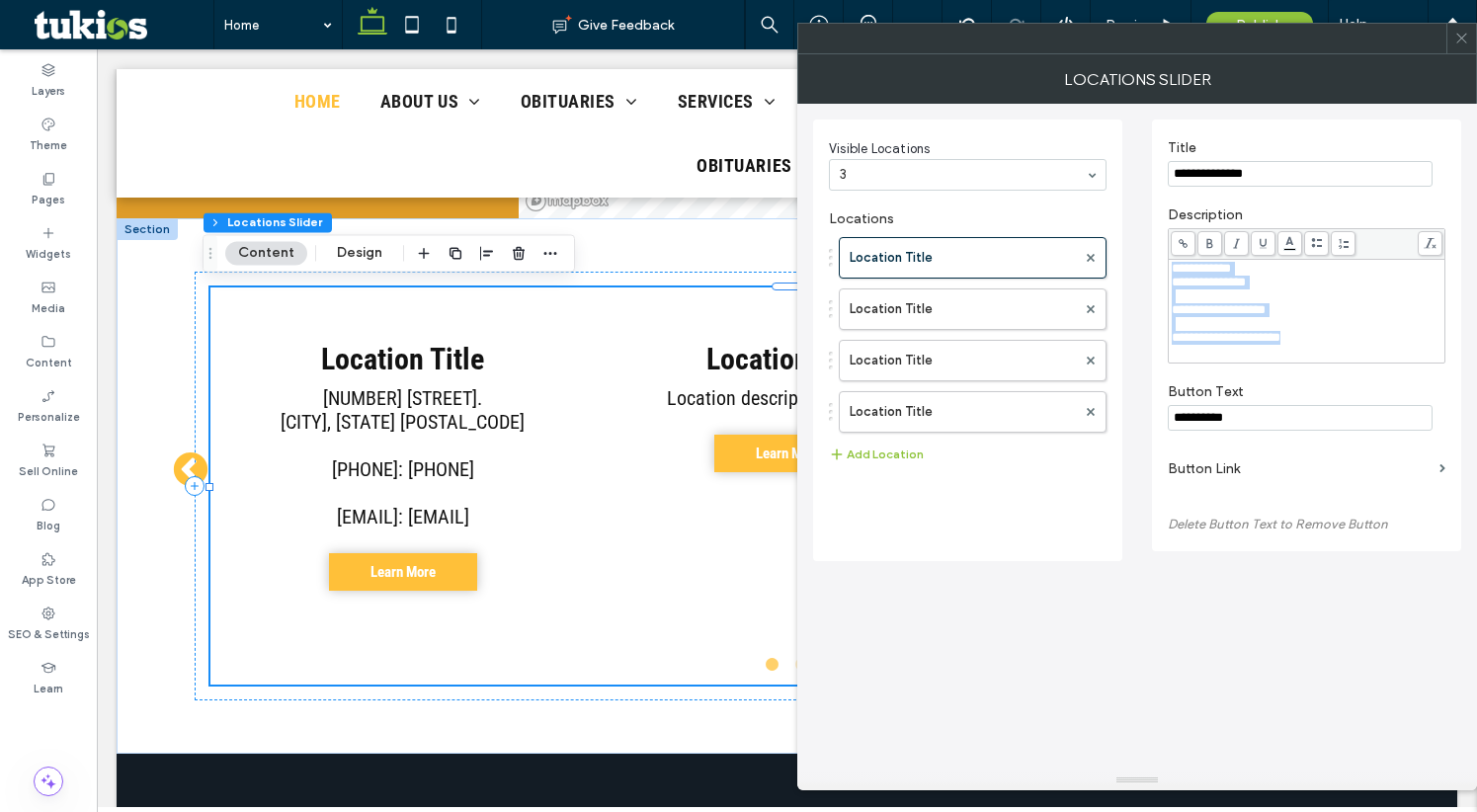 copy on "**********" 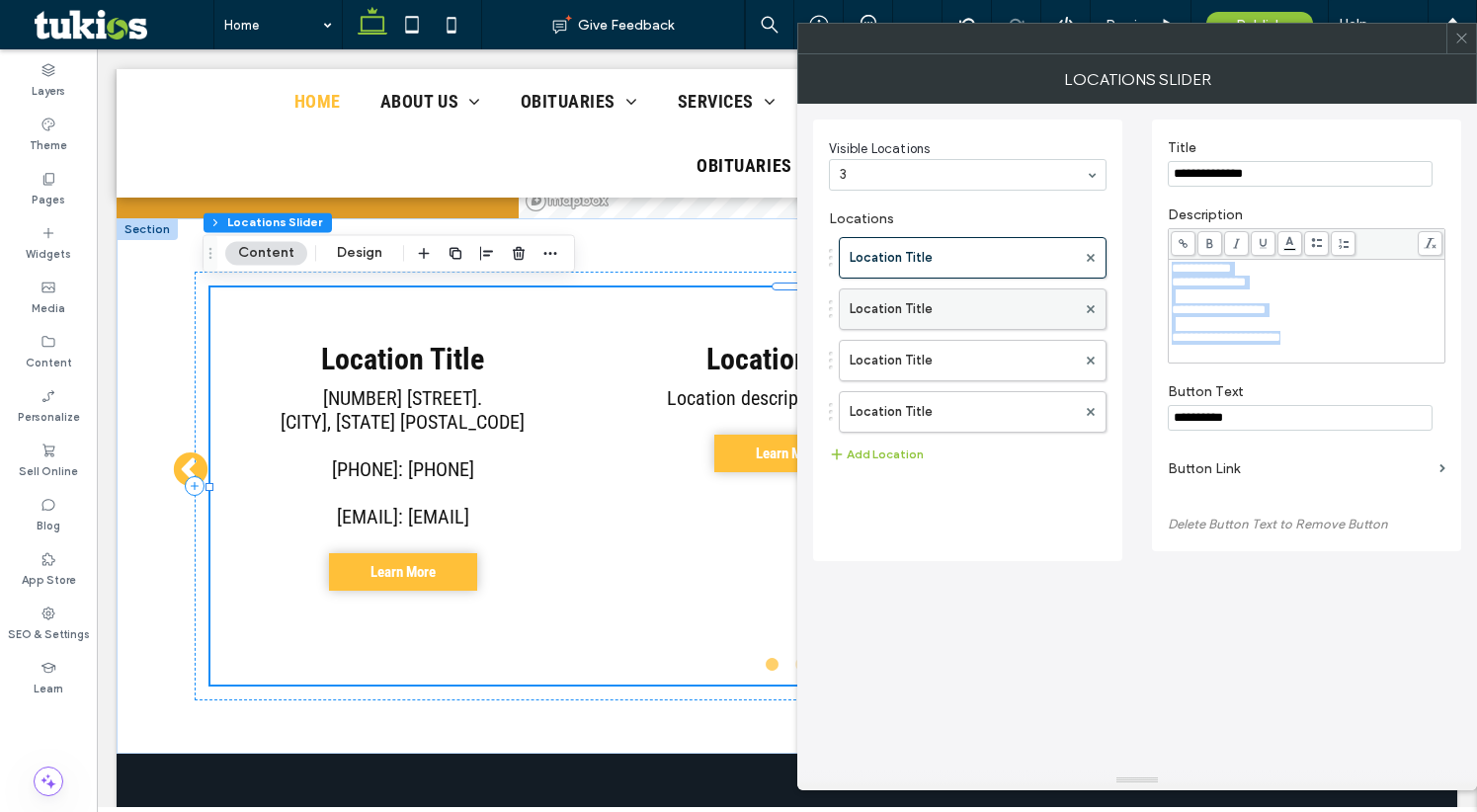 click on "Location Title" at bounding box center [962, 309] 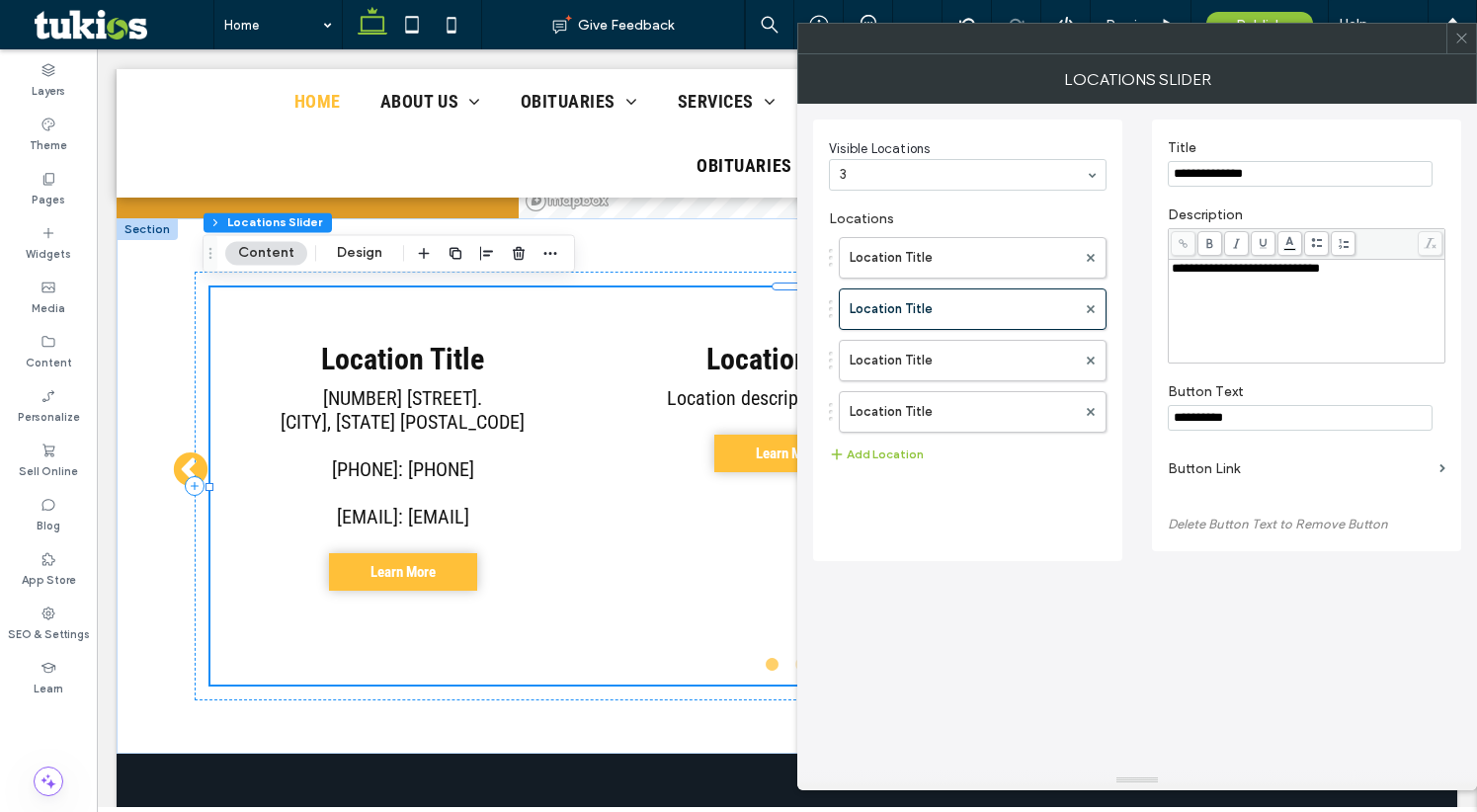 click on "**********" at bounding box center [1306, 311] 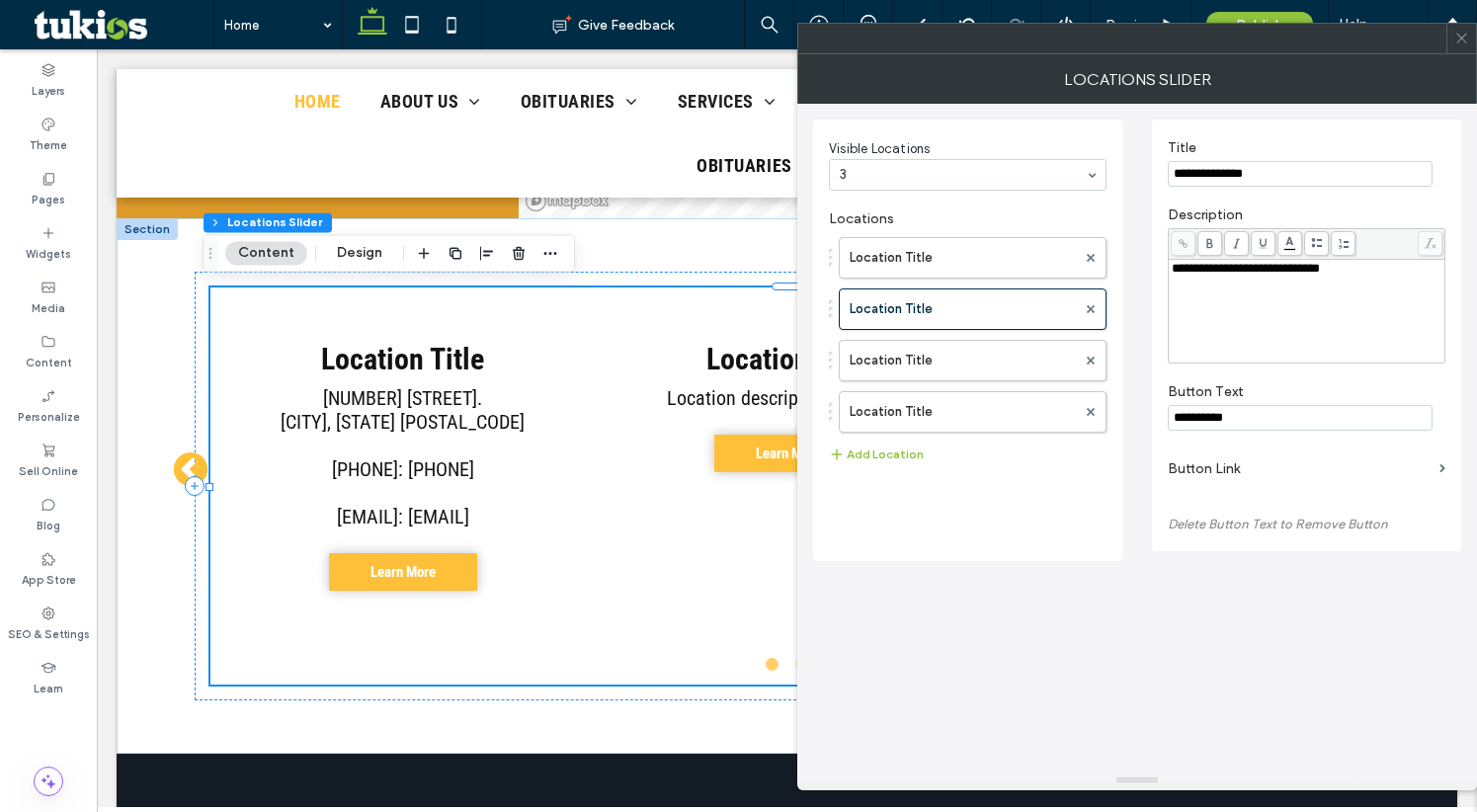 click on "**********" at bounding box center [1307, 311] 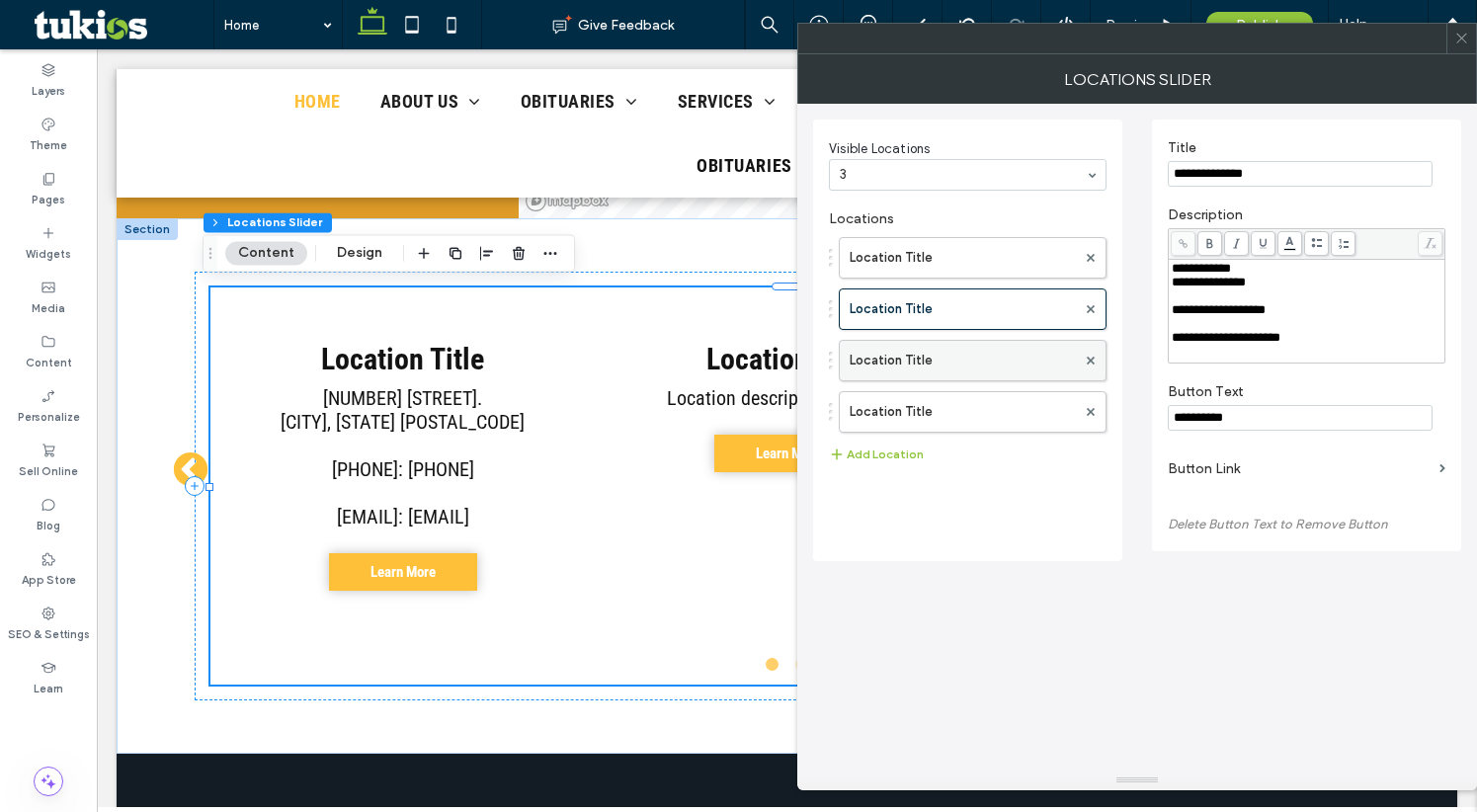 click on "Location Title" at bounding box center (962, 361) 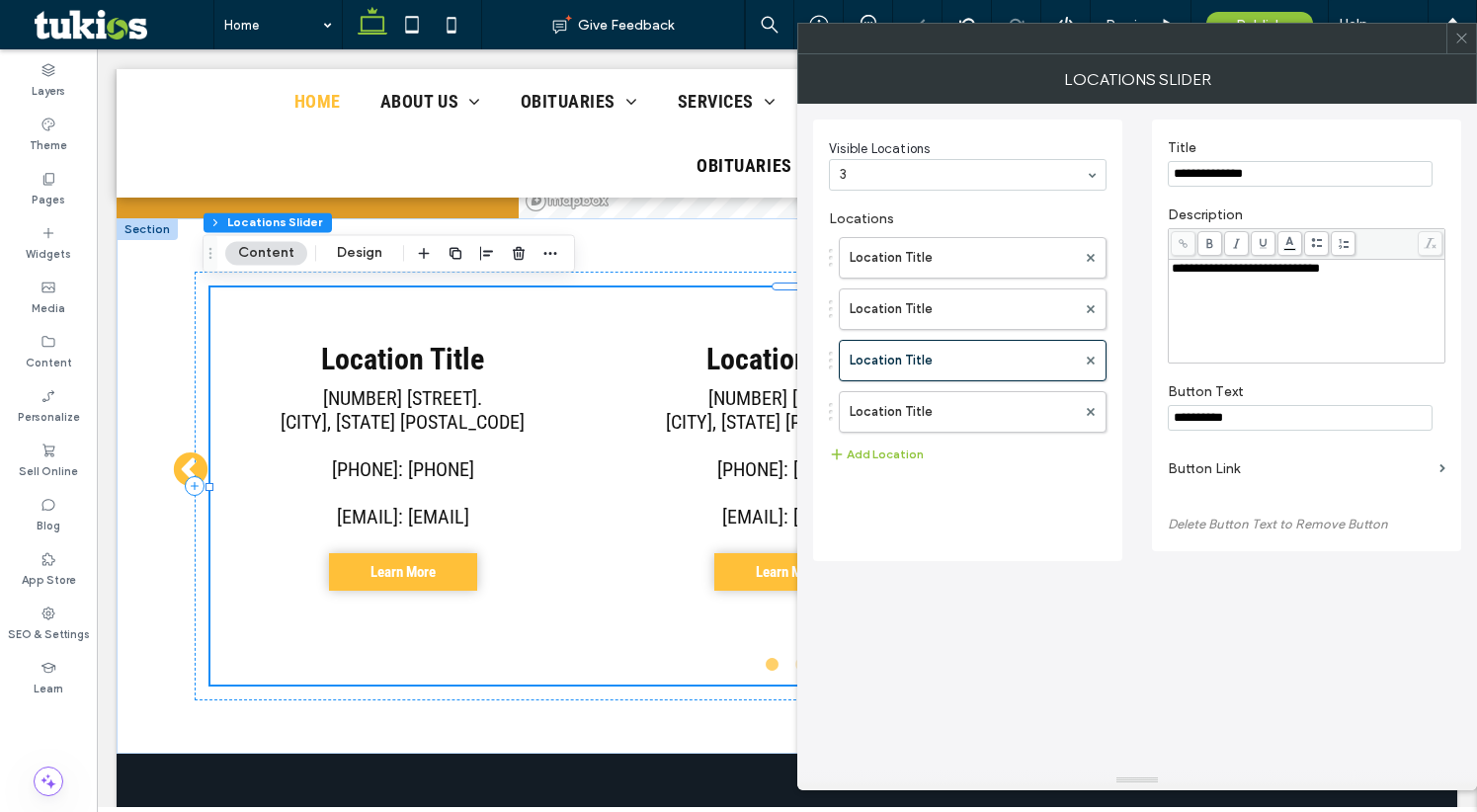 click on "**********" at bounding box center [1307, 311] 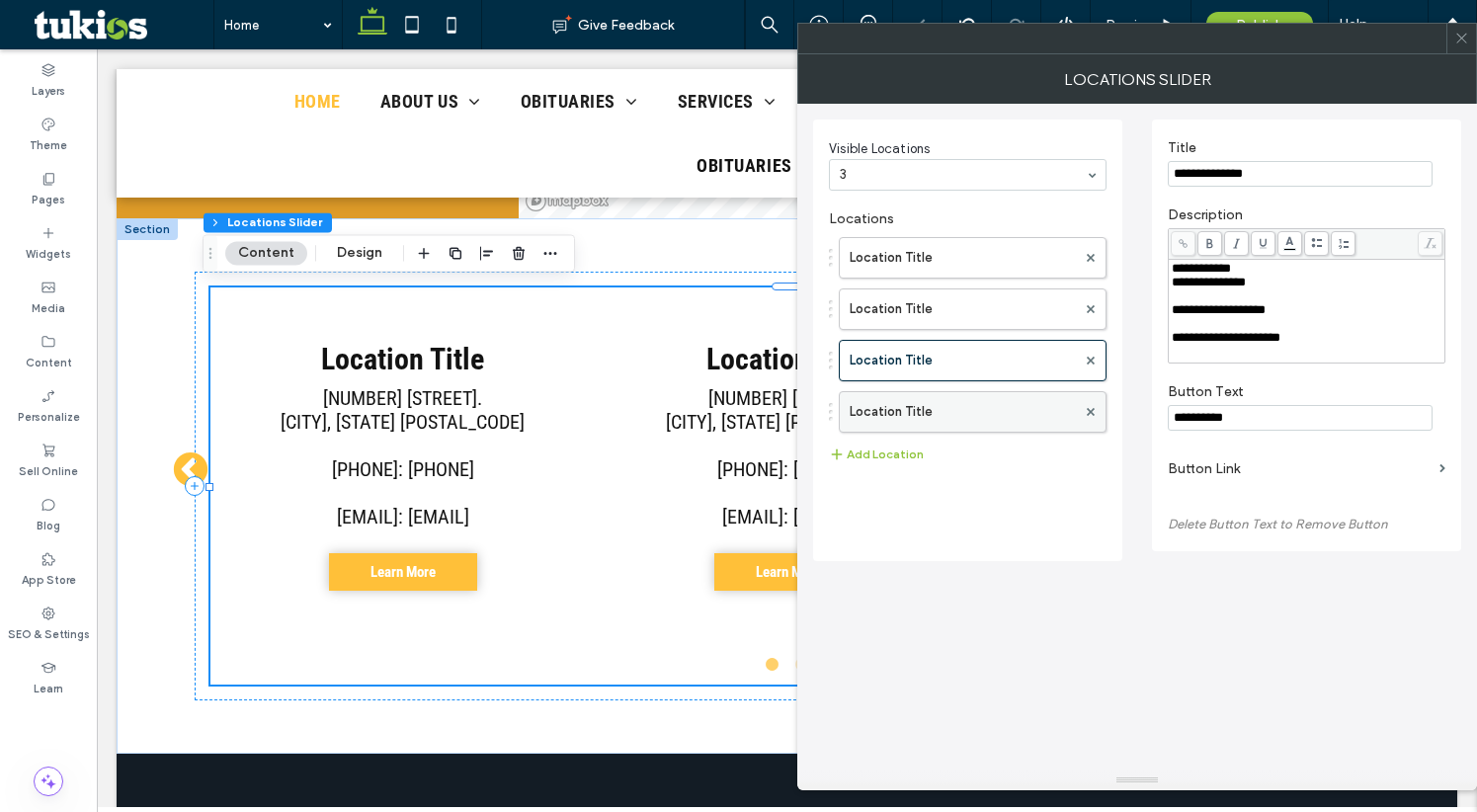 click on "Location Title" at bounding box center (962, 412) 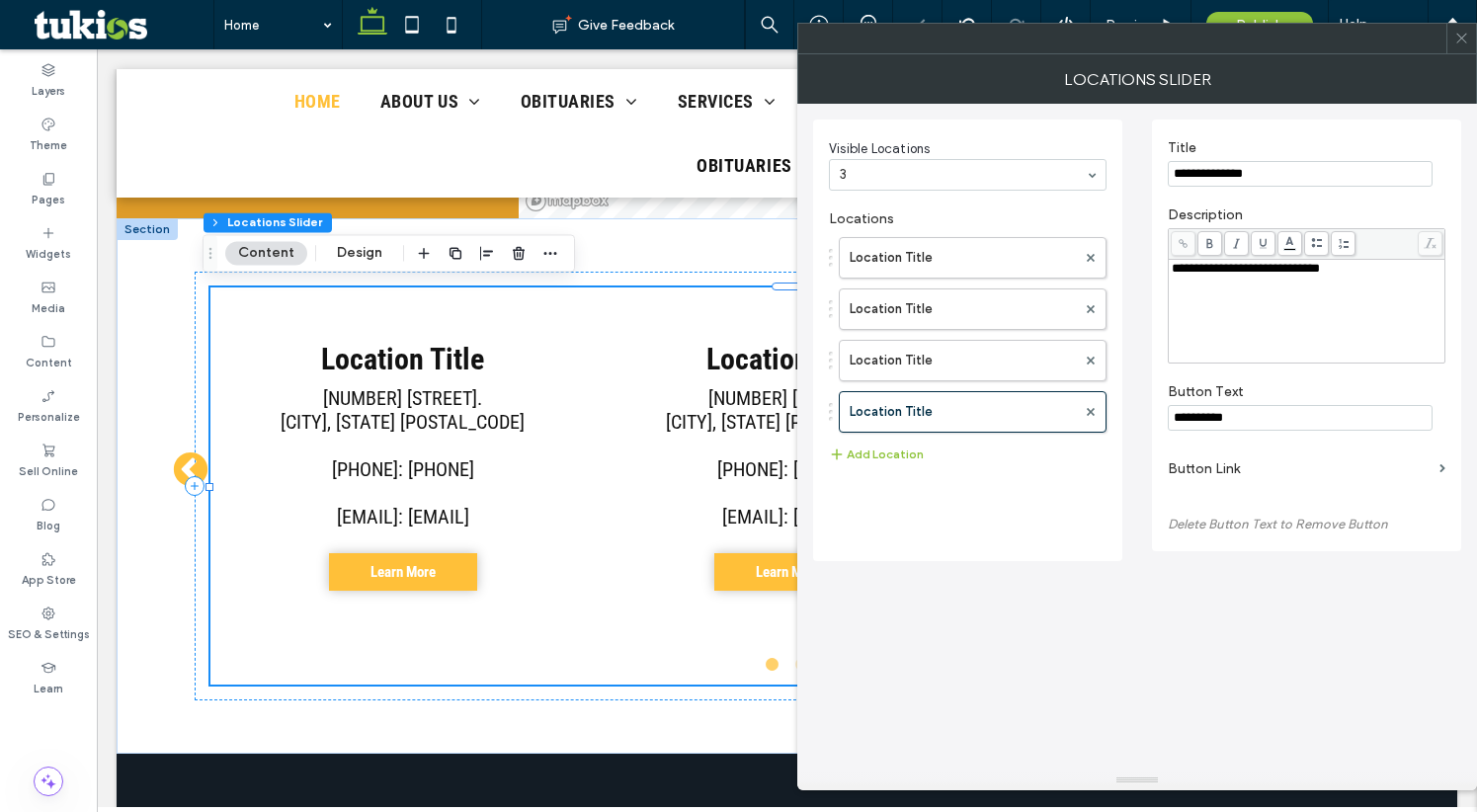 click on "**********" at bounding box center (1307, 311) 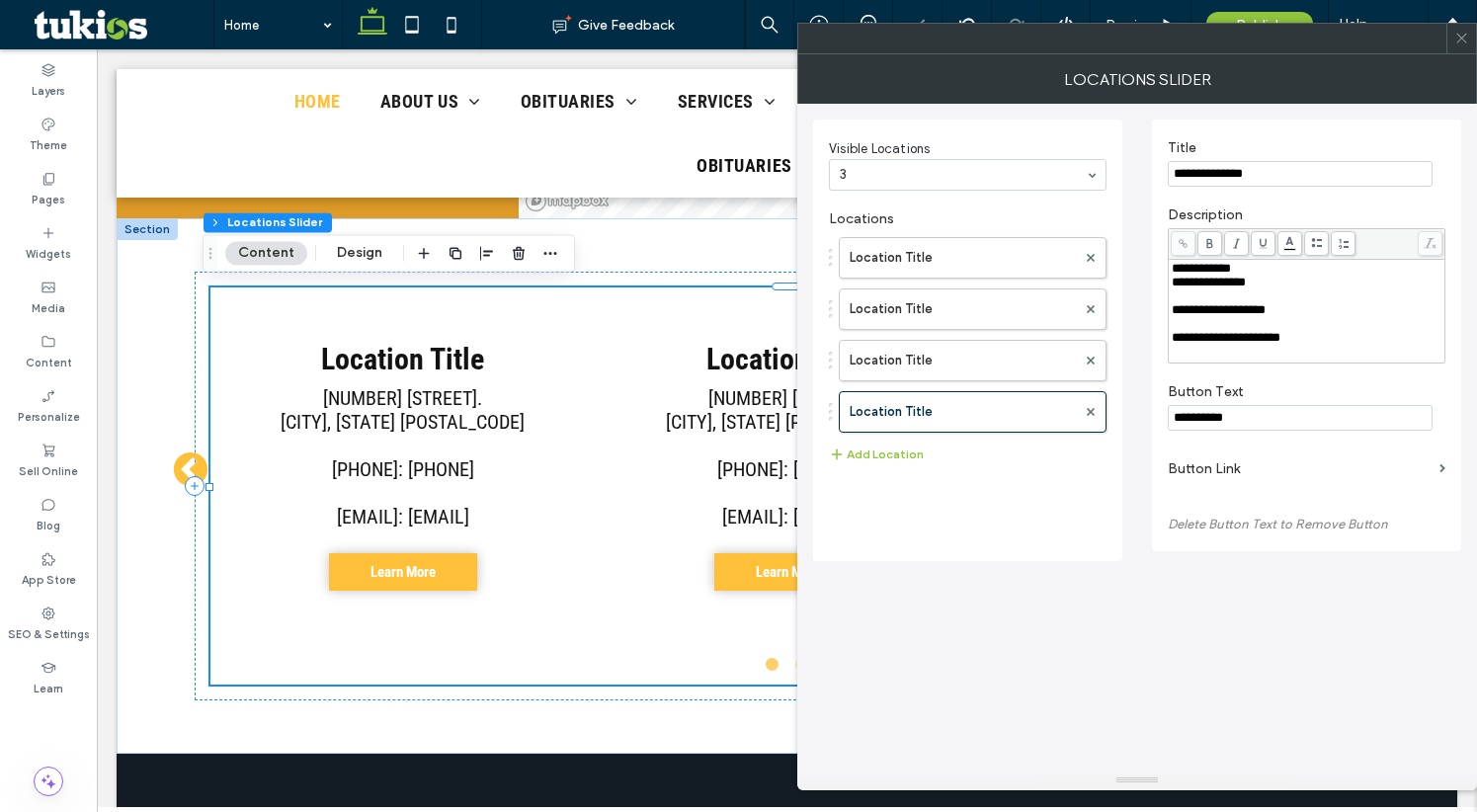 click on "Description" at bounding box center [1306, 217] 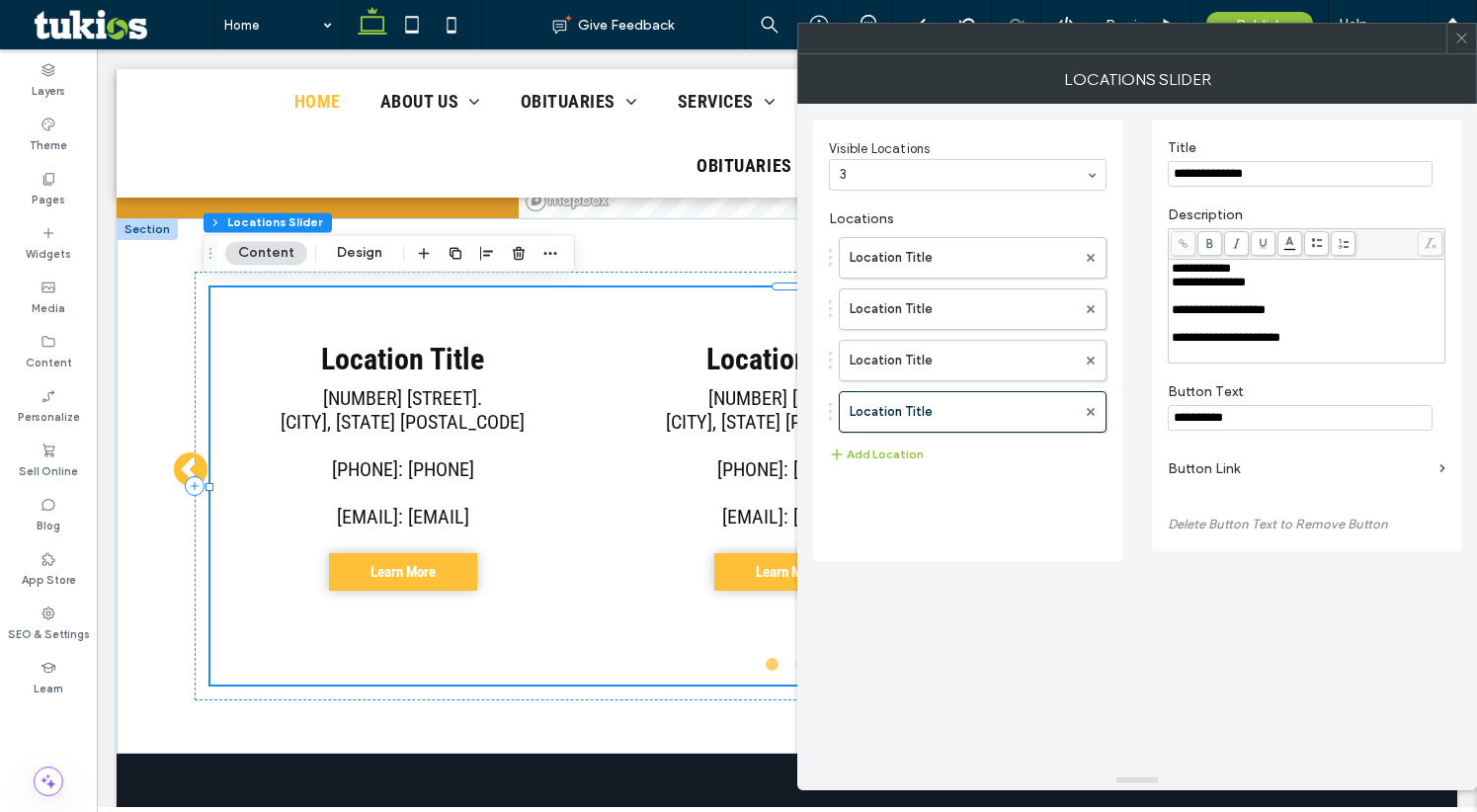 click on "**********" at bounding box center (1300, 418) 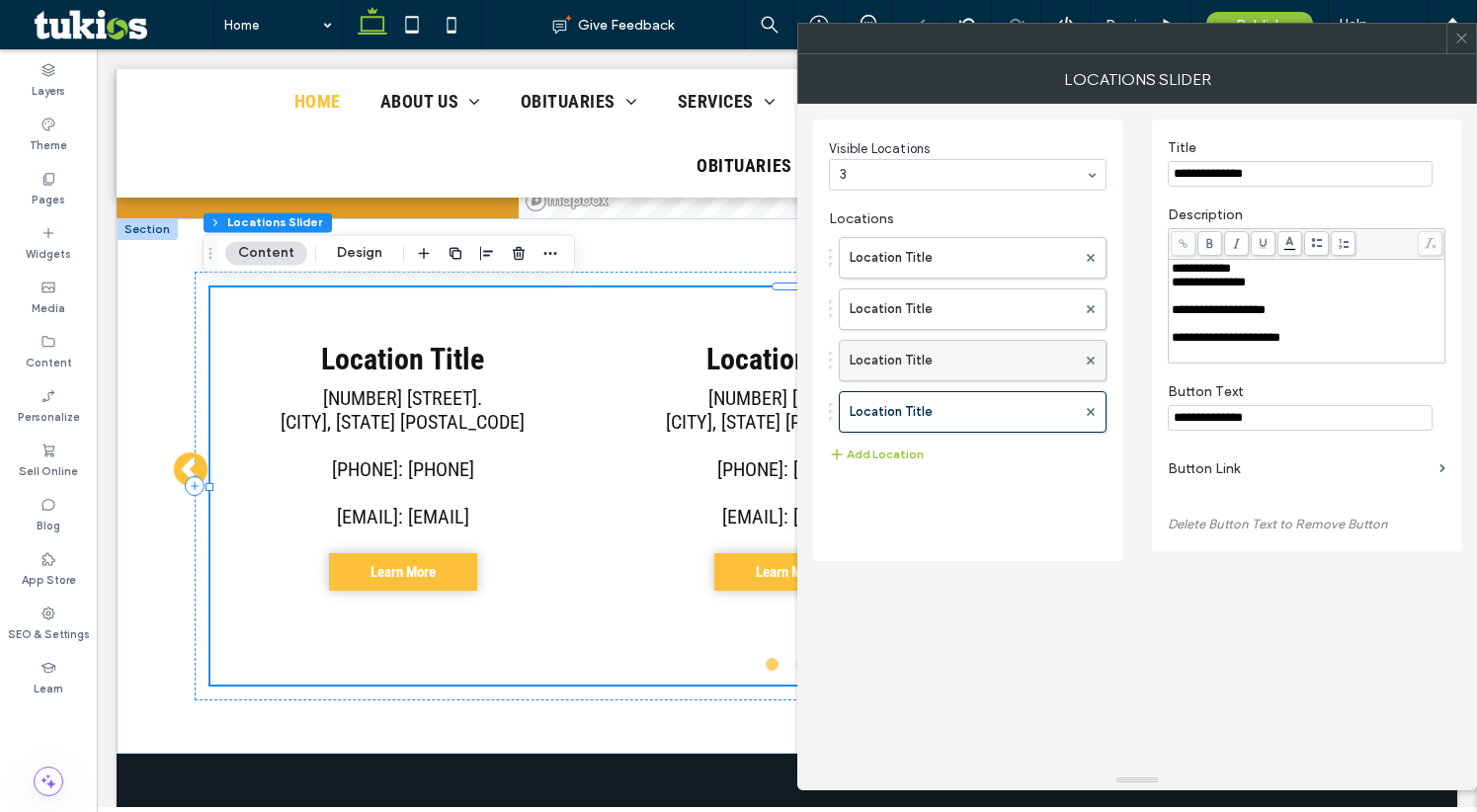 type on "**********" 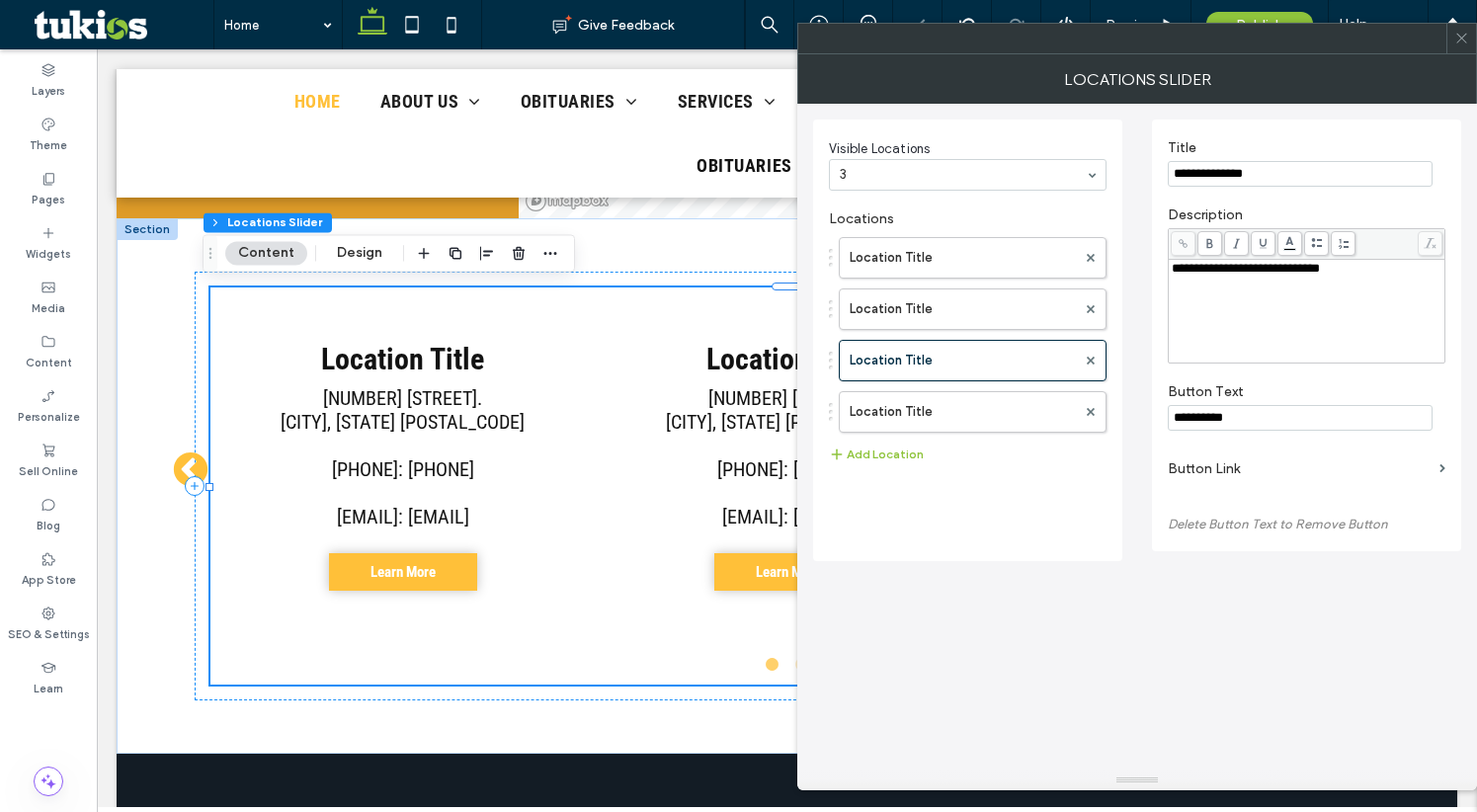 click on "**********" at bounding box center [1300, 418] 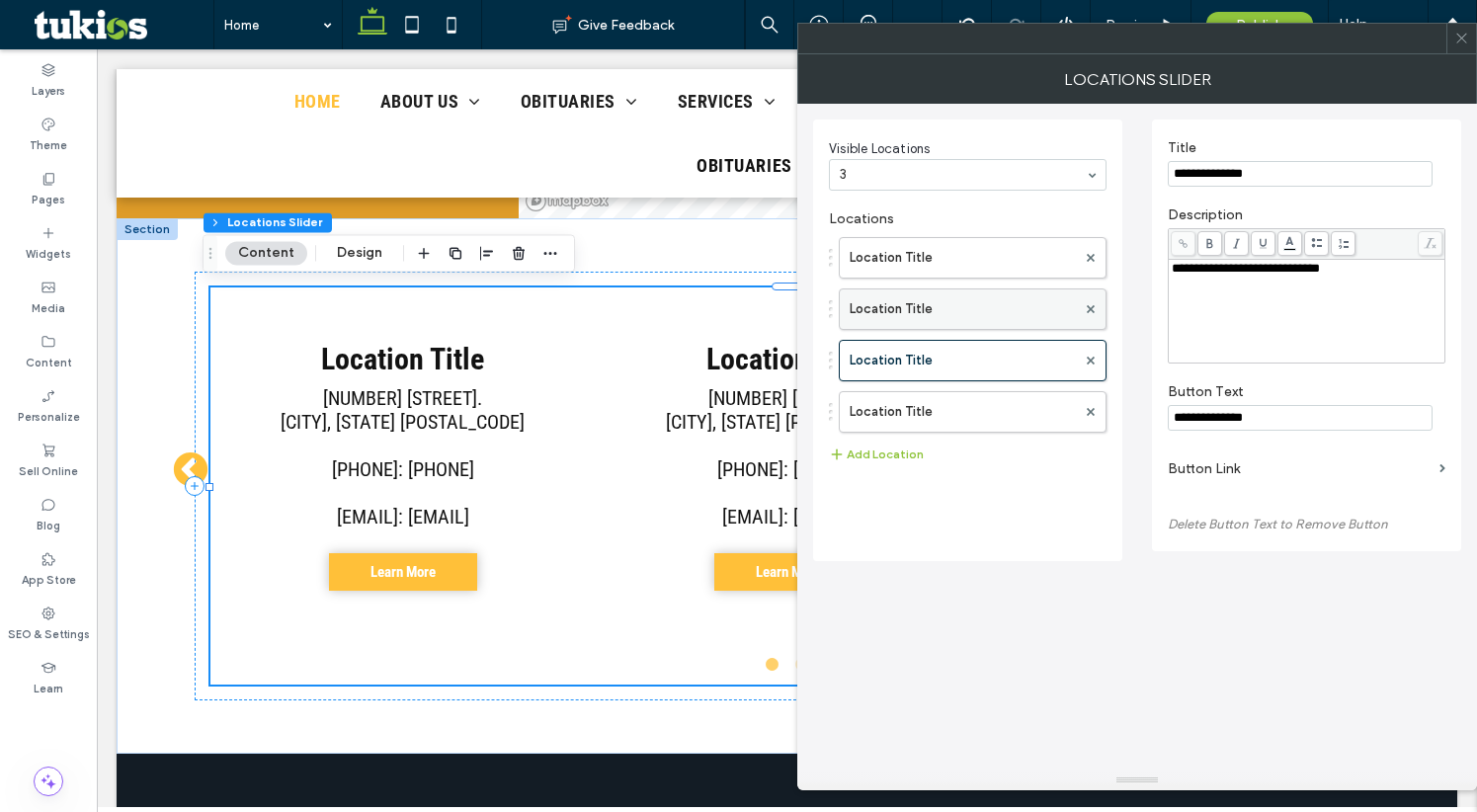 type on "**********" 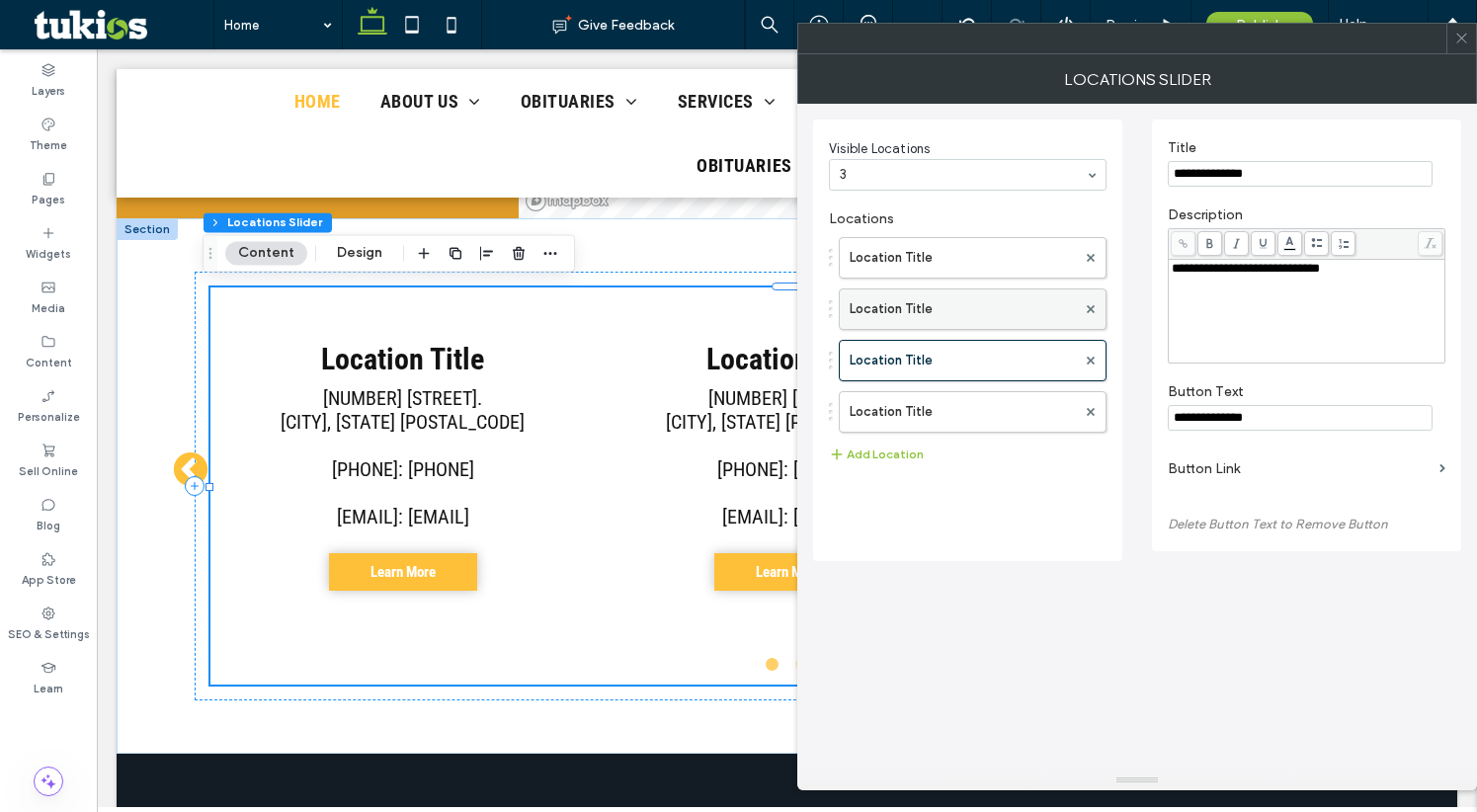 click on "Location Title" at bounding box center [962, 309] 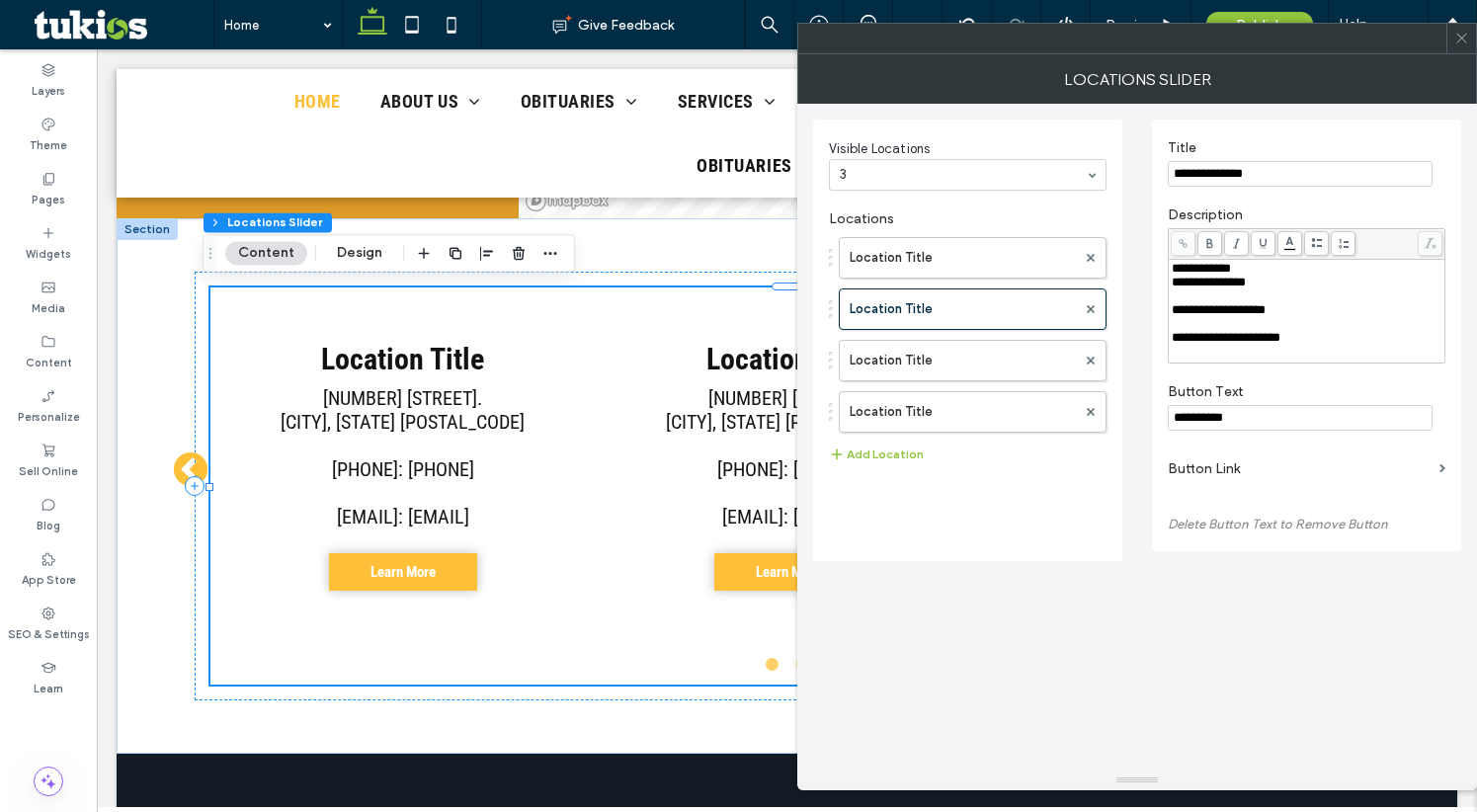 click on "**********" at bounding box center (1300, 418) 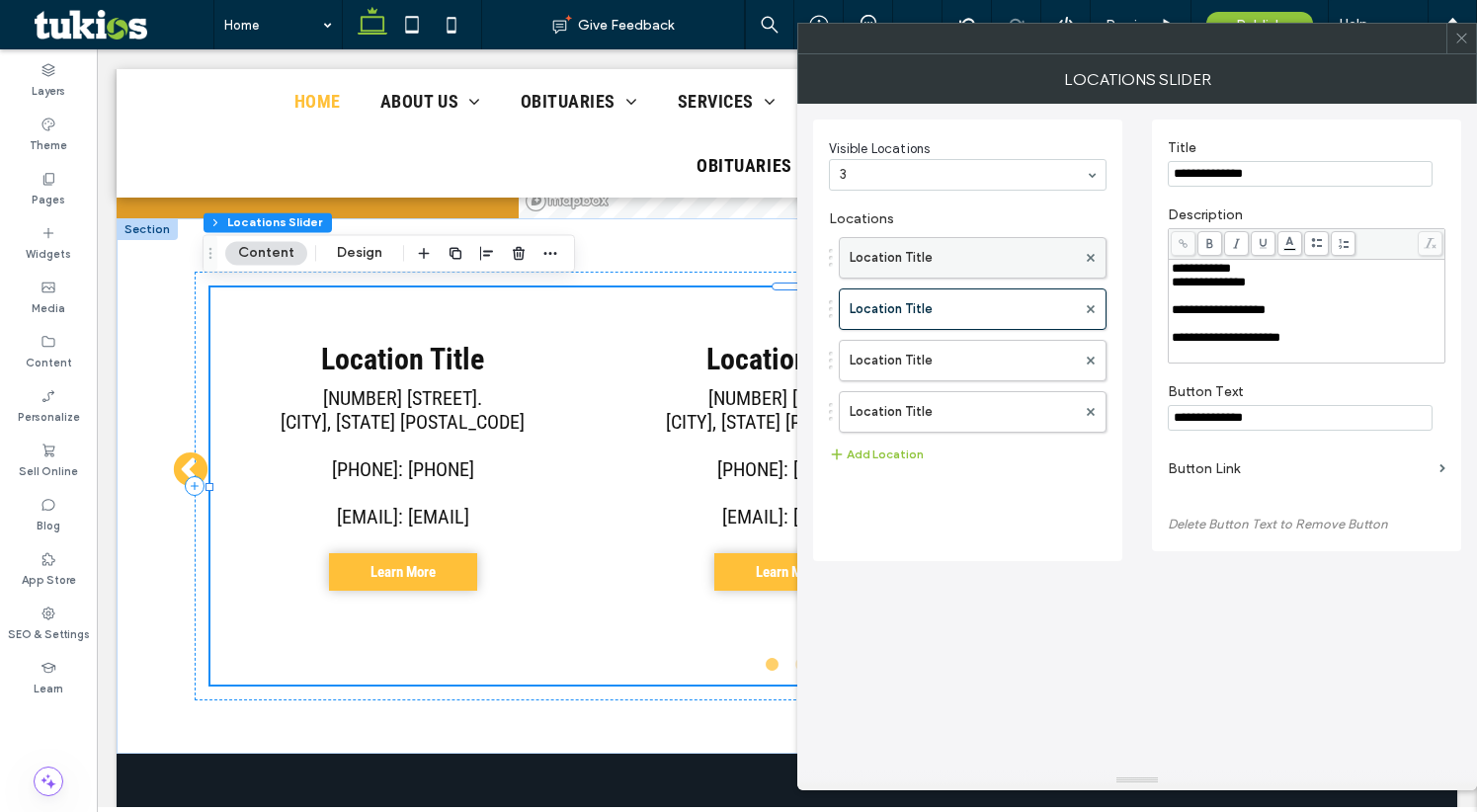 type on "**********" 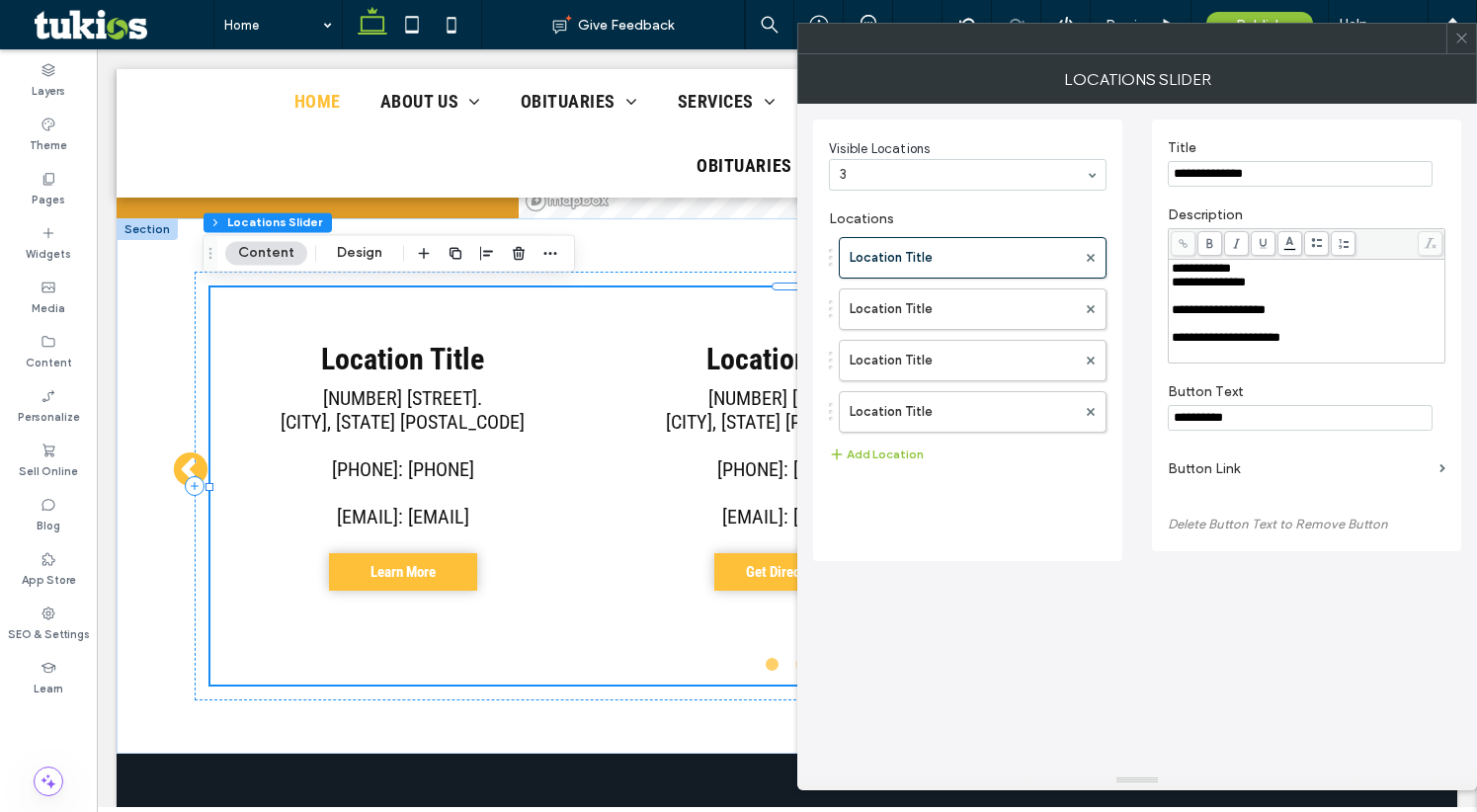 click on "**********" at bounding box center [1300, 418] 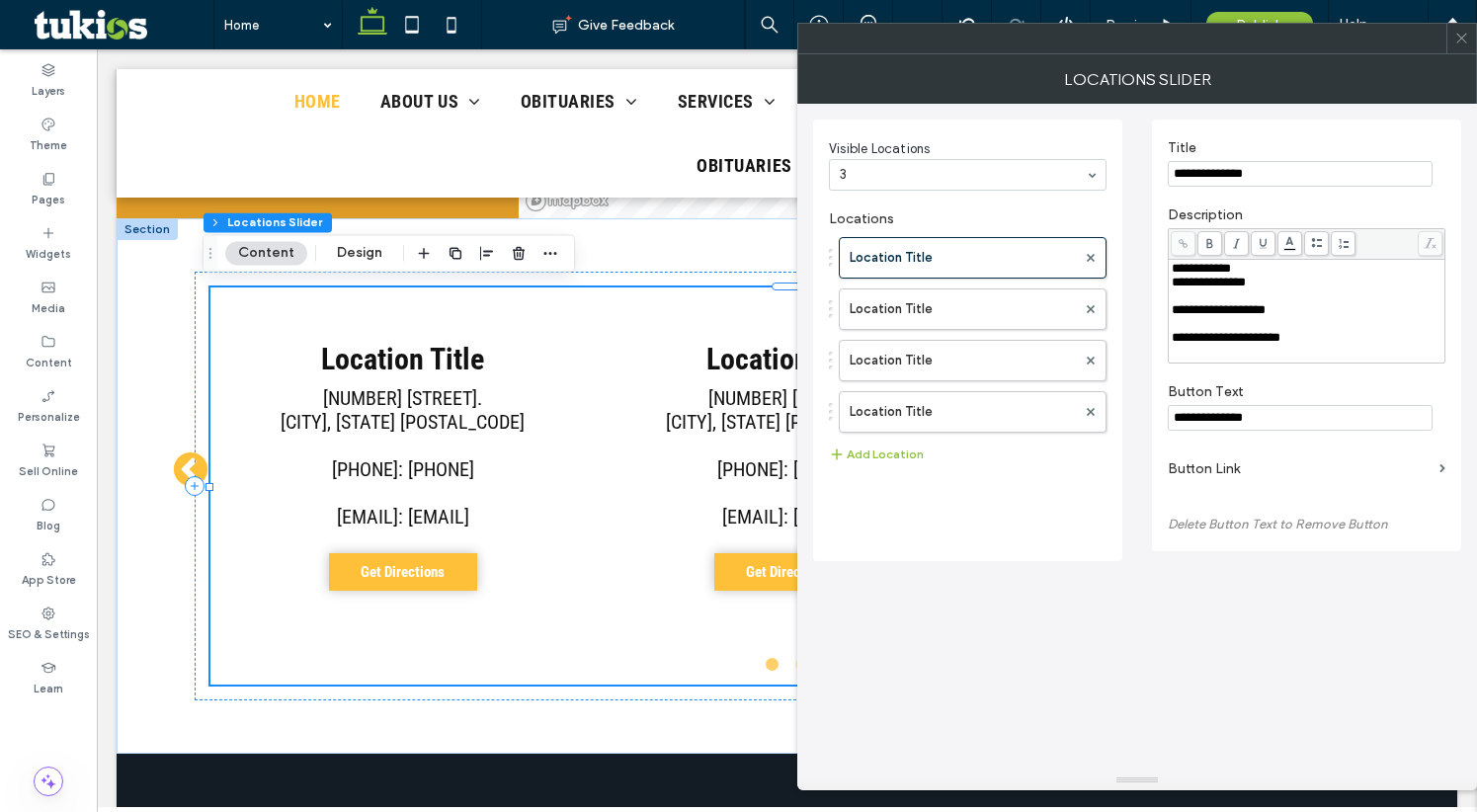 type on "**********" 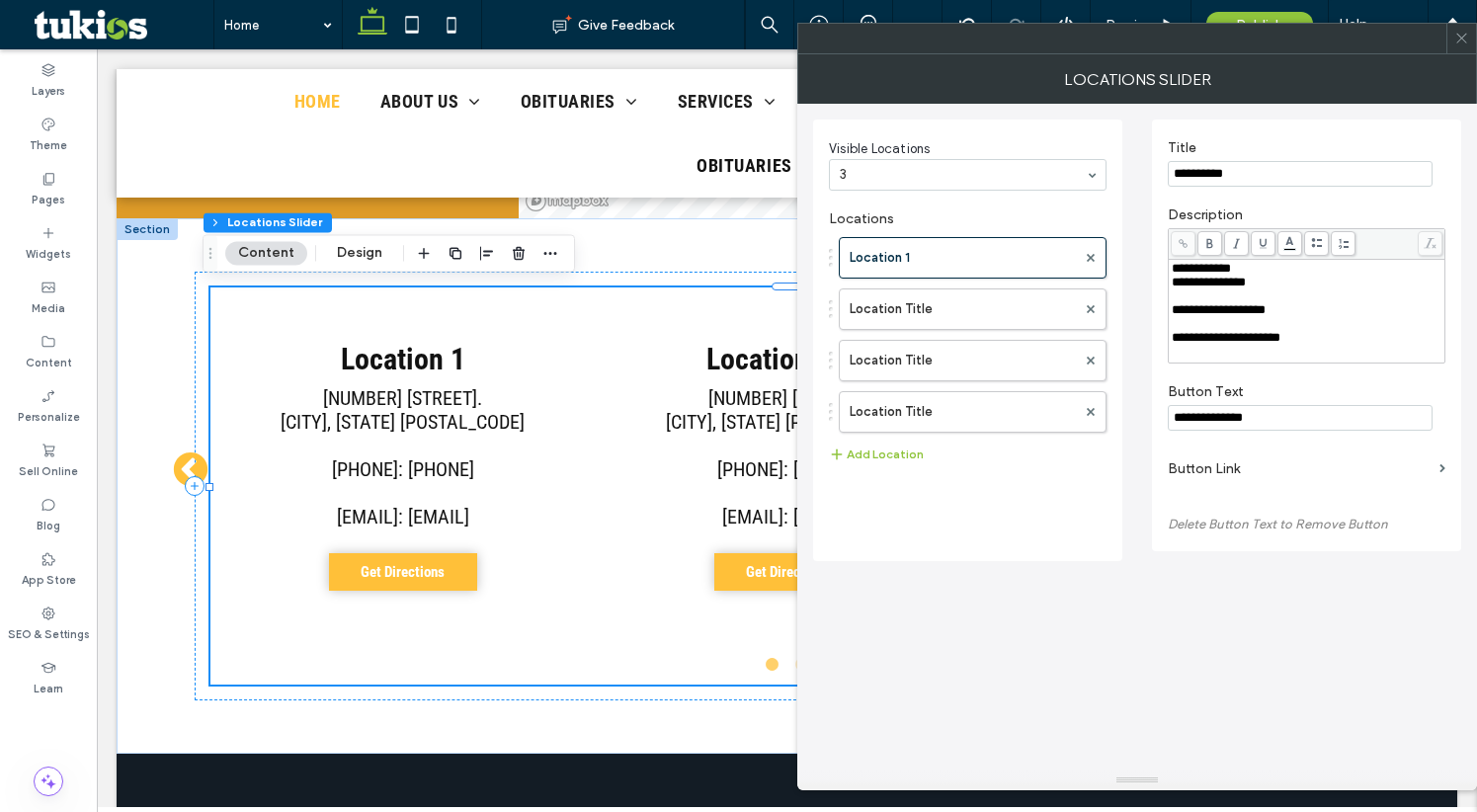 type on "**********" 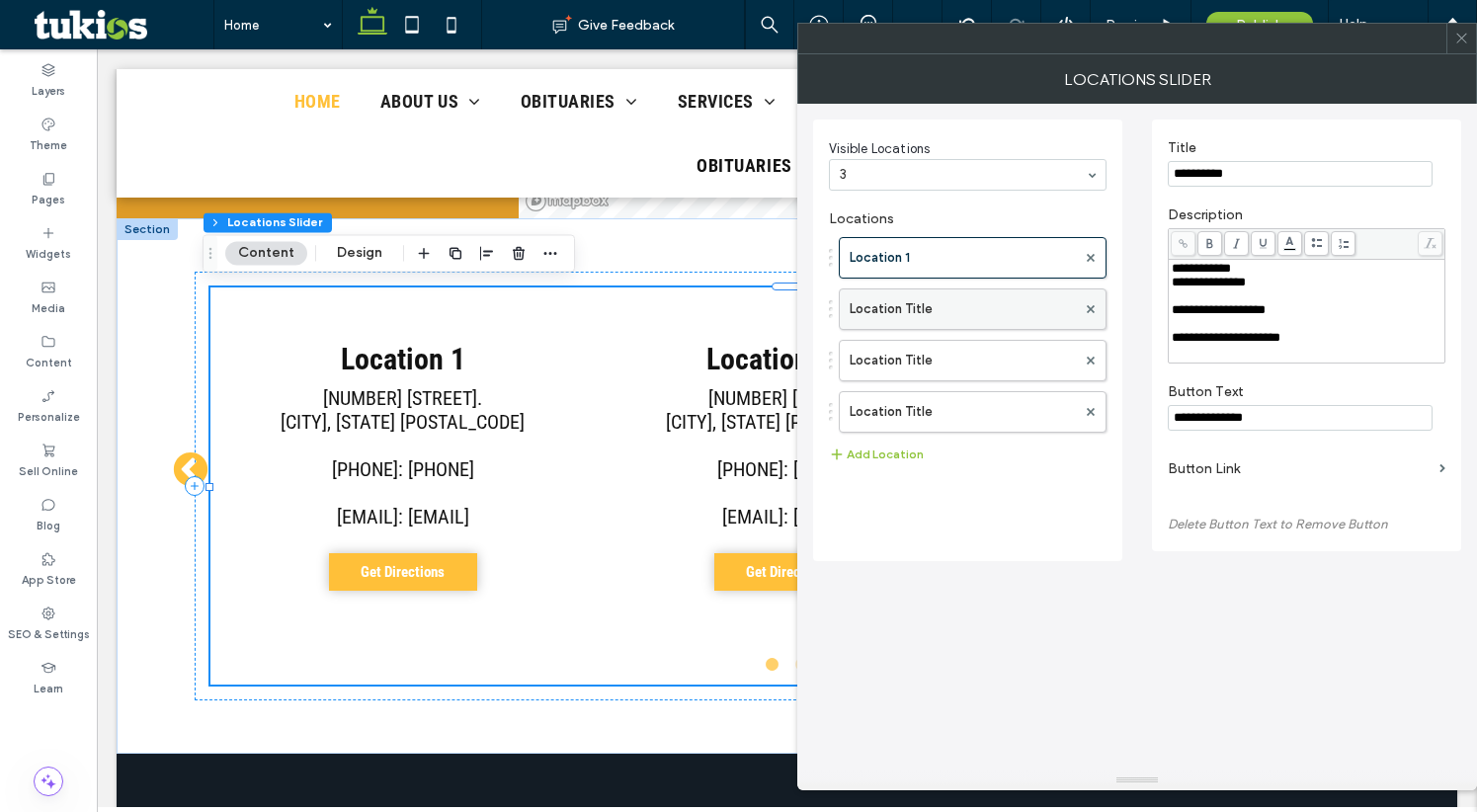 click on "Location Title" at bounding box center (962, 309) 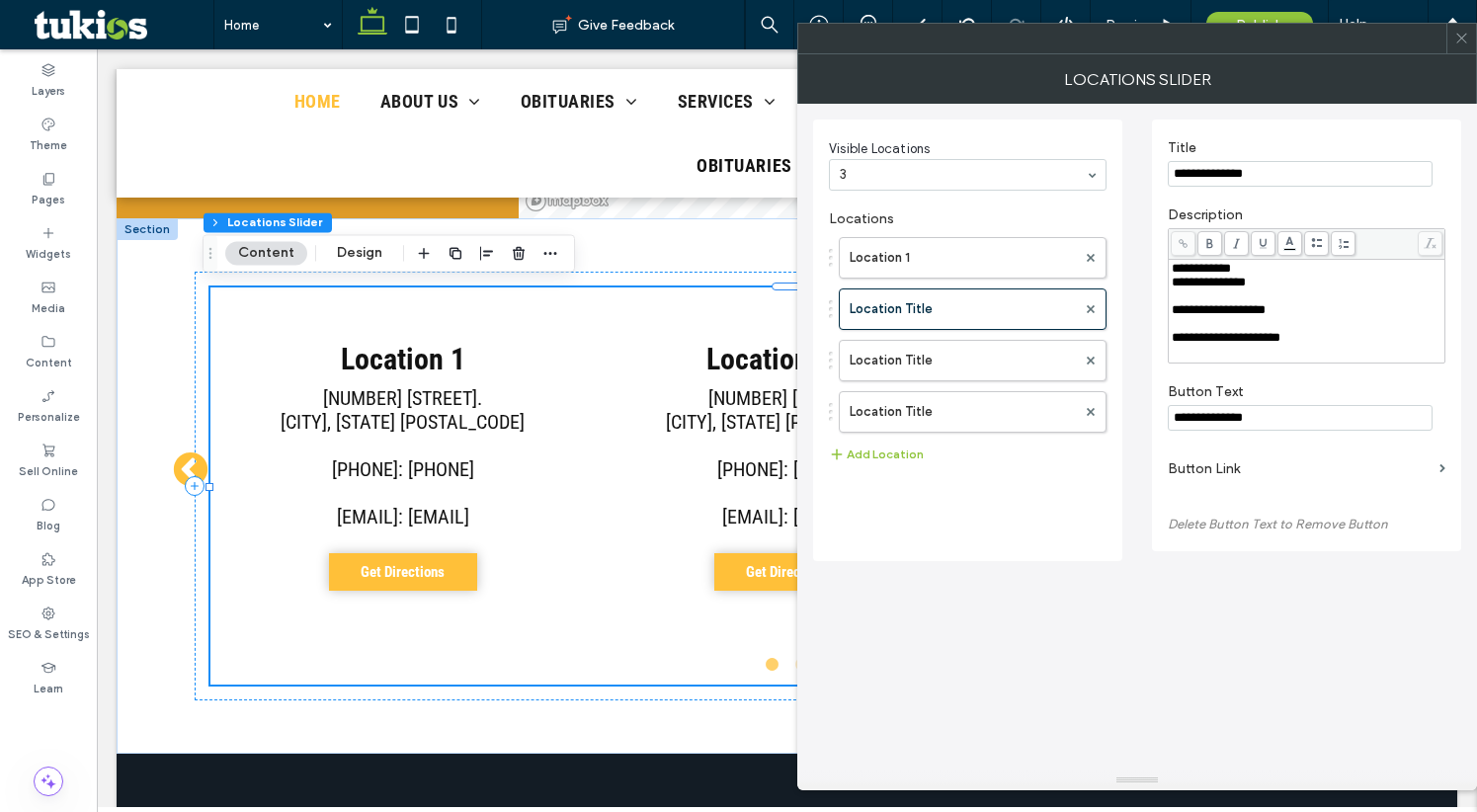 drag, startPoint x: 1229, startPoint y: 173, endPoint x: 1283, endPoint y: 173, distance: 54 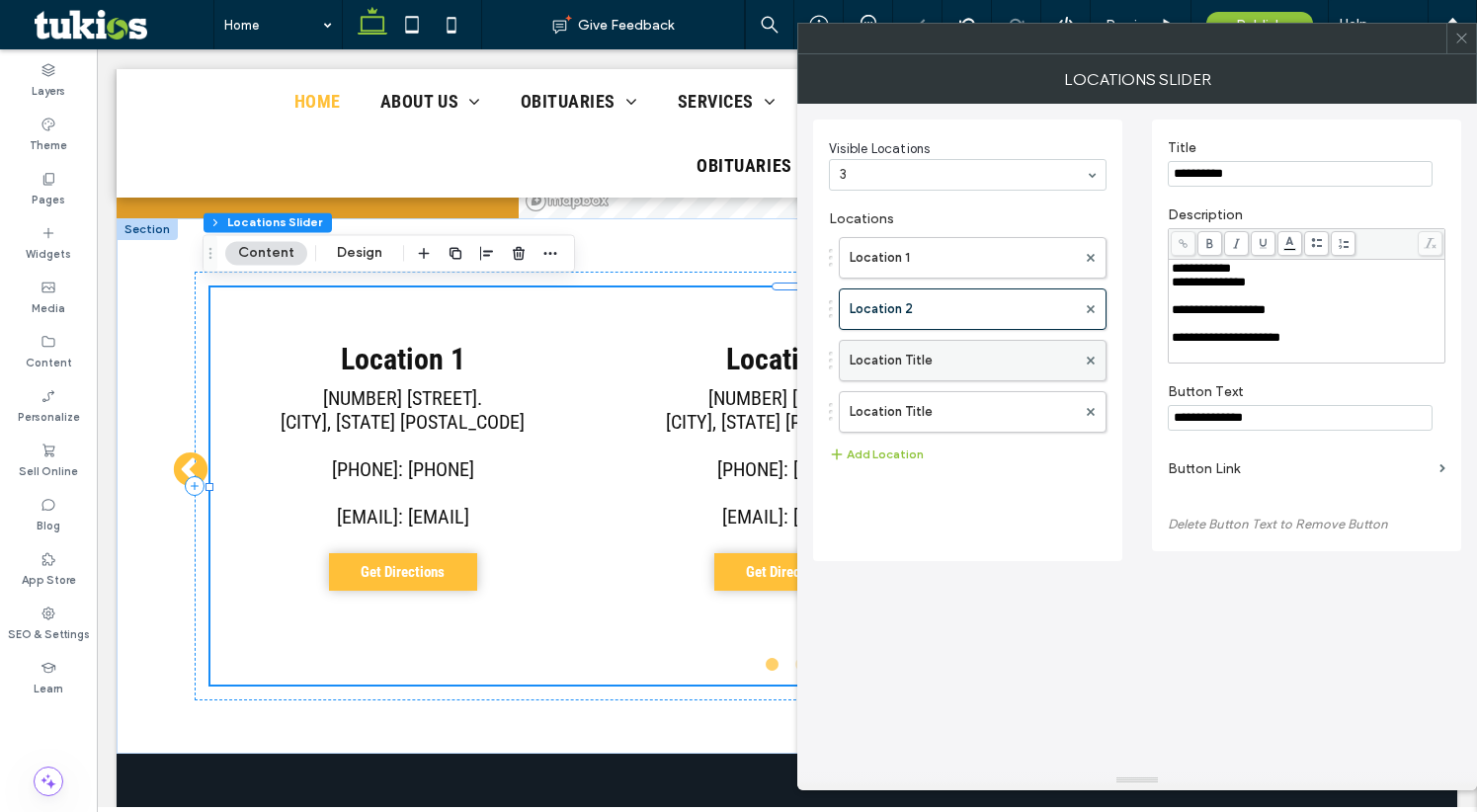 type on "**********" 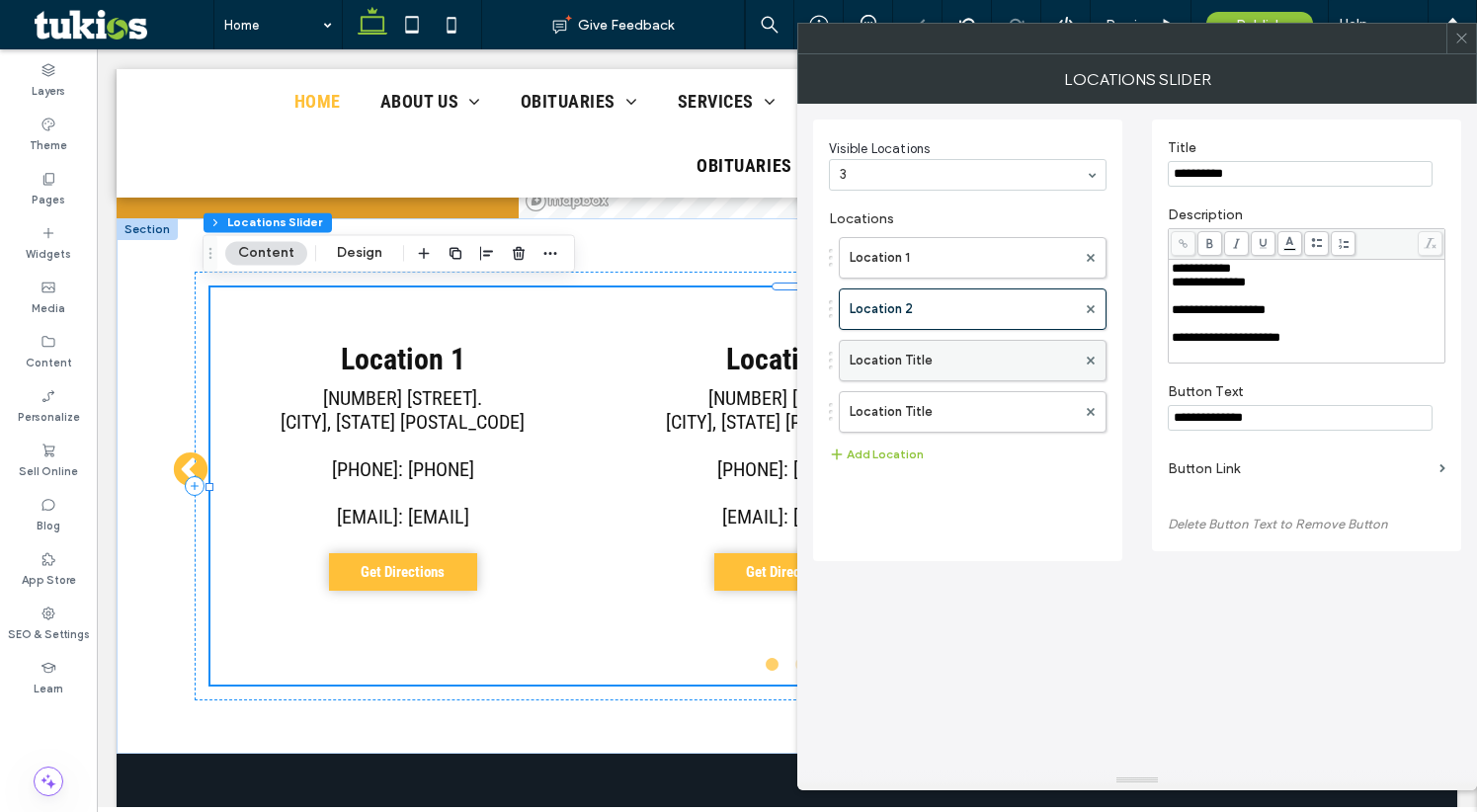 click on "Location Title" at bounding box center [962, 361] 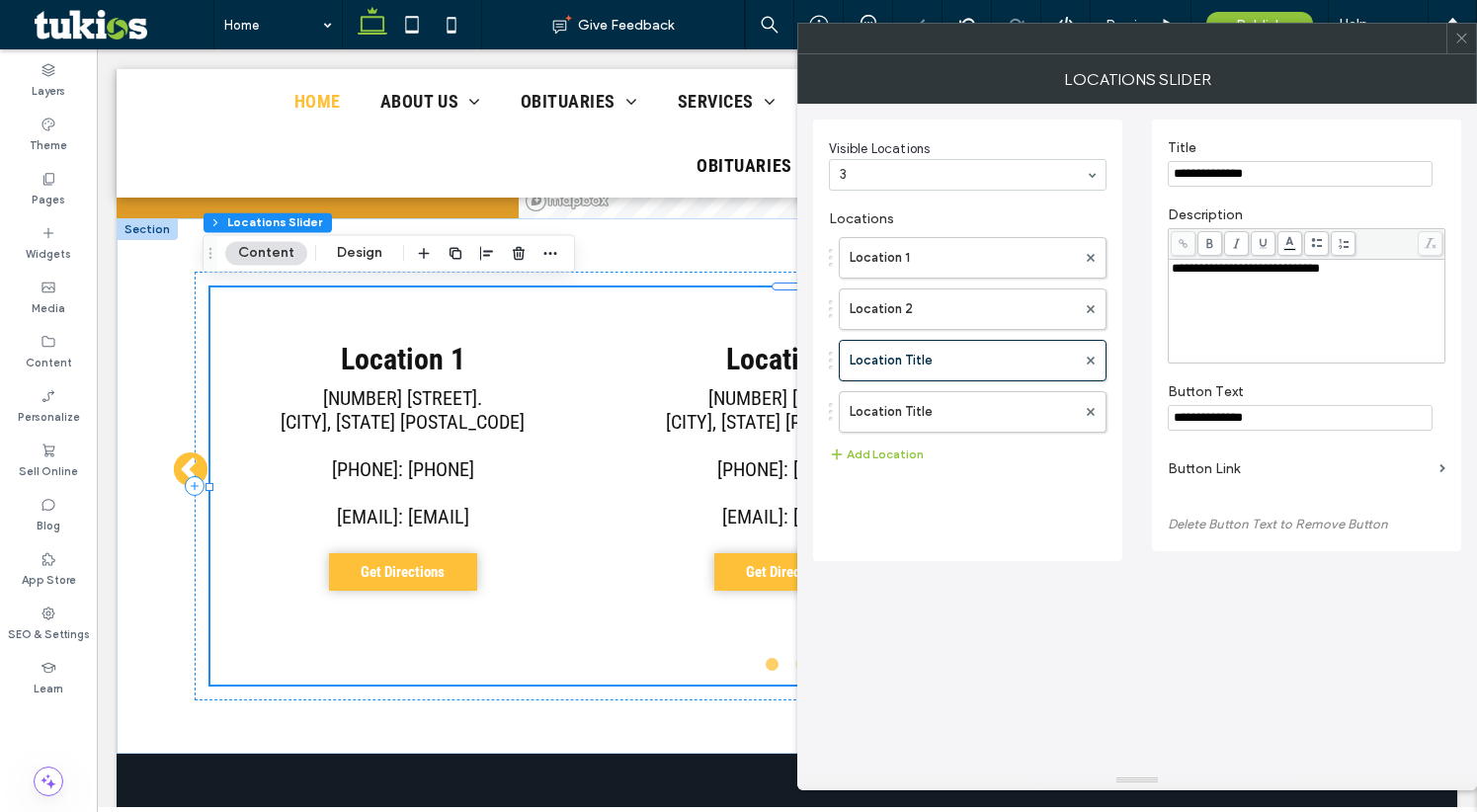 drag, startPoint x: 1237, startPoint y: 173, endPoint x: 1277, endPoint y: 173, distance: 40 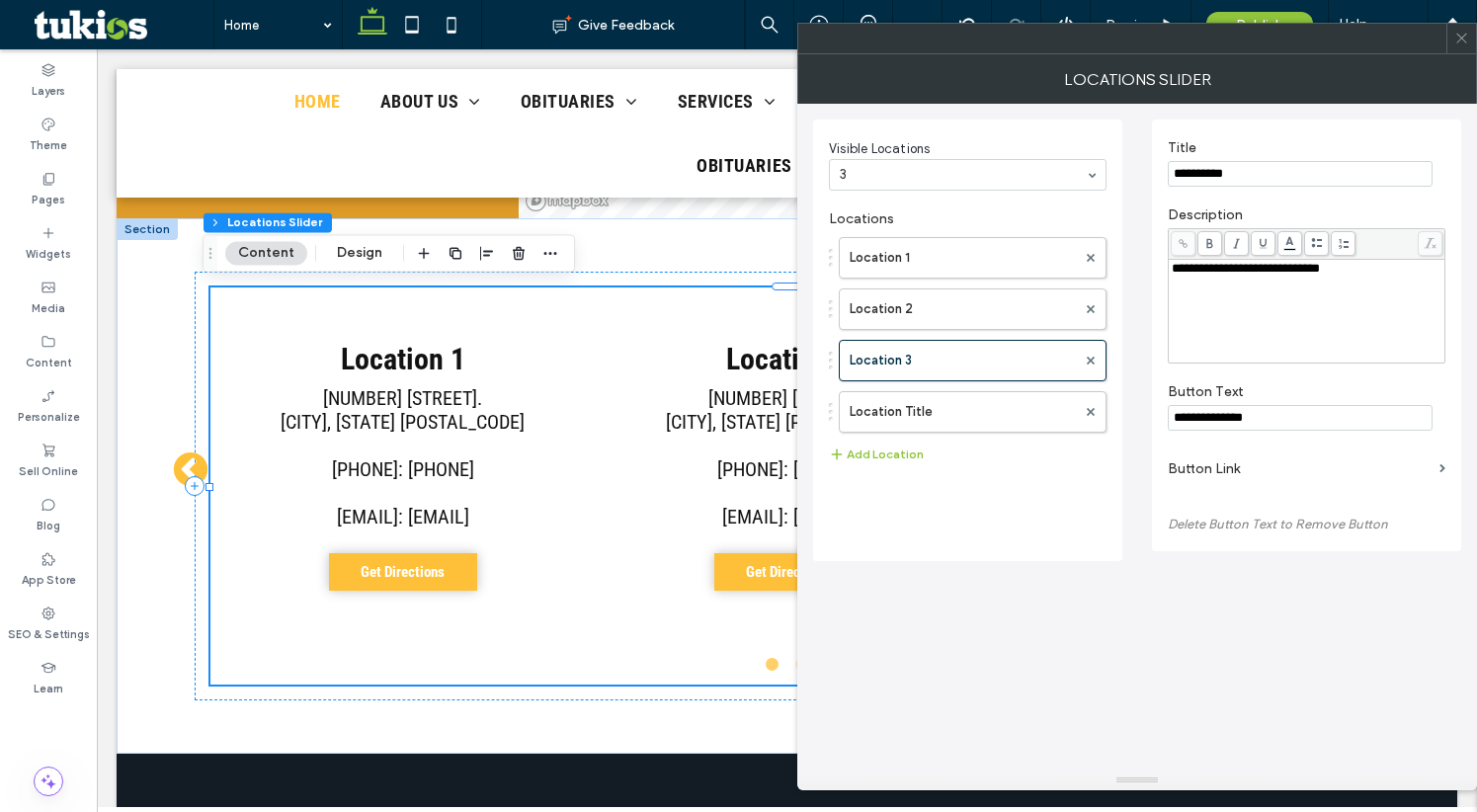 type on "**********" 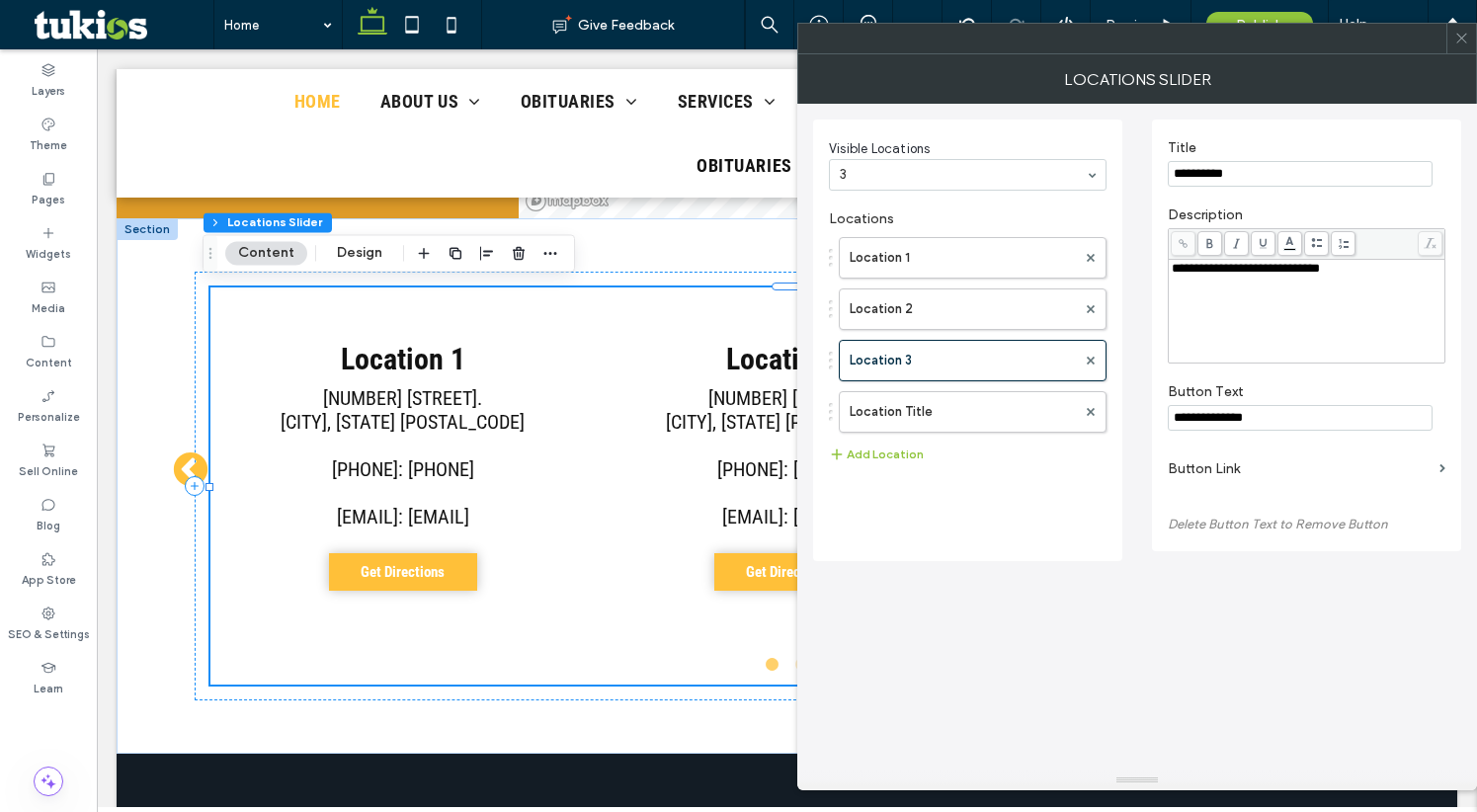 click on "Location 1 Location 2 Location 3 Location Title" at bounding box center [967, 330] 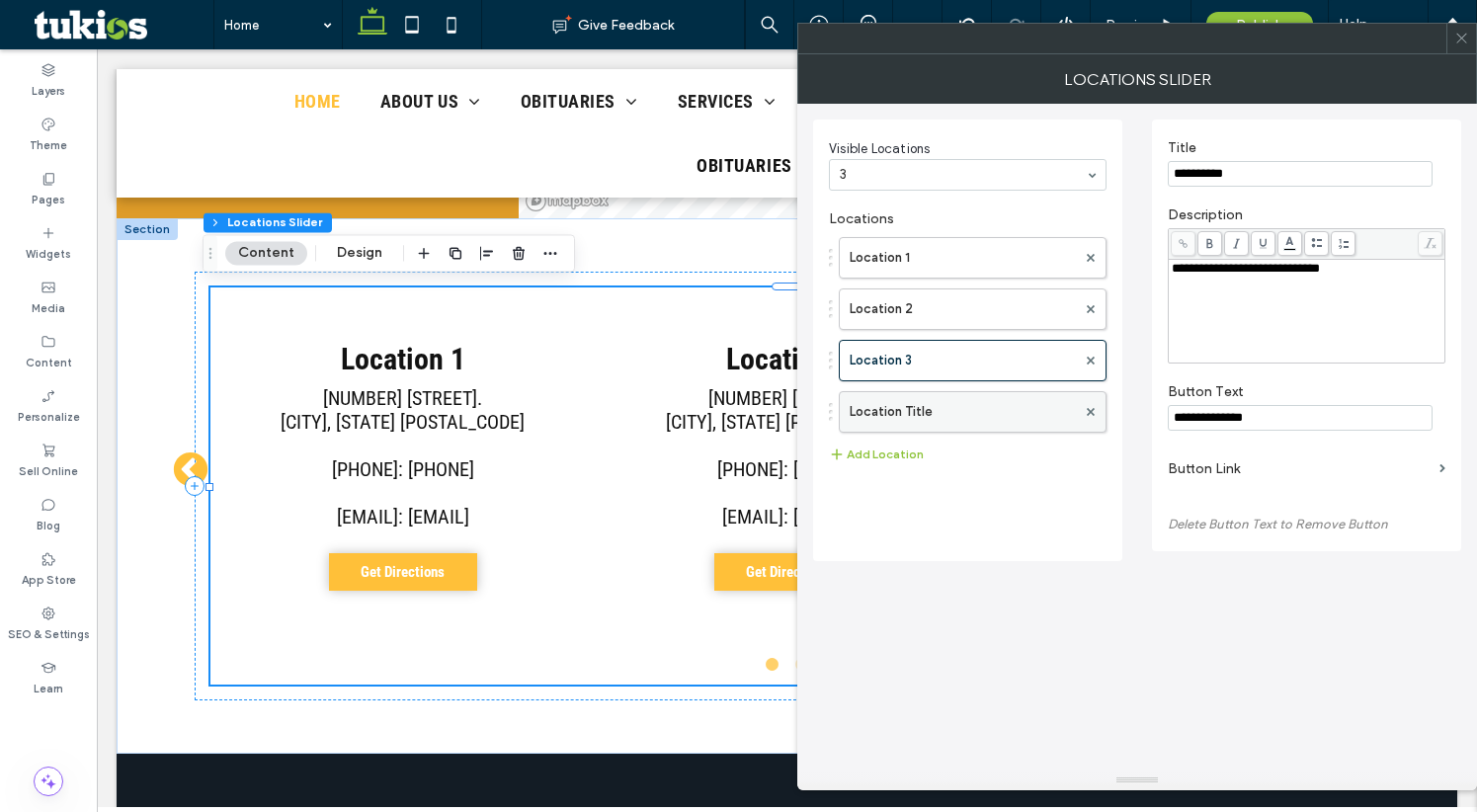 click on "Location Title" at bounding box center [962, 412] 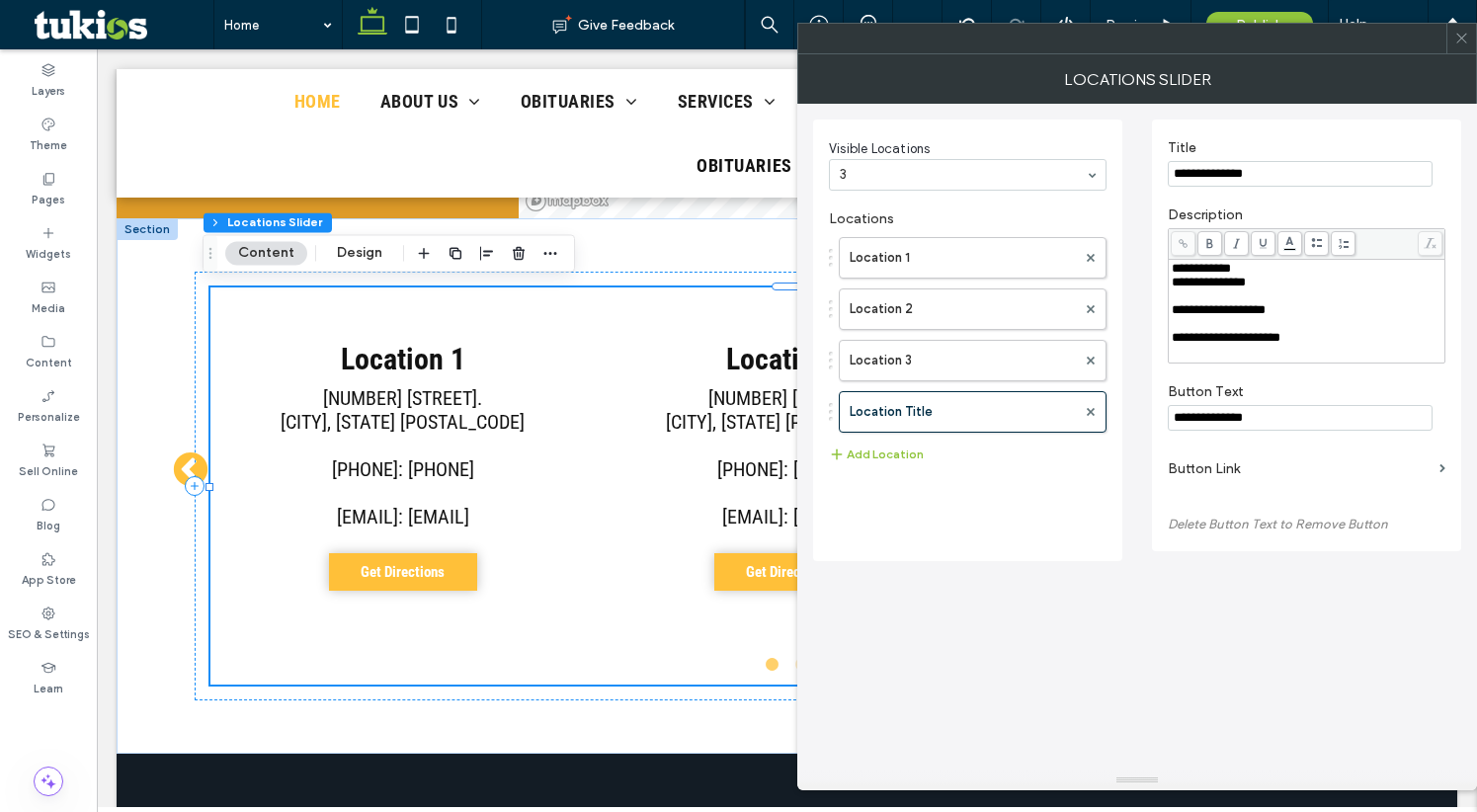 drag, startPoint x: 1225, startPoint y: 175, endPoint x: 1263, endPoint y: 176, distance: 38.013156 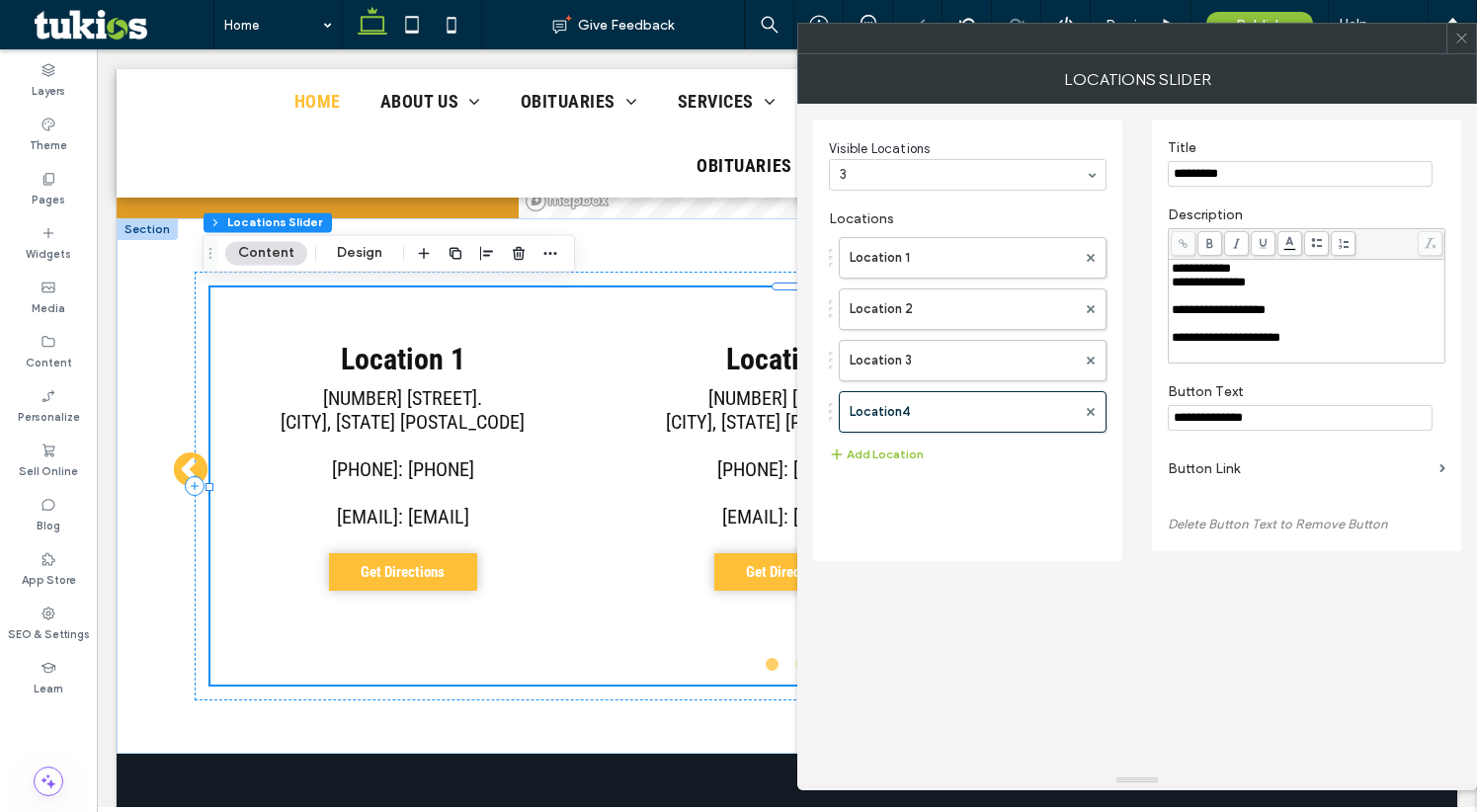 click on "*********" at bounding box center (1300, 174) 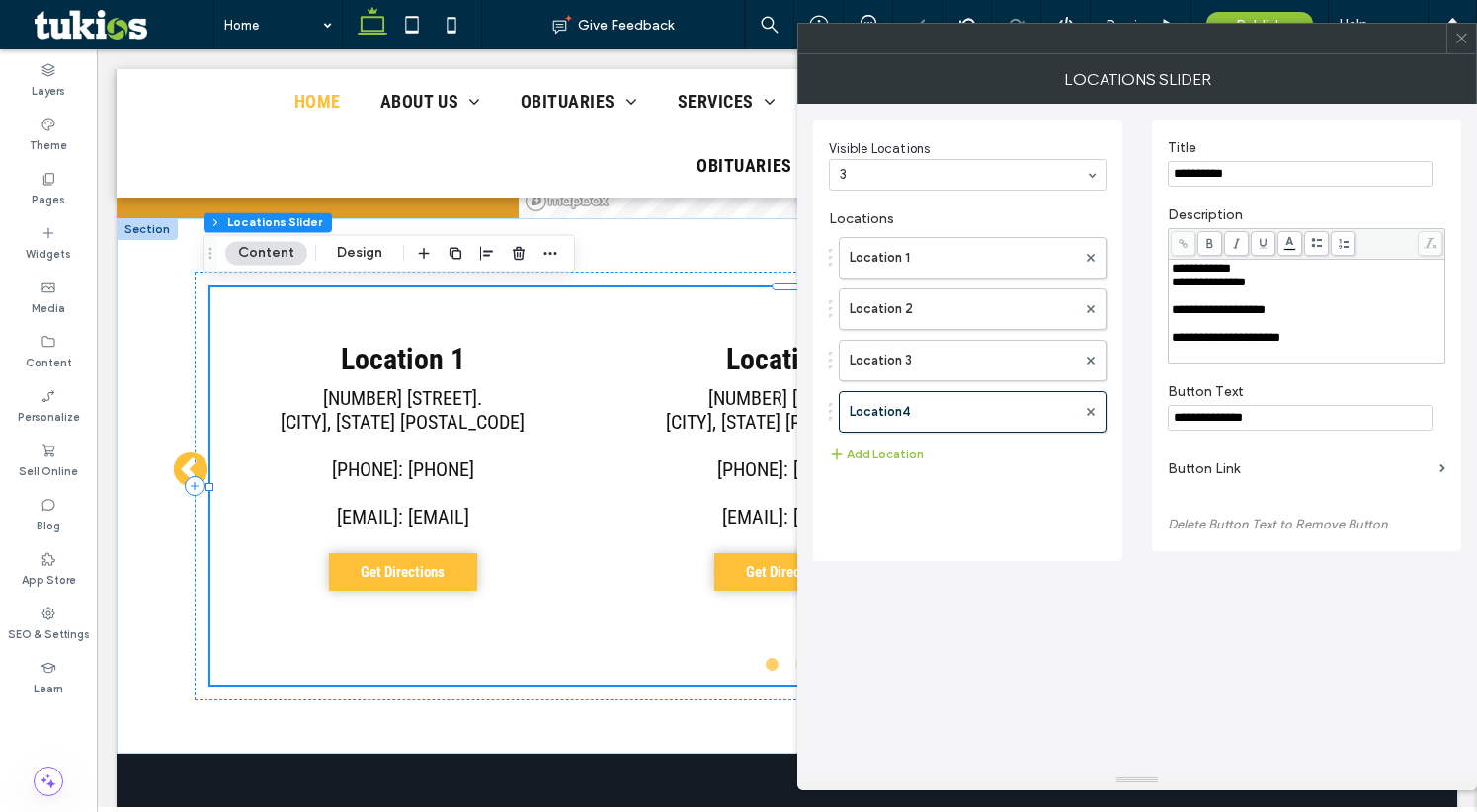 type on "**********" 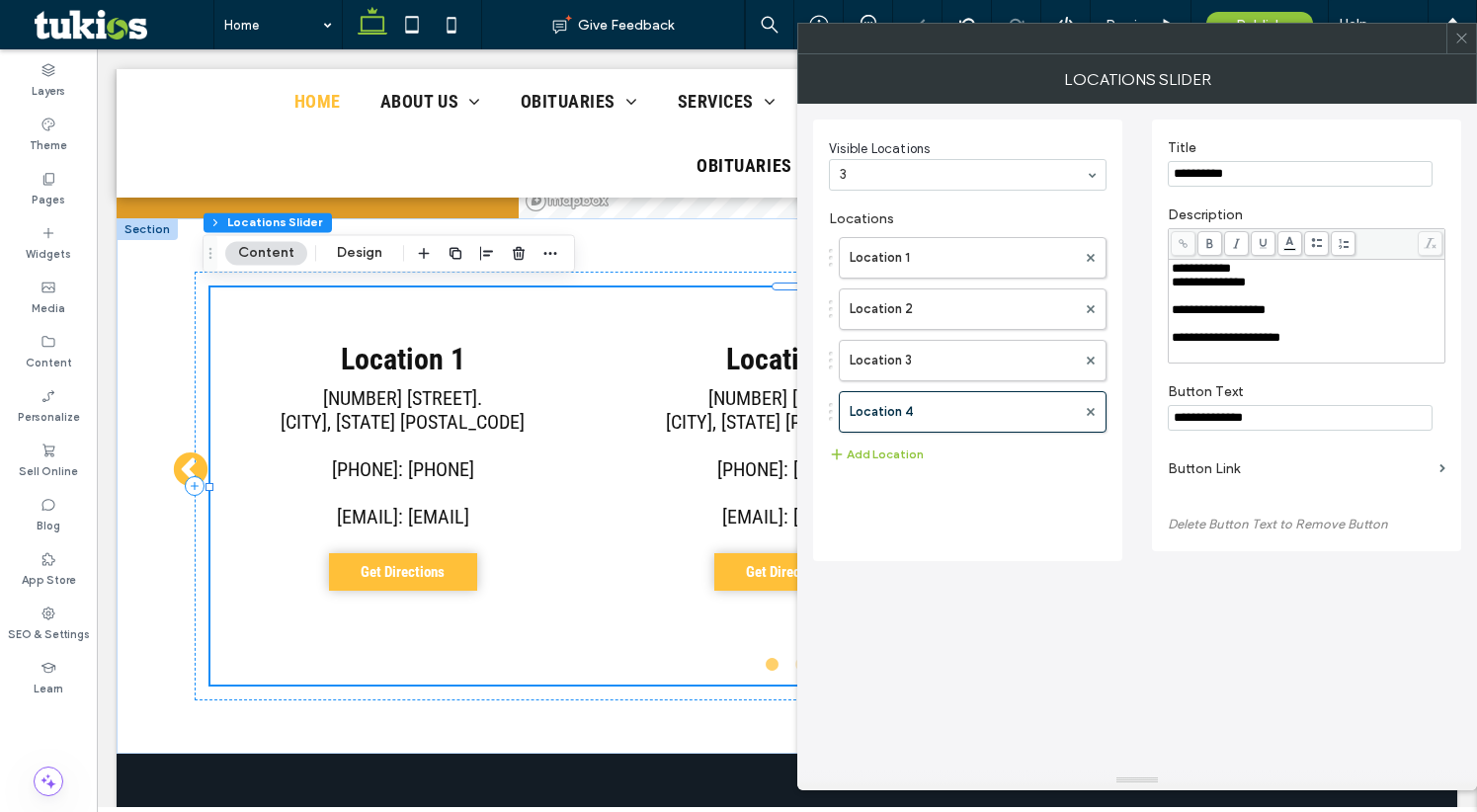 click on "Title" at bounding box center (1302, 150) 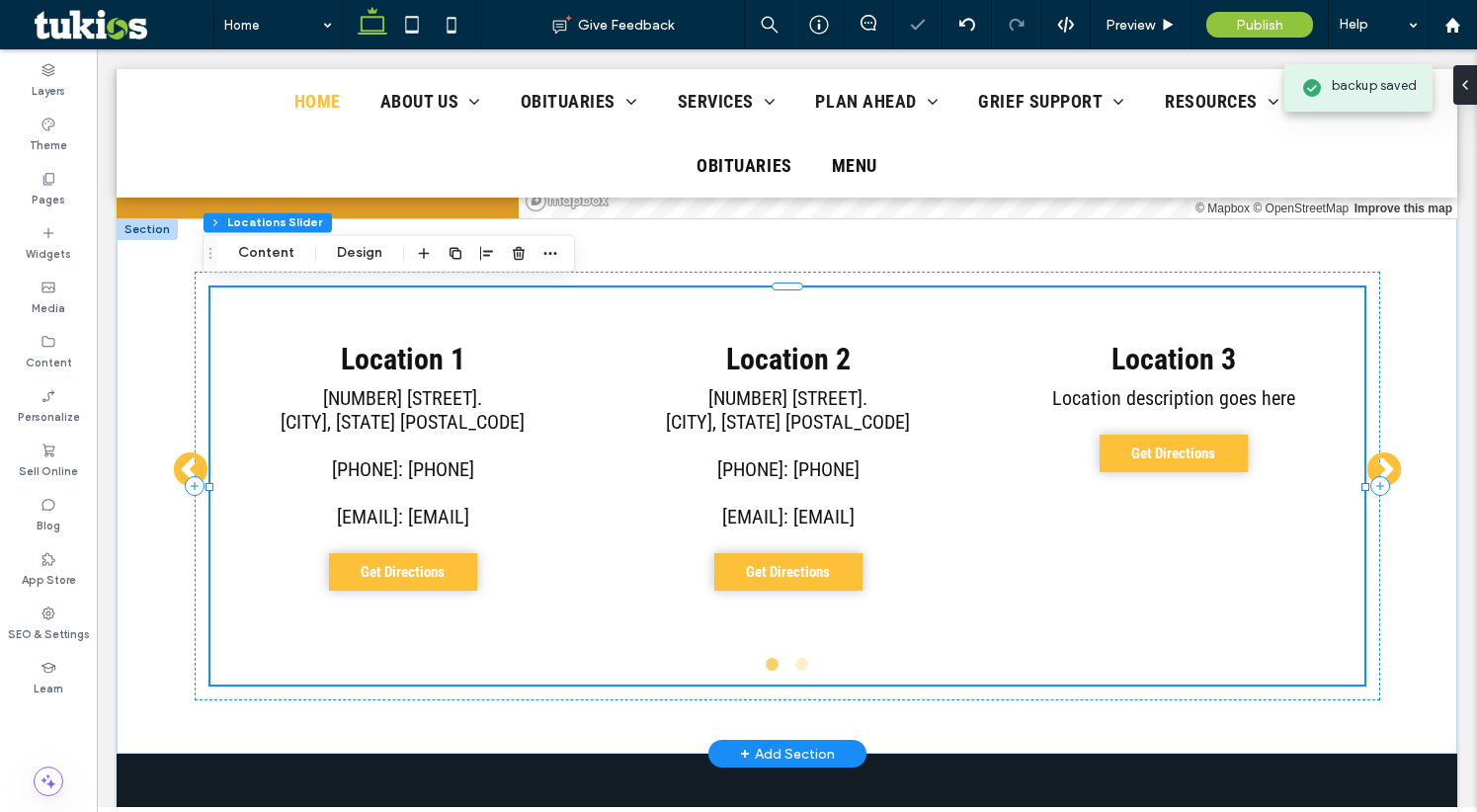 click on "Location 2
123 Fake St. Ogden, UT 84401 Phone: 555-555-5555 Email: test@tukios.com
Get Directions
Location 3
Location description goes here
Get Directions
Location 4
123 Fake St. Ogden, UT 84401 Phone: 555-555-5555 Email: test@tukios.com
Get Directions
Location 1
123 Fake St. Ogden, UT 84401 Phone: 555-555-5555 Email: test@tukios.com
Get Directions
Location 2
123 Fake St. Ogden, UT 84401 Phone: 555-555-5555 Email: test@tukios.com
Get Directions
Location 3
Location description goes here
Get Directions
Location 4
123 Fake St. Ogden, UT 84401 Phone: 555-555-5555 Email: test@tukios.com
Get Directions
Location 1
123 Fake St. Ogden, UT 84401 Phone: 555-555-5555 Email: test@tukios.com
Get Directions
Location 2
123 Fake St. Ogden, UT 84401 Phone: 555-555-5555 Email: test@tukios.com
Get Directions
Location 3" at bounding box center (1174, 471) 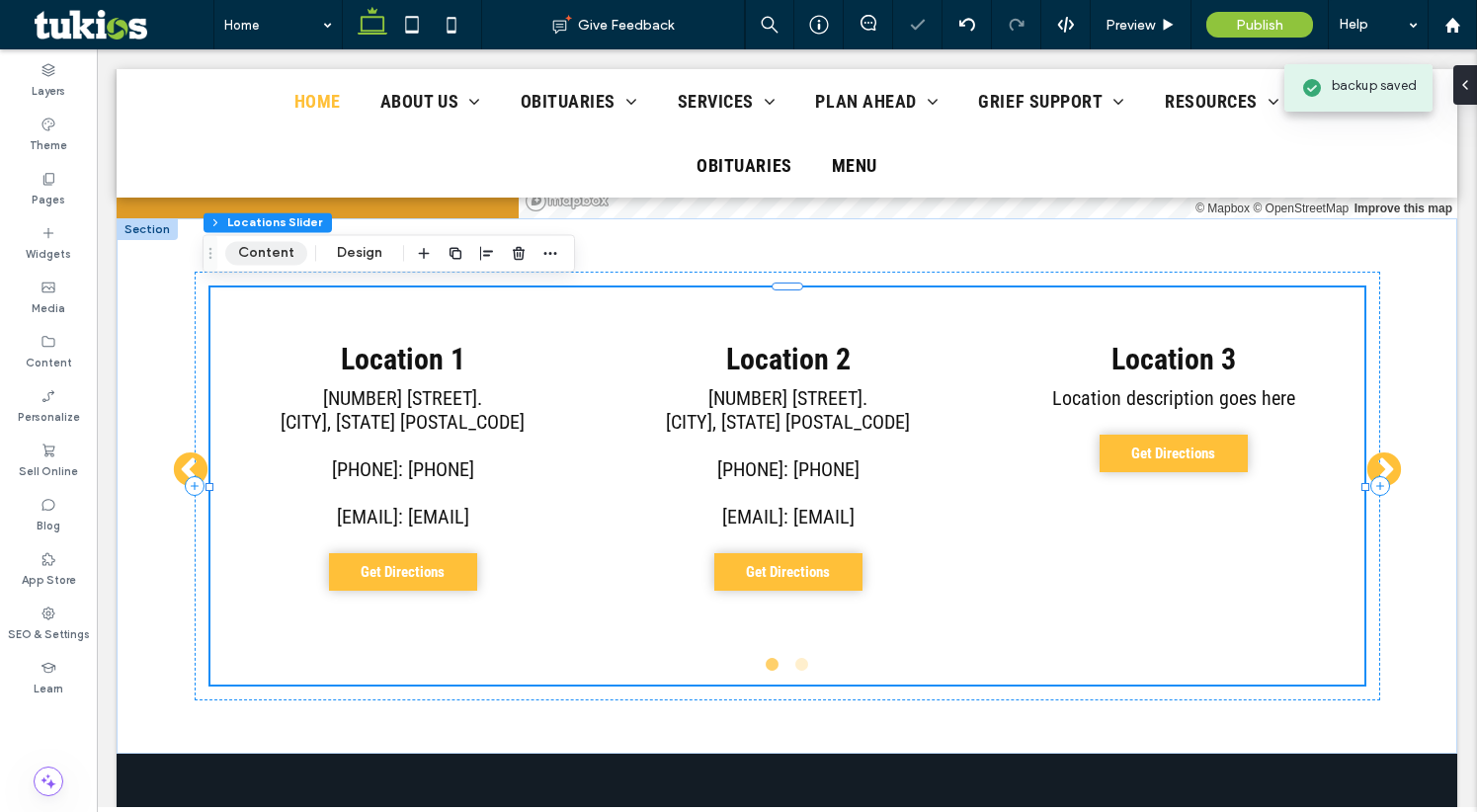 click on "Content" at bounding box center [266, 253] 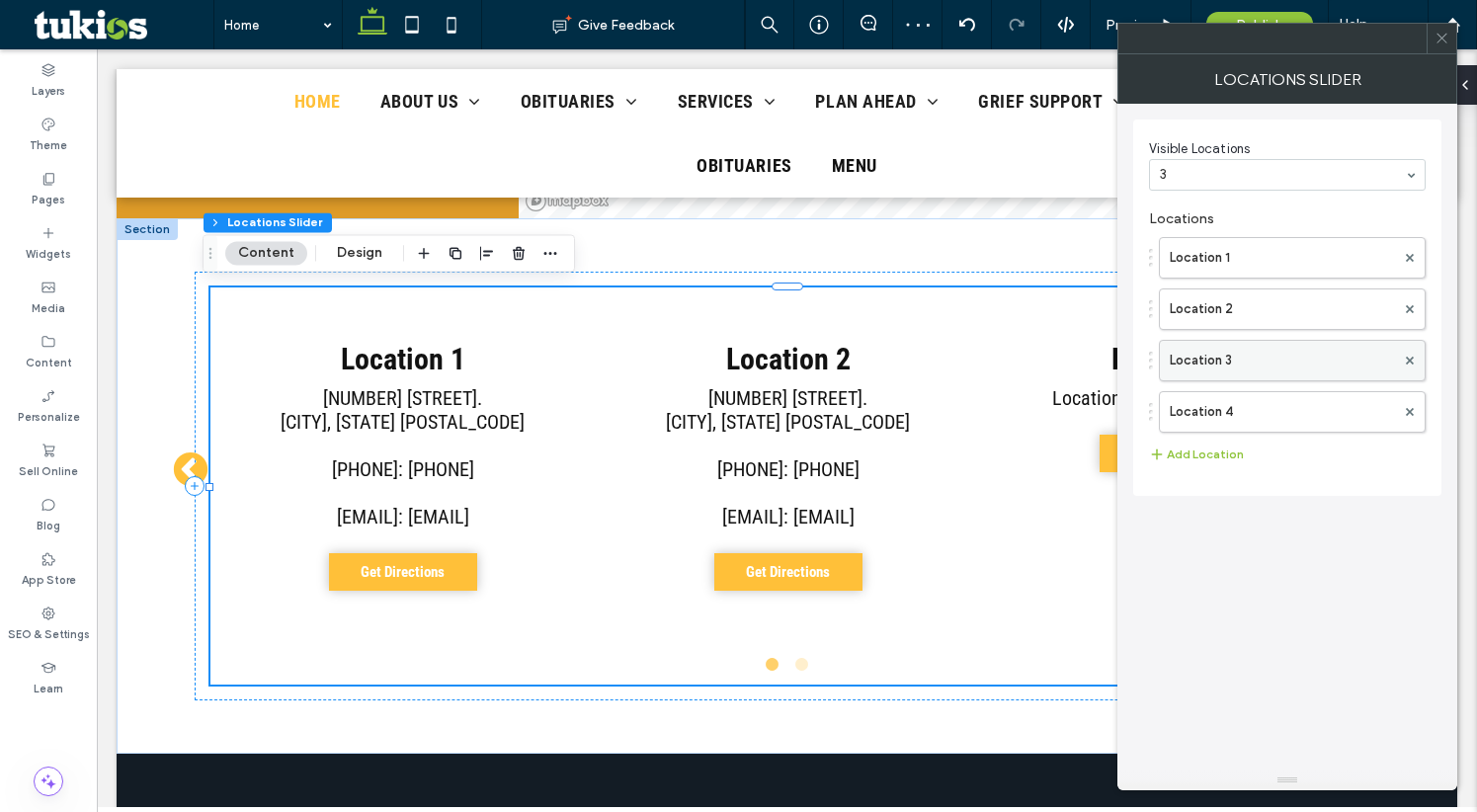 click on "Location 3" at bounding box center (1282, 361) 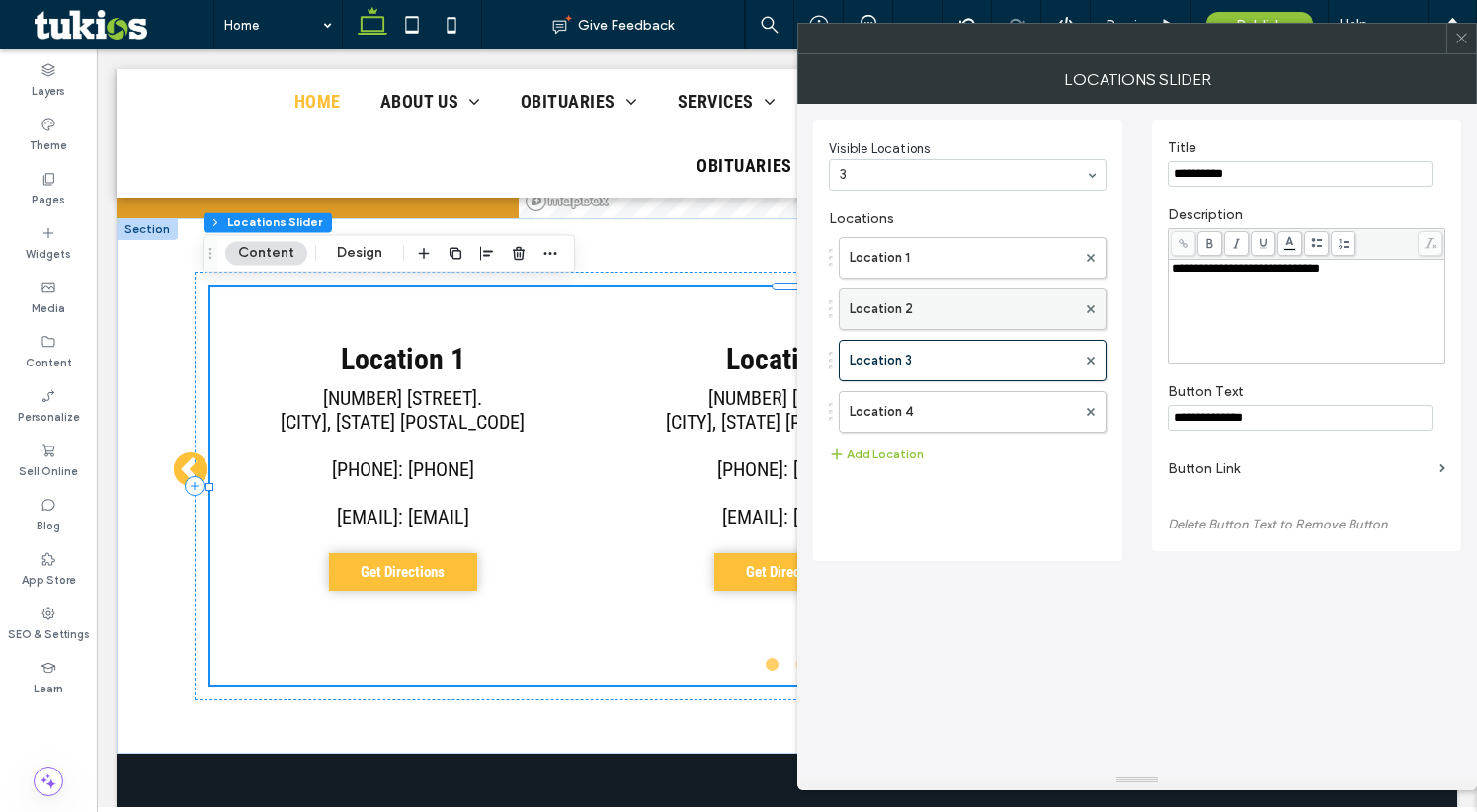 click on "Location 2" at bounding box center [962, 309] 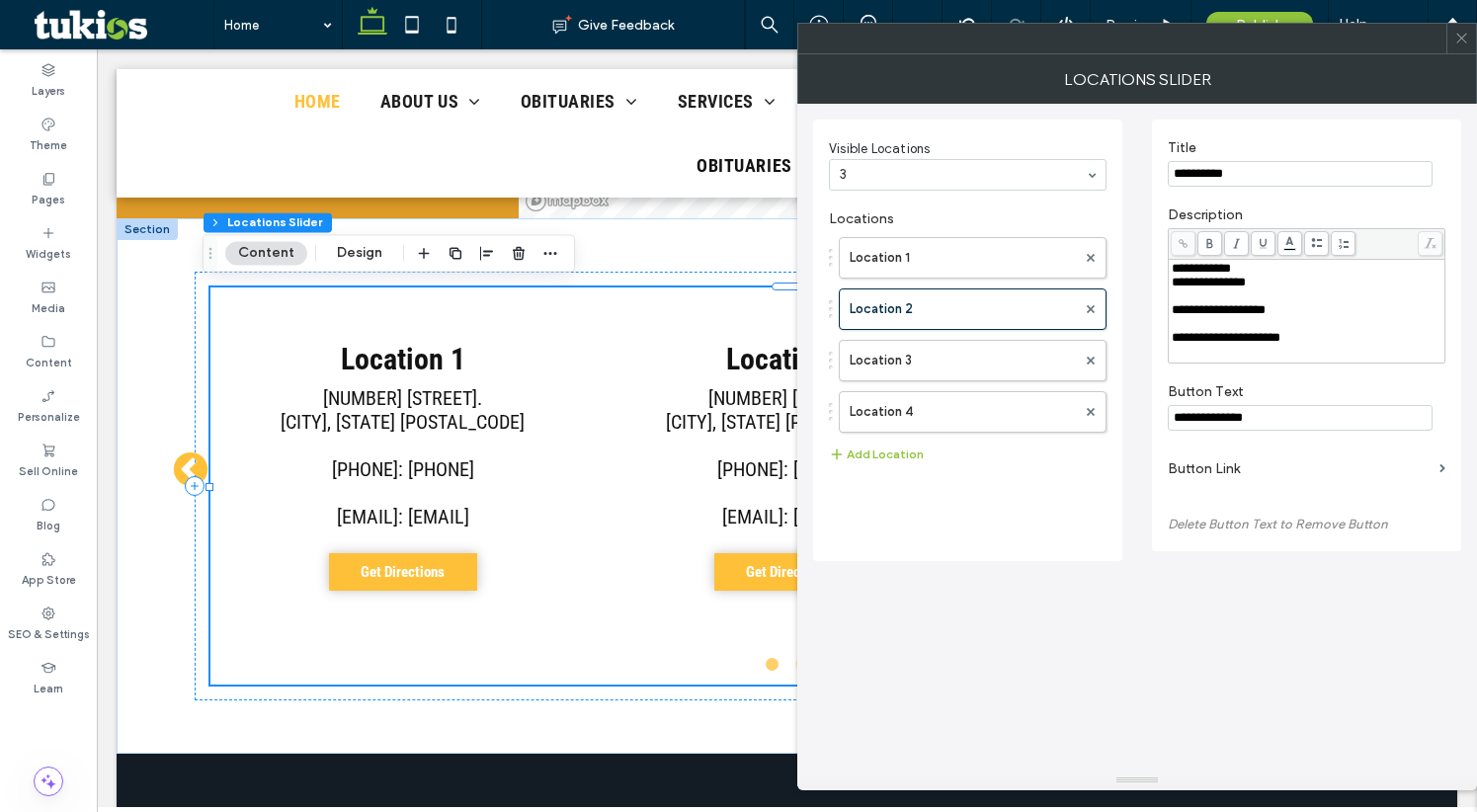 click on "**********" at bounding box center (1208, 282) 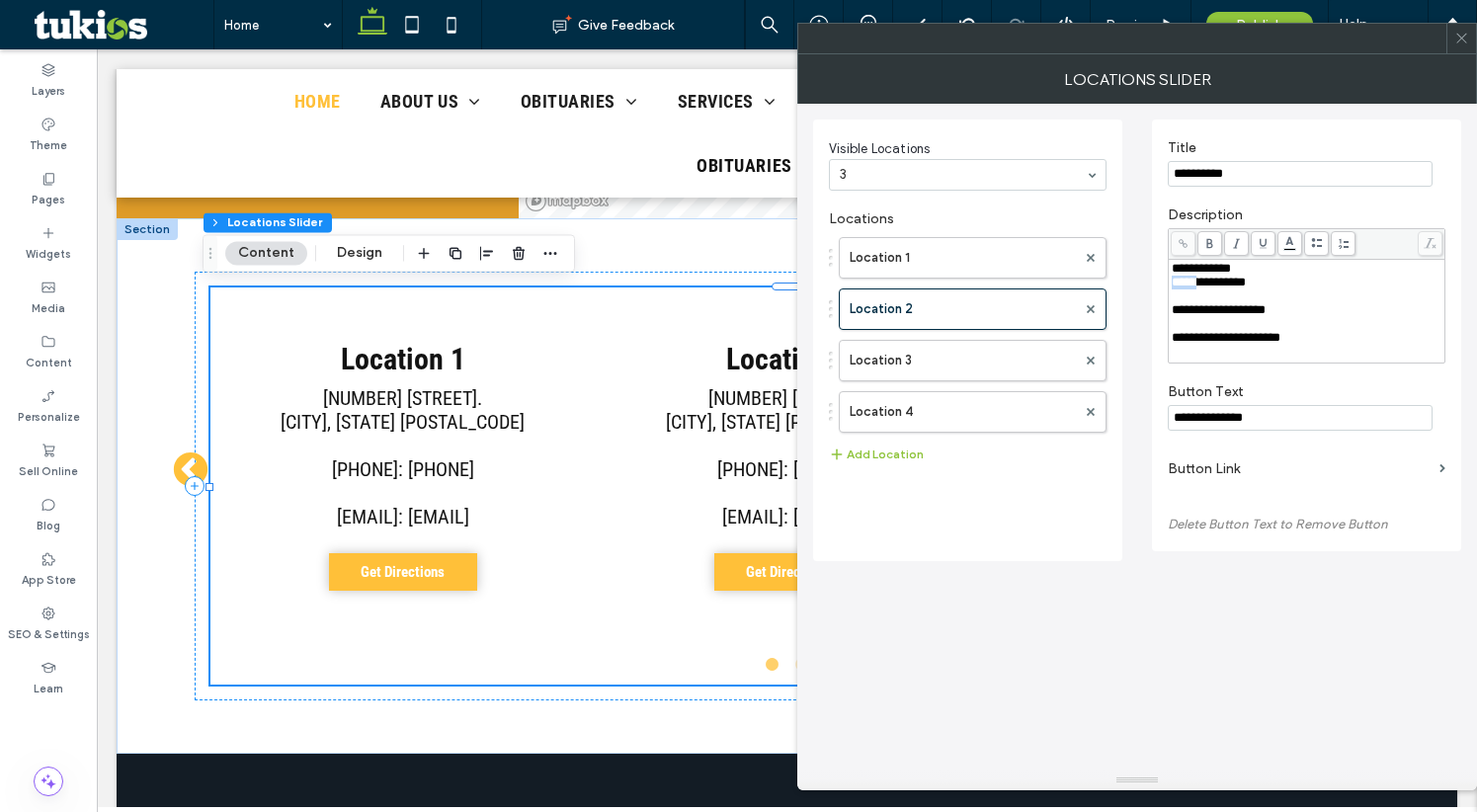 click on "**********" at bounding box center (1208, 282) 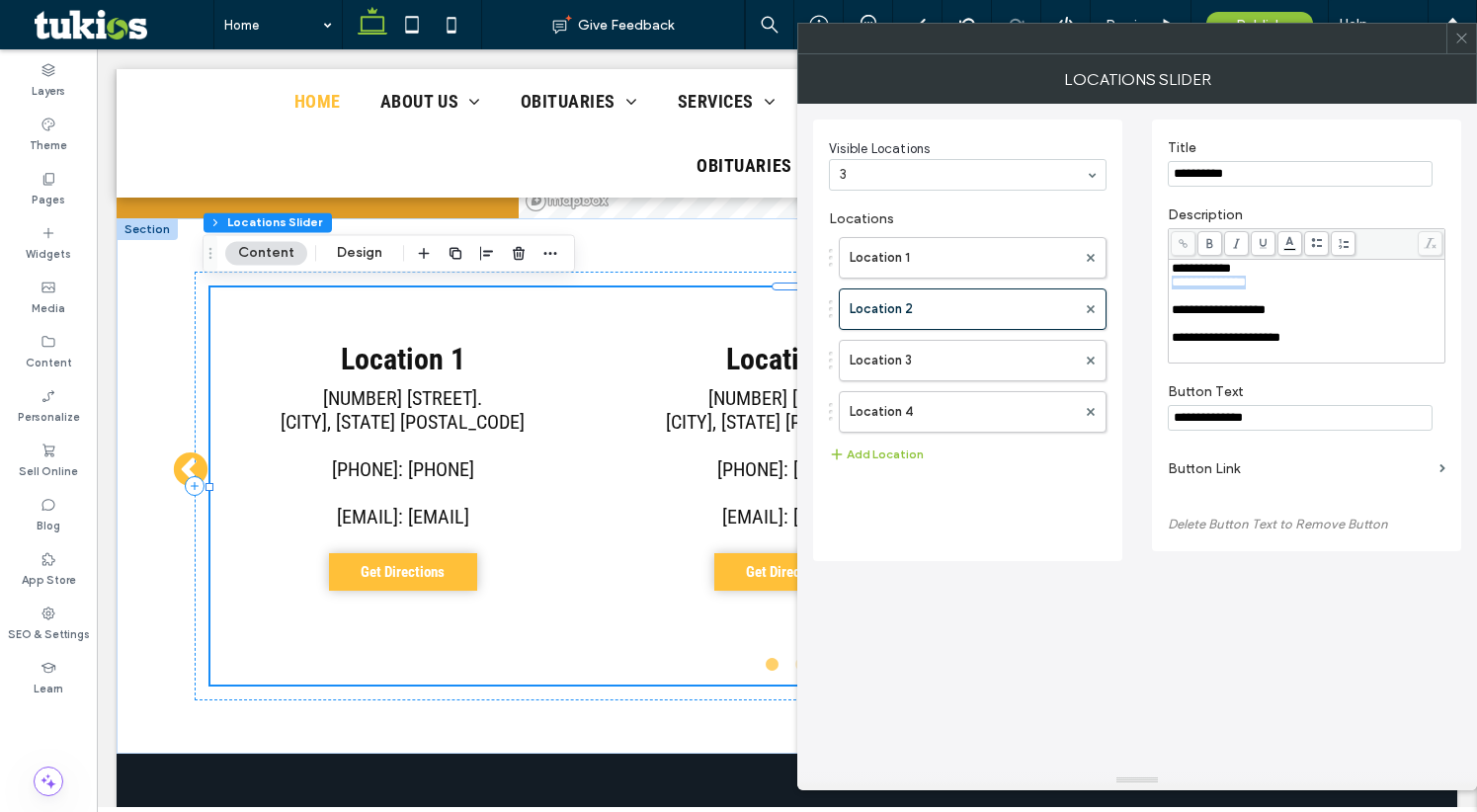 click on "**********" at bounding box center [1208, 282] 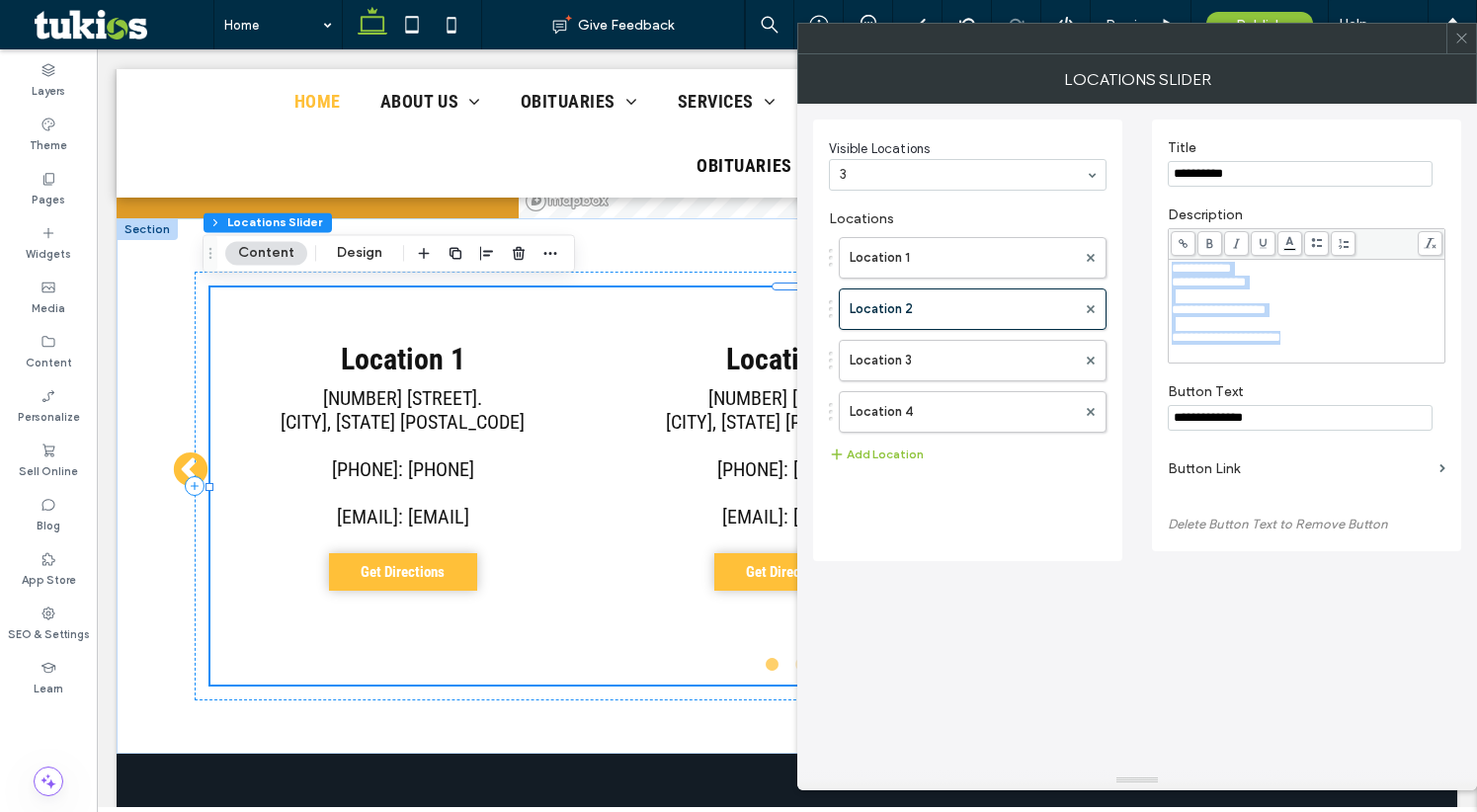 copy on "**********" 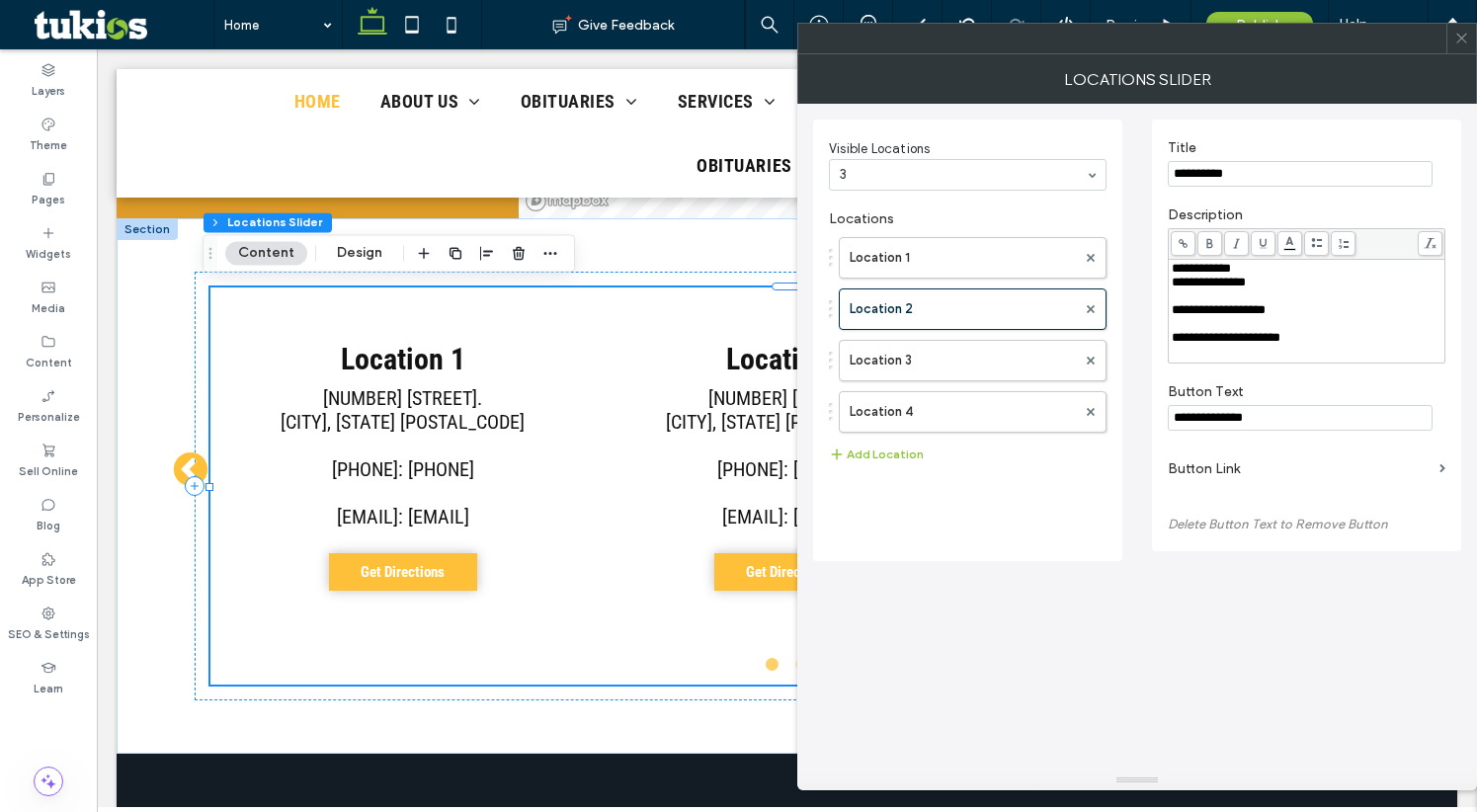 click on "**********" at bounding box center [1137, 332] 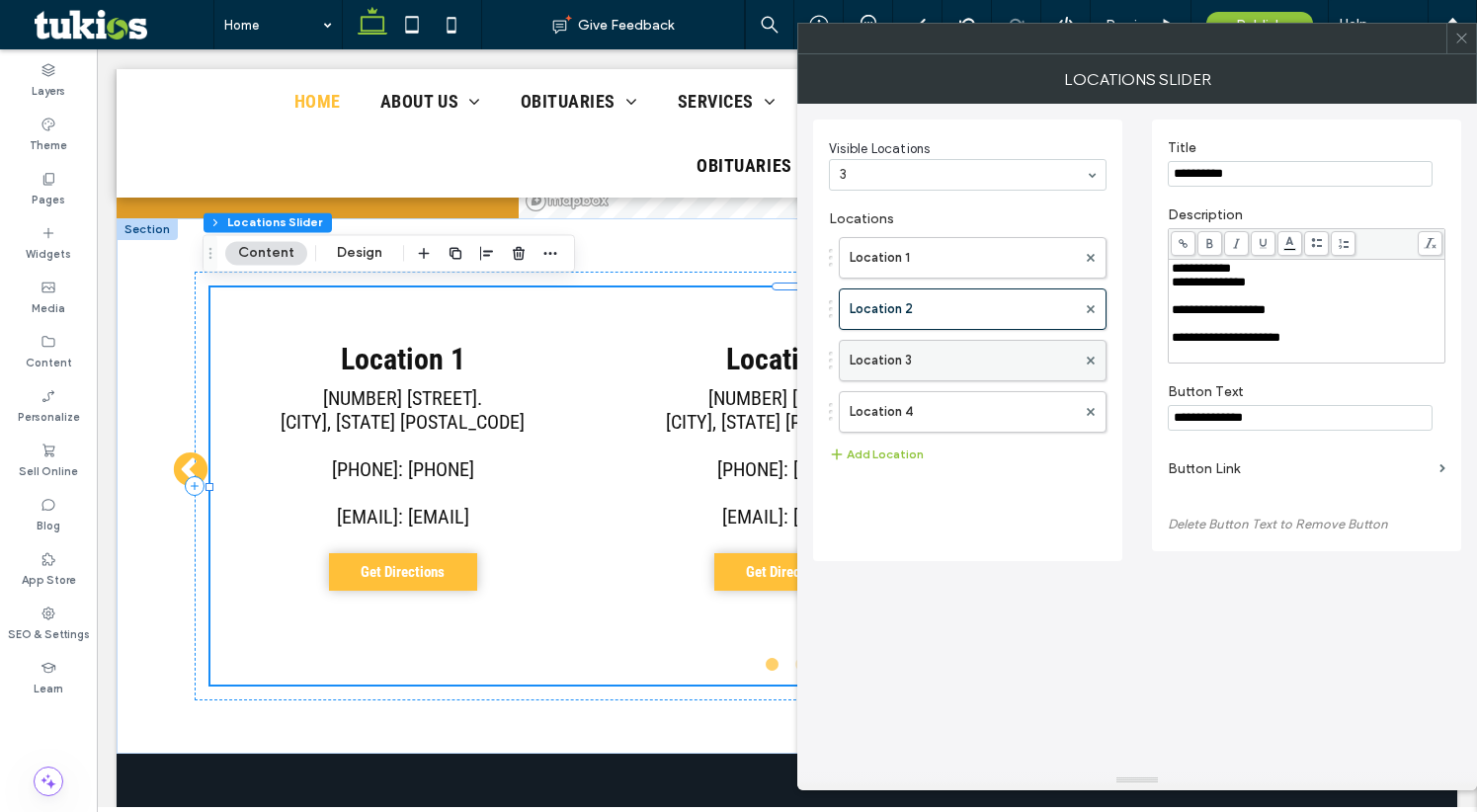 click on "Location 3" at bounding box center (962, 361) 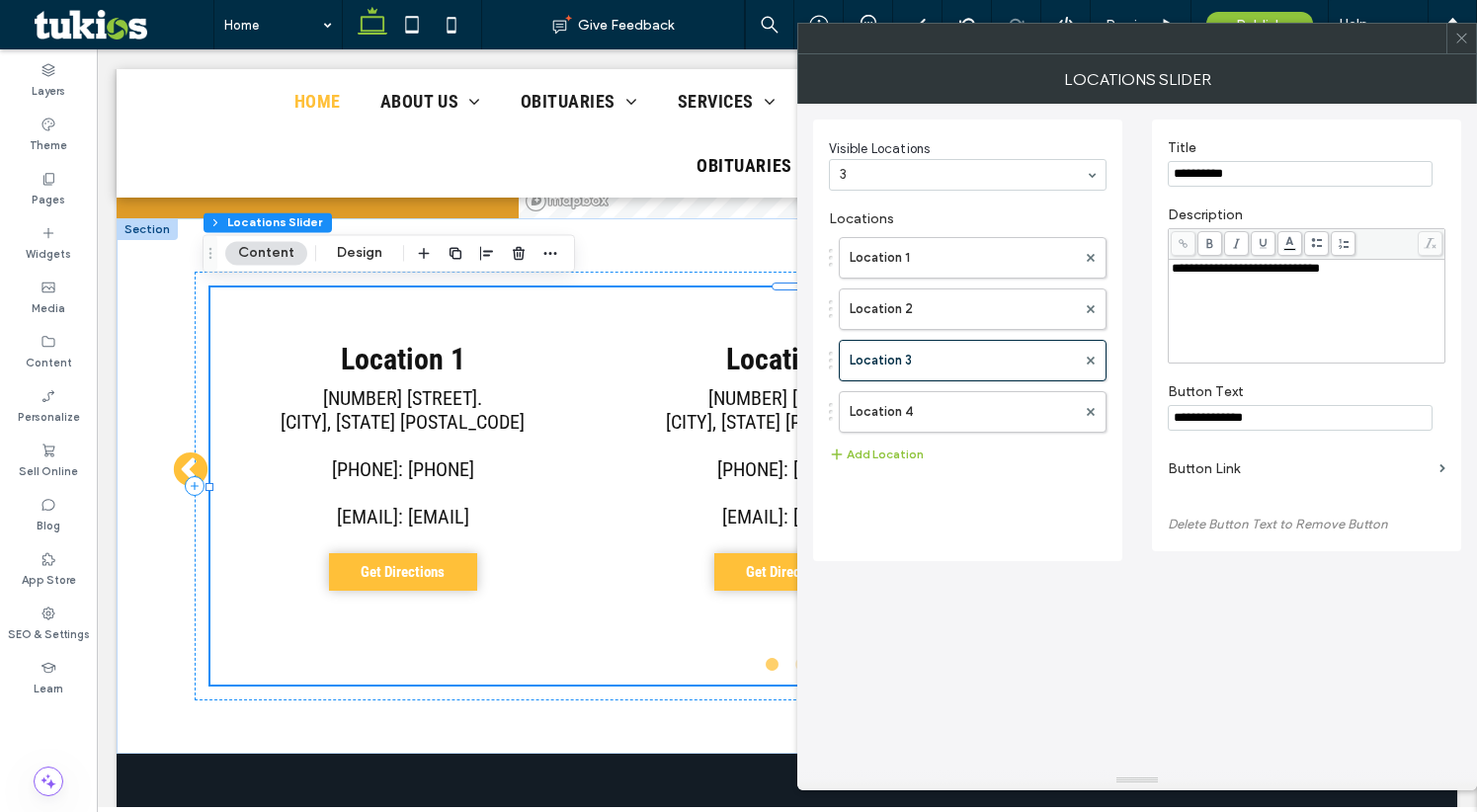 click on "**********" at bounding box center (1307, 311) 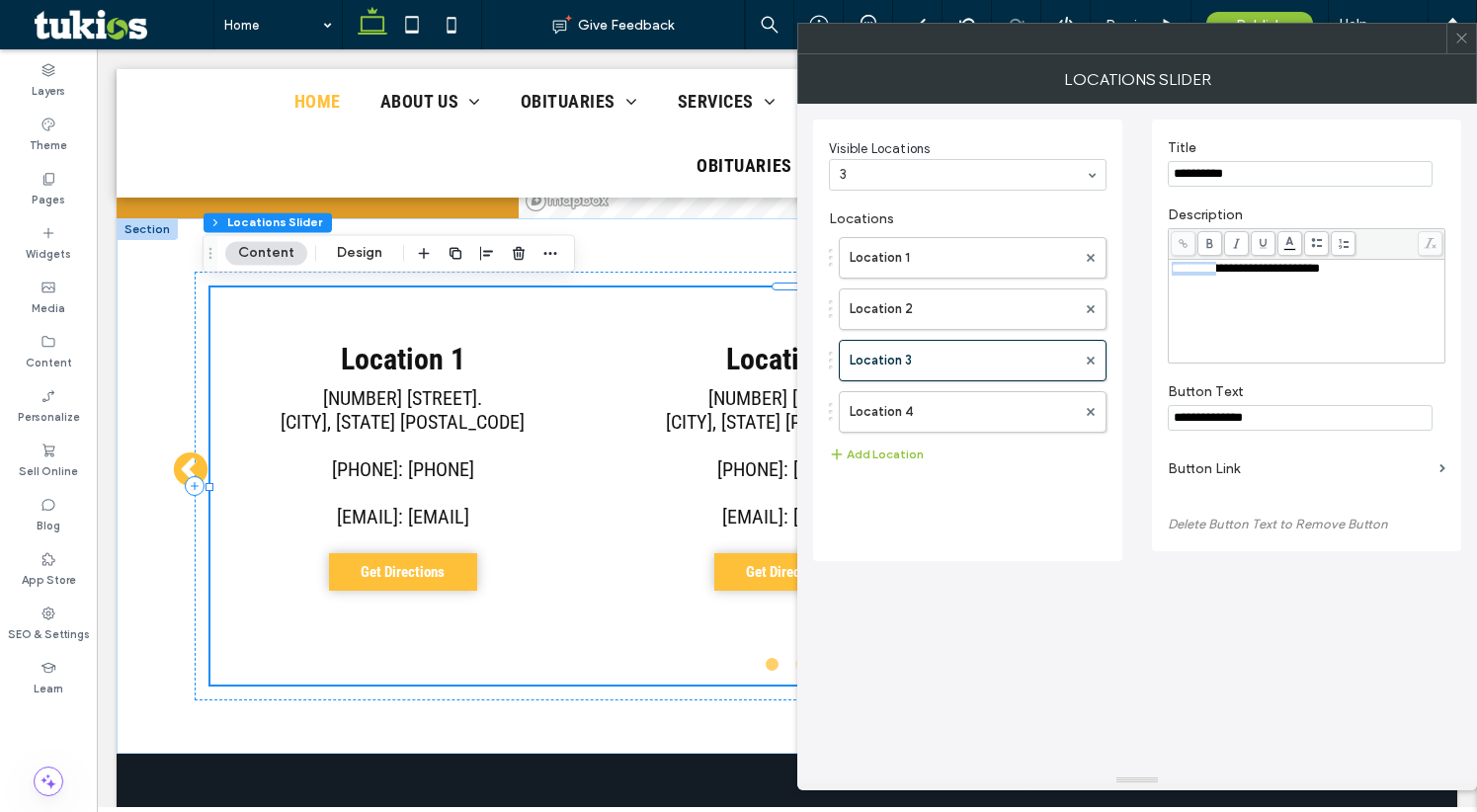 click on "**********" at bounding box center (1307, 311) 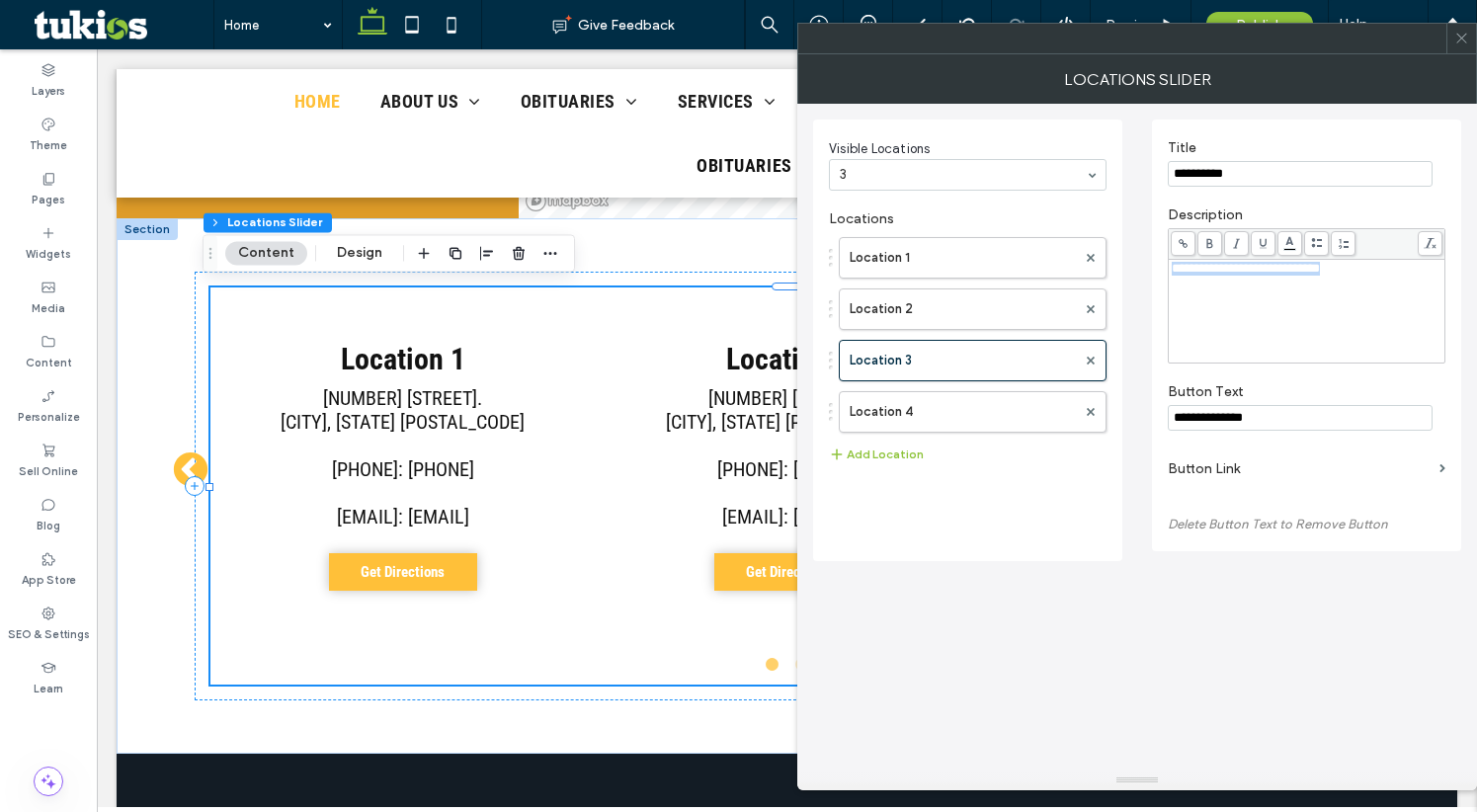 click on "**********" at bounding box center [1307, 311] 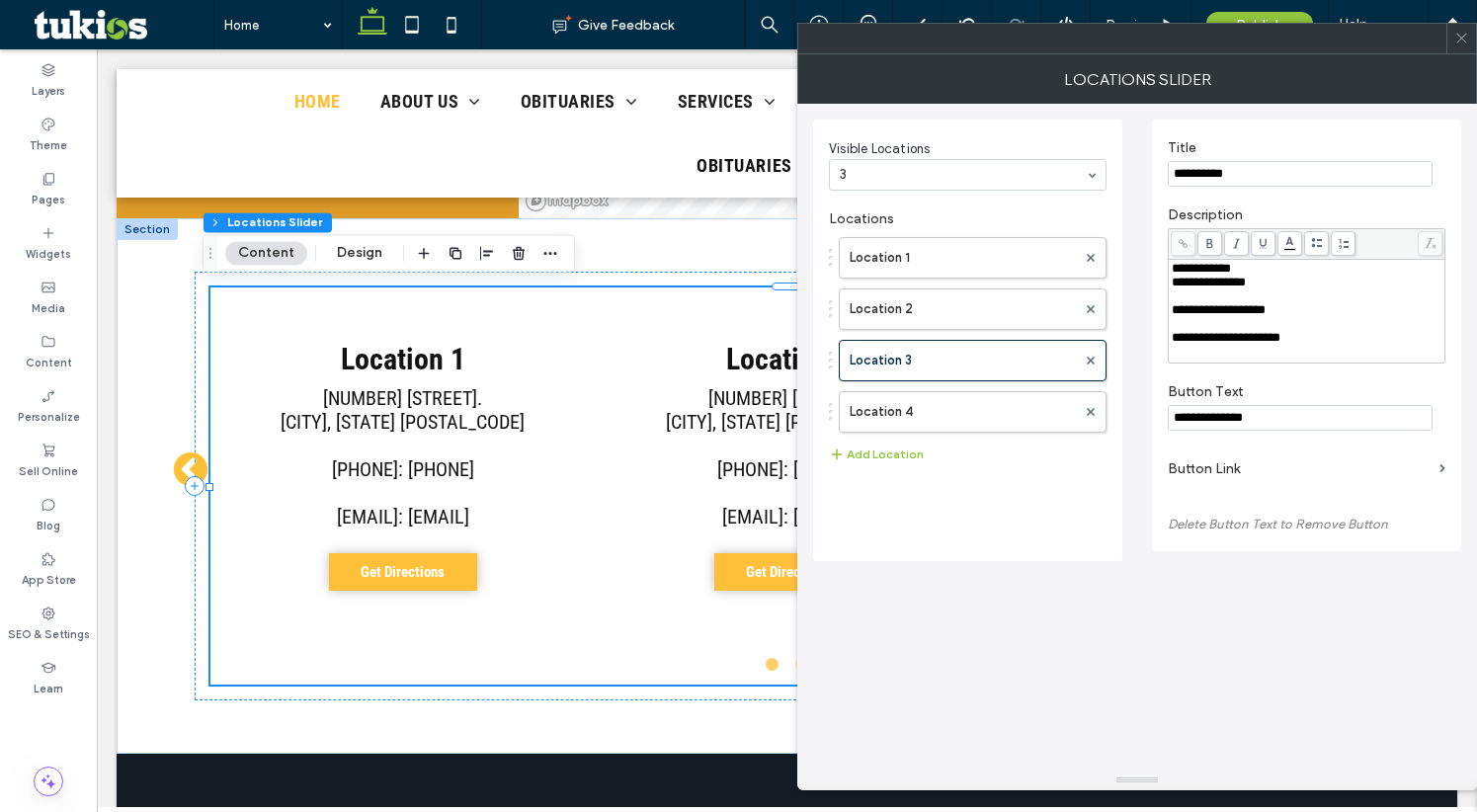 click on "**********" at bounding box center (1137, 332) 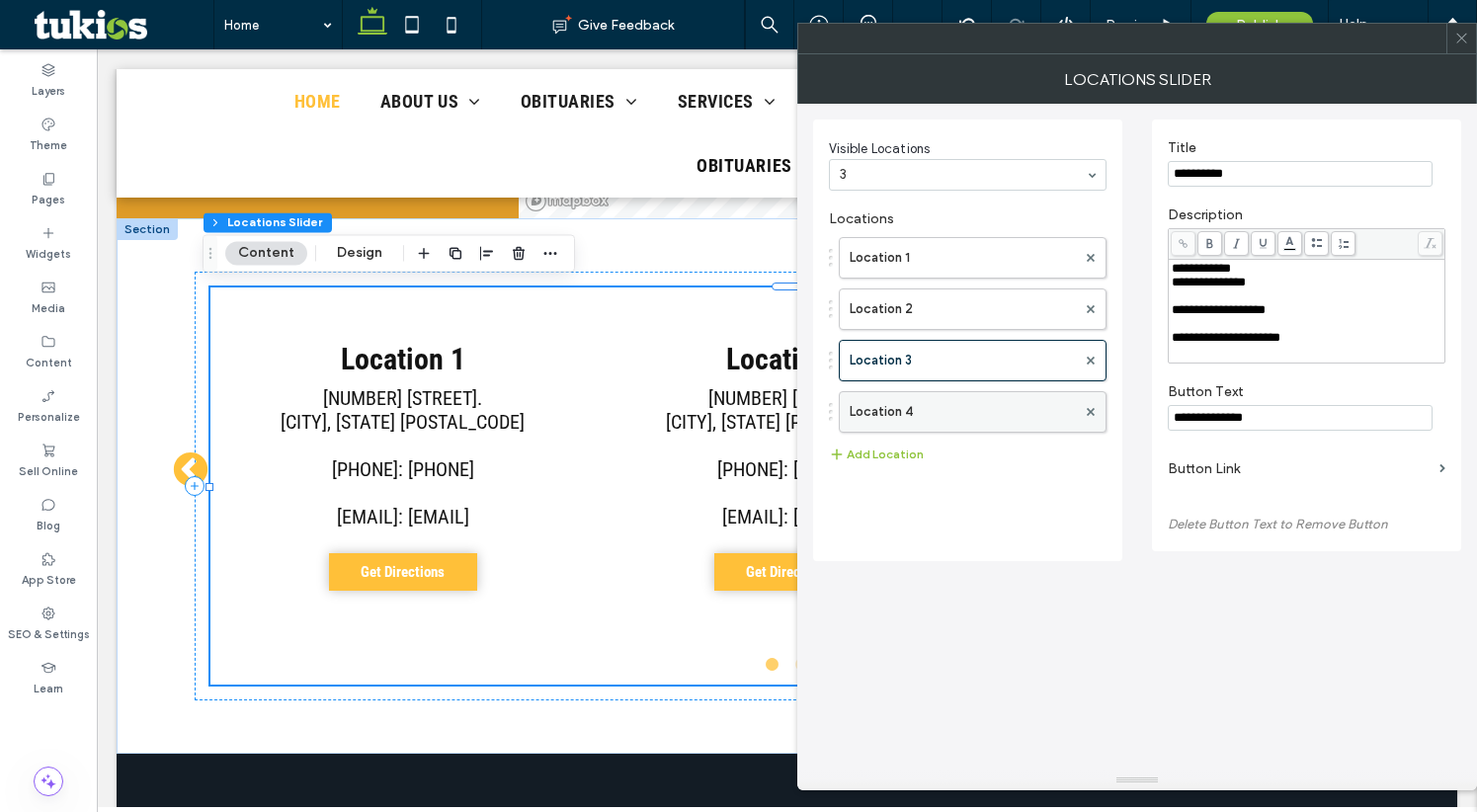 click on "Location 4" at bounding box center (962, 412) 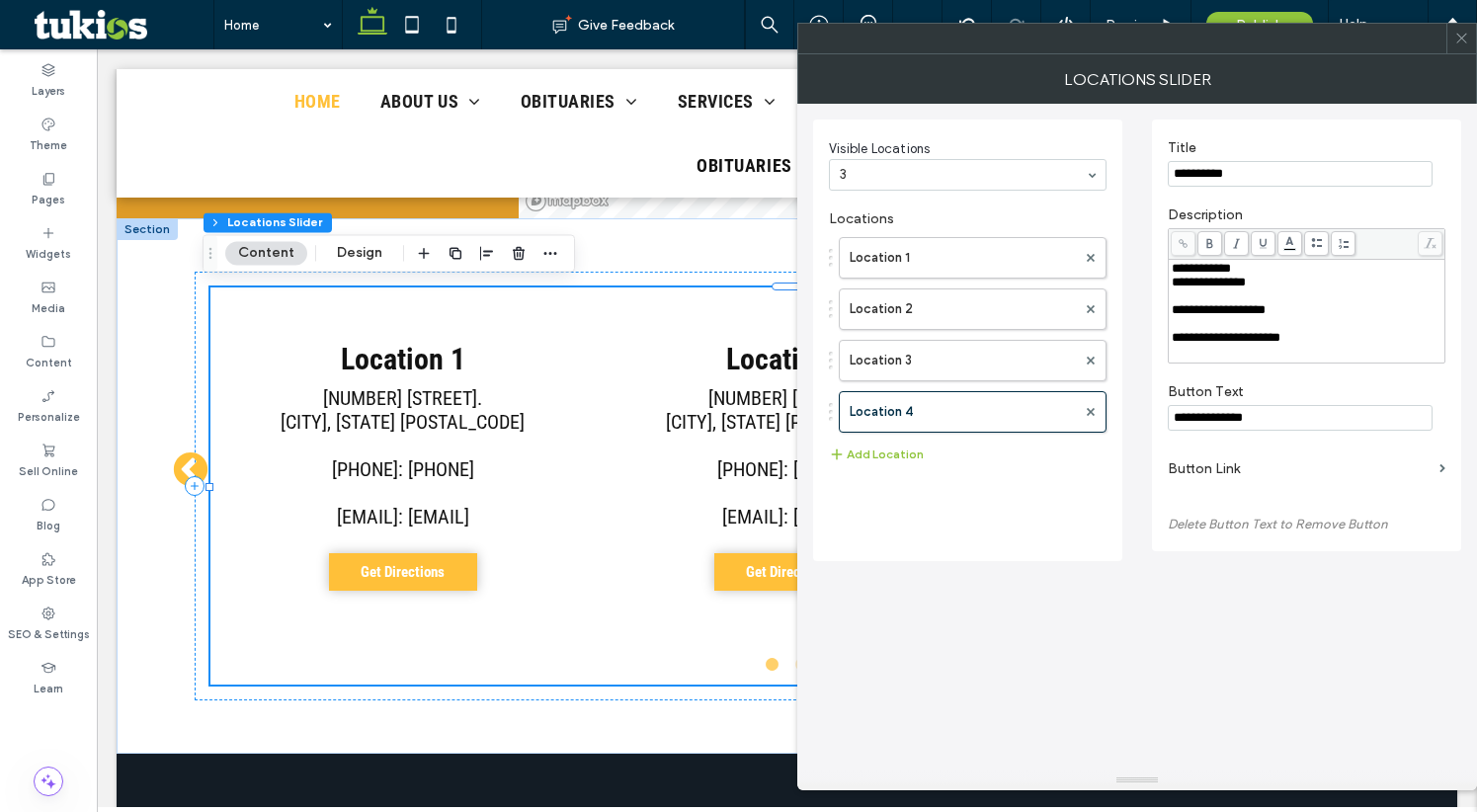click on "**********" at bounding box center [1306, 335] 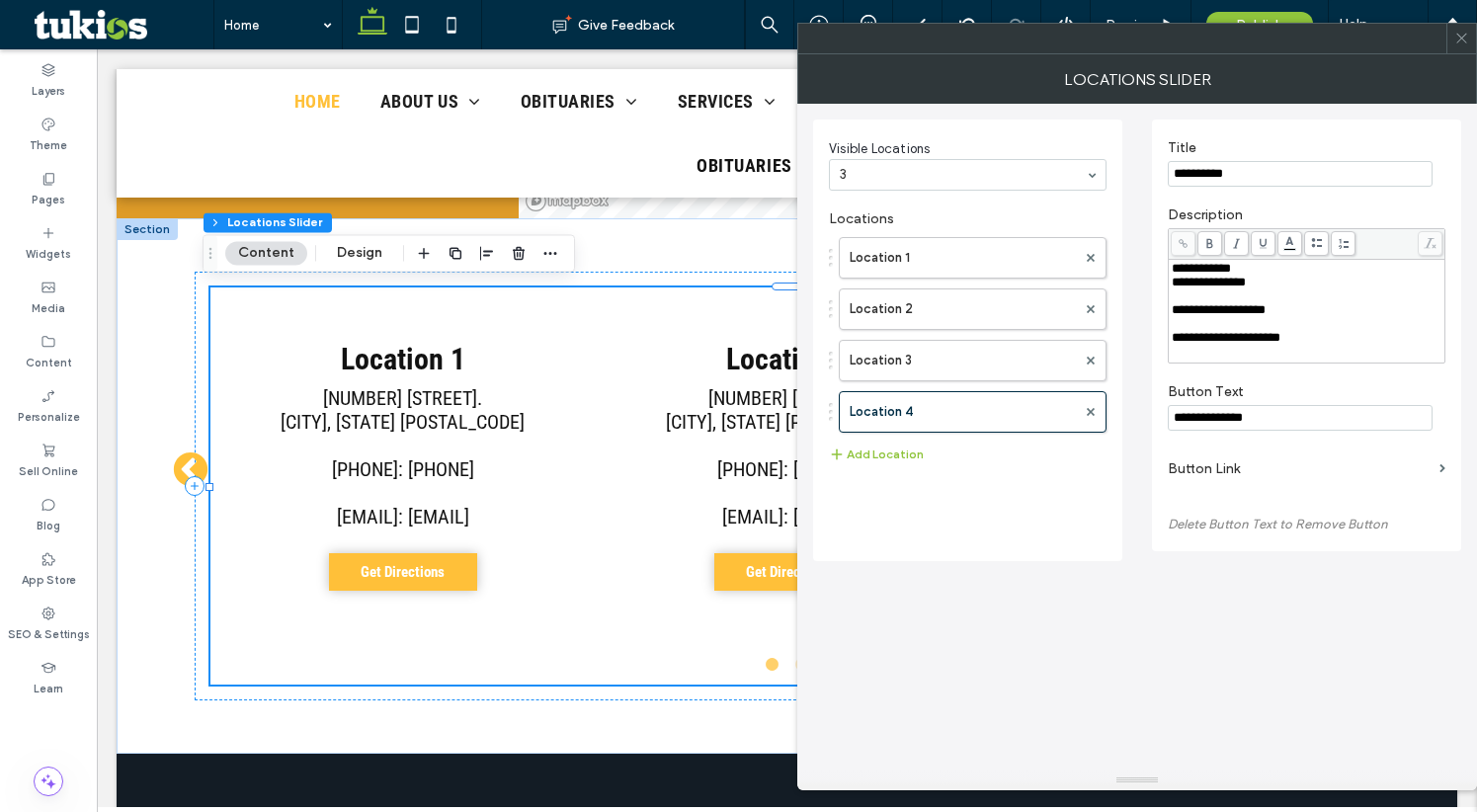 click 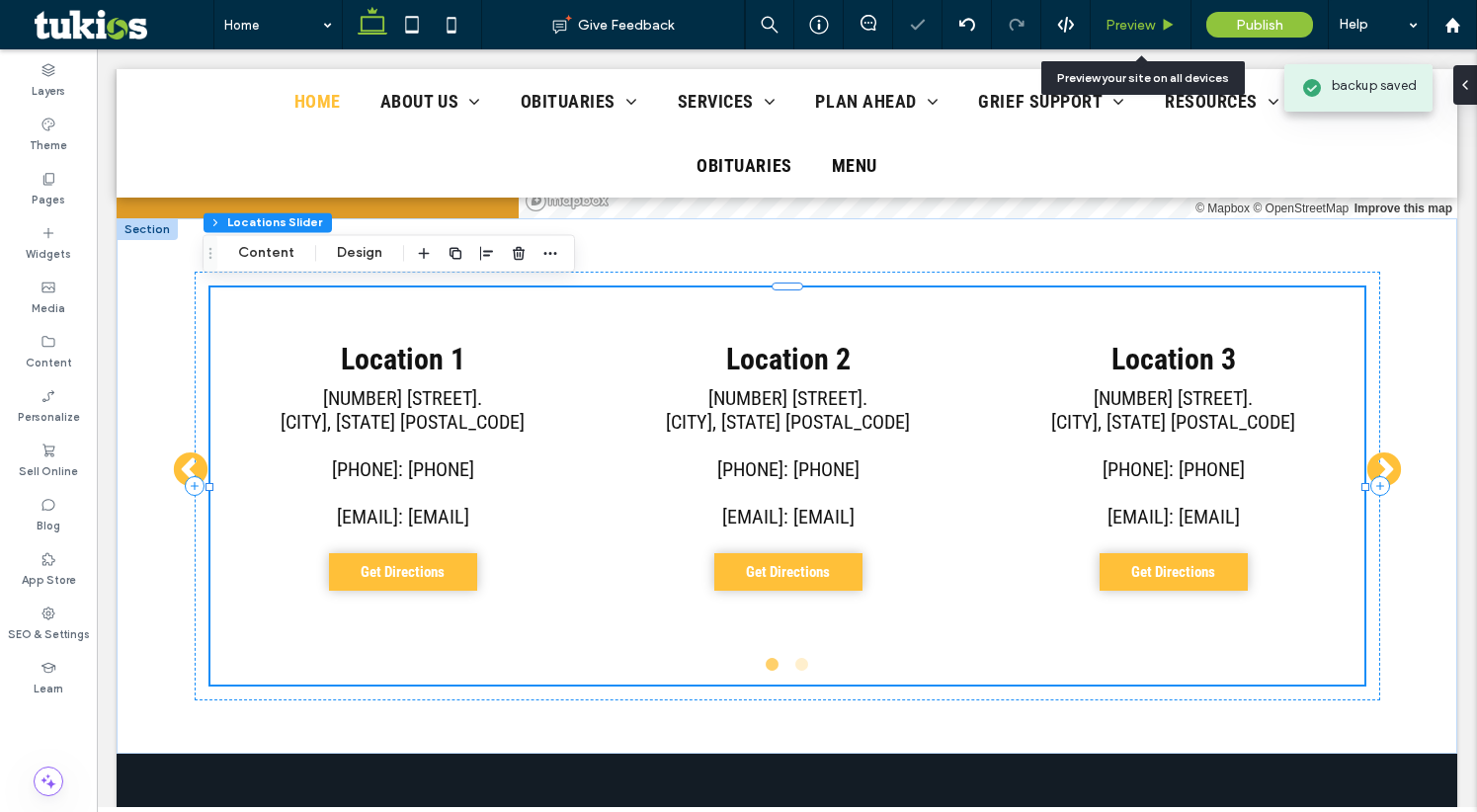 click on "Preview" at bounding box center (1130, 25) 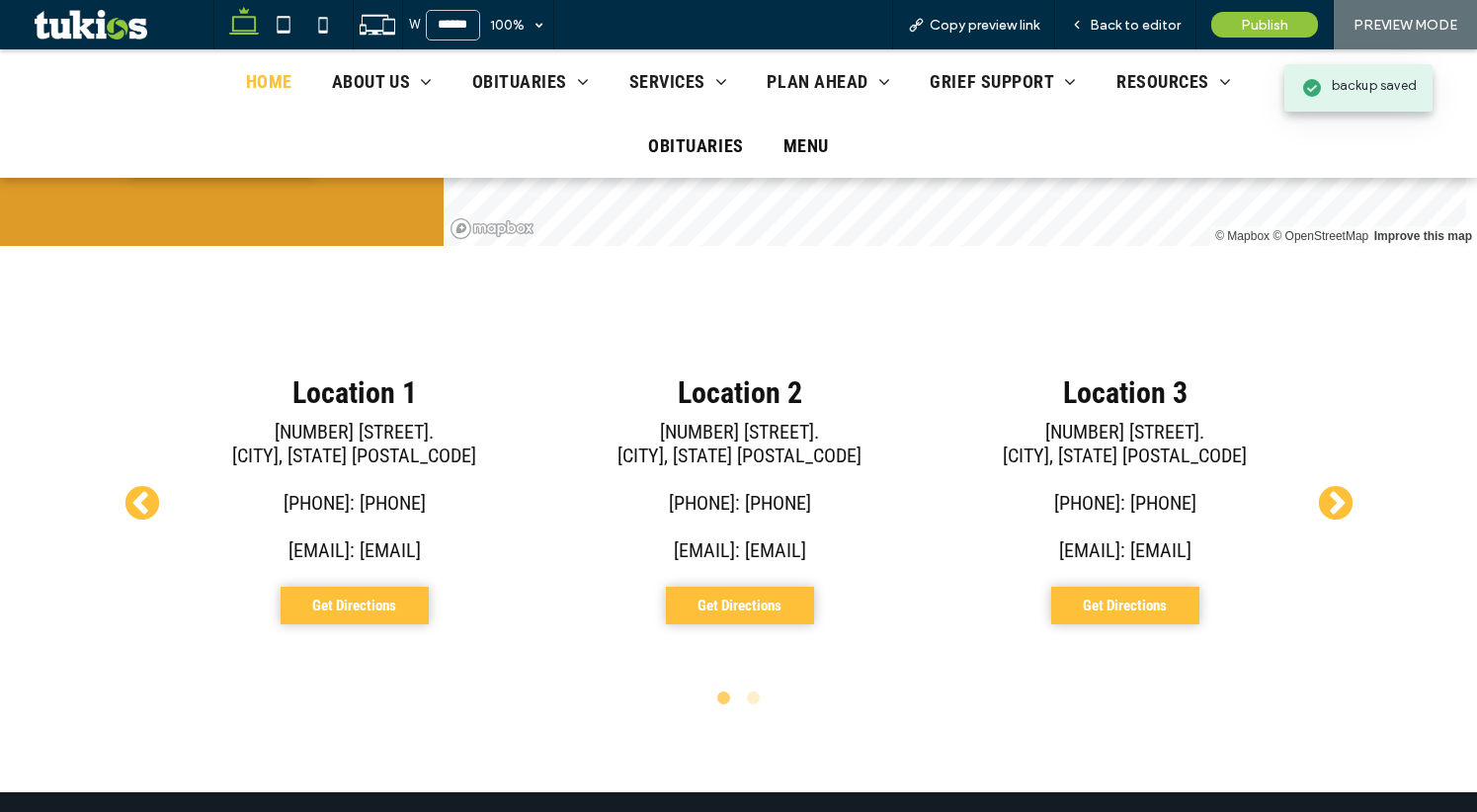 scroll, scrollTop: 4738, scrollLeft: 0, axis: vertical 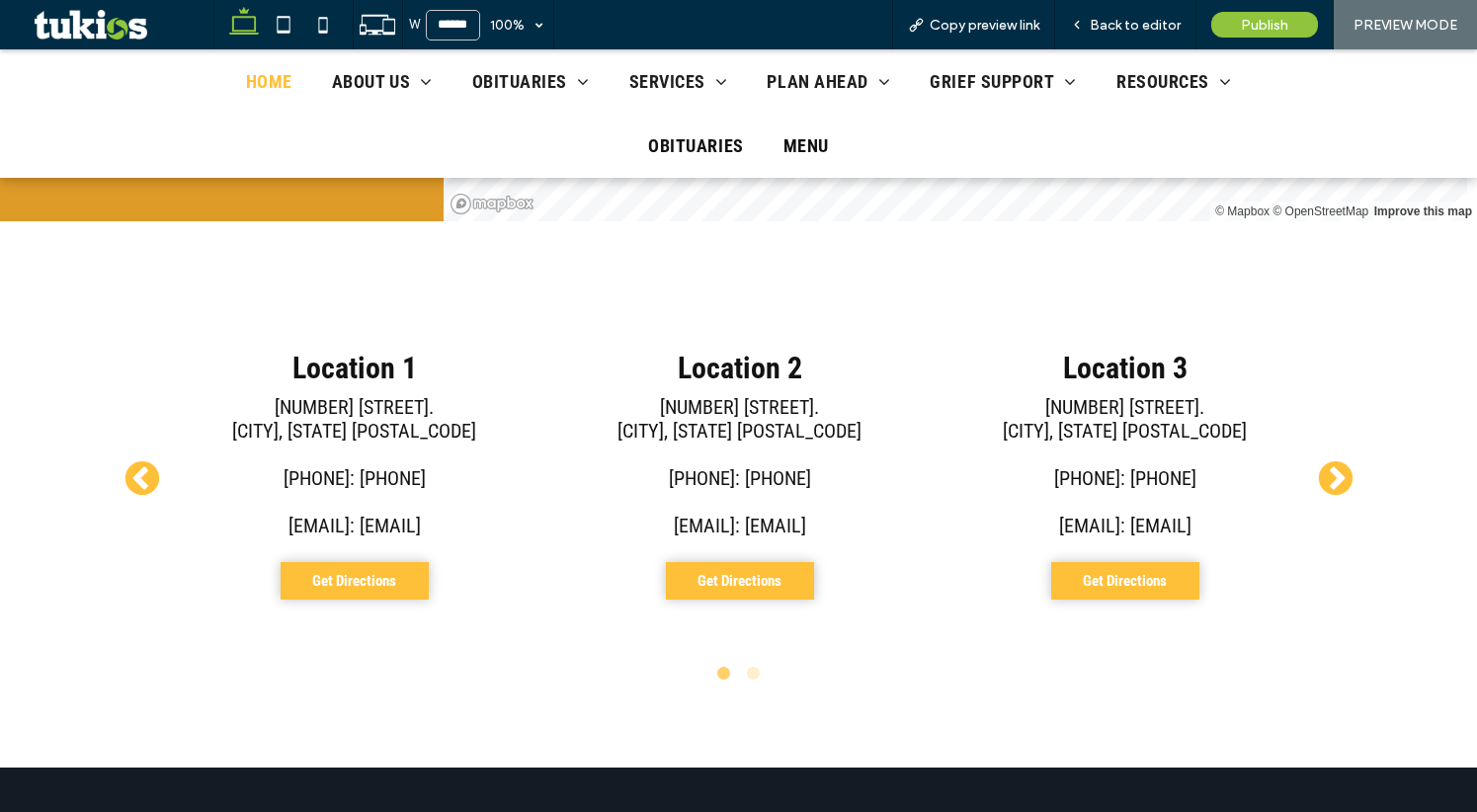 click on "Next" at bounding box center (1336, 480) 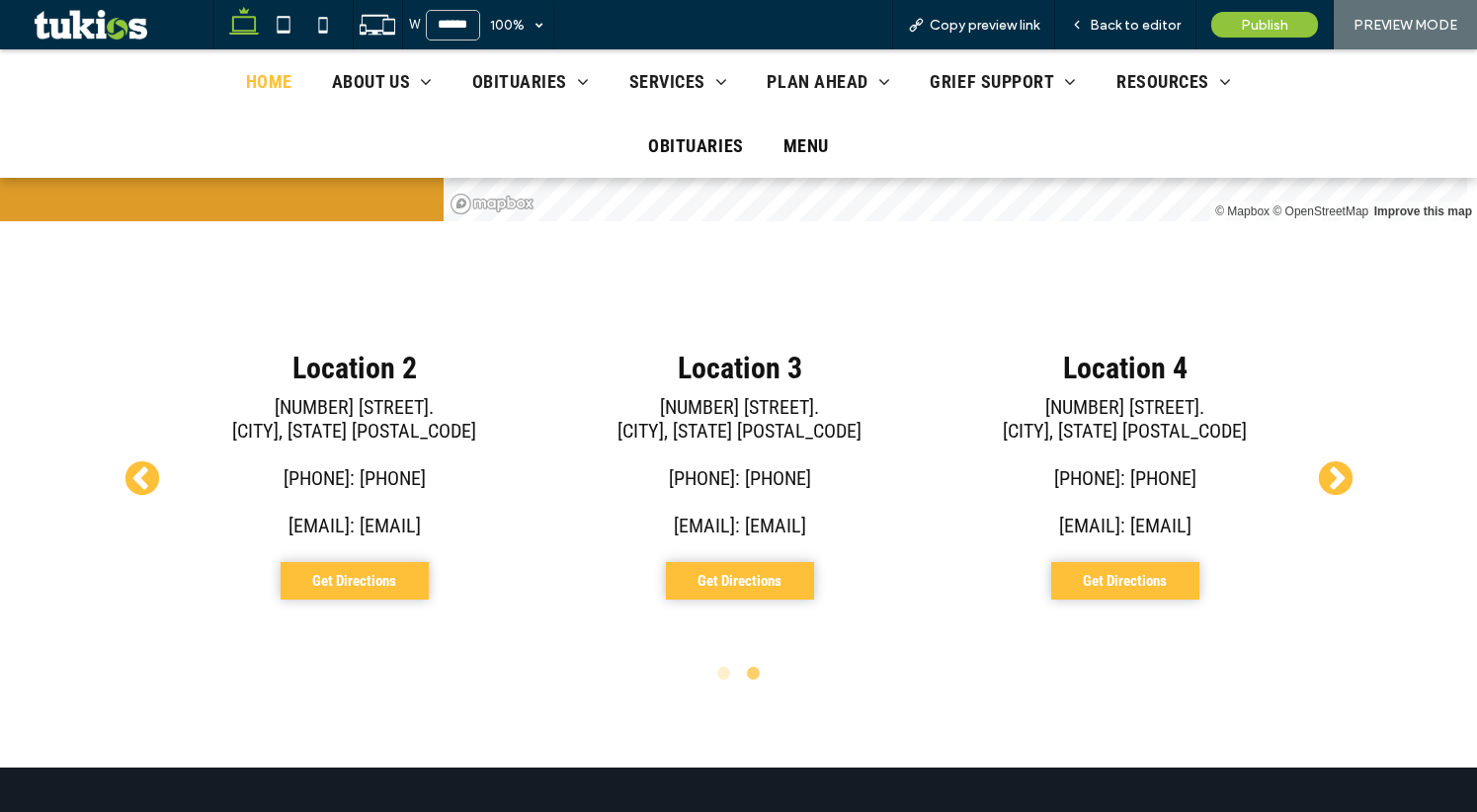 click on "Next" at bounding box center (1336, 480) 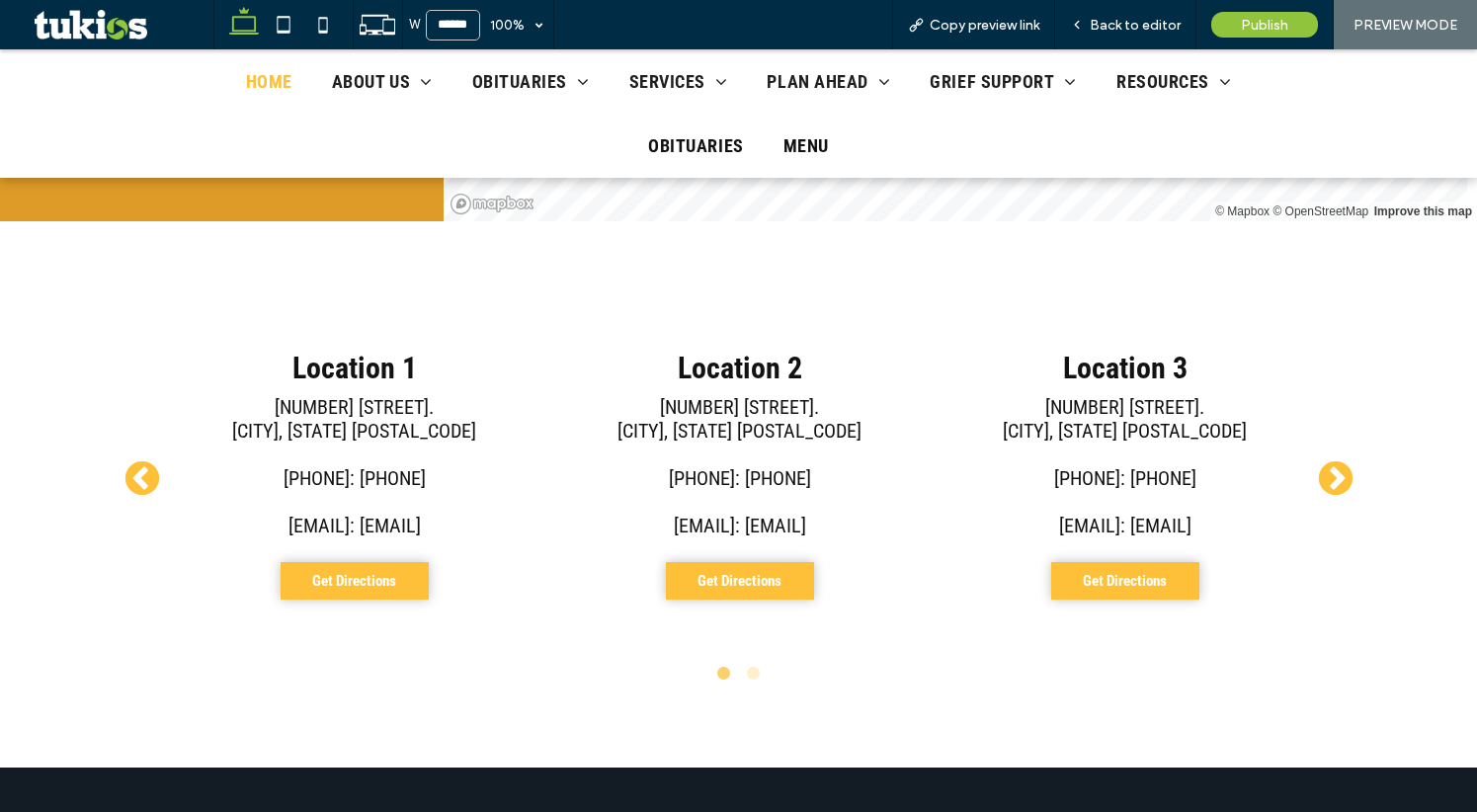 click on "Next" at bounding box center (1336, 480) 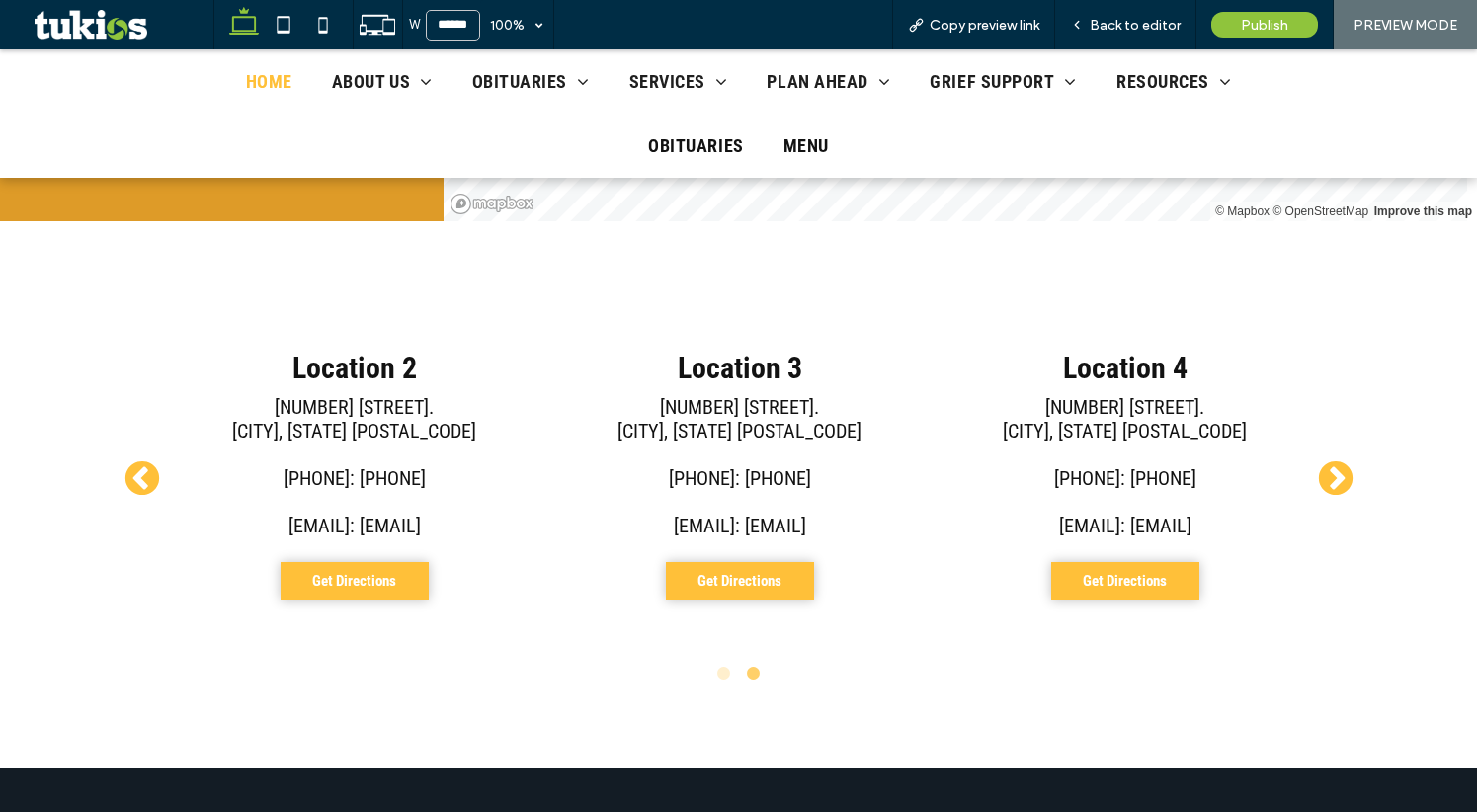 click on "Next" at bounding box center [1336, 480] 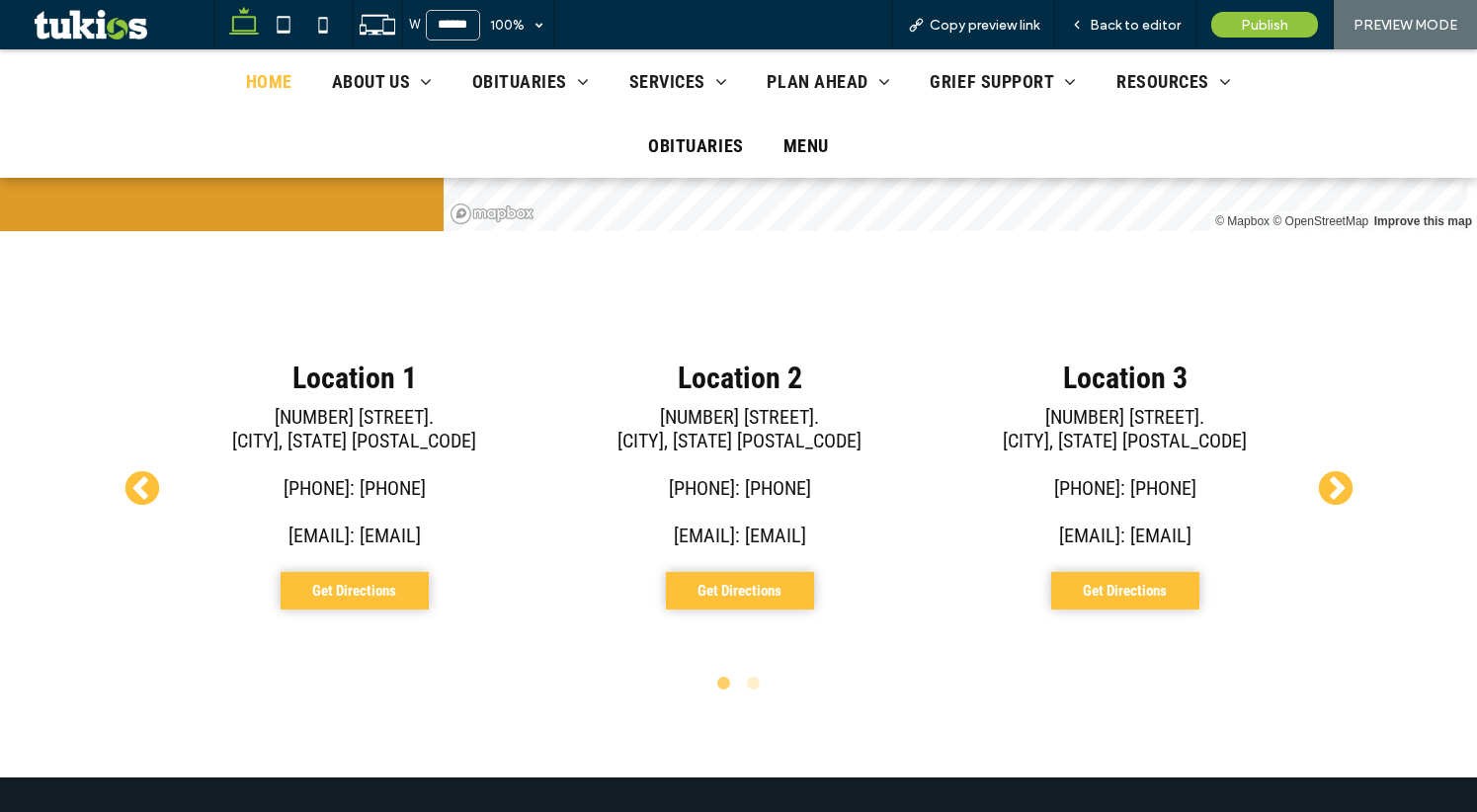 scroll, scrollTop: 4738, scrollLeft: 0, axis: vertical 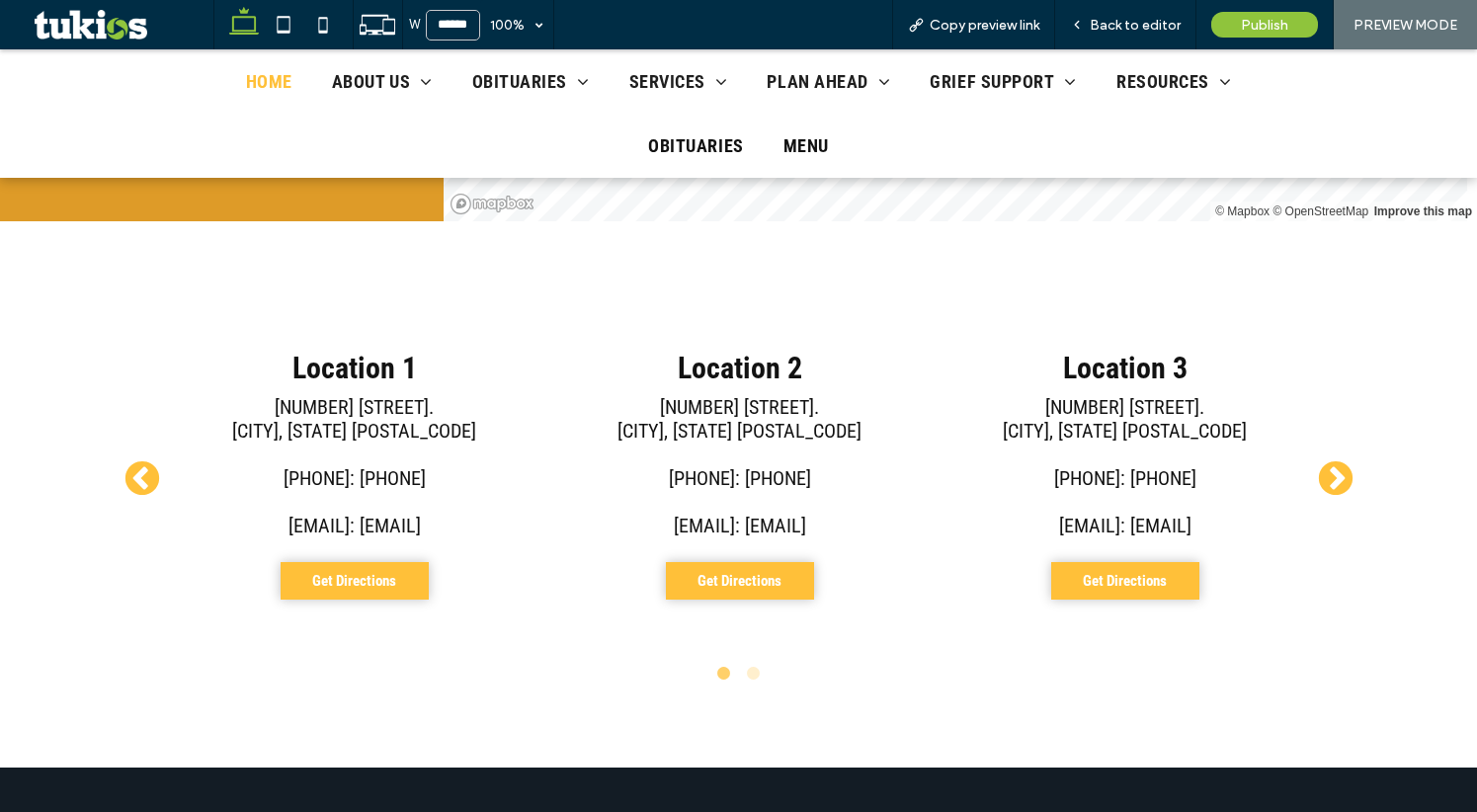 drag, startPoint x: 1022, startPoint y: 426, endPoint x: 650, endPoint y: 424, distance: 372.0054 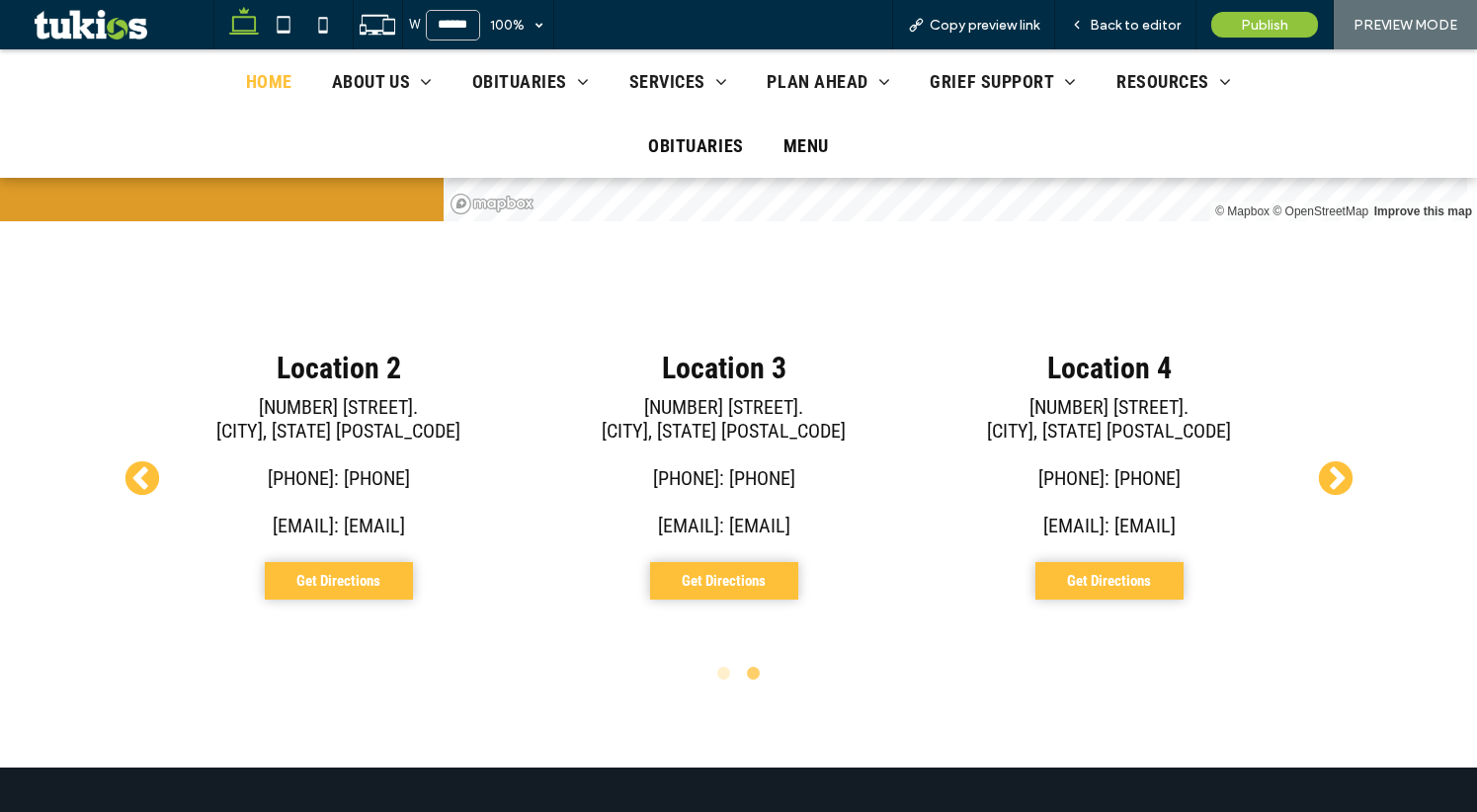 drag, startPoint x: 895, startPoint y: 416, endPoint x: 666, endPoint y: 421, distance: 229.05458 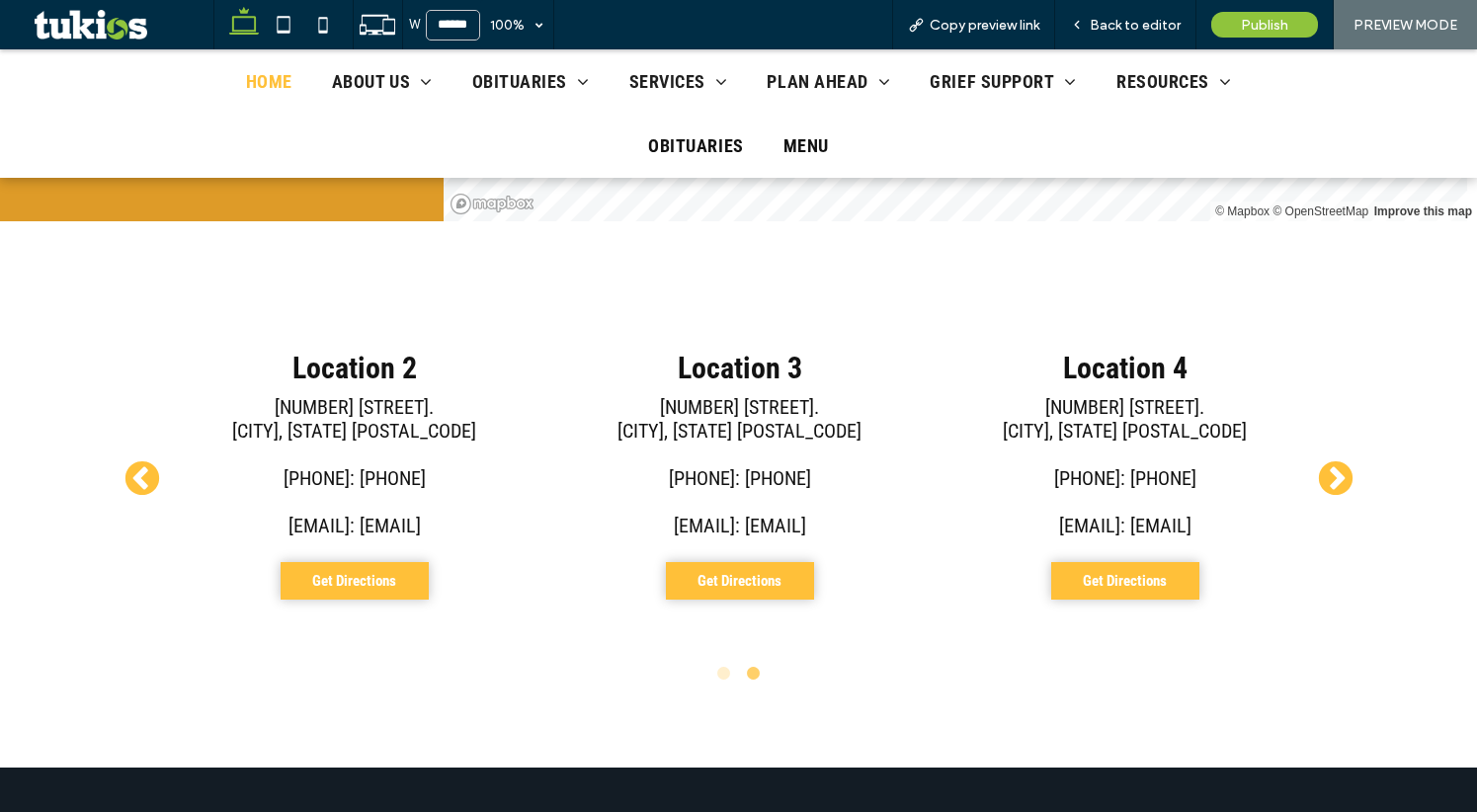 drag, startPoint x: 818, startPoint y: 421, endPoint x: 876, endPoint y: 419, distance: 58.03447 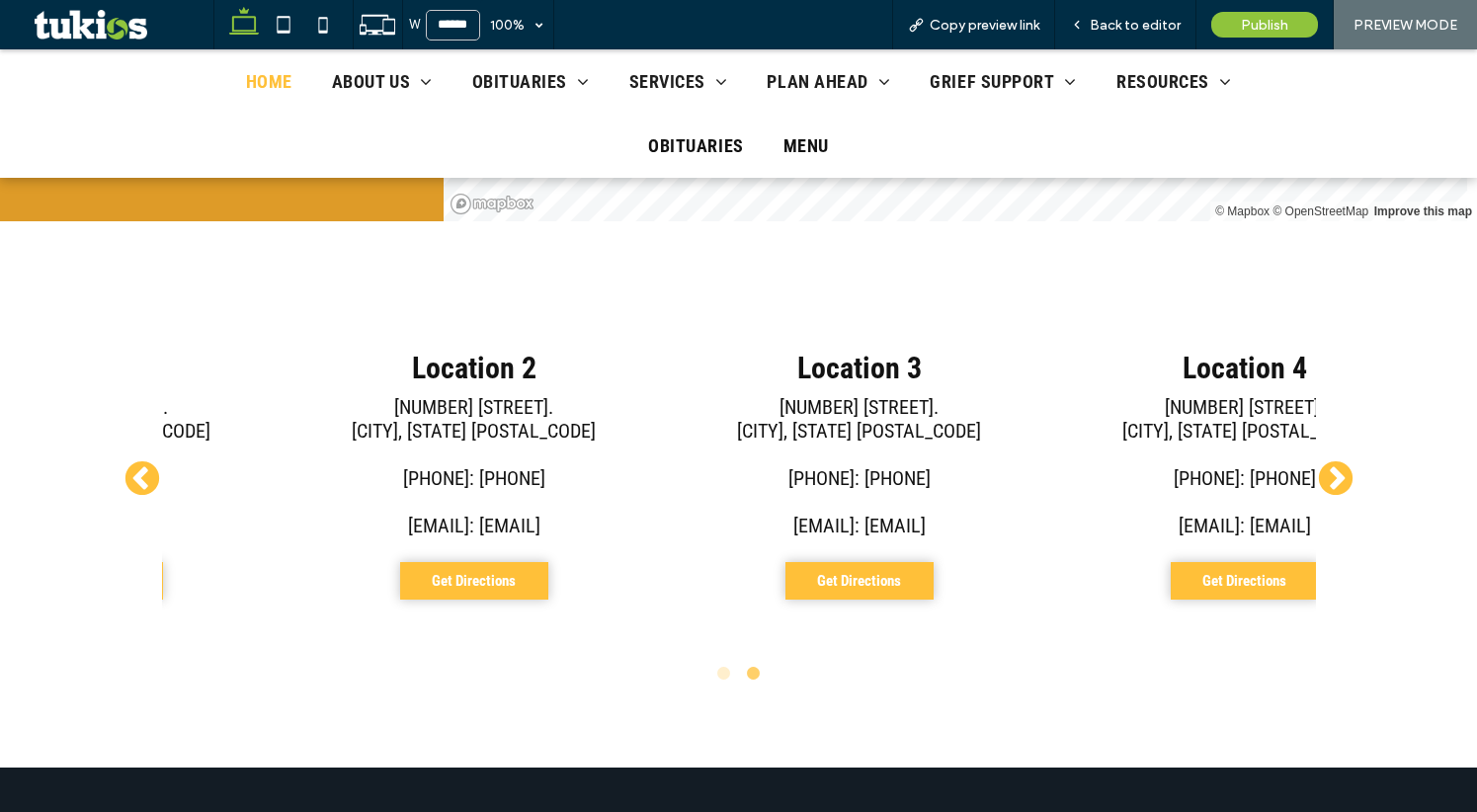 drag, startPoint x: 634, startPoint y: 403, endPoint x: 860, endPoint y: 397, distance: 226.07963 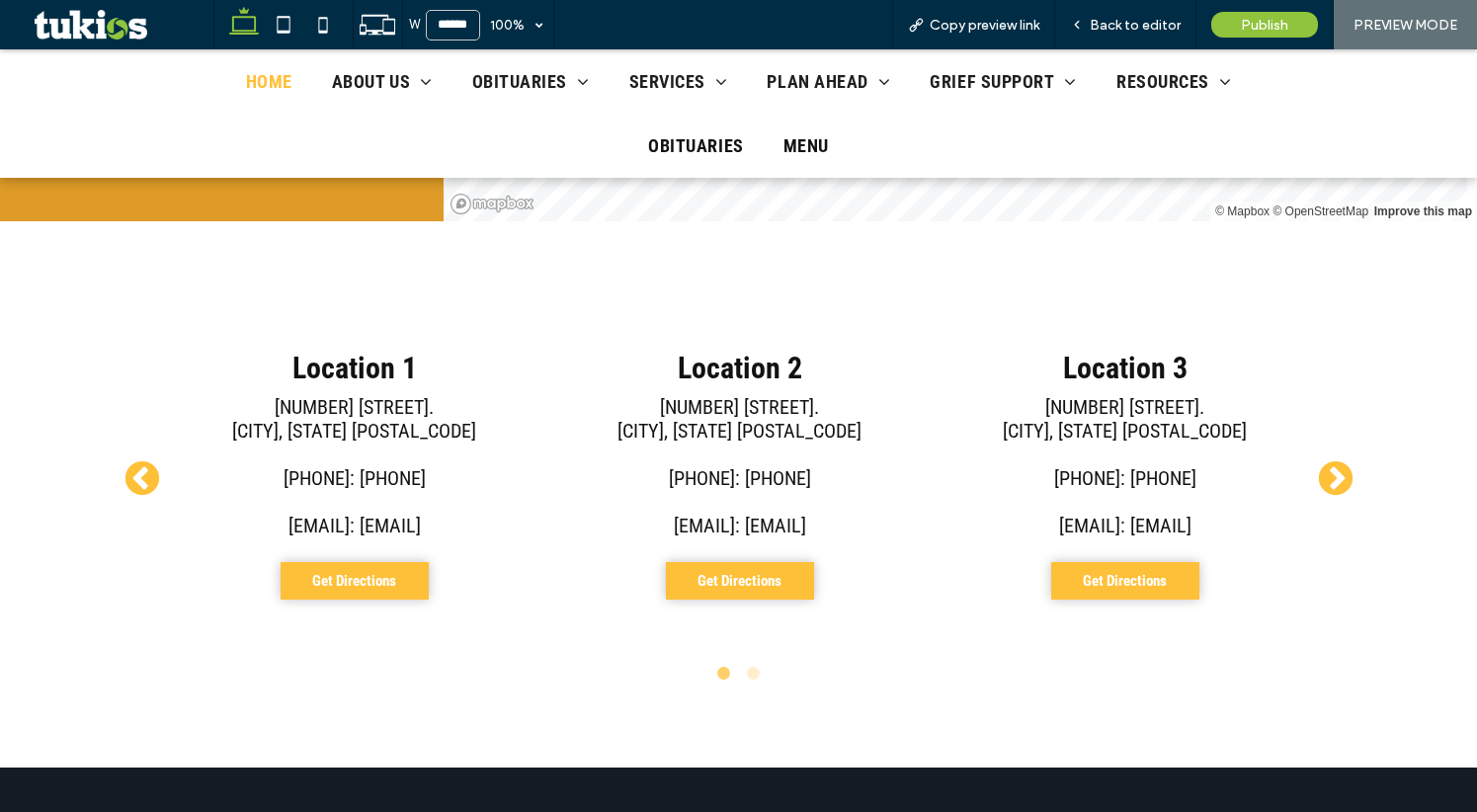 drag, startPoint x: 970, startPoint y: 442, endPoint x: 783, endPoint y: 446, distance: 187.04278 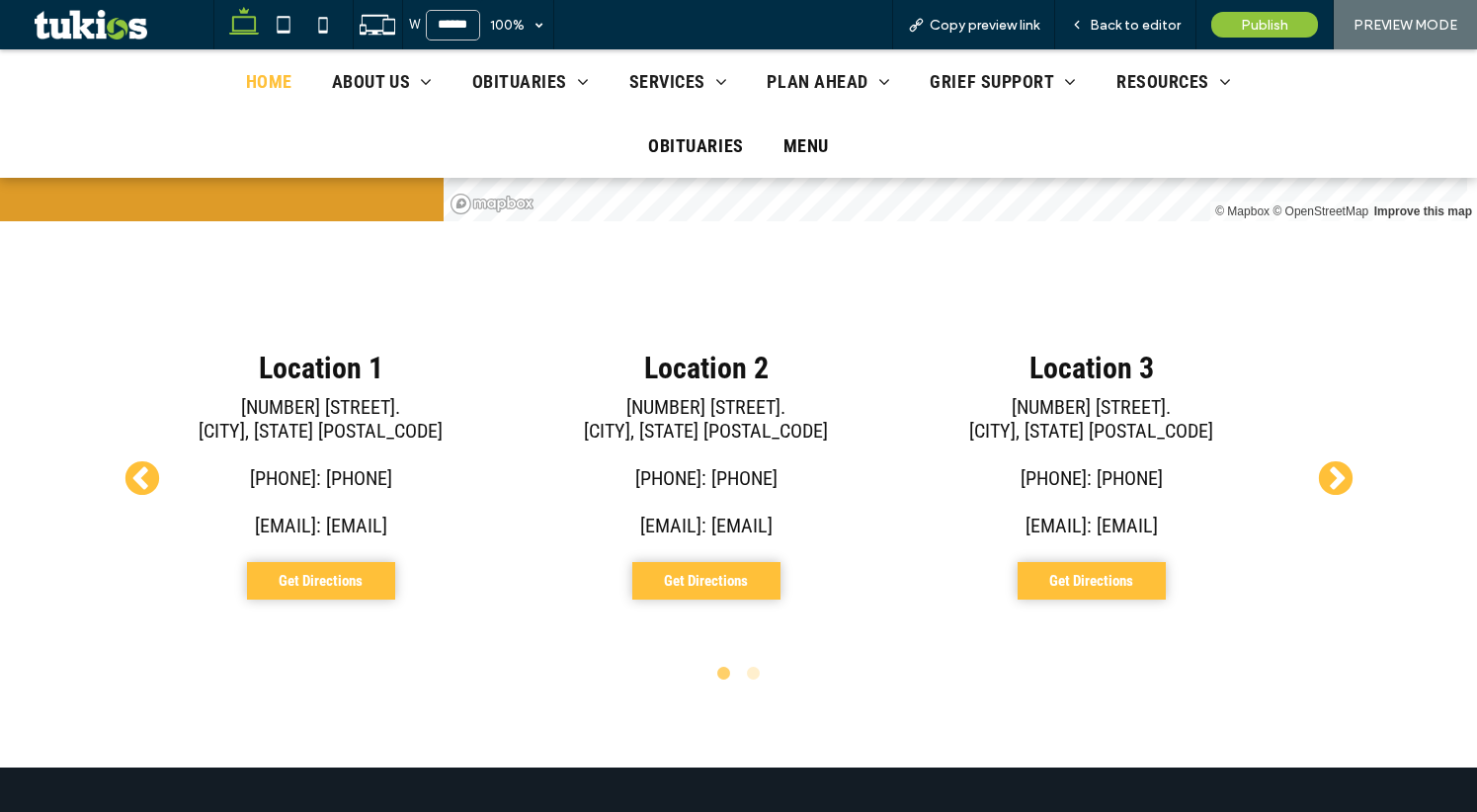 drag, startPoint x: 965, startPoint y: 417, endPoint x: 641, endPoint y: 409, distance: 324.09875 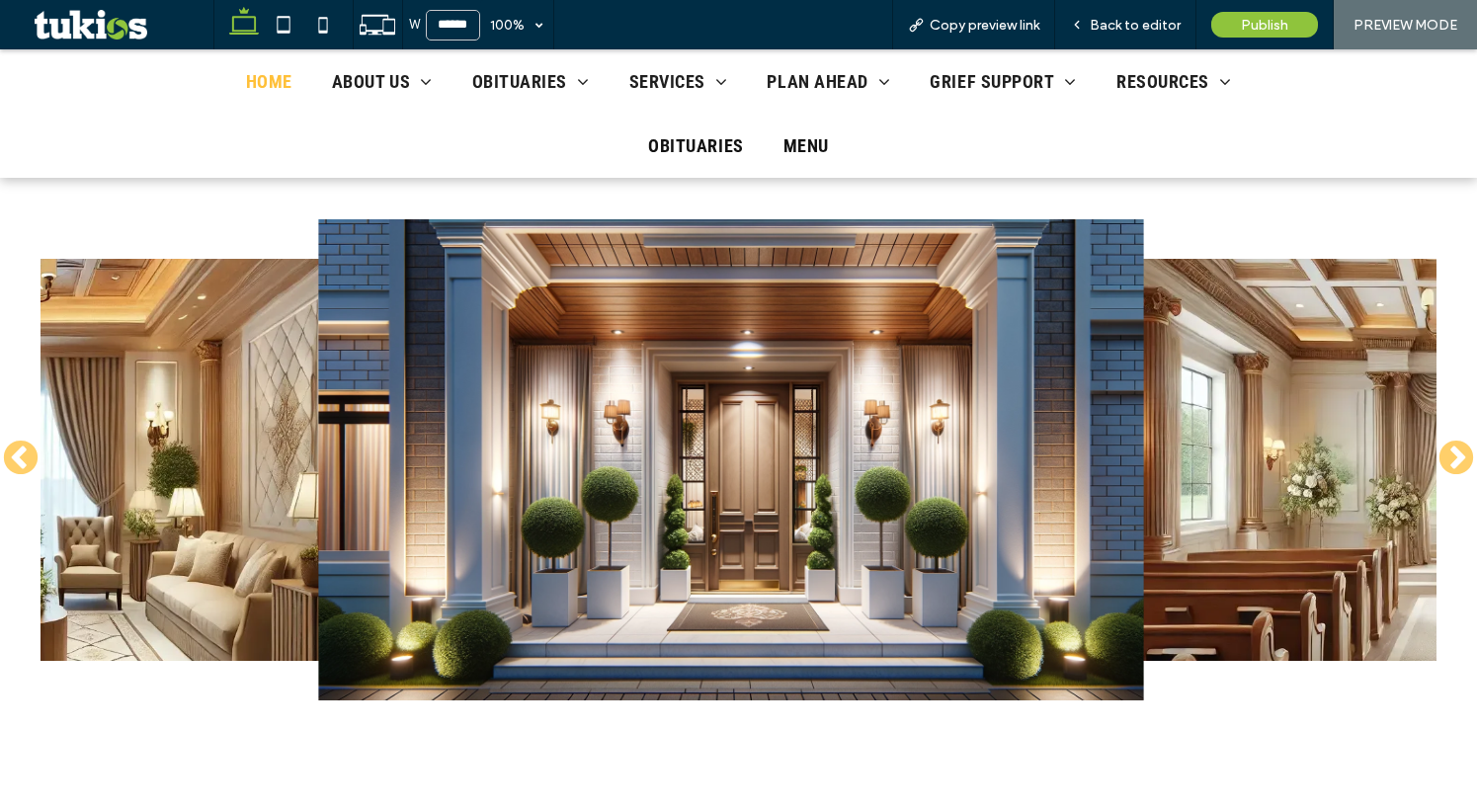 scroll, scrollTop: 1972, scrollLeft: 0, axis: vertical 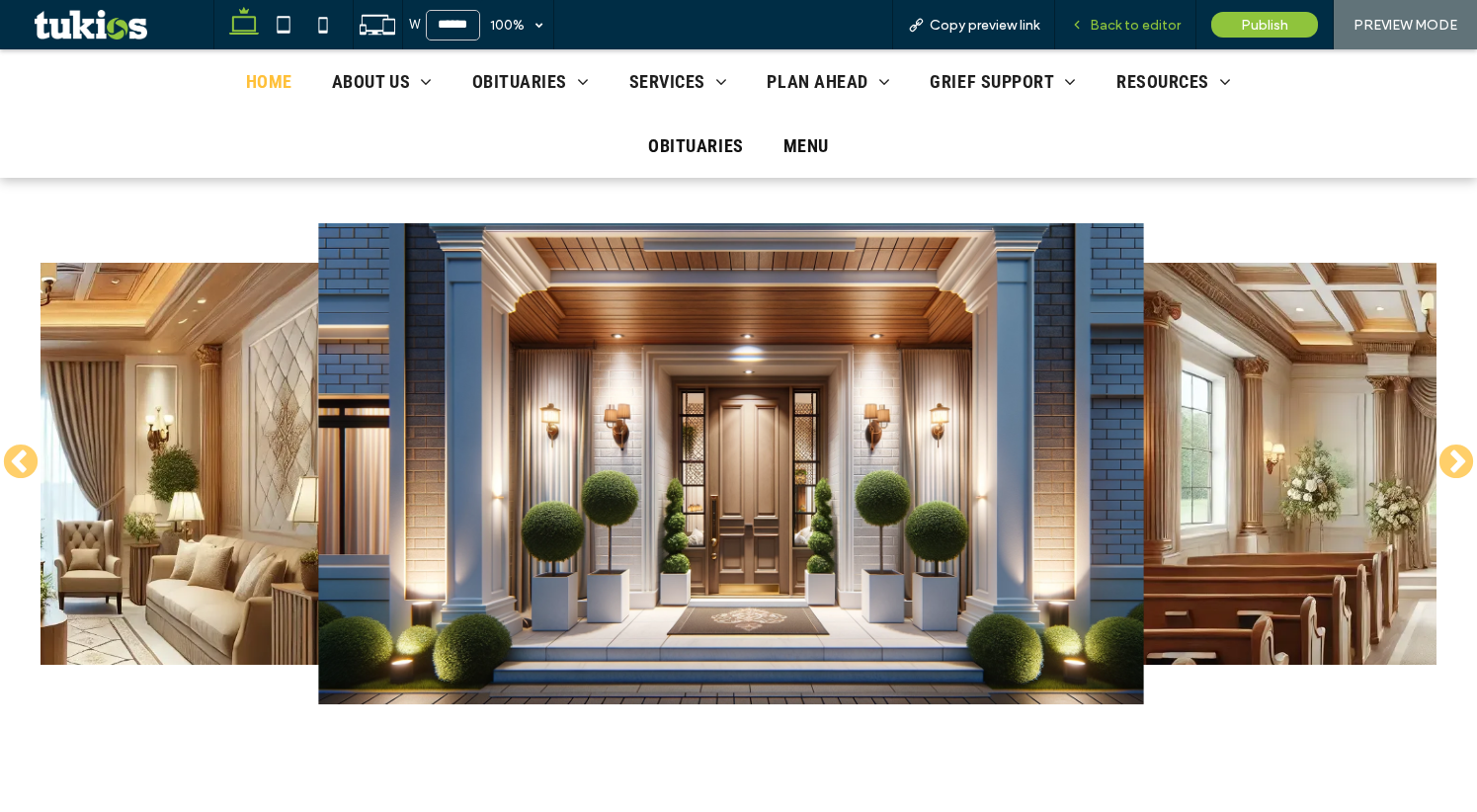 click on "Back to editor" at bounding box center [1135, 25] 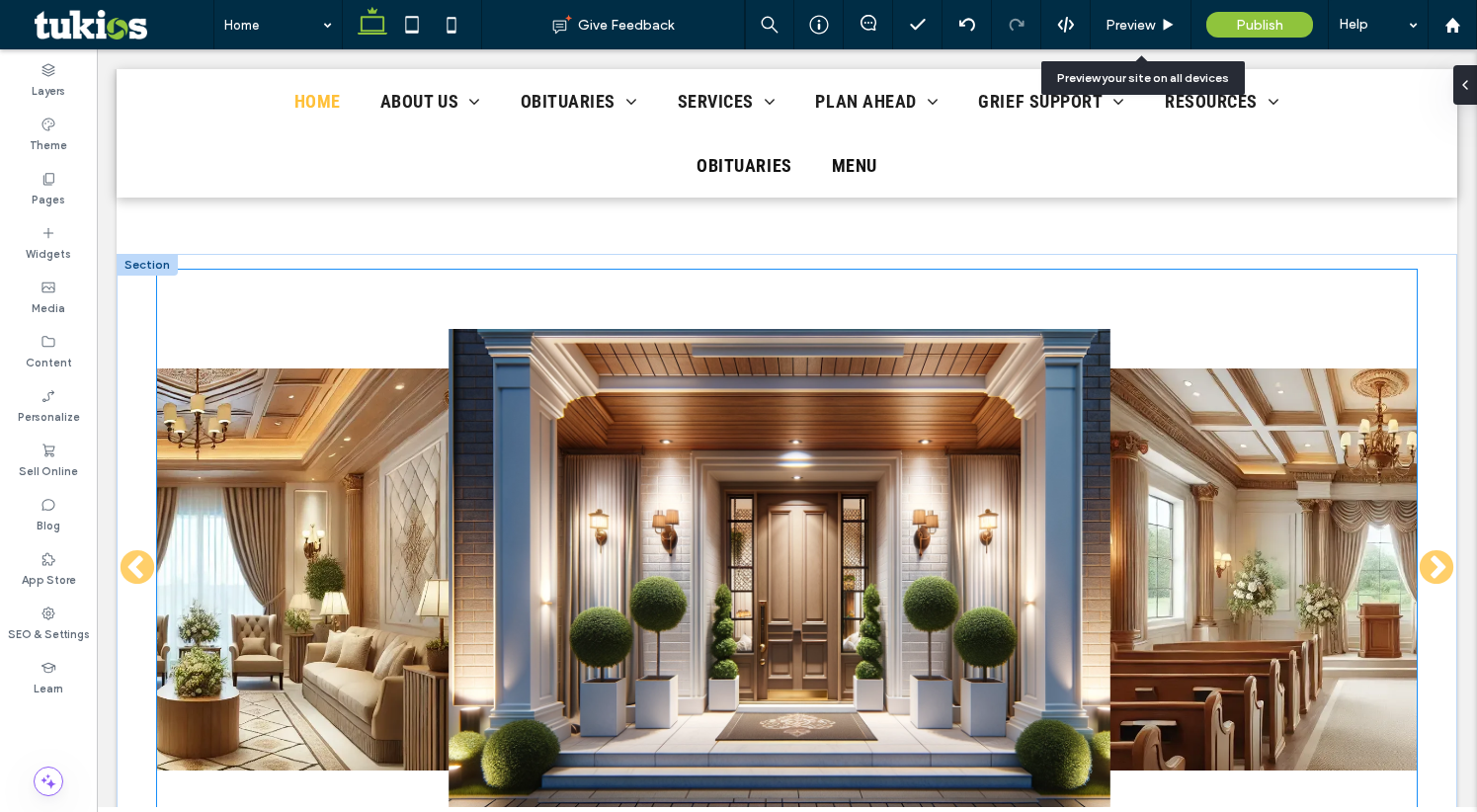 scroll, scrollTop: 1770, scrollLeft: 0, axis: vertical 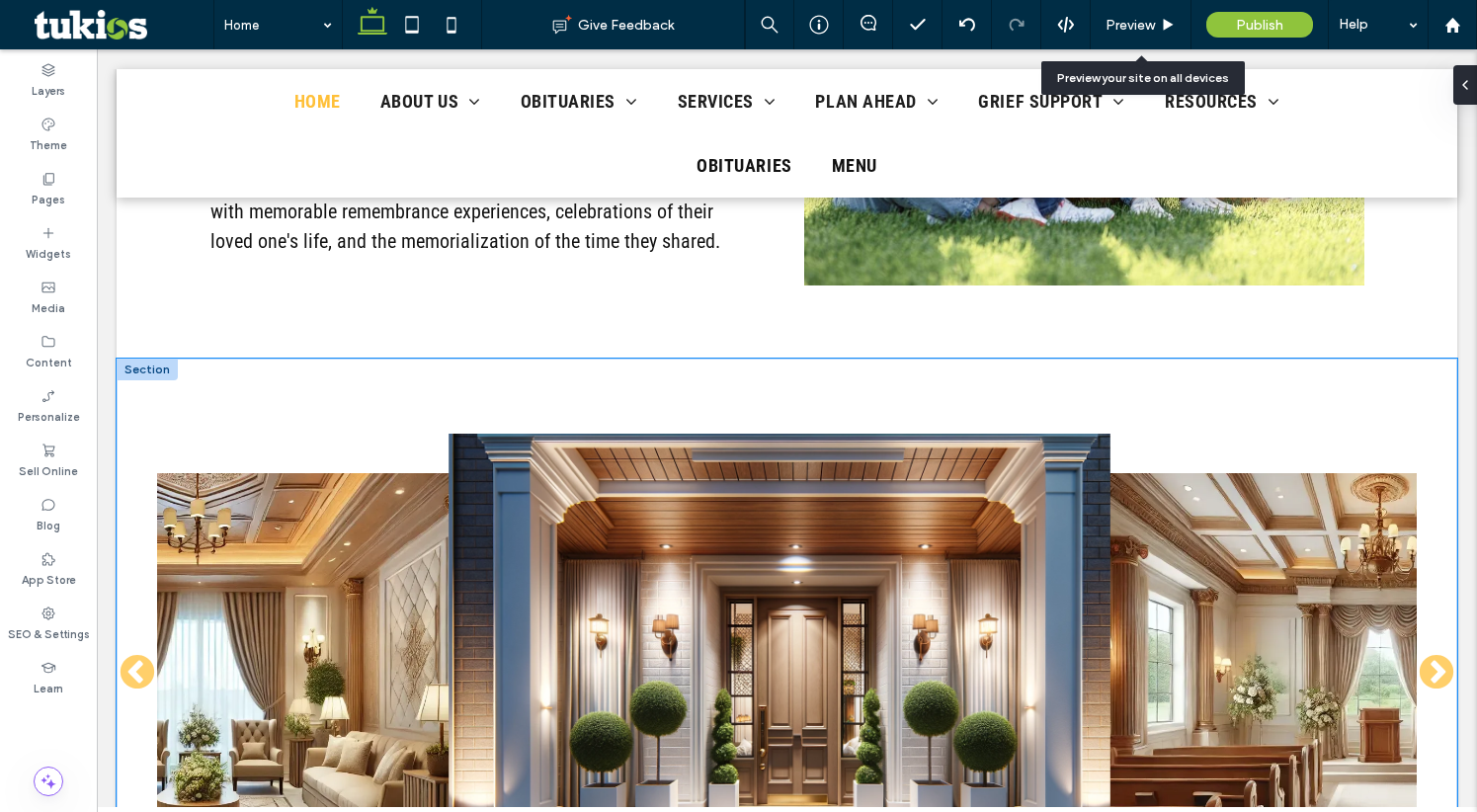 click on "❮
❯" at bounding box center [786, 700] 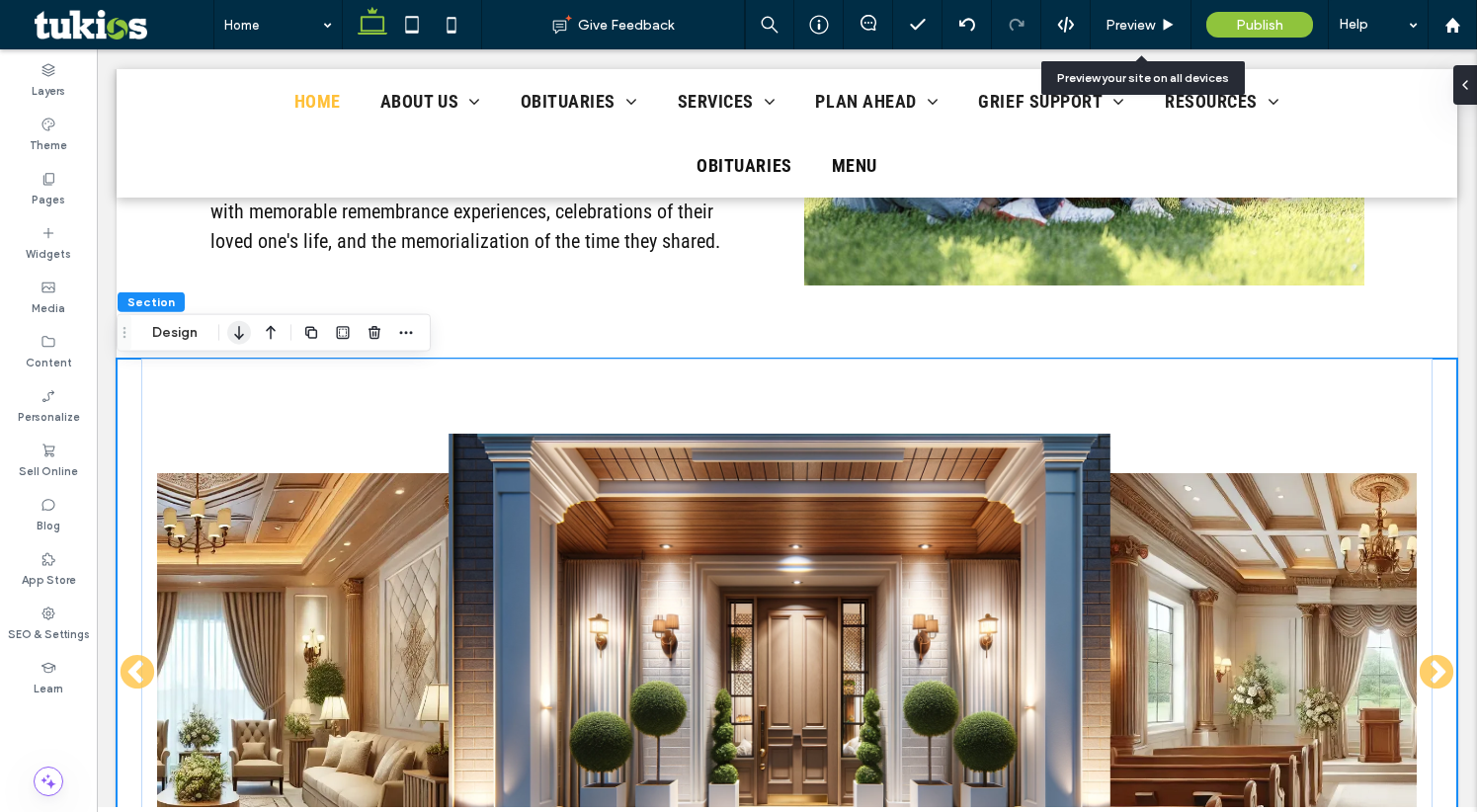 click 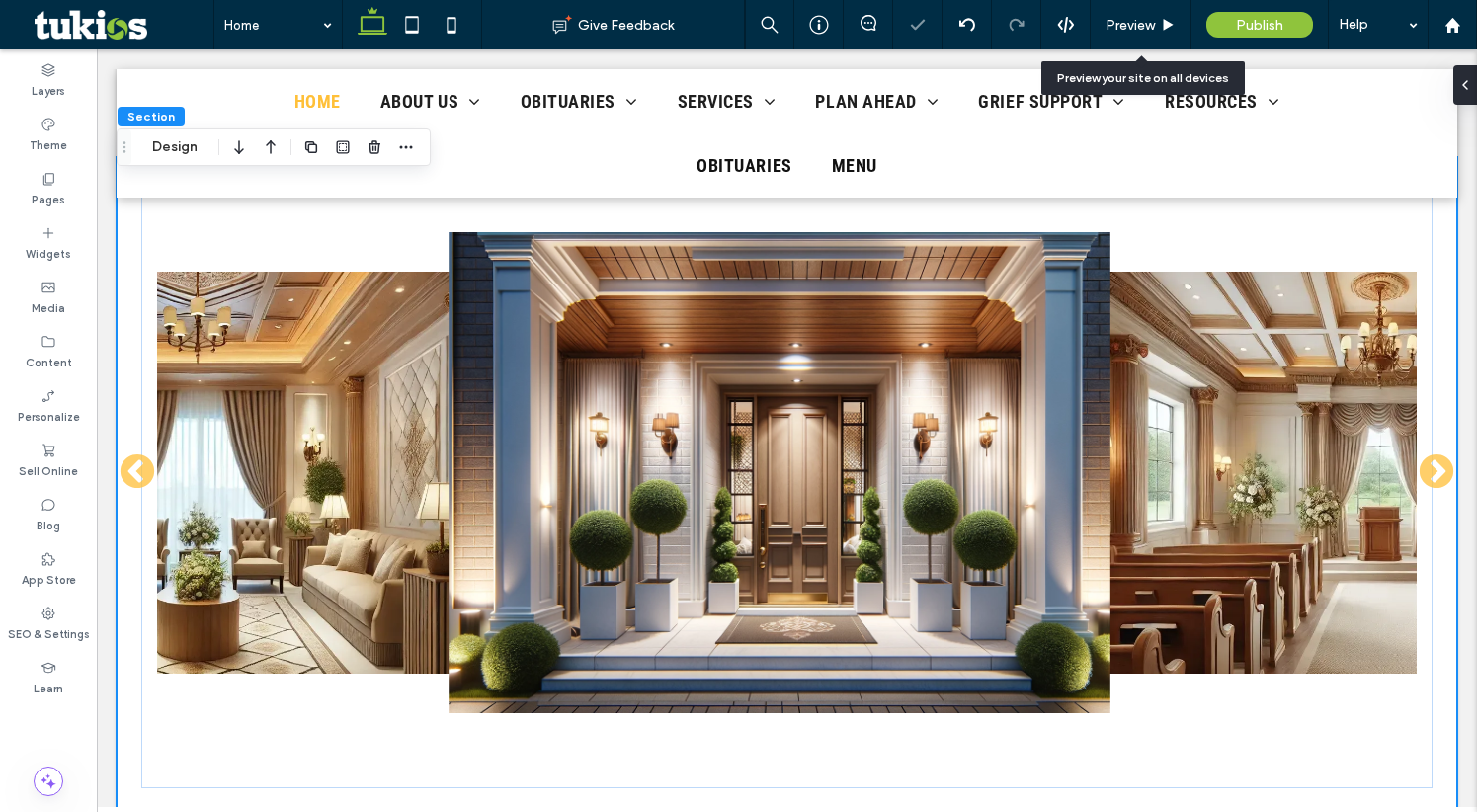 scroll, scrollTop: 2533, scrollLeft: 0, axis: vertical 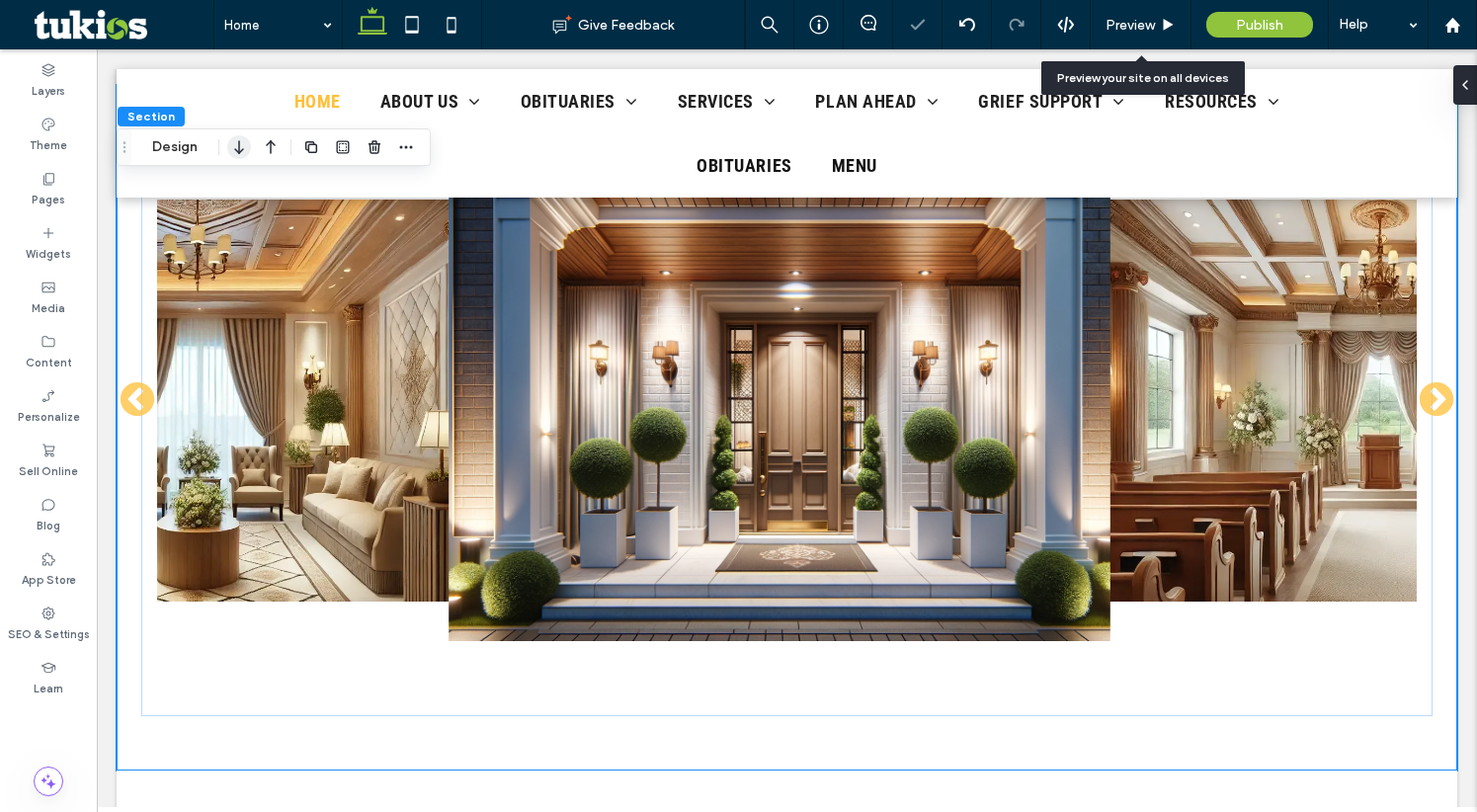 click 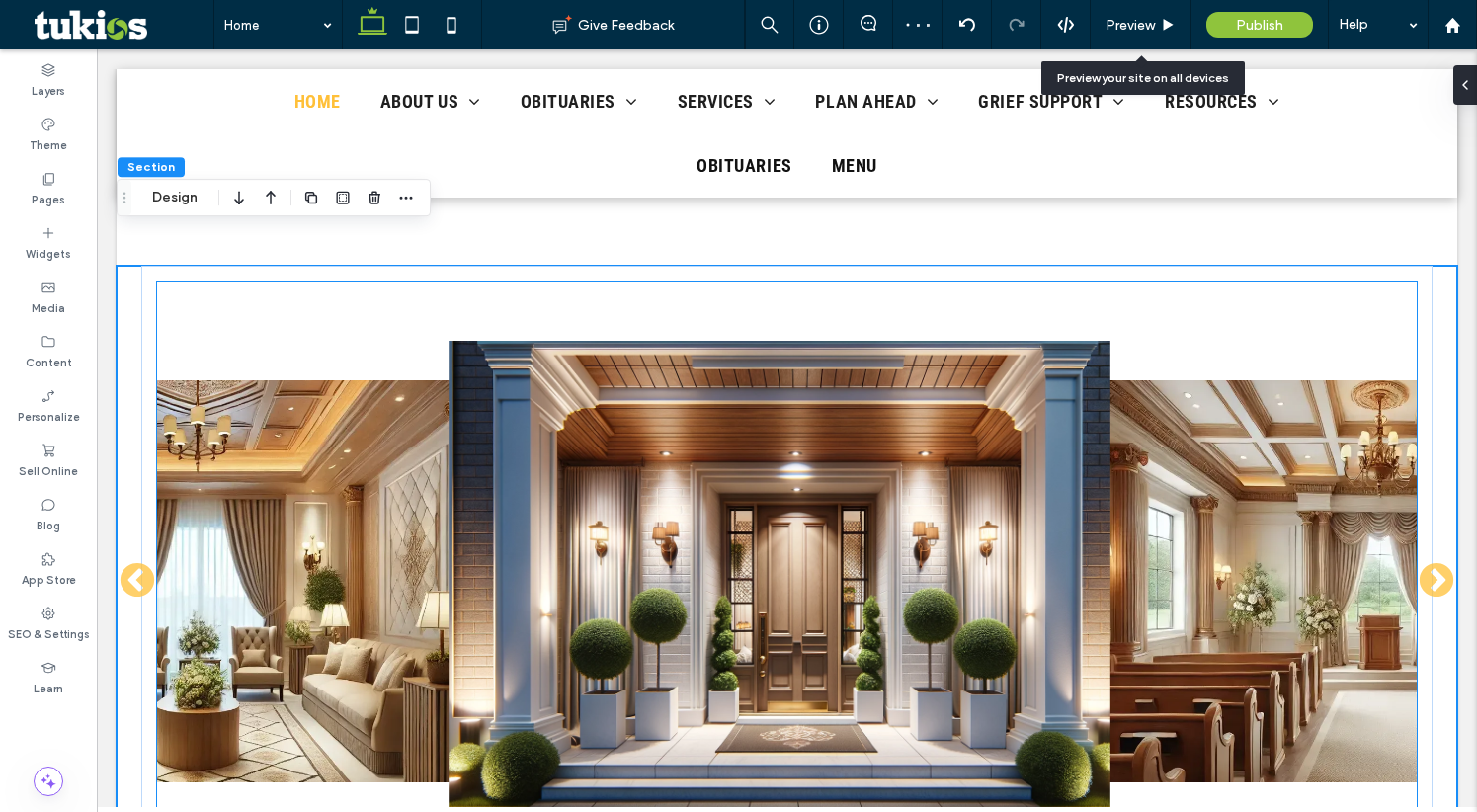 scroll, scrollTop: 2730, scrollLeft: 0, axis: vertical 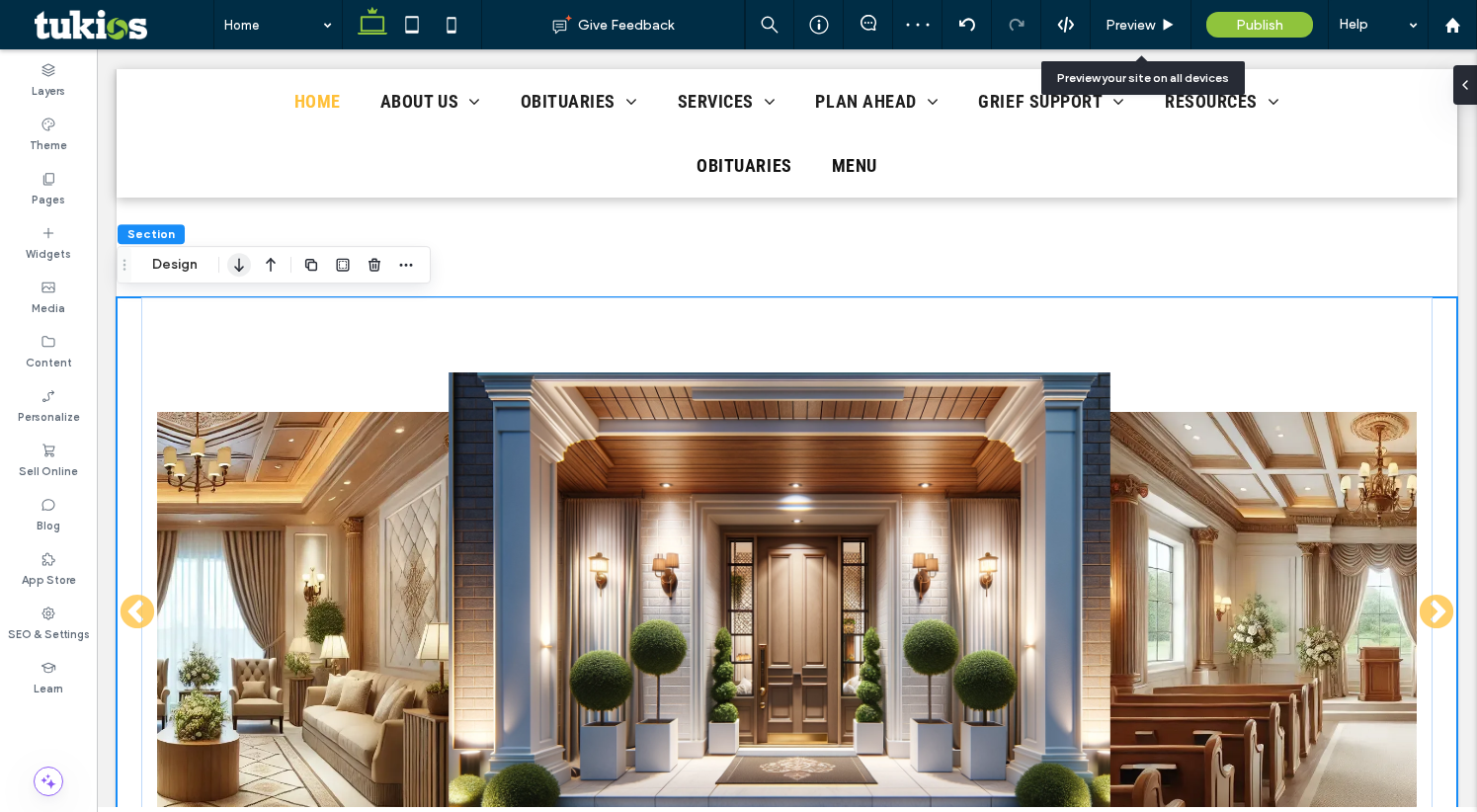 click 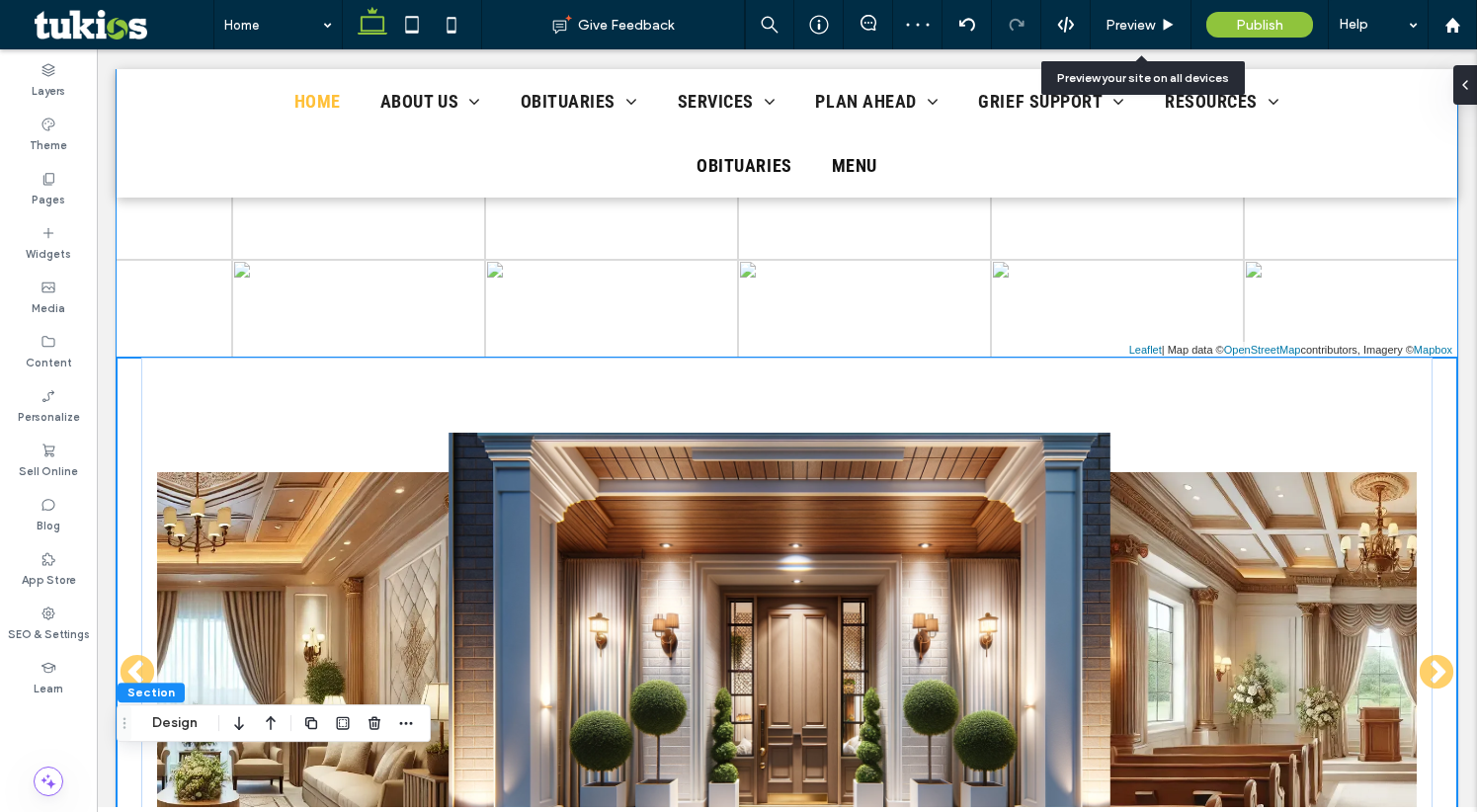 scroll, scrollTop: 3732, scrollLeft: 0, axis: vertical 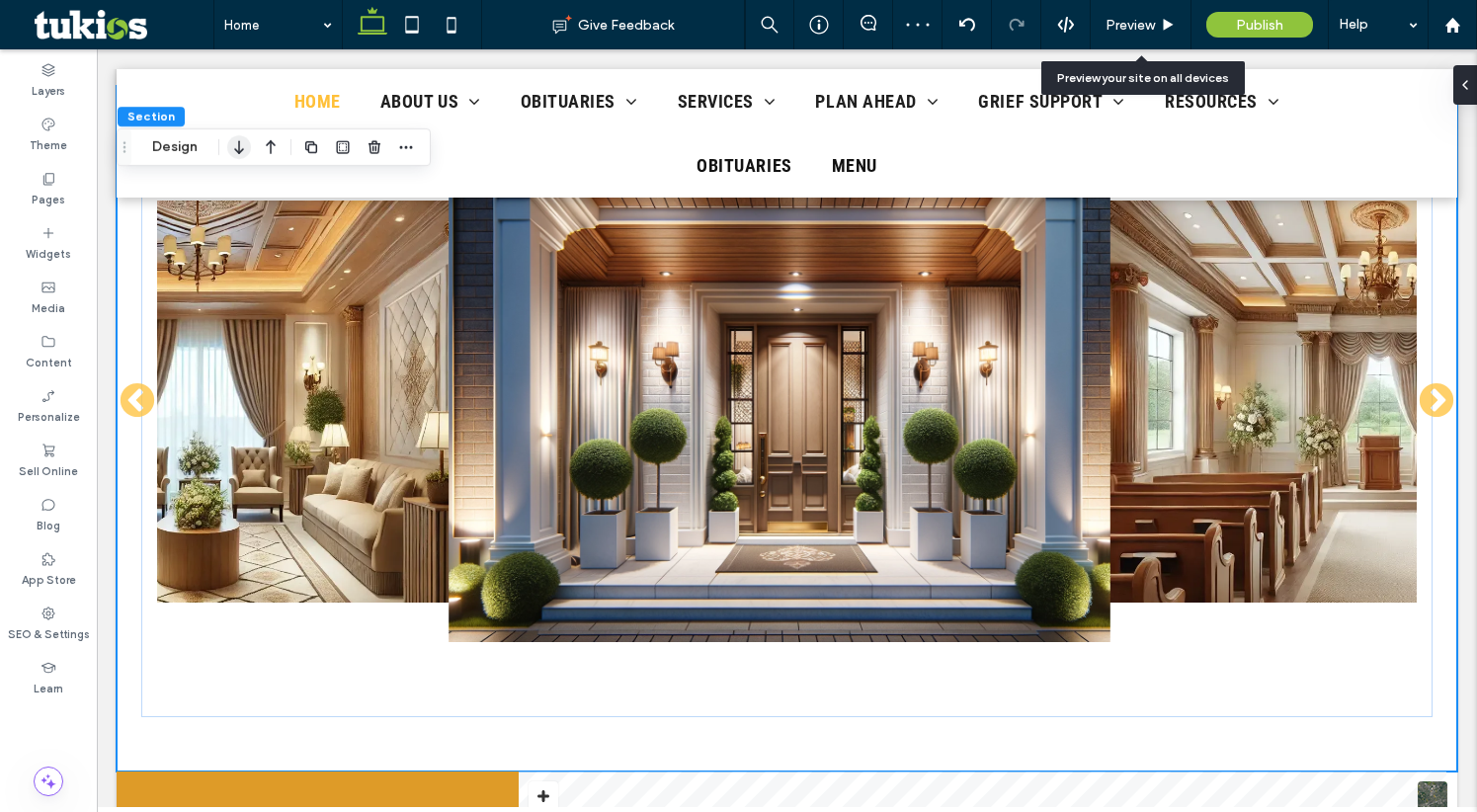 click 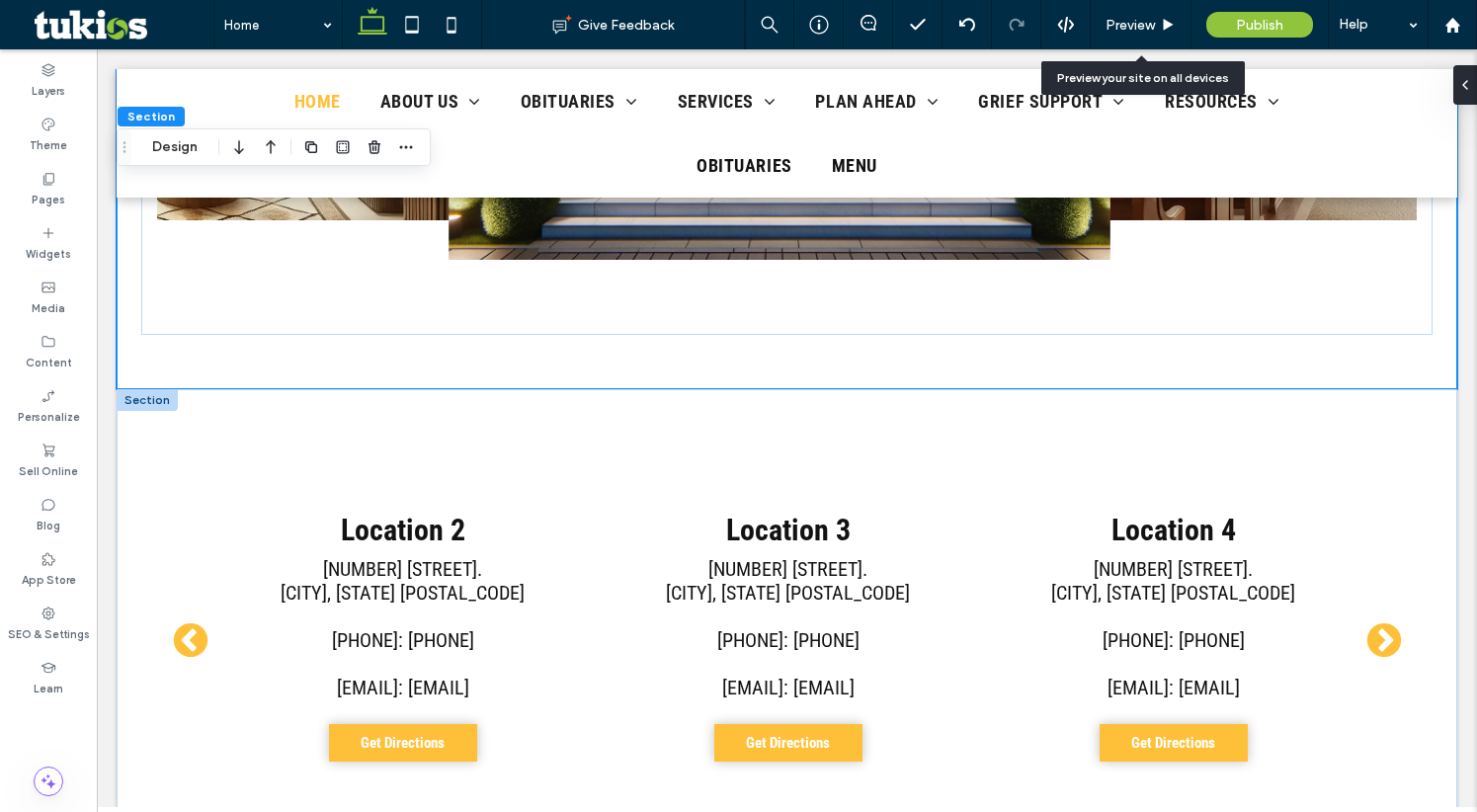 scroll, scrollTop: 4522, scrollLeft: 0, axis: vertical 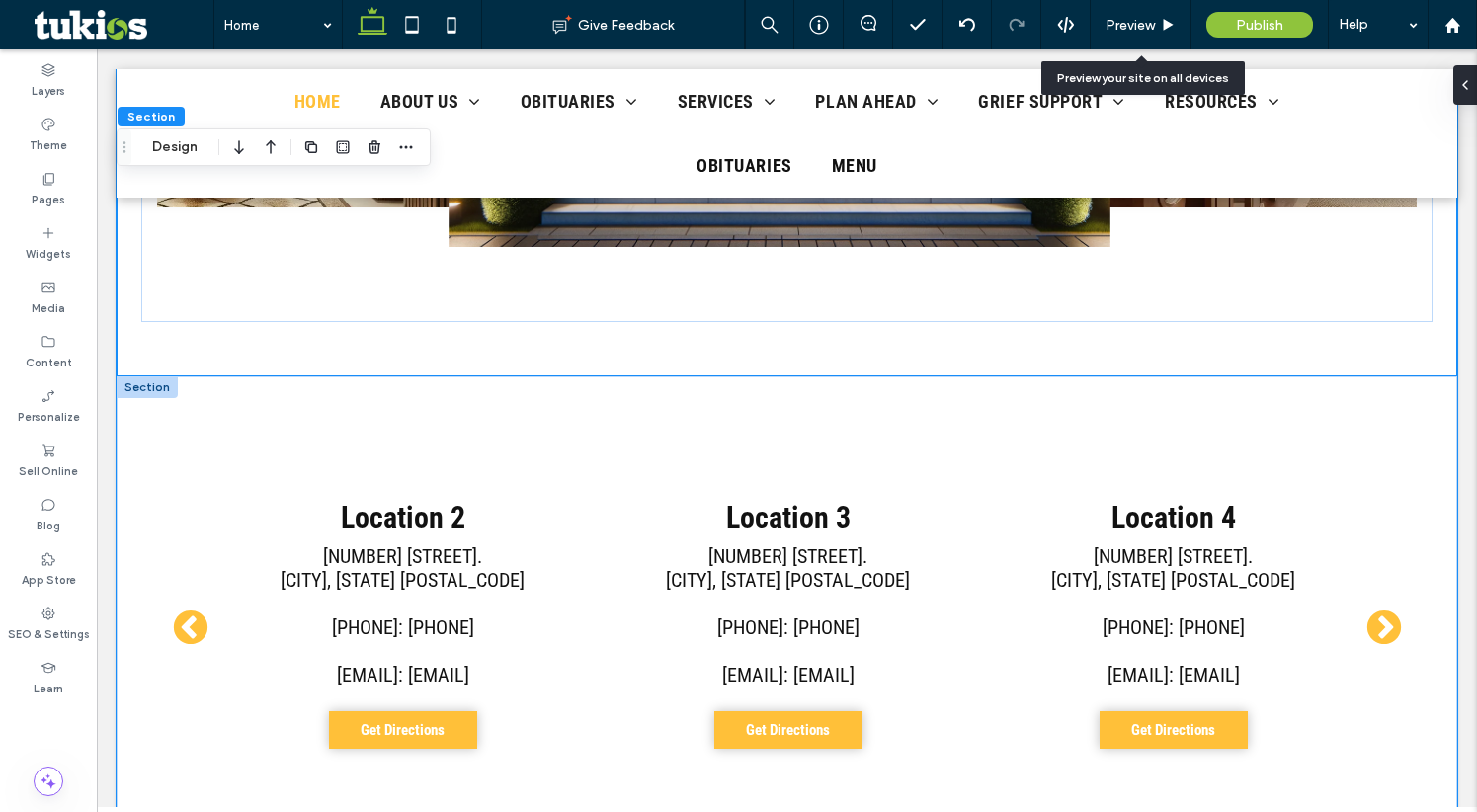 click on "Previous     Location 2
123 Fake St. Ogden, UT 84401 Phone: 555-555-5555 Email: test@tukios.com
Get Directions
Location 3
123 Fake St. Ogden, UT 84401 Phone: 555-555-5555 Email: test@tukios.com
Get Directions
Location 4
123 Fake St. Ogden, UT 84401 Phone: 555-555-5555 Email: test@tukios.com
Get Directions
Location 1
123 Fake St. Ogden, UT 84401 Phone: 555-555-5555 Email: test@tukios.com
Get Directions
Location 2
123 Fake St. Ogden, UT 84401 Phone: 555-555-5555 Email: test@tukios.com
Get Directions
Location 3
123 Fake St. Ogden, UT 84401 Phone: 555-555-5555 Email: test@tukios.com
Get Directions
Location 4
123 Fake St. Ogden, UT 84401 Phone: 555-555-5555 Email: test@tukios.com
Get Directions
Location 1
123 Fake St. Ogden, UT 84401 Phone: 555-555-5555 Email: test@tukios.com
Get Directions
Location 2
123 Fake St. Ogden, UT 84401" at bounding box center [787, 644] 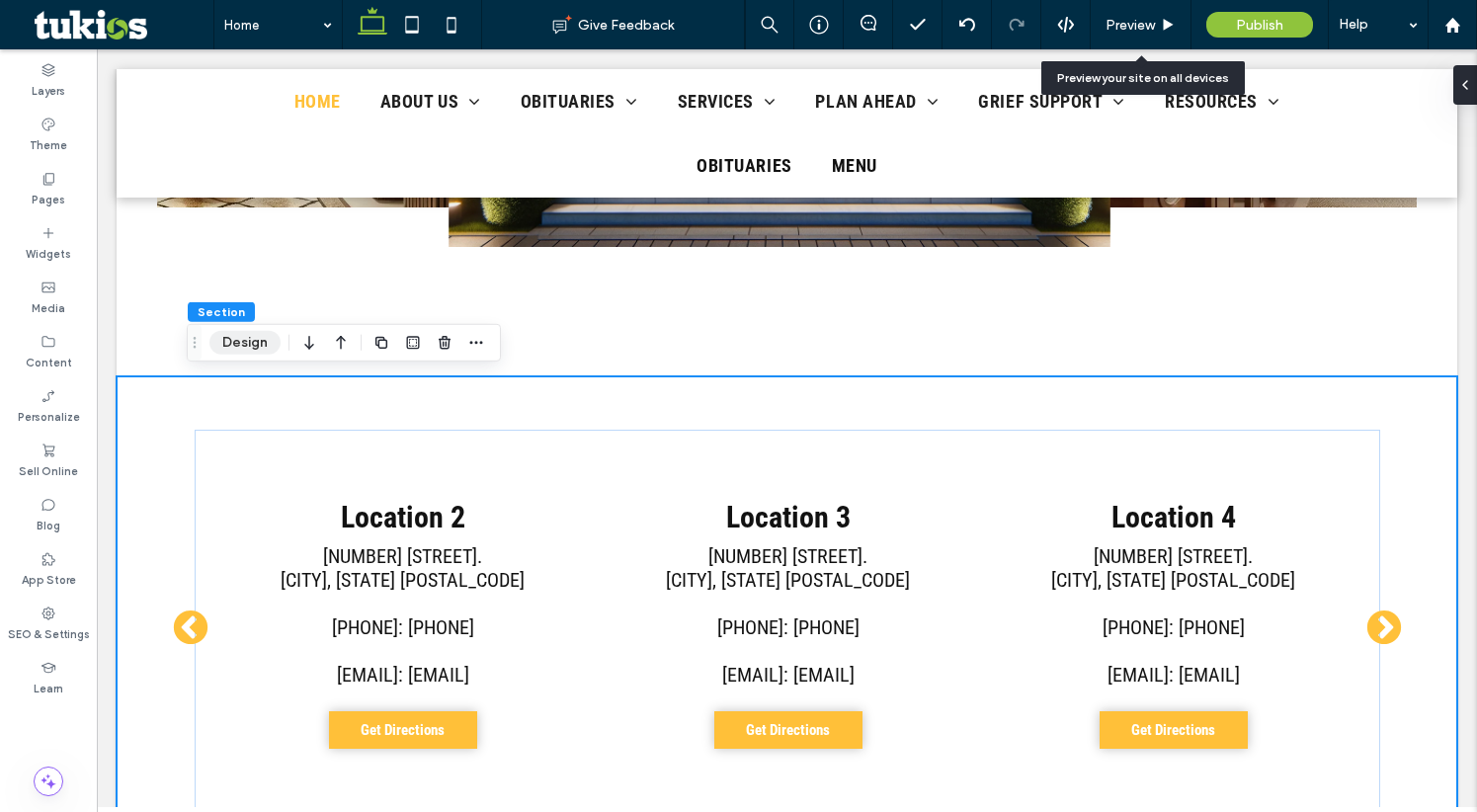 click on "Design" at bounding box center [245, 343] 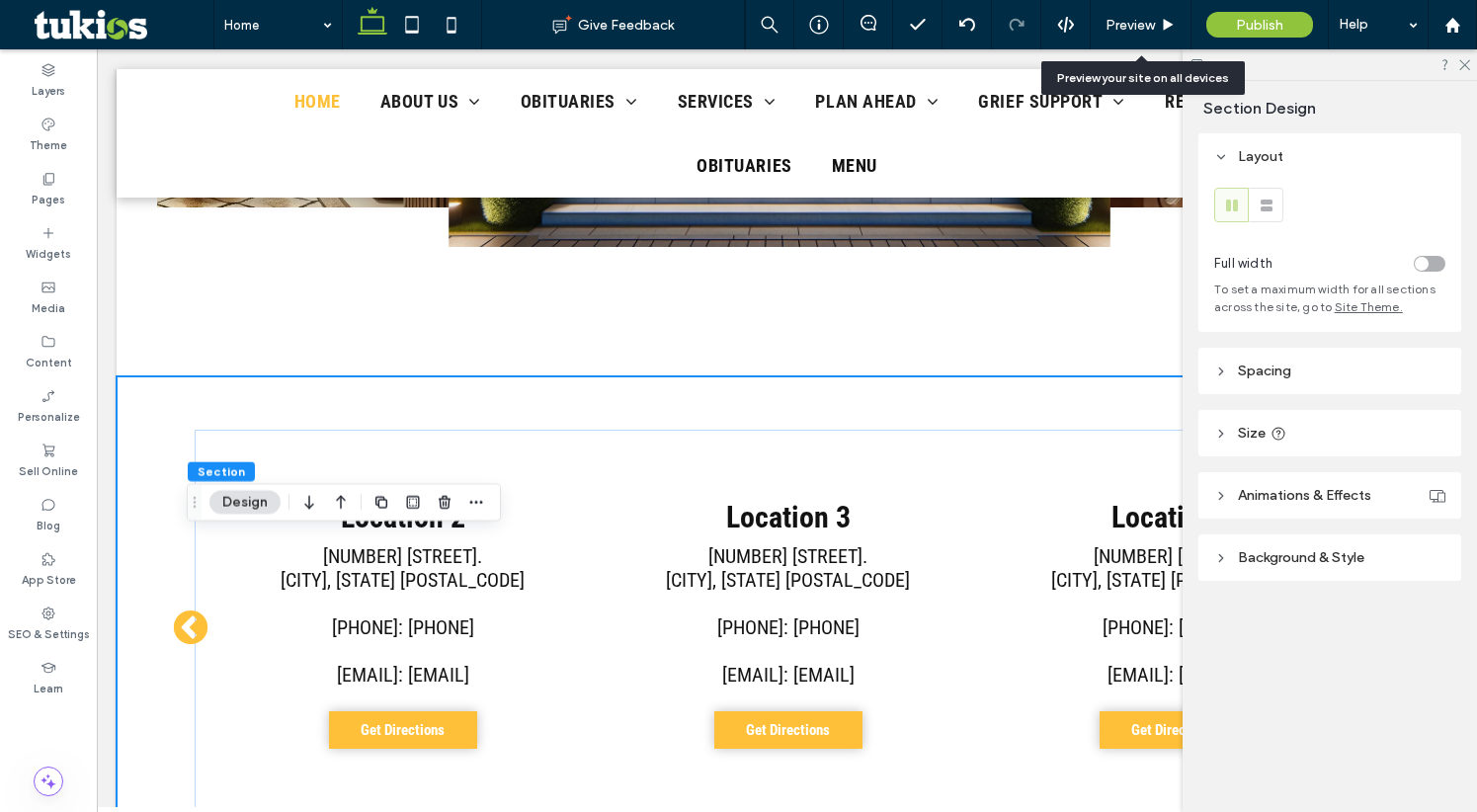 click on "Spacing" at bounding box center [1330, 370] 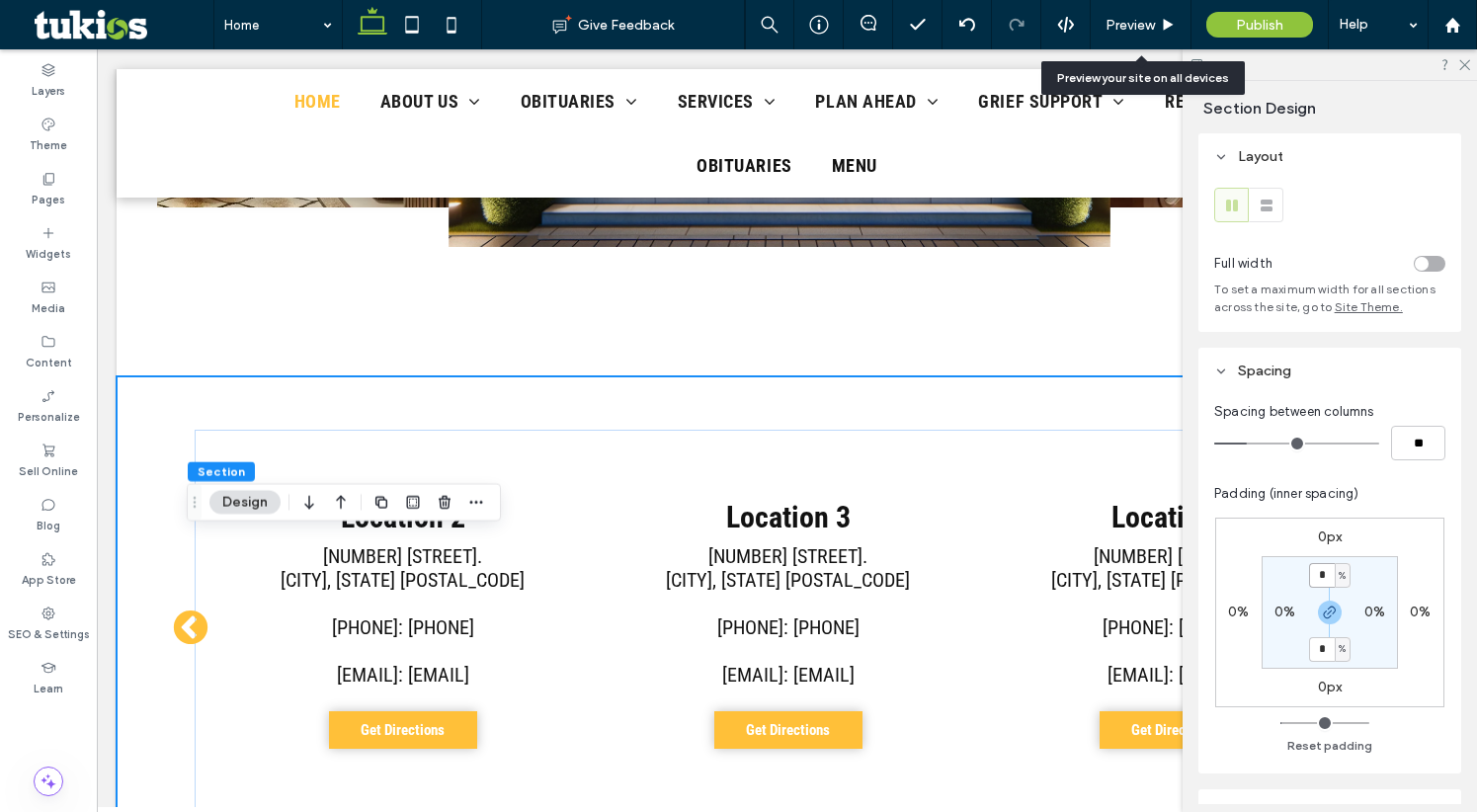 click on "*" at bounding box center [1322, 575] 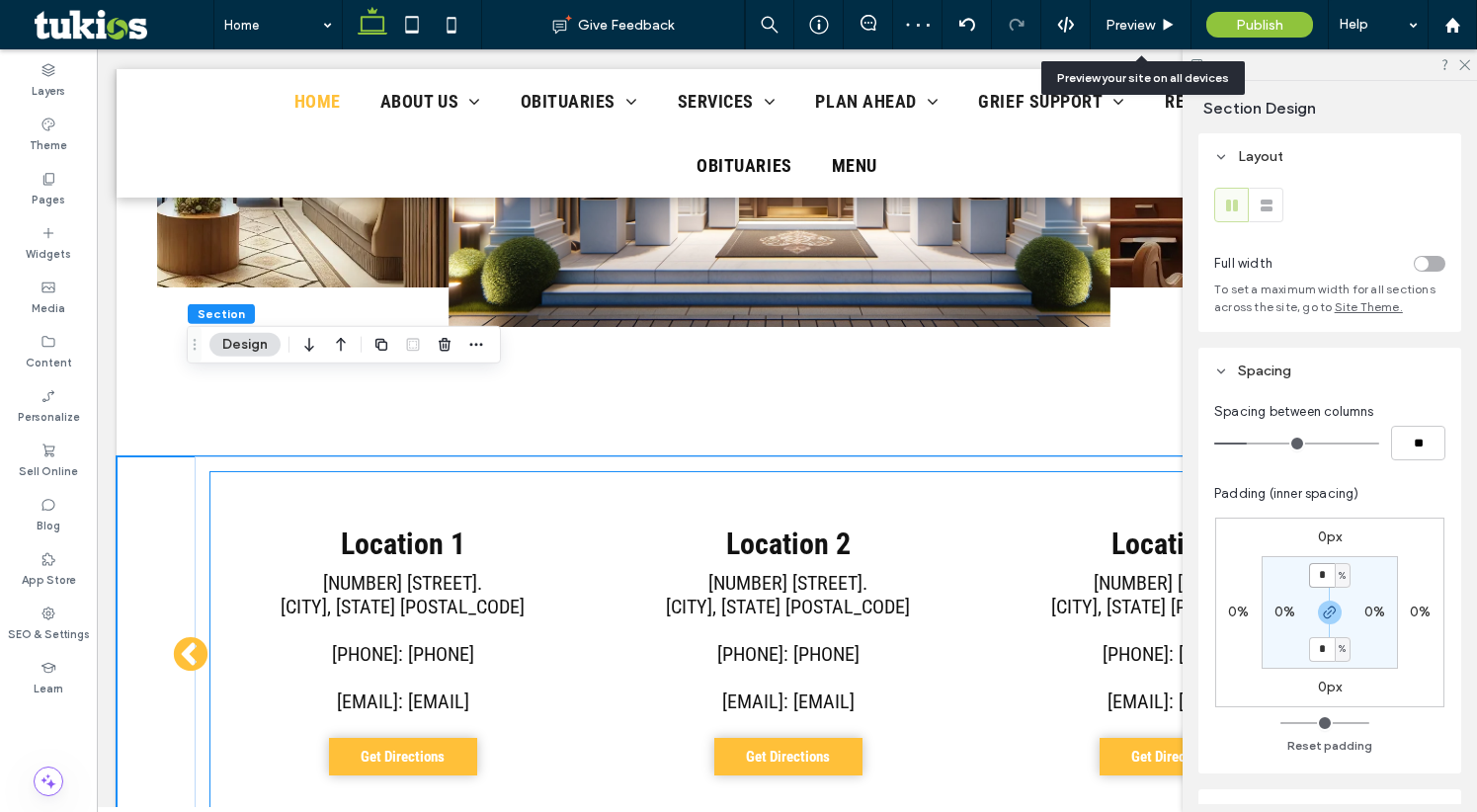 scroll, scrollTop: 4325, scrollLeft: 0, axis: vertical 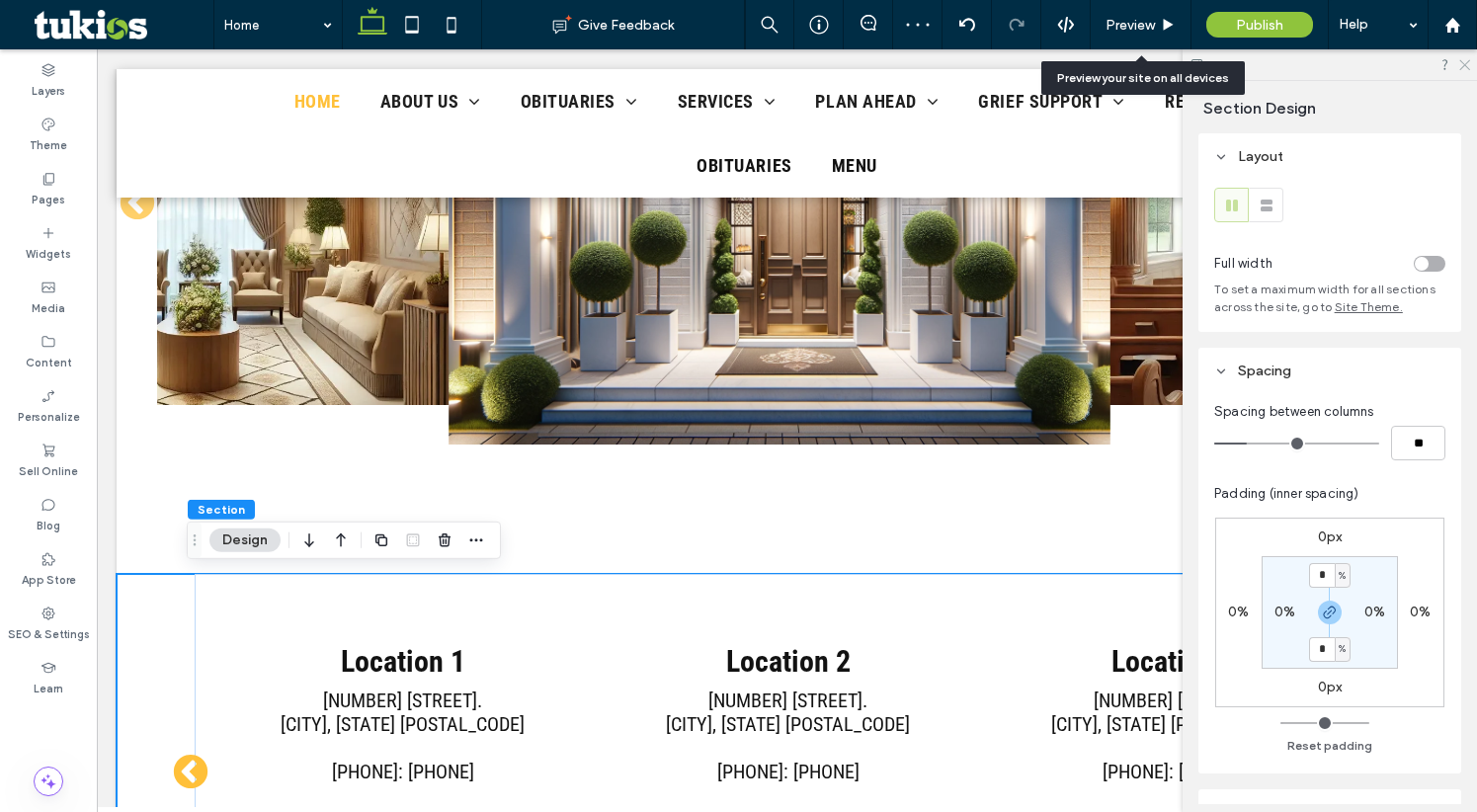 drag, startPoint x: 1464, startPoint y: 62, endPoint x: 1288, endPoint y: 2, distance: 185.94623 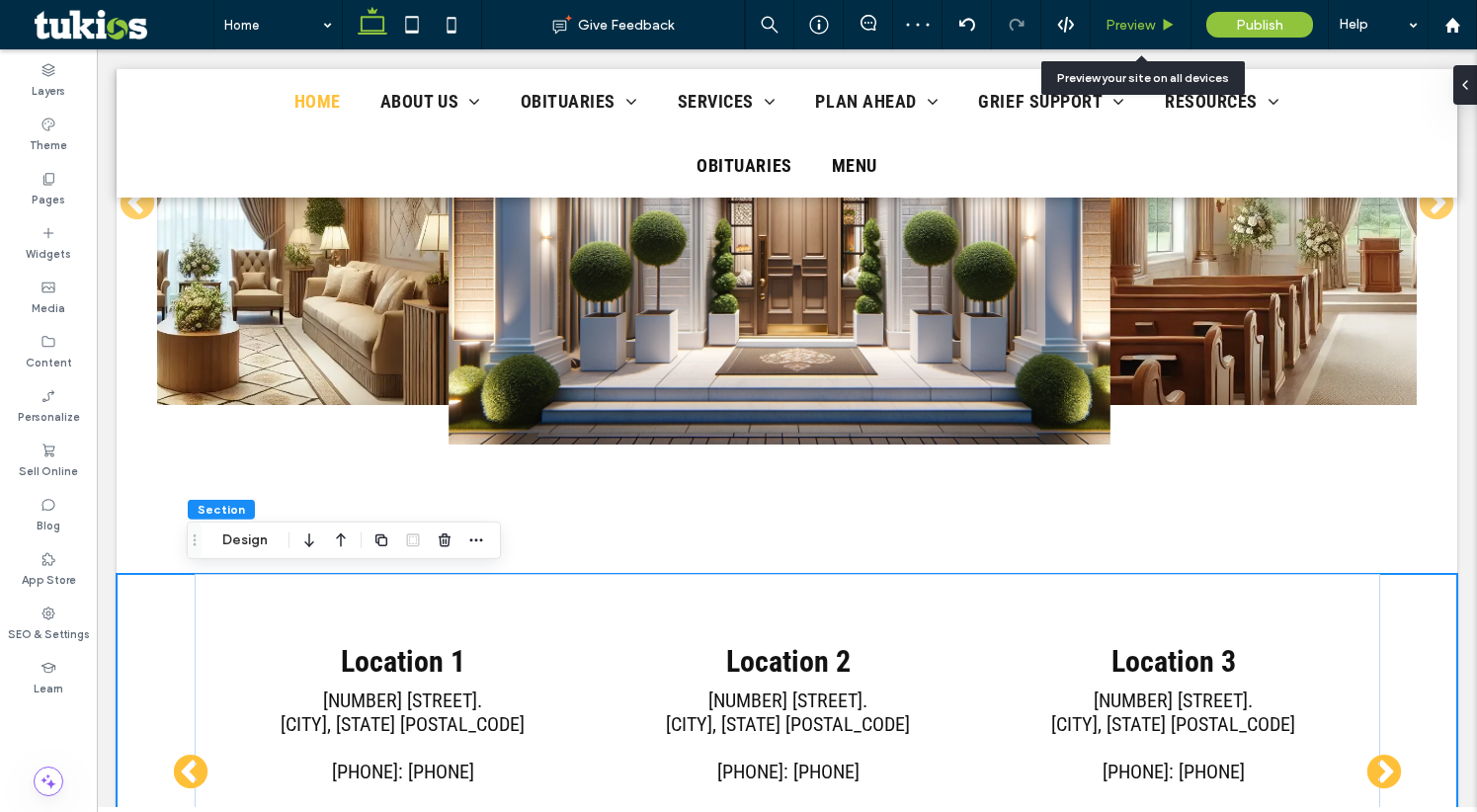 click on "Preview" at bounding box center (1141, 25) 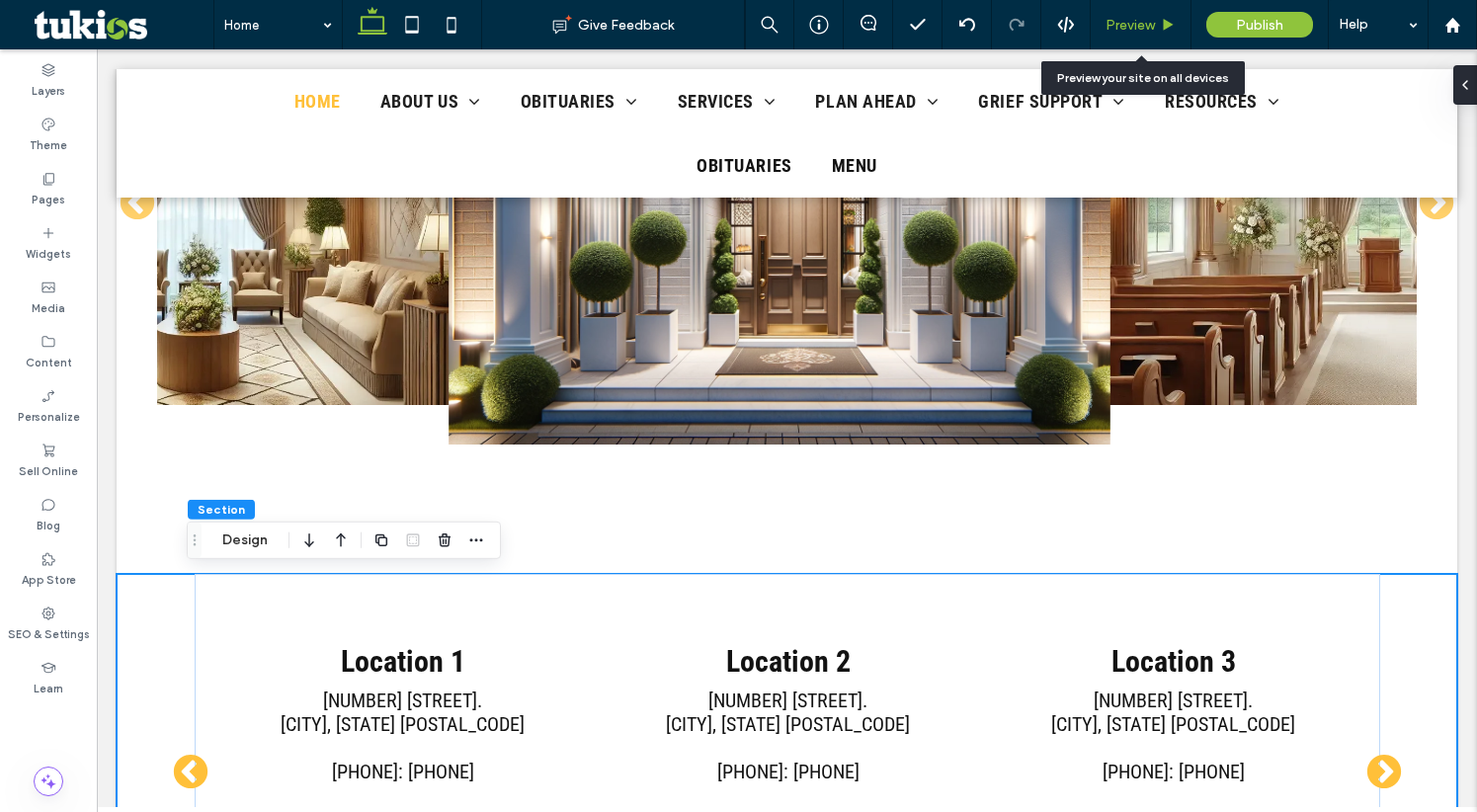 click on "Preview" at bounding box center (1130, 25) 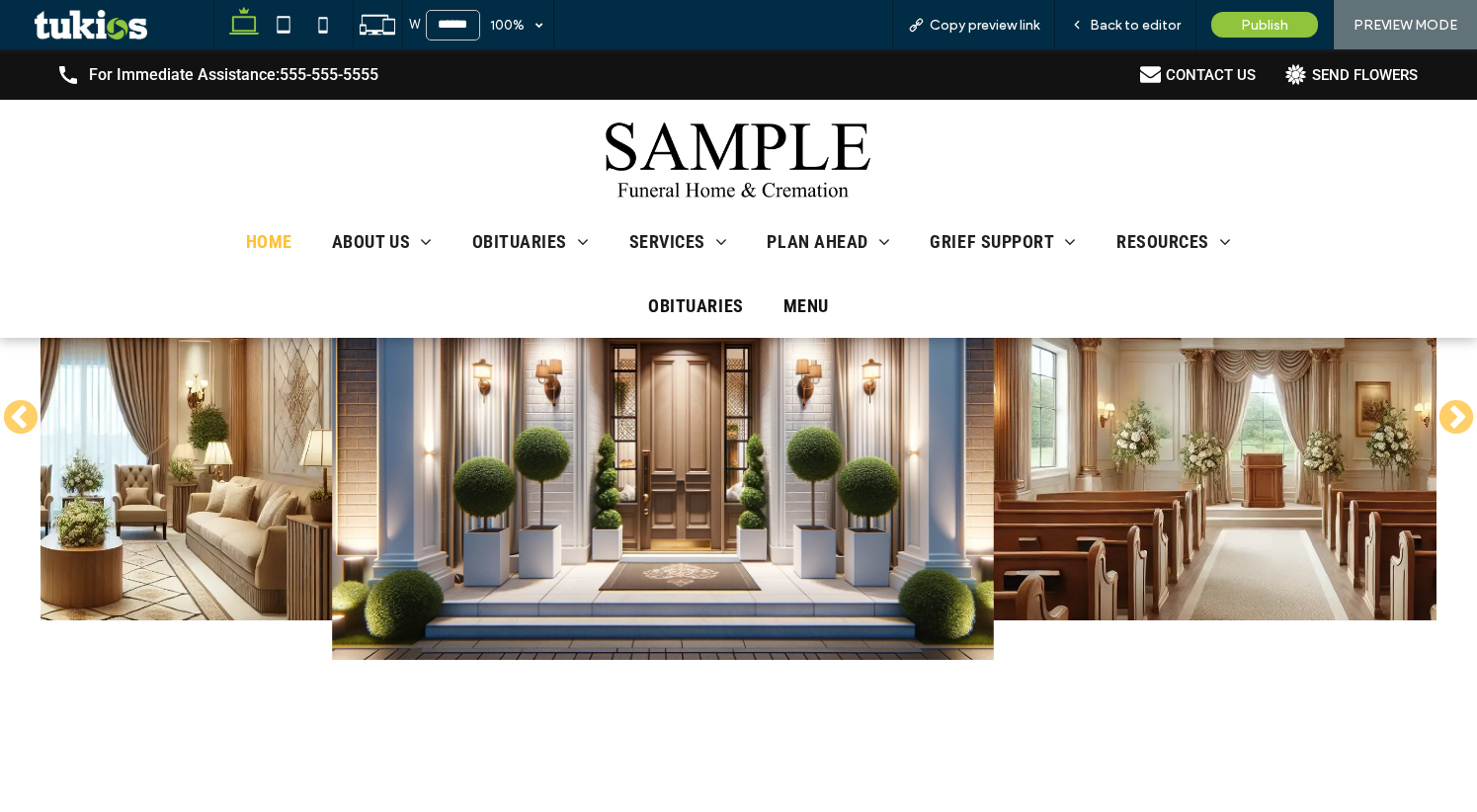 scroll, scrollTop: 4377, scrollLeft: 0, axis: vertical 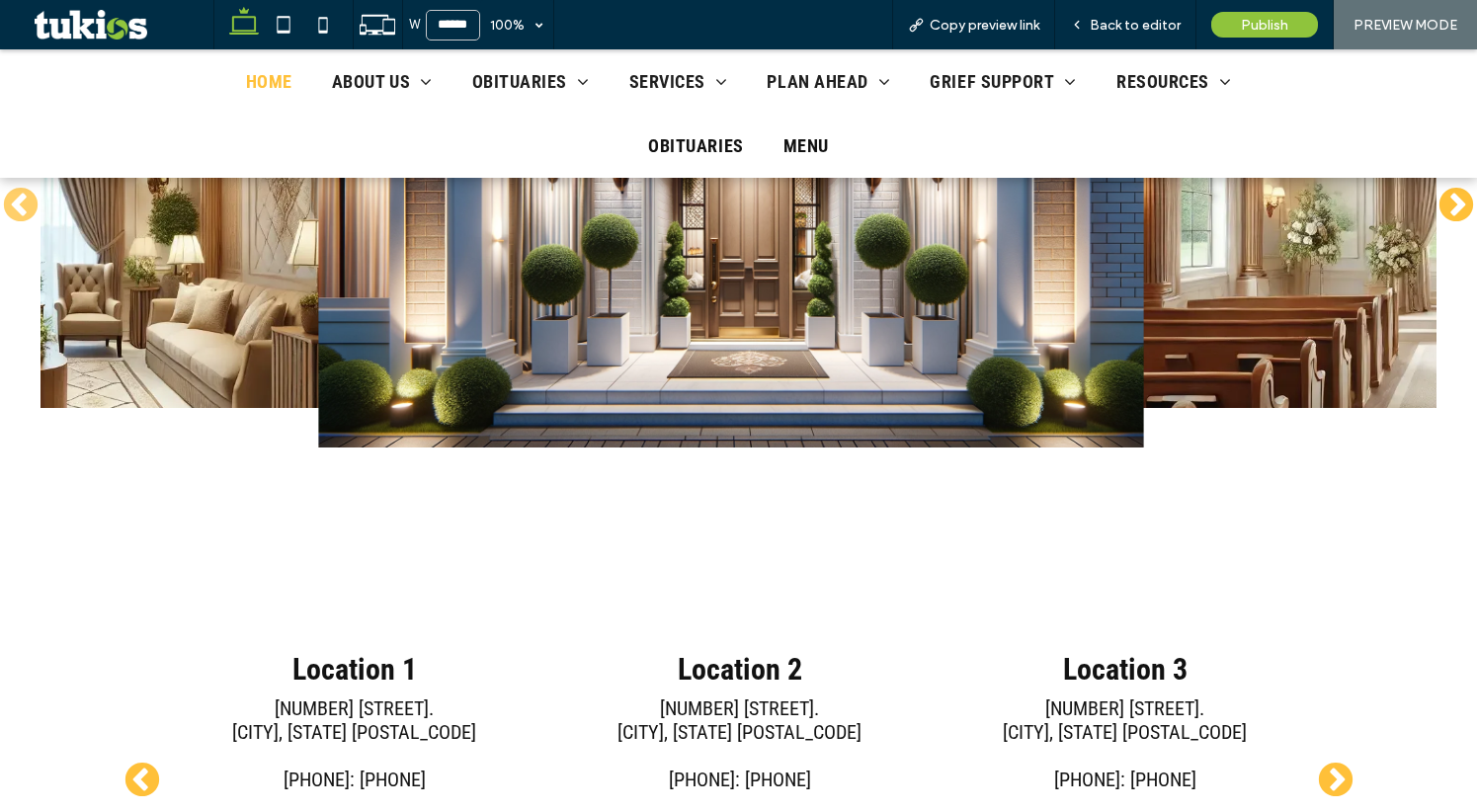 click on "❯" at bounding box center (1456, 206) 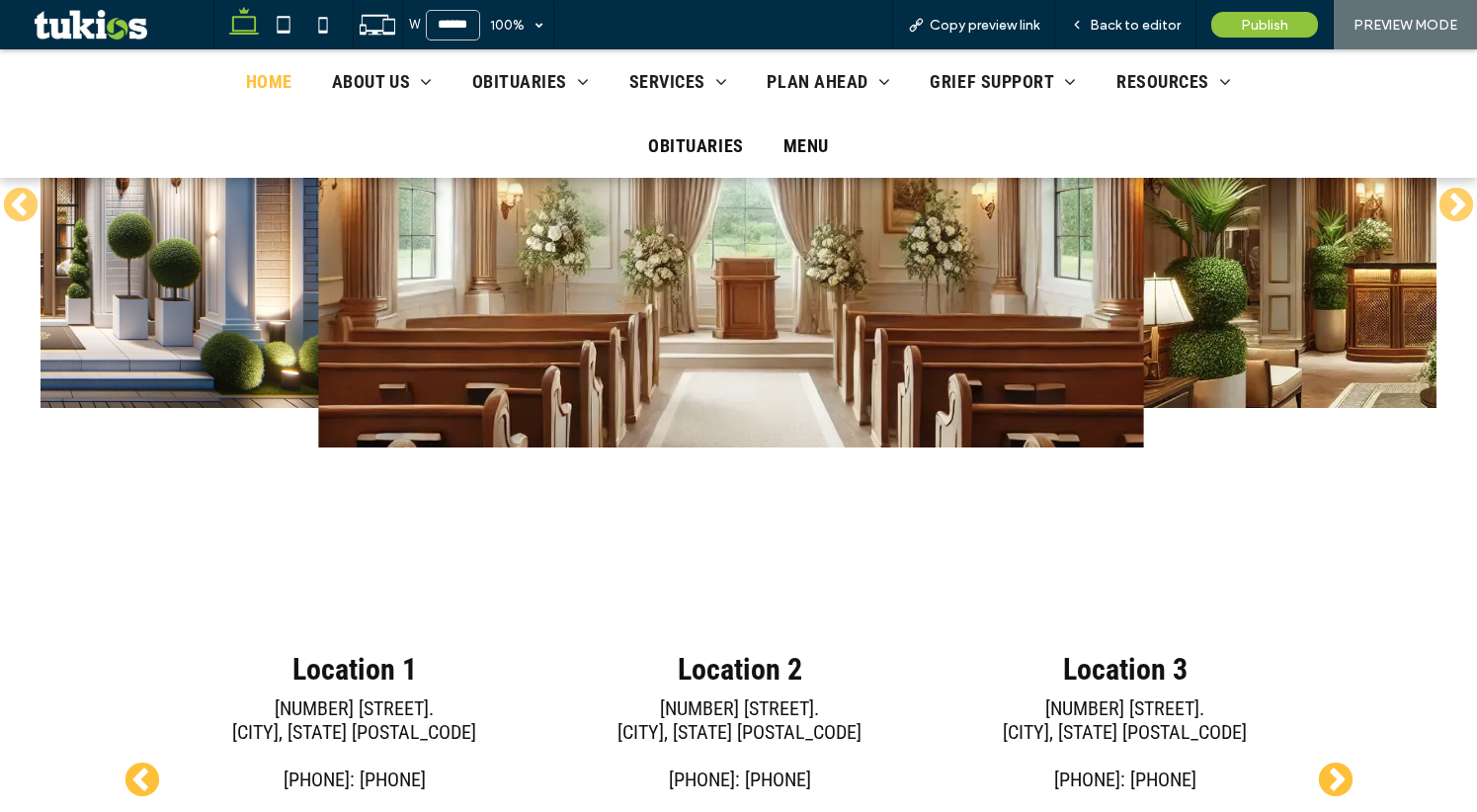 click on "Next" at bounding box center (1336, 781) 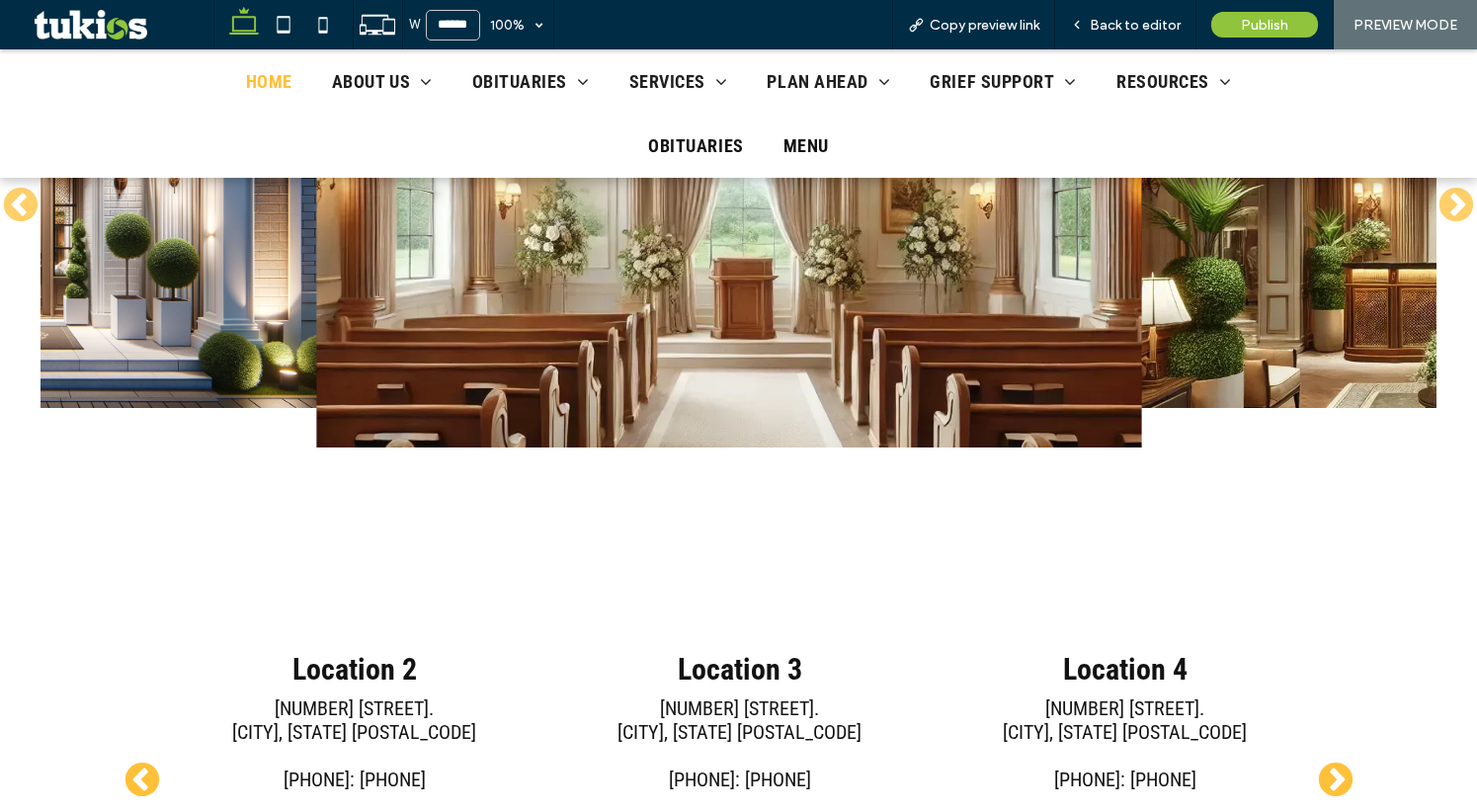 drag, startPoint x: 813, startPoint y: 247, endPoint x: 595, endPoint y: 256, distance: 218.1857 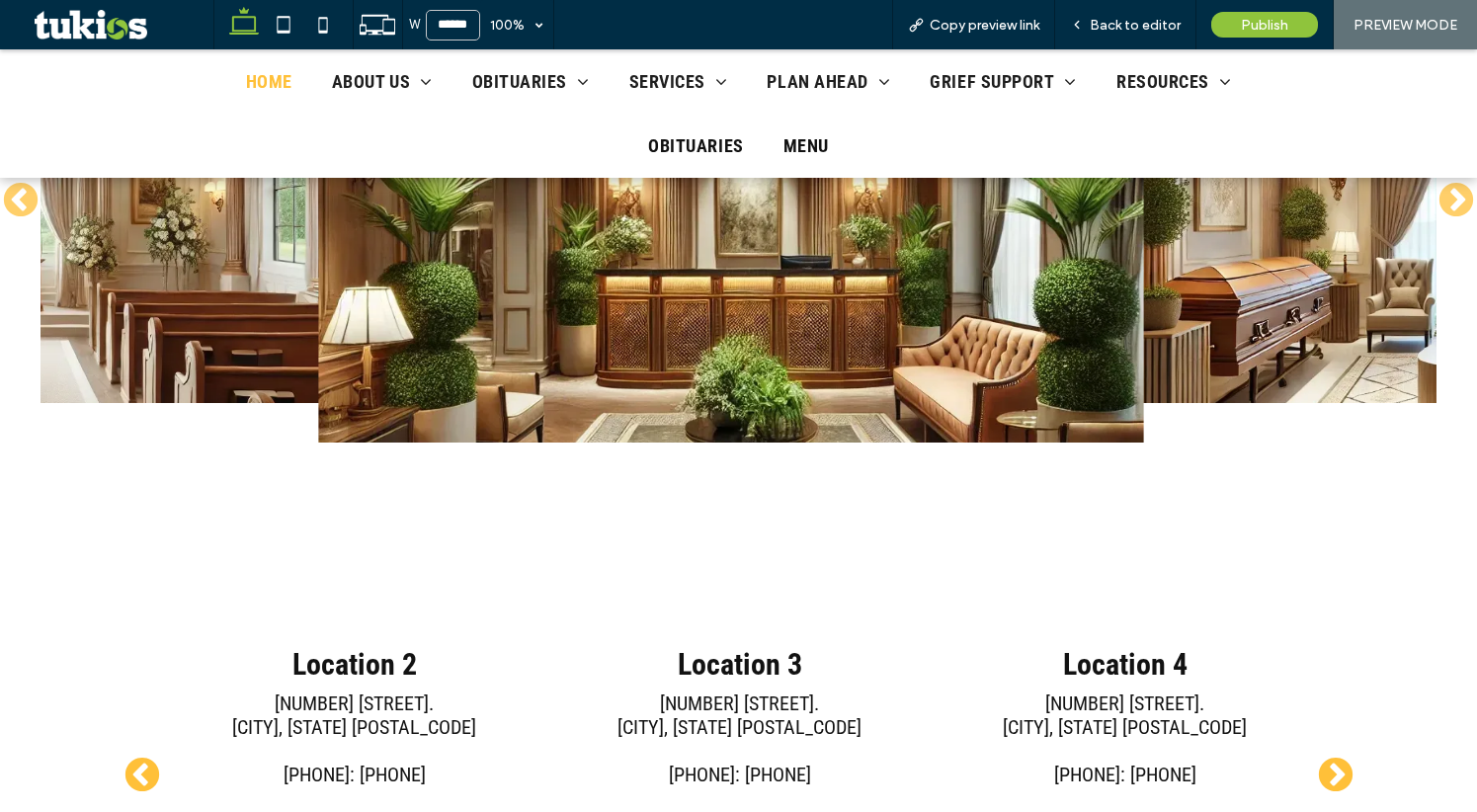 scroll, scrollTop: 4377, scrollLeft: 0, axis: vertical 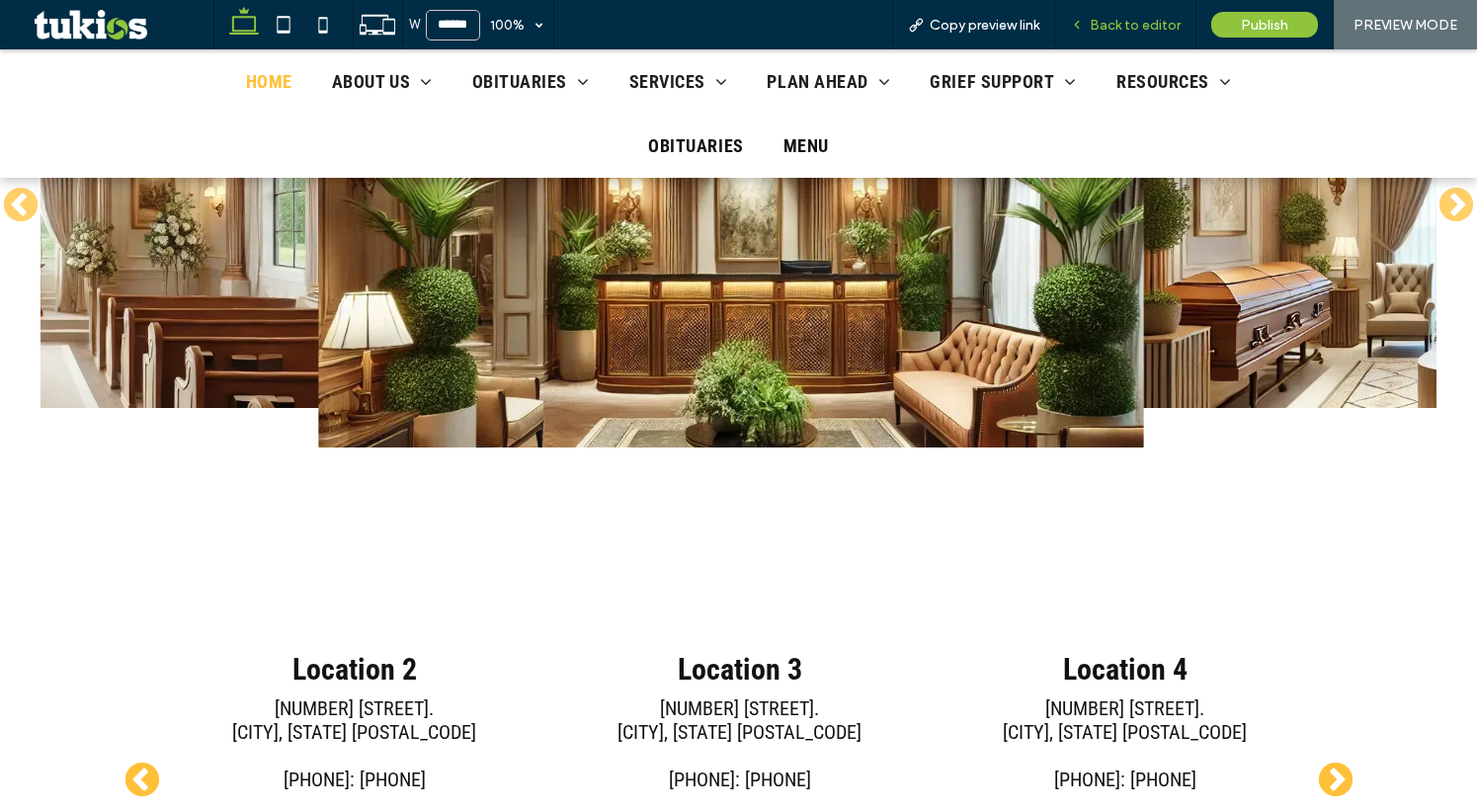 click on "Back to editor" at bounding box center [1135, 25] 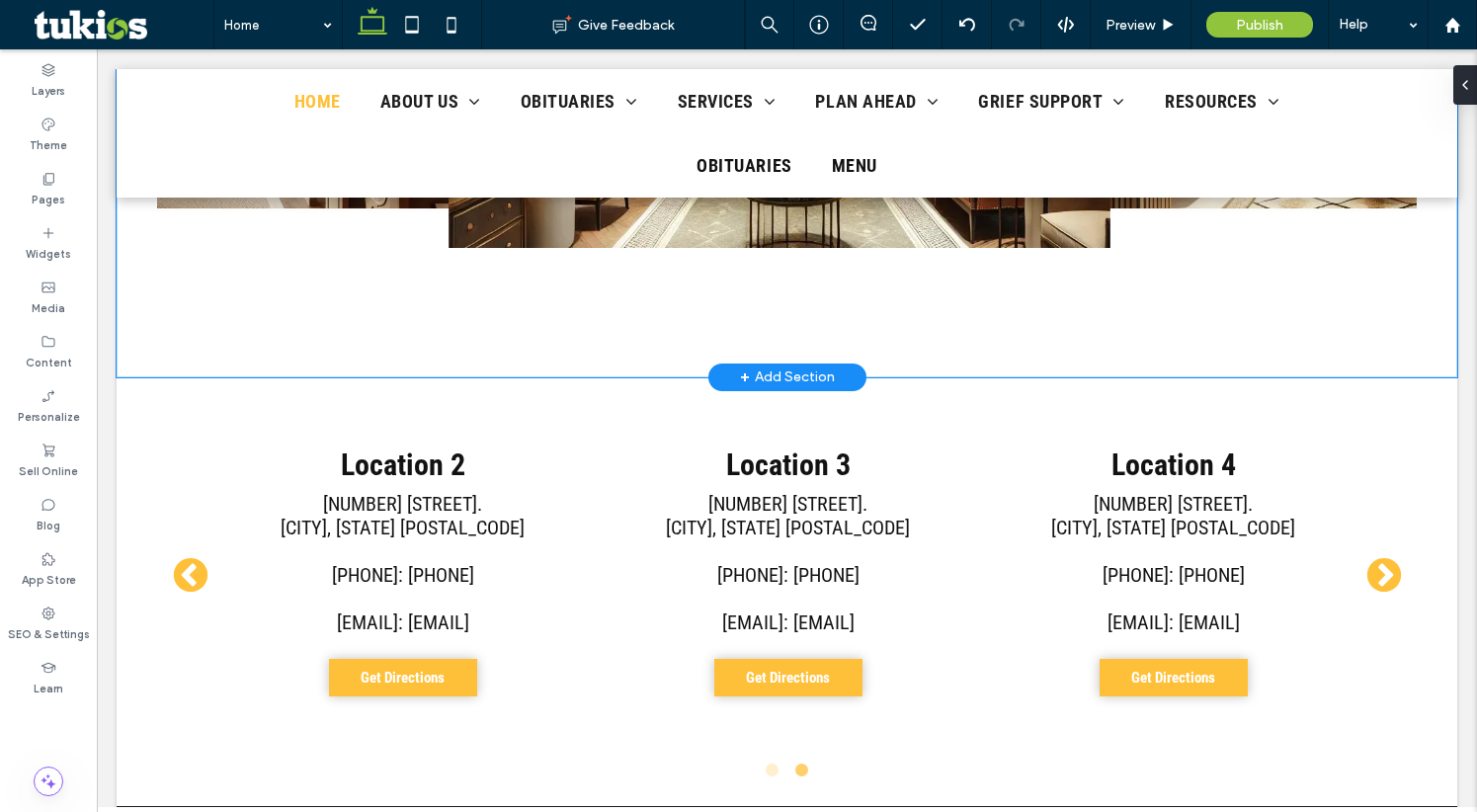scroll, scrollTop: 4523, scrollLeft: 0, axis: vertical 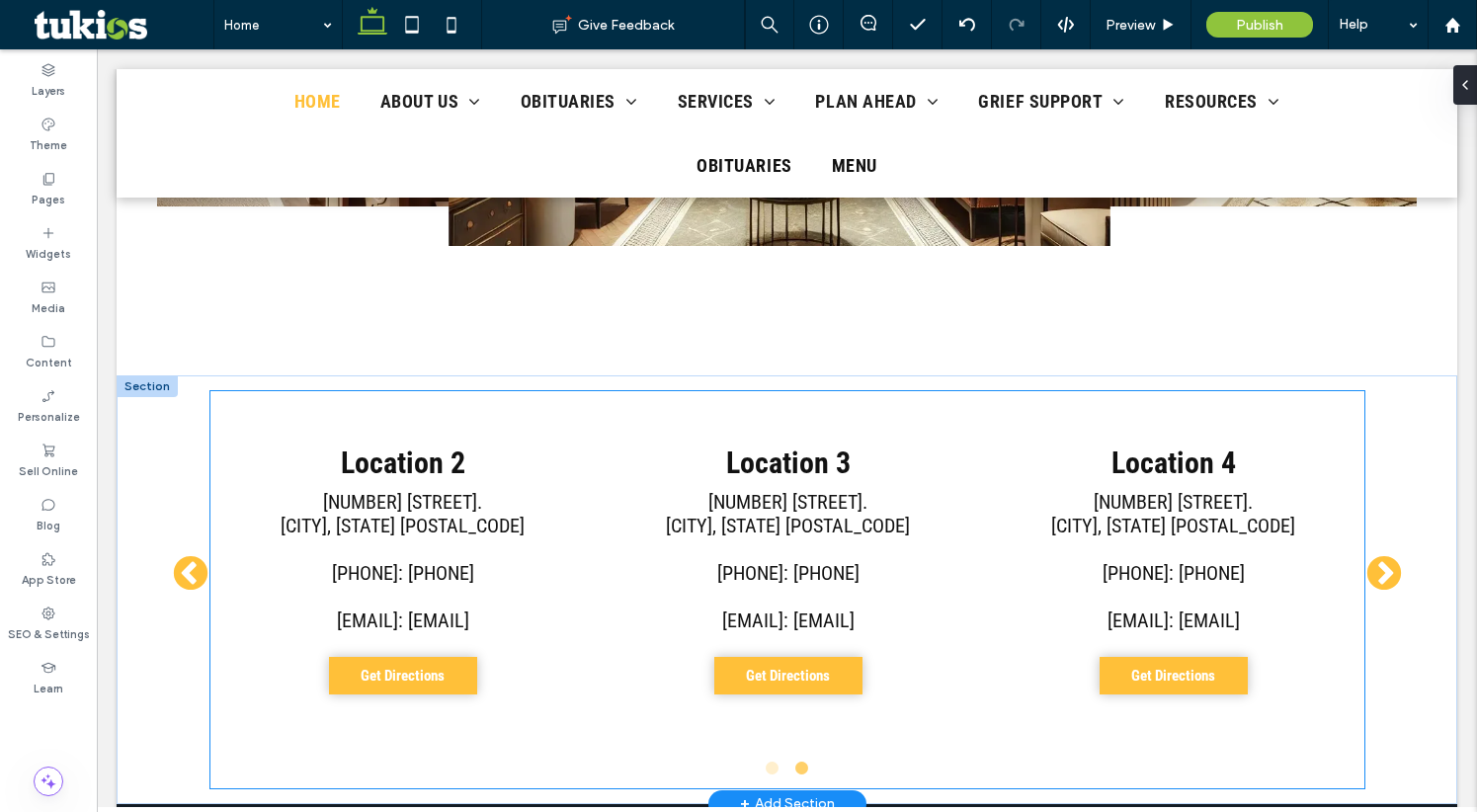 click on "Phone: 555-555-5555" at bounding box center [788, 573] 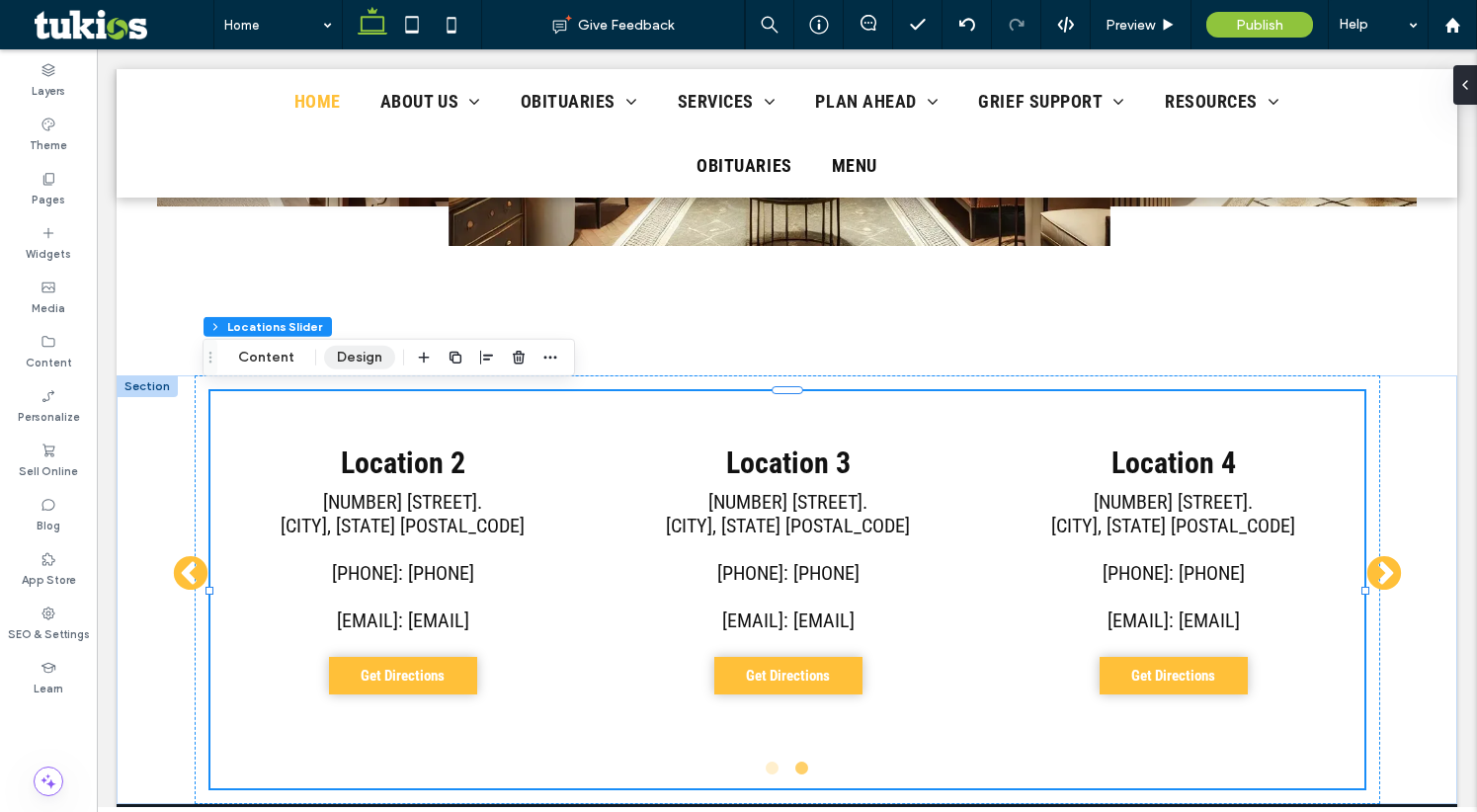 click on "Design" at bounding box center [360, 358] 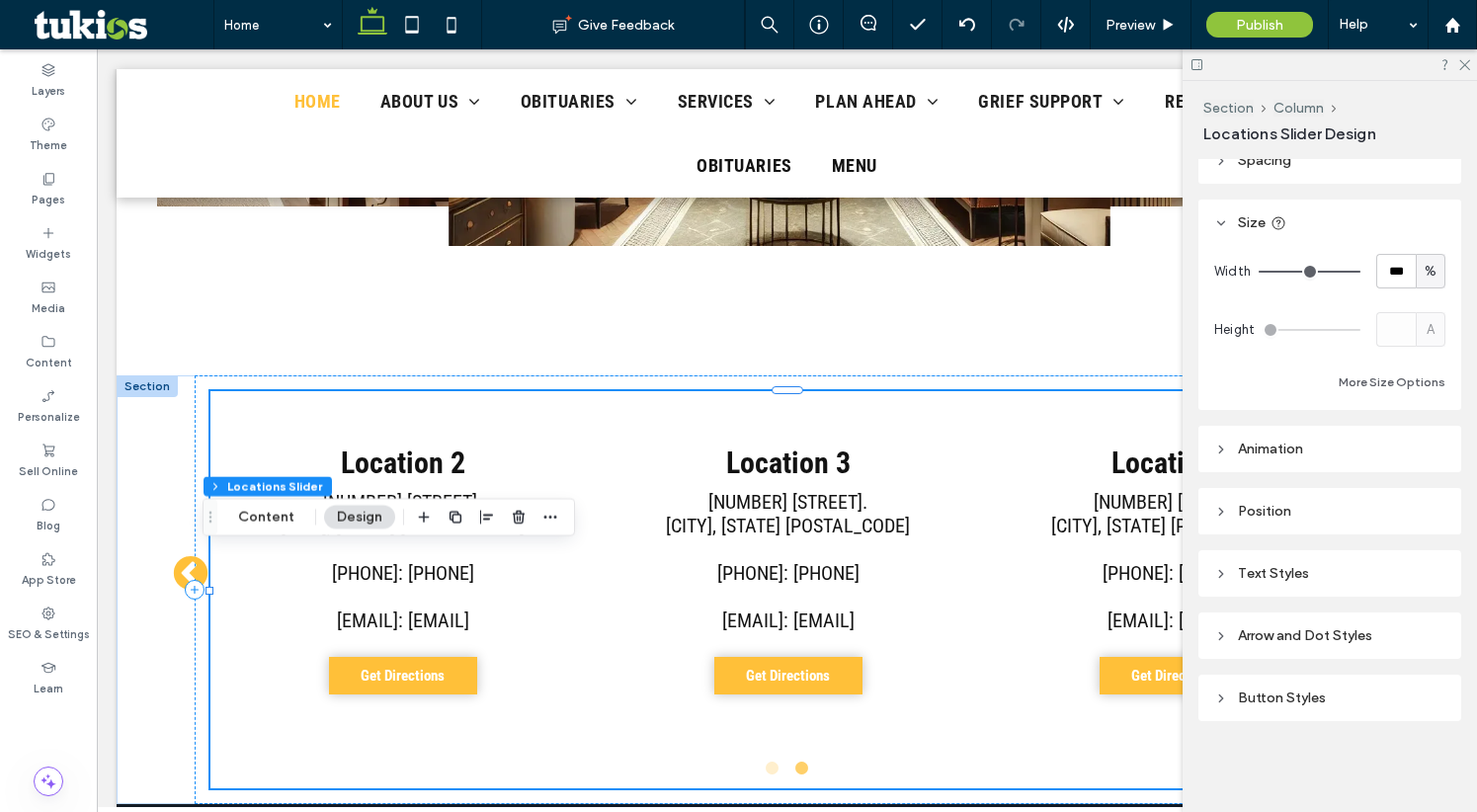 scroll, scrollTop: 90, scrollLeft: 0, axis: vertical 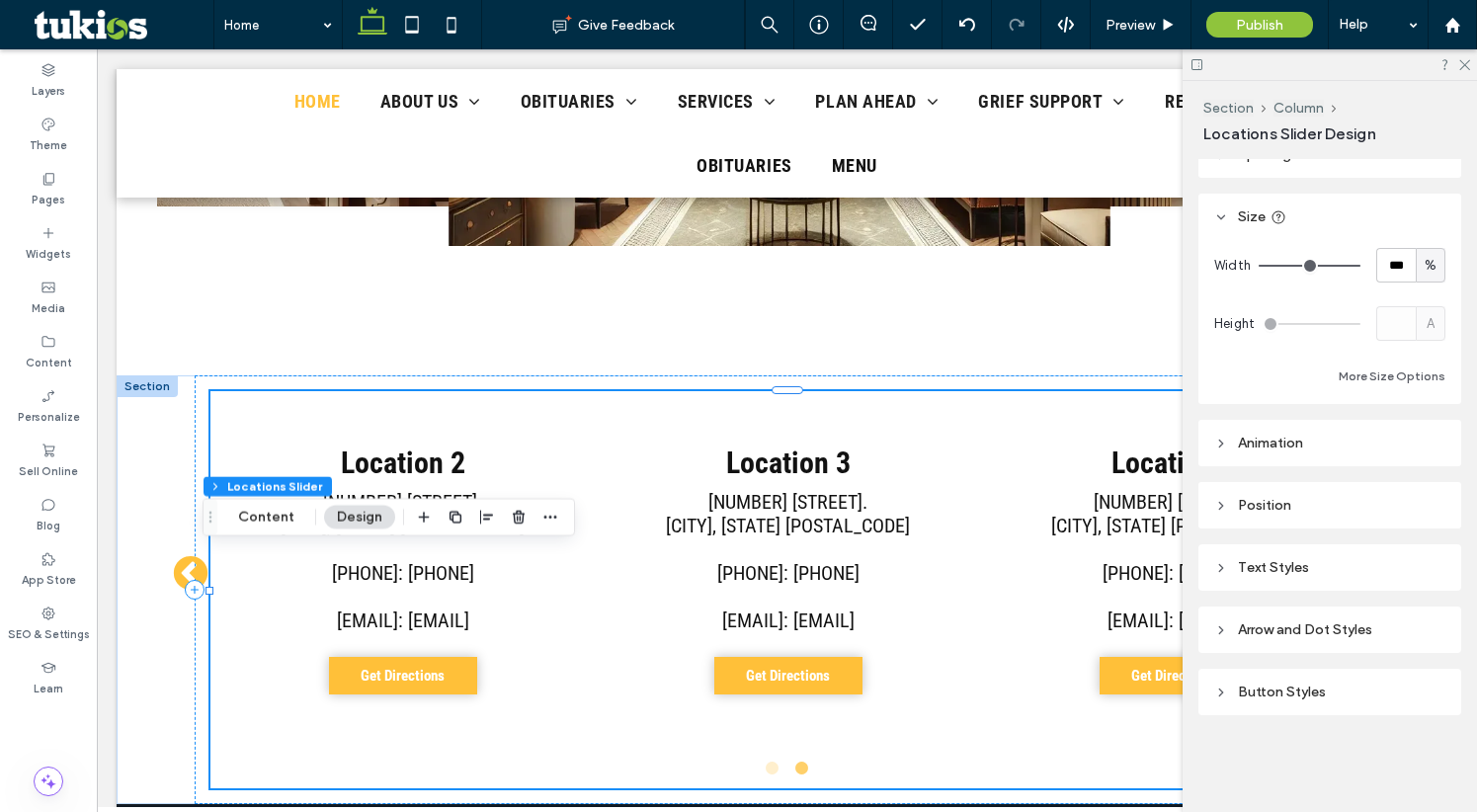 click on "Button Styles" at bounding box center [1330, 691] 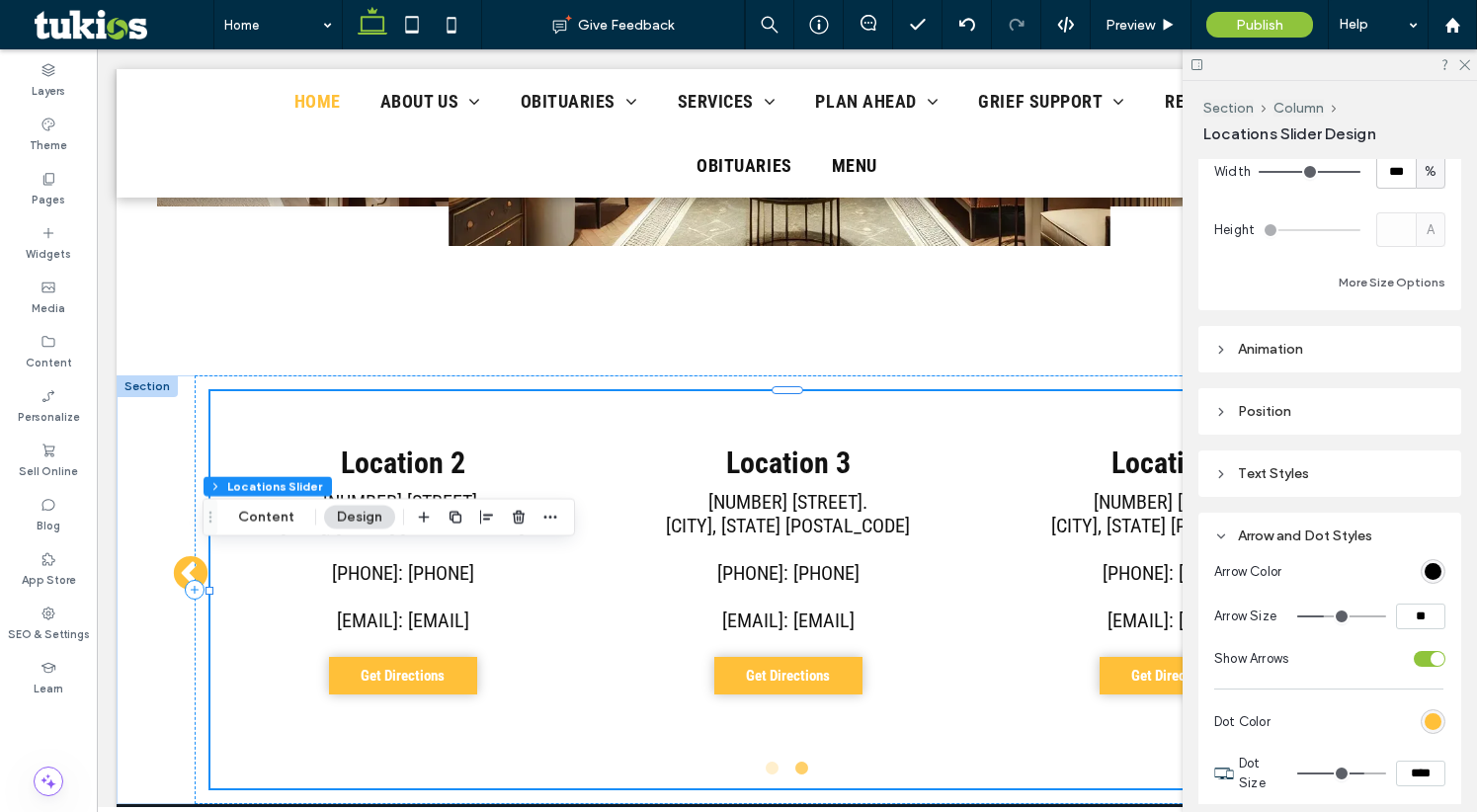 scroll, scrollTop: 287, scrollLeft: 0, axis: vertical 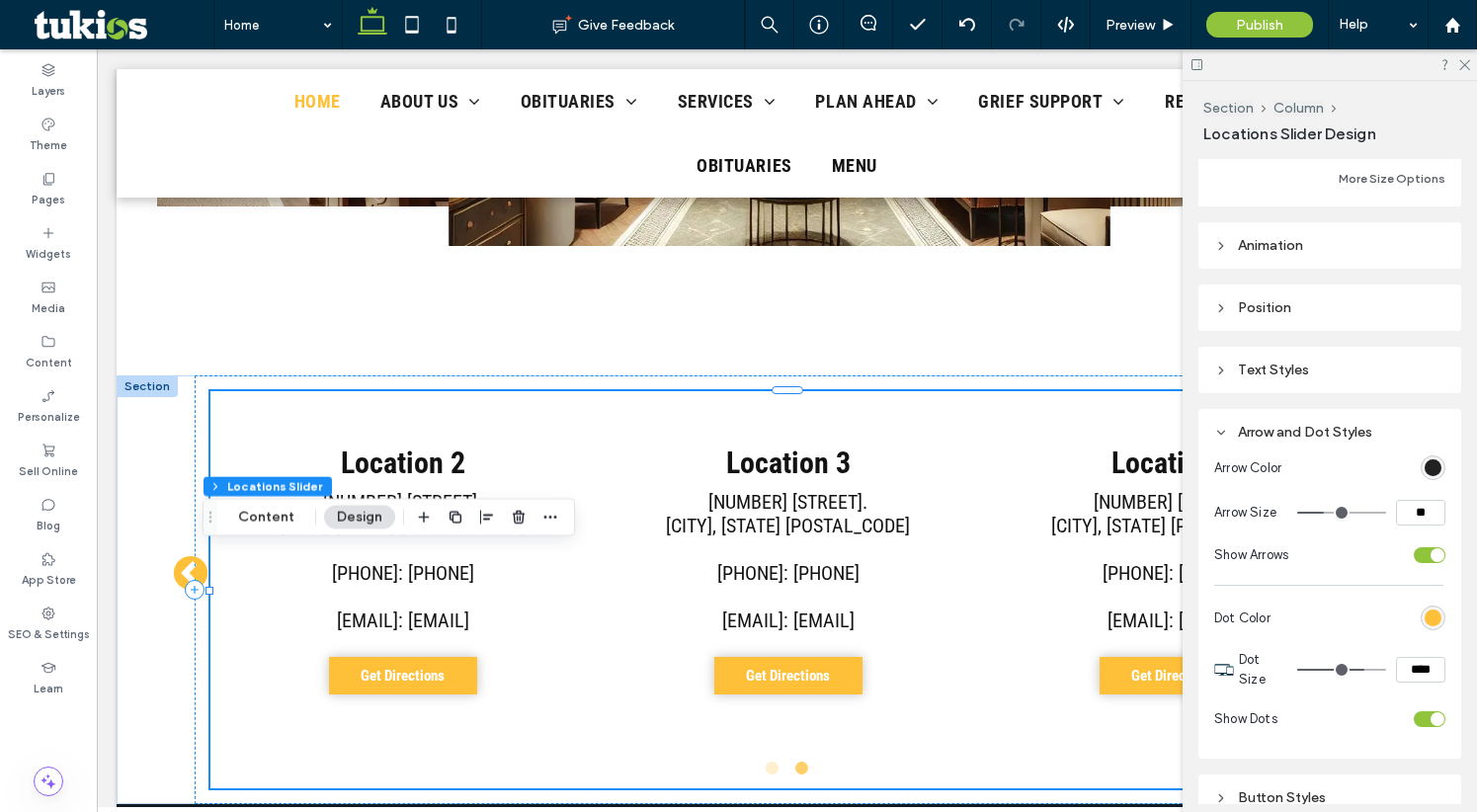 click at bounding box center (1433, 467) 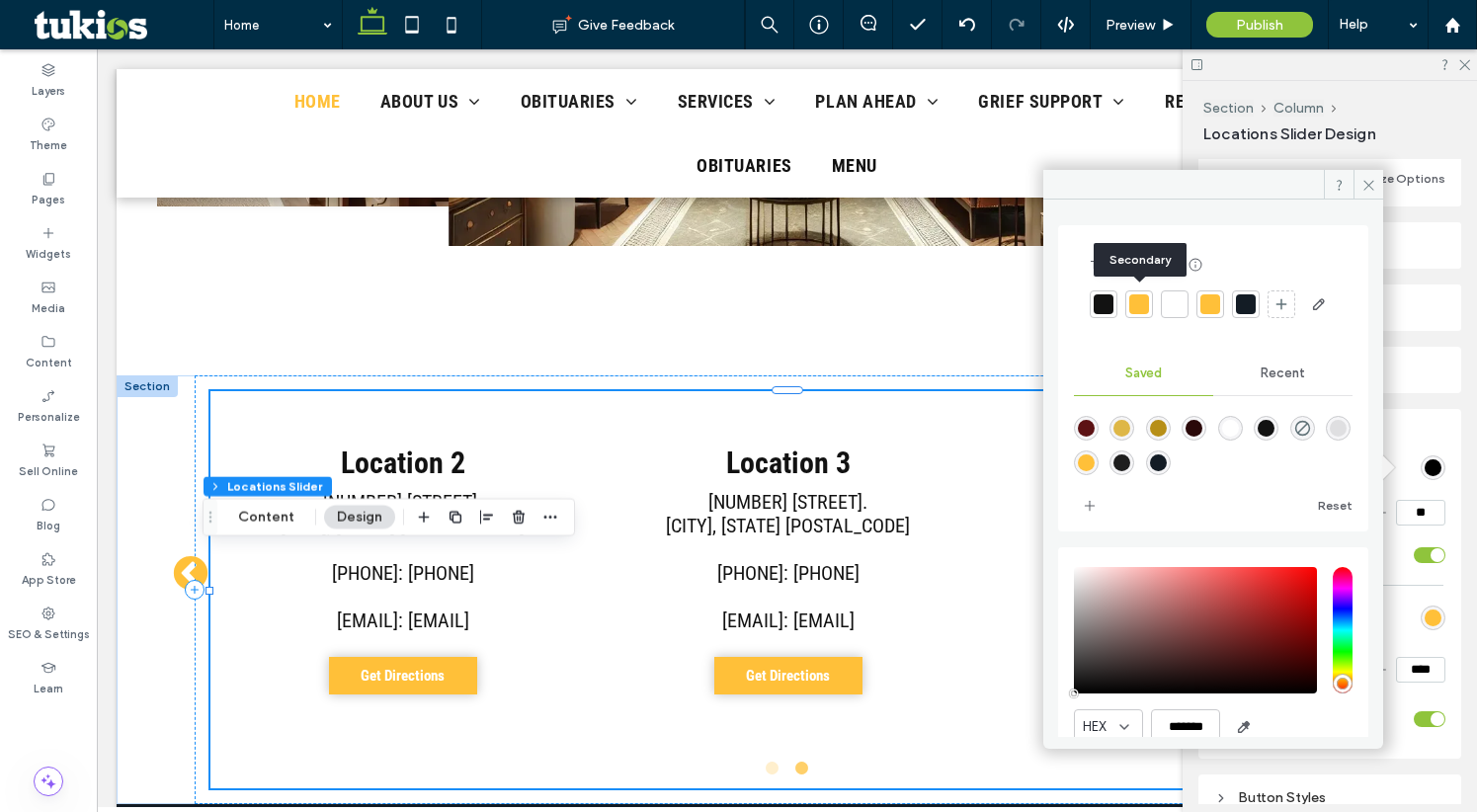 click at bounding box center (1139, 304) 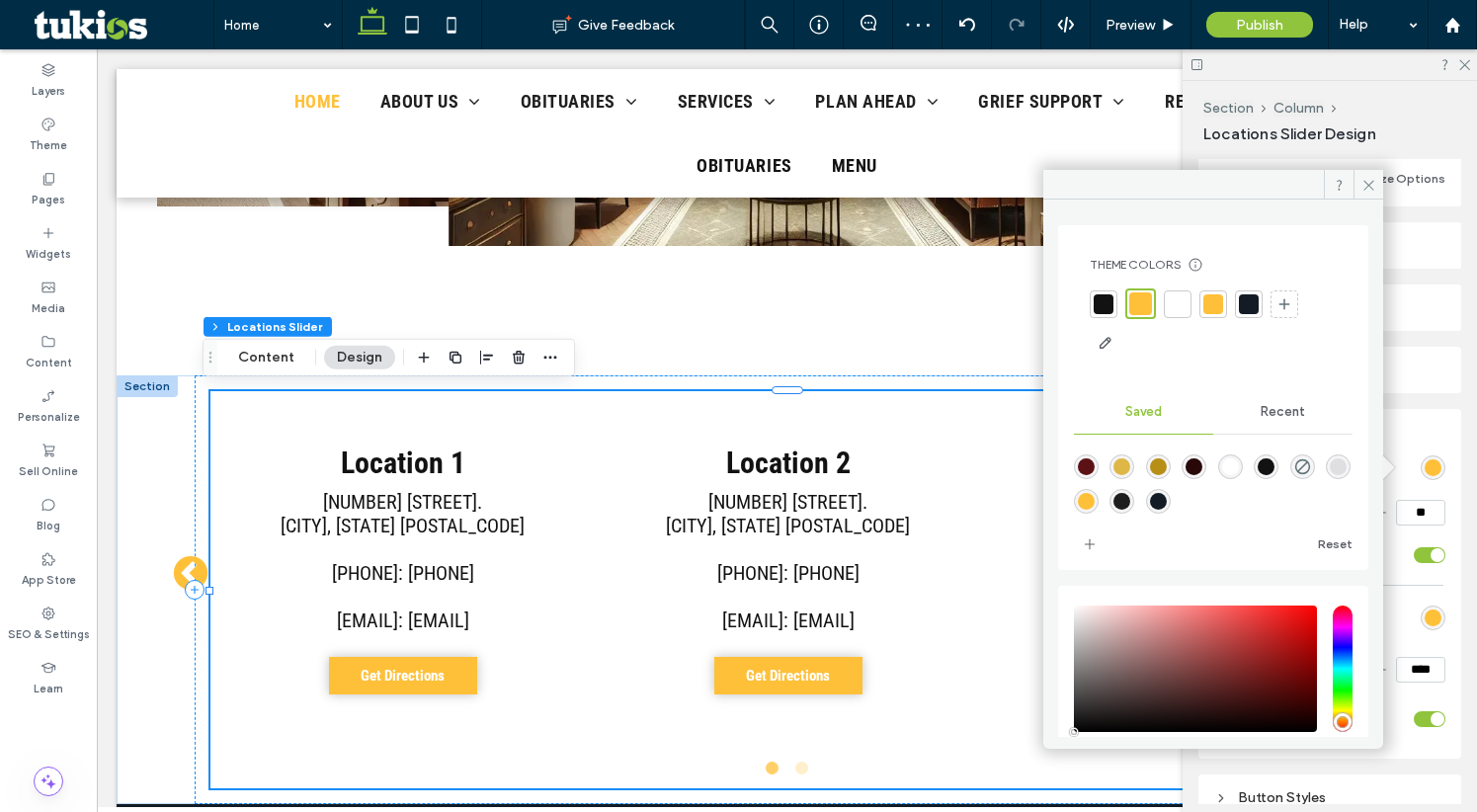 drag, startPoint x: 1368, startPoint y: 189, endPoint x: 1340, endPoint y: 199, distance: 29.732137 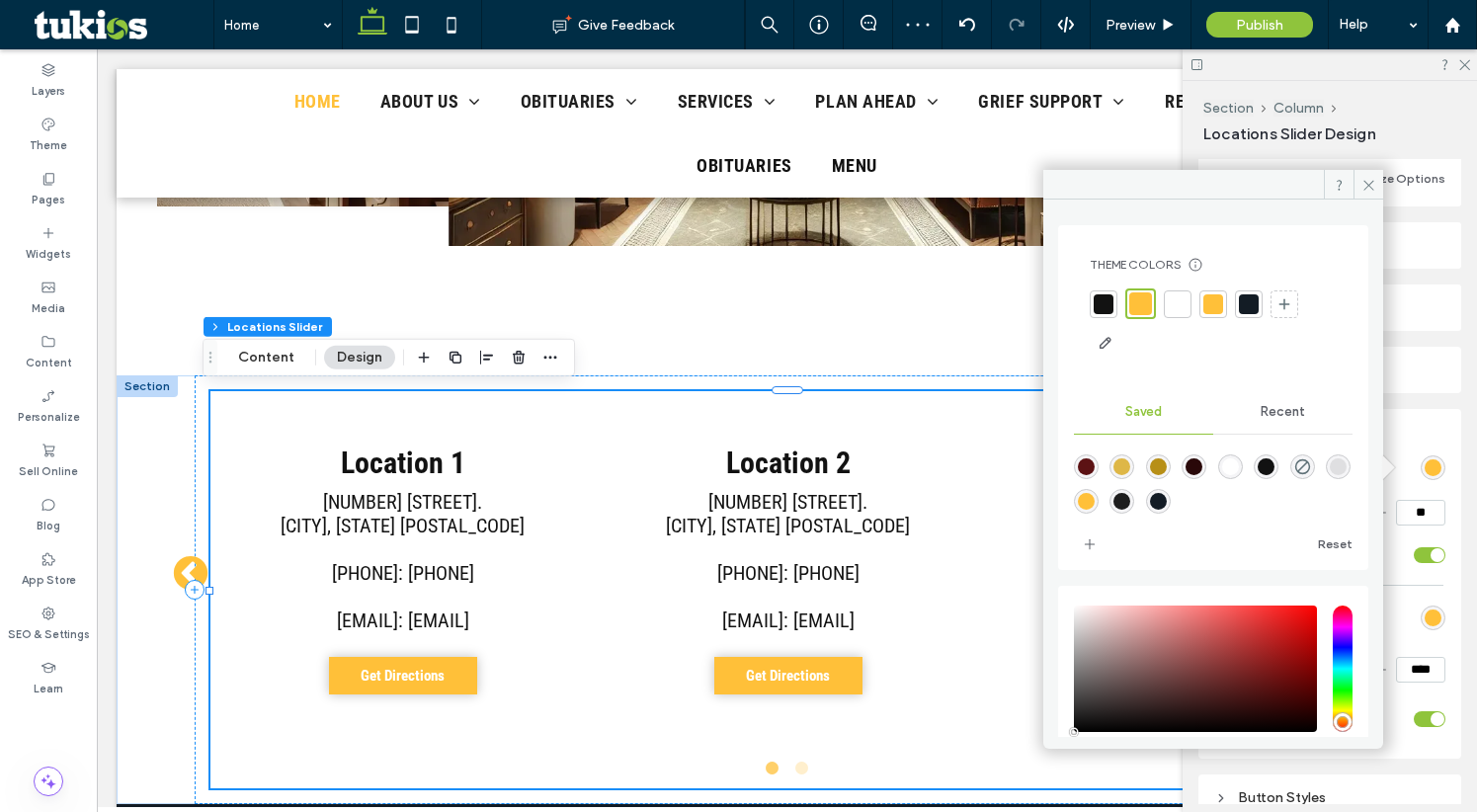 click 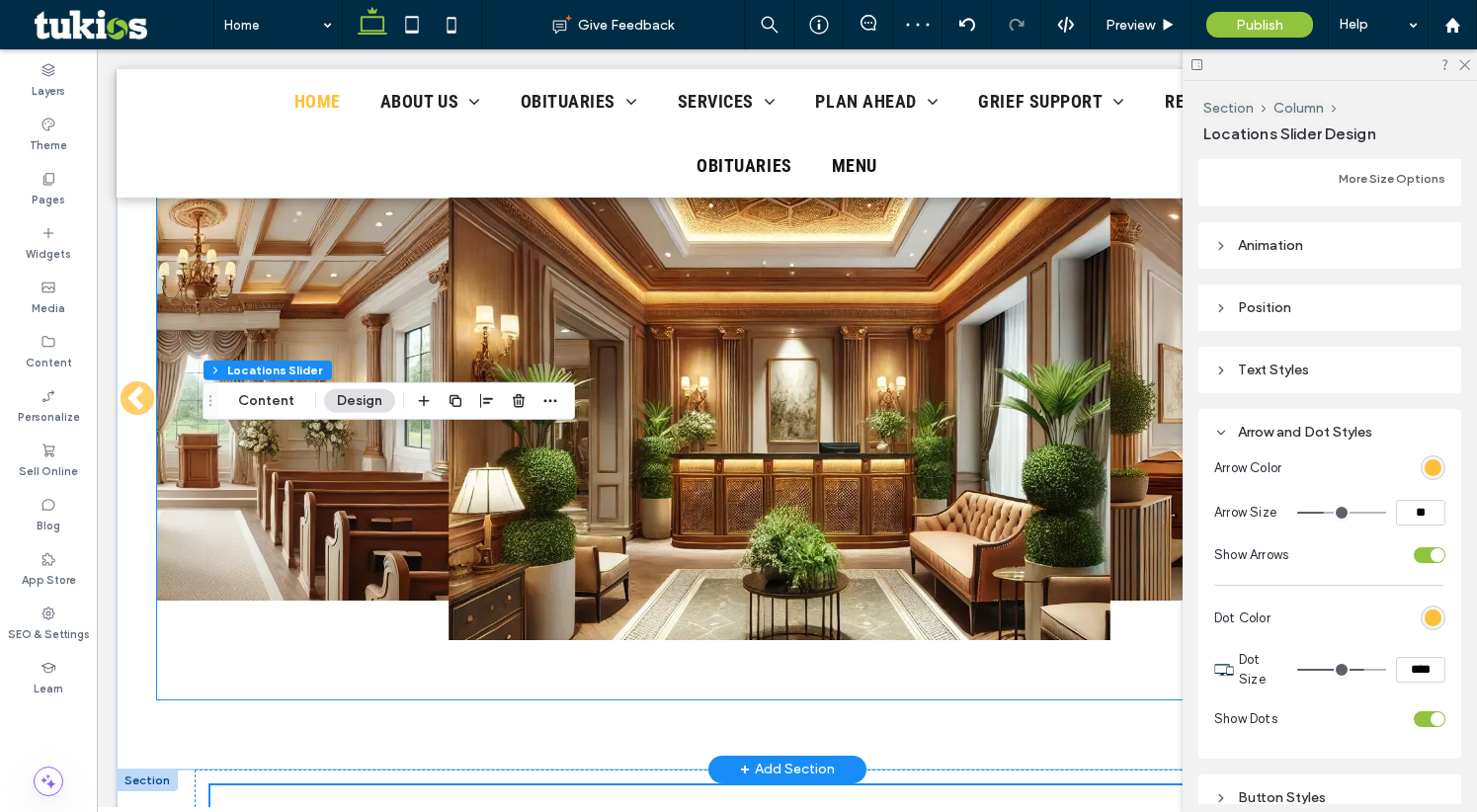 scroll, scrollTop: 4128, scrollLeft: 0, axis: vertical 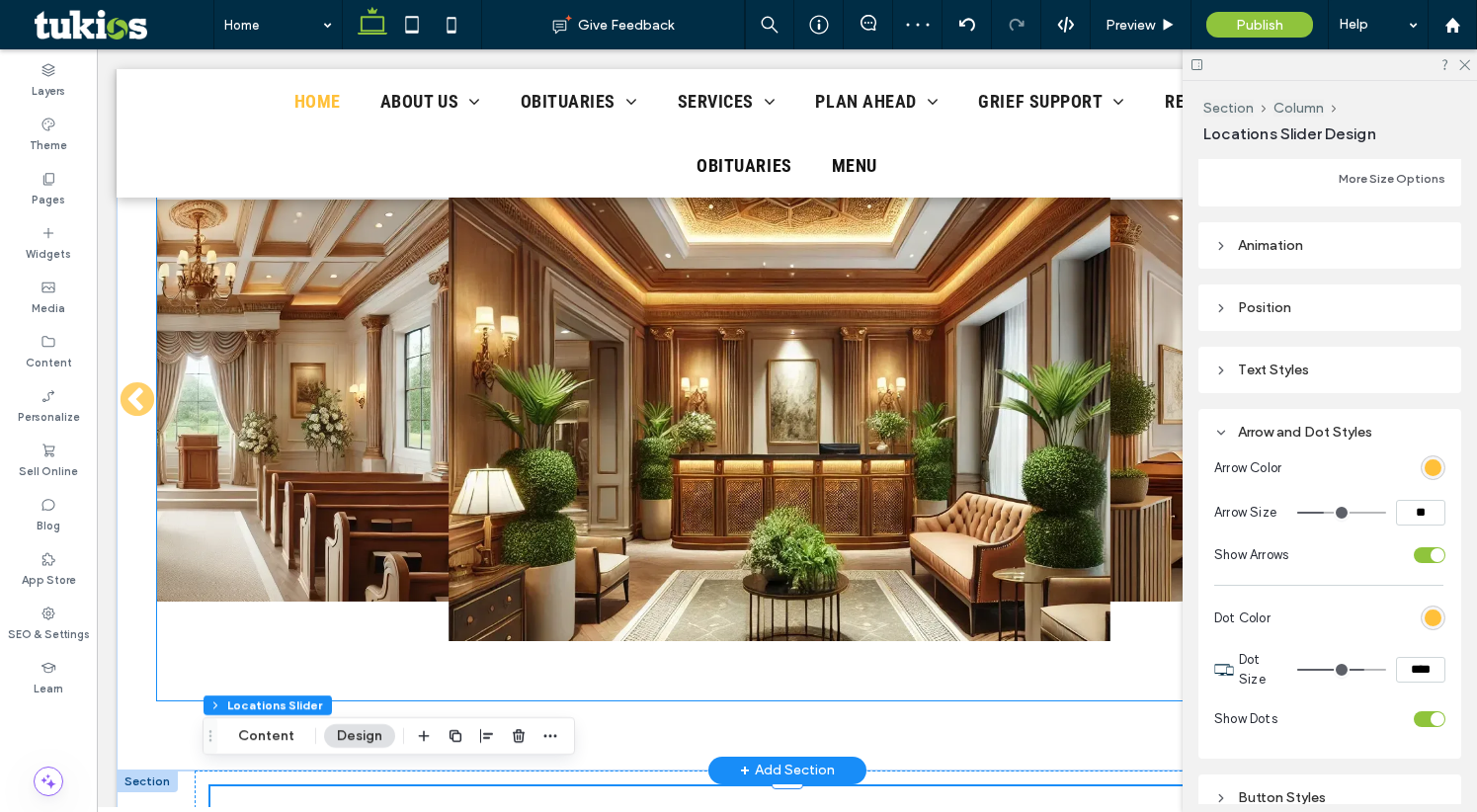 click at bounding box center (780, 401) 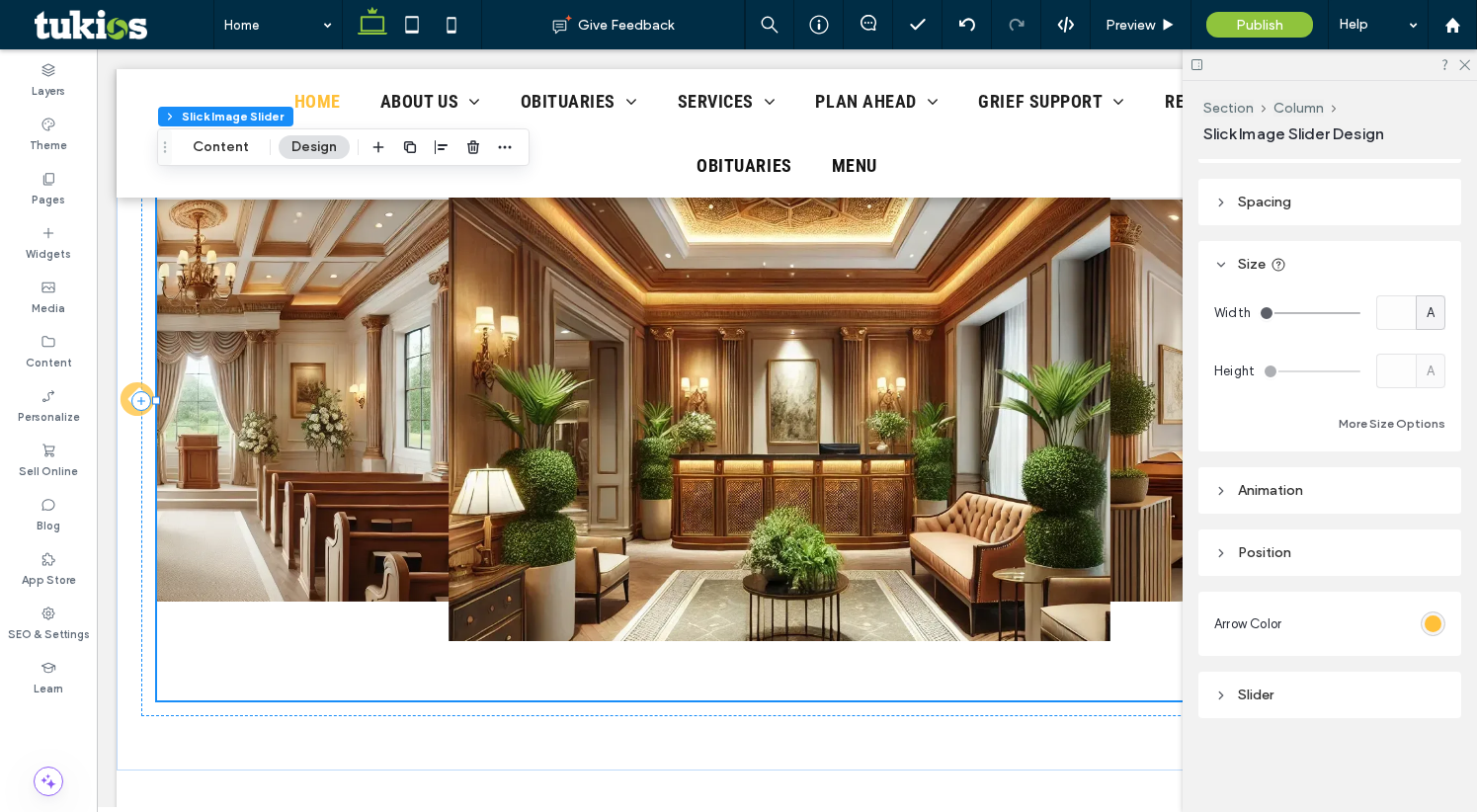 scroll, scrollTop: 45, scrollLeft: 0, axis: vertical 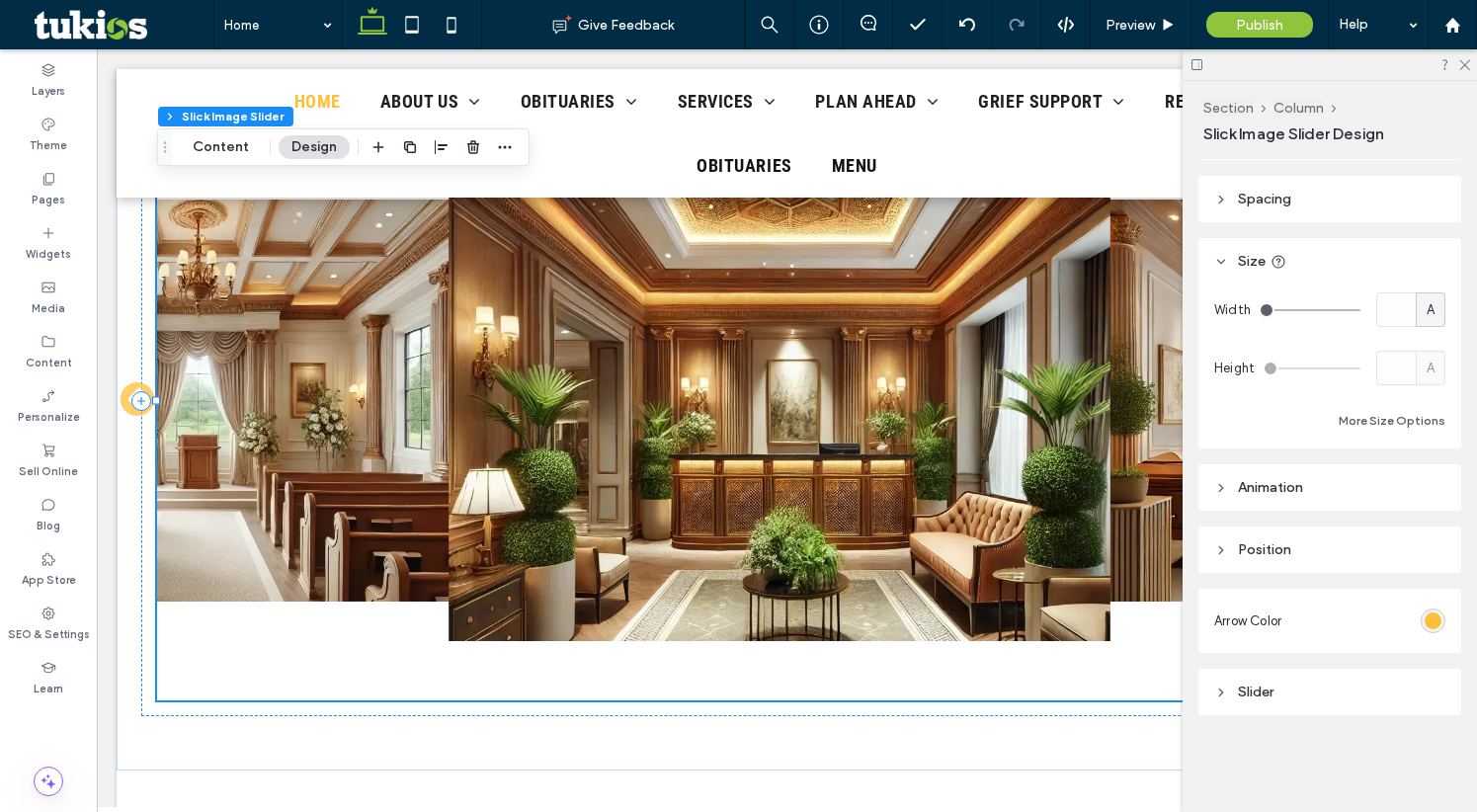 click on "Arrow Color" at bounding box center [1330, 620] 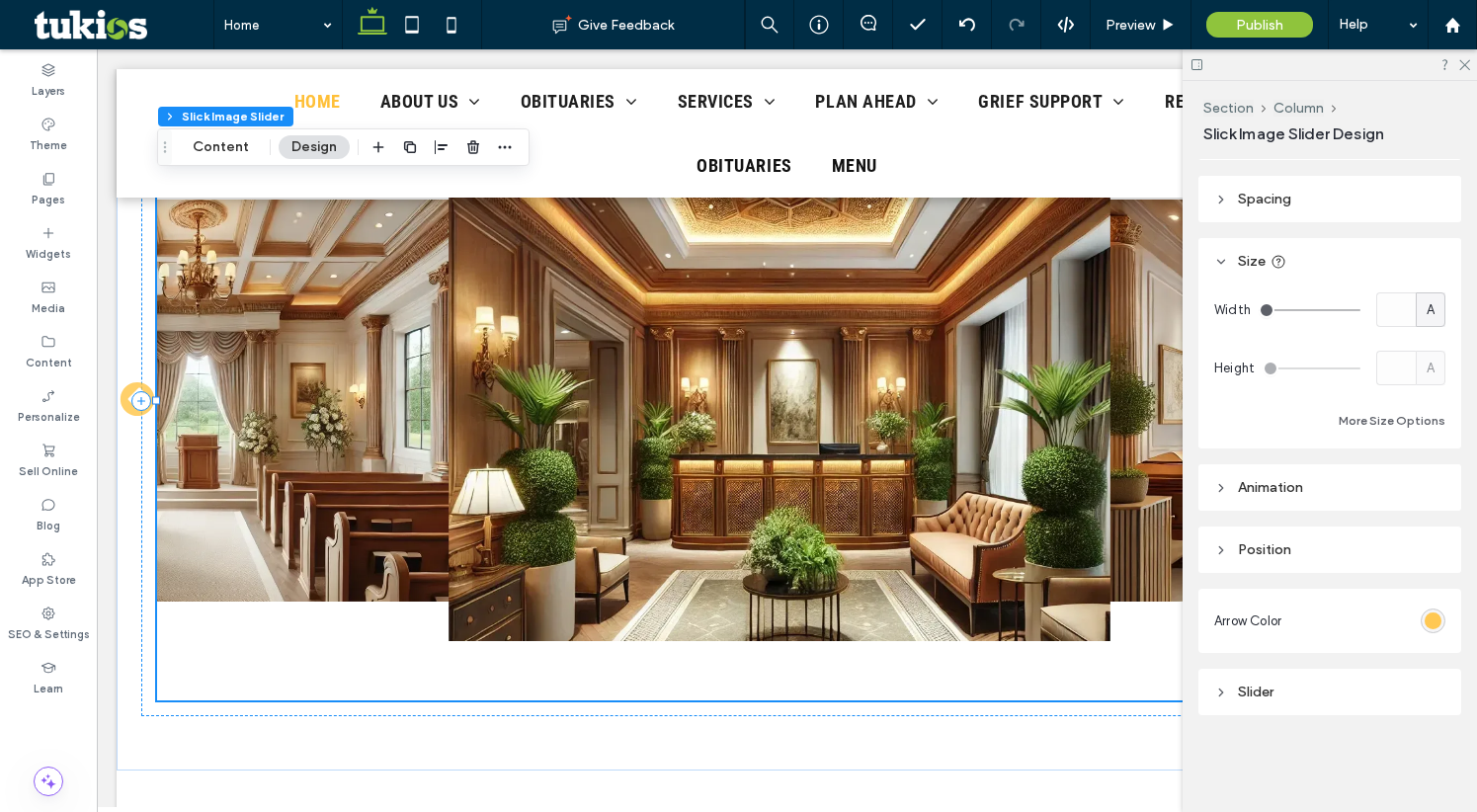 click at bounding box center [1433, 620] 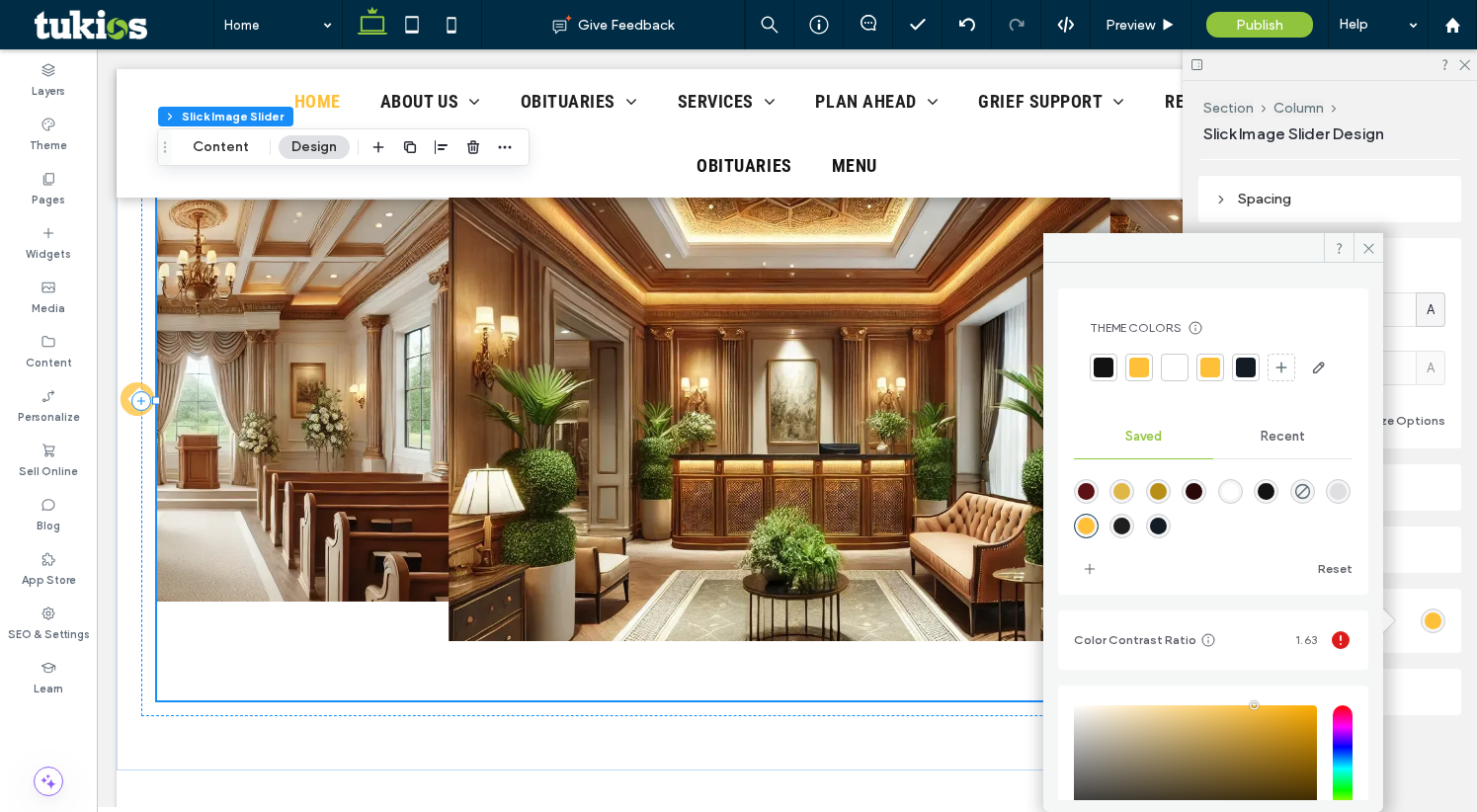 click at bounding box center [1104, 367] 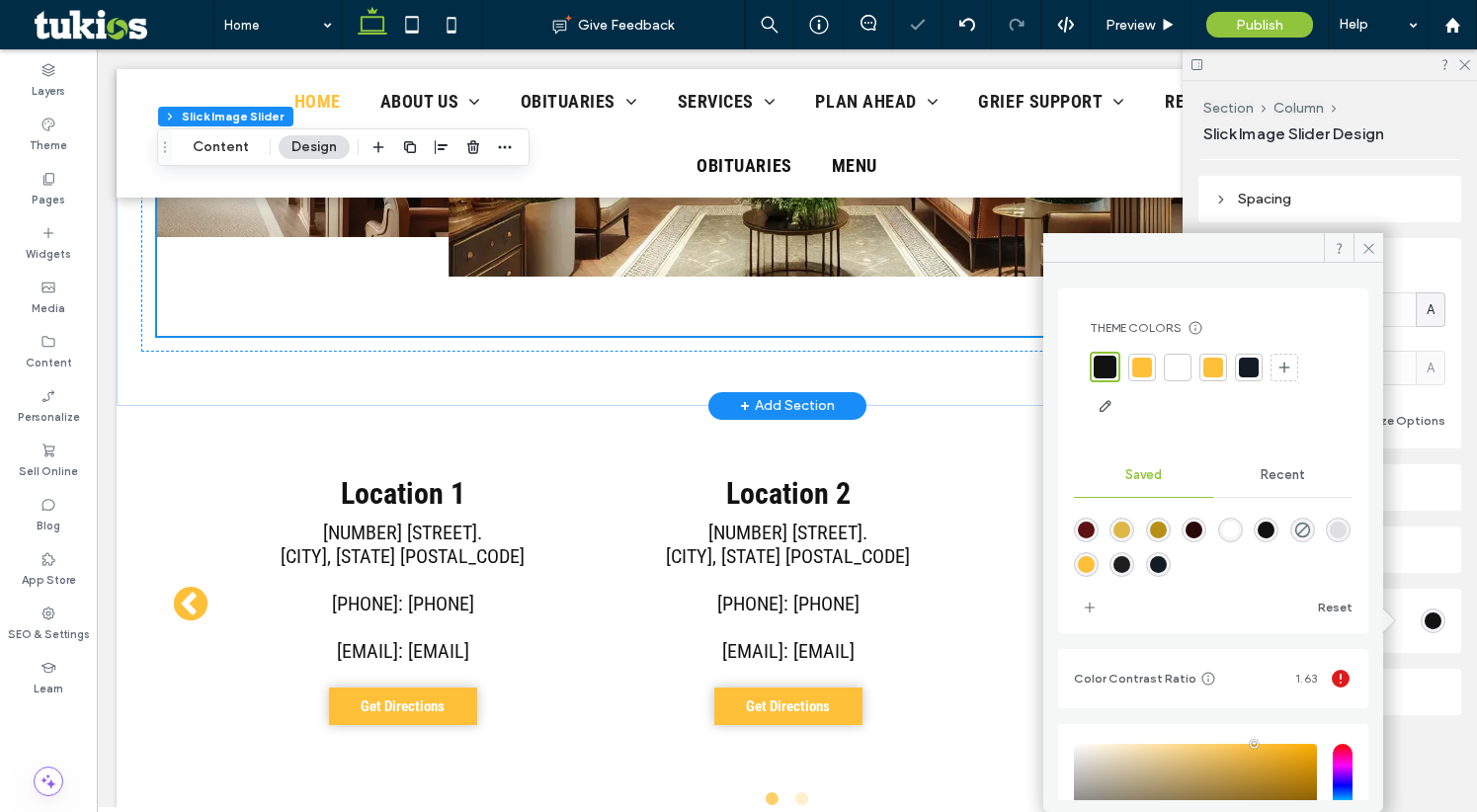 scroll, scrollTop: 4523, scrollLeft: 0, axis: vertical 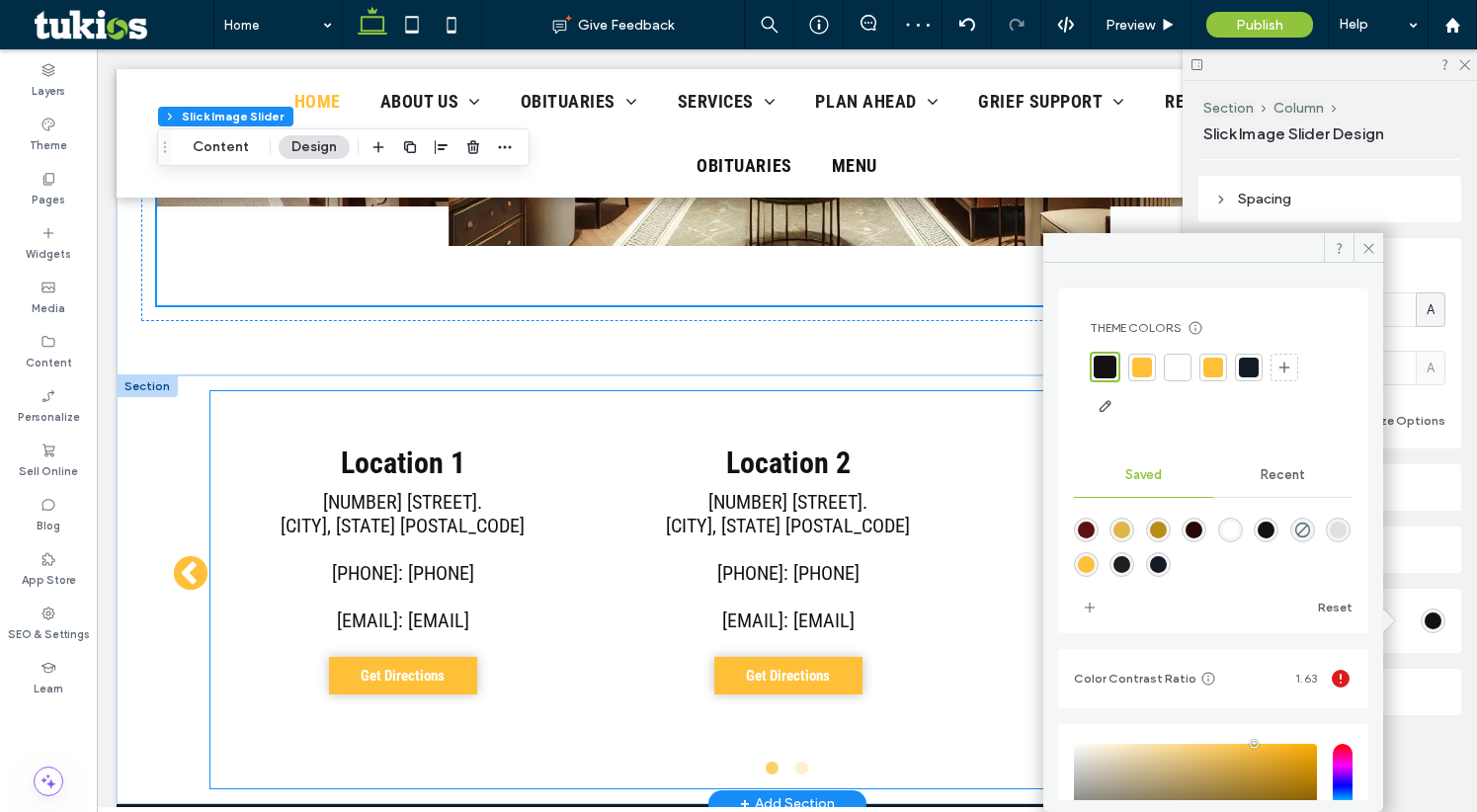 click on "Ogden, UT 84401" at bounding box center (788, 526) 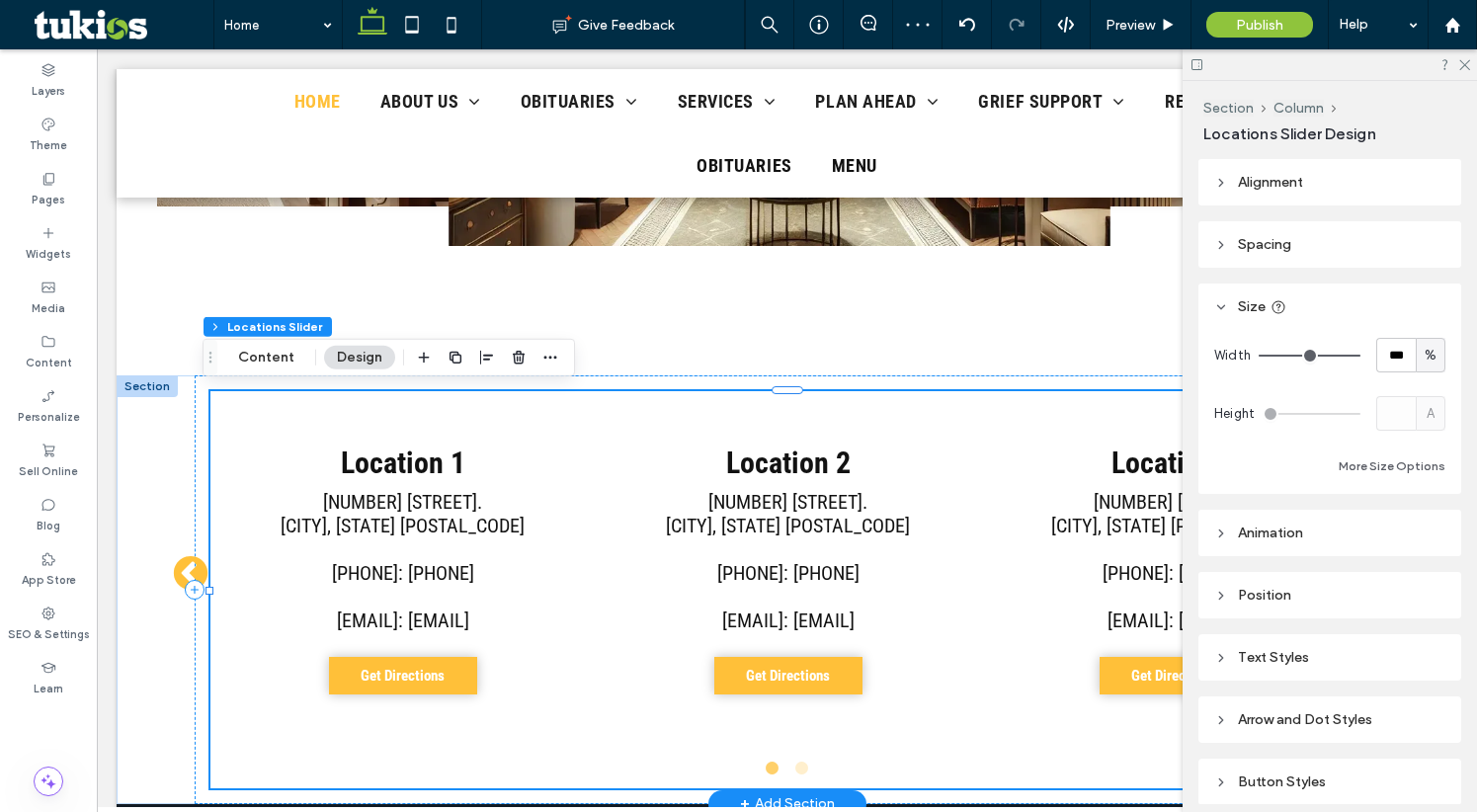 click on "Ogden, UT 84401" at bounding box center [788, 526] 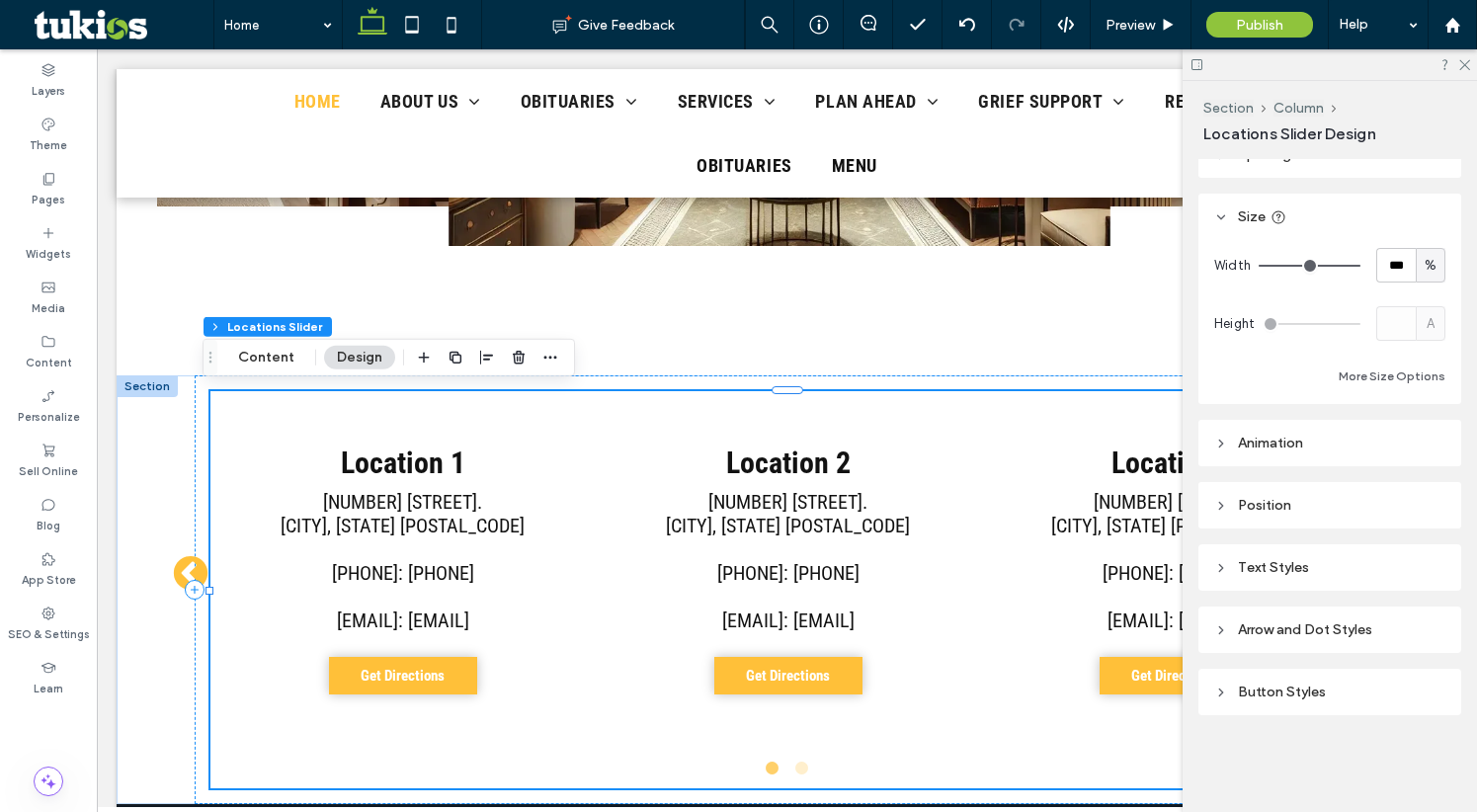 click on "Arrow and Dot Styles" at bounding box center (1330, 629) 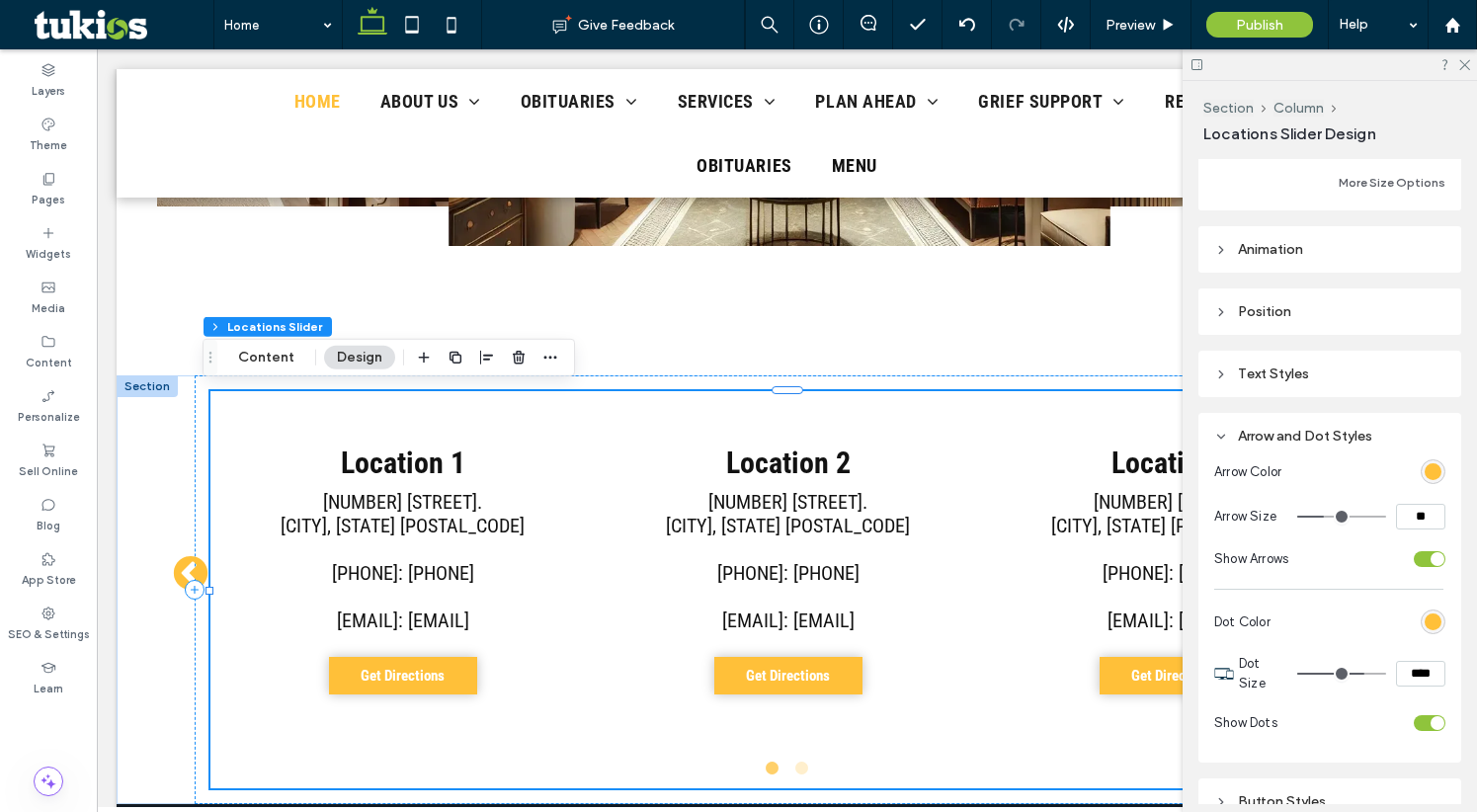 scroll, scrollTop: 287, scrollLeft: 0, axis: vertical 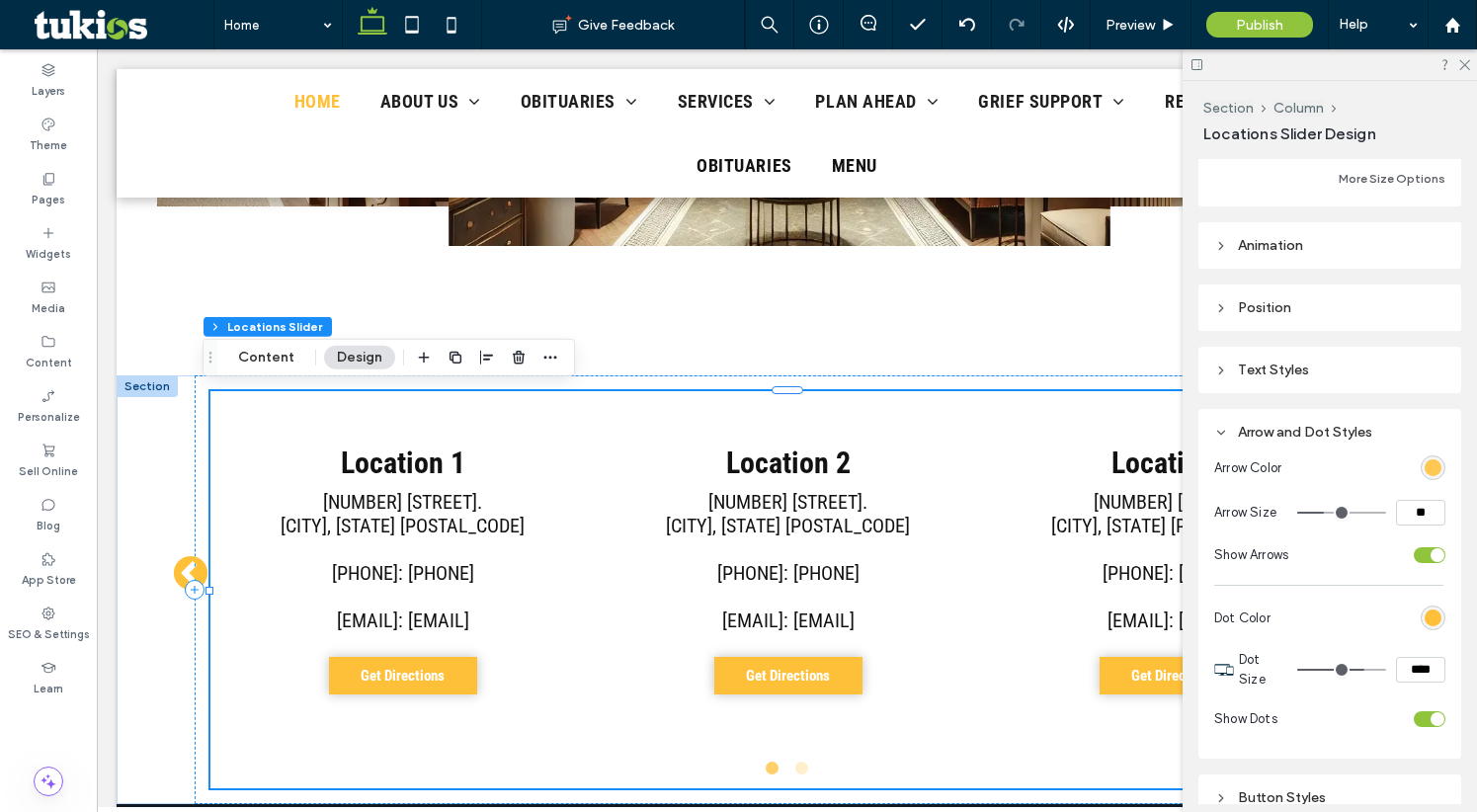 click at bounding box center (1433, 467) 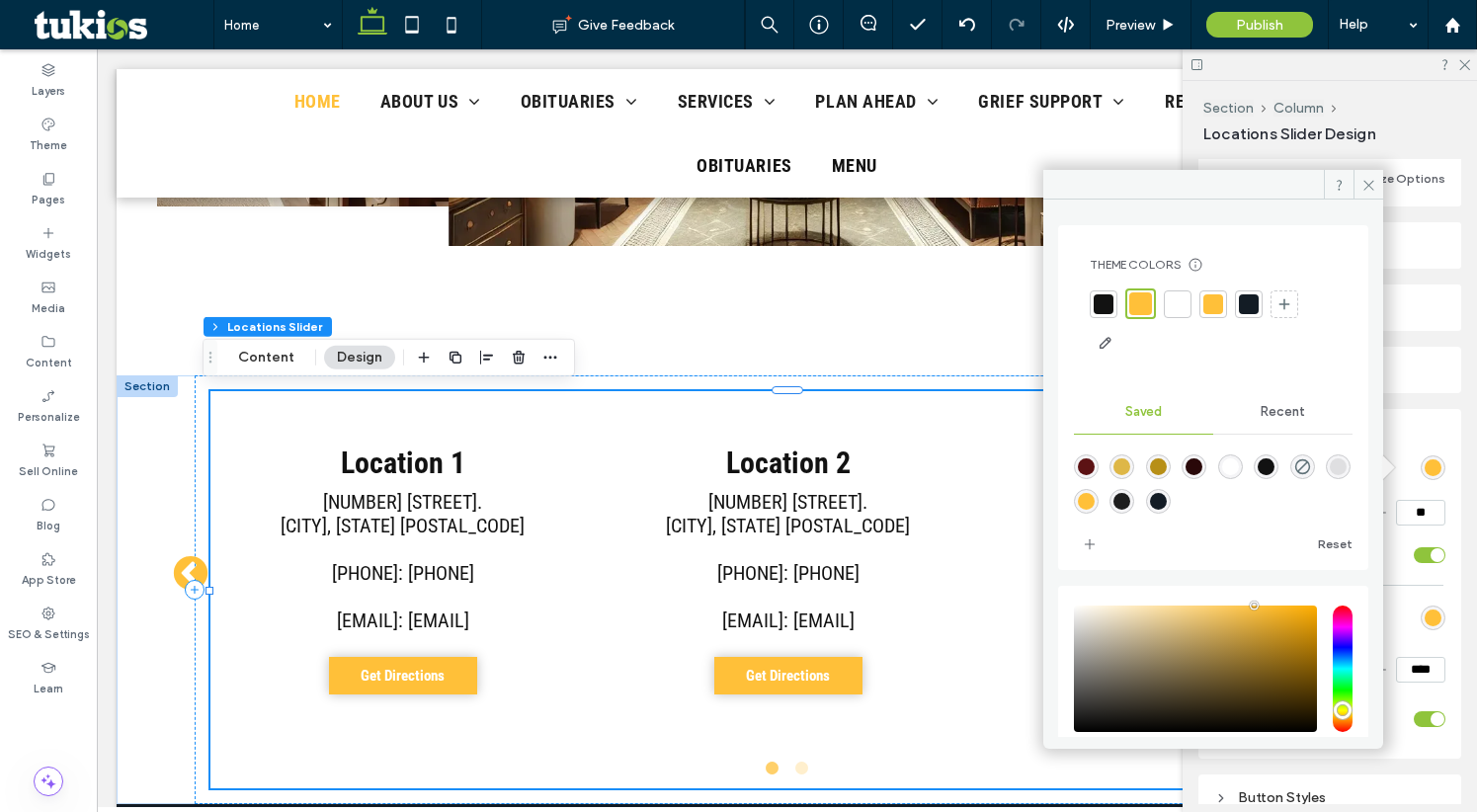 click at bounding box center [1249, 304] 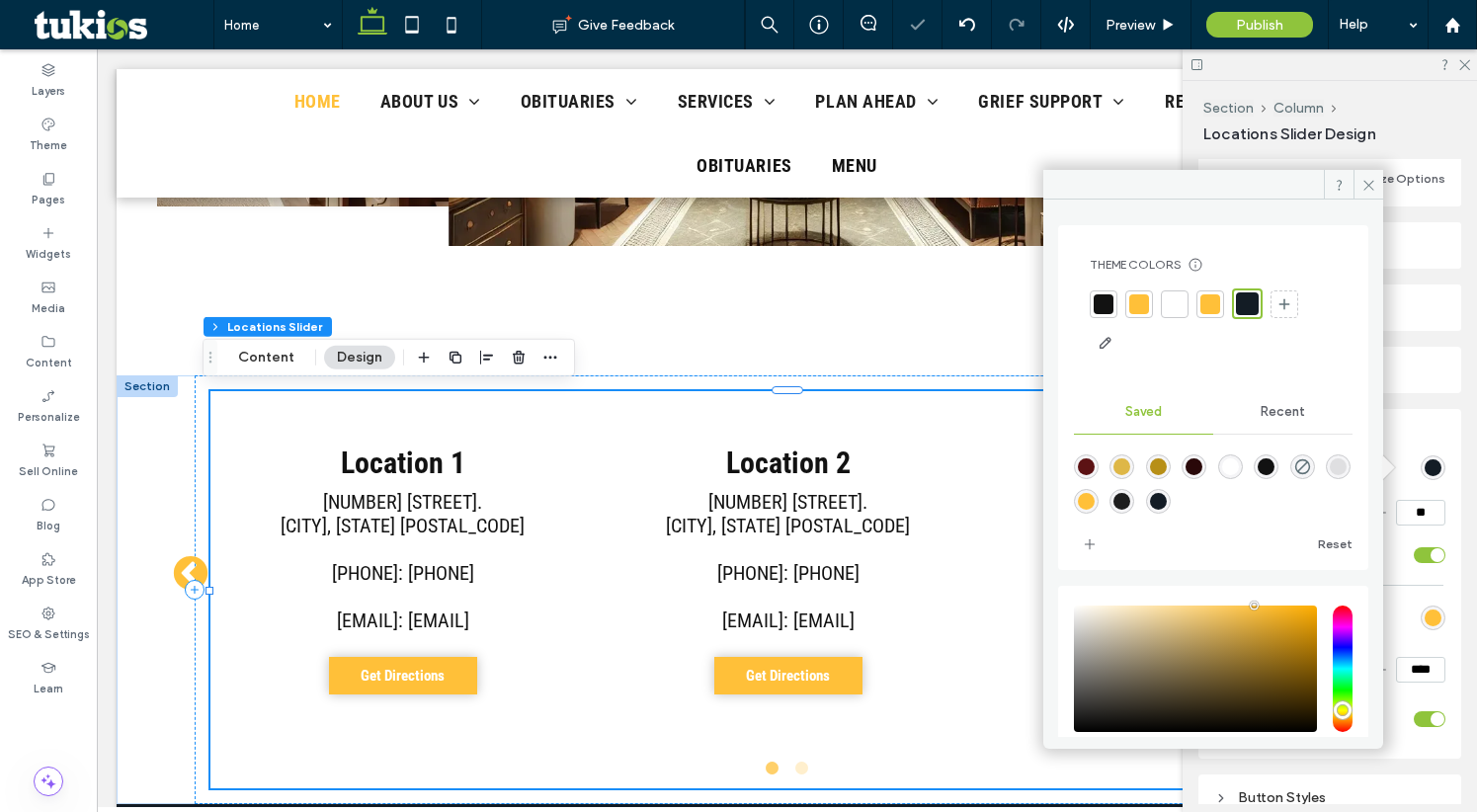 click at bounding box center [1266, 466] 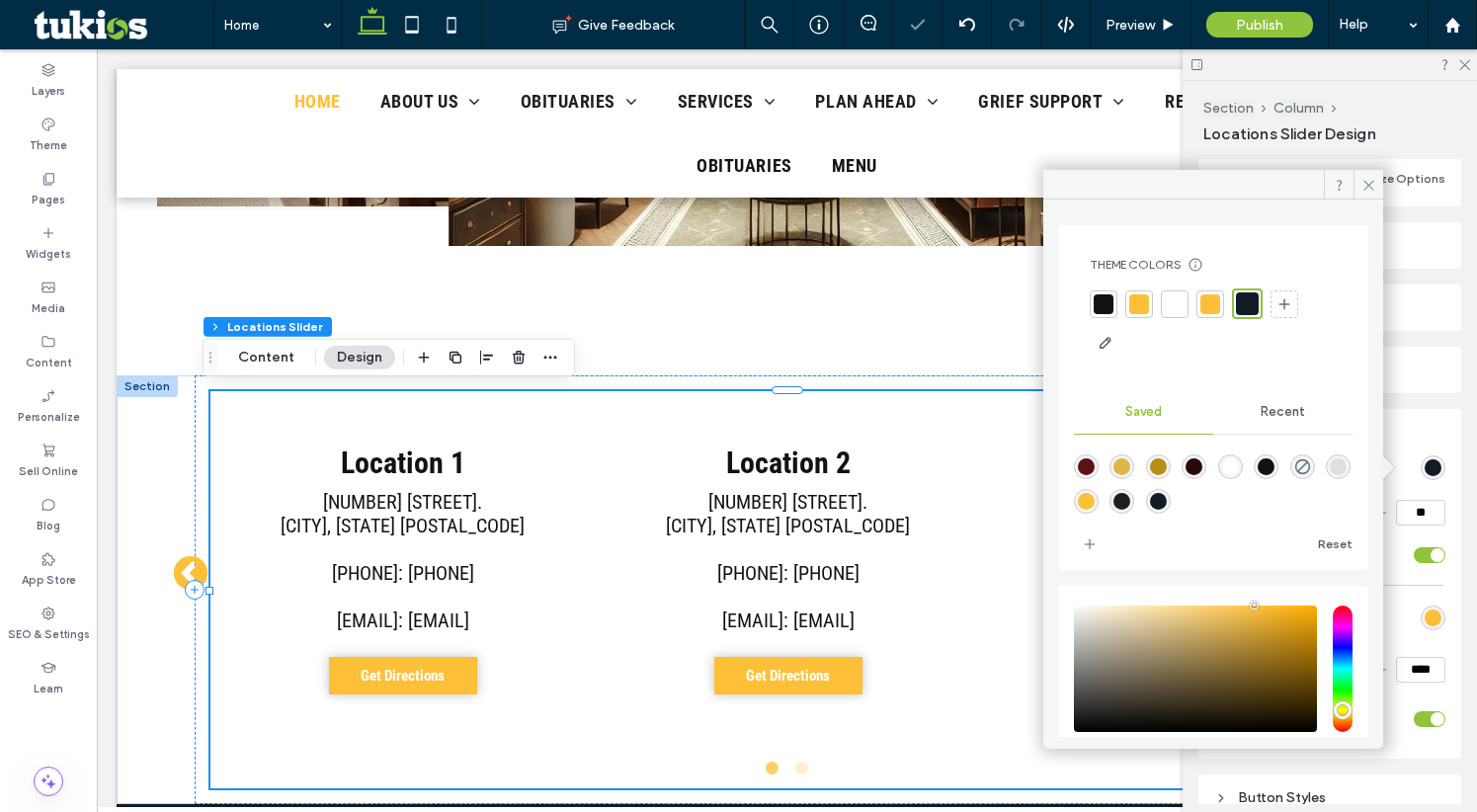 type on "*******" 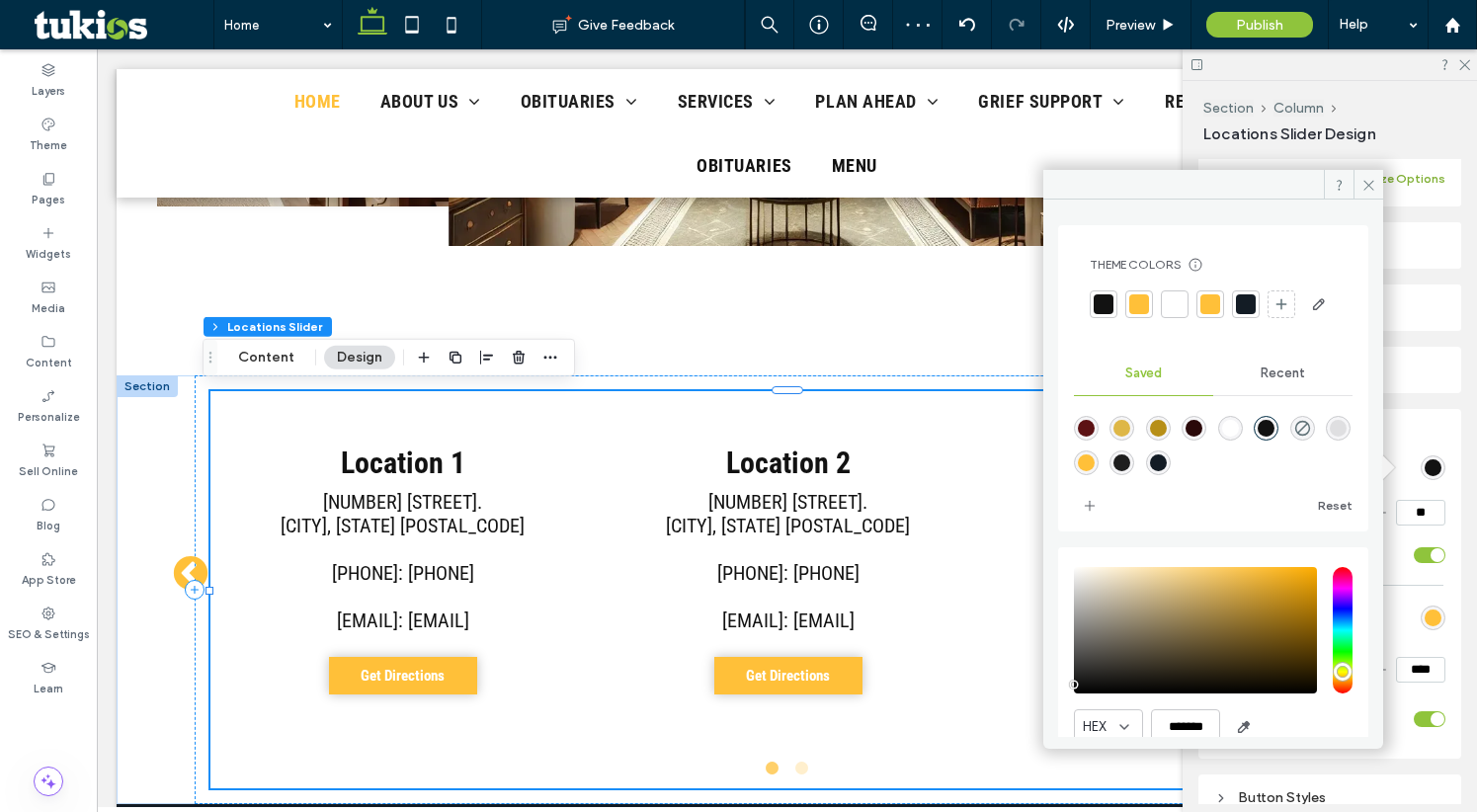 click 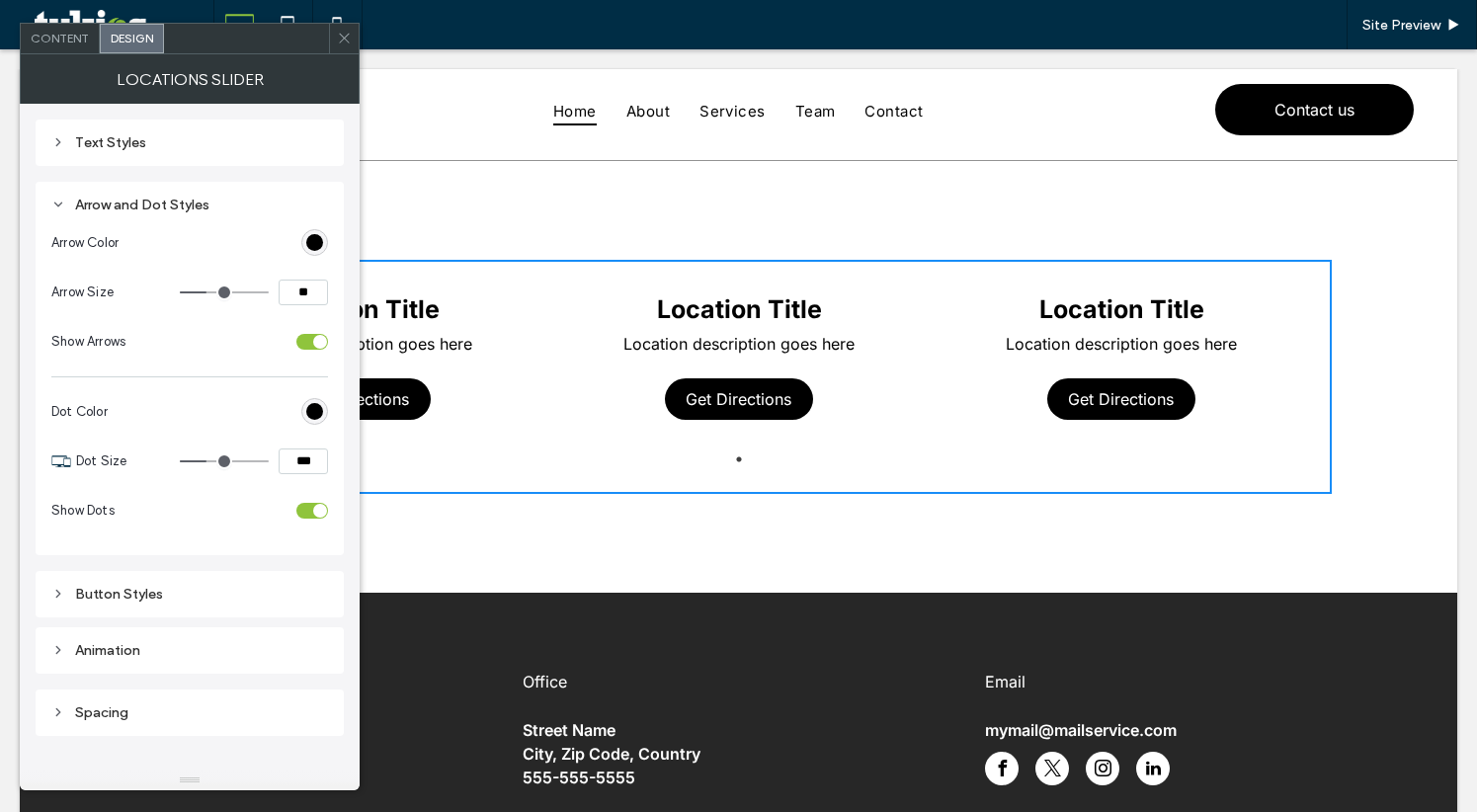 scroll, scrollTop: 0, scrollLeft: 0, axis: both 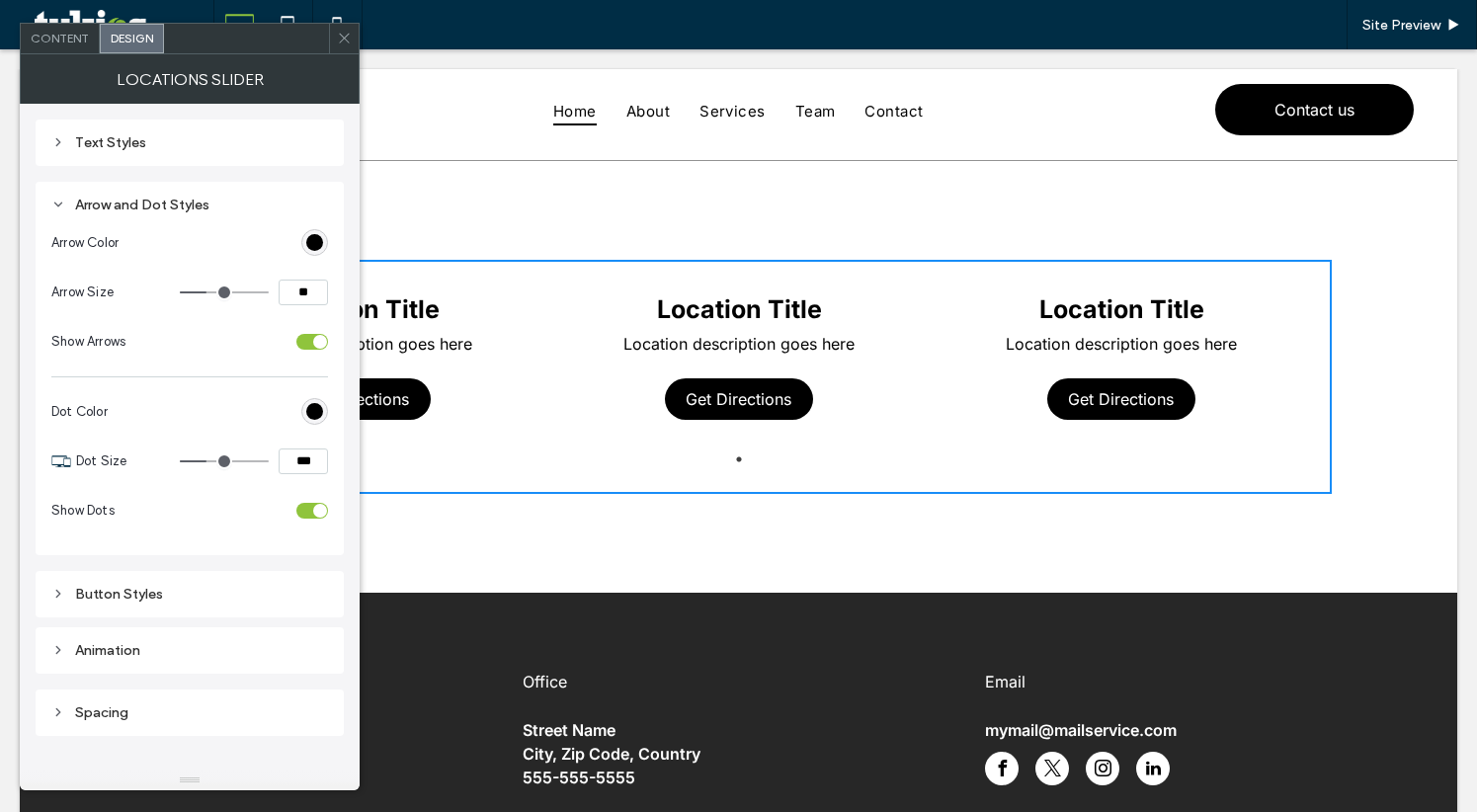 click on "Content" at bounding box center (59, 38) 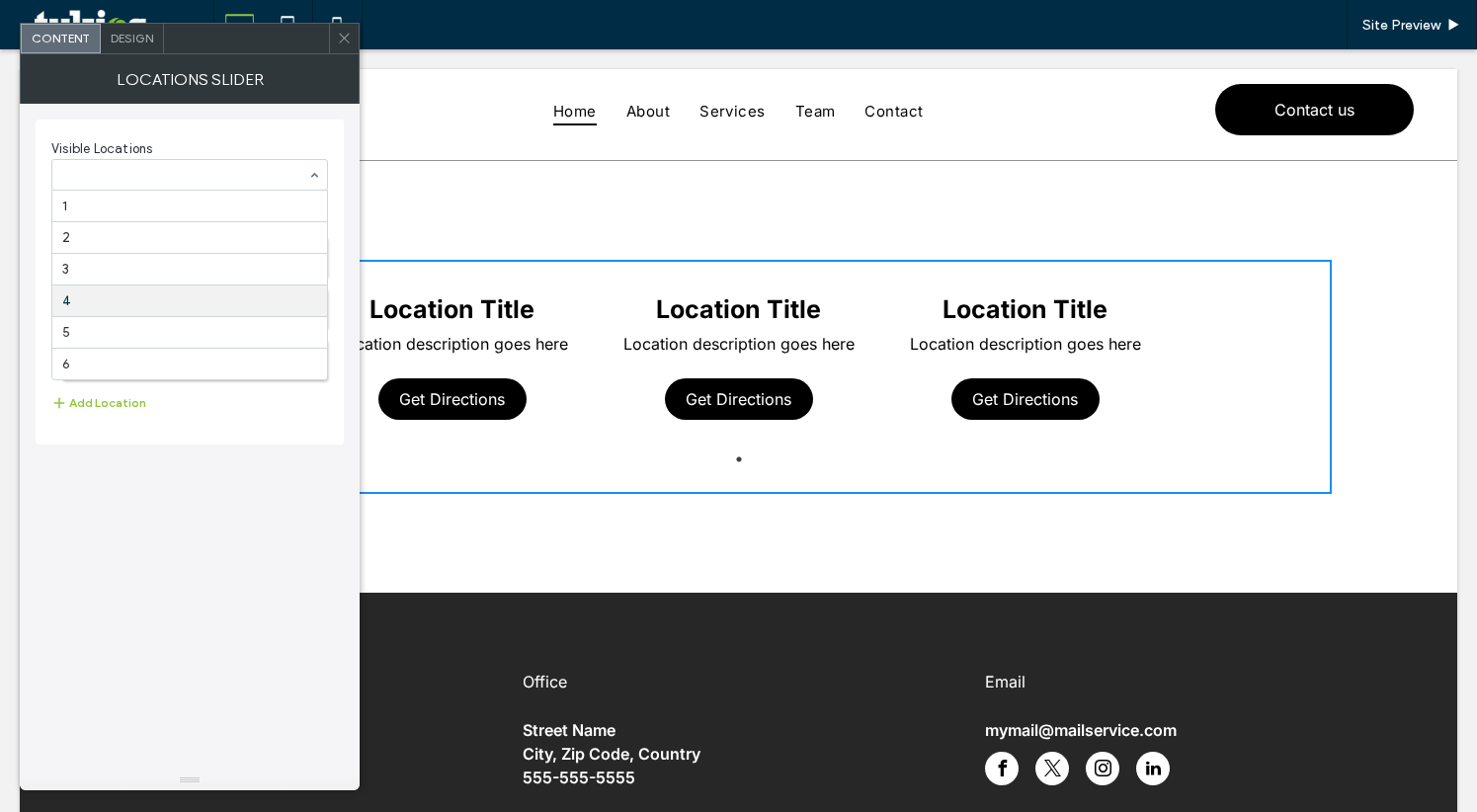 click at bounding box center [185, 175] 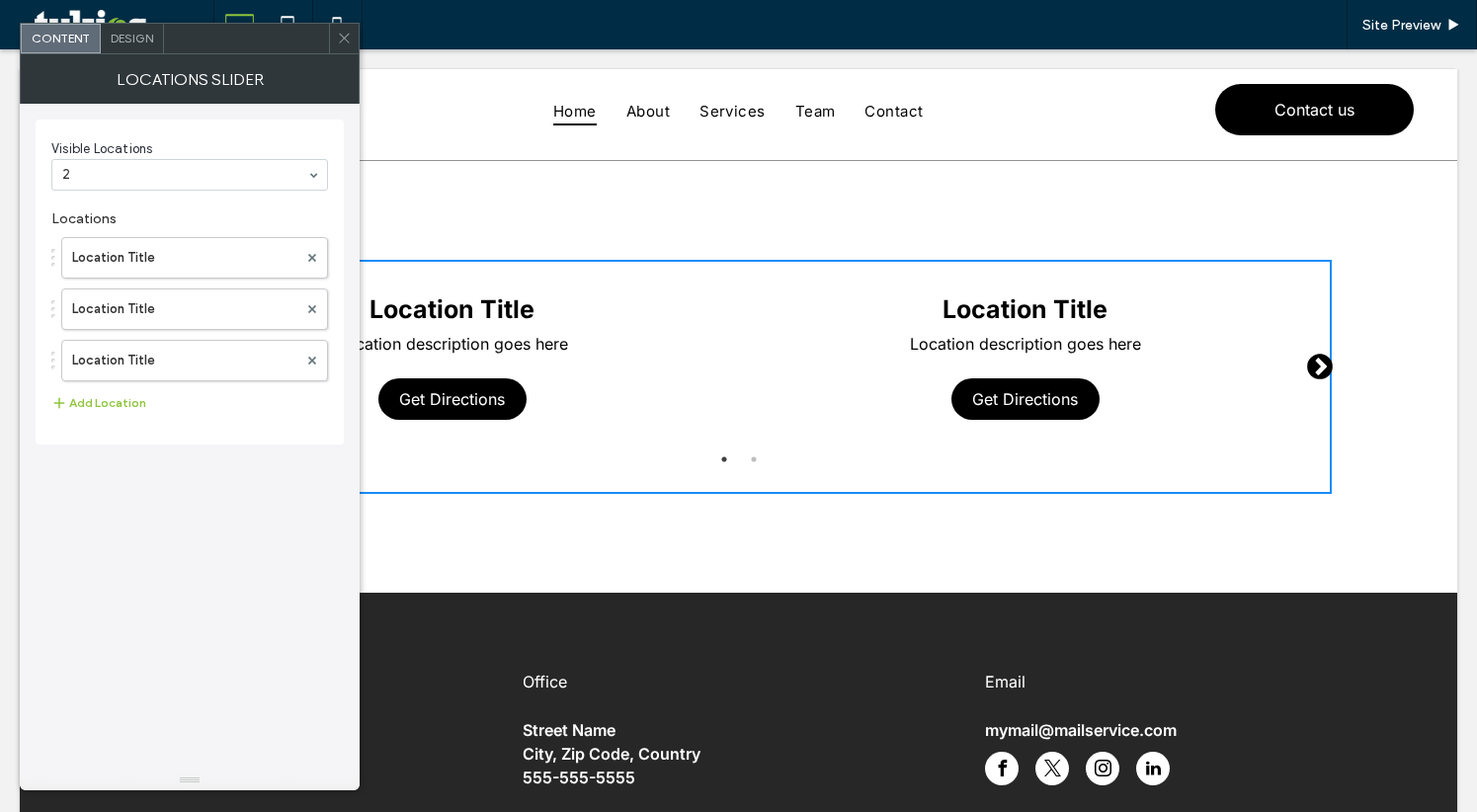 click on "Design" at bounding box center [131, 38] 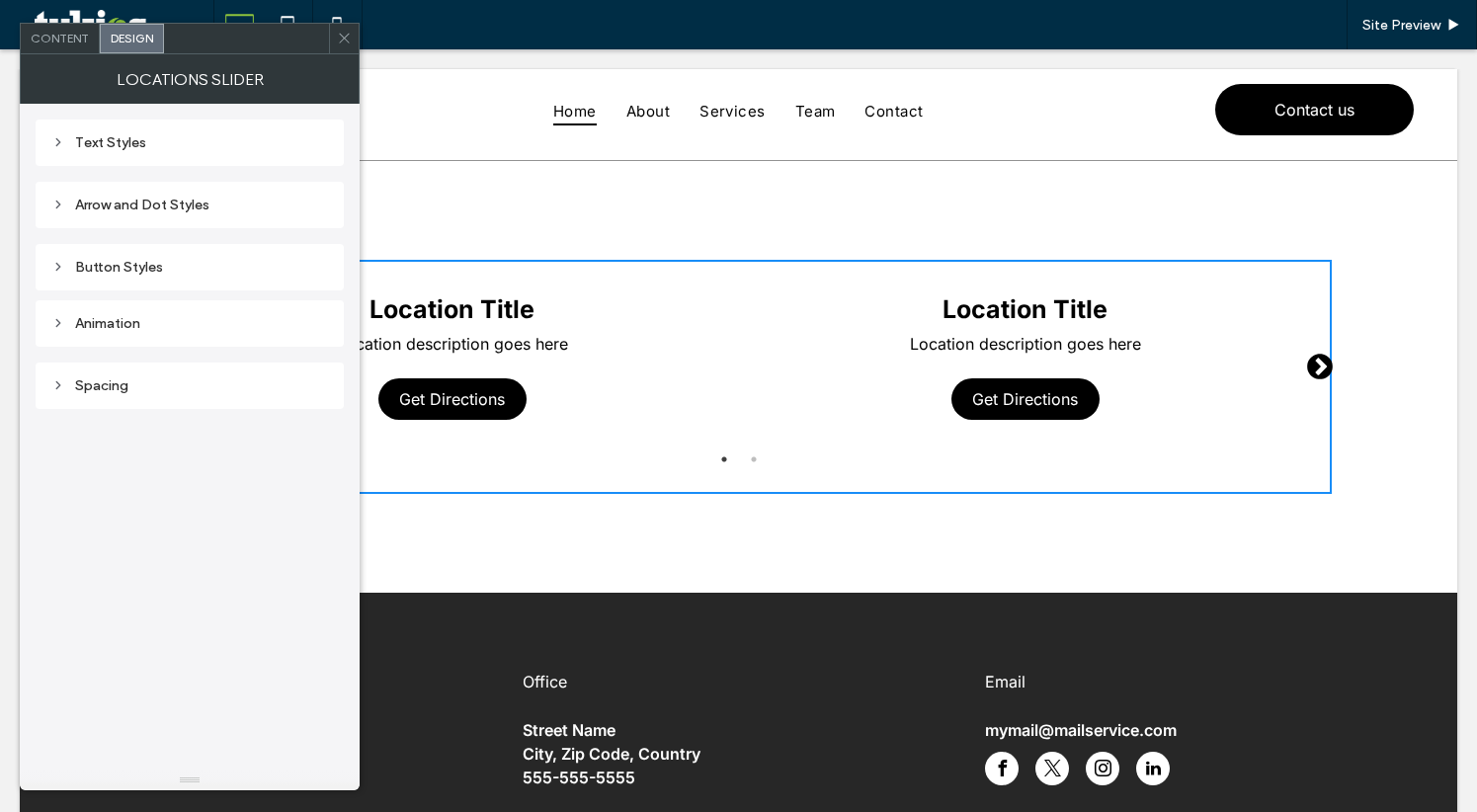 click on "Arrow and Dot Styles" at bounding box center (190, 204) 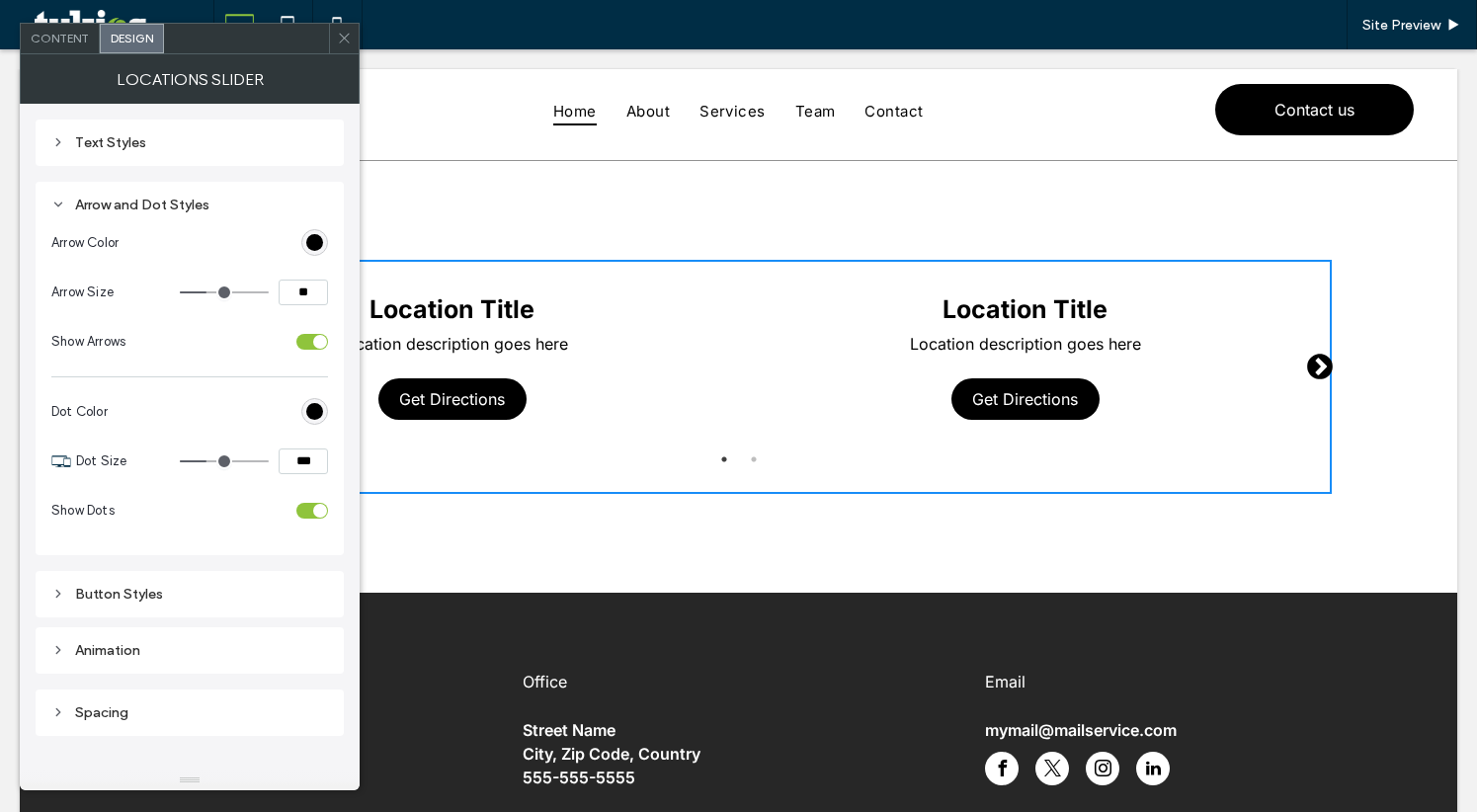 click on "Arrow Color" at bounding box center (190, 243) 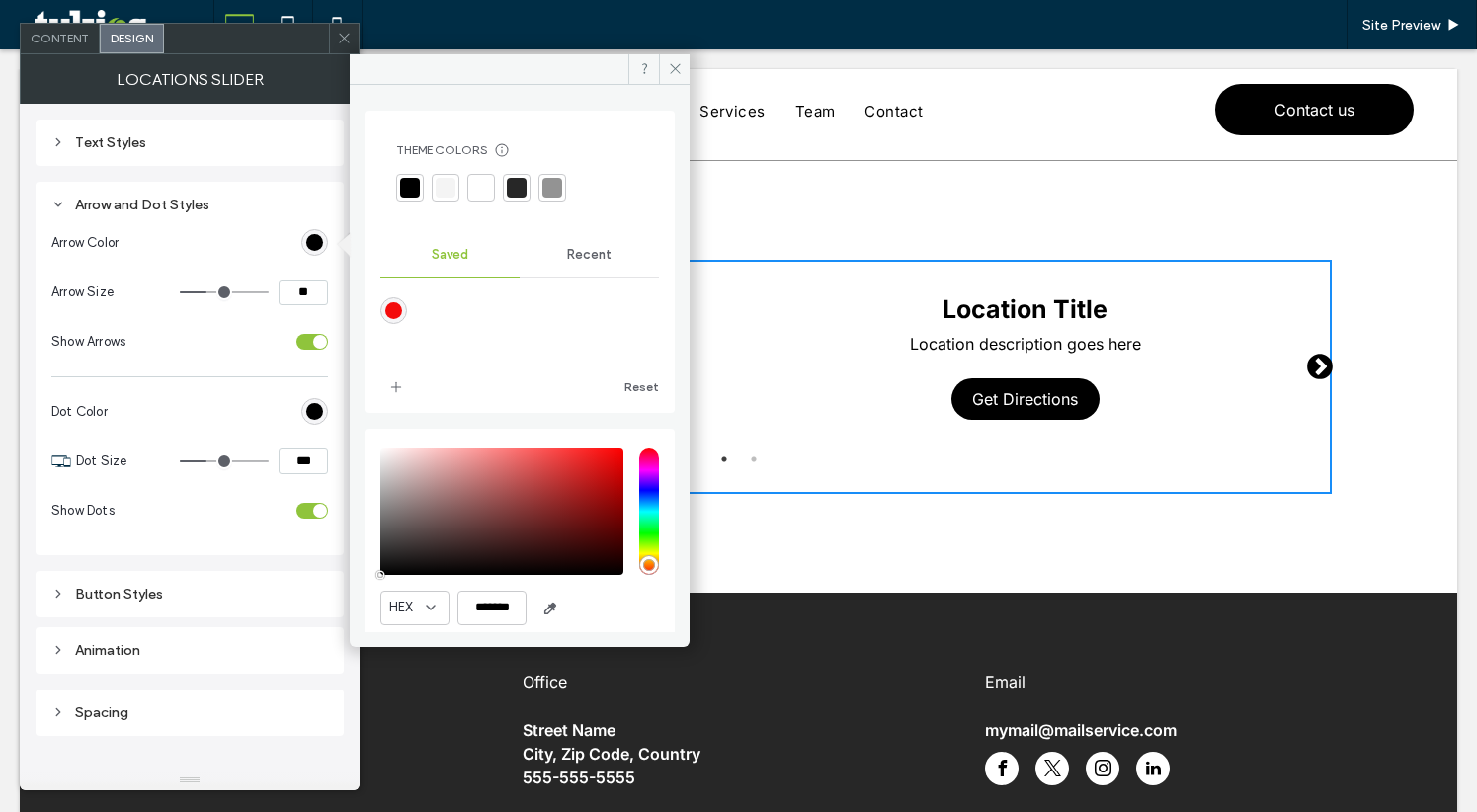 click at bounding box center [393, 310] 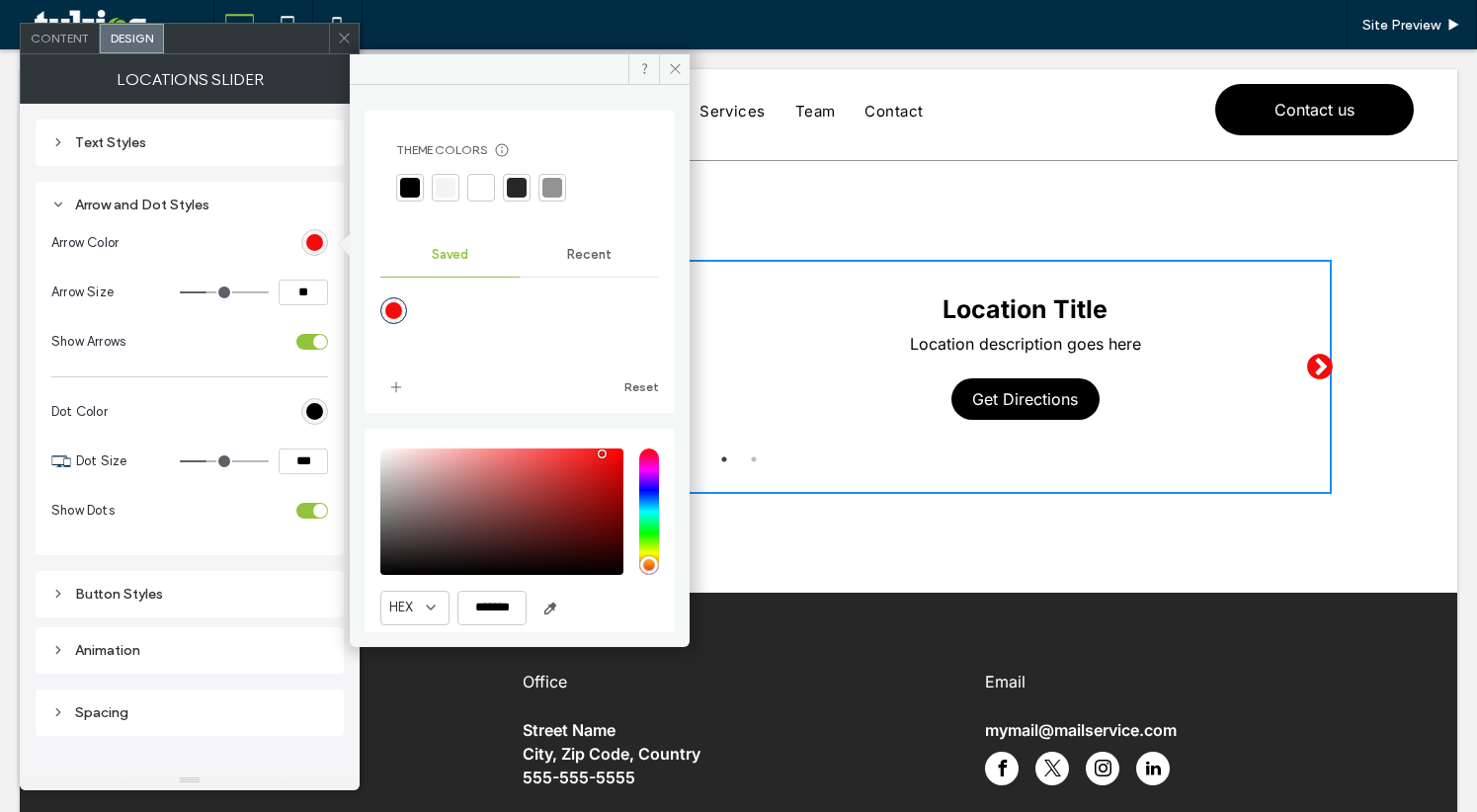 click on "Arrow and Dot Styles Arrow Color Arrow Size ** Show Arrows Dot Color   Dot Size *** Show Dots" at bounding box center (190, 368) 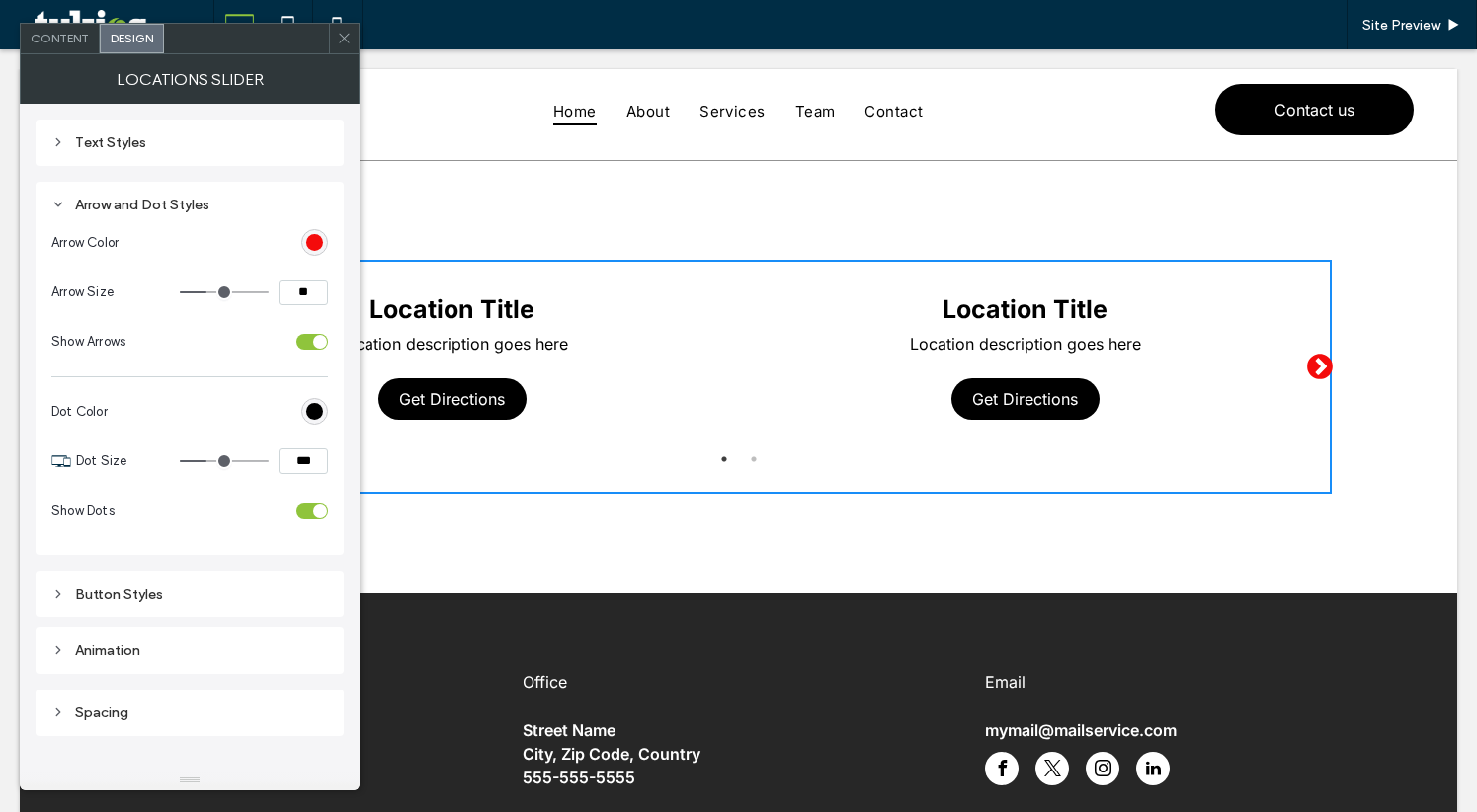 click 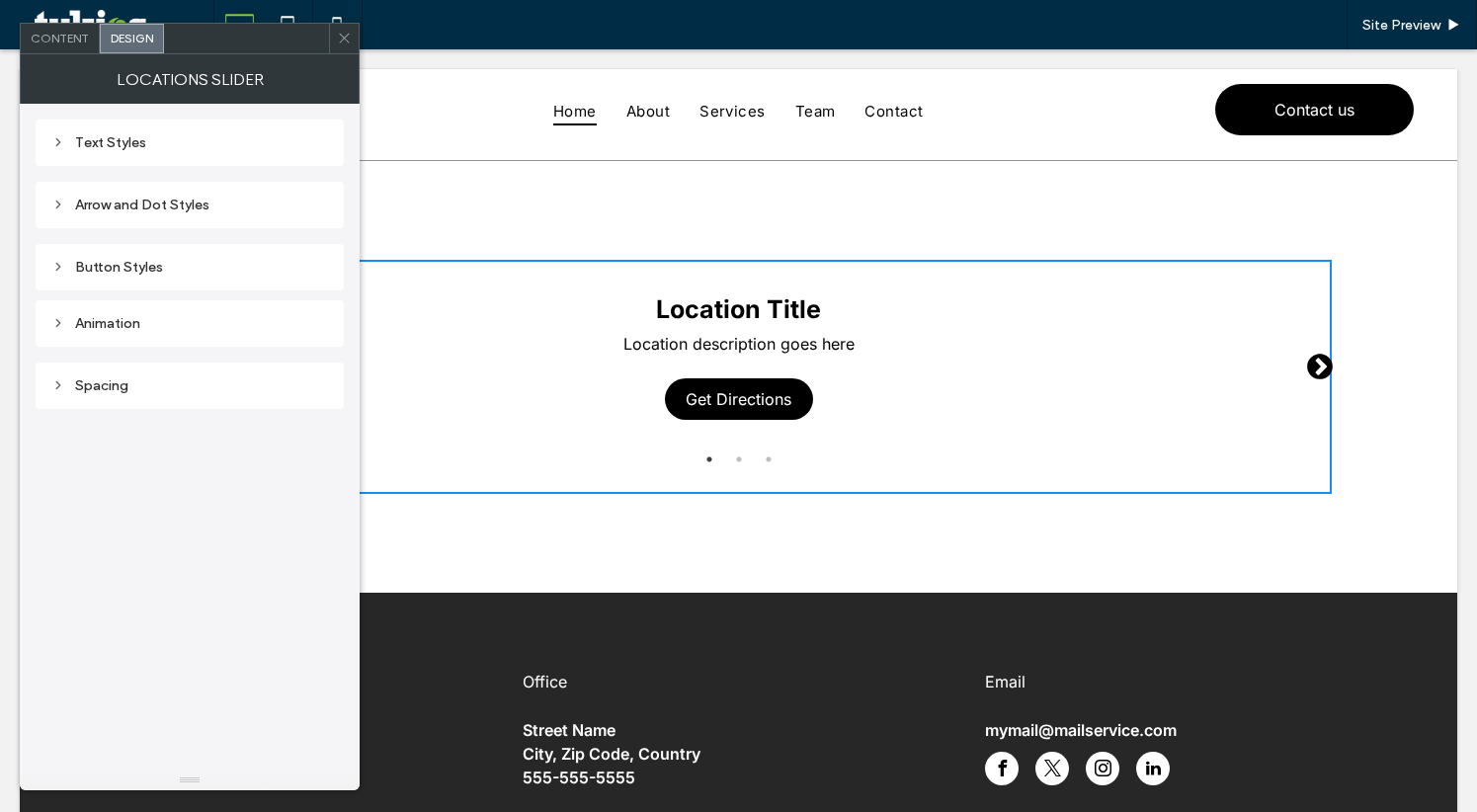 scroll, scrollTop: 0, scrollLeft: 0, axis: both 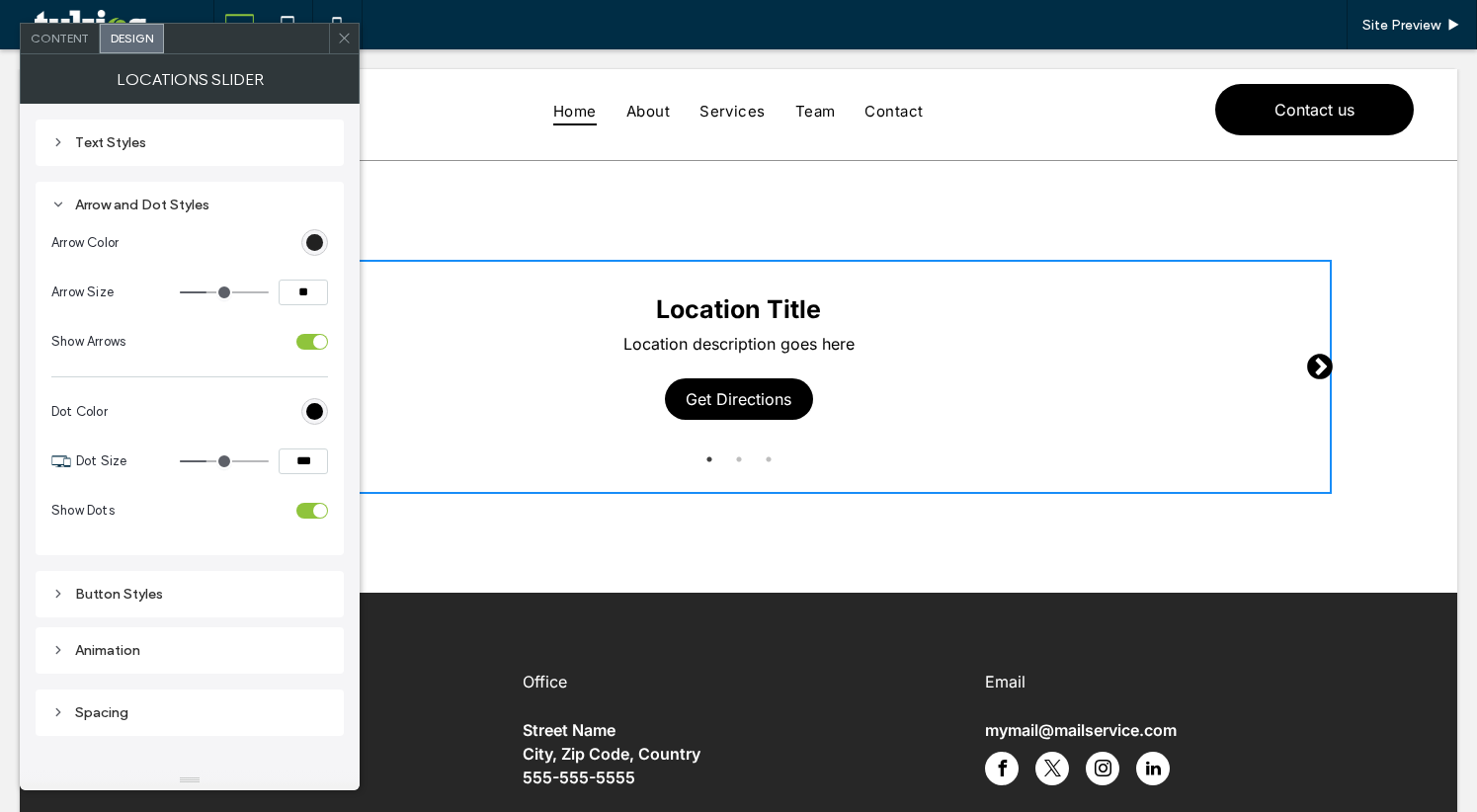 click at bounding box center (314, 242) 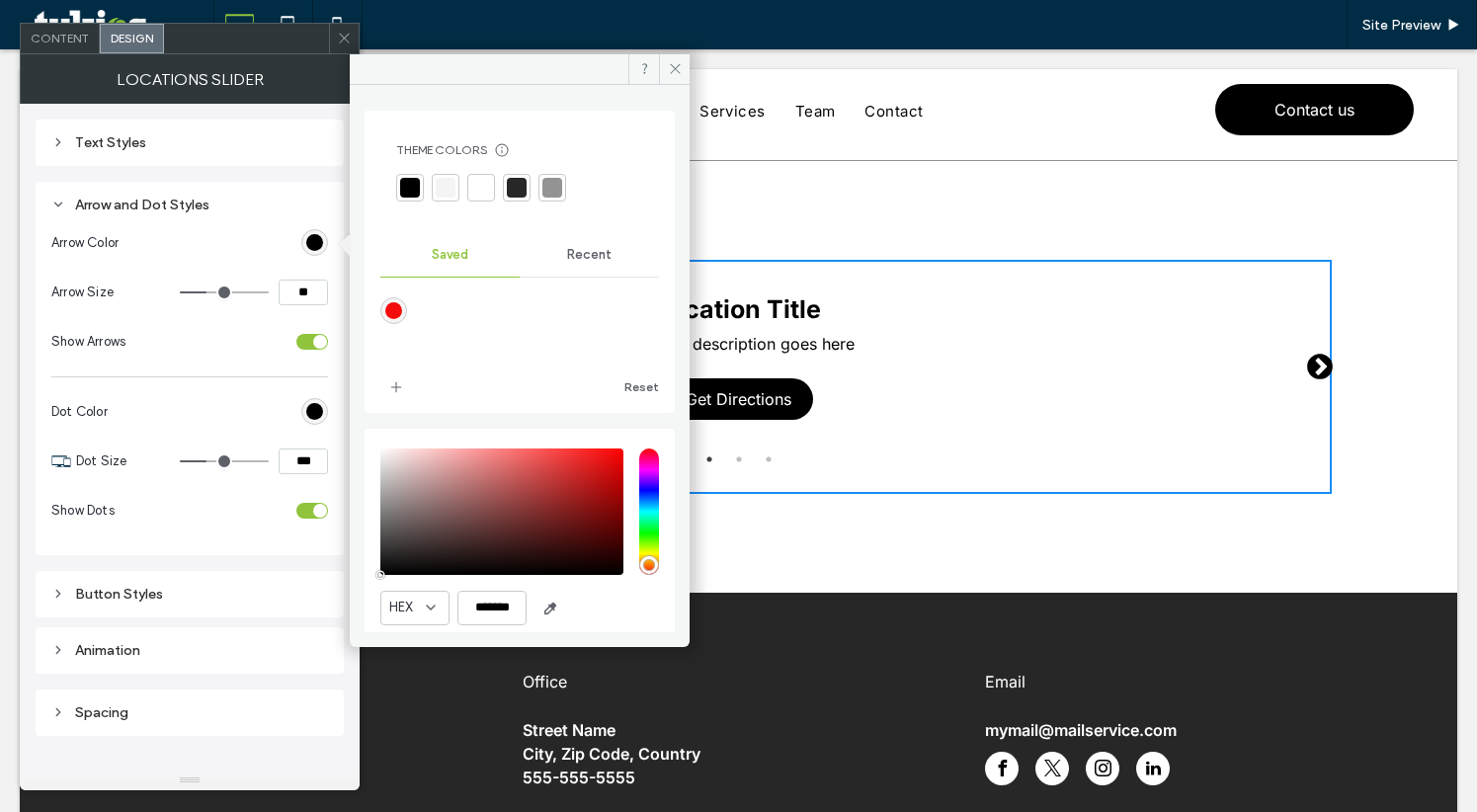 click at bounding box center [393, 310] 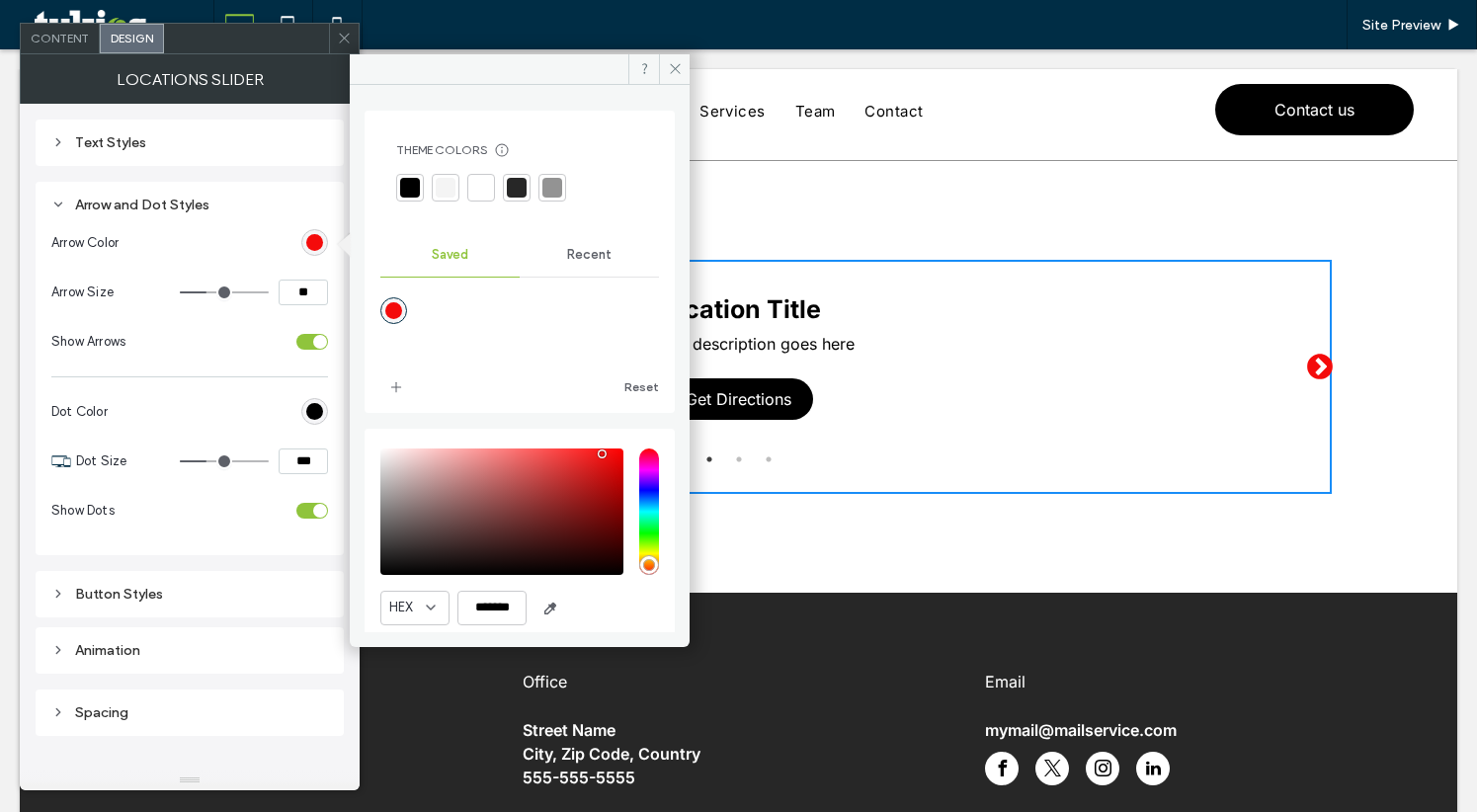 click 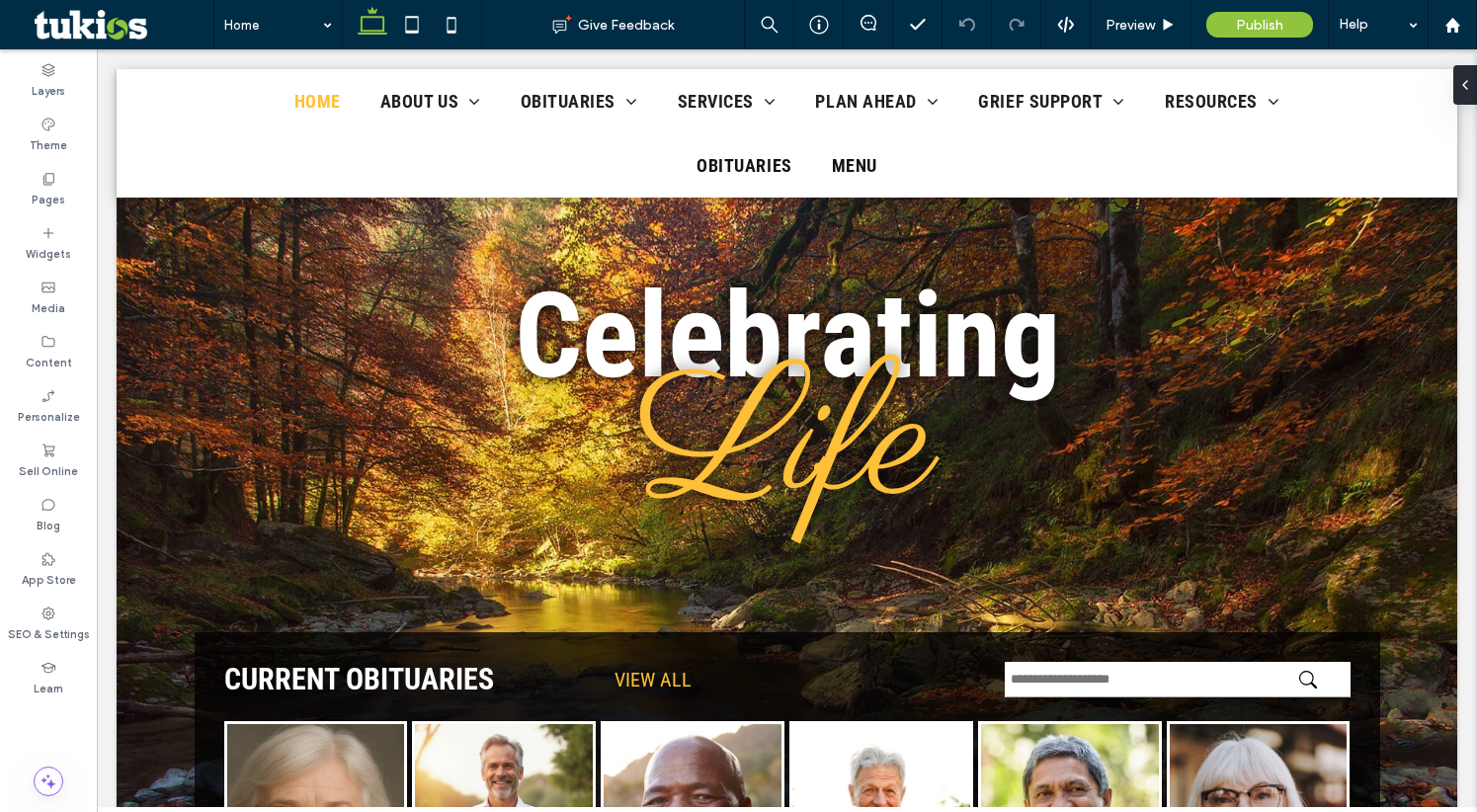 scroll, scrollTop: 3347, scrollLeft: 0, axis: vertical 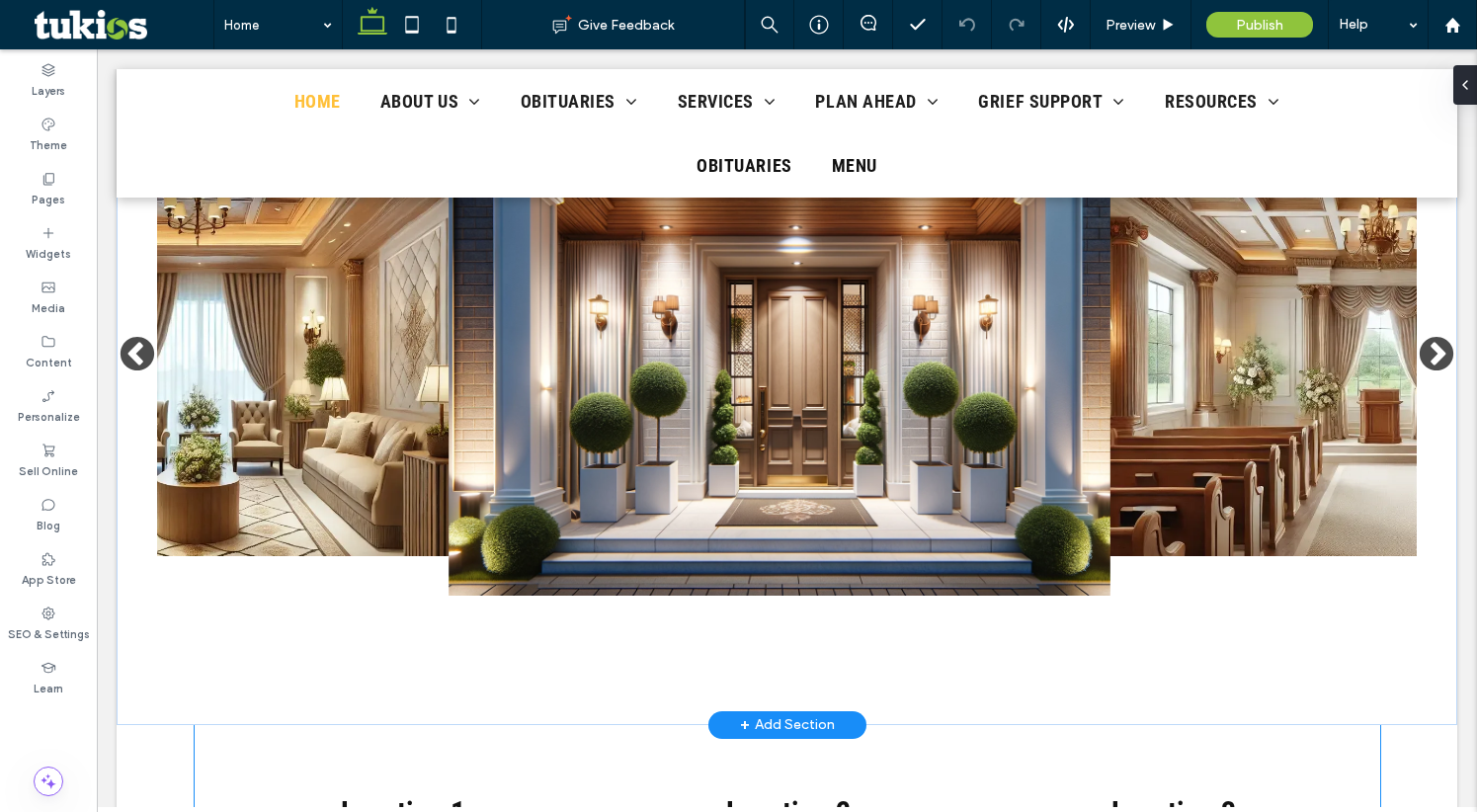 click at bounding box center (780, 356) 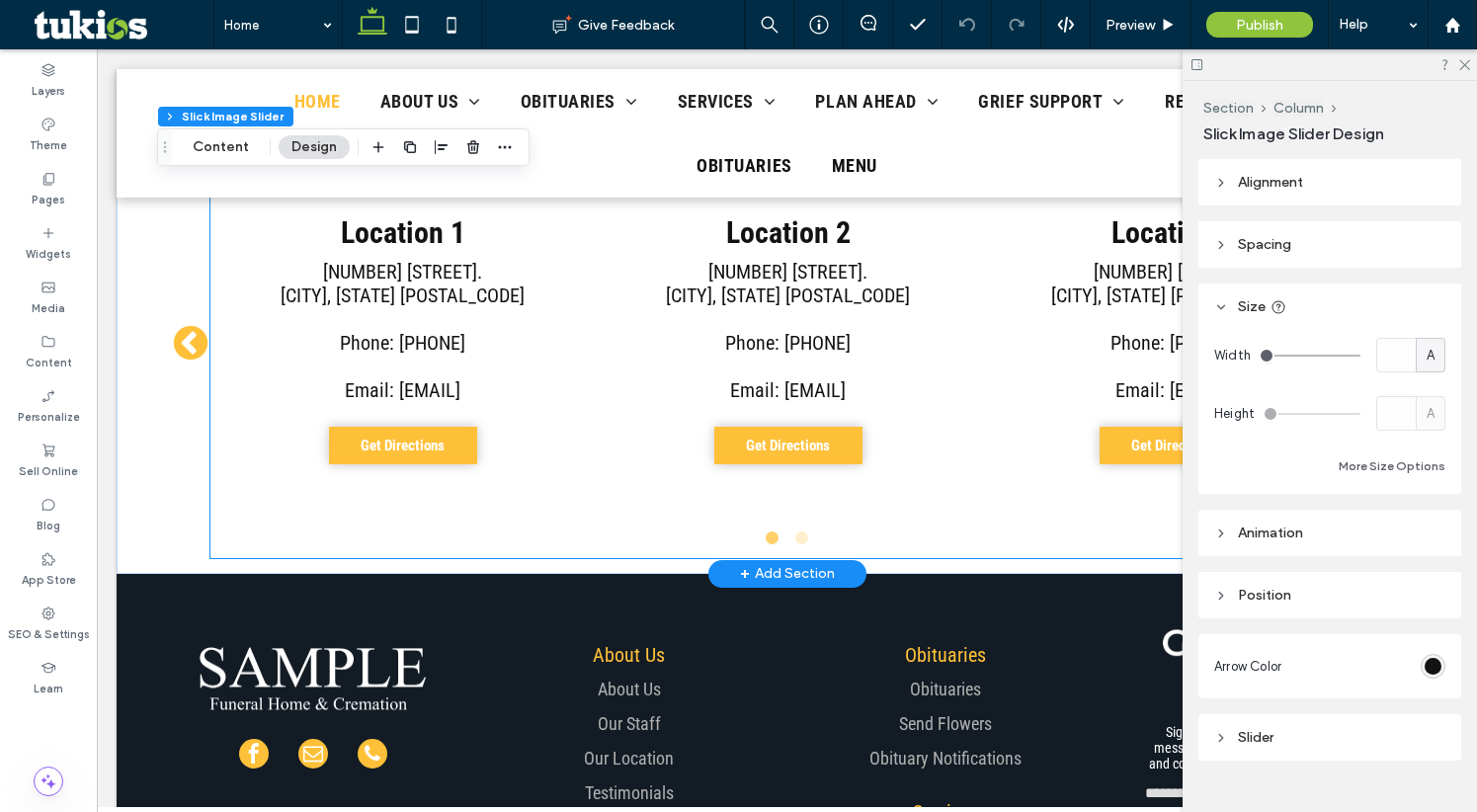 scroll, scrollTop: 4766, scrollLeft: 0, axis: vertical 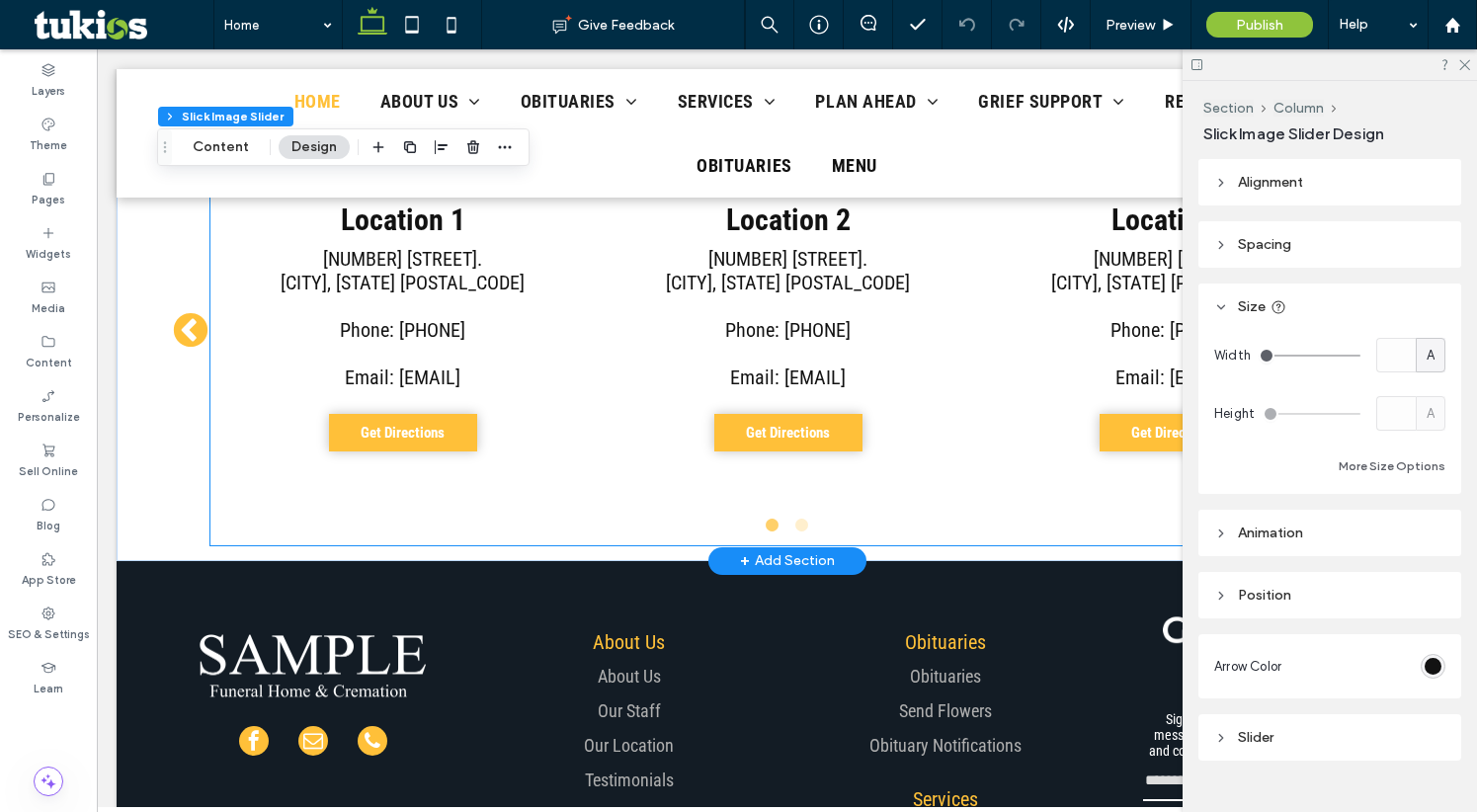 click on "Location 1
123 Fake St. Ogden, UT 84401 Phone: 555-555-5555 Email: test@tukios.com
Get Directions" at bounding box center [403, 332] 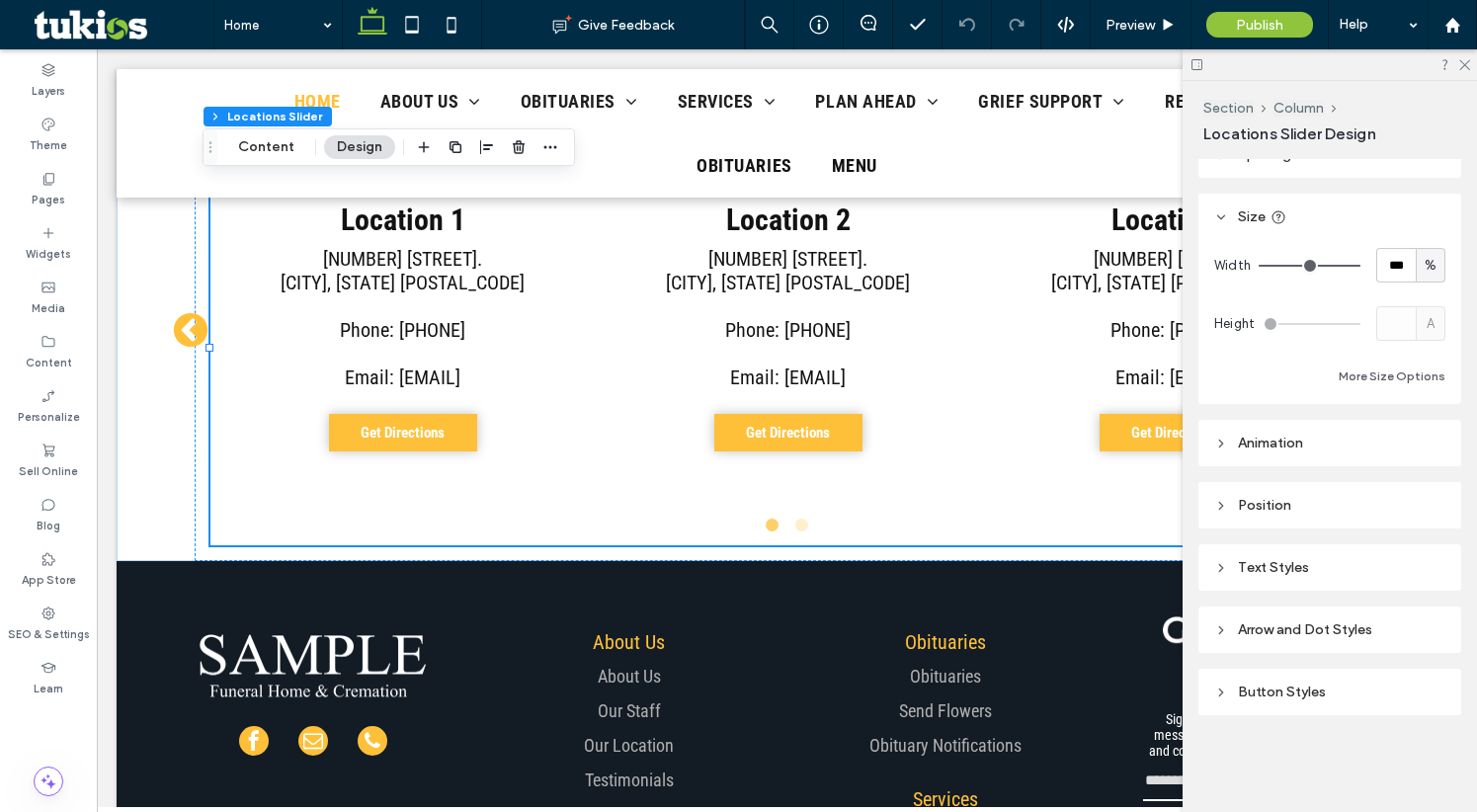 click on "Arrow and Dot Styles" at bounding box center (1330, 629) 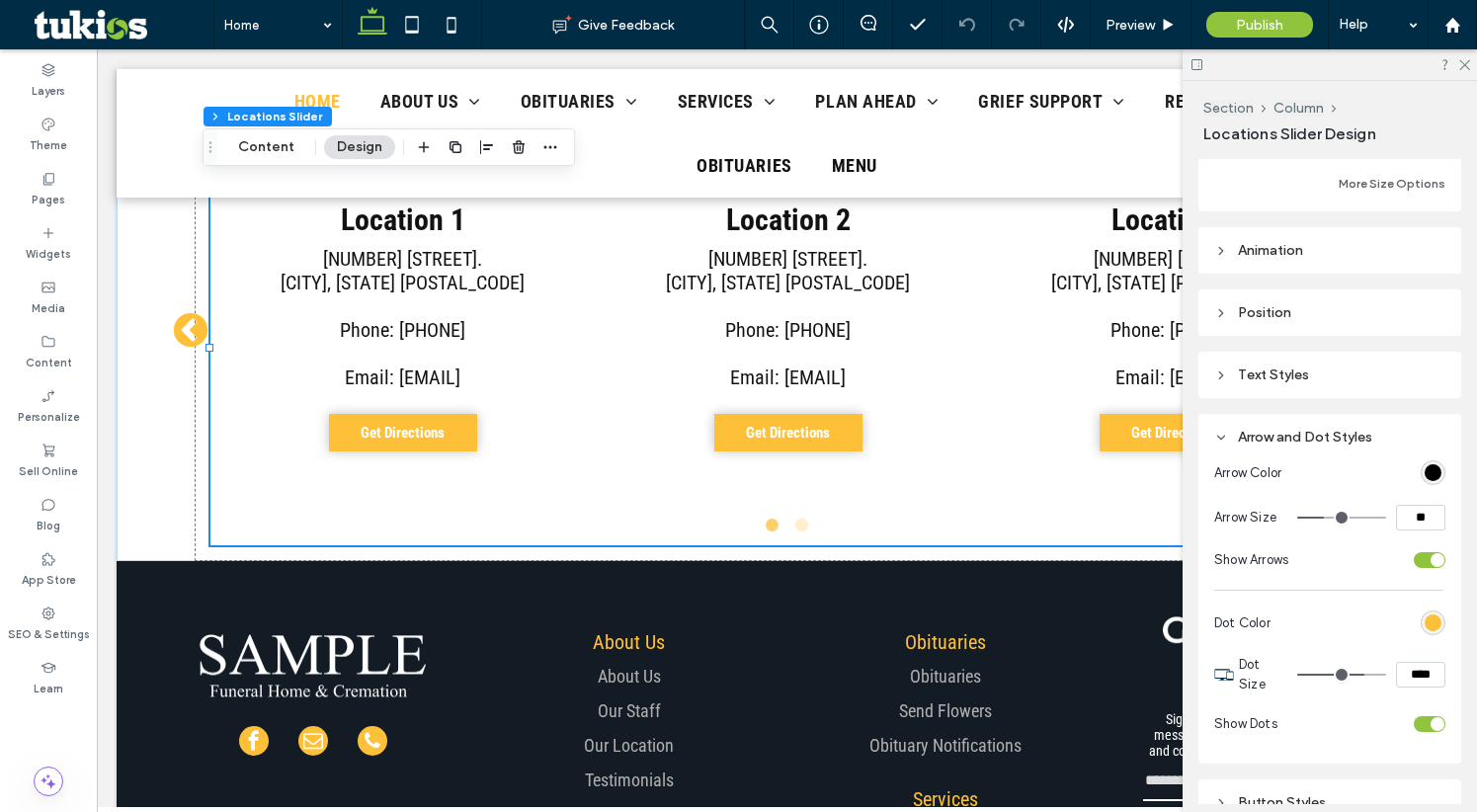 scroll, scrollTop: 287, scrollLeft: 0, axis: vertical 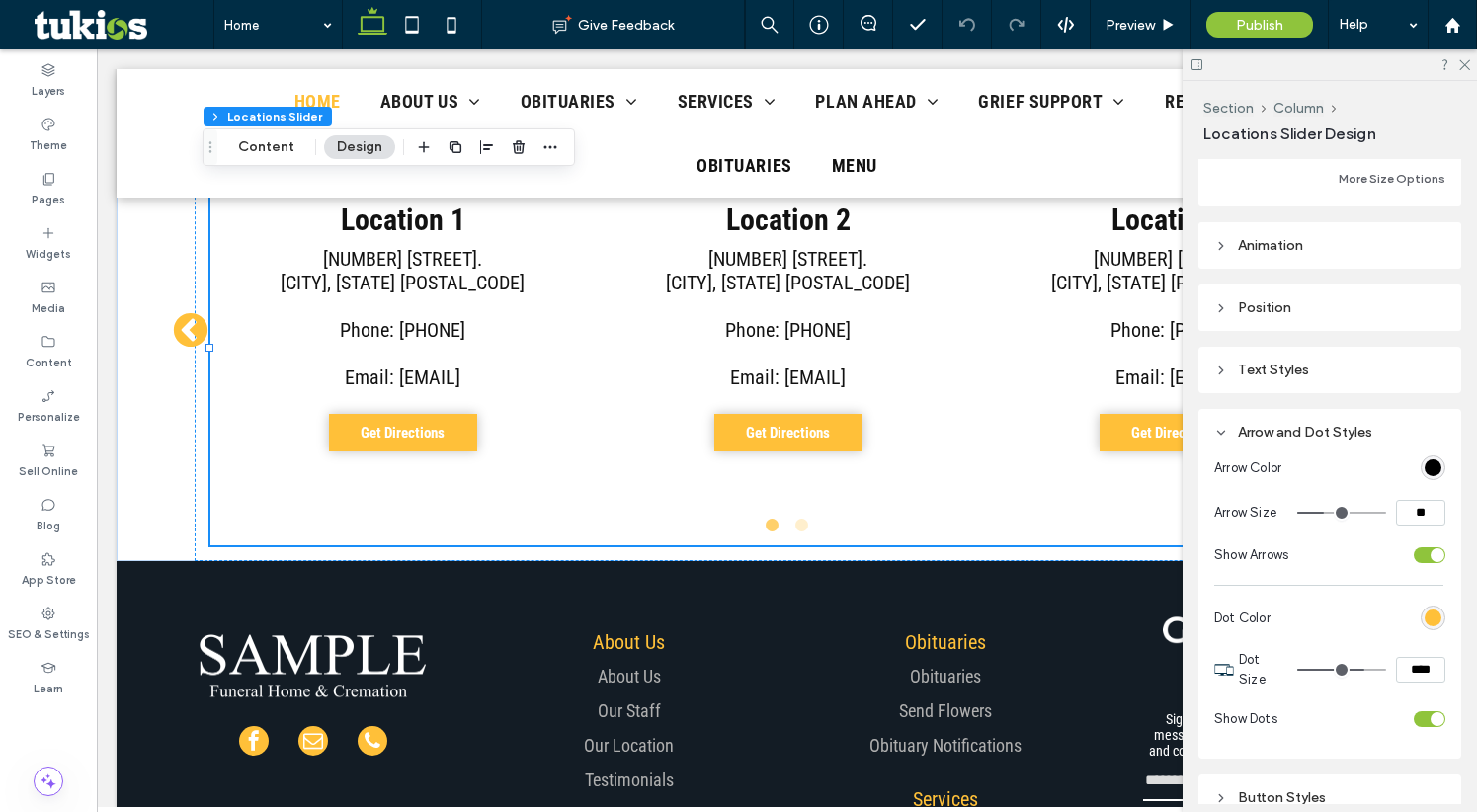 click at bounding box center [1433, 467] 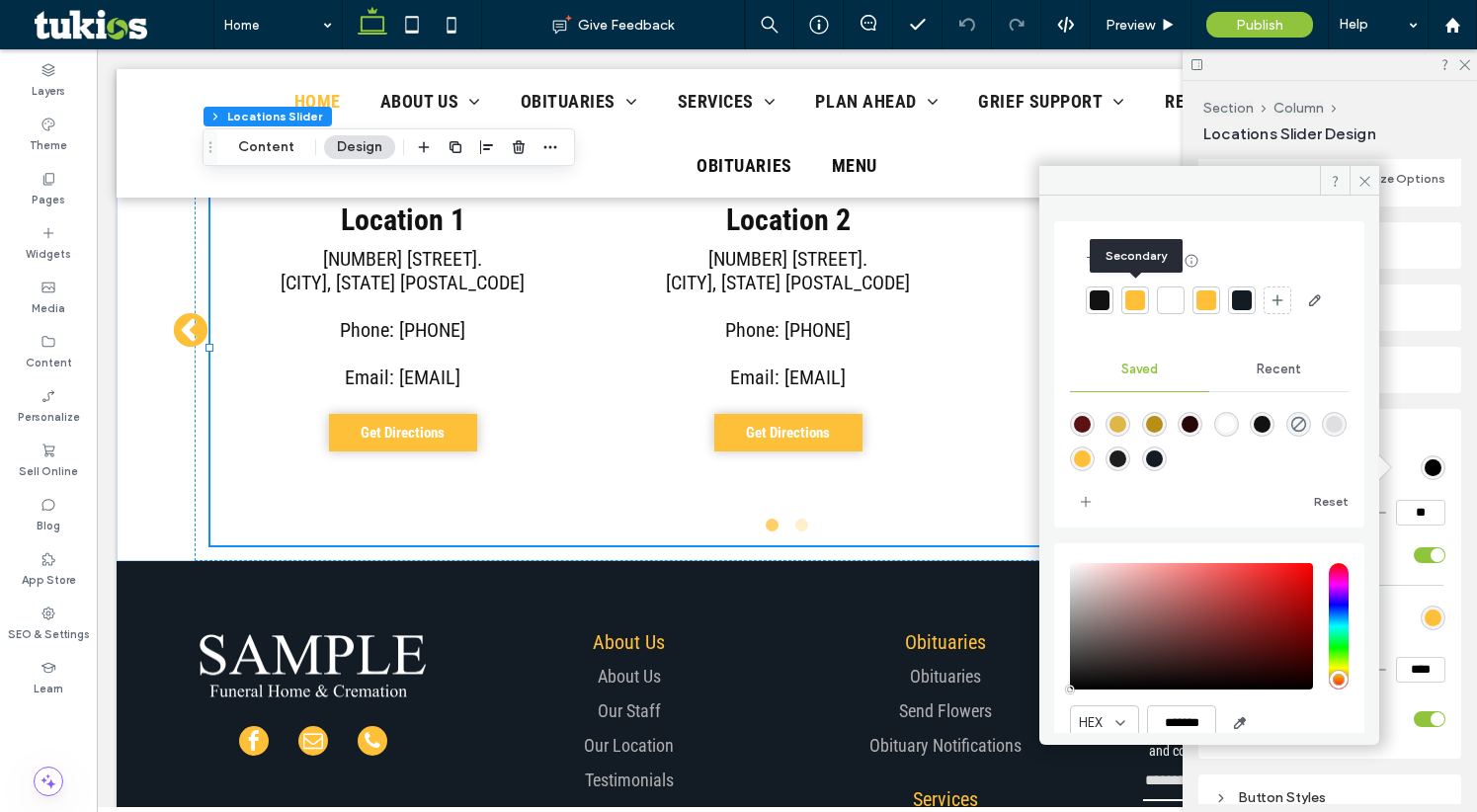 click at bounding box center (1135, 300) 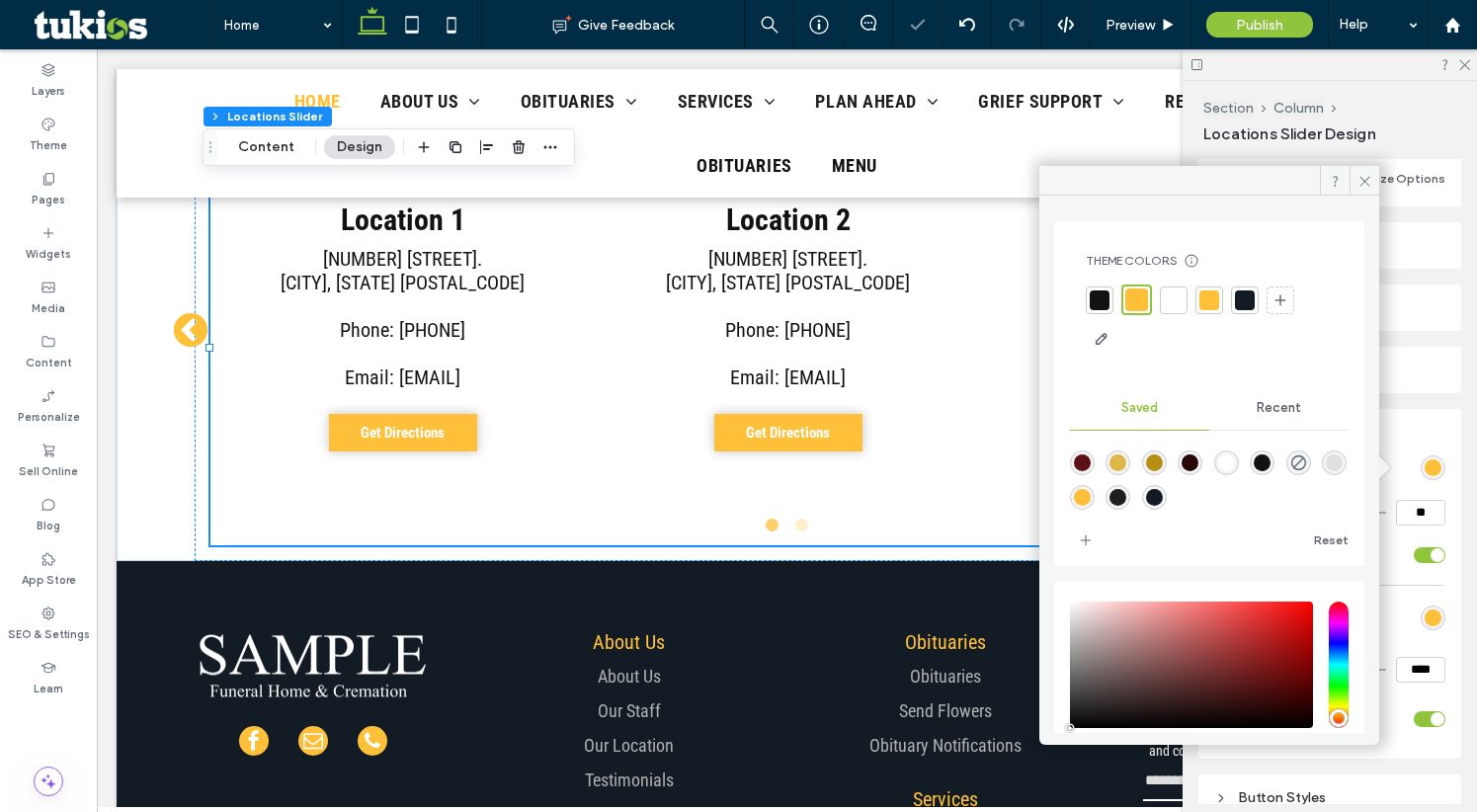 click at bounding box center [1082, 462] 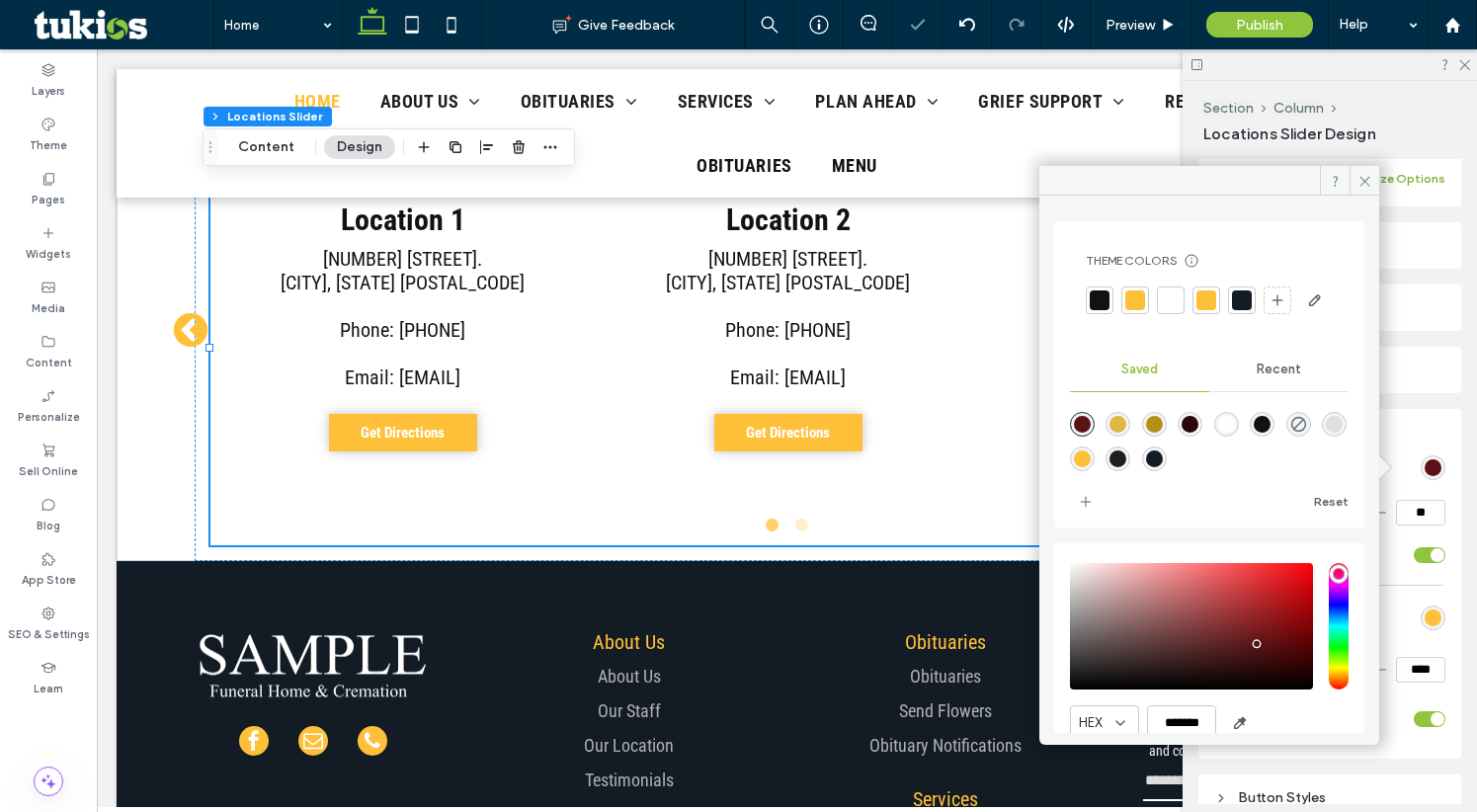 click at bounding box center (1364, 181) 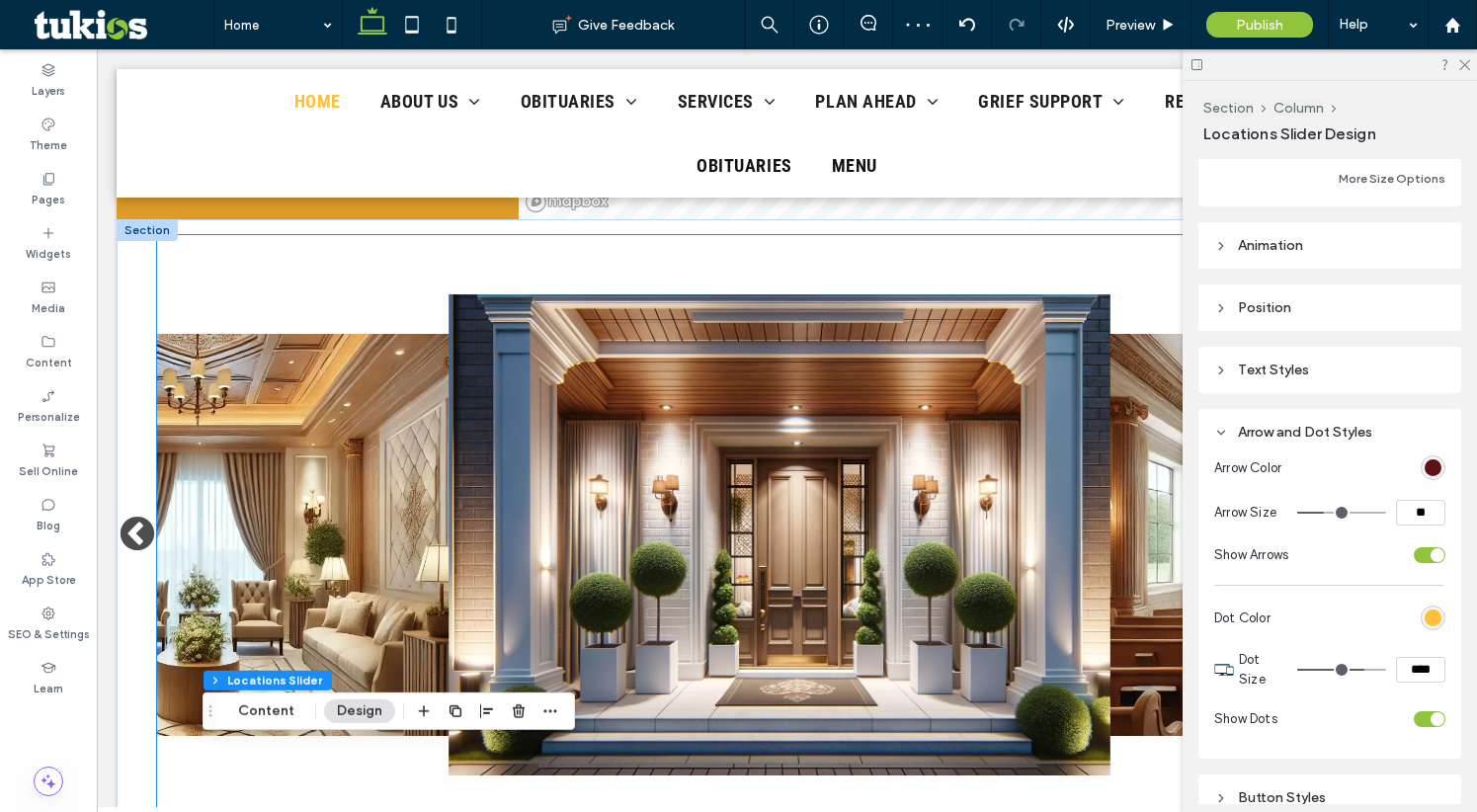scroll, scrollTop: 3976, scrollLeft: 0, axis: vertical 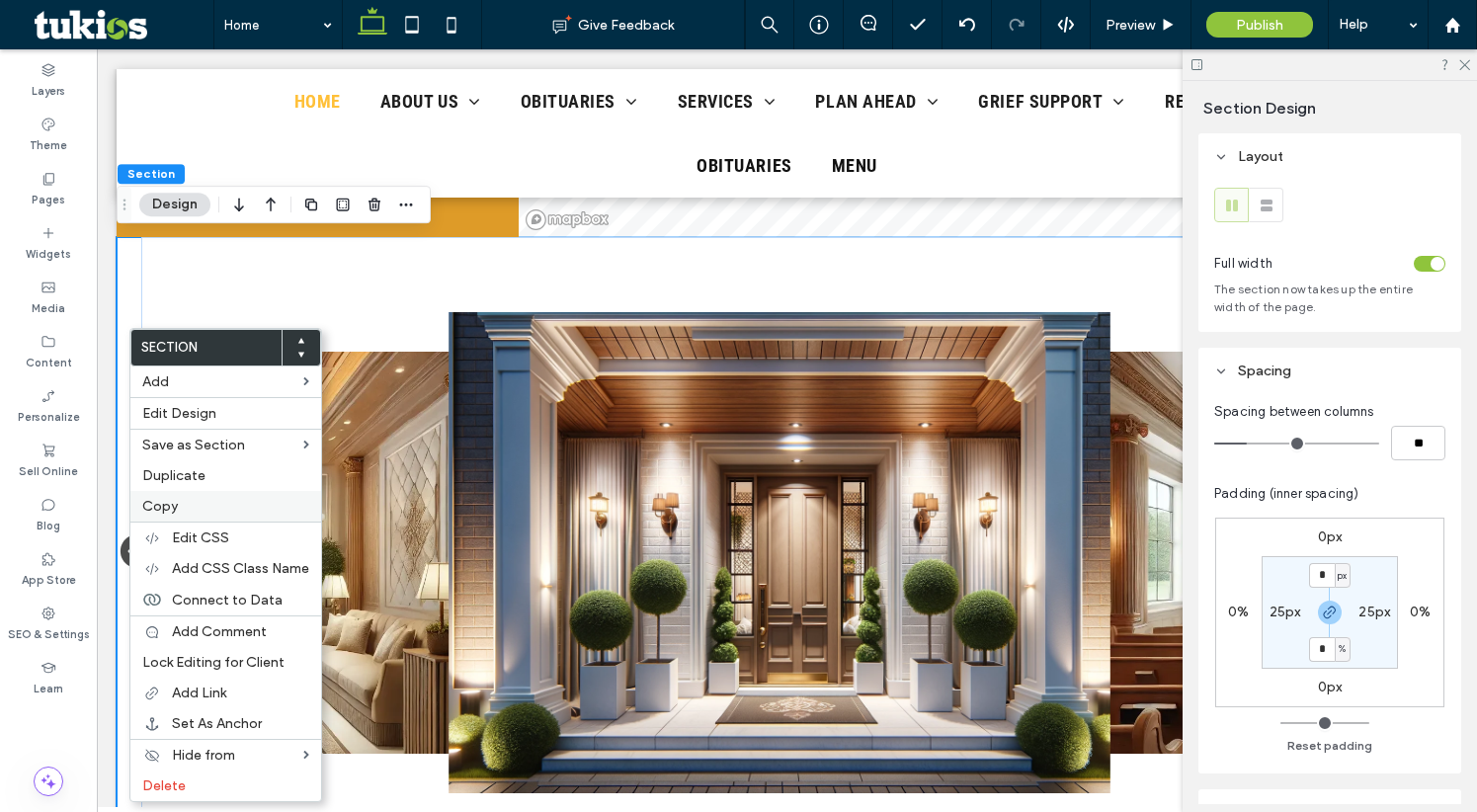 click on "Copy" at bounding box center [160, 506] 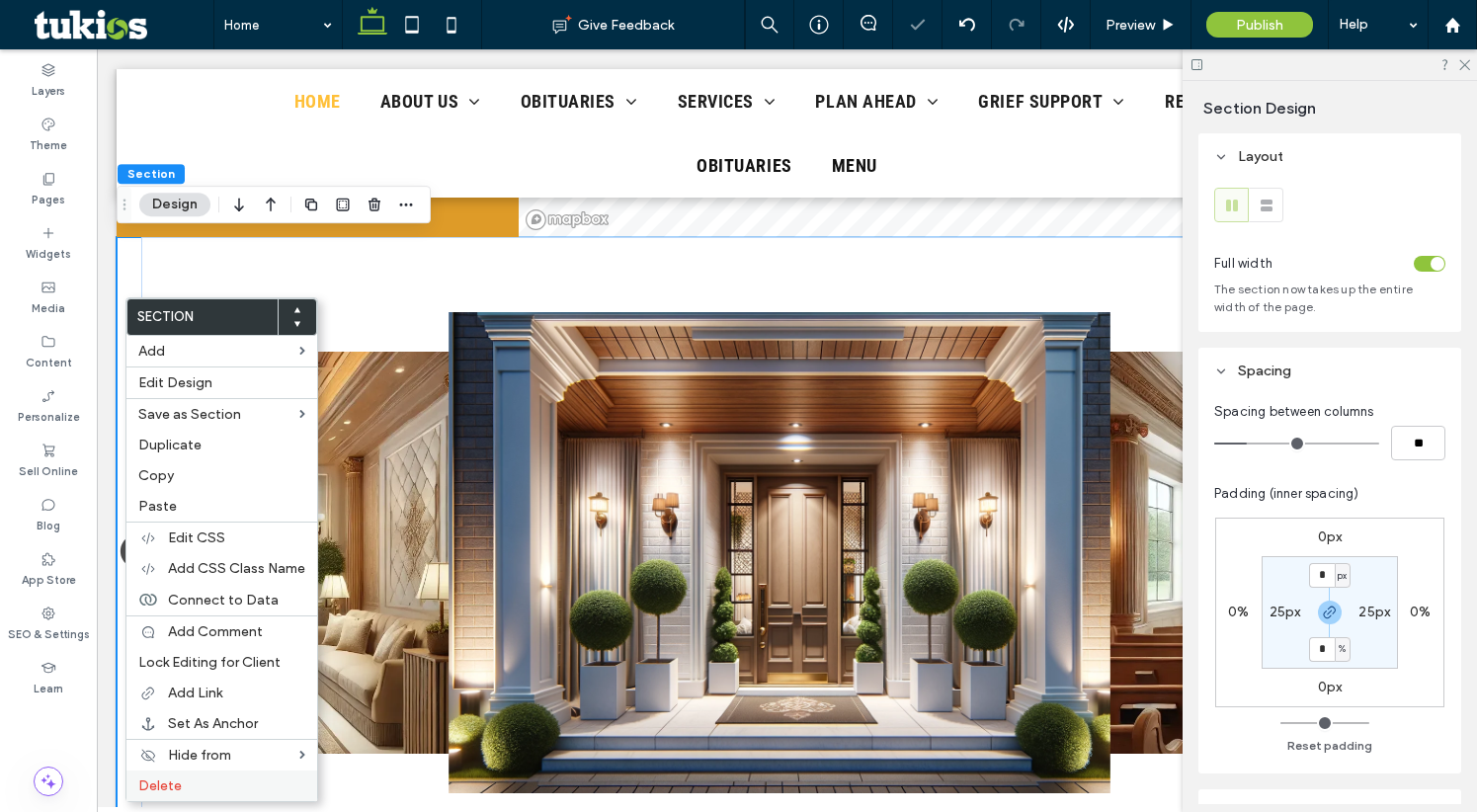 click on "Delete" at bounding box center (221, 785) 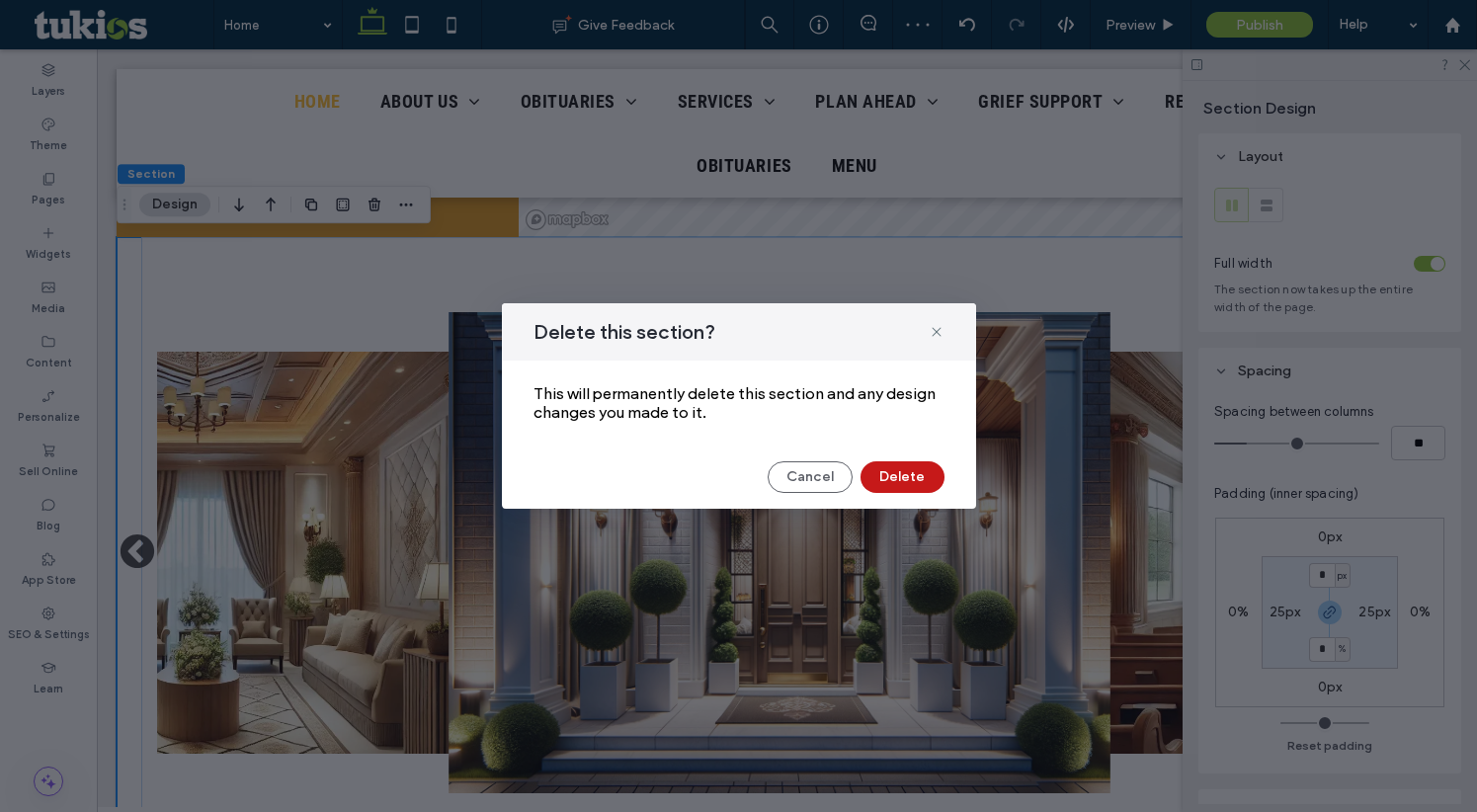 click on "Delete" at bounding box center [902, 477] 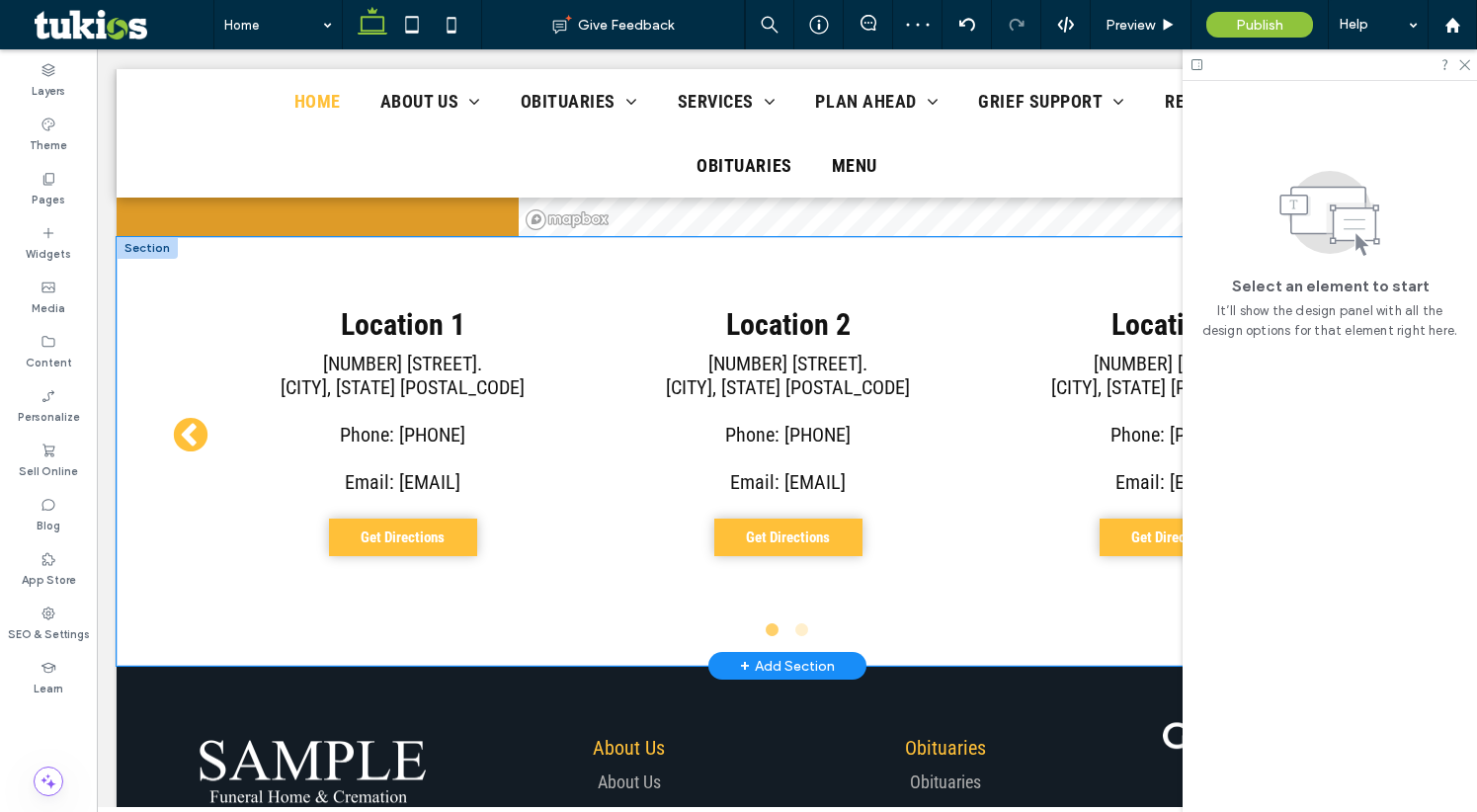 click on "123 Fake St. Ogden, UT 84401 Phone: 555-555-5555 Email: test@tukios.com" at bounding box center (403, 423) 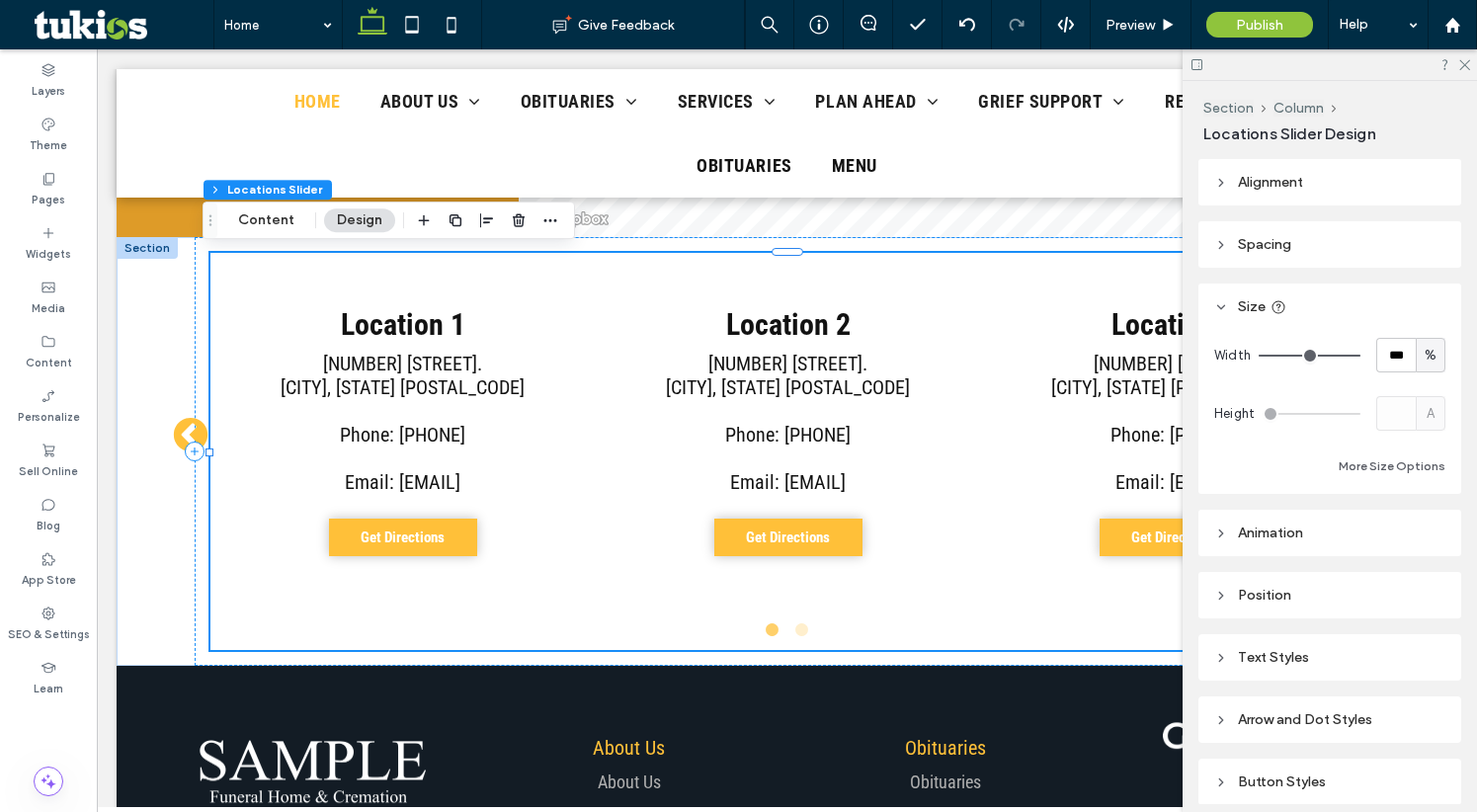 click on "Arrow and Dot Styles" at bounding box center [1330, 719] 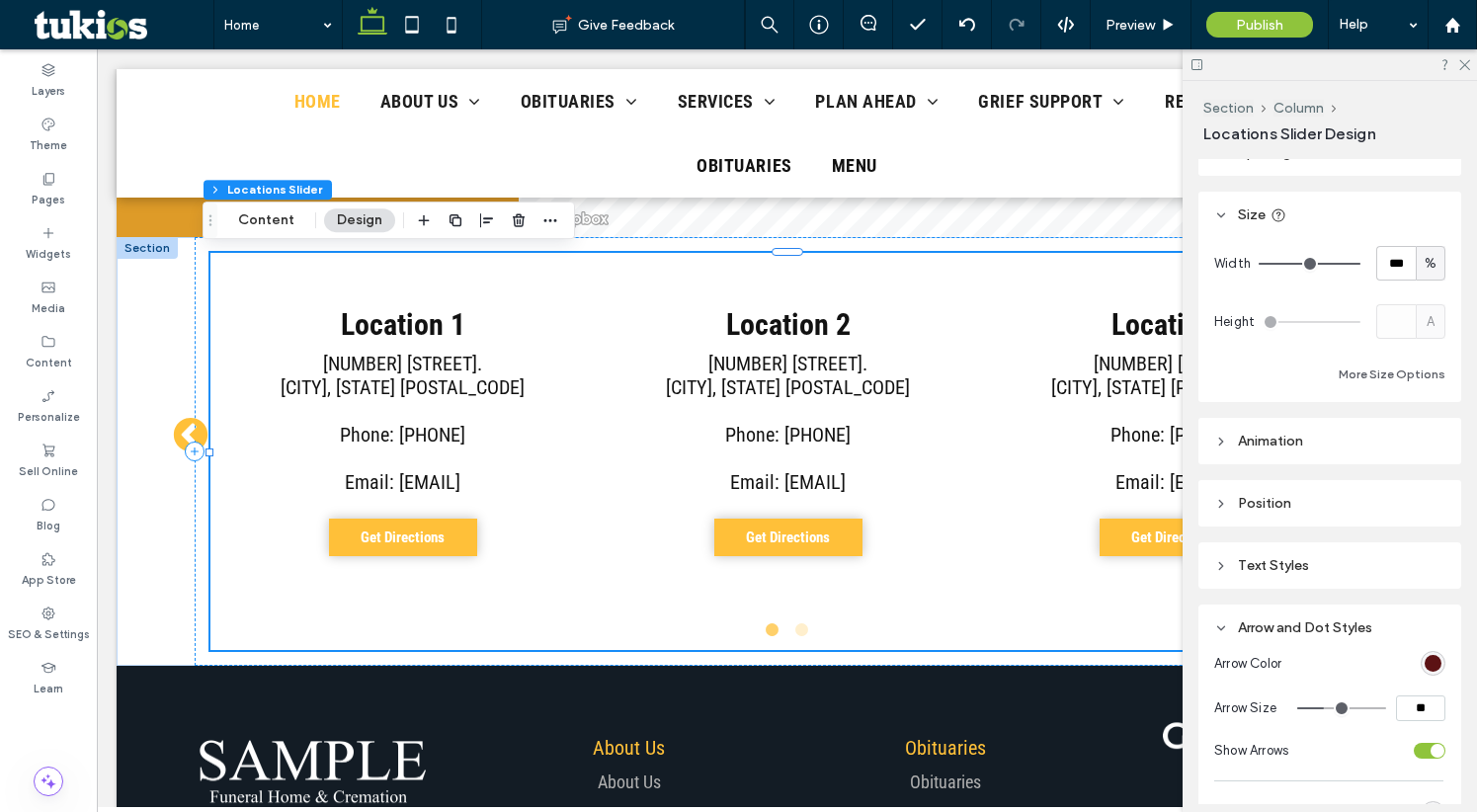scroll, scrollTop: 198, scrollLeft: 0, axis: vertical 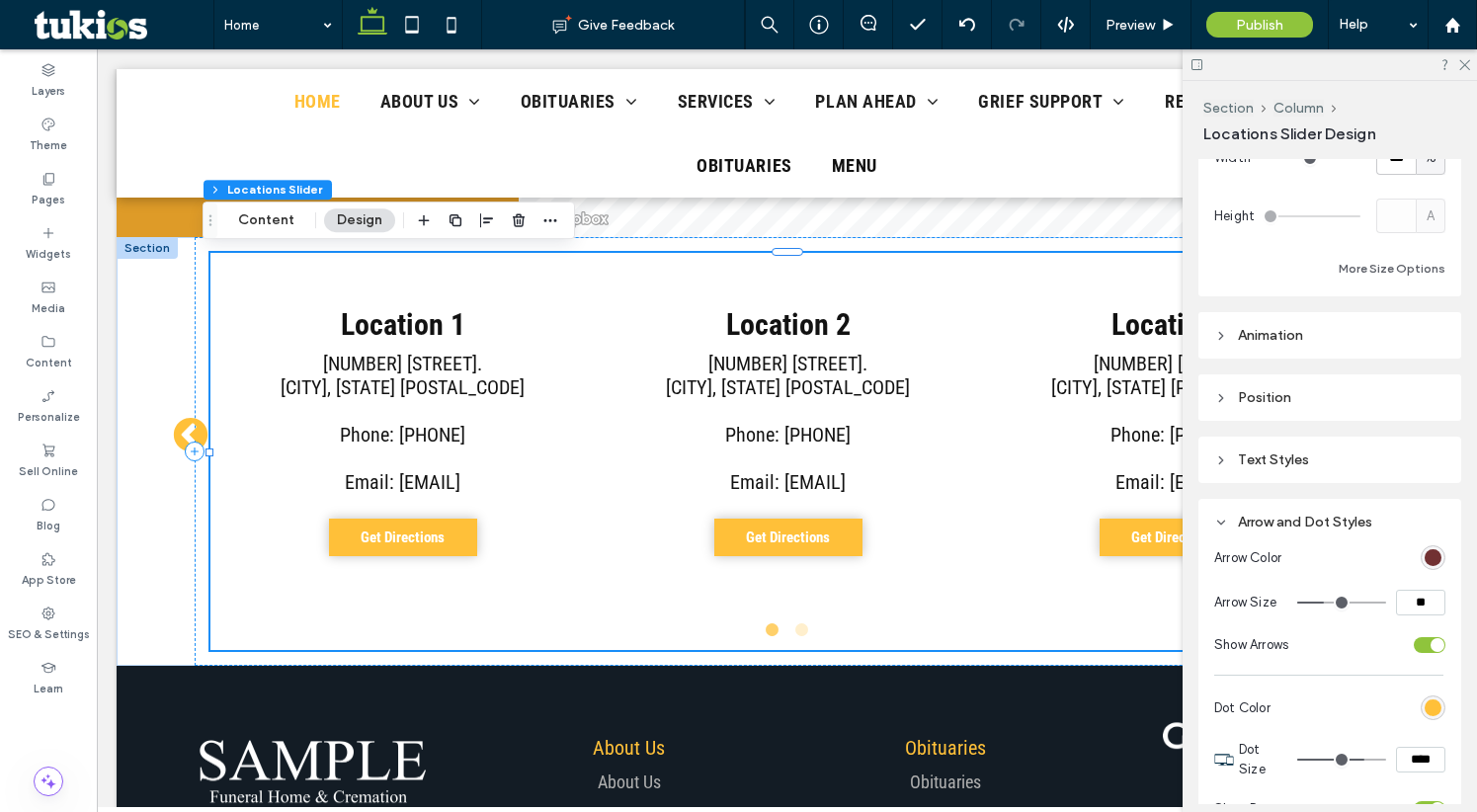 click at bounding box center [1433, 557] 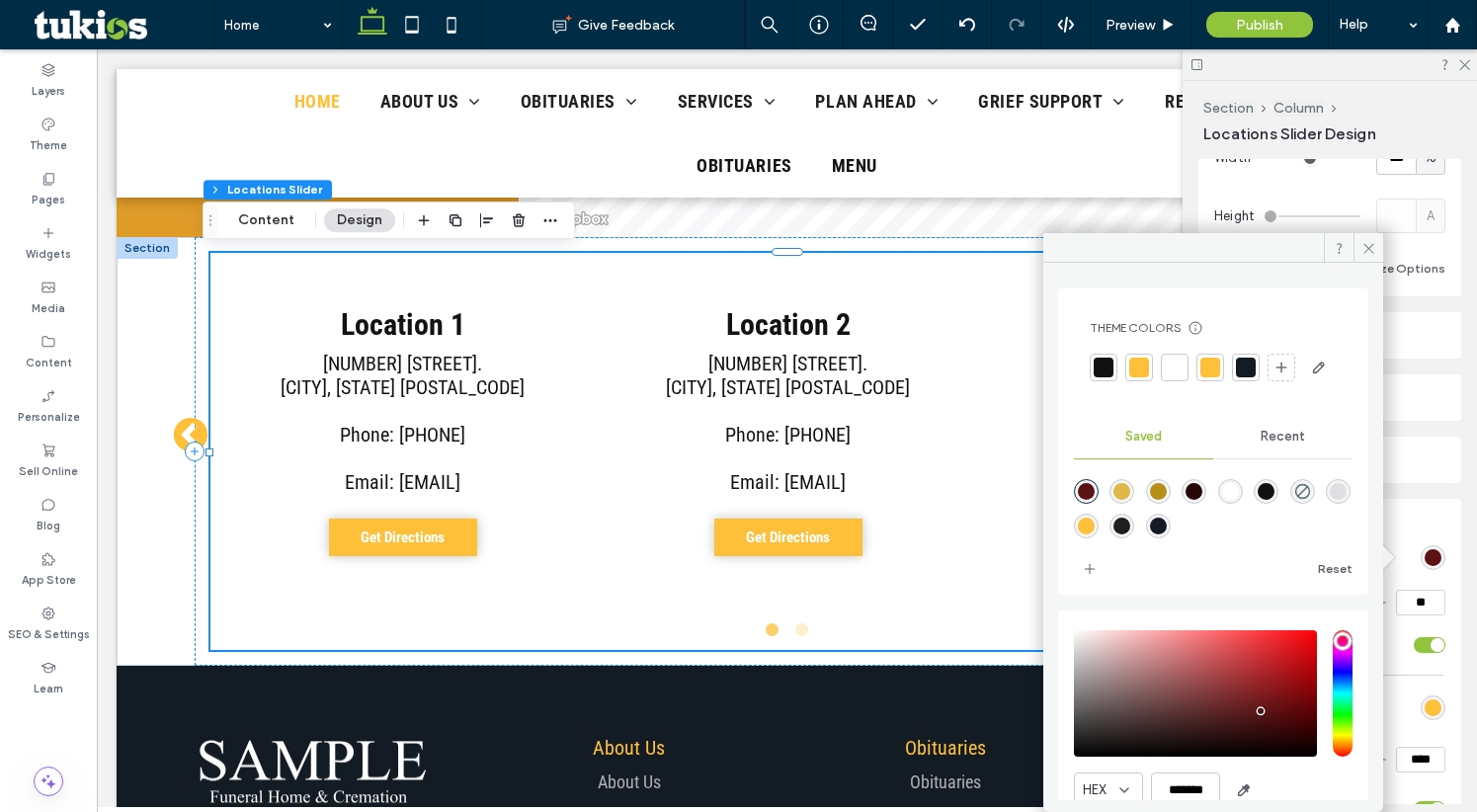 click at bounding box center (1158, 491) 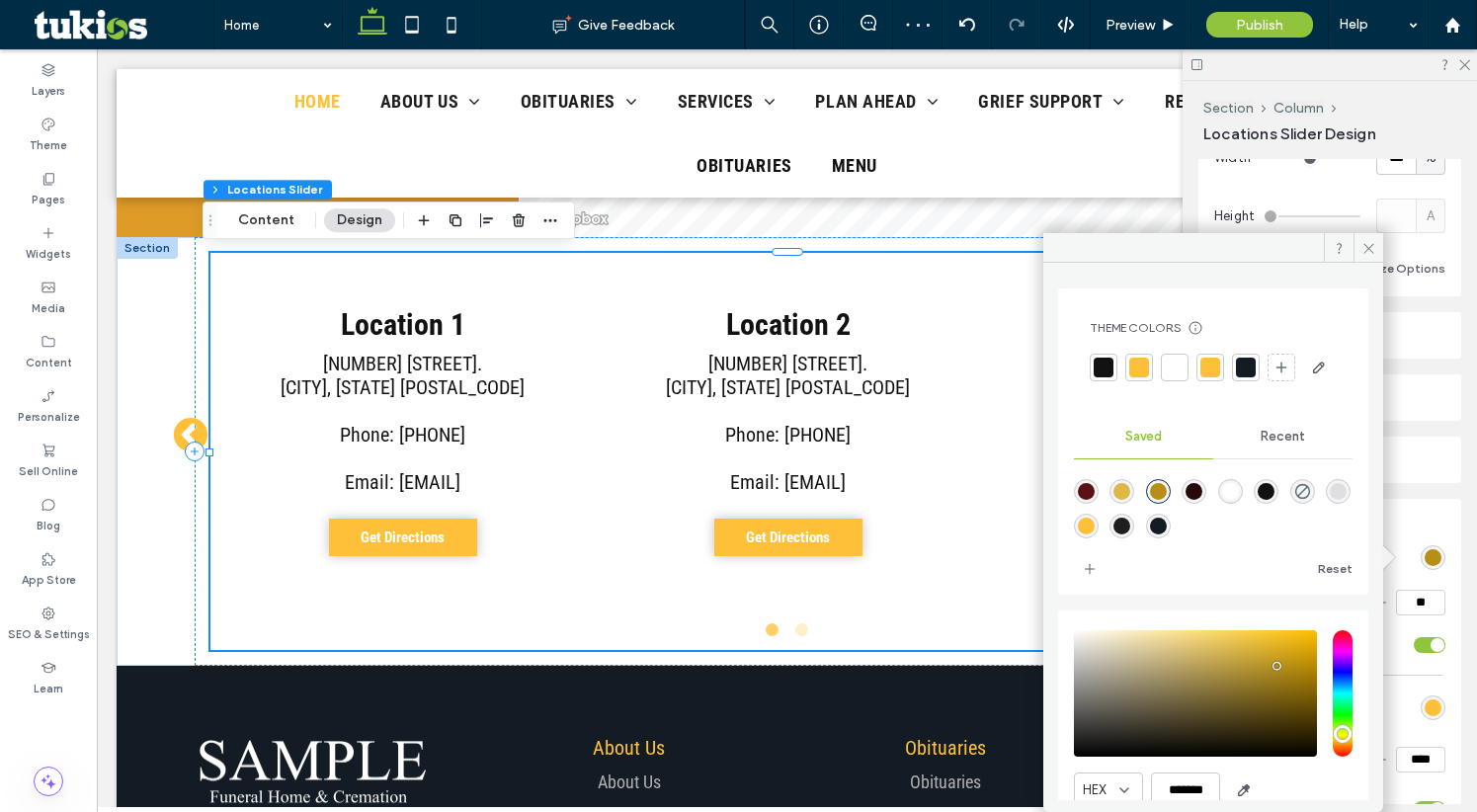 click at bounding box center [1158, 526] 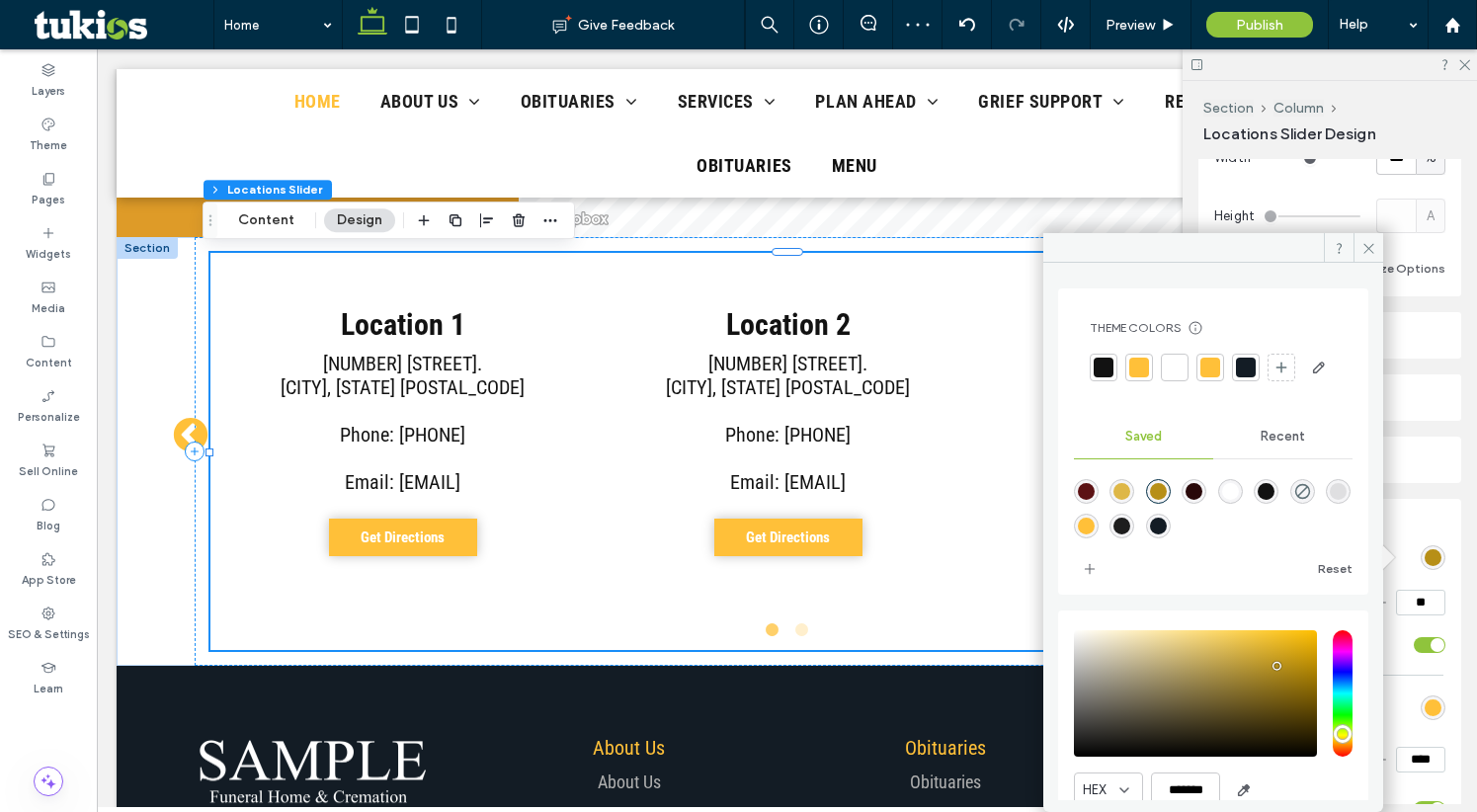 type on "*******" 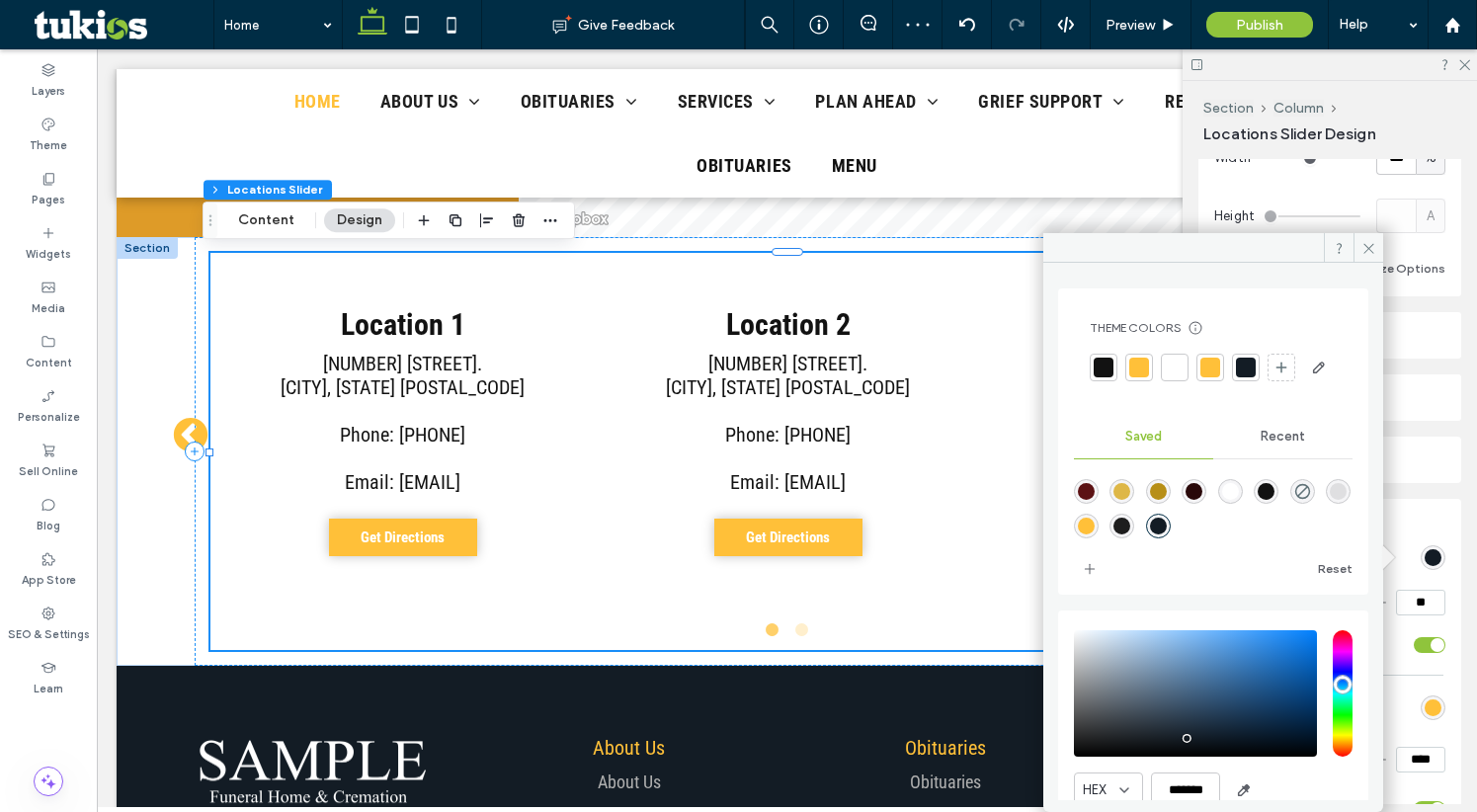 click at bounding box center (1139, 367) 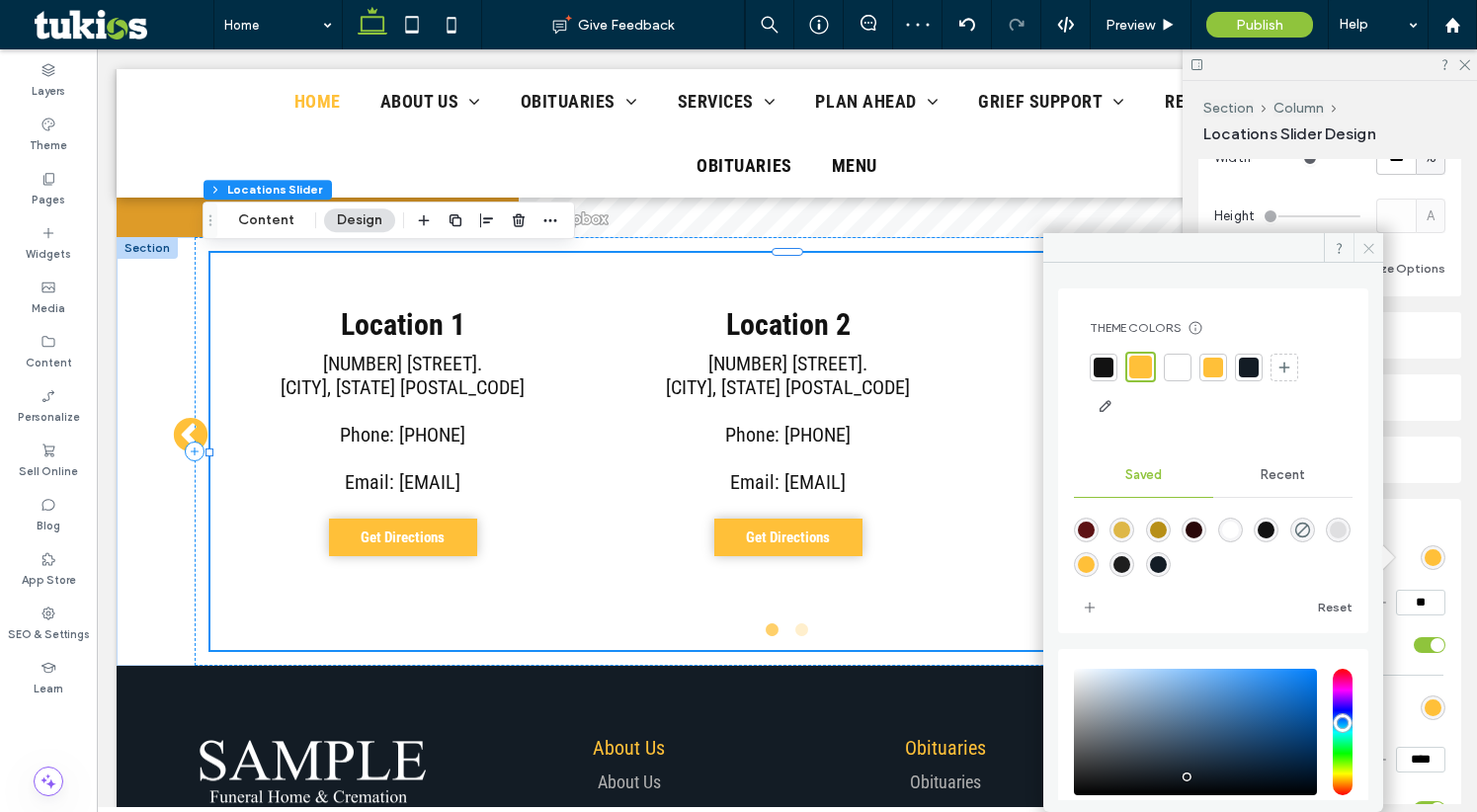 click 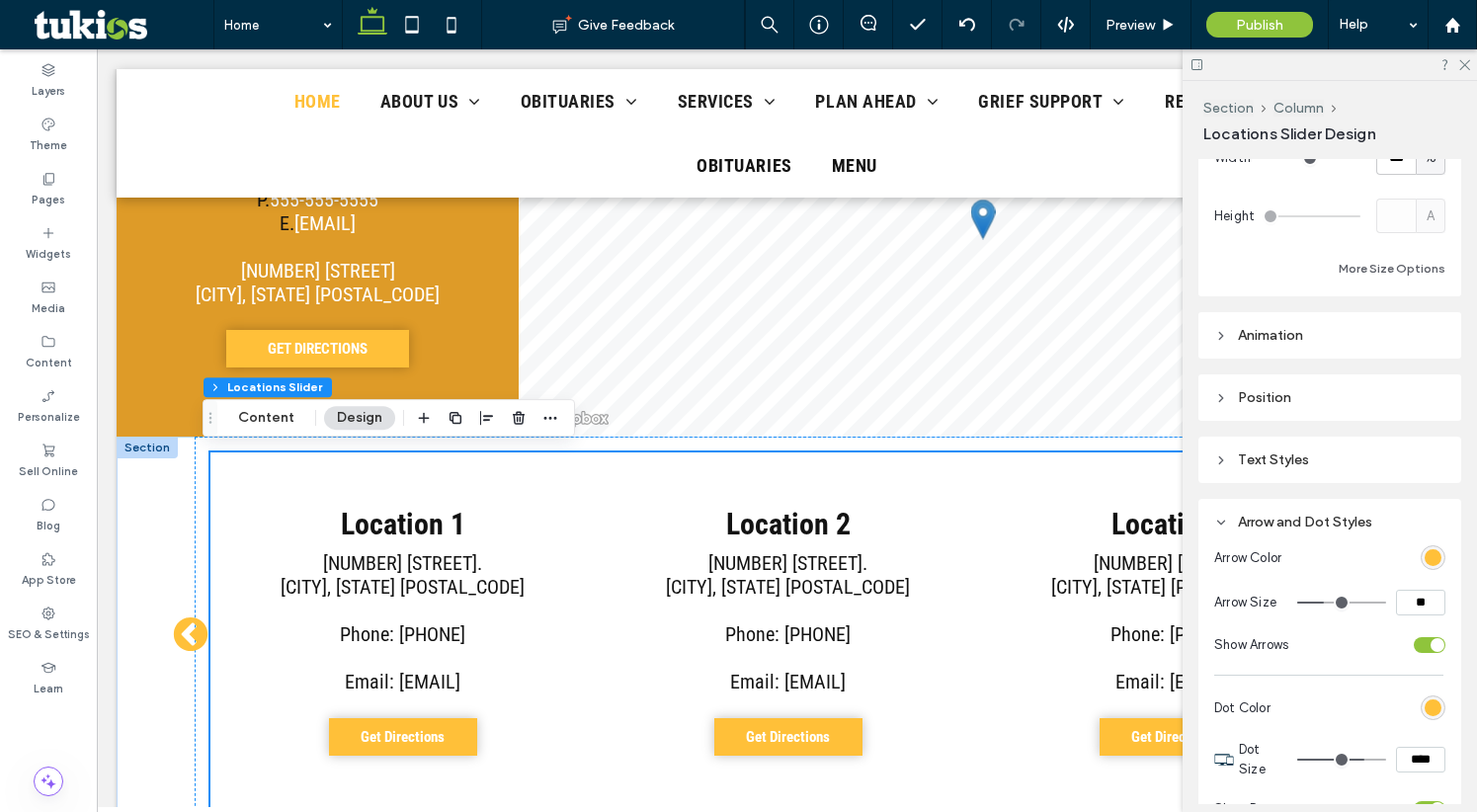 scroll, scrollTop: 3778, scrollLeft: 0, axis: vertical 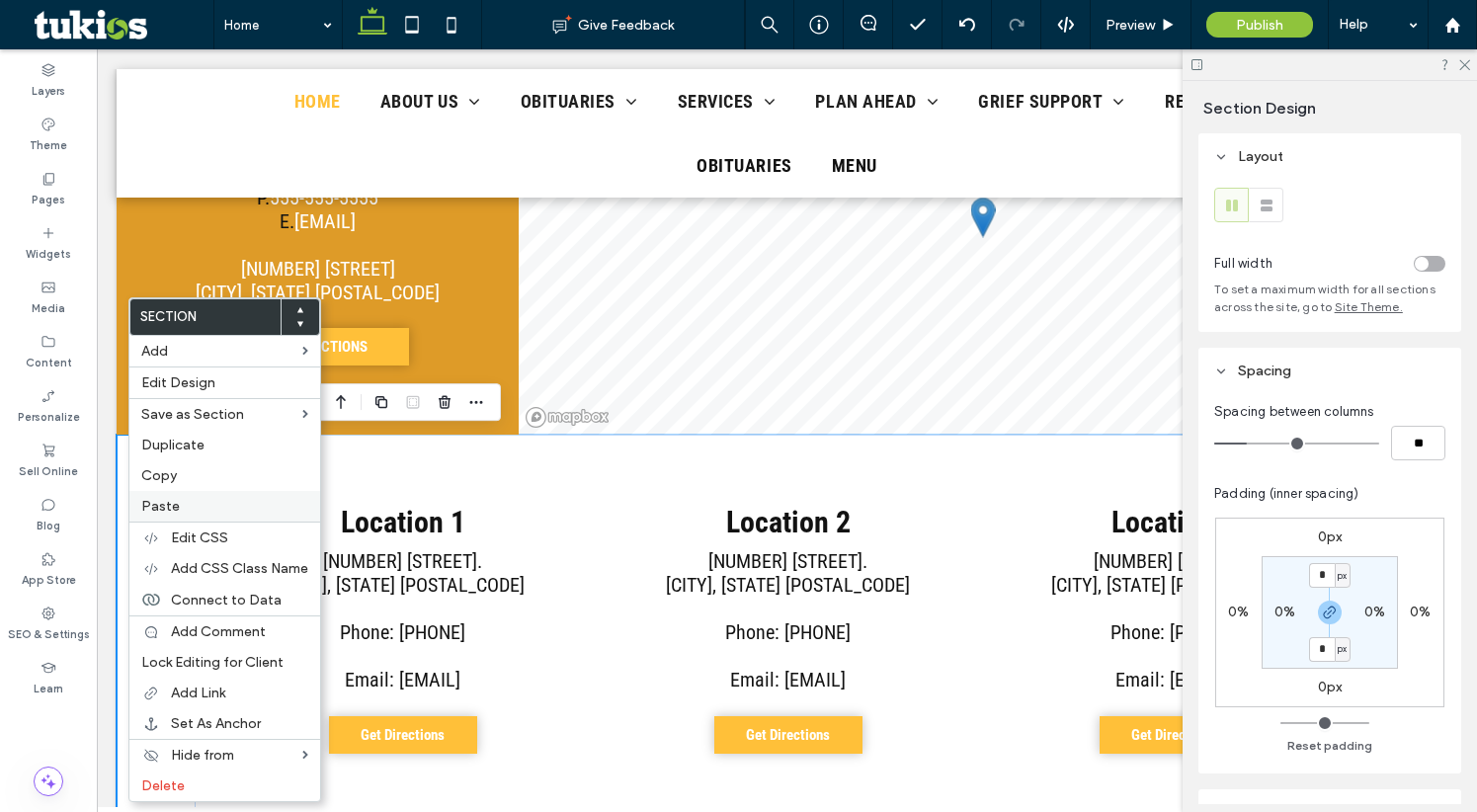 click on "Paste" at bounding box center (224, 506) 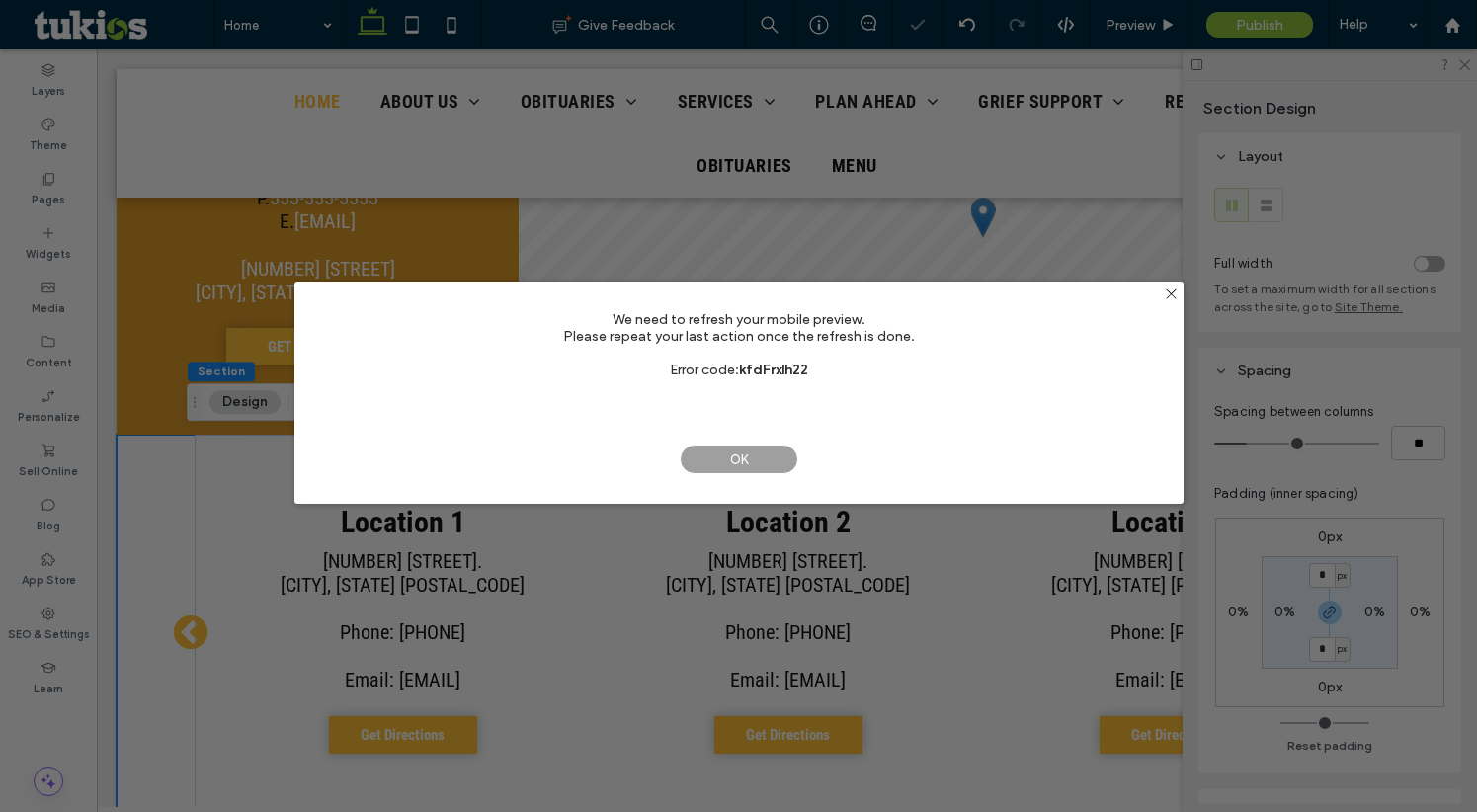 click on "OK" at bounding box center (739, 459) 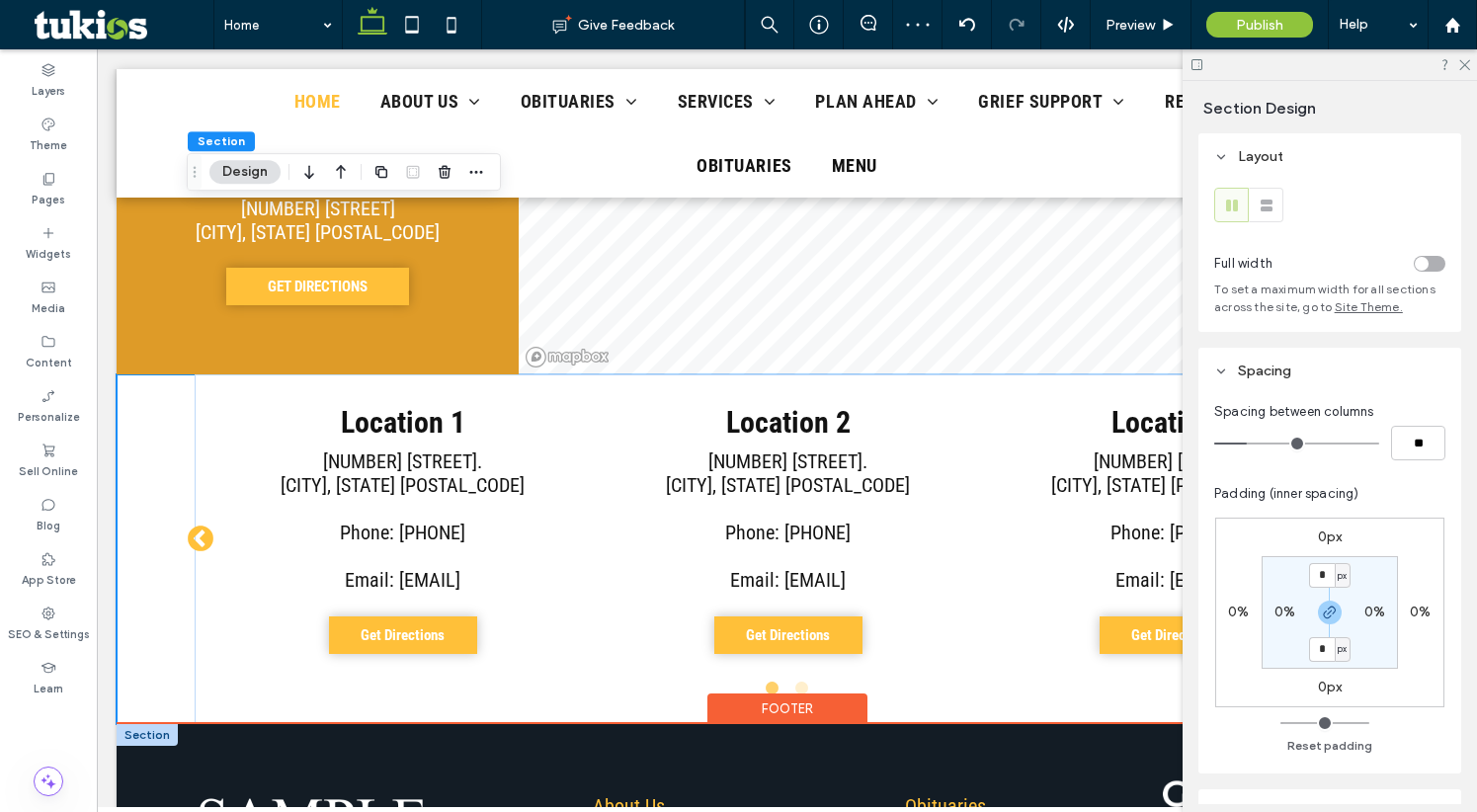 scroll, scrollTop: 3708, scrollLeft: 0, axis: vertical 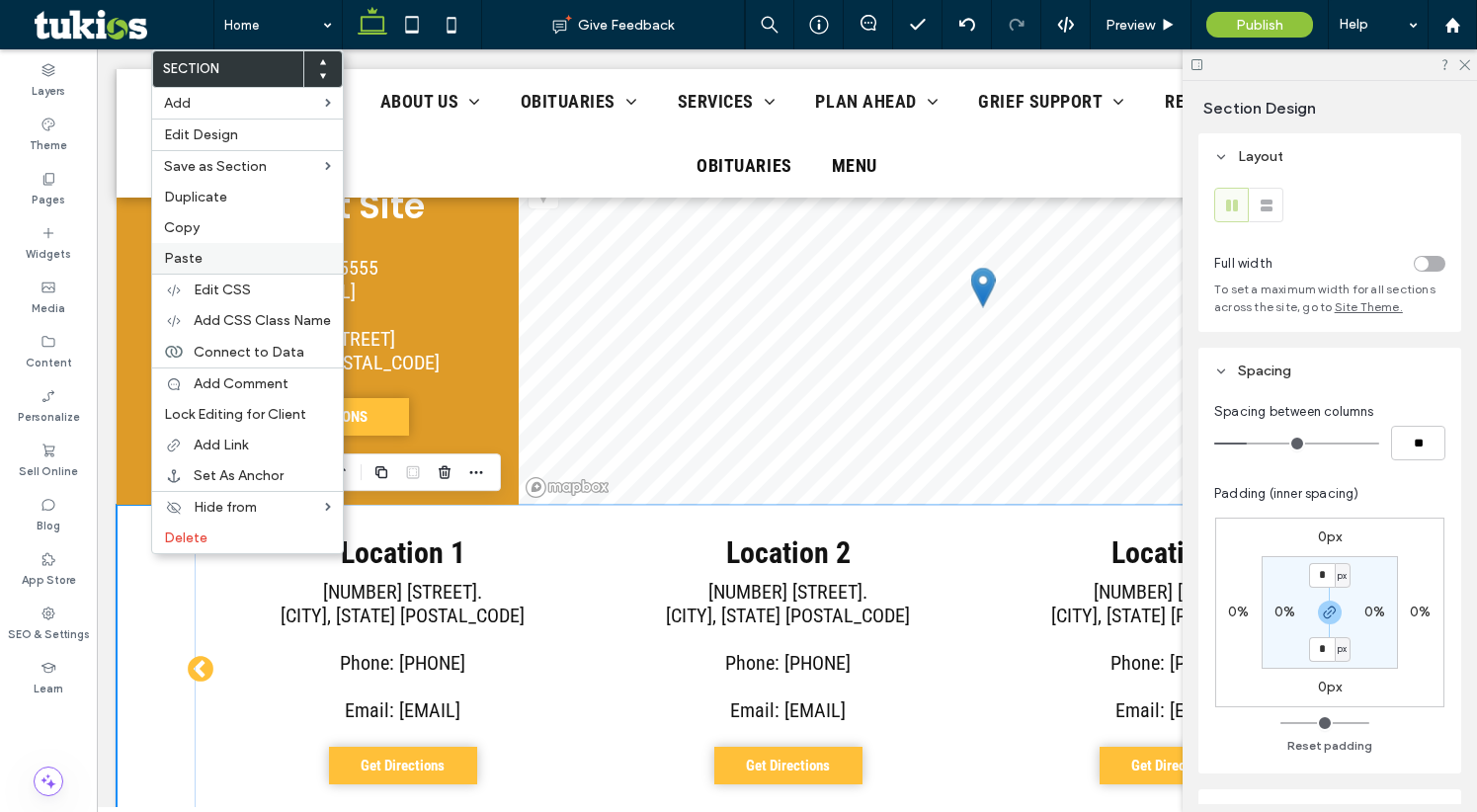 click on "Paste" at bounding box center (247, 258) 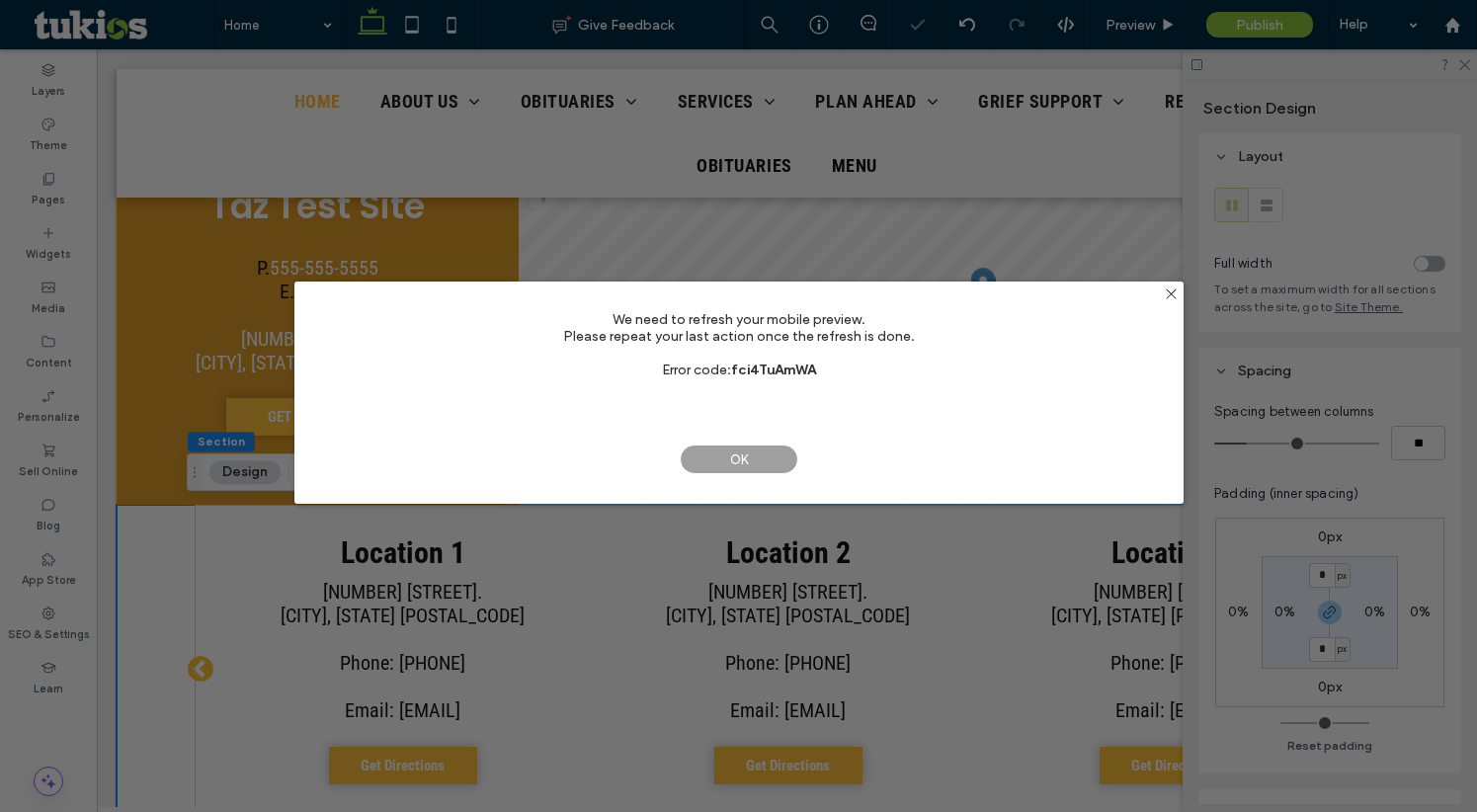click on "OK" at bounding box center [739, 459] 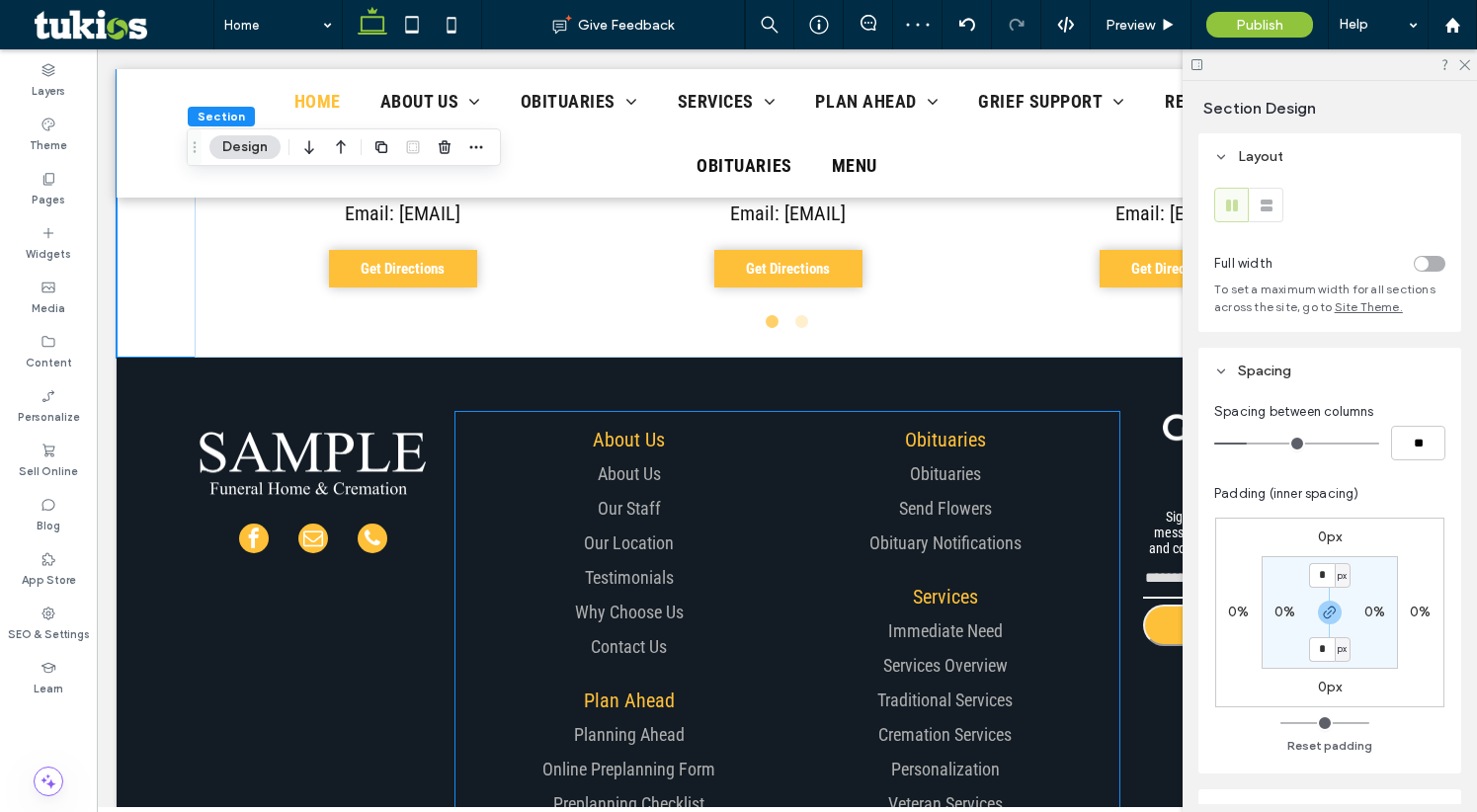 scroll, scrollTop: 3906, scrollLeft: 0, axis: vertical 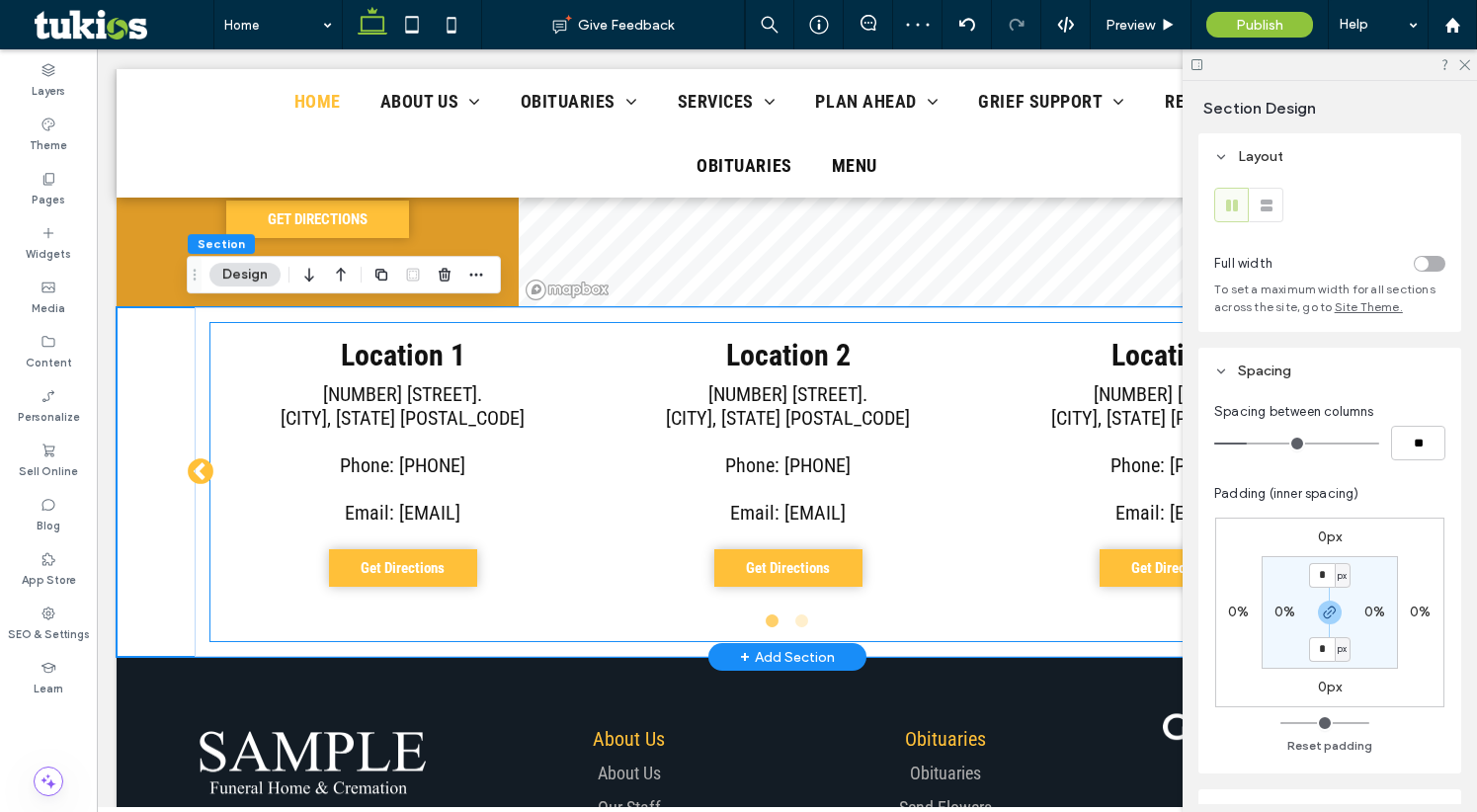 click on "Location 1
123 Fake St. Ogden, UT 84401 Phone: 555-555-5555 Email: test@tukios.com
Get Directions" at bounding box center (403, 467) 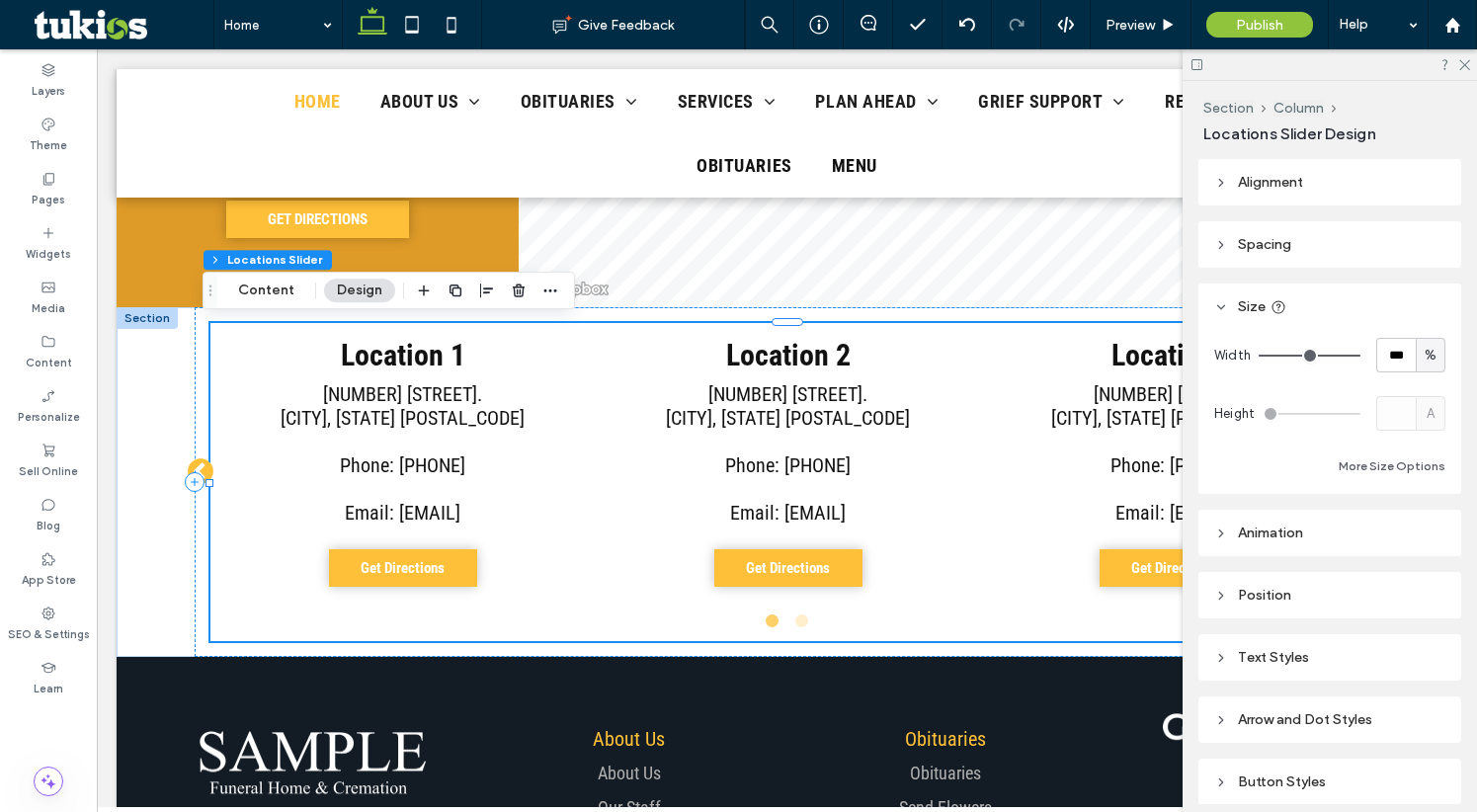 click on "Arrow and Dot Styles" at bounding box center [1330, 719] 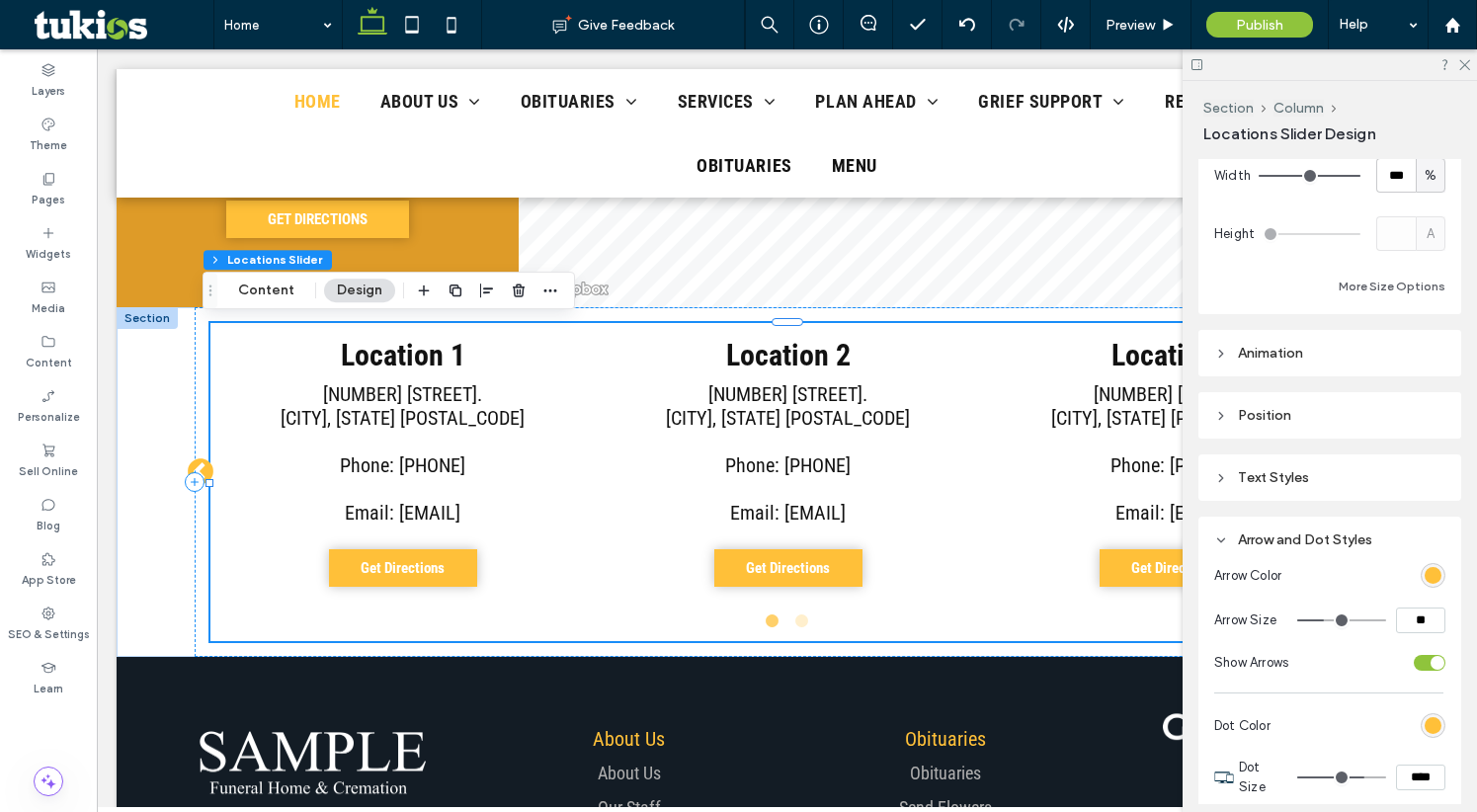 scroll, scrollTop: 198, scrollLeft: 0, axis: vertical 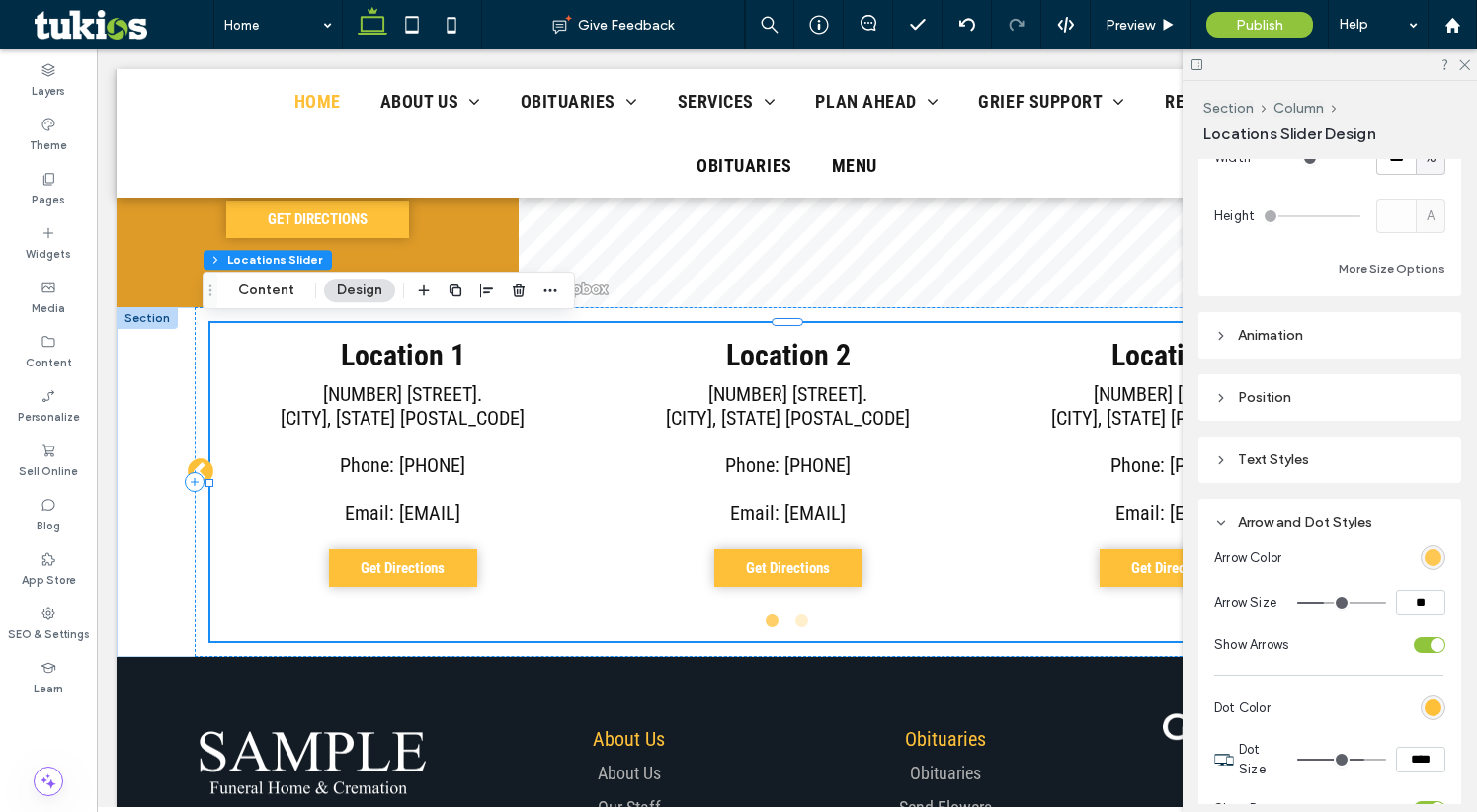 click at bounding box center (1433, 557) 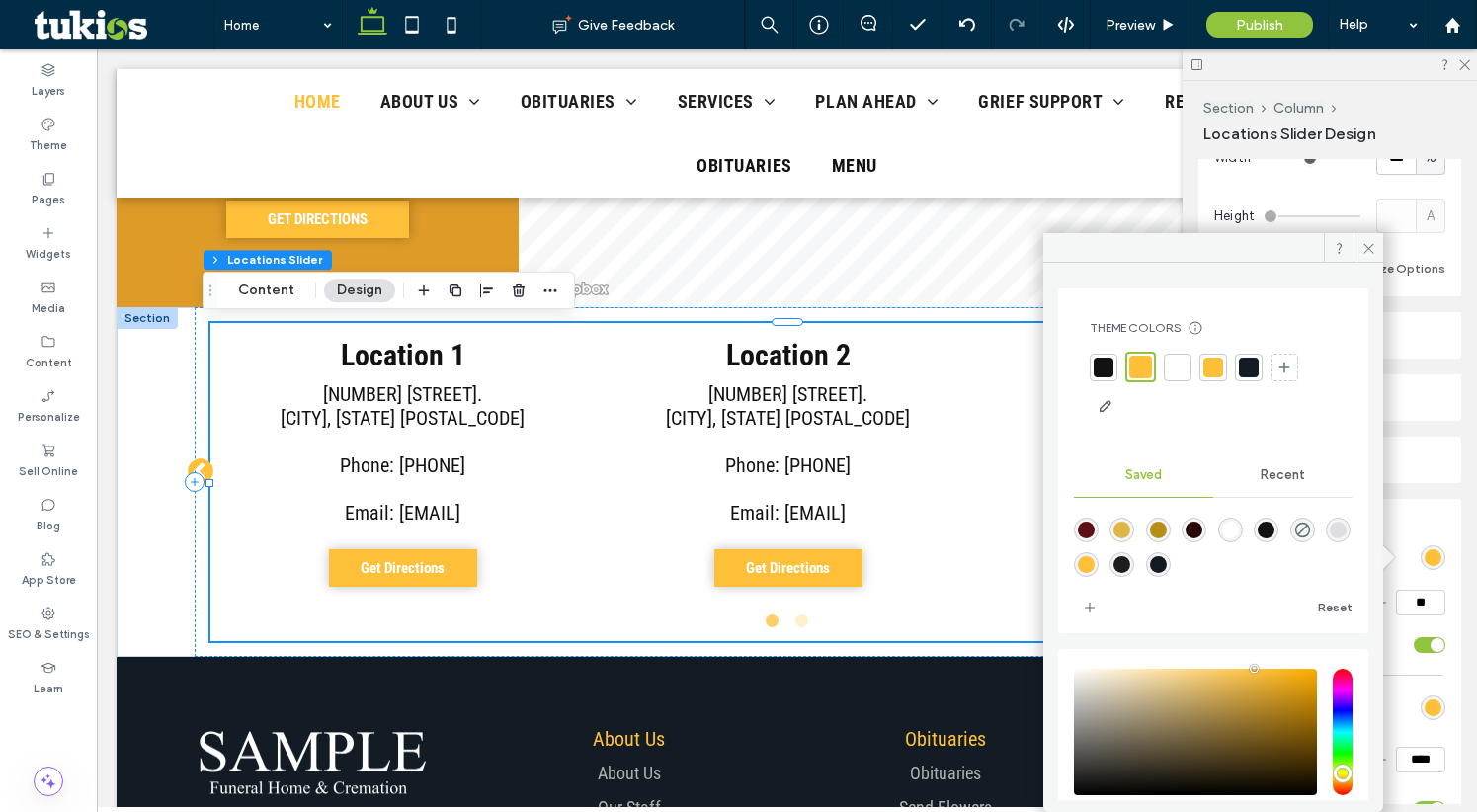 click at bounding box center [1104, 367] 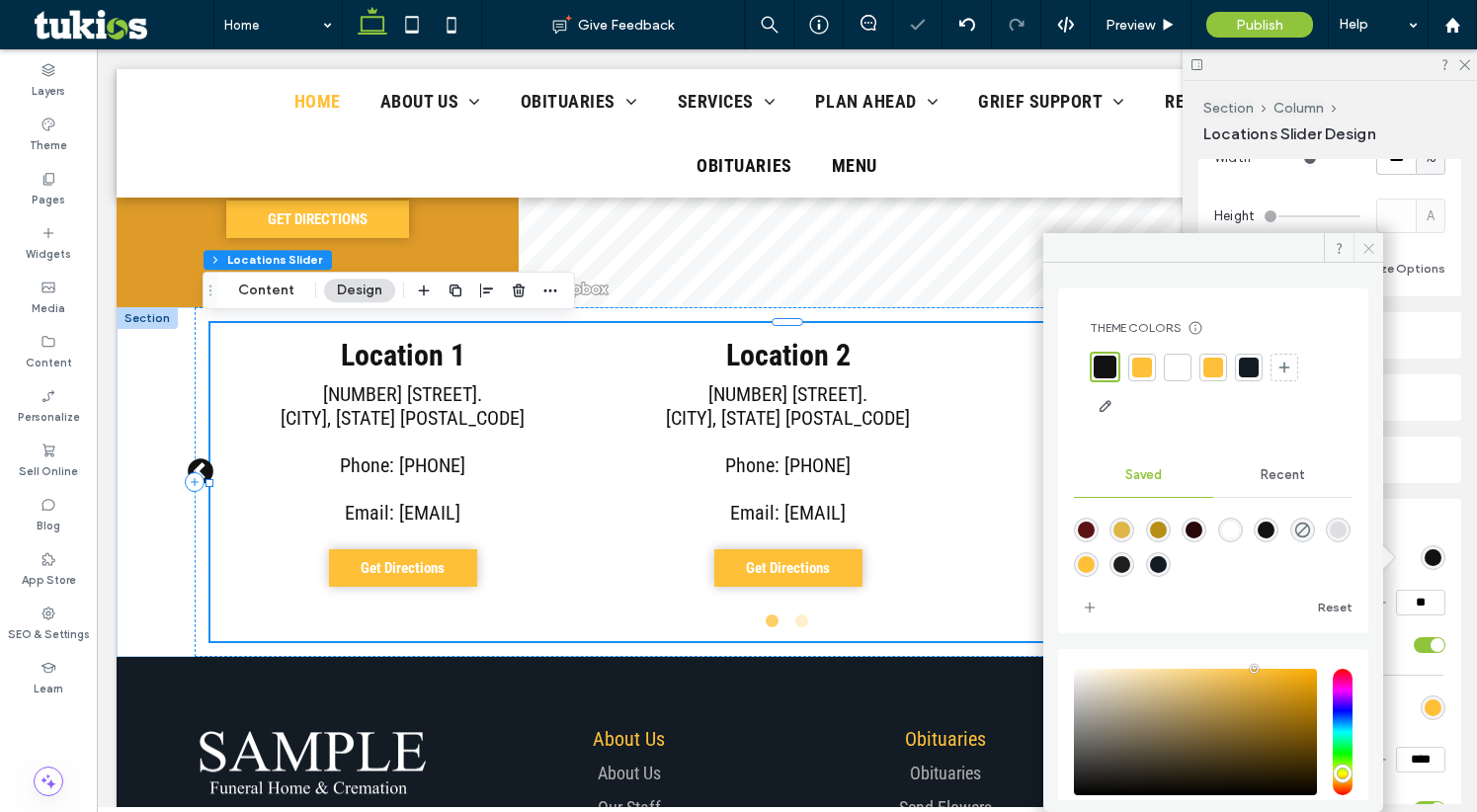 click 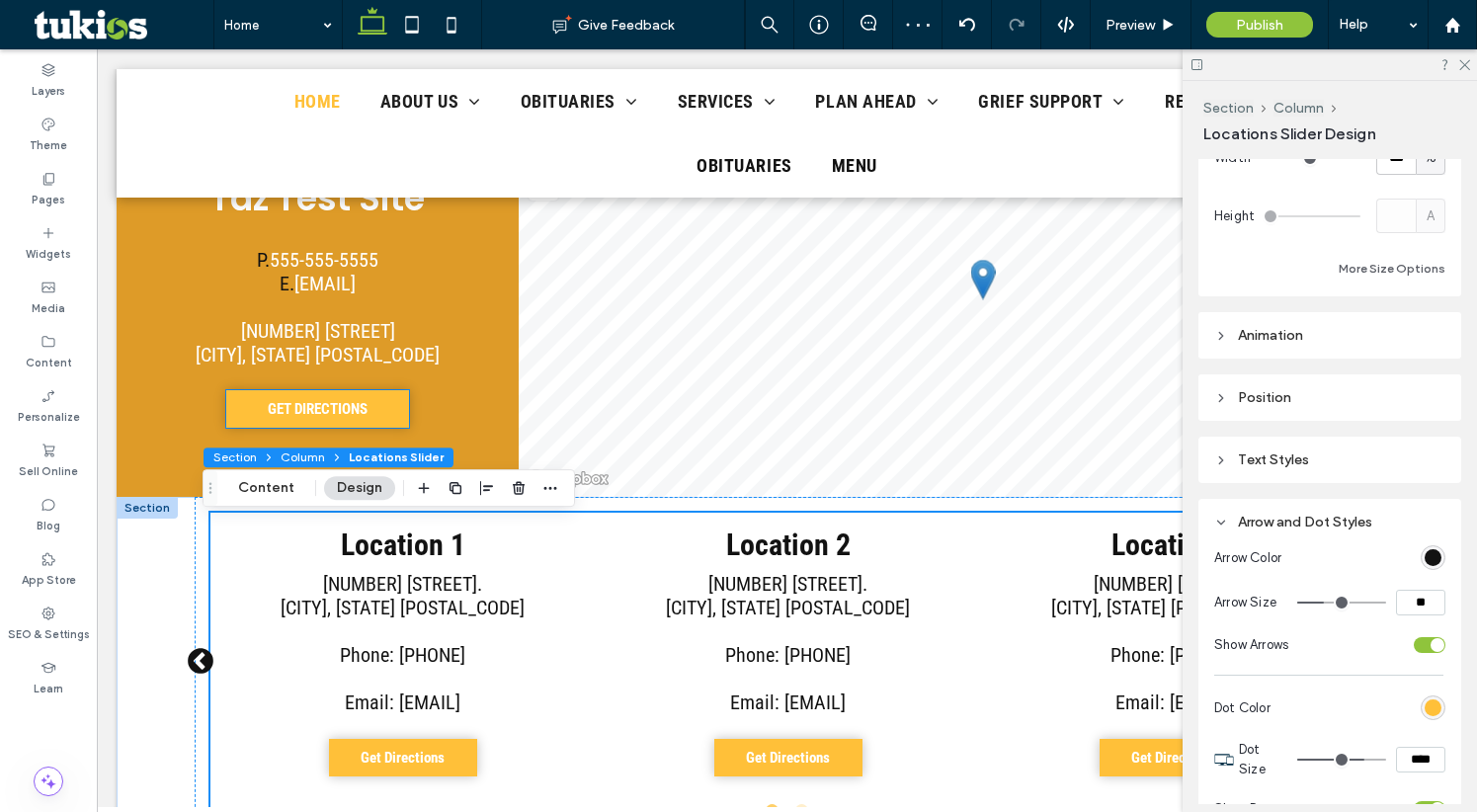 scroll, scrollTop: 3906, scrollLeft: 0, axis: vertical 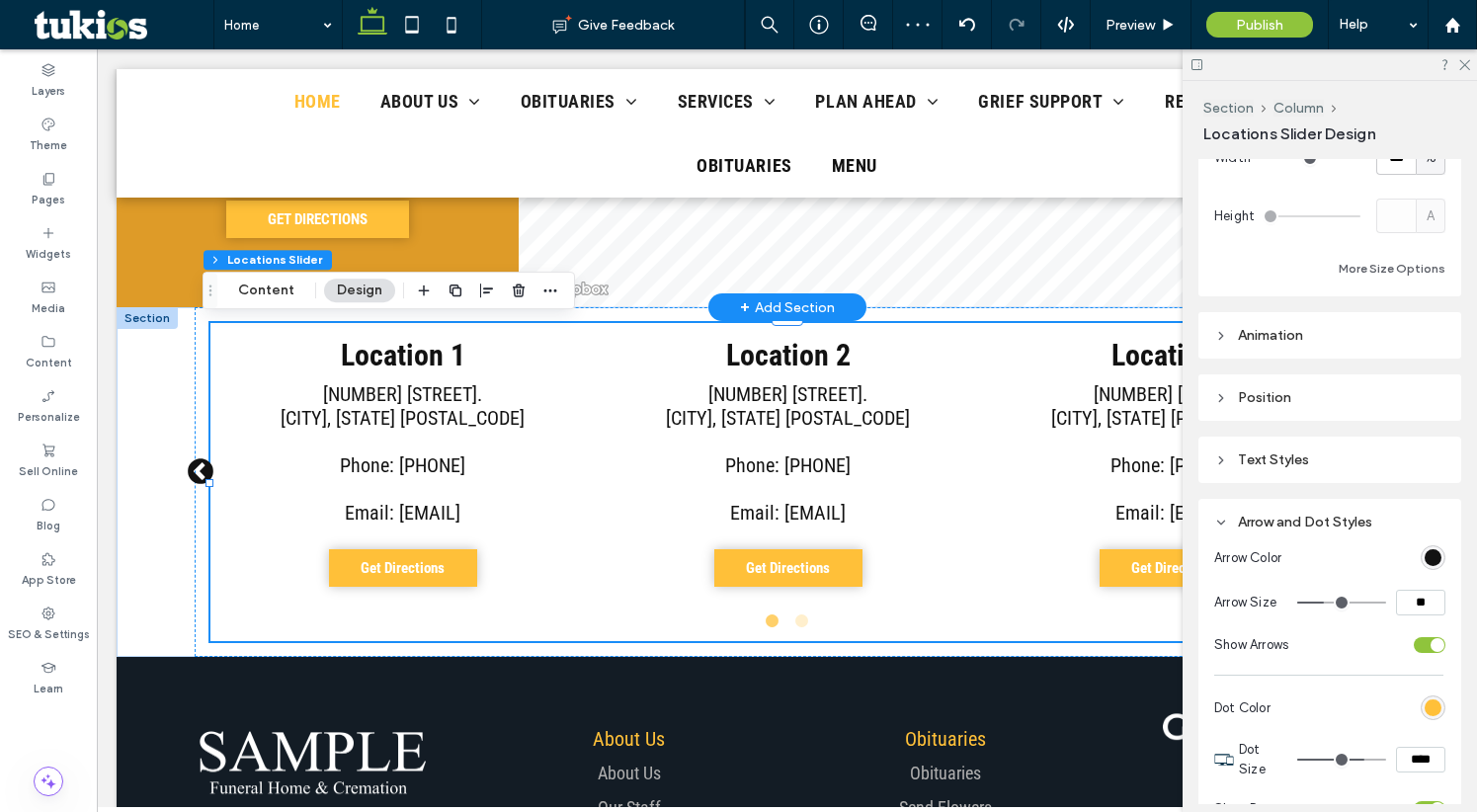 click on "+ Add Section" at bounding box center [787, 307] 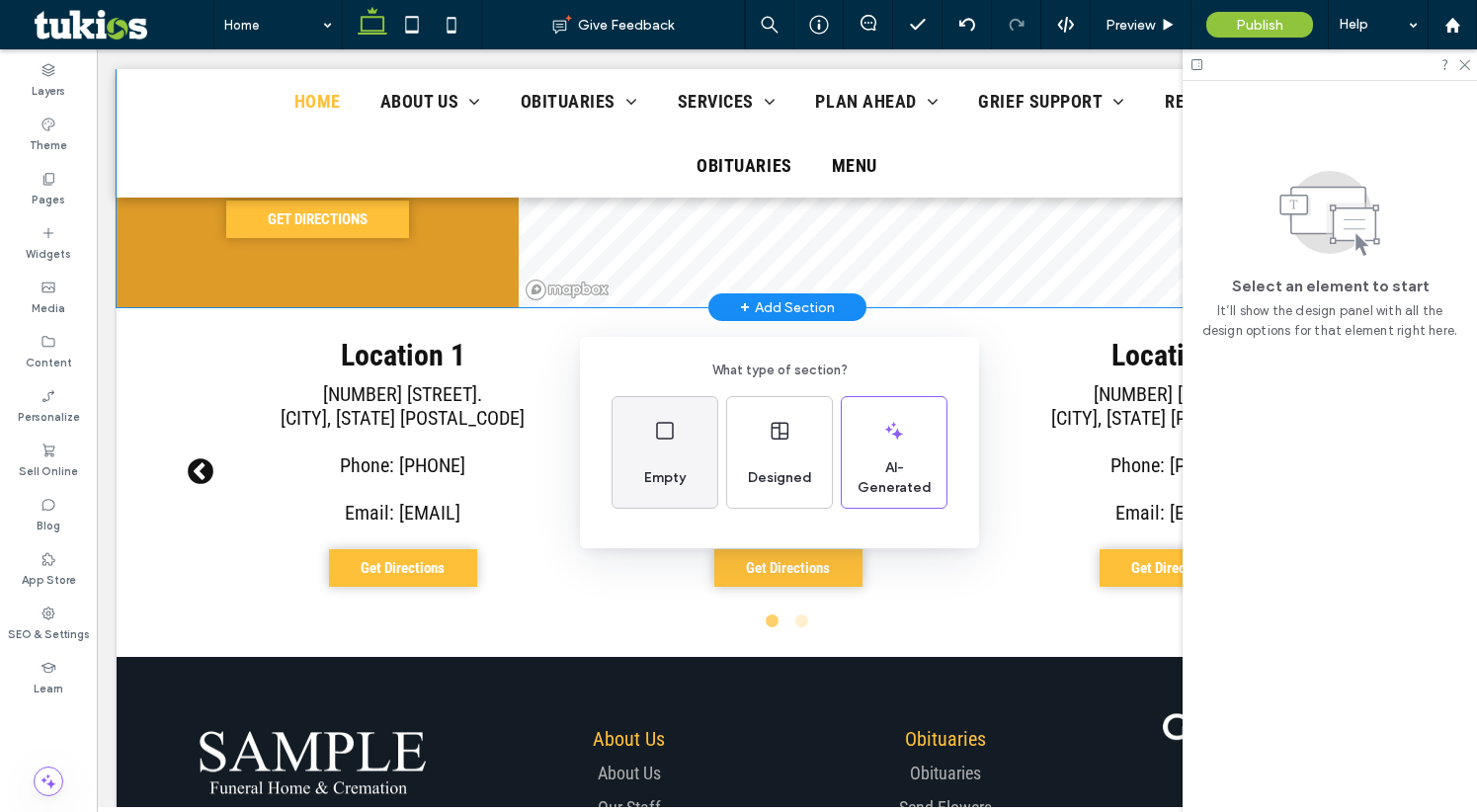 click on "Empty" at bounding box center (665, 478) 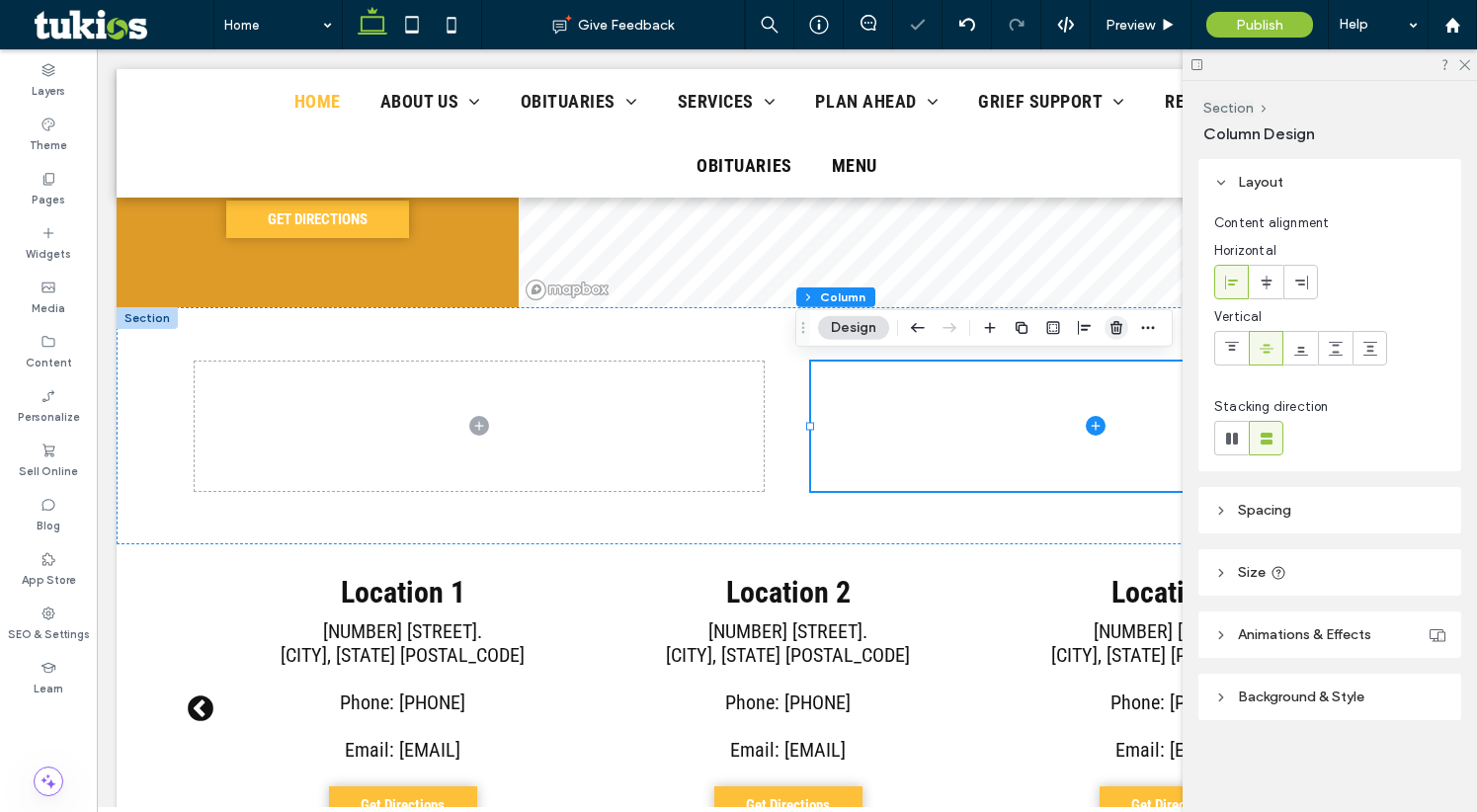 drag, startPoint x: 1110, startPoint y: 324, endPoint x: 850, endPoint y: 322, distance: 260.00769 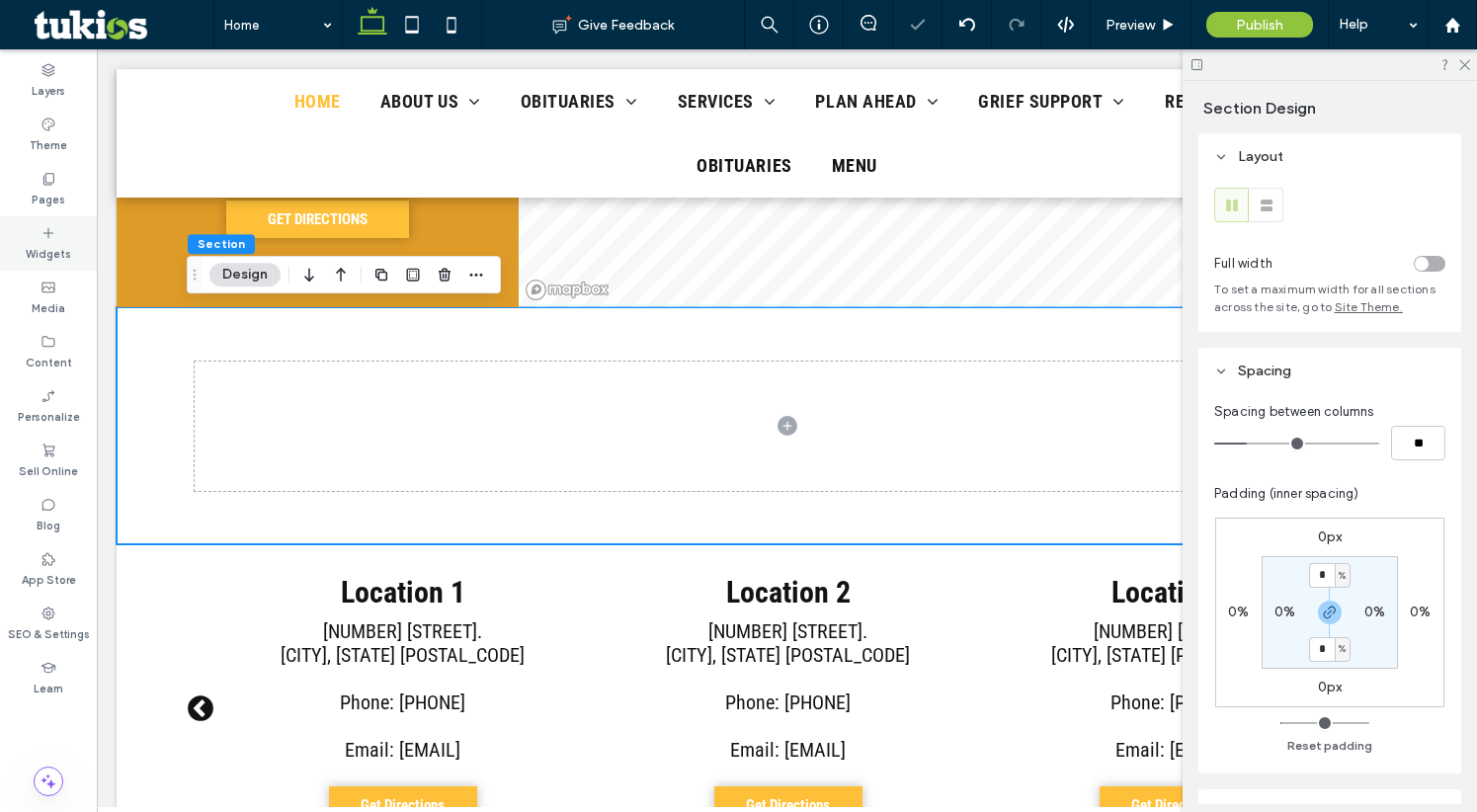 click 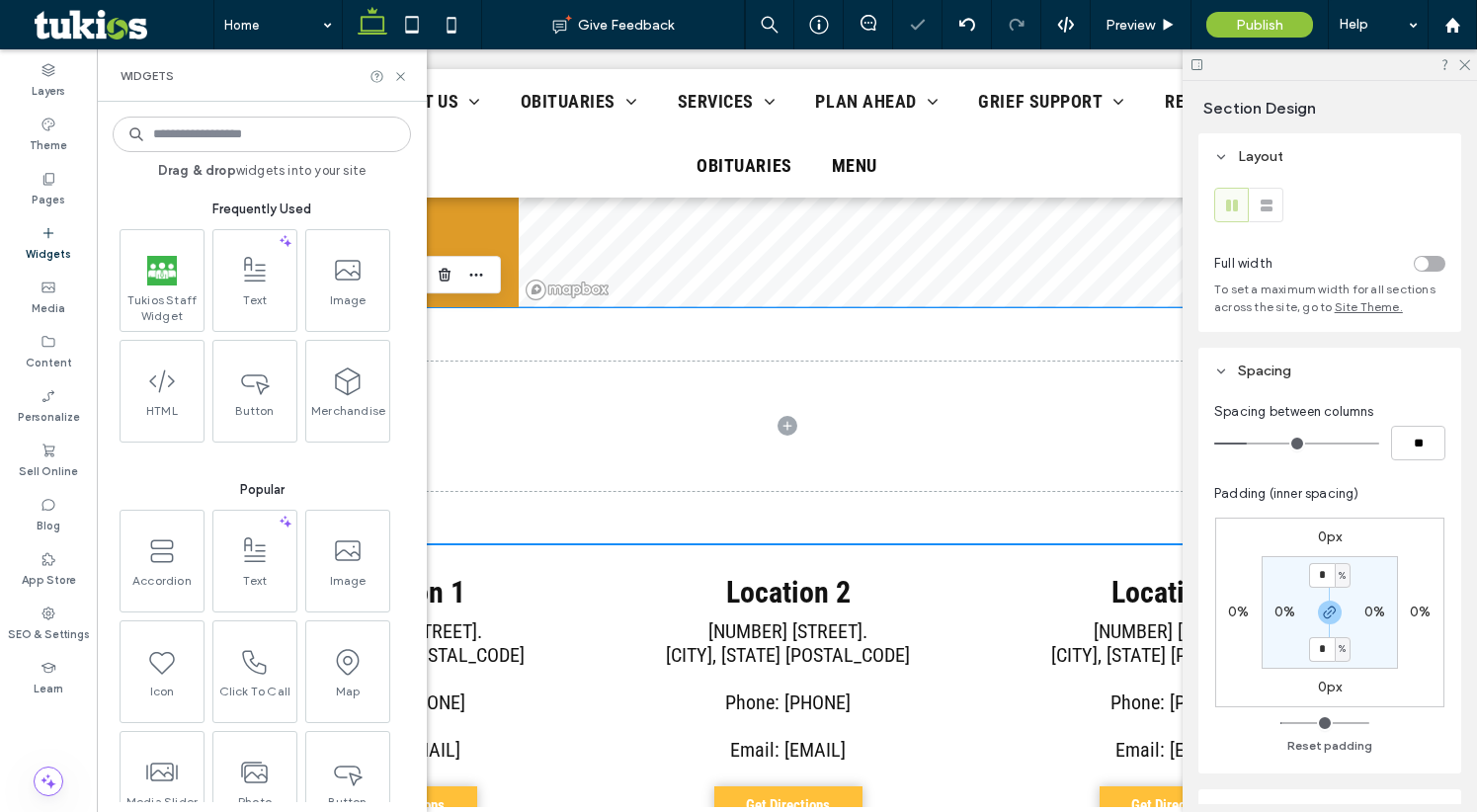 click at bounding box center [262, 134] 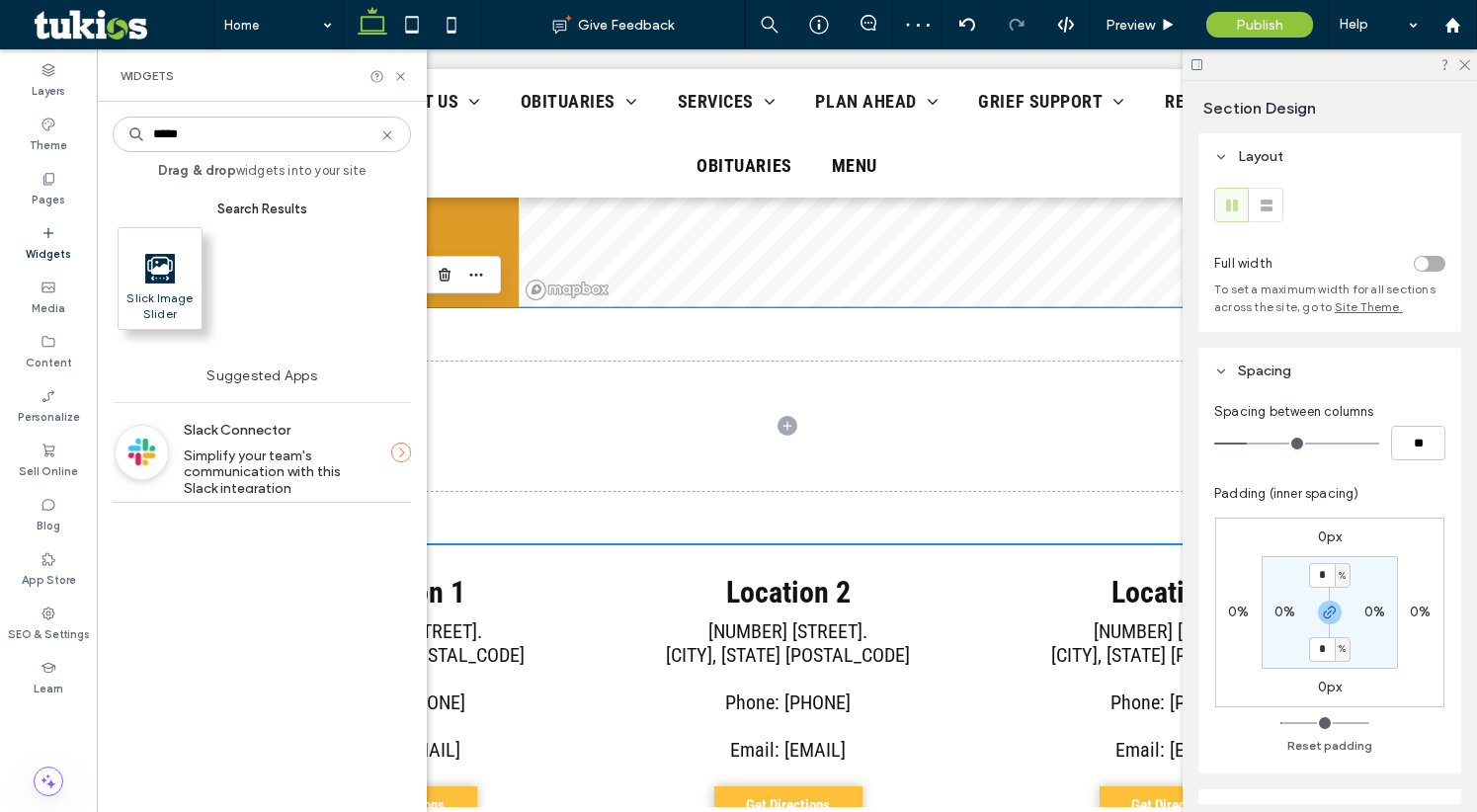 type on "*****" 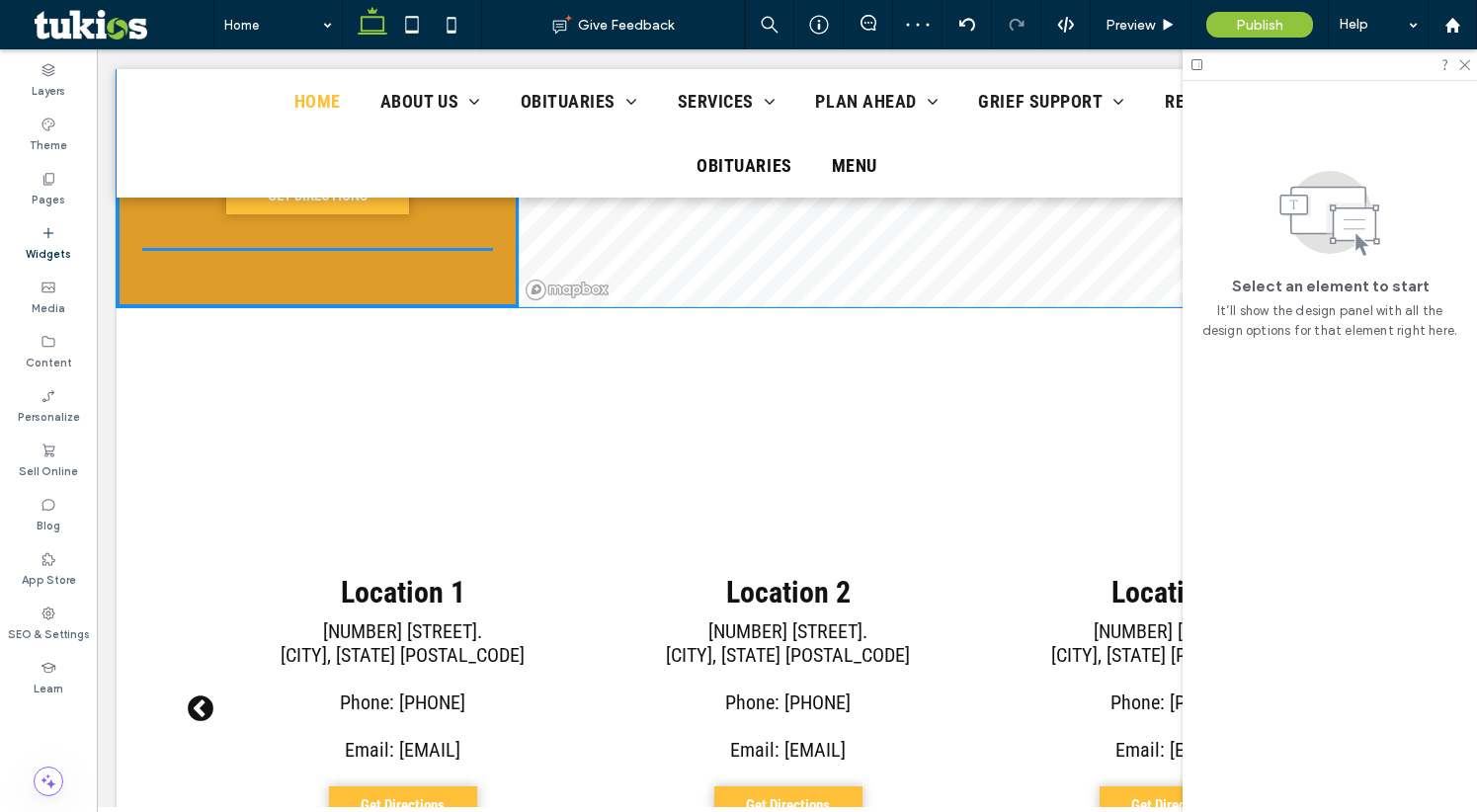 scroll, scrollTop: 3906, scrollLeft: 0, axis: vertical 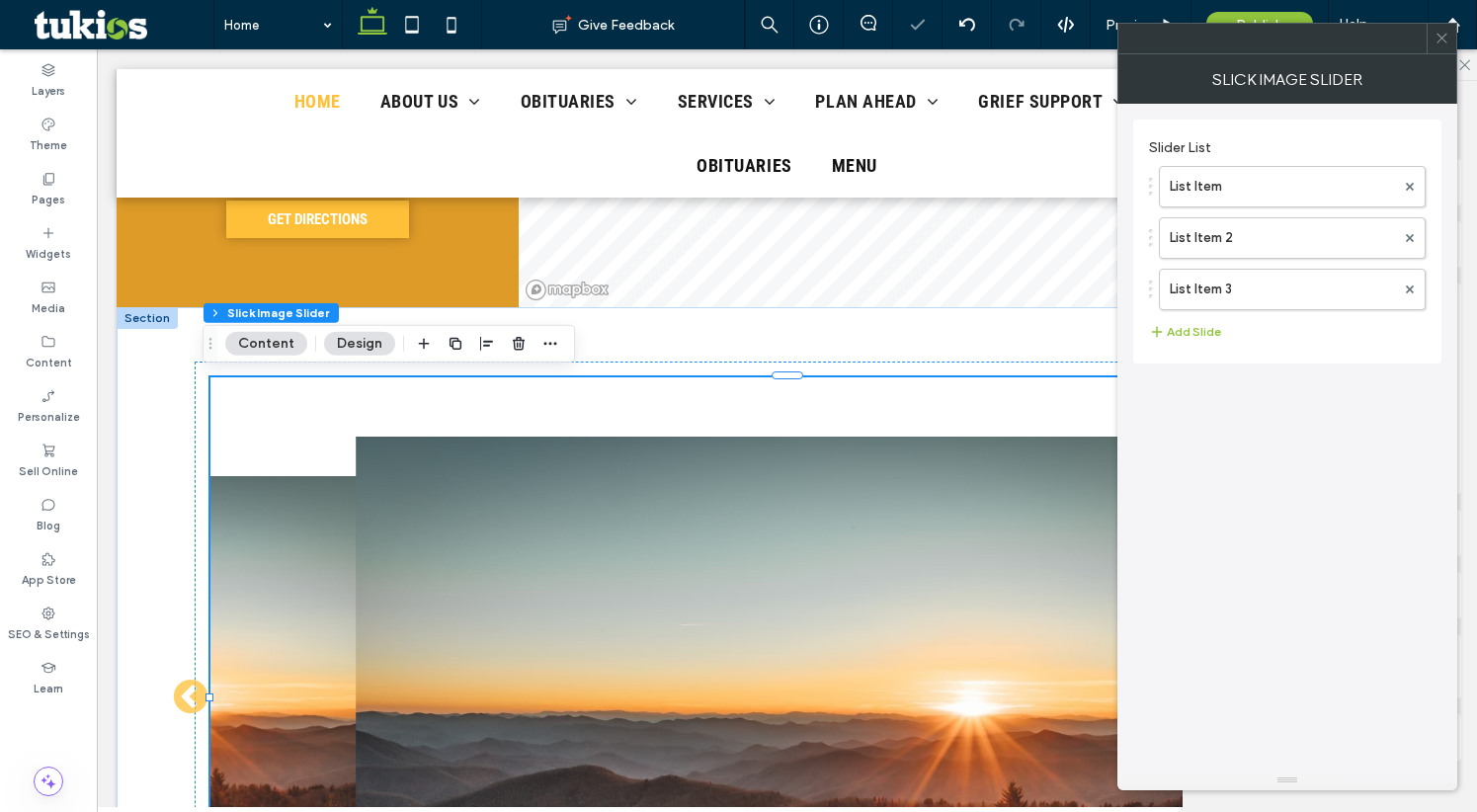 drag, startPoint x: 1437, startPoint y: 44, endPoint x: 1417, endPoint y: 43, distance: 20.024984 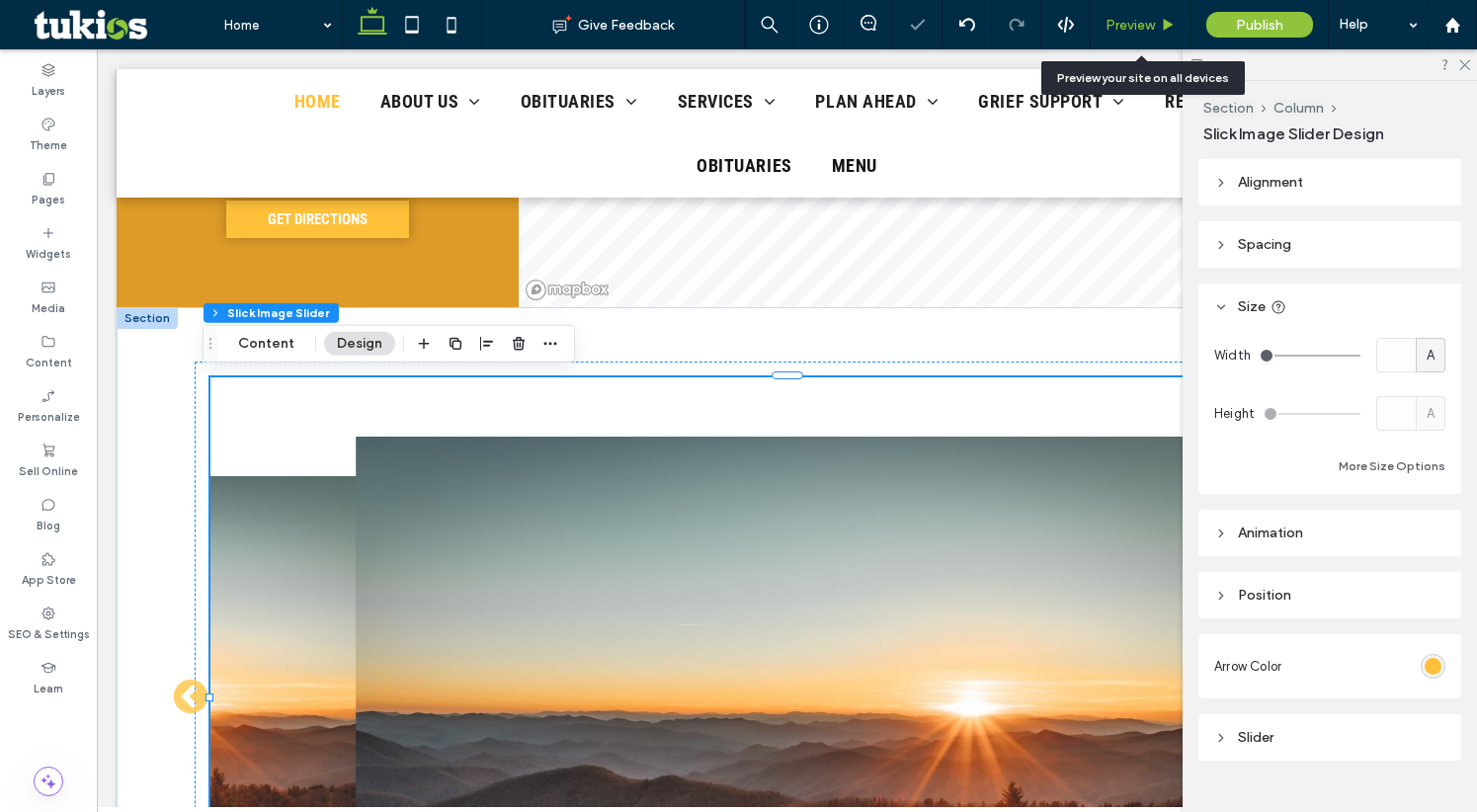 click on "Preview" at bounding box center [1130, 25] 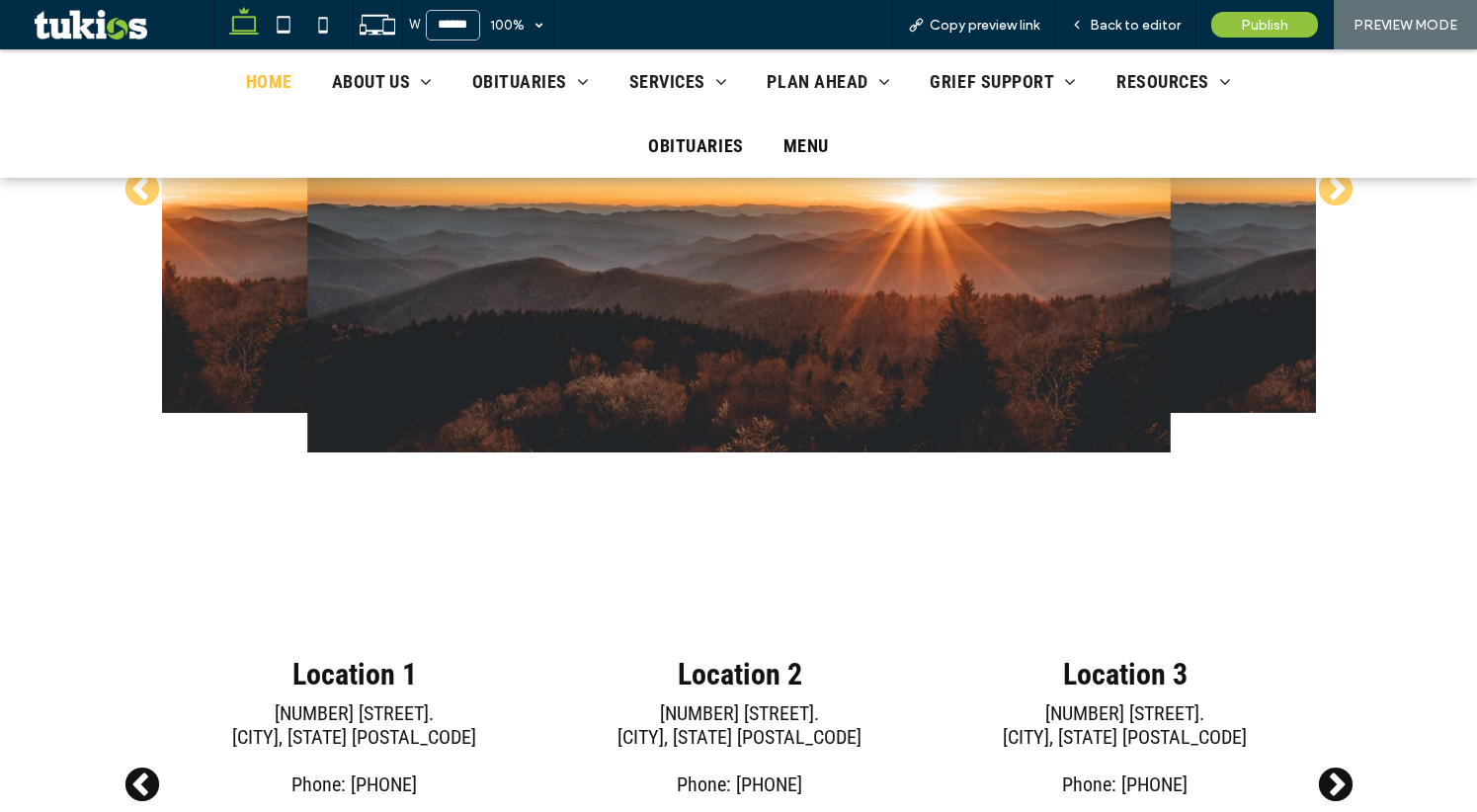 scroll, scrollTop: 4353, scrollLeft: 0, axis: vertical 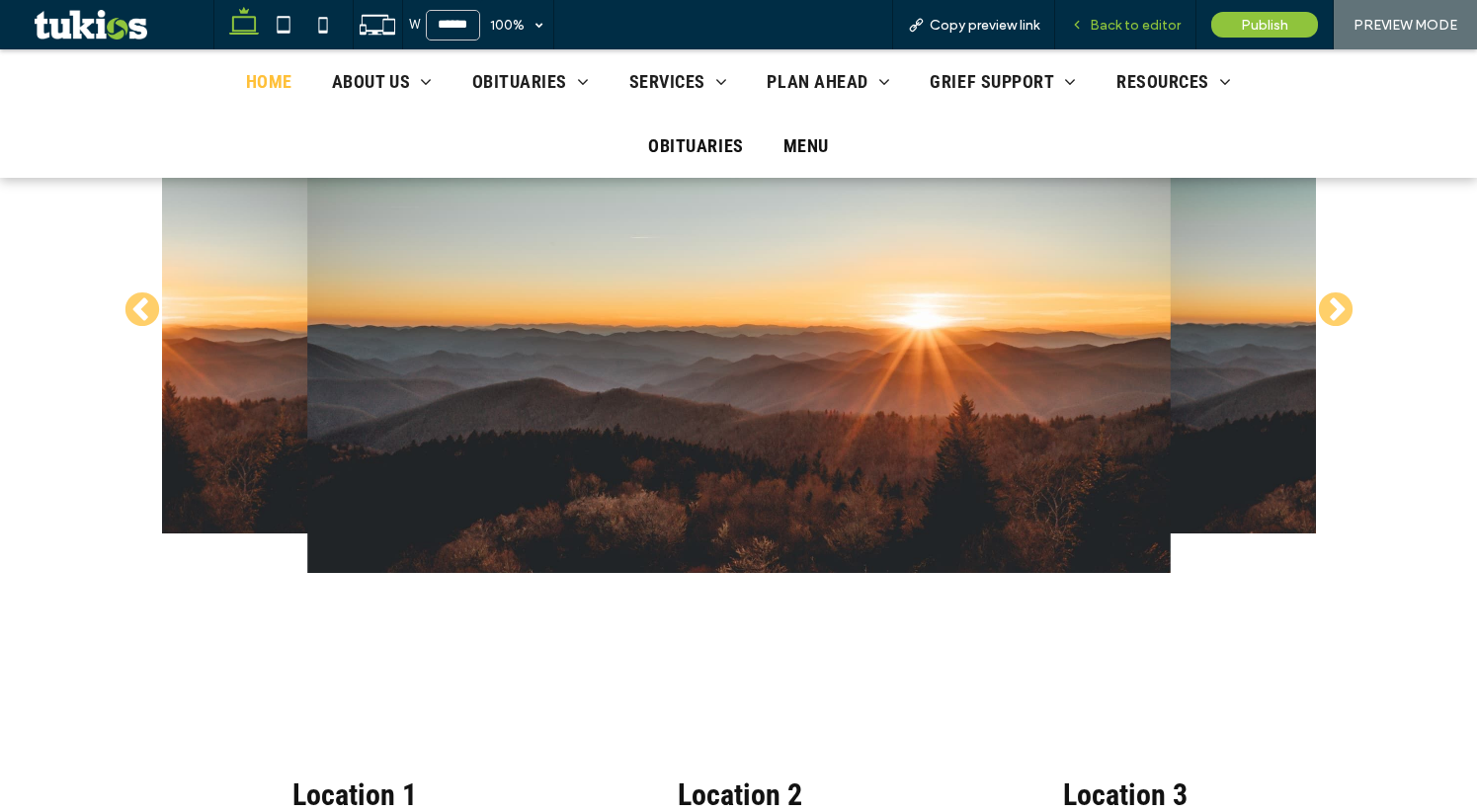 click on "Back to editor" at bounding box center (1135, 25) 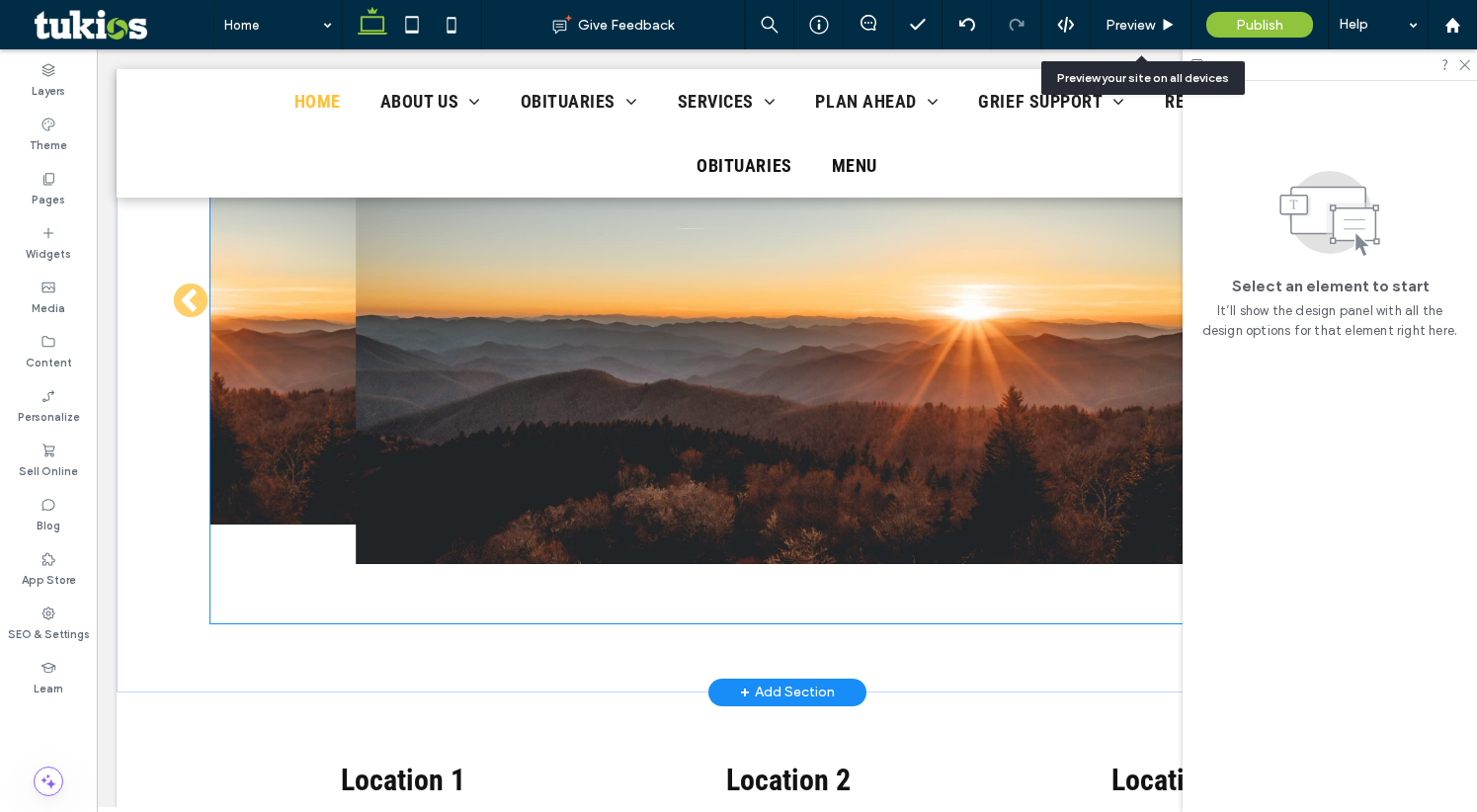 scroll, scrollTop: 4300, scrollLeft: 0, axis: vertical 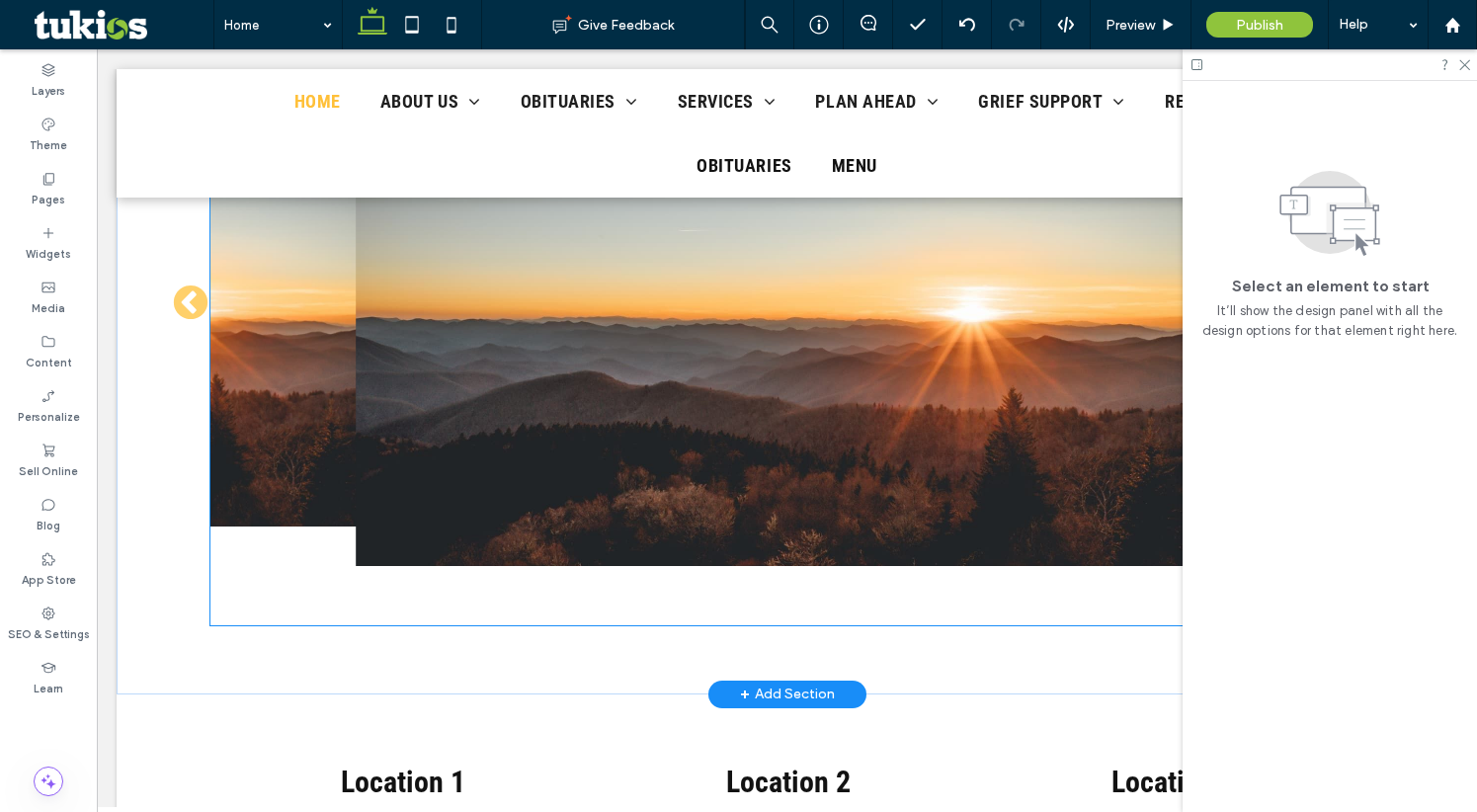 click at bounding box center [787, 304] 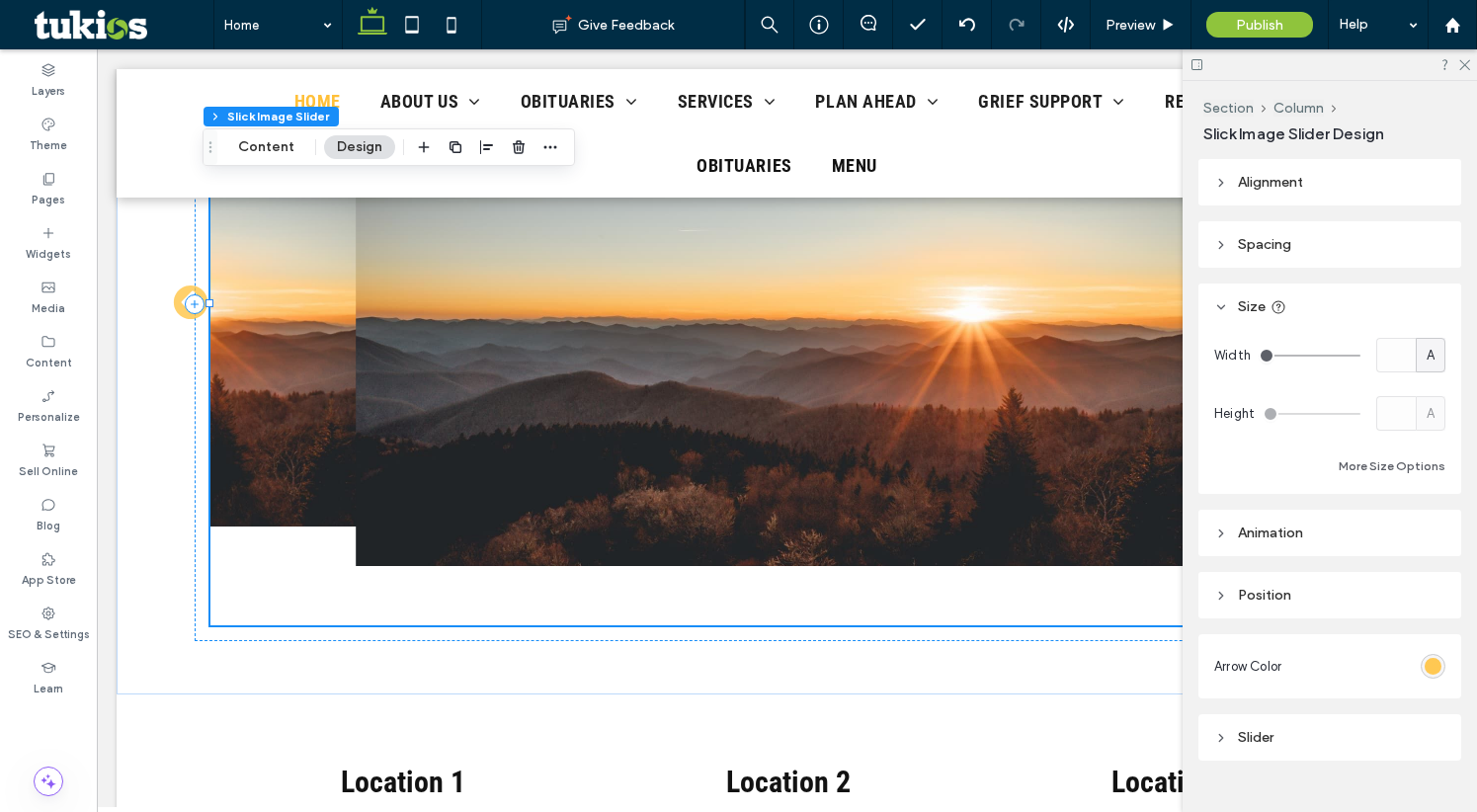 click at bounding box center (1433, 666) 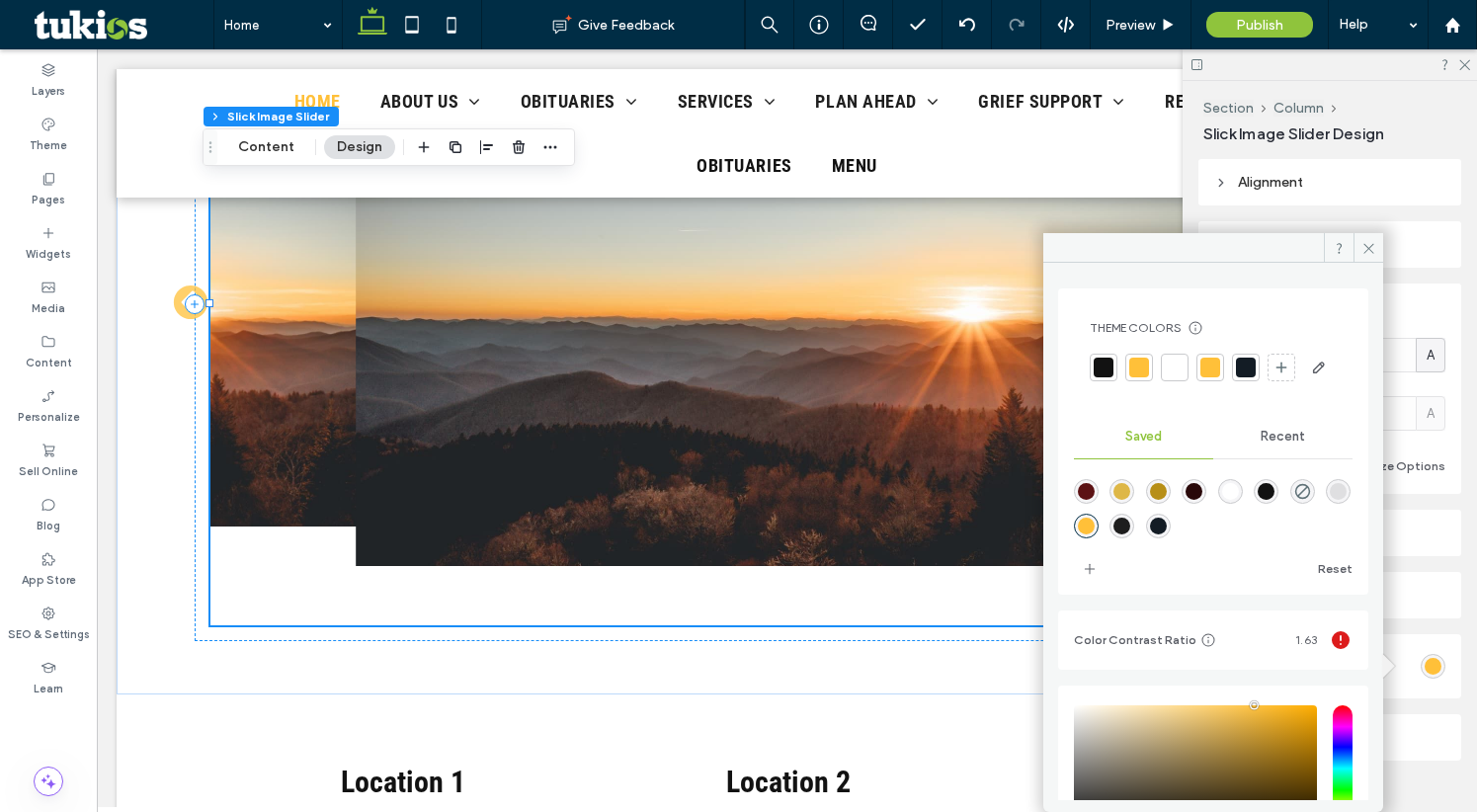 click at bounding box center (1086, 491) 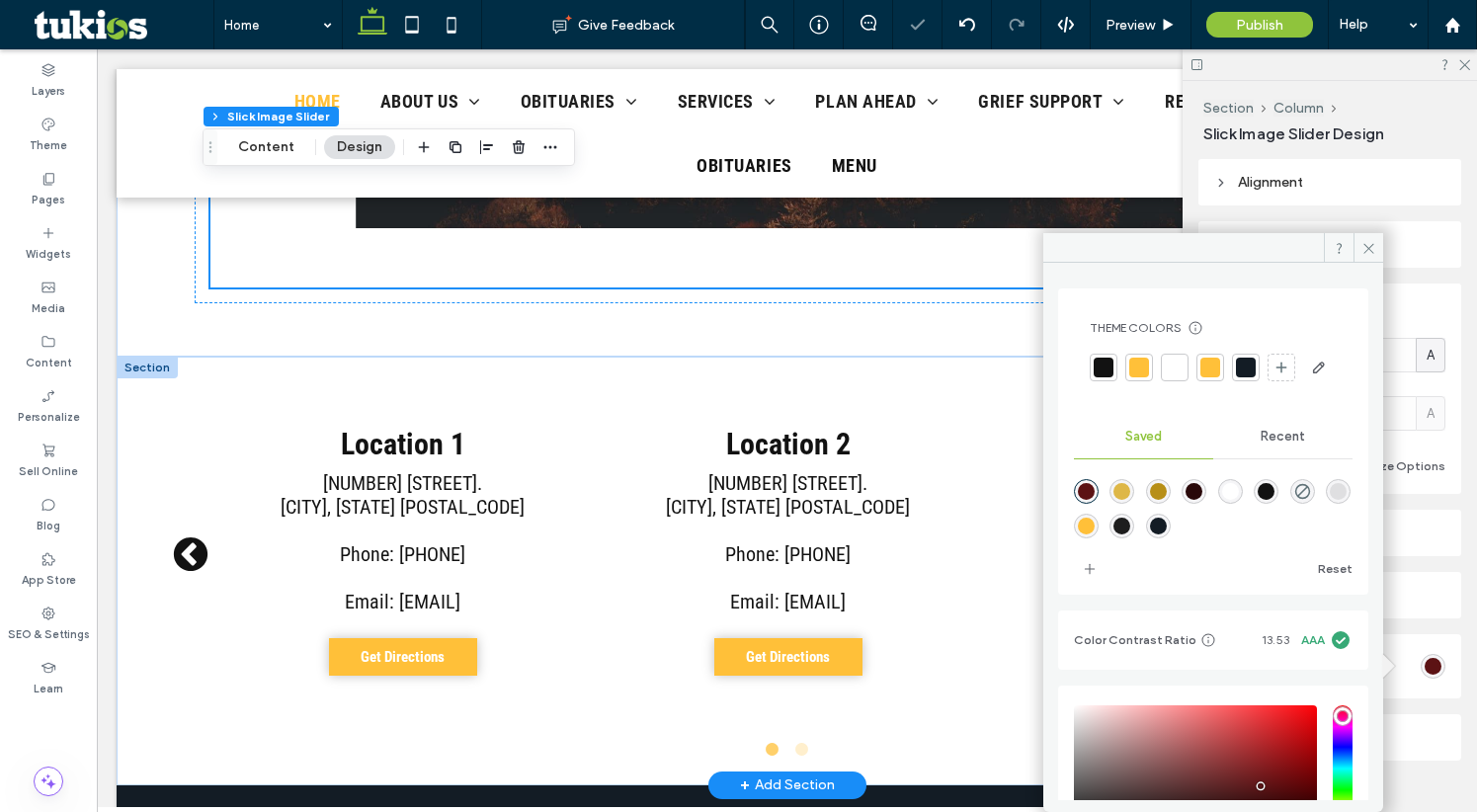 scroll, scrollTop: 4695, scrollLeft: 0, axis: vertical 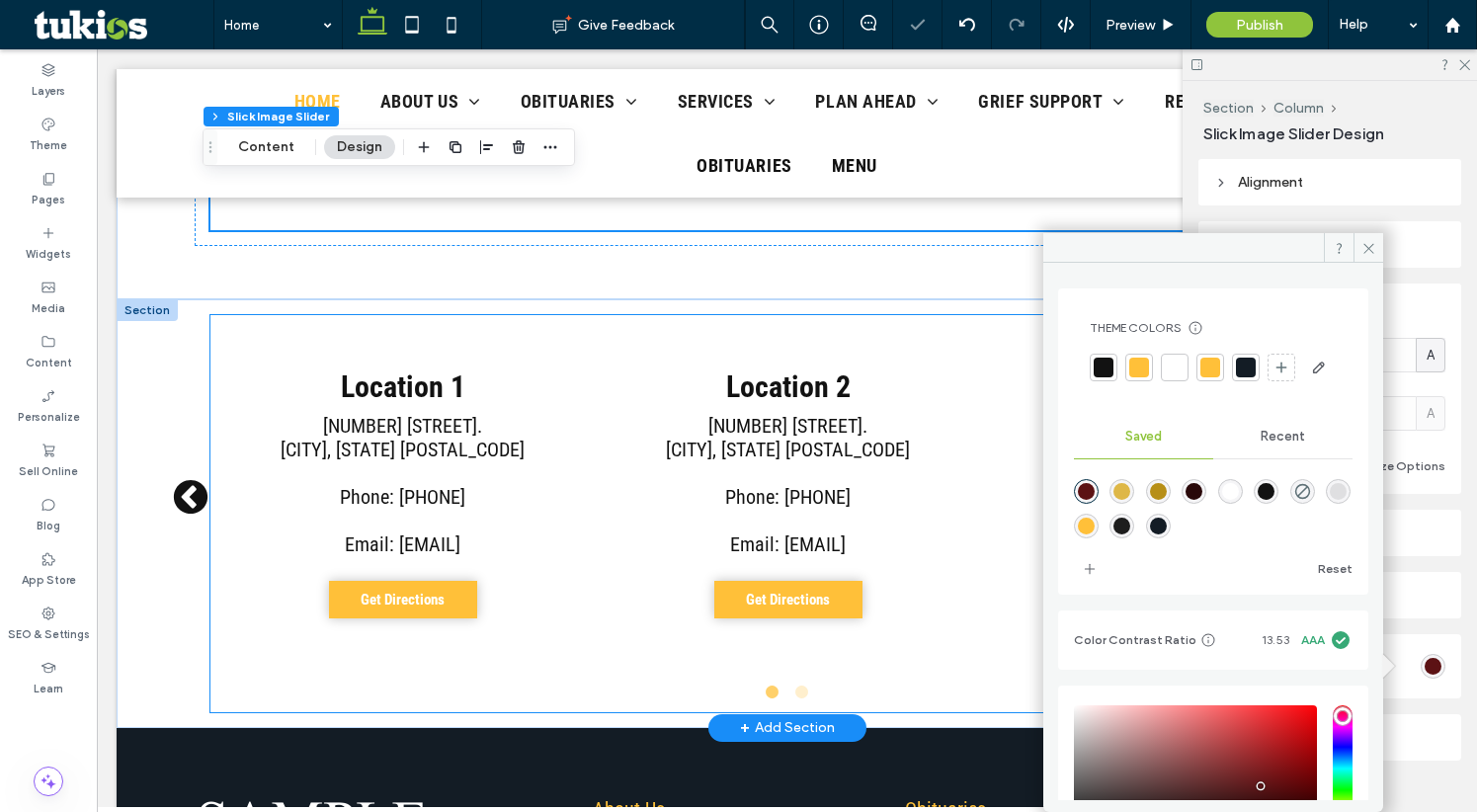 click on "Location 1
123 Fake St. Ogden, UT 84401 Phone: 555-555-5555 Email: test@tukios.com
Get Directions" at bounding box center (403, 499) 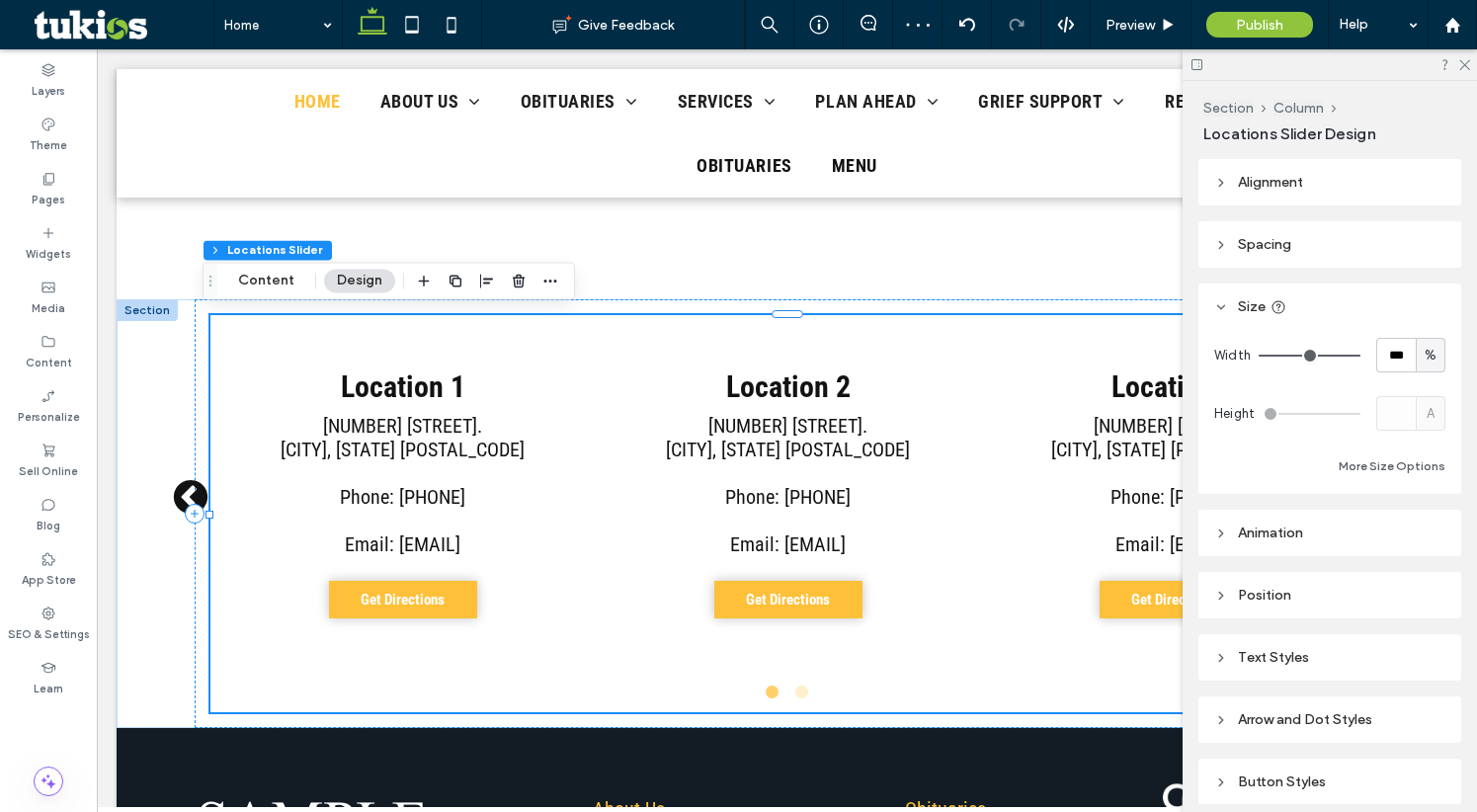 click on "Arrow and Dot Styles" at bounding box center [1330, 719] 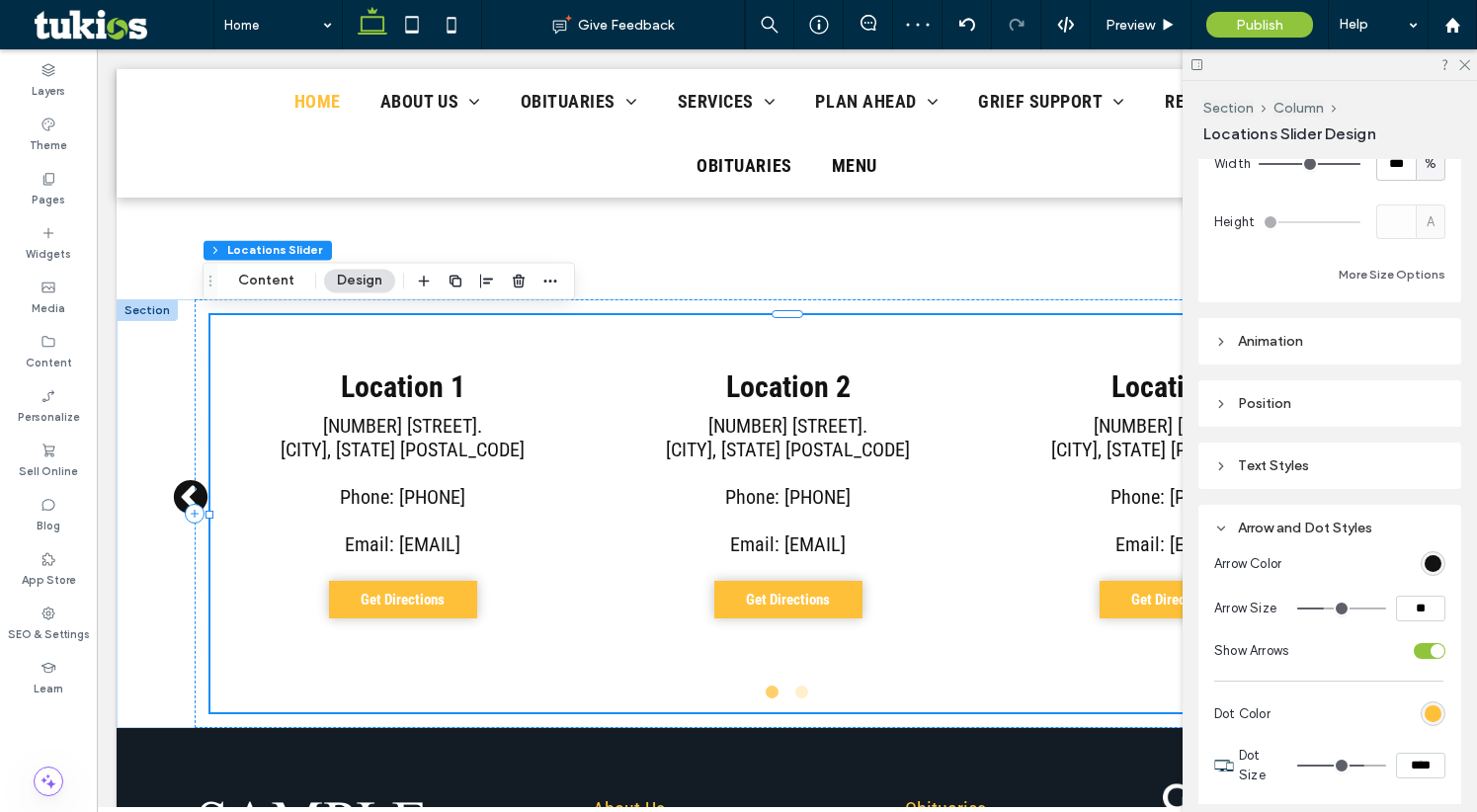 scroll, scrollTop: 198, scrollLeft: 0, axis: vertical 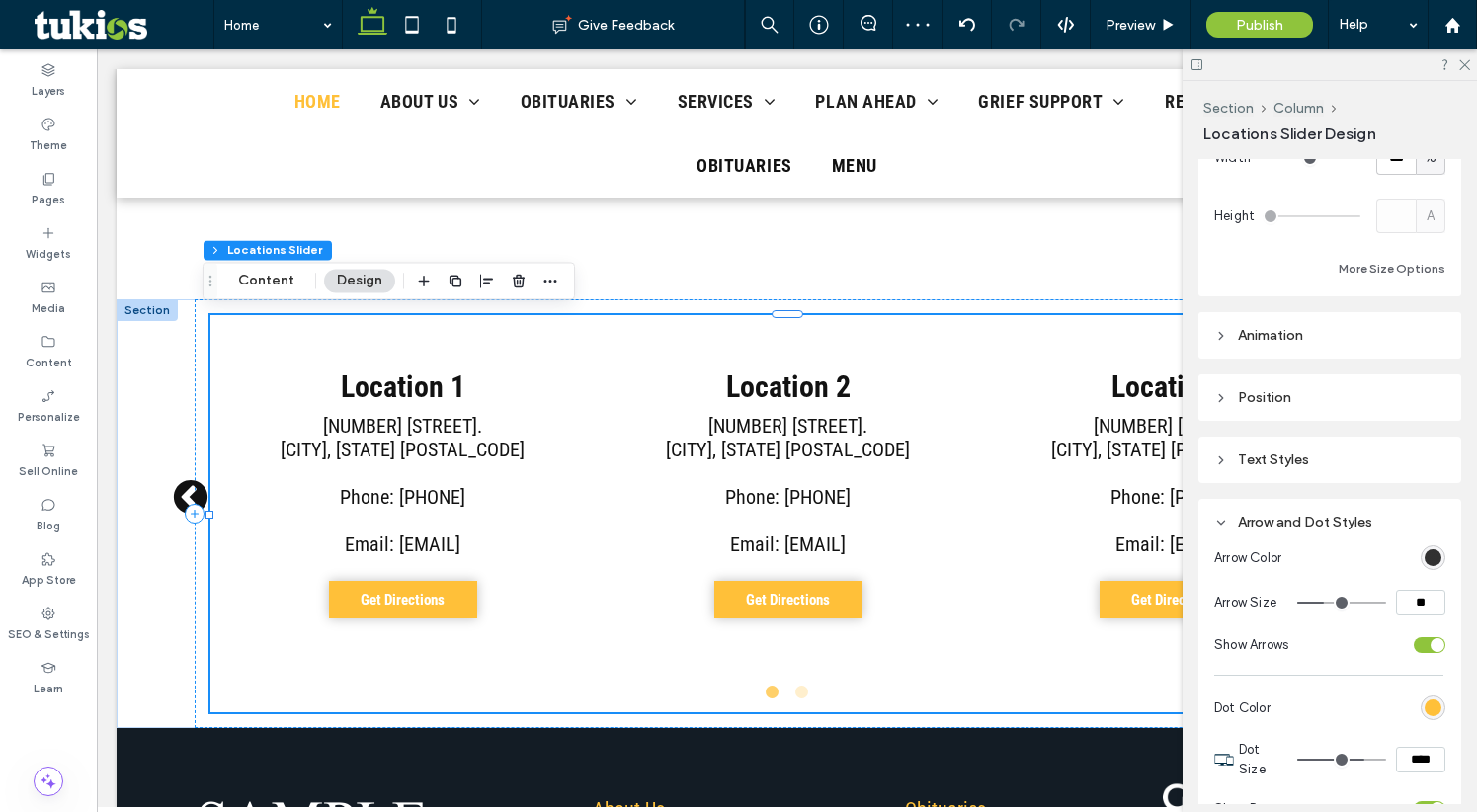click at bounding box center (1433, 557) 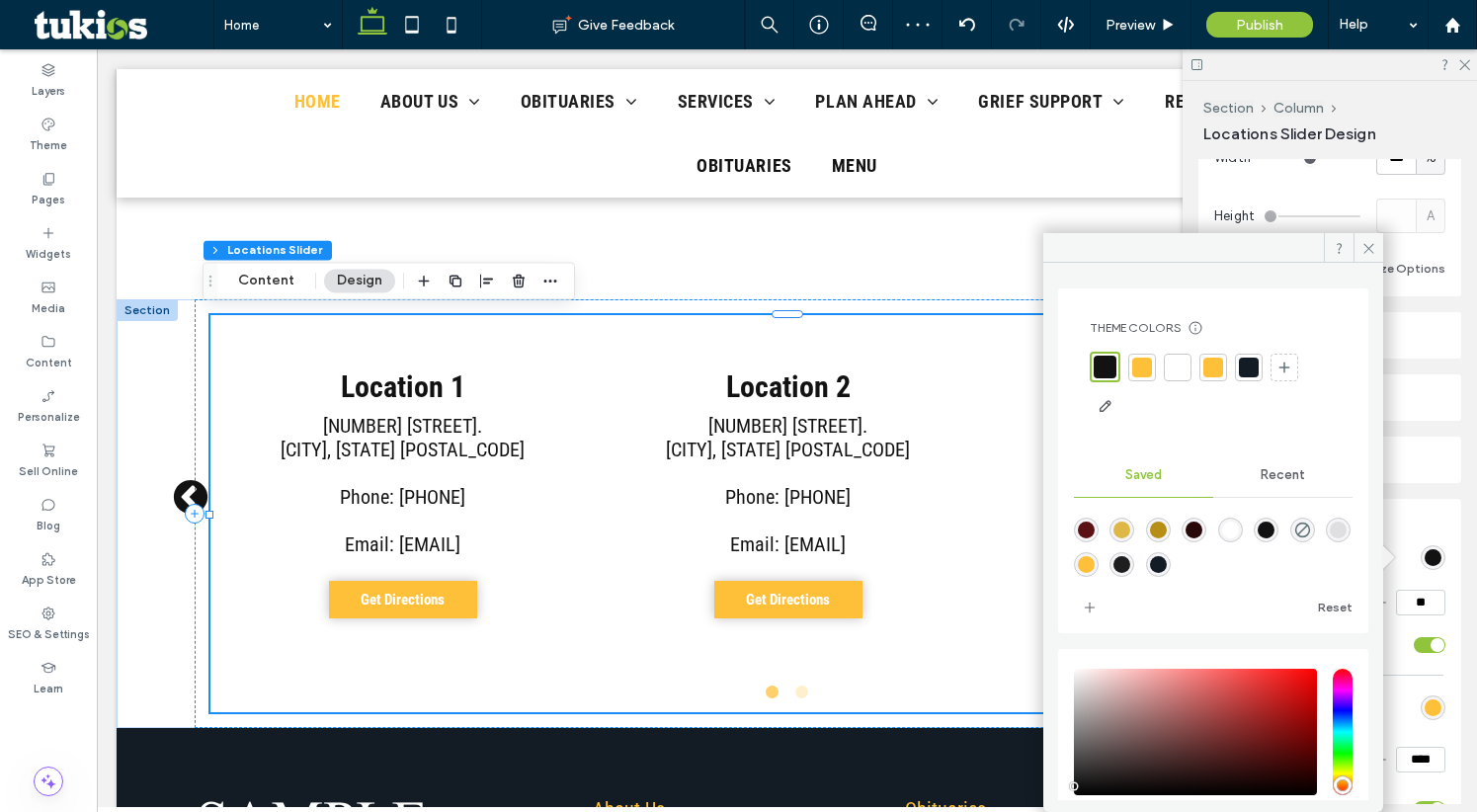 click at bounding box center (1142, 367) 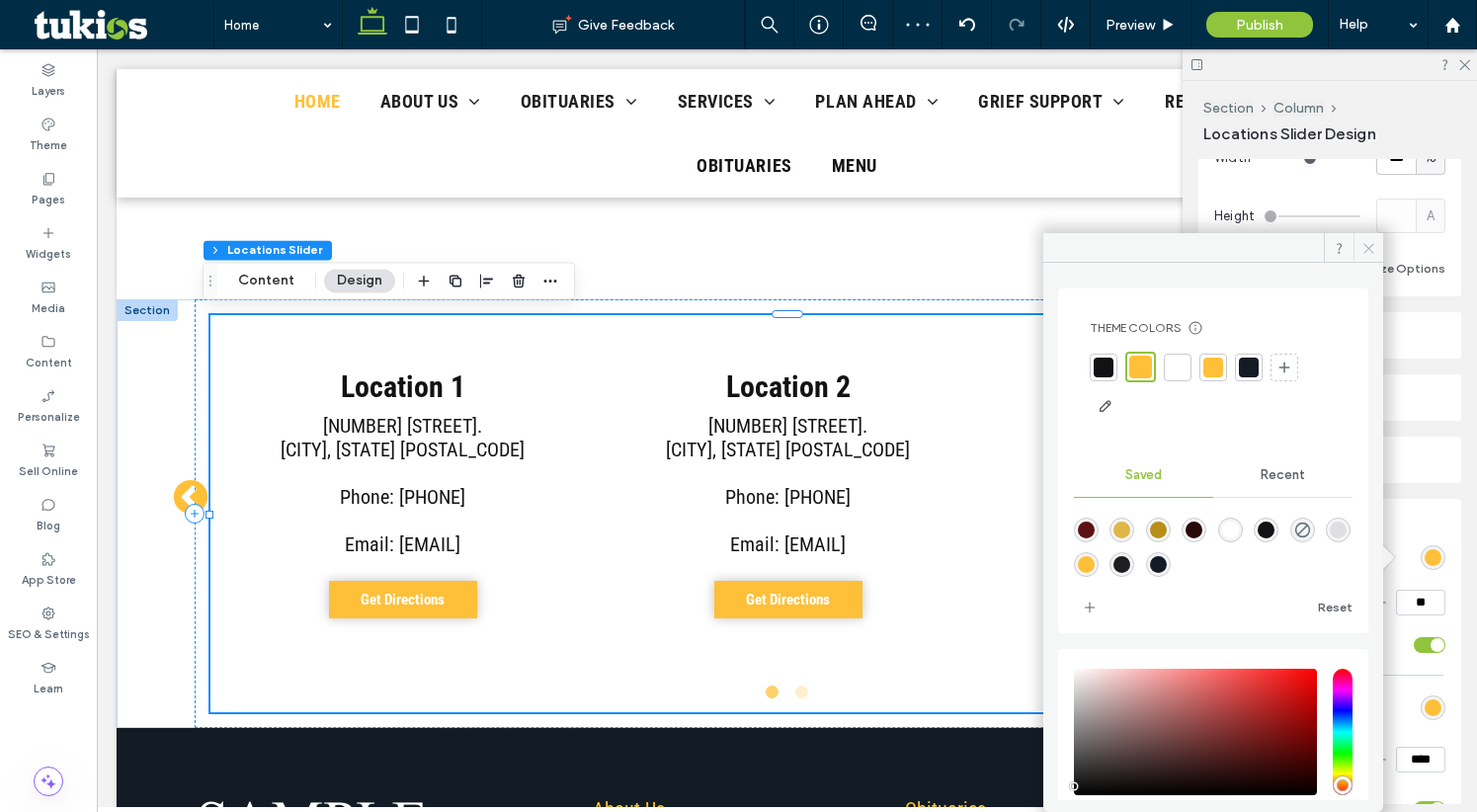 click 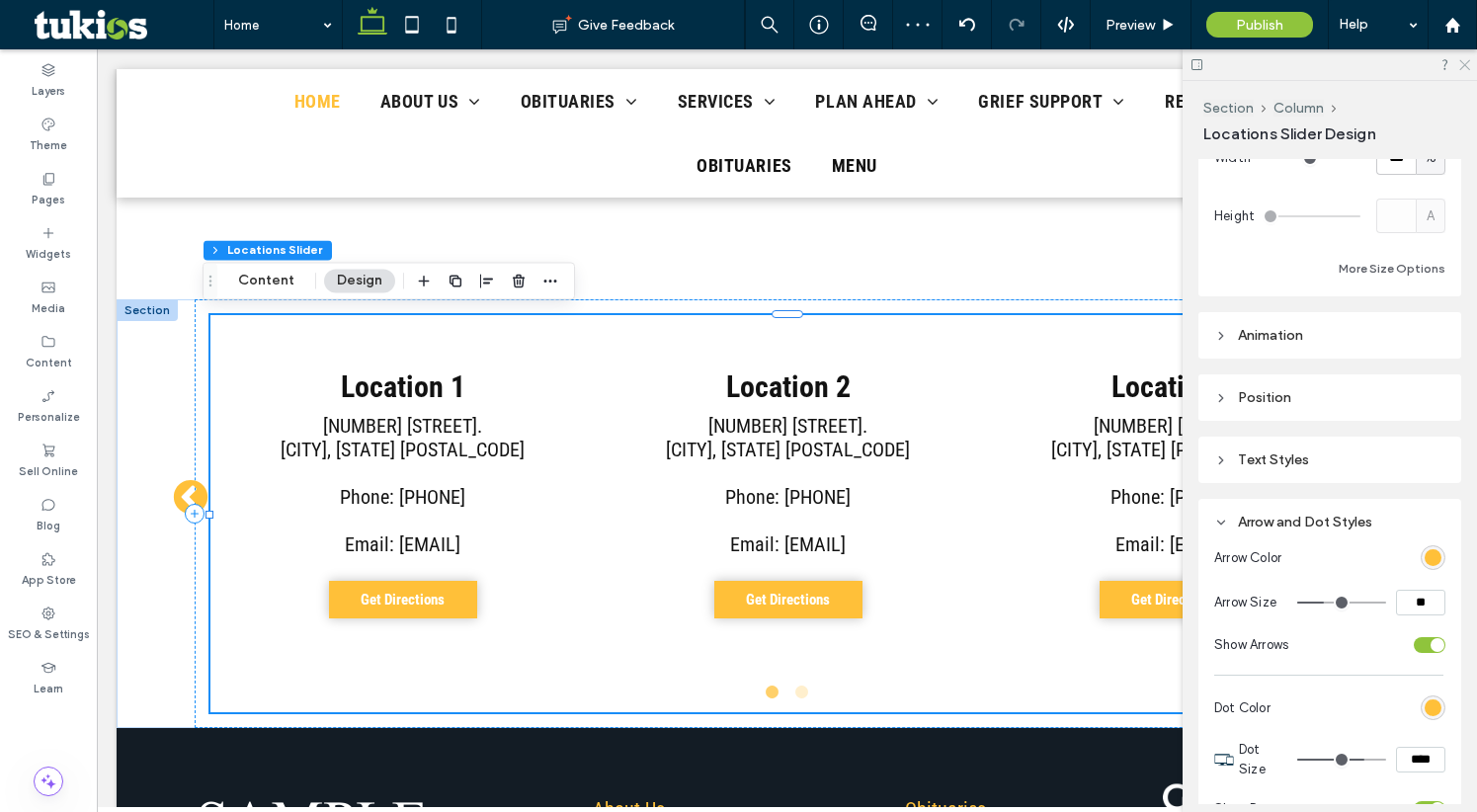 click 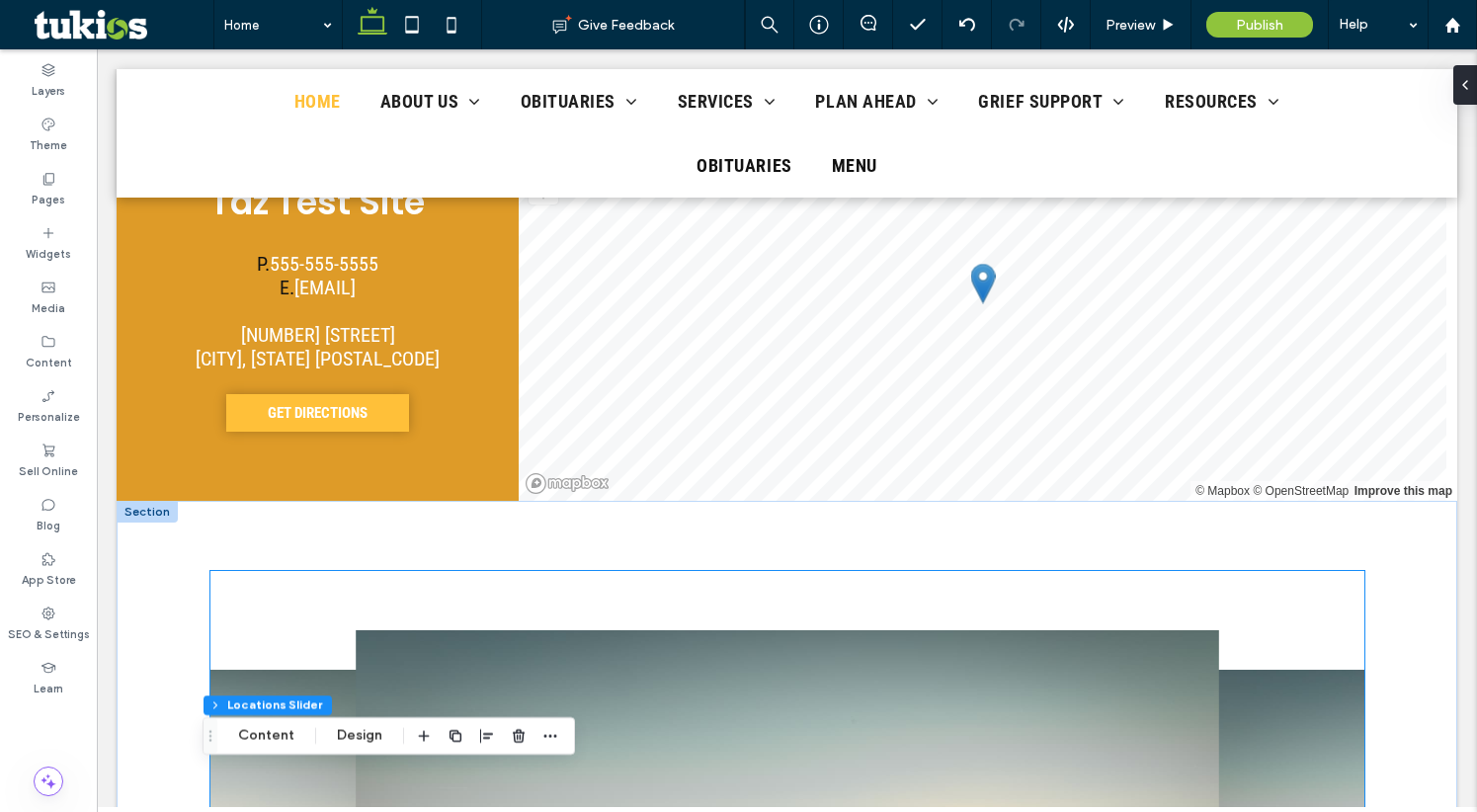 scroll, scrollTop: 3707, scrollLeft: 0, axis: vertical 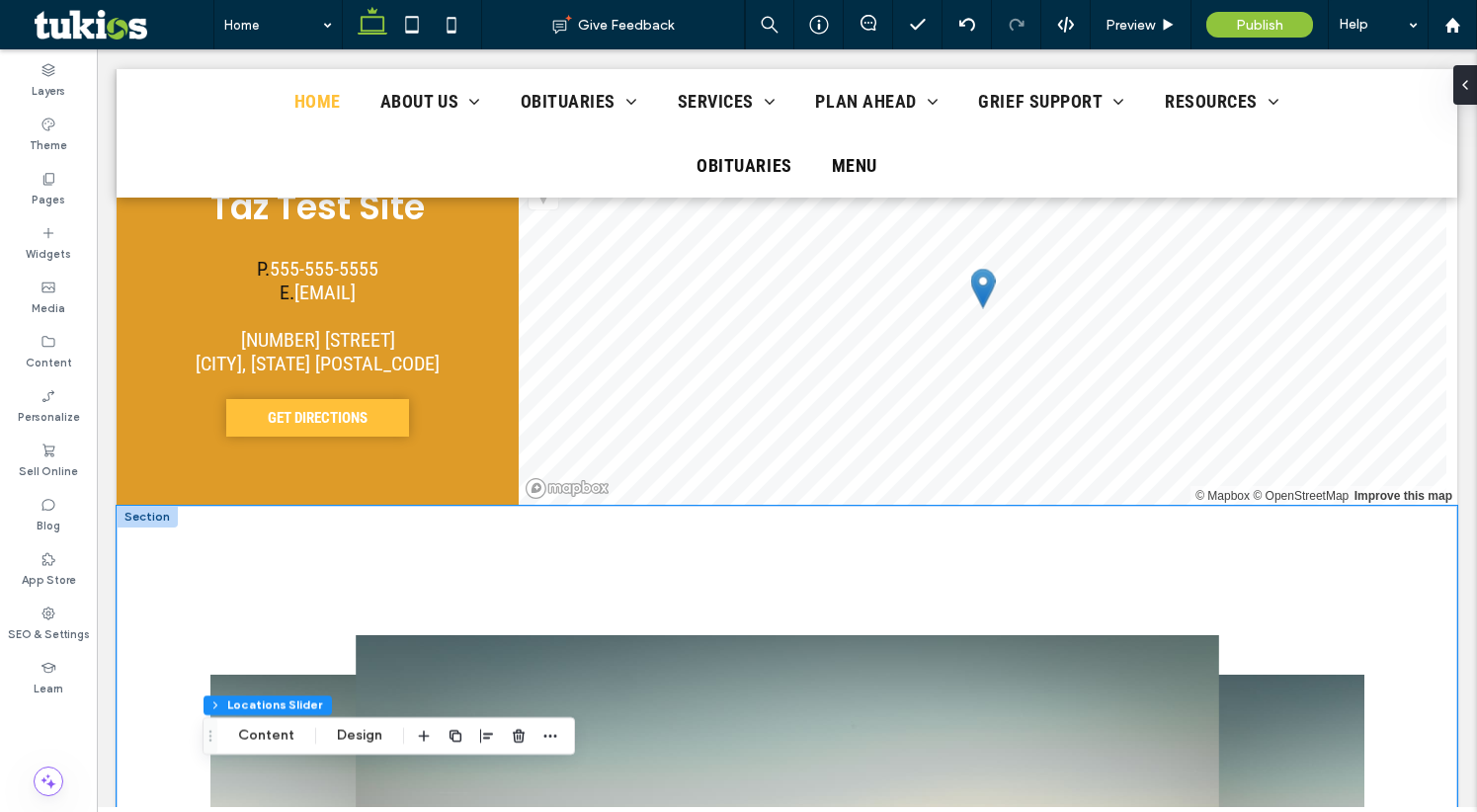 click on "❮
❯" at bounding box center [786, 896] 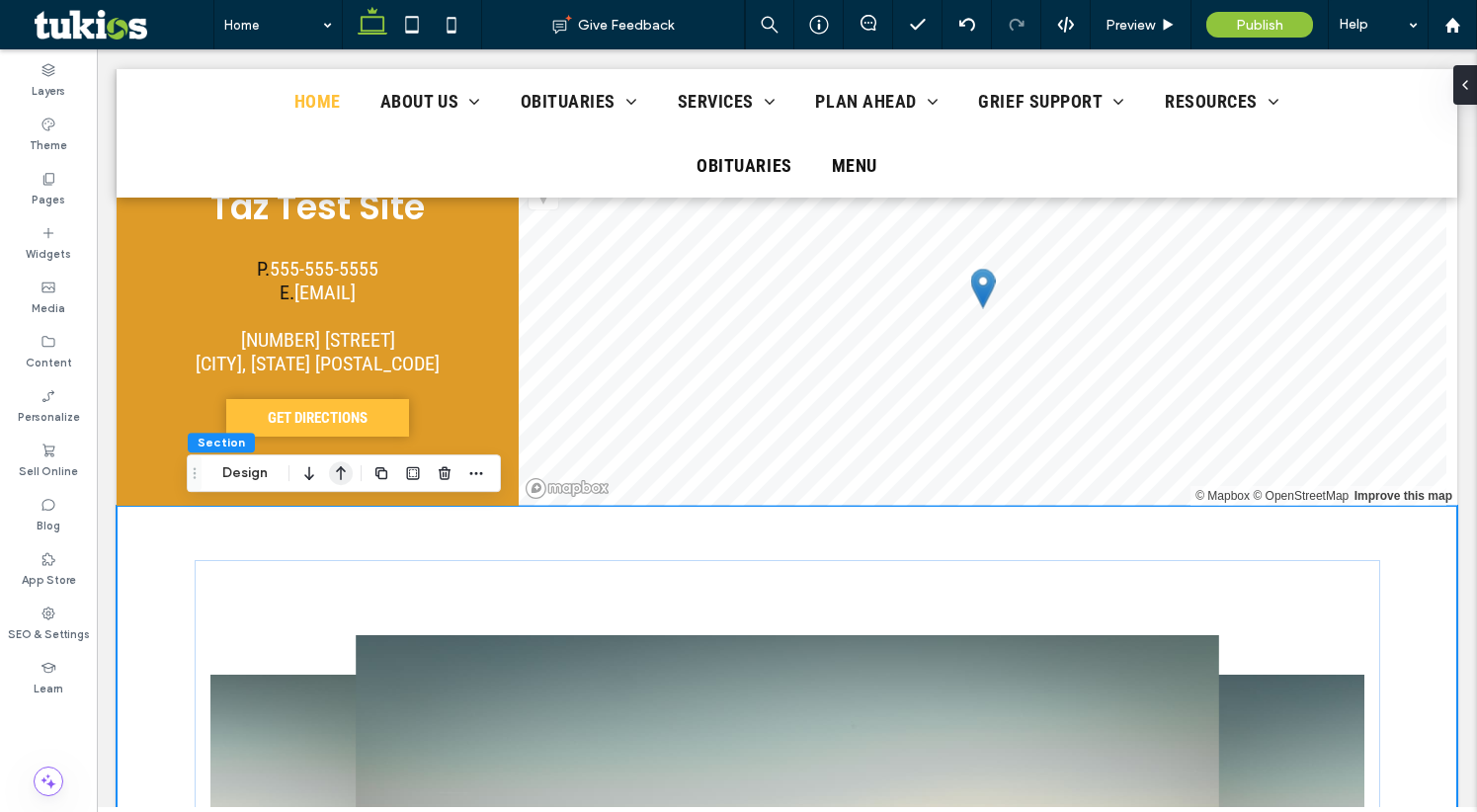 click 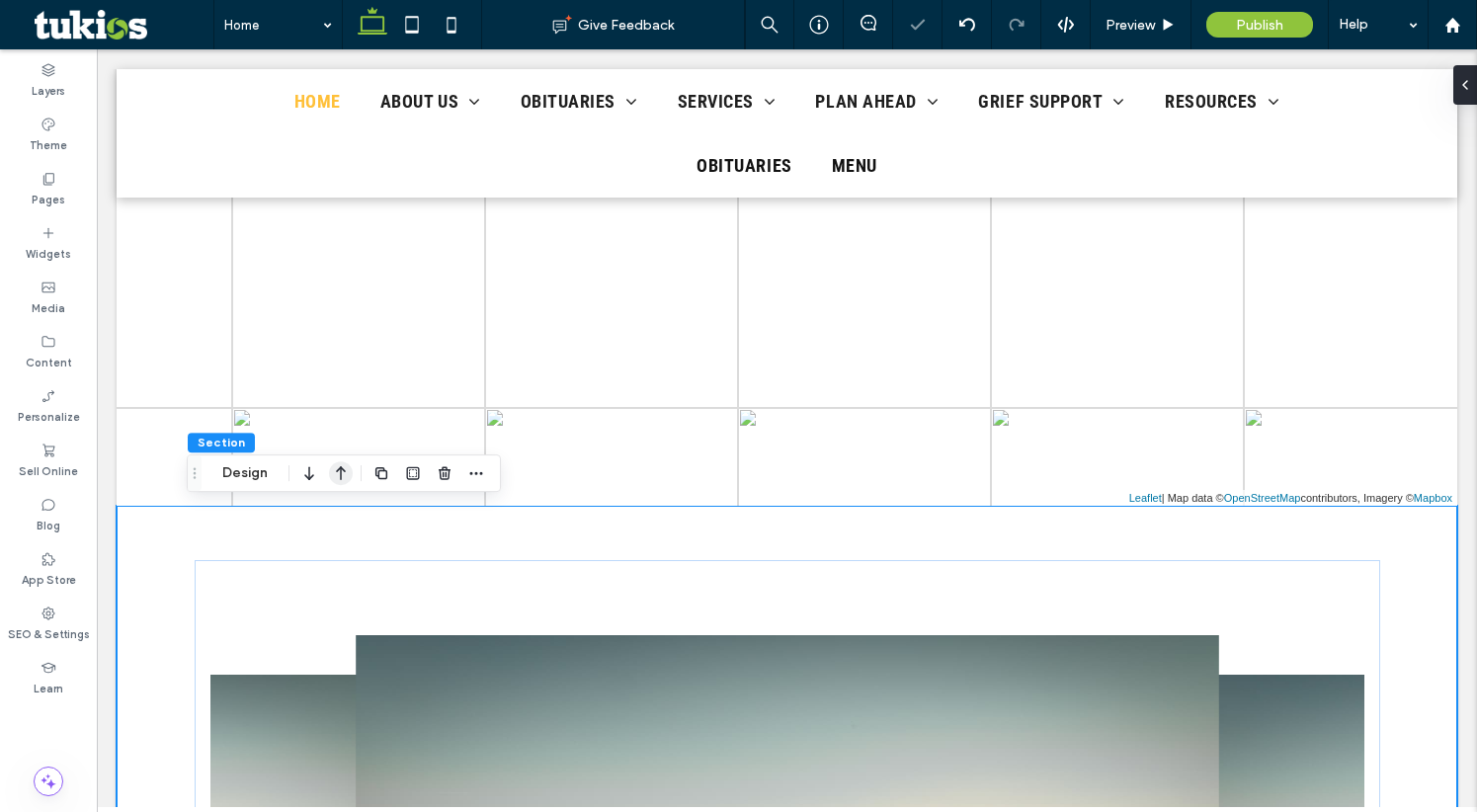 click 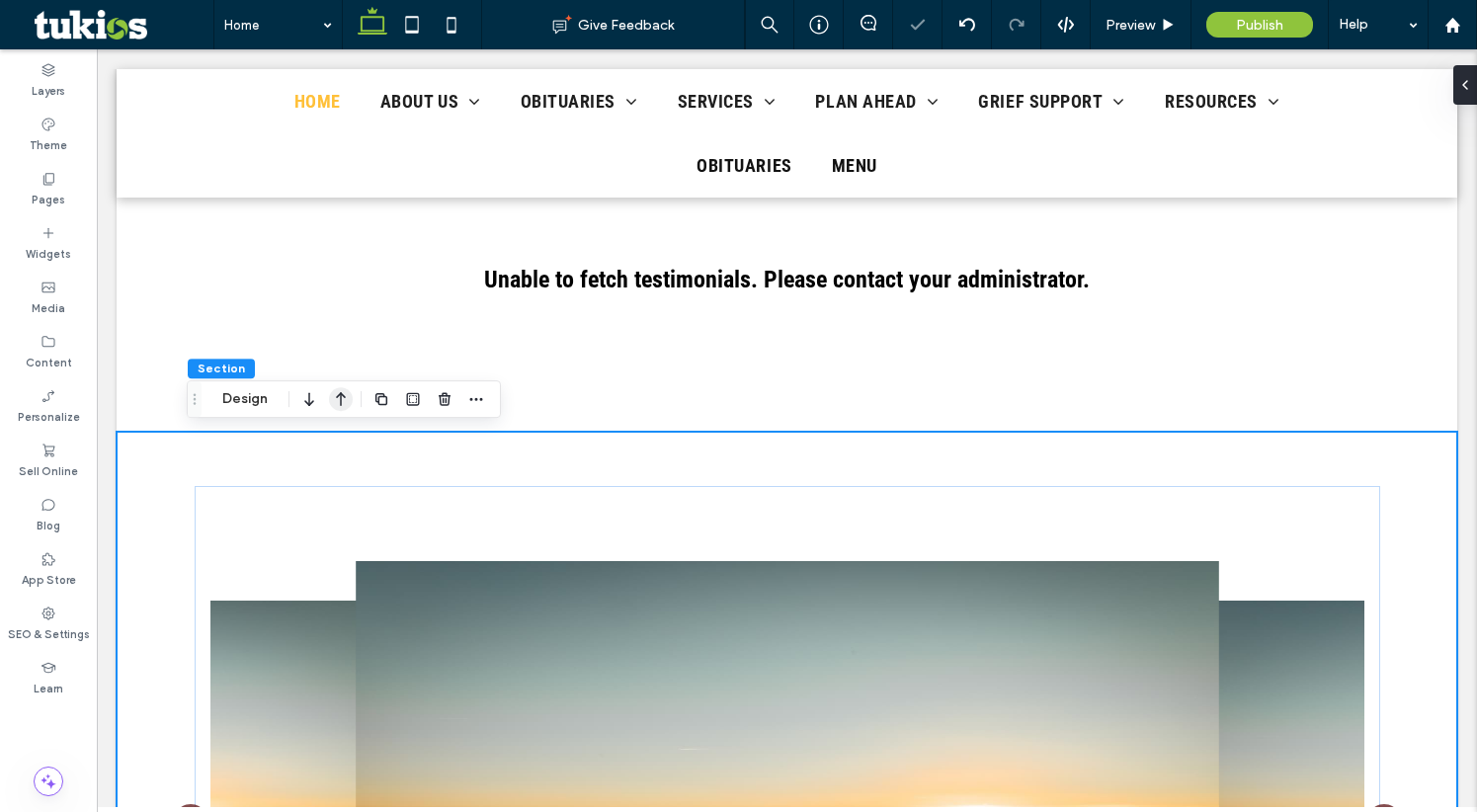 click 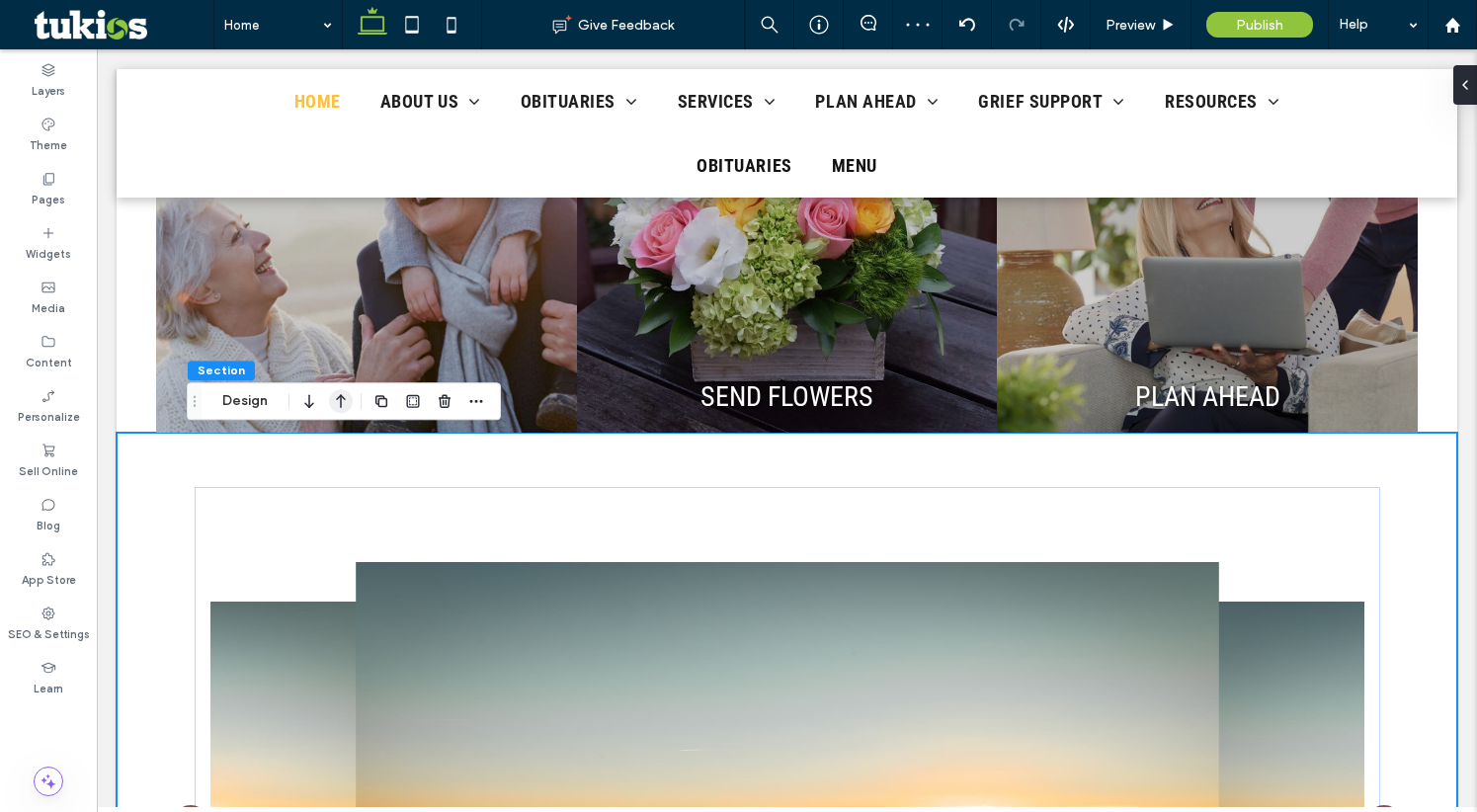 click 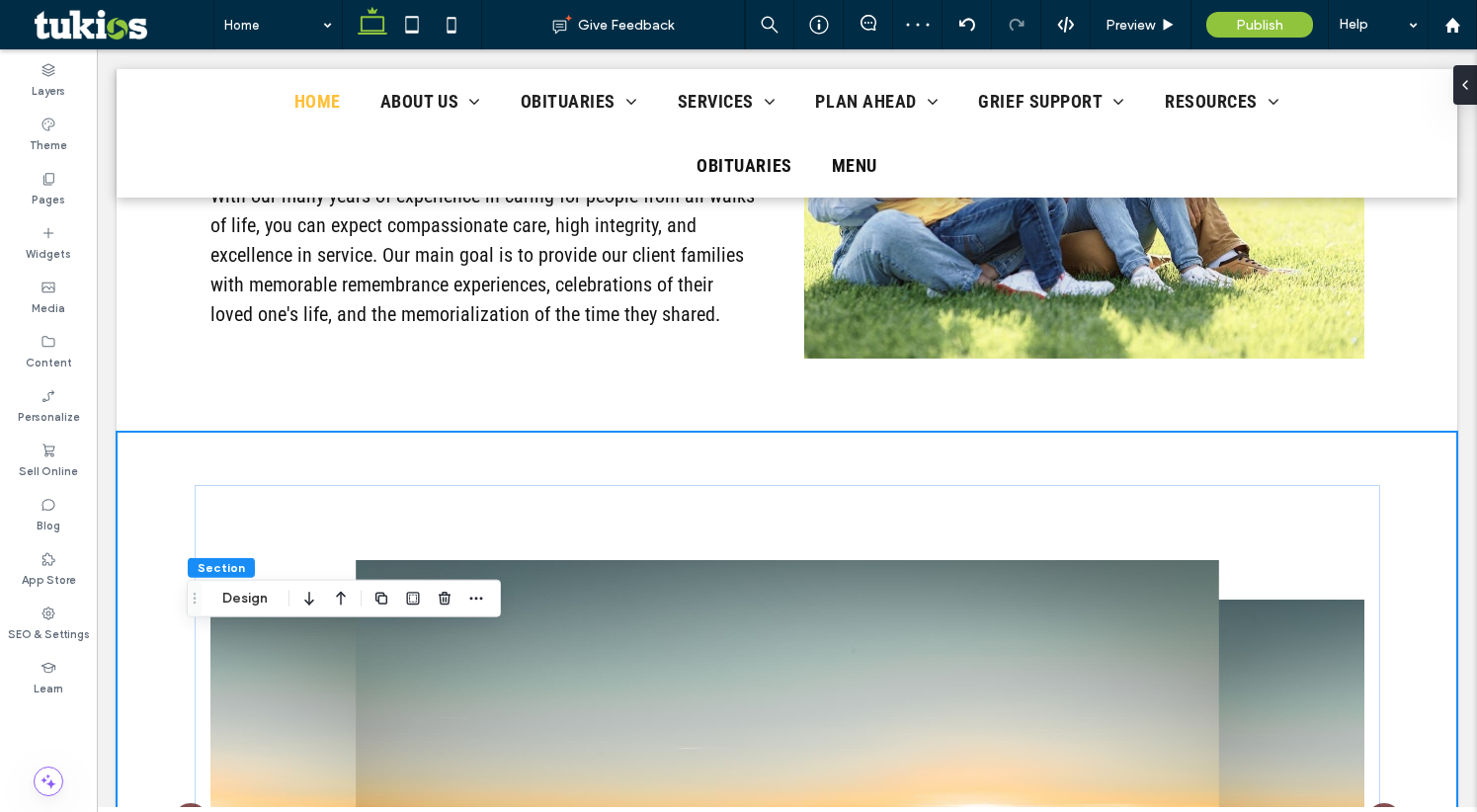 scroll, scrollTop: 1702, scrollLeft: 0, axis: vertical 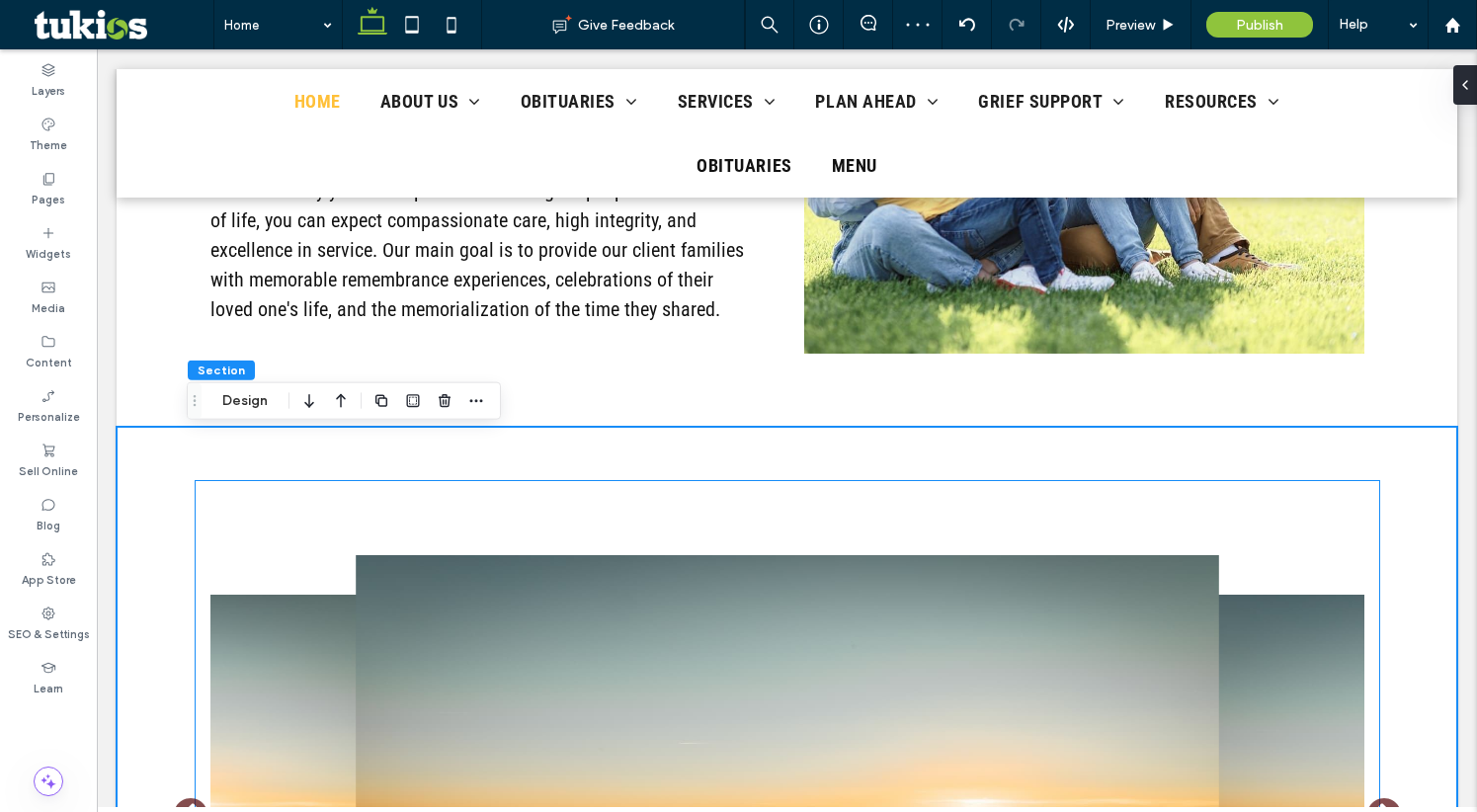 click on "❮
❯" at bounding box center [787, 817] 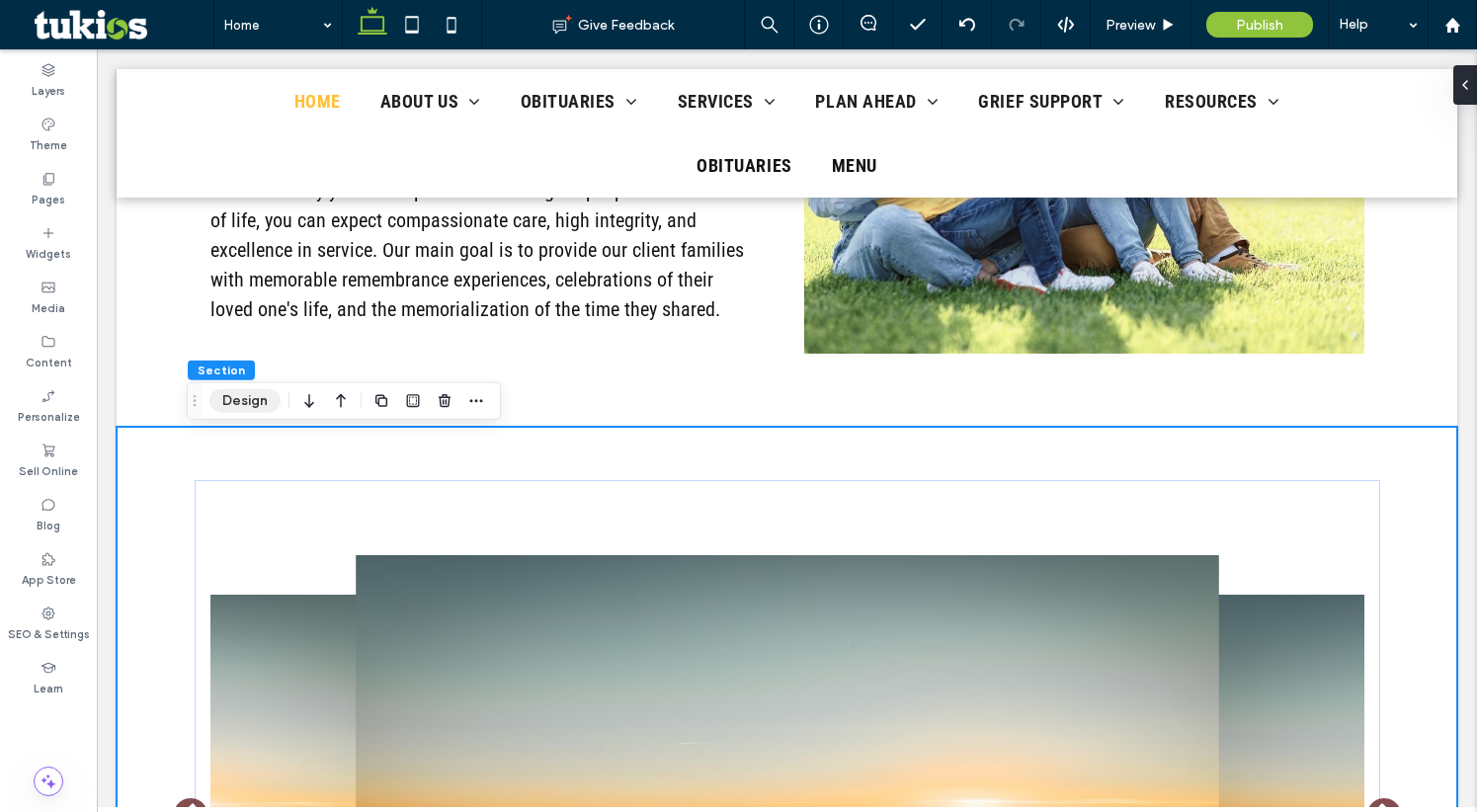 click on "Design" at bounding box center [245, 401] 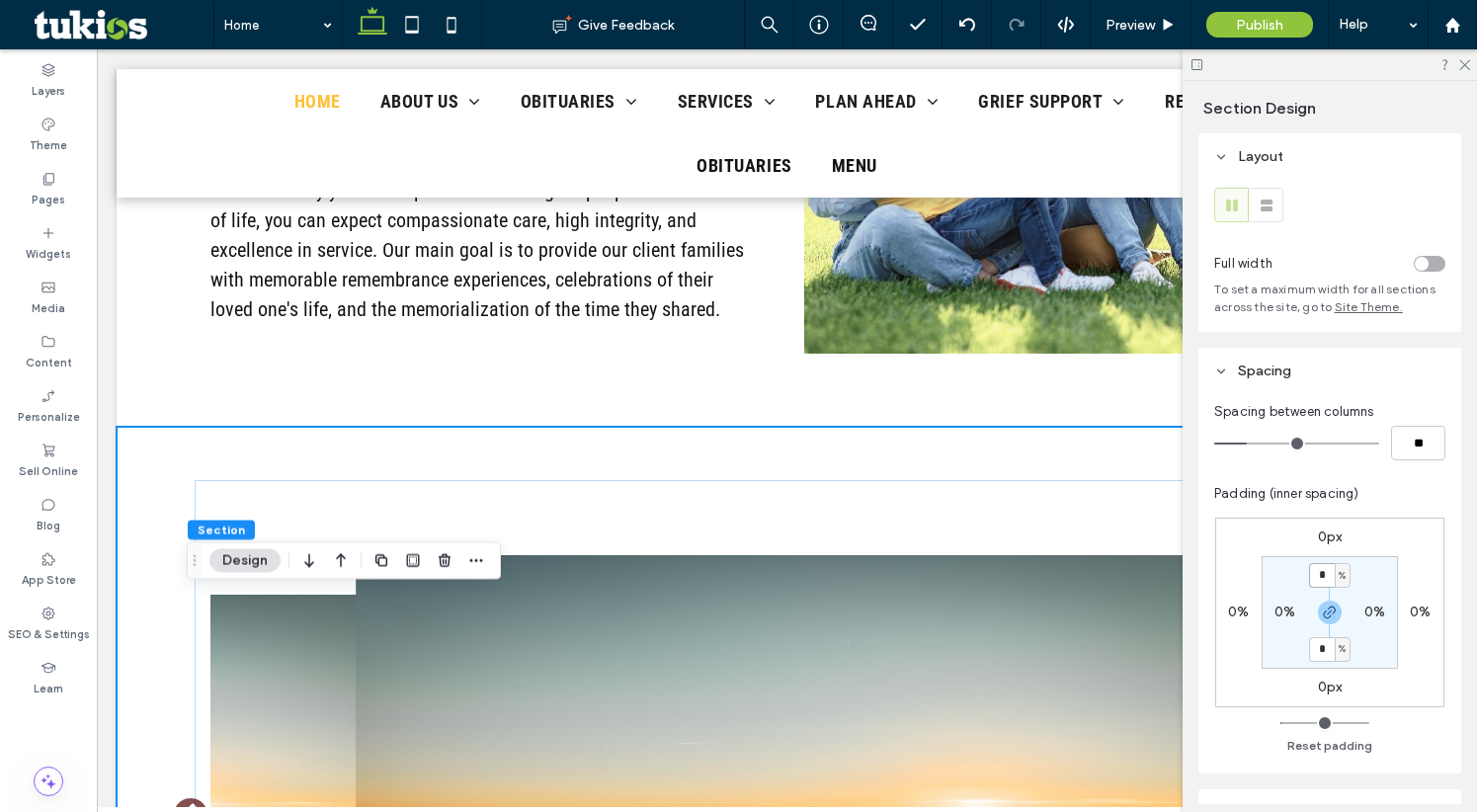 click on "*" at bounding box center (1322, 575) 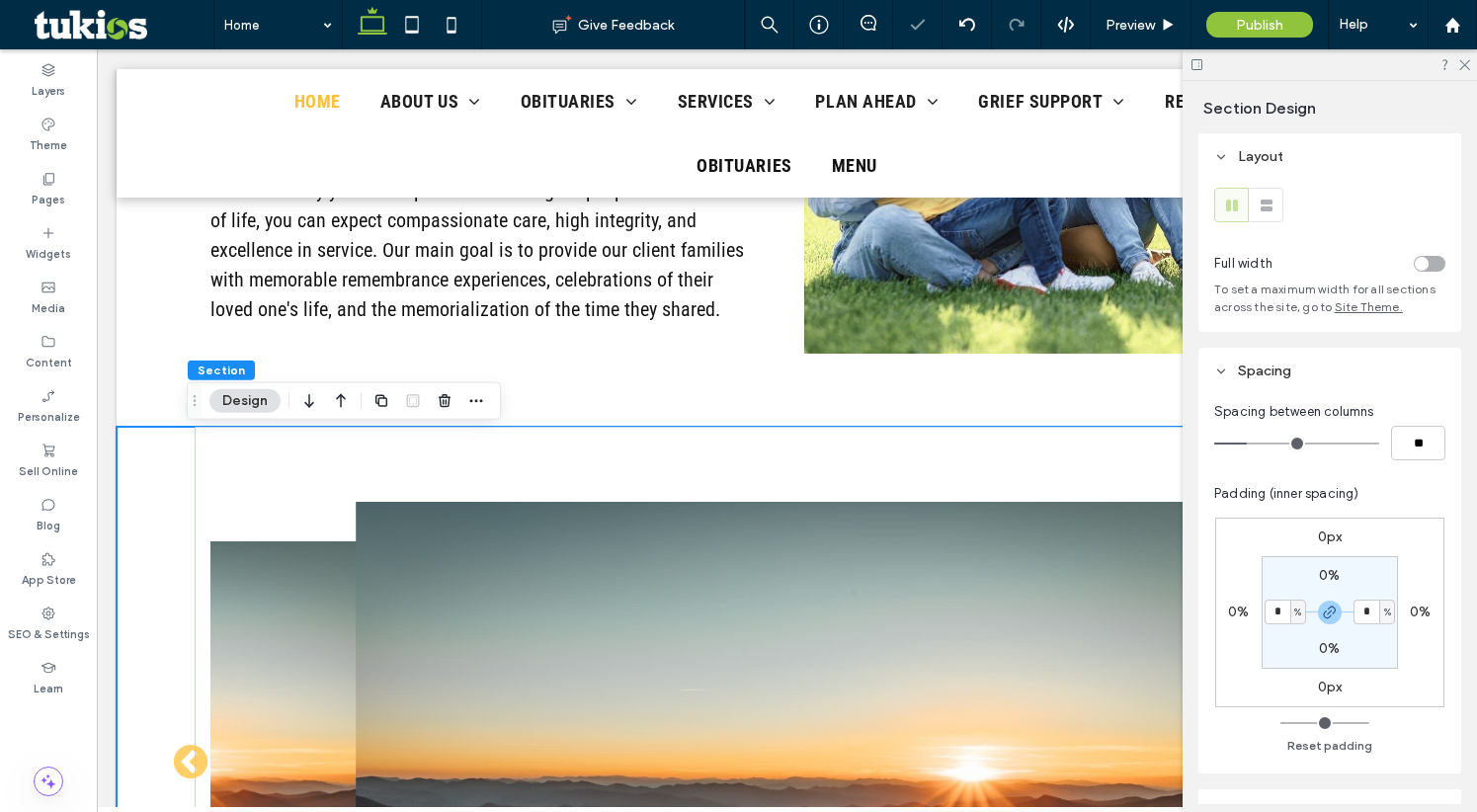 type on "*" 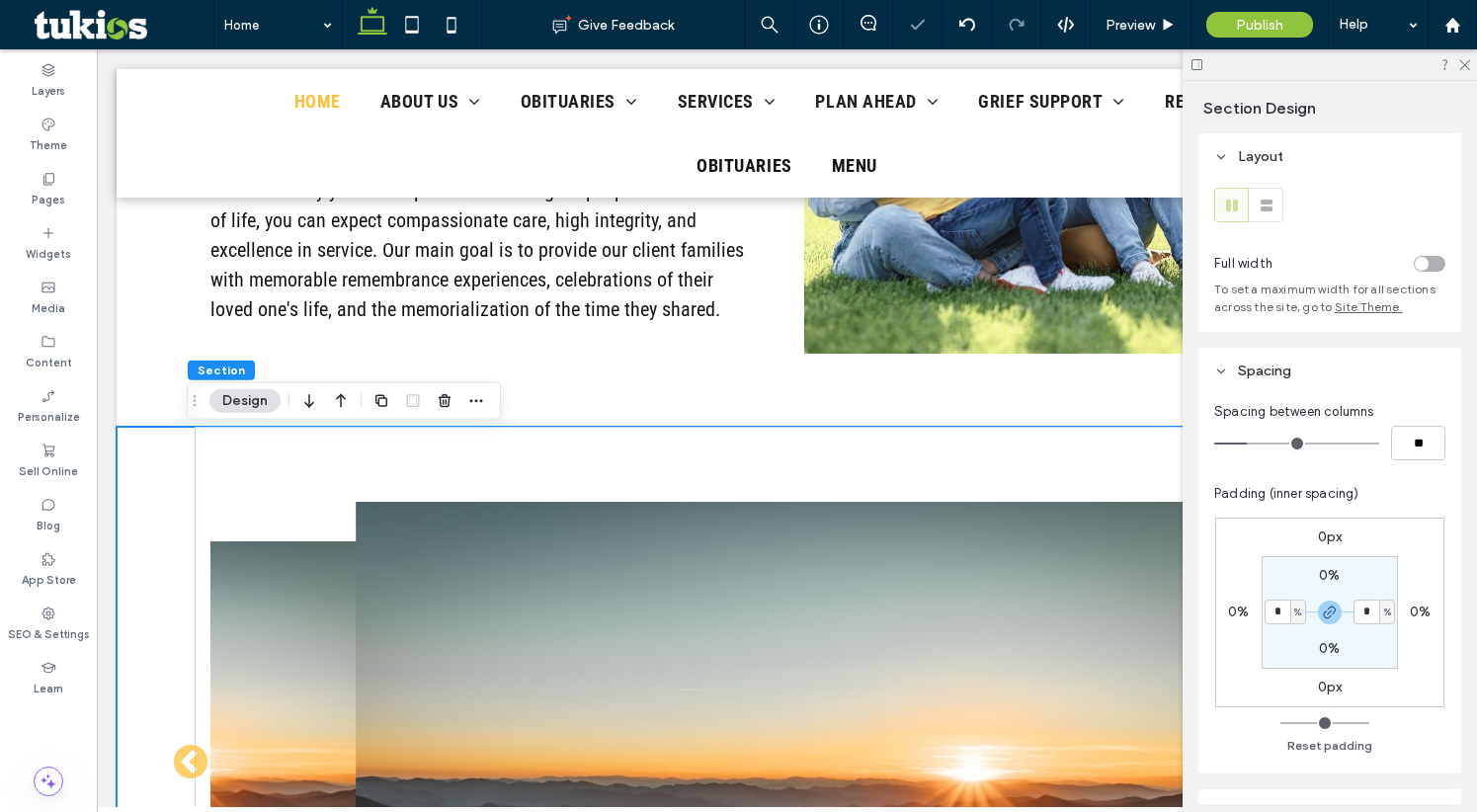 type on "*" 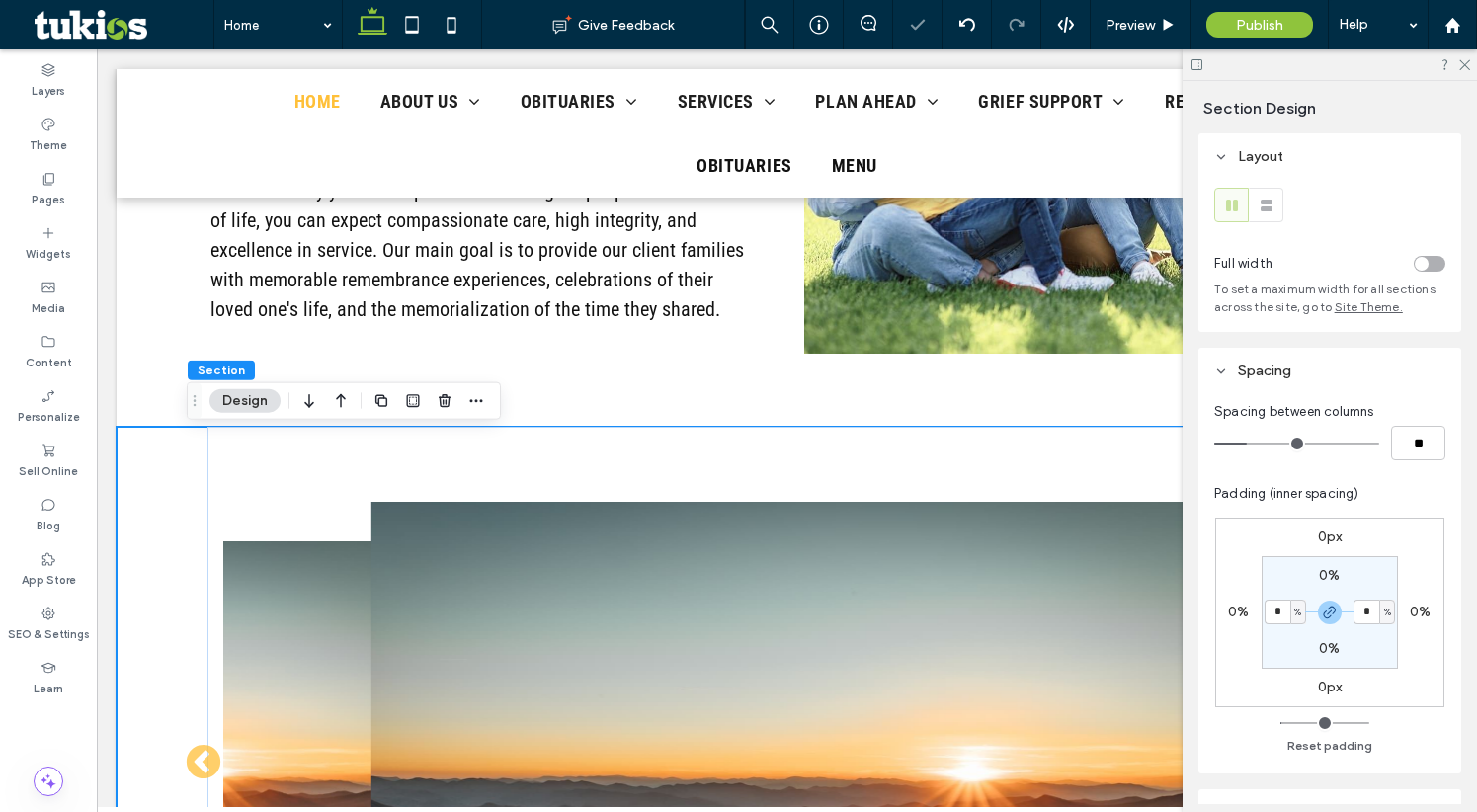 click at bounding box center (1422, 264) 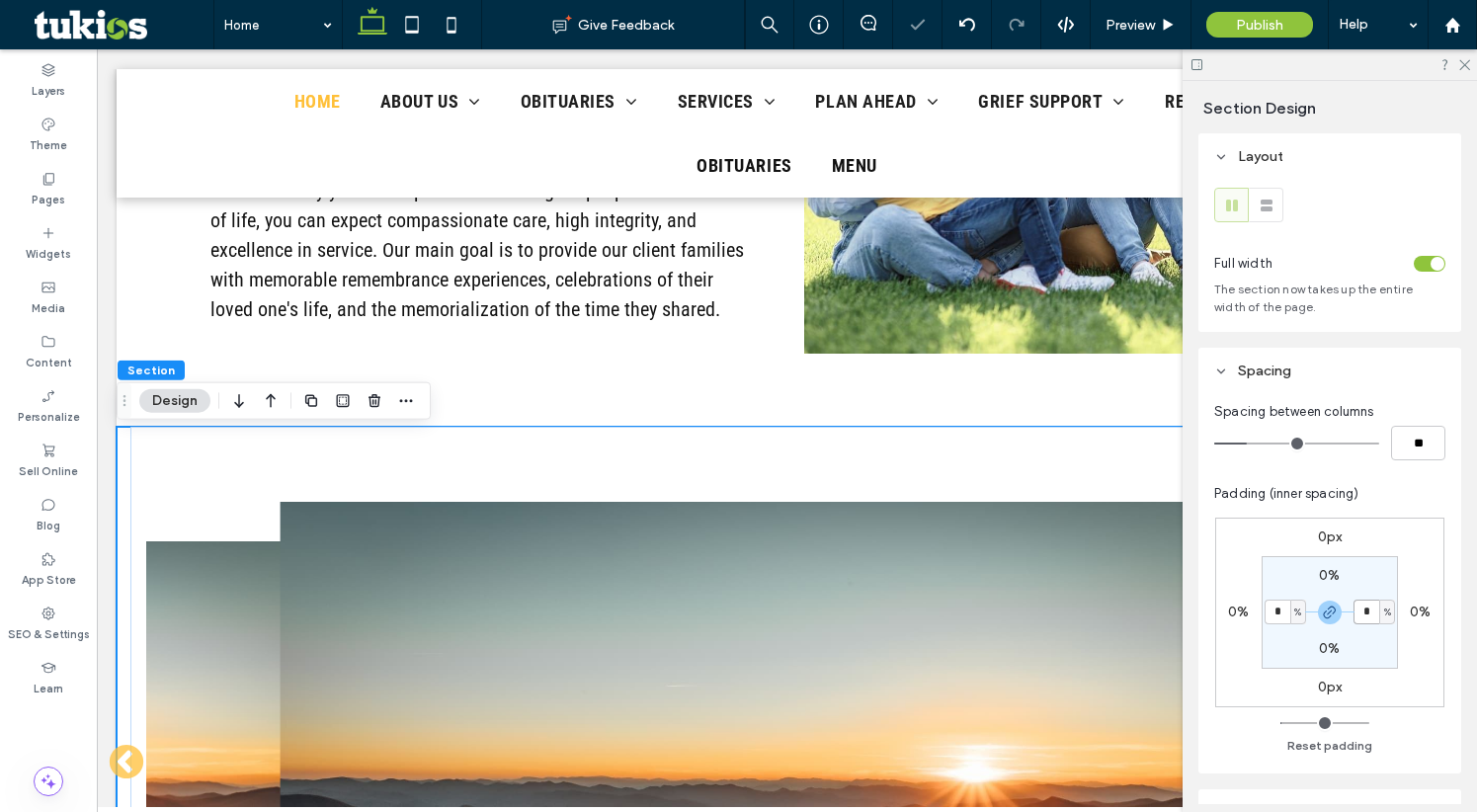 click on "*" at bounding box center [1366, 611] 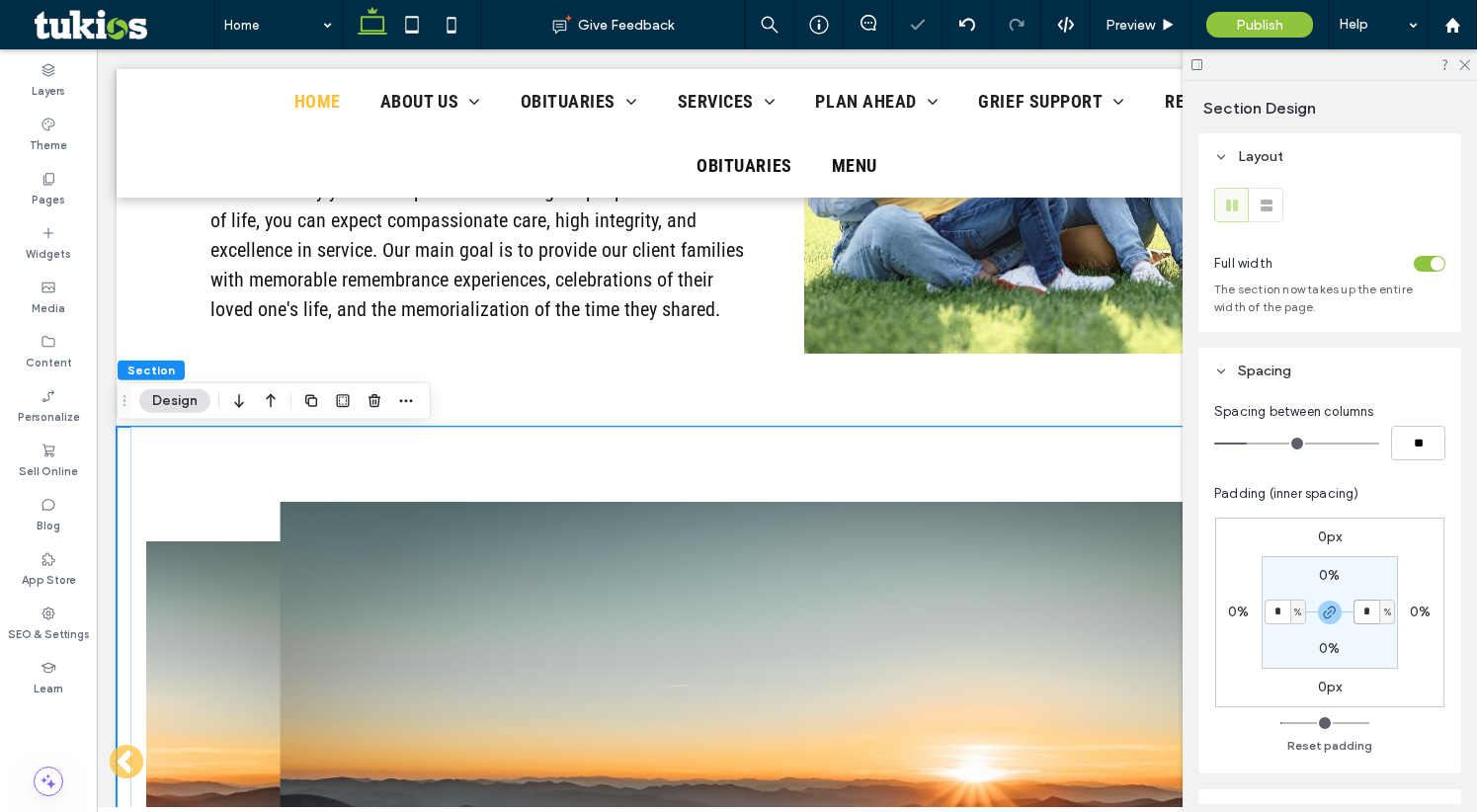 click on "*" at bounding box center (1366, 611) 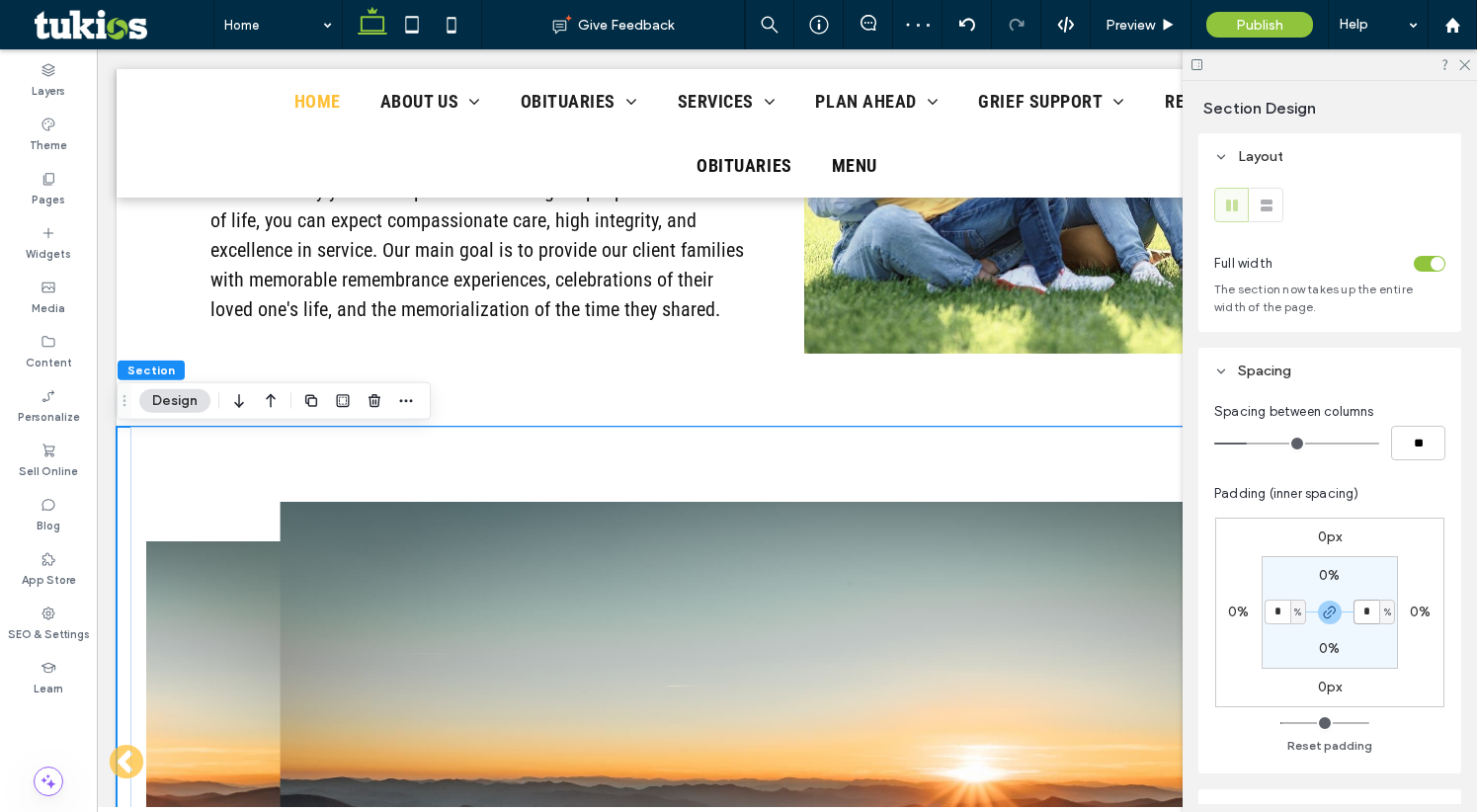 type on "*" 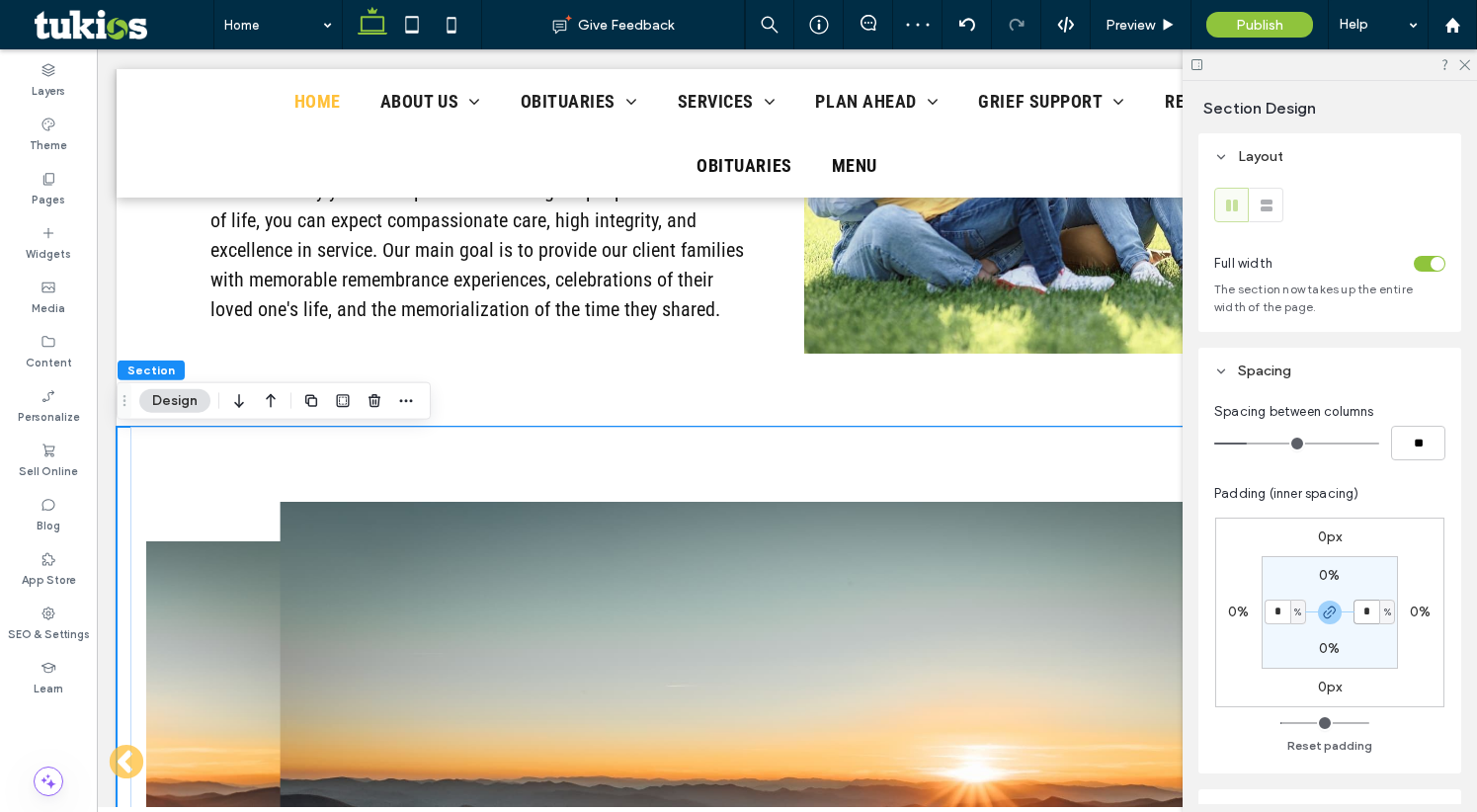 type on "*" 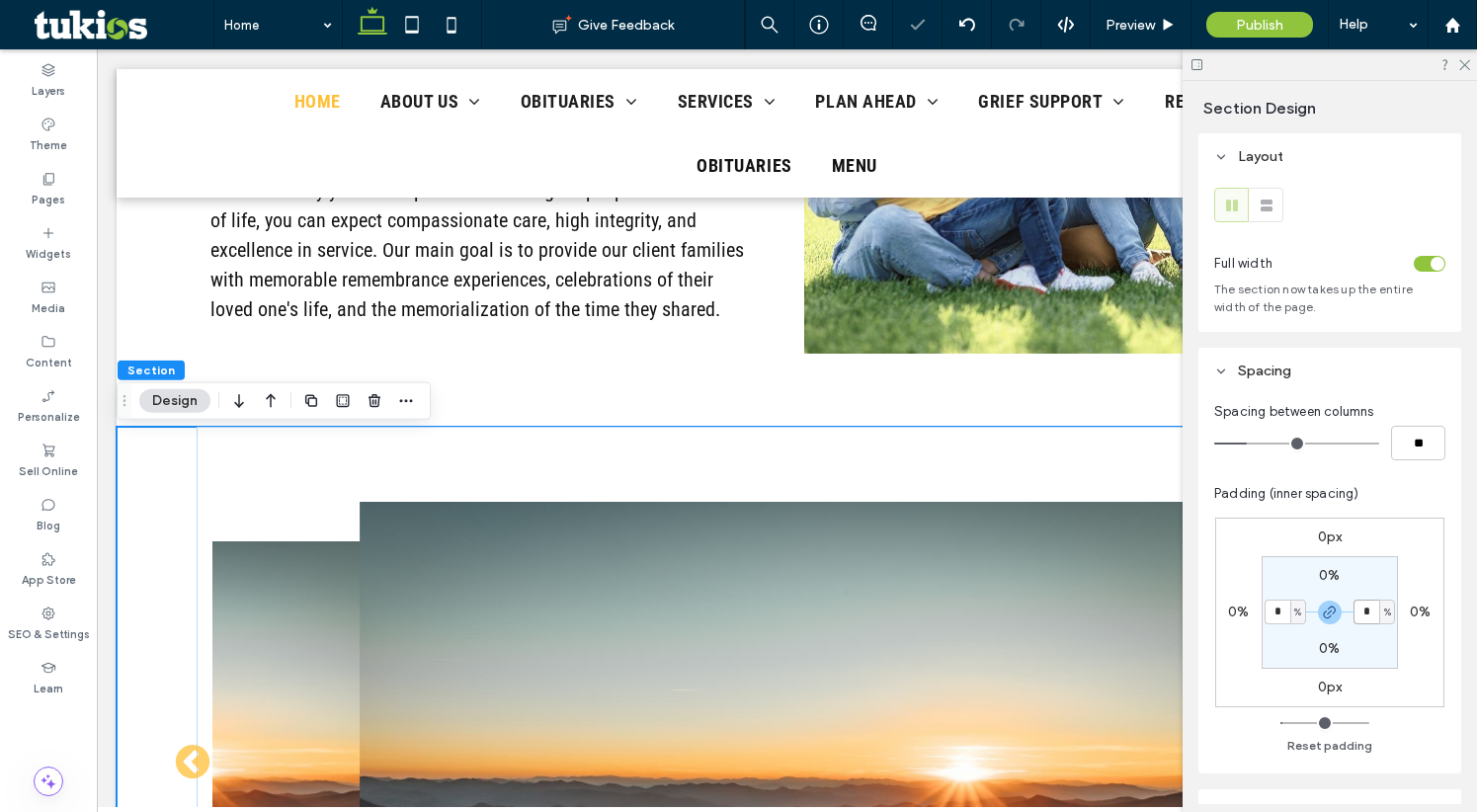 click on "*" at bounding box center (1366, 611) 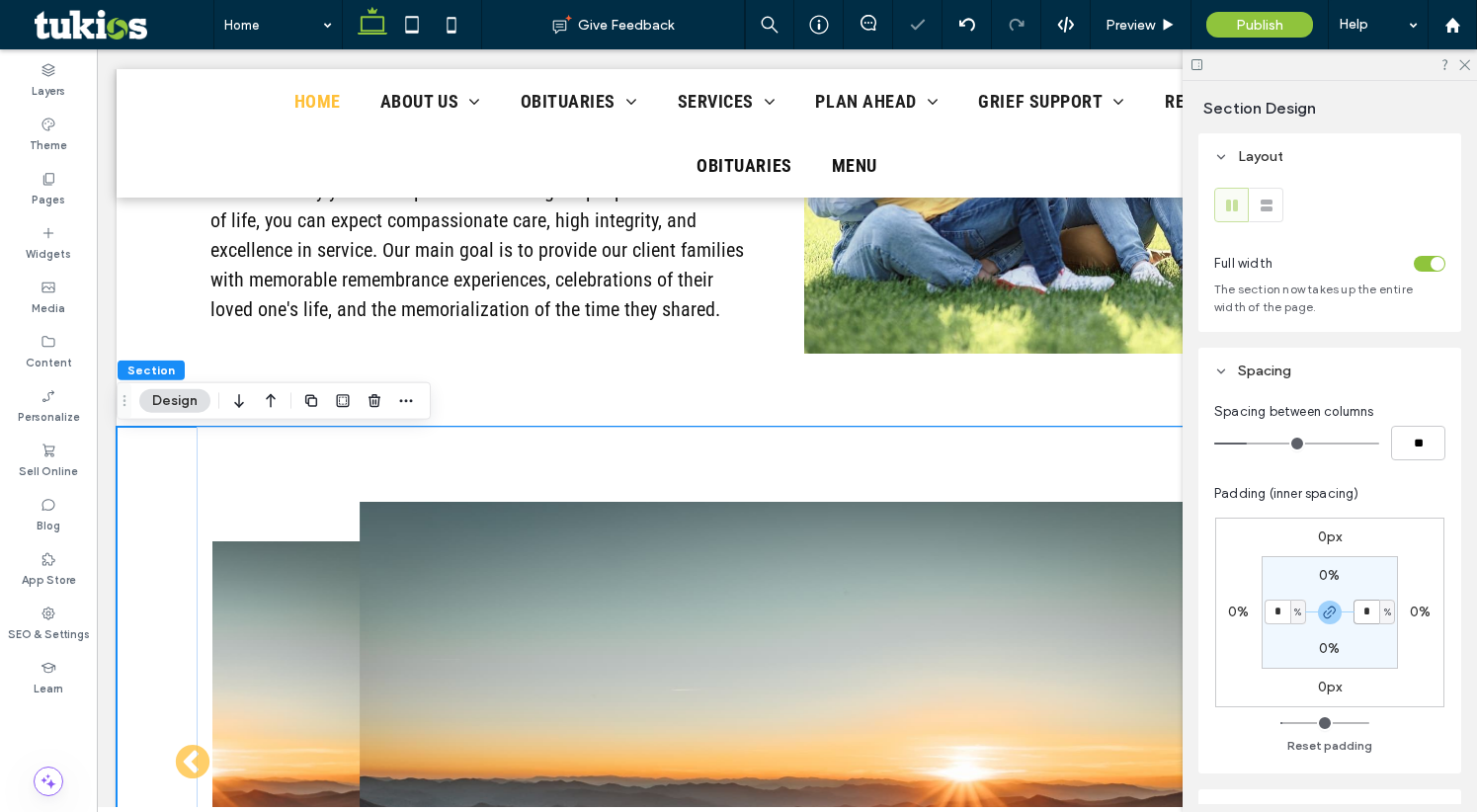 click on "*" at bounding box center [1366, 611] 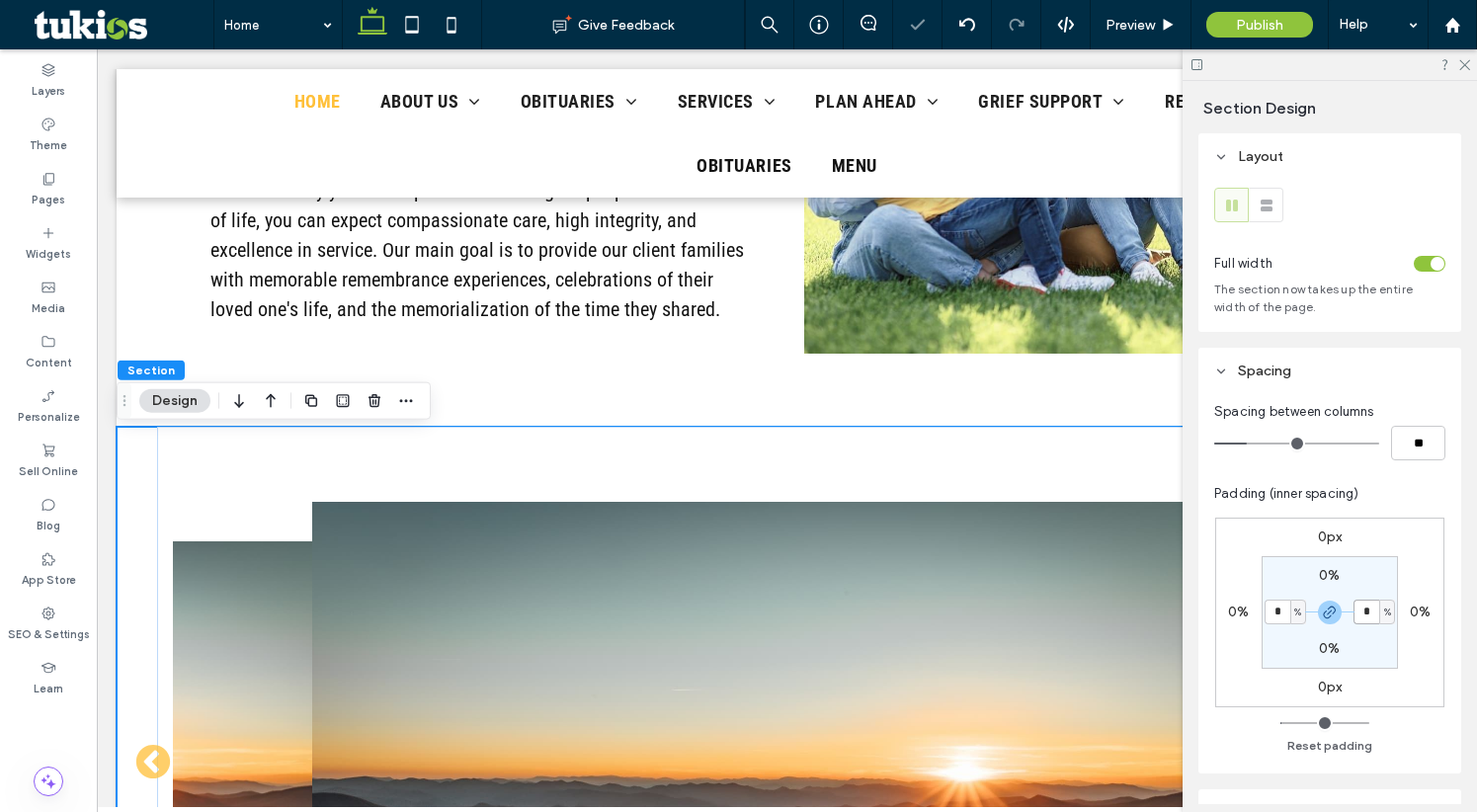 click on "*" at bounding box center [1366, 611] 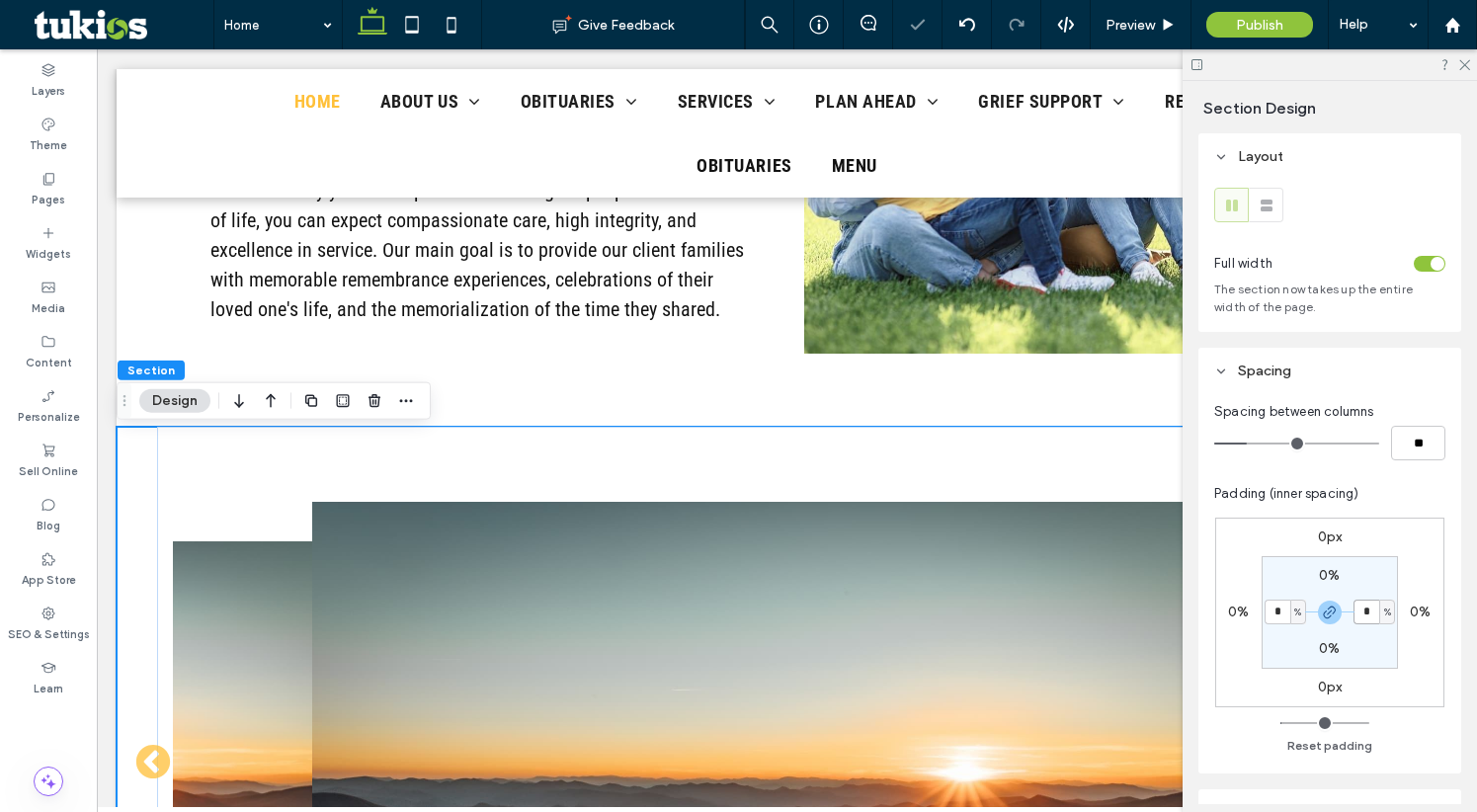 click on "*" at bounding box center [1366, 611] 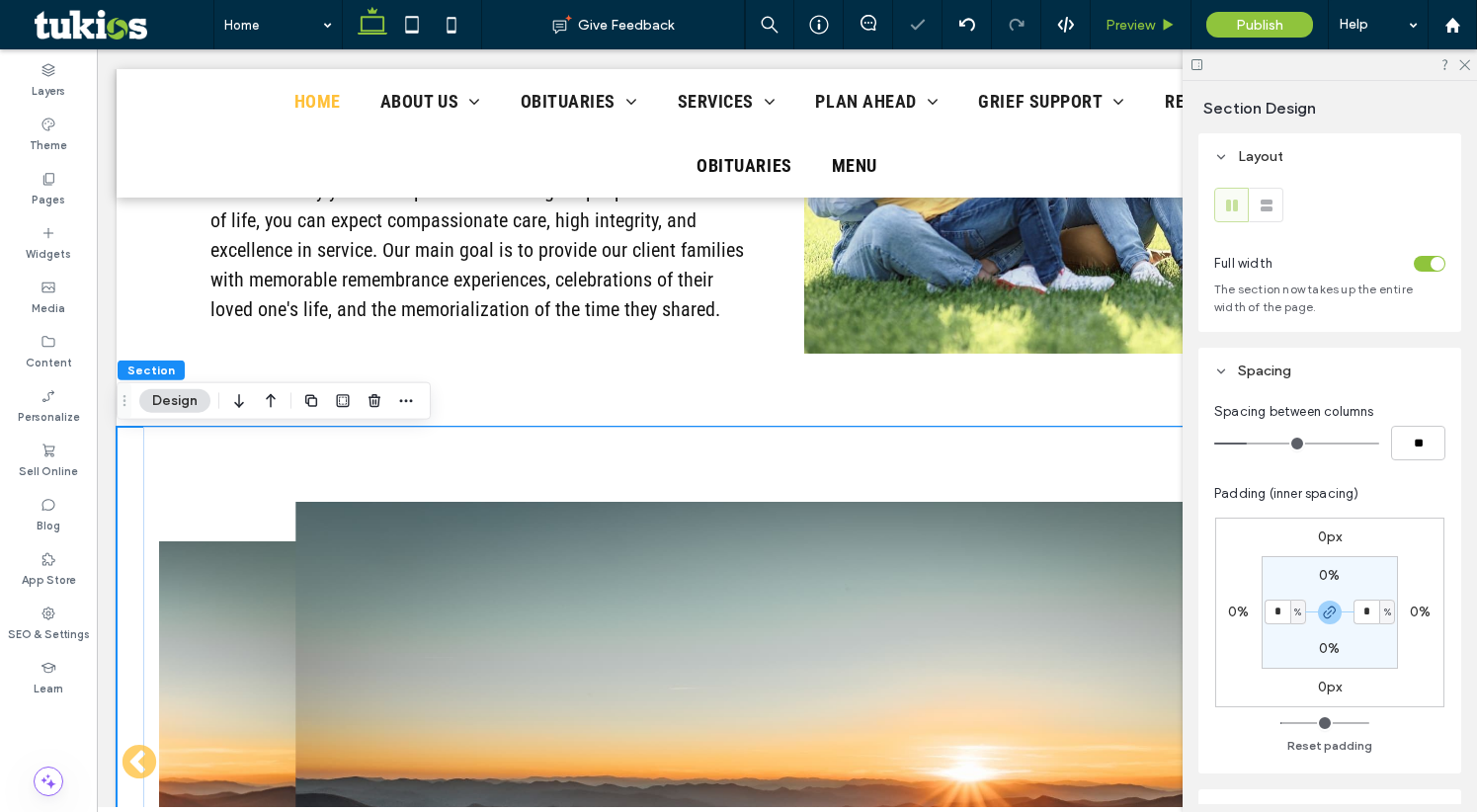 click on "Preview" at bounding box center (1130, 25) 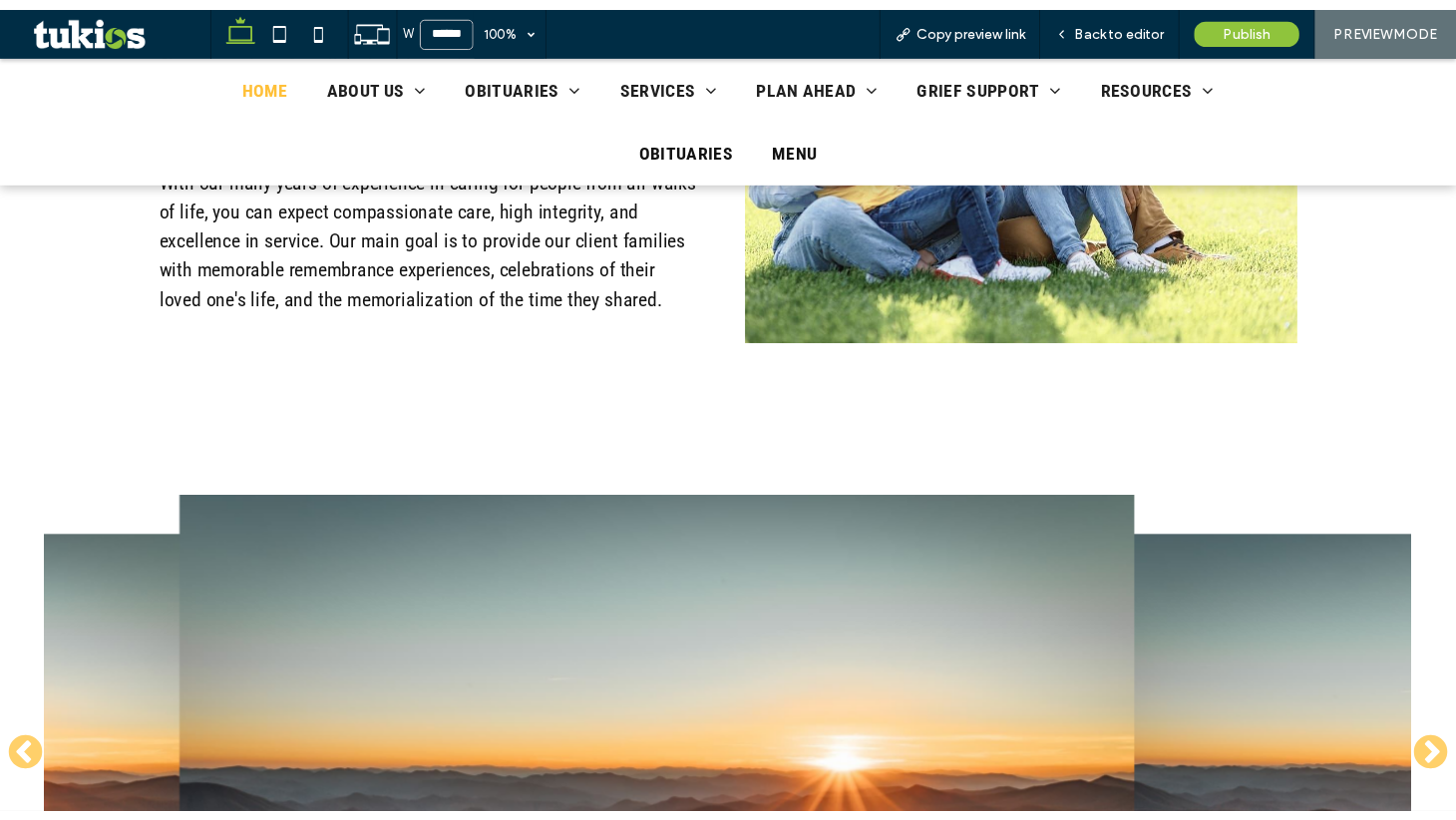 scroll, scrollTop: 1722, scrollLeft: 0, axis: vertical 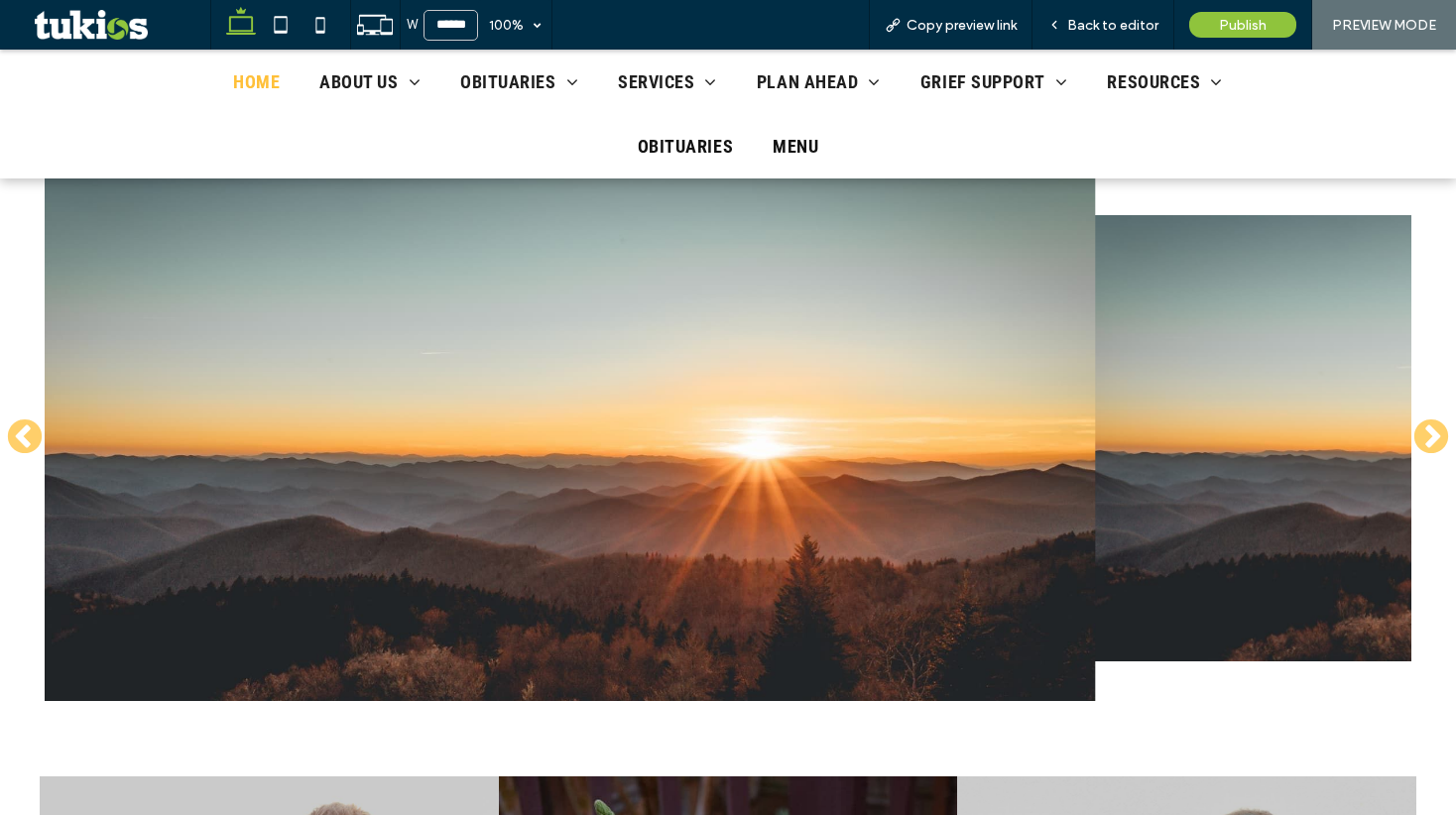 drag, startPoint x: 957, startPoint y: 373, endPoint x: 510, endPoint y: 391, distance: 447.36227 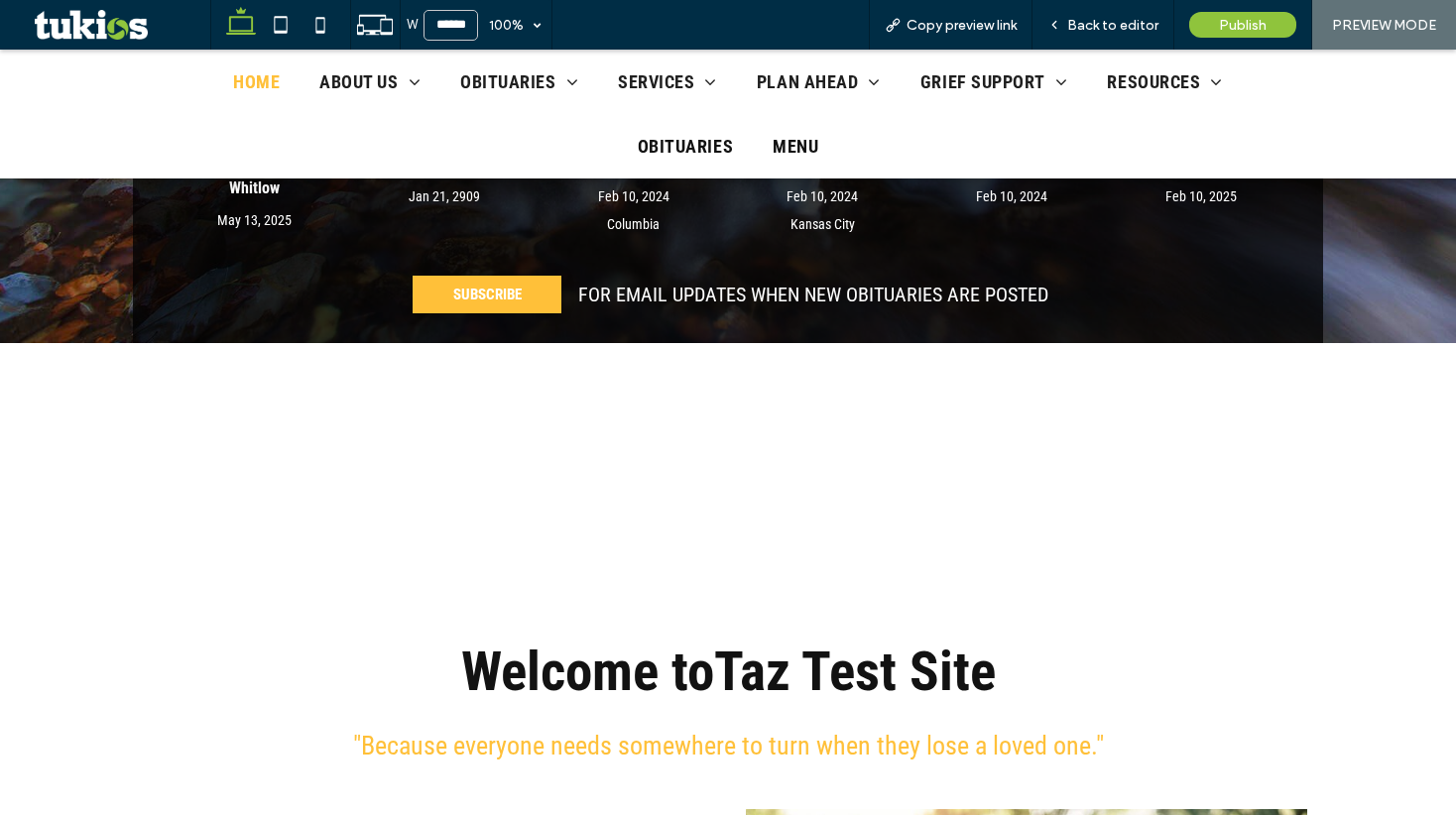 scroll, scrollTop: 836, scrollLeft: 0, axis: vertical 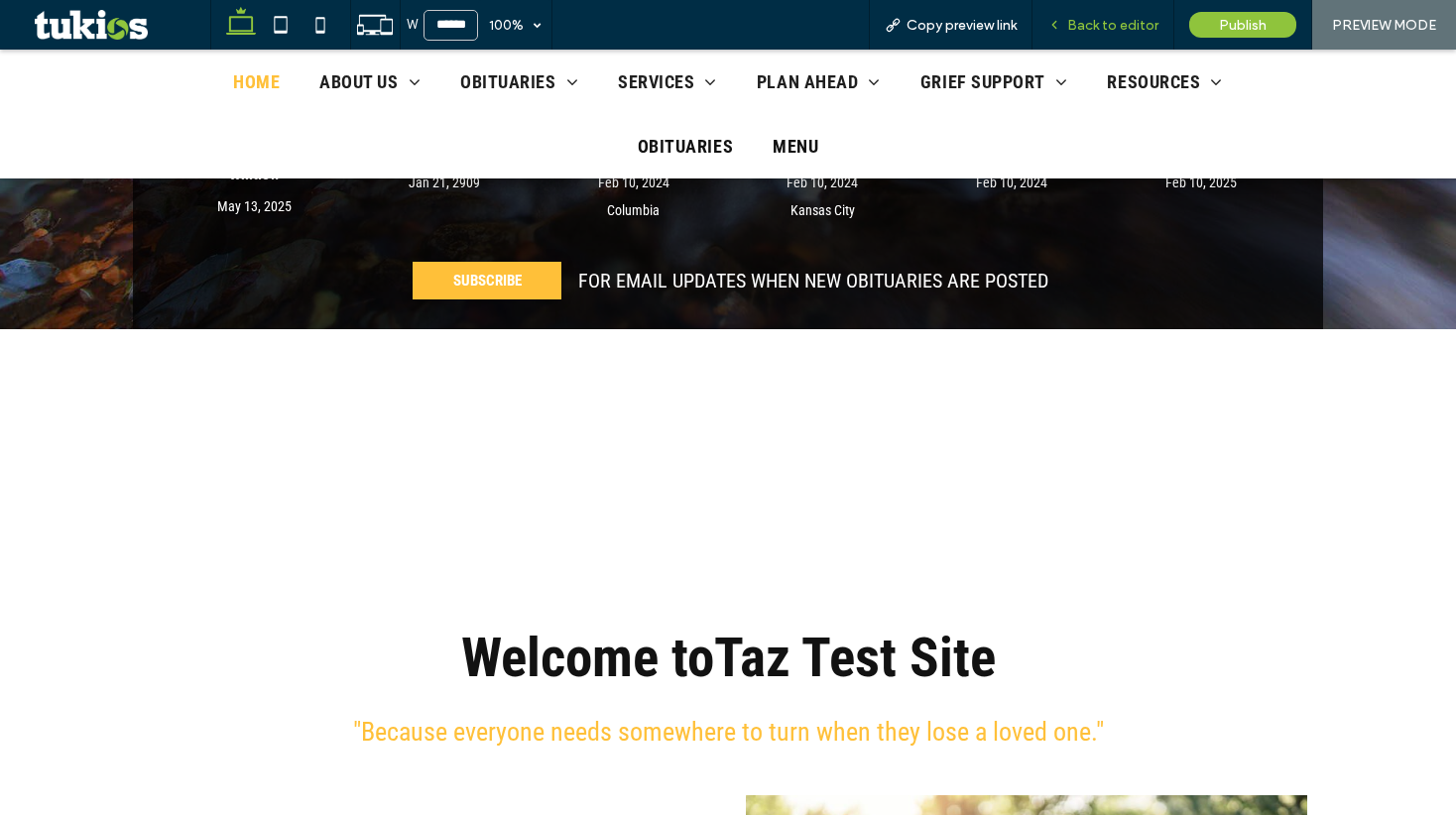 click on "Back to editor" at bounding box center [1103, 25] 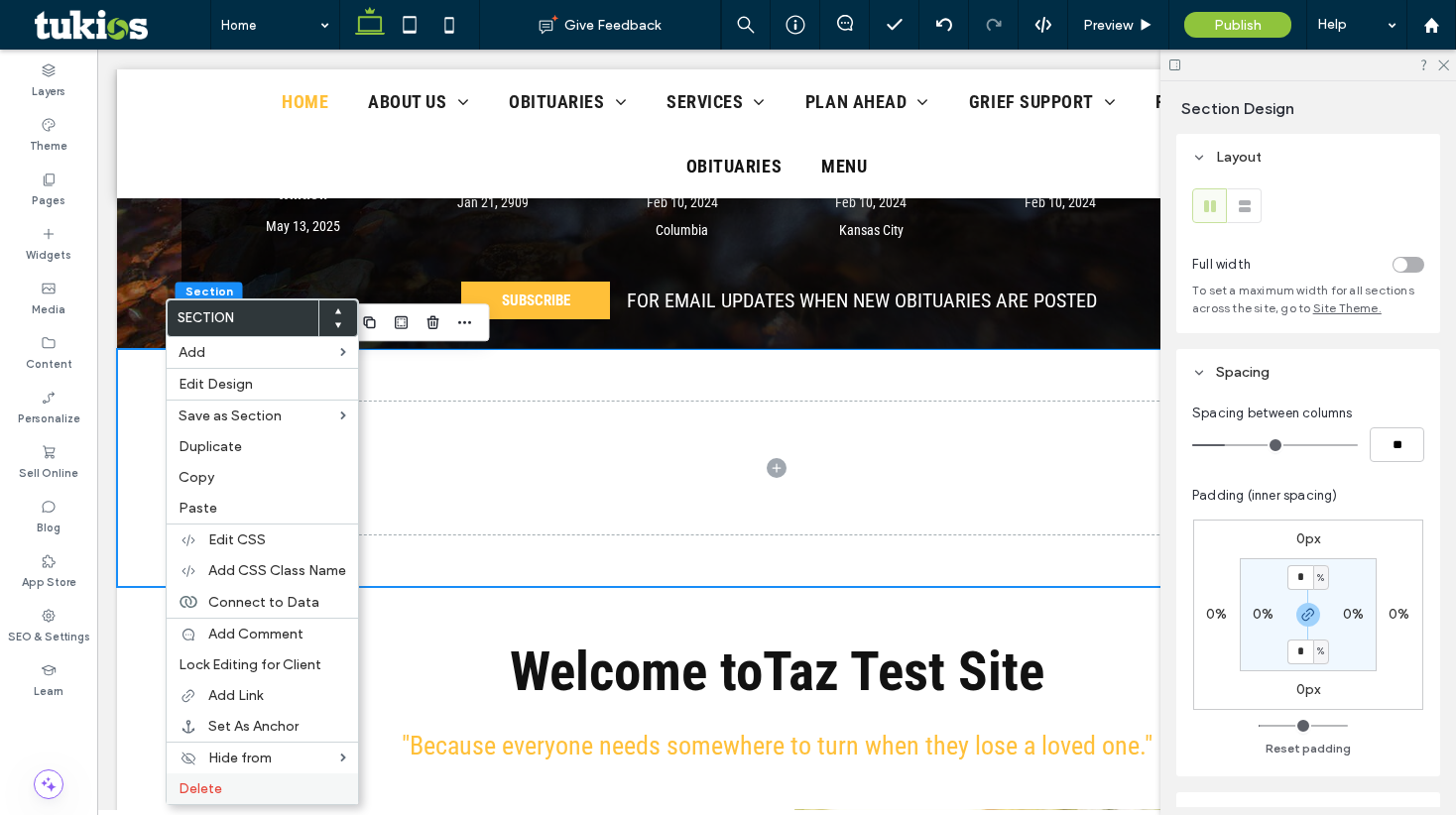 click on "Delete" at bounding box center [200, 788] 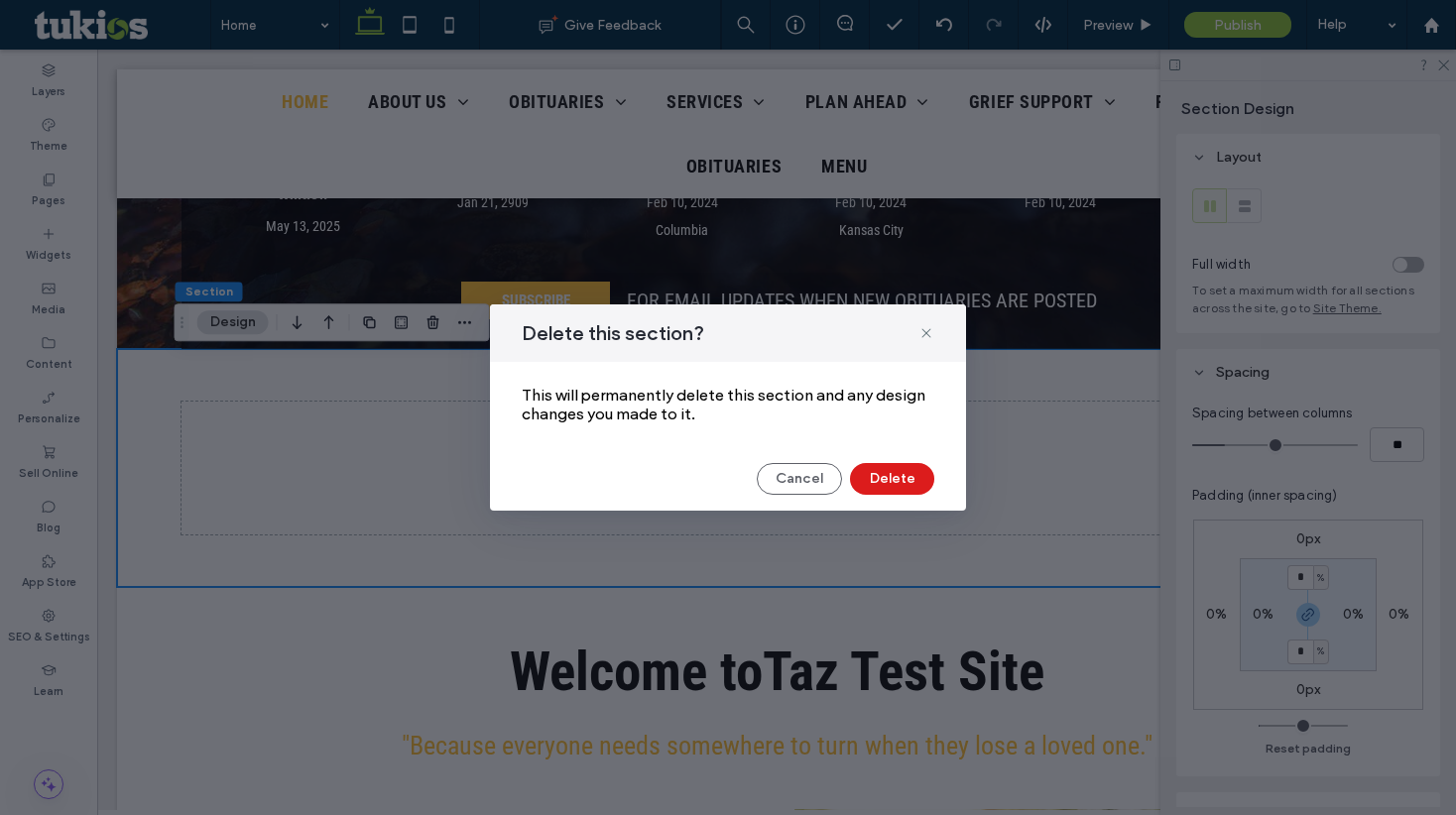 click on "Cancel Delete" at bounding box center (728, 479) 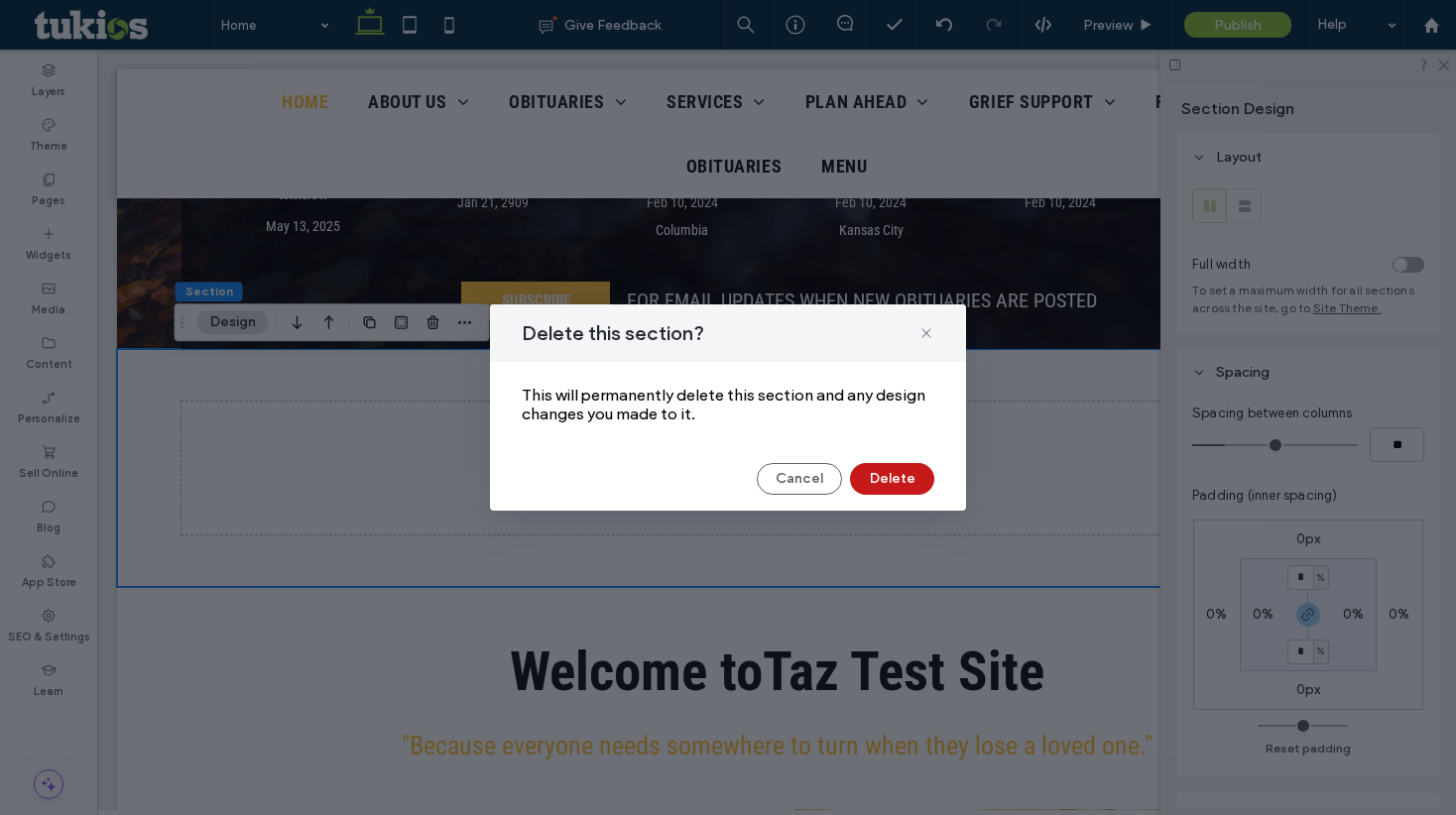 click on "Delete" at bounding box center (892, 479) 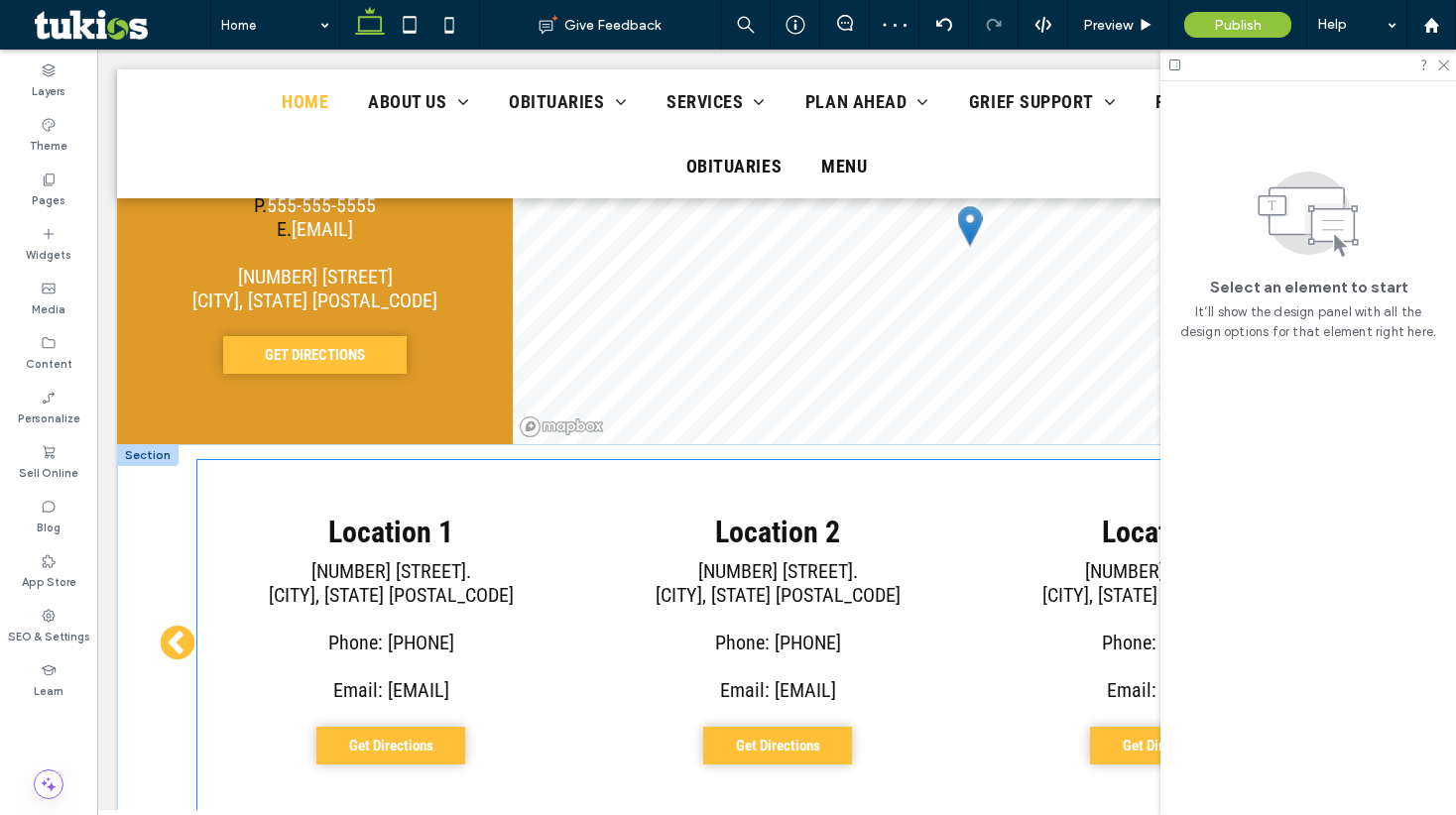 scroll, scrollTop: 4207, scrollLeft: 0, axis: vertical 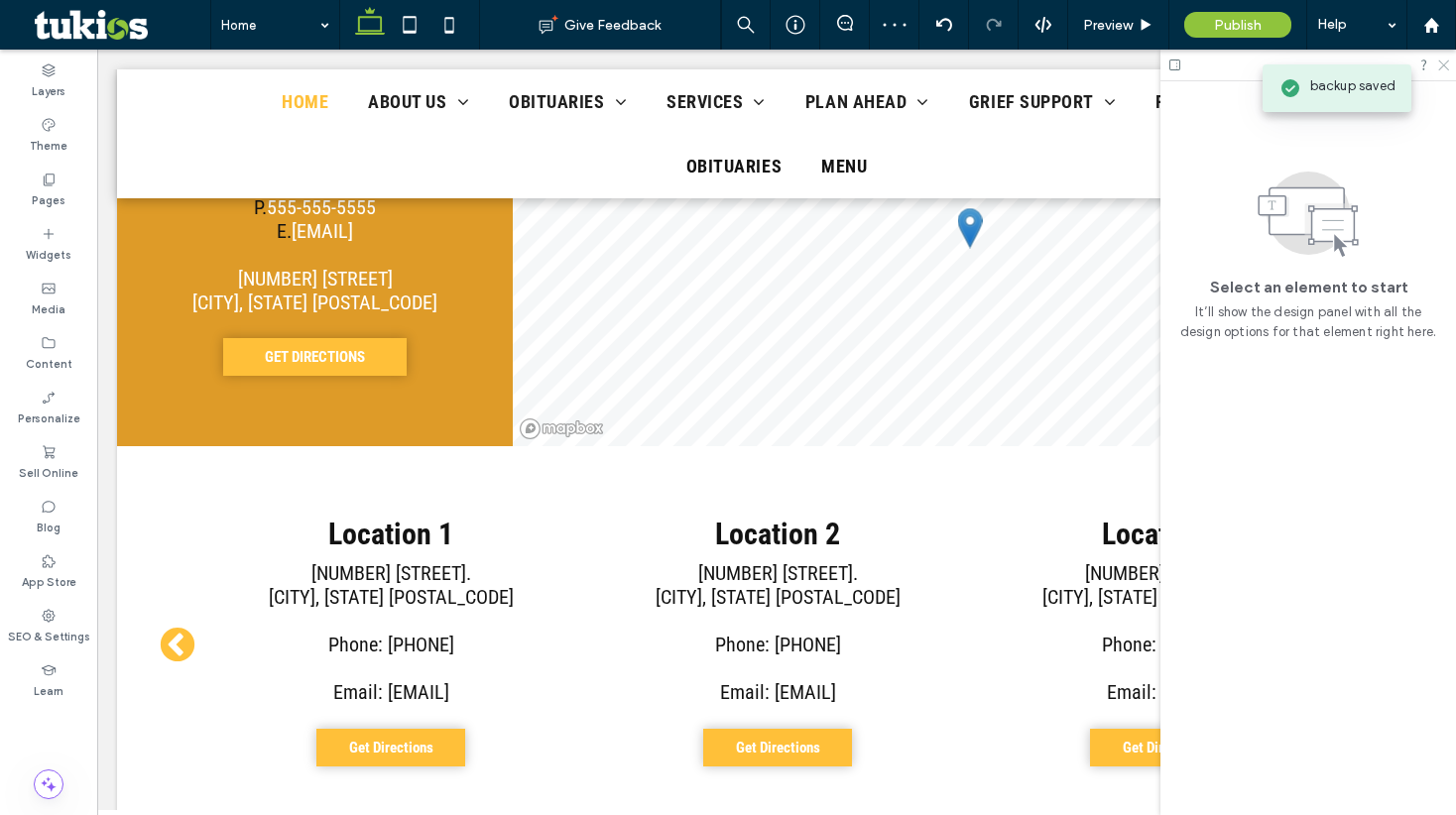 click 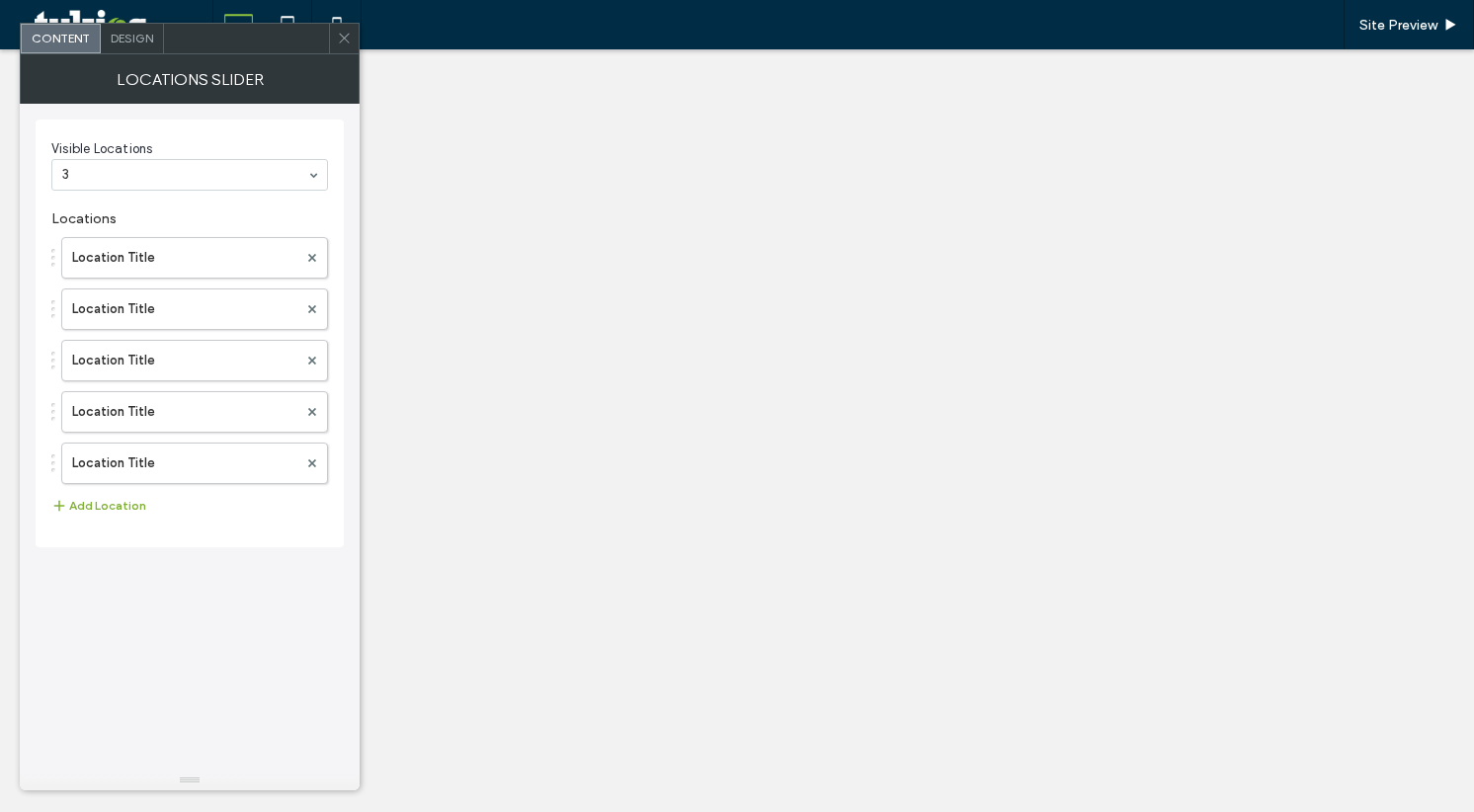 scroll, scrollTop: 0, scrollLeft: 0, axis: both 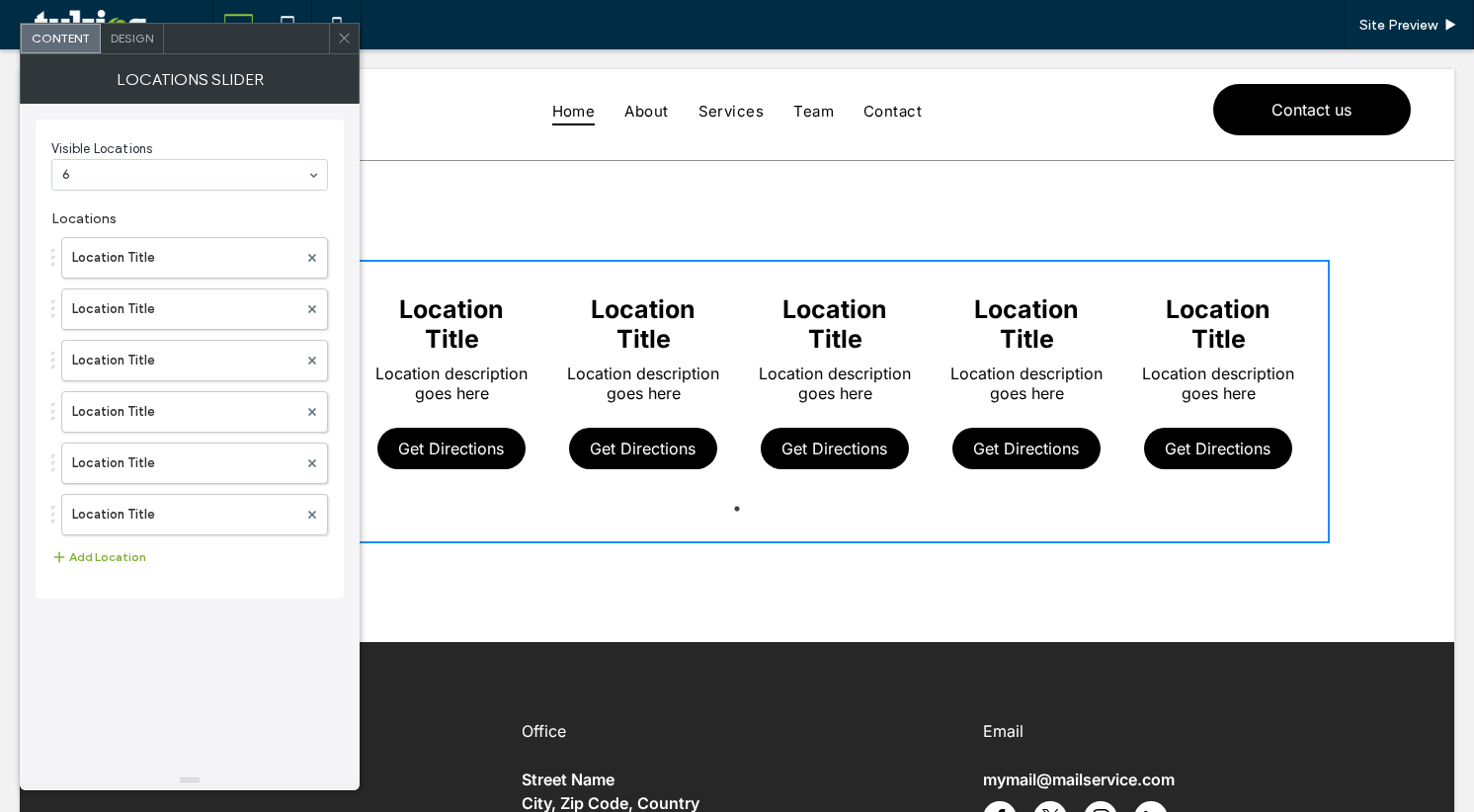 click on "Add Location" at bounding box center [99, 557] 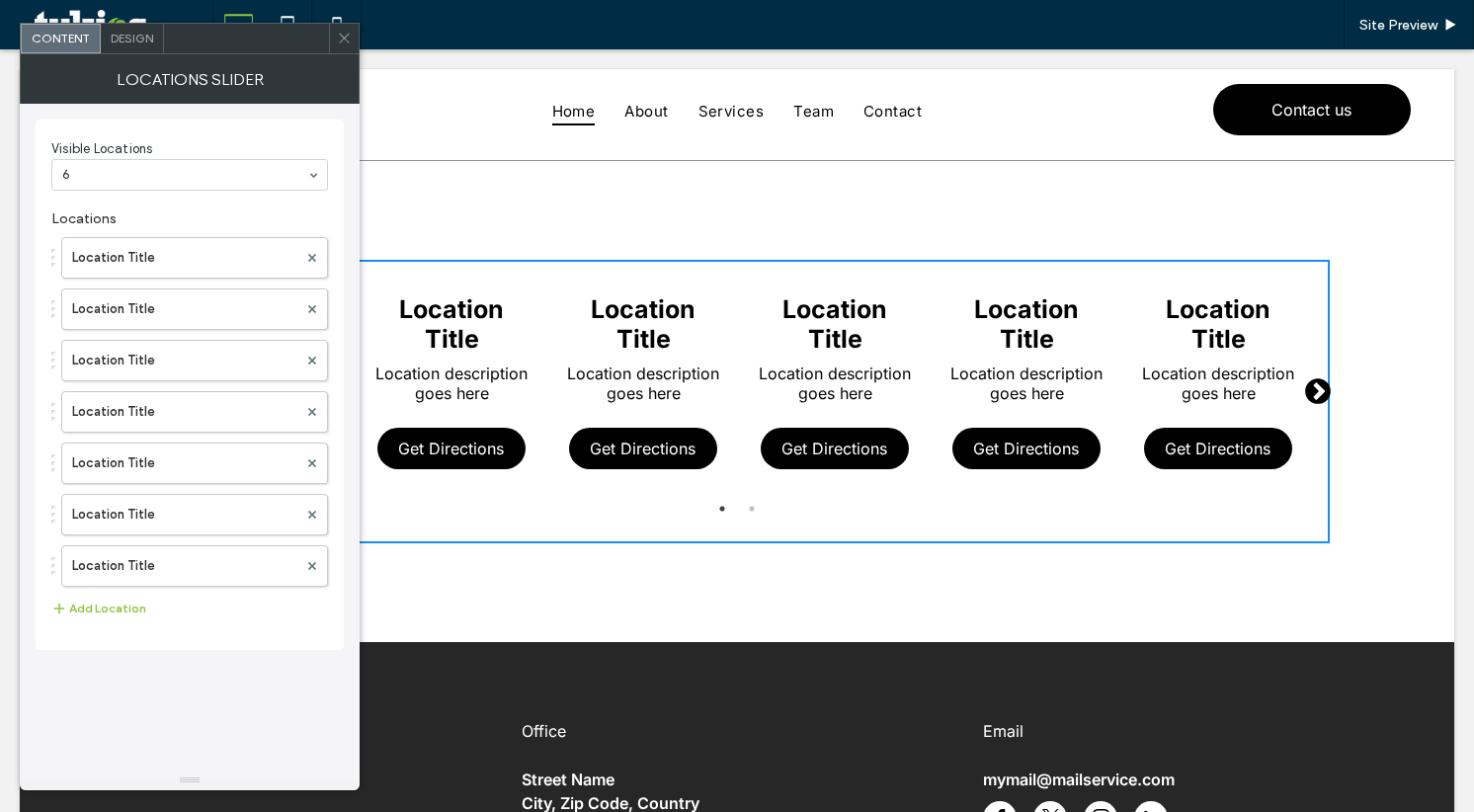 click 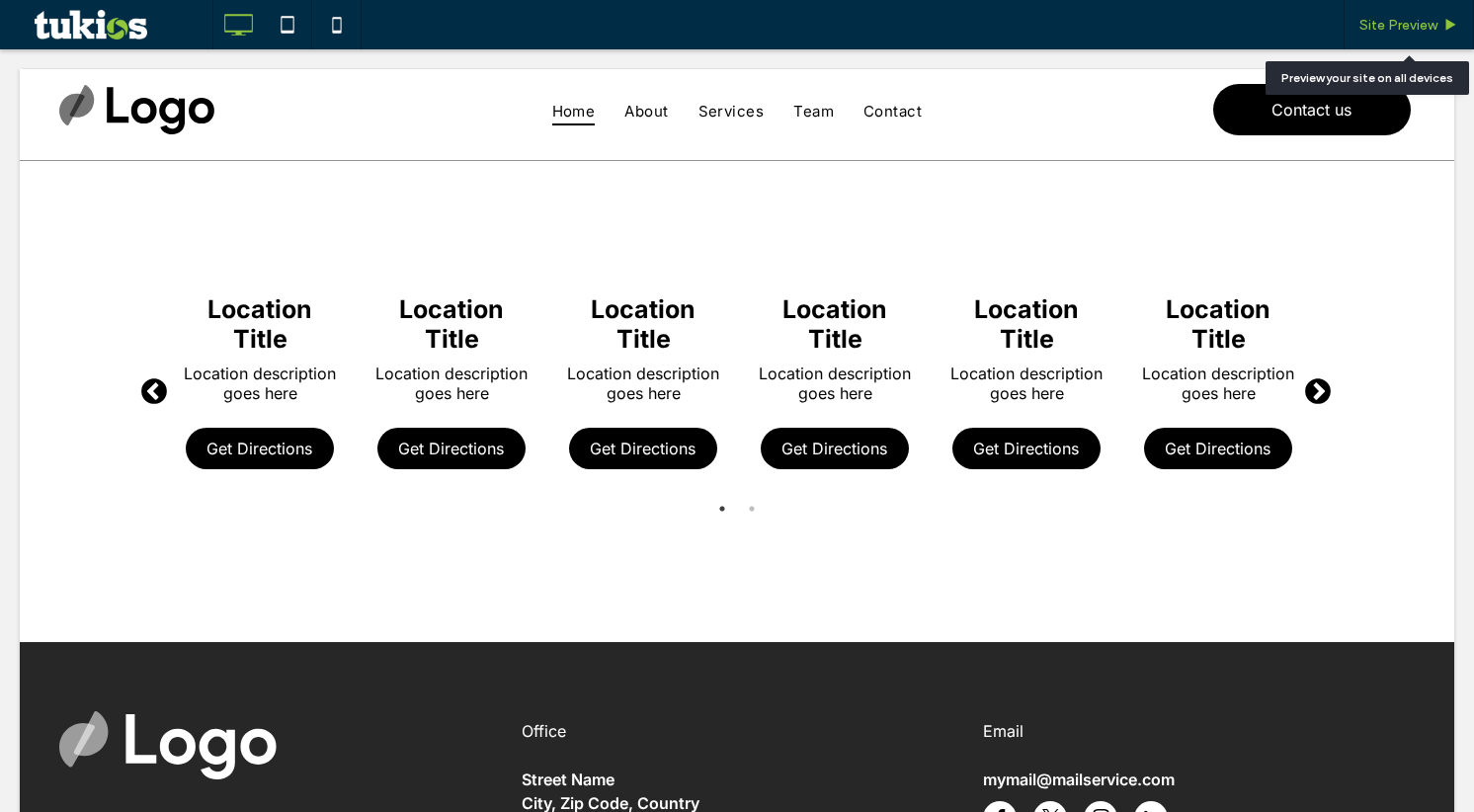 click on "Site Preview" at bounding box center [1398, 25] 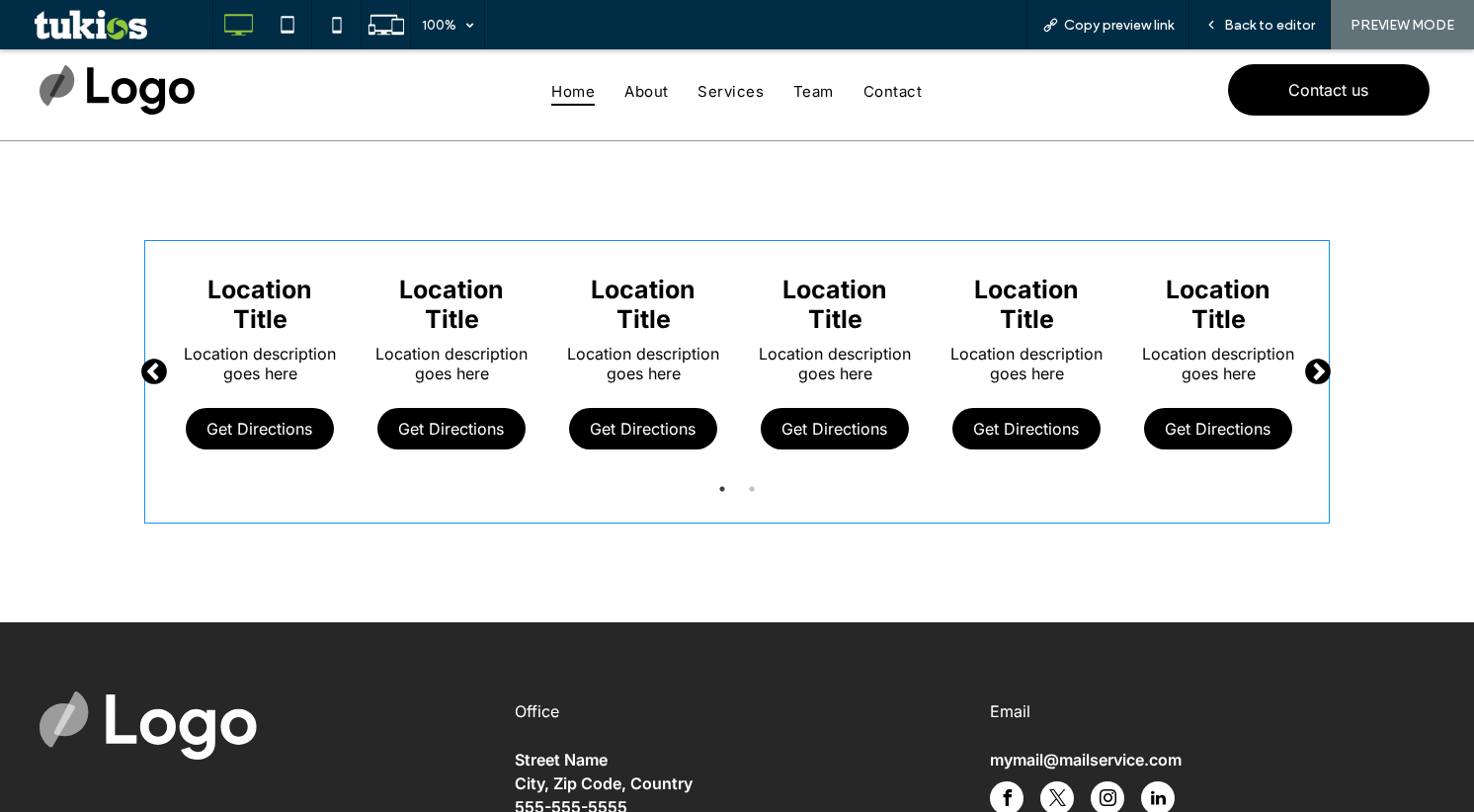 click at bounding box center [737, 381] 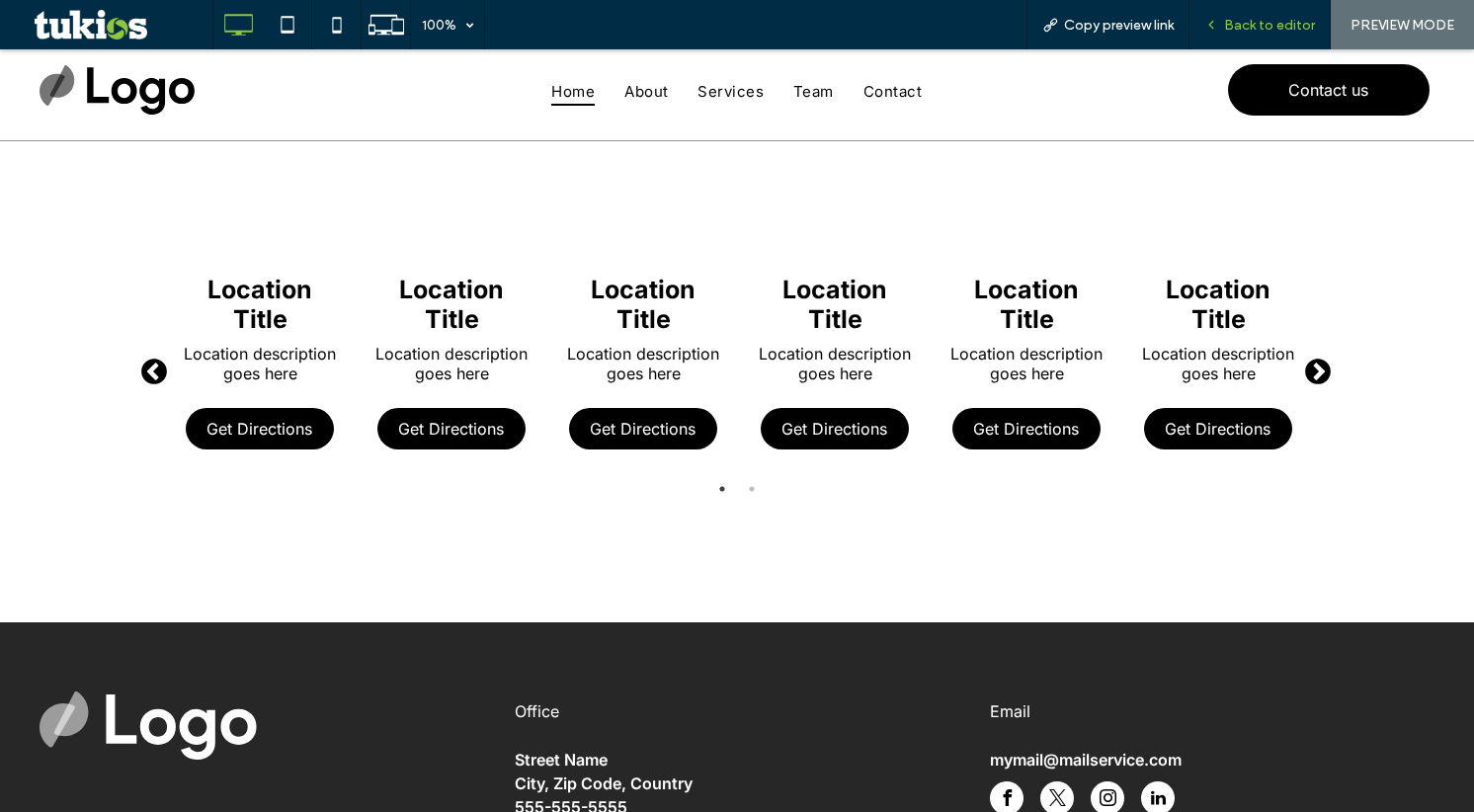 click on "Back to editor" at bounding box center [1260, 25] 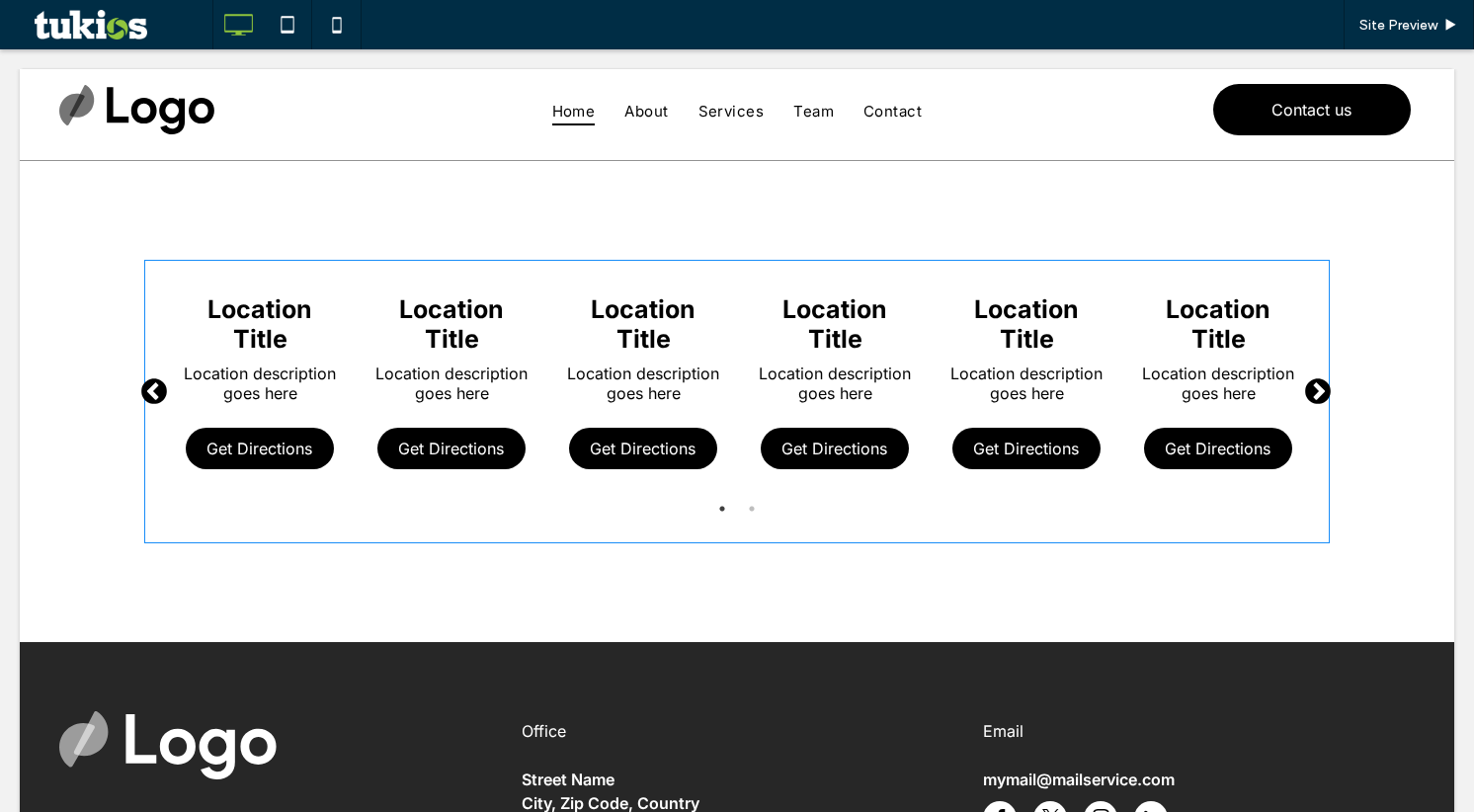 click at bounding box center [737, 401] 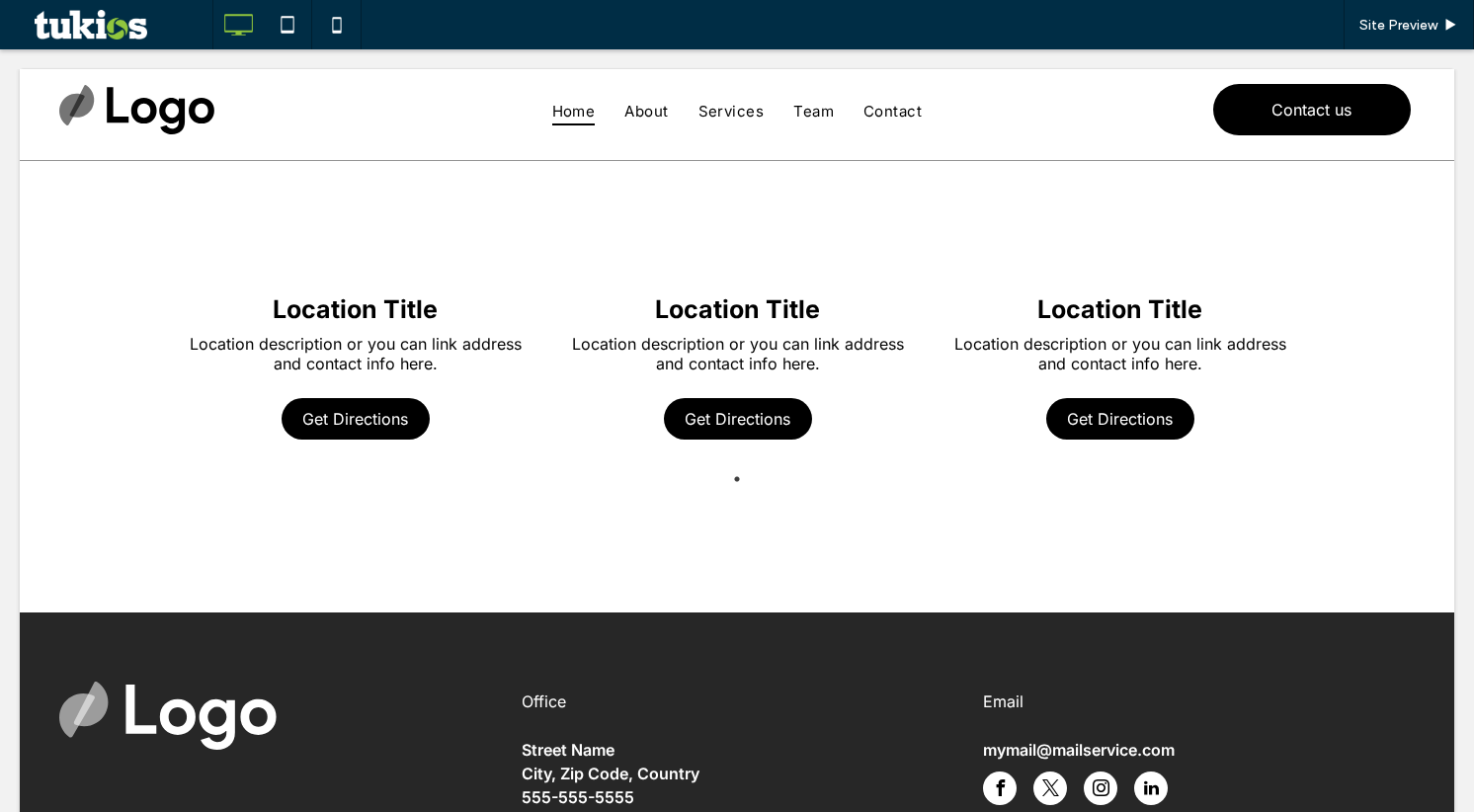scroll, scrollTop: 0, scrollLeft: 0, axis: both 